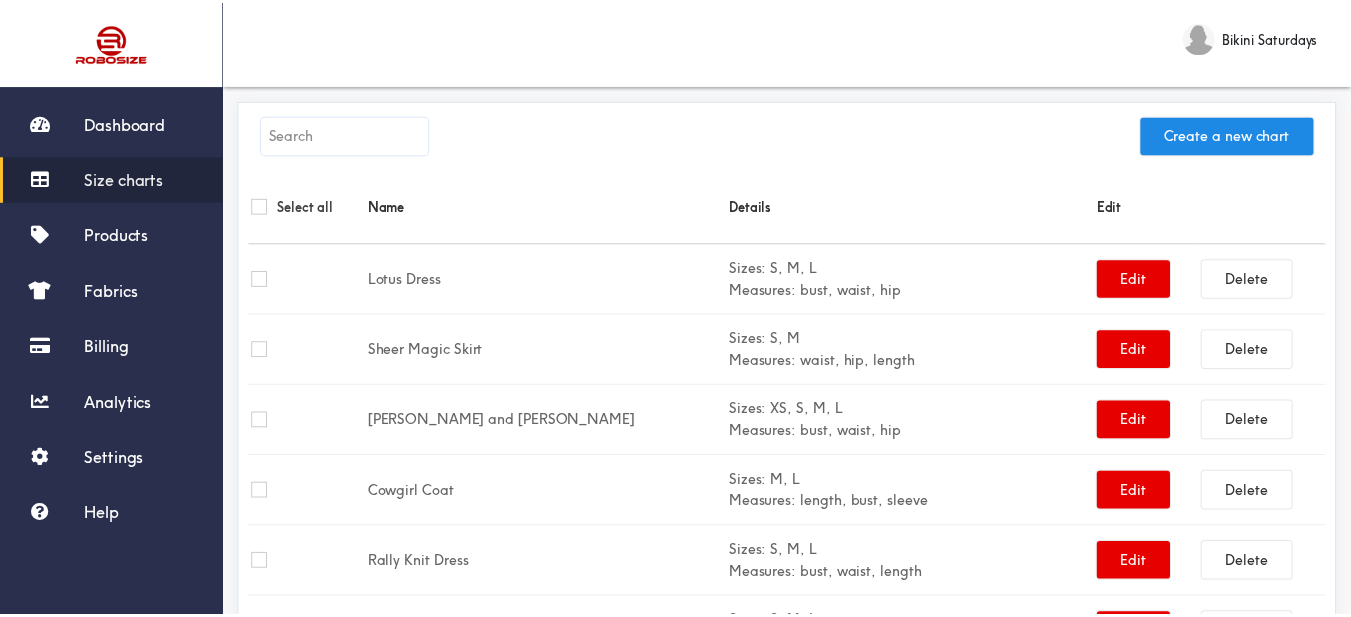 scroll, scrollTop: 0, scrollLeft: 0, axis: both 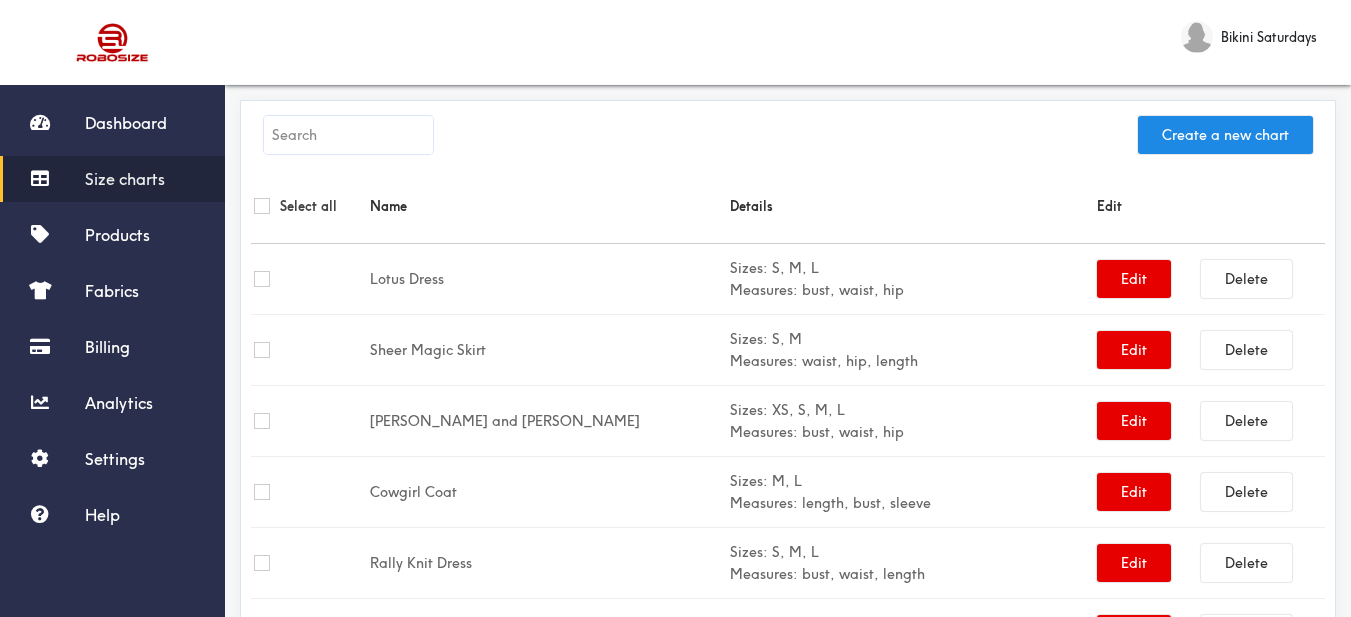 click at bounding box center (348, 135) 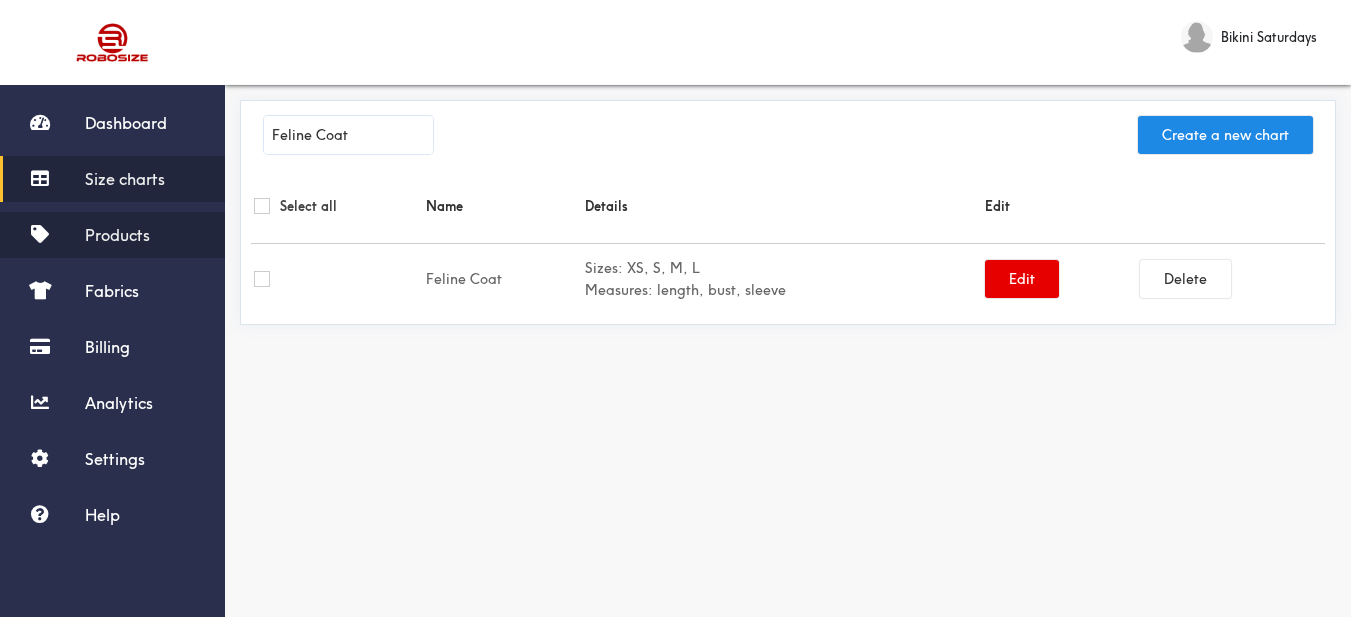 type on "Feline Coat" 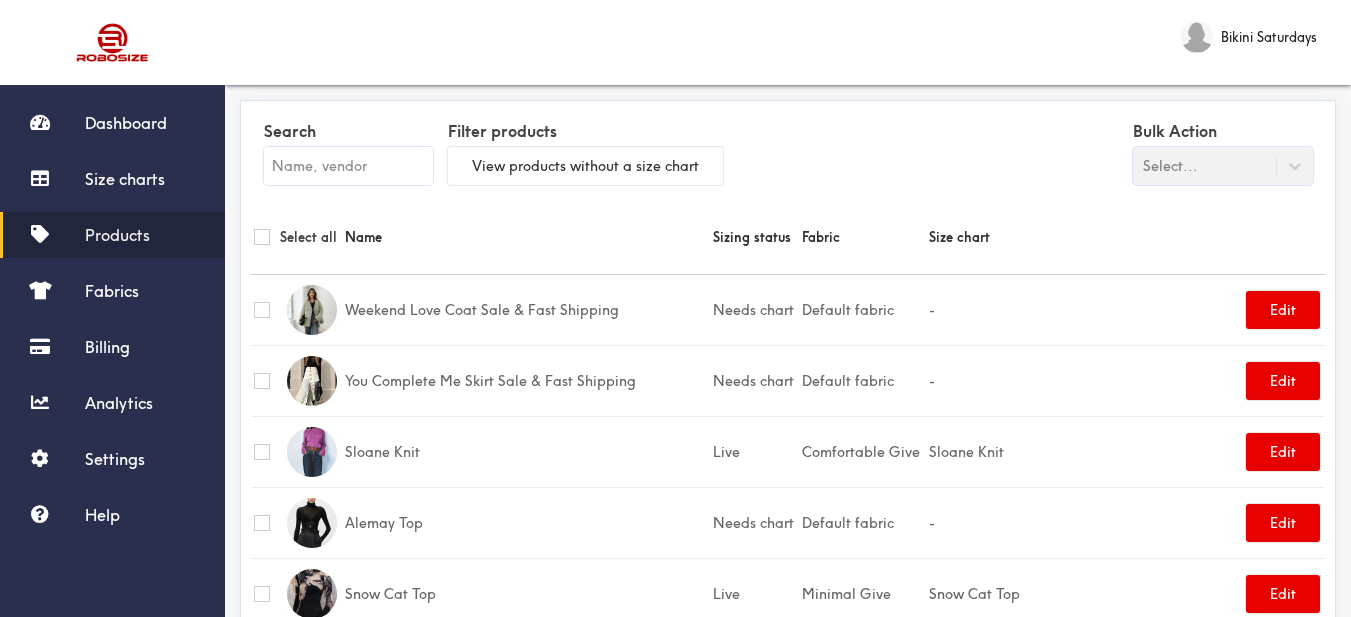 click at bounding box center [348, 166] 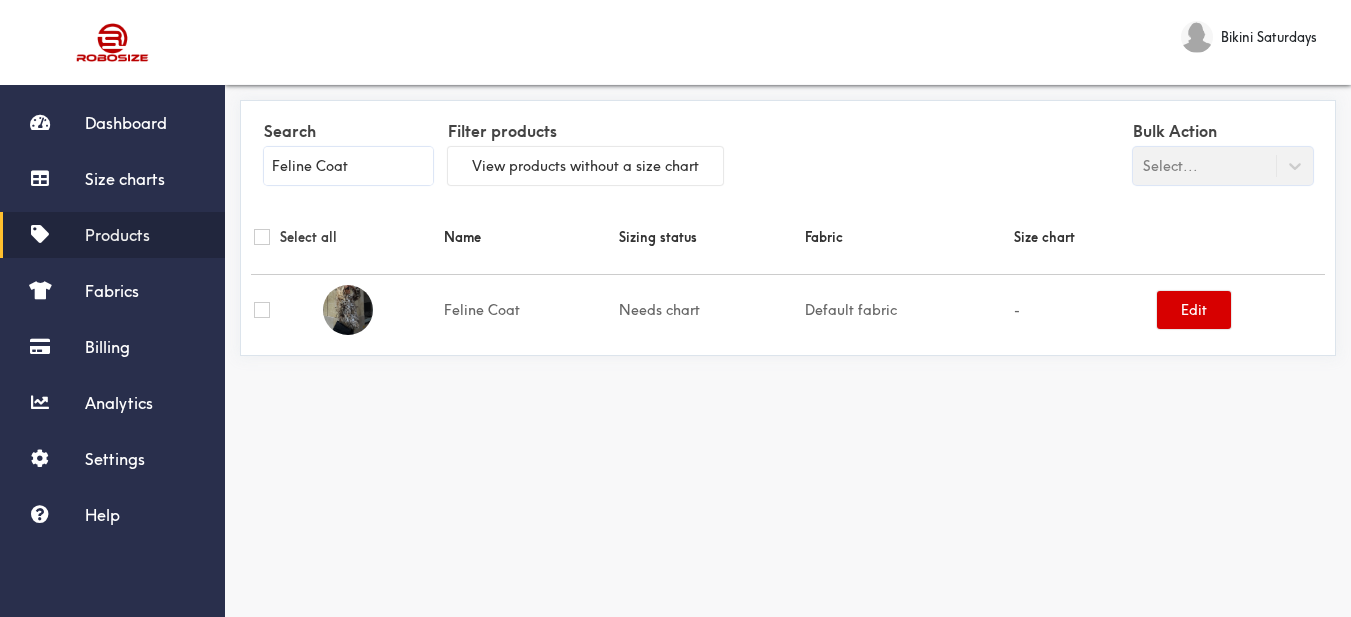 type on "Feline Coat" 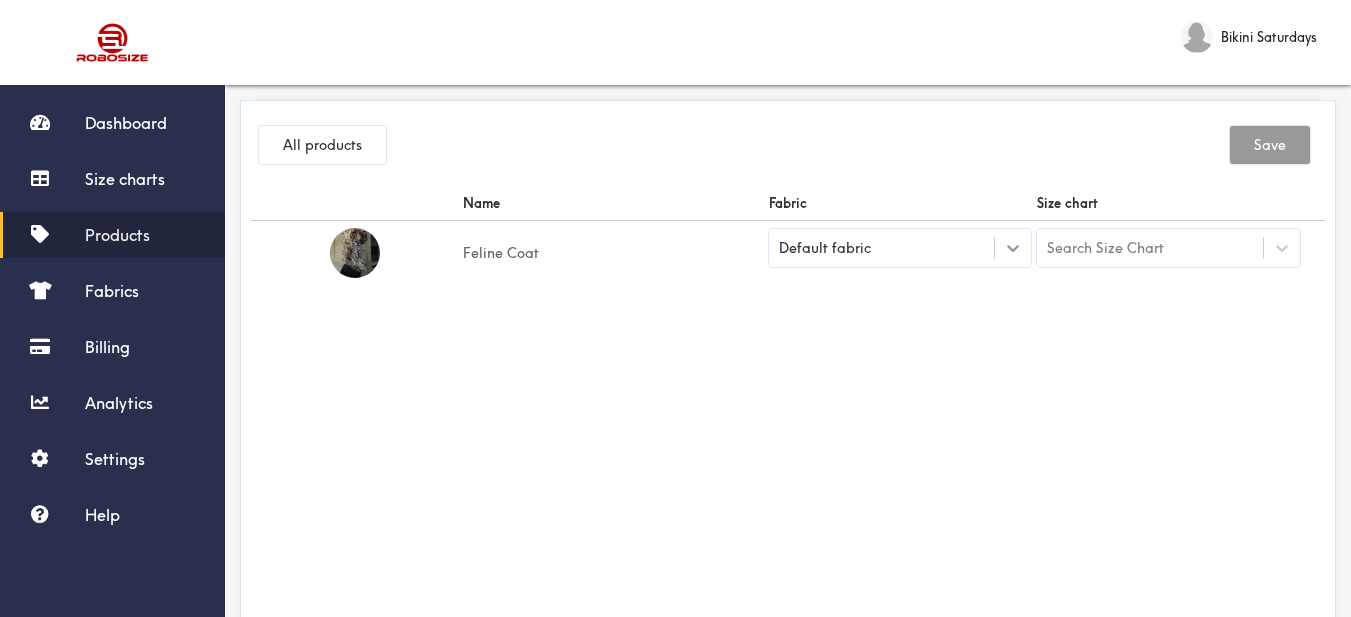 click at bounding box center [1013, 248] 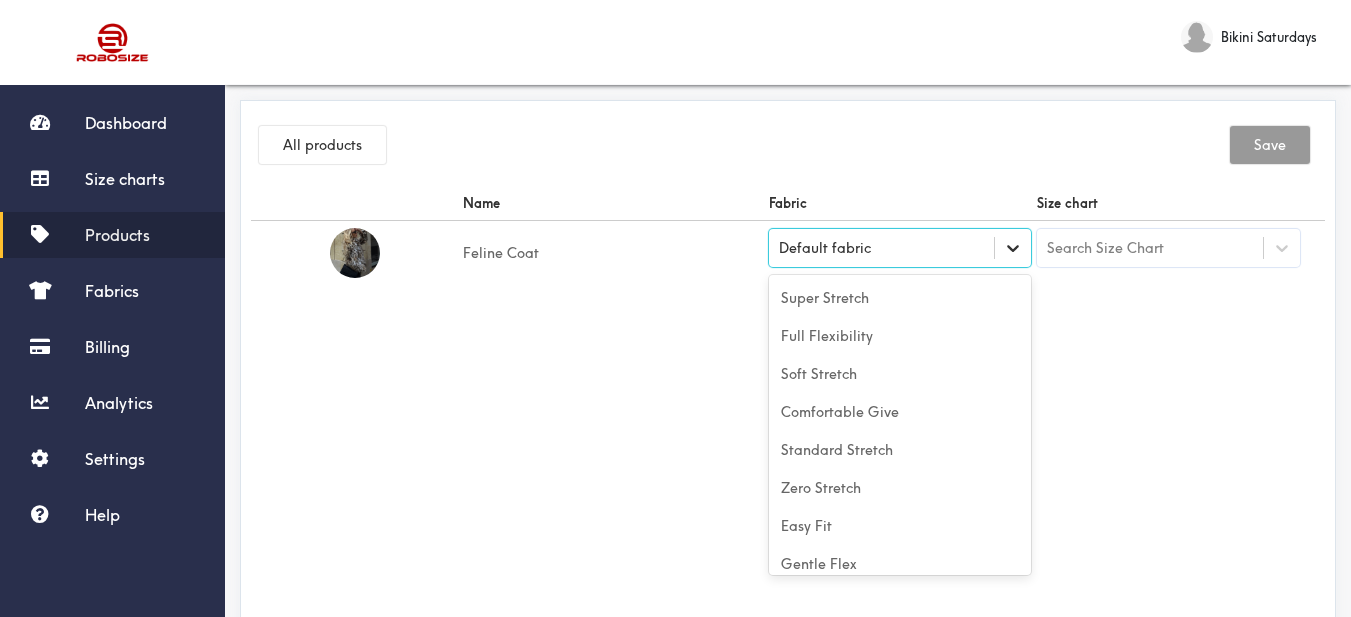scroll, scrollTop: 88, scrollLeft: 0, axis: vertical 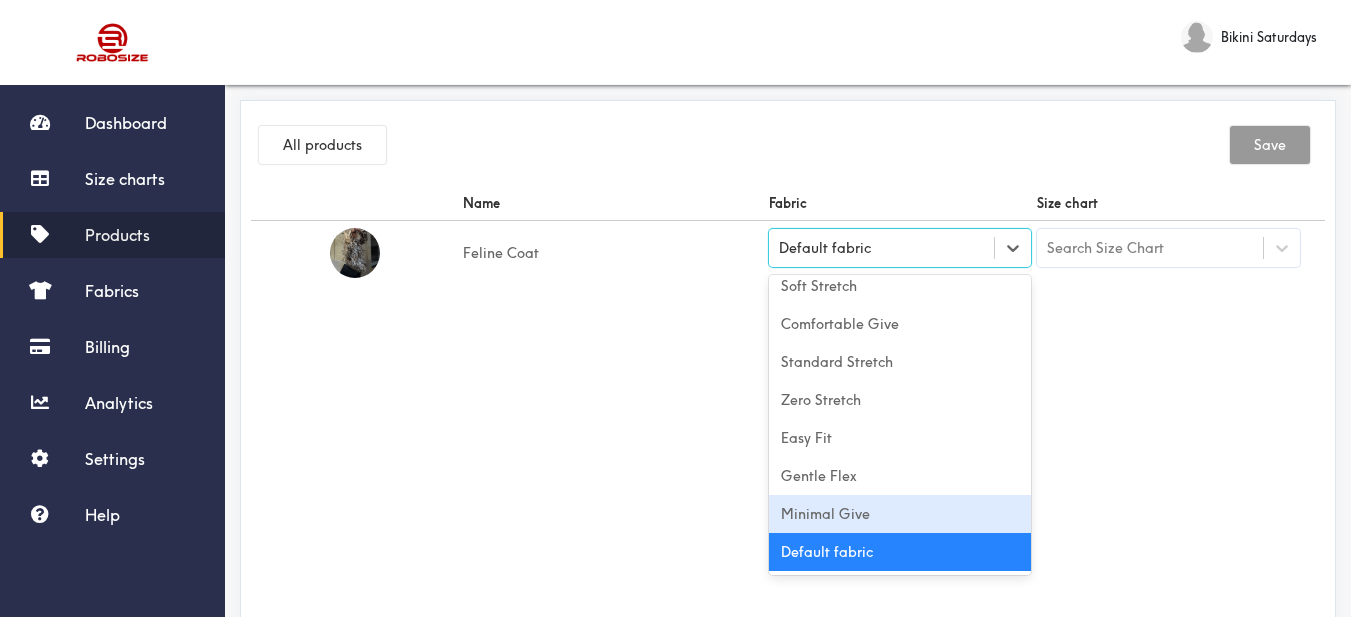 click on "Minimal Give" at bounding box center [900, 514] 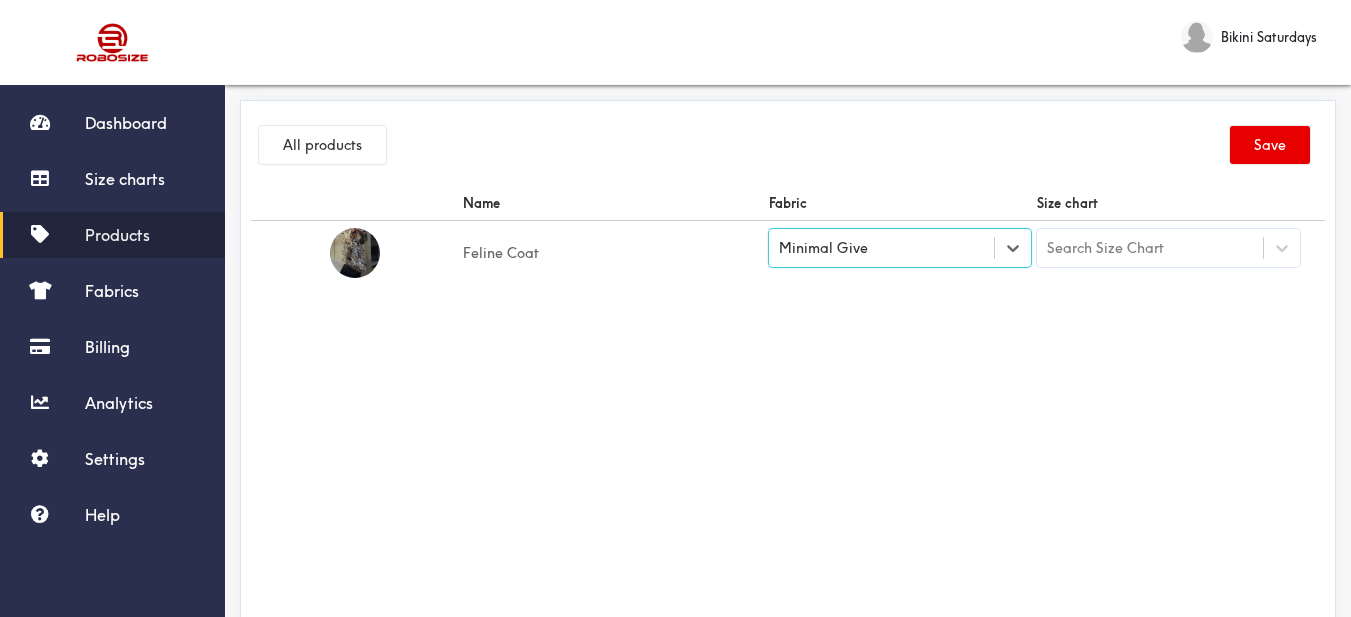 click on "Name Fabric Size chart Feline Coat option [object Object], selected.   Select is focused , press Down to open the menu,  Minimal Give	 Search Size Chart" at bounding box center (788, 411) 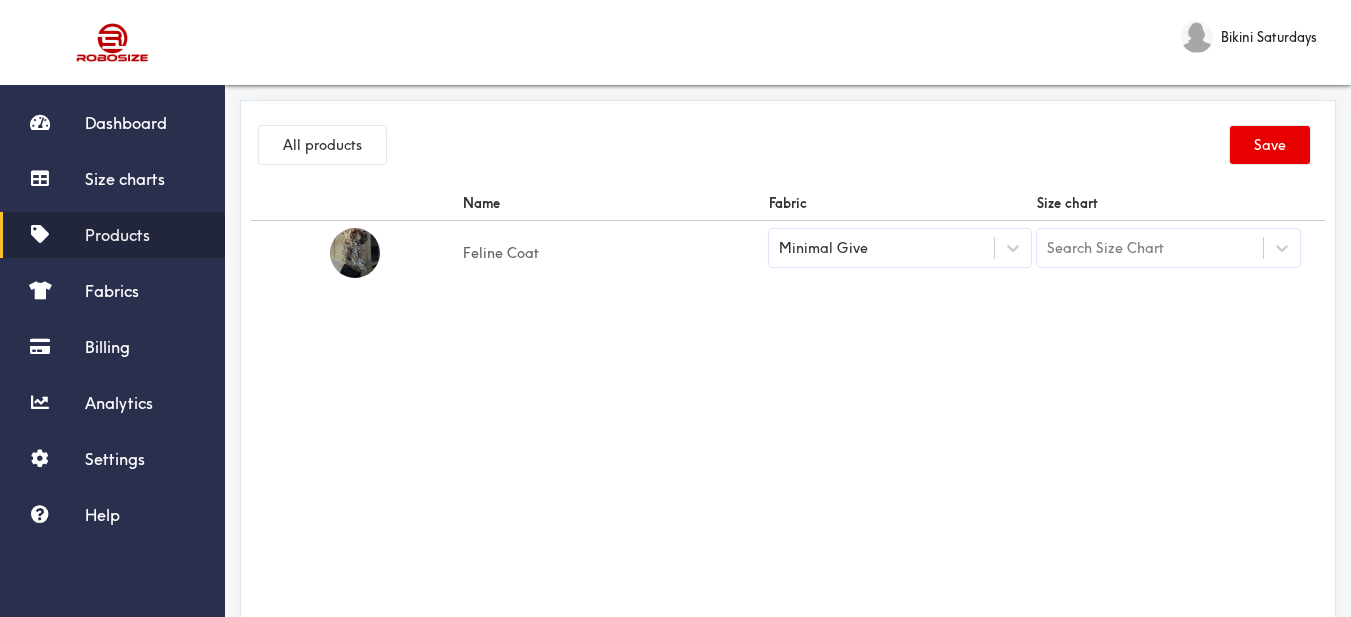 click on "Search Size Chart" at bounding box center (1168, 253) 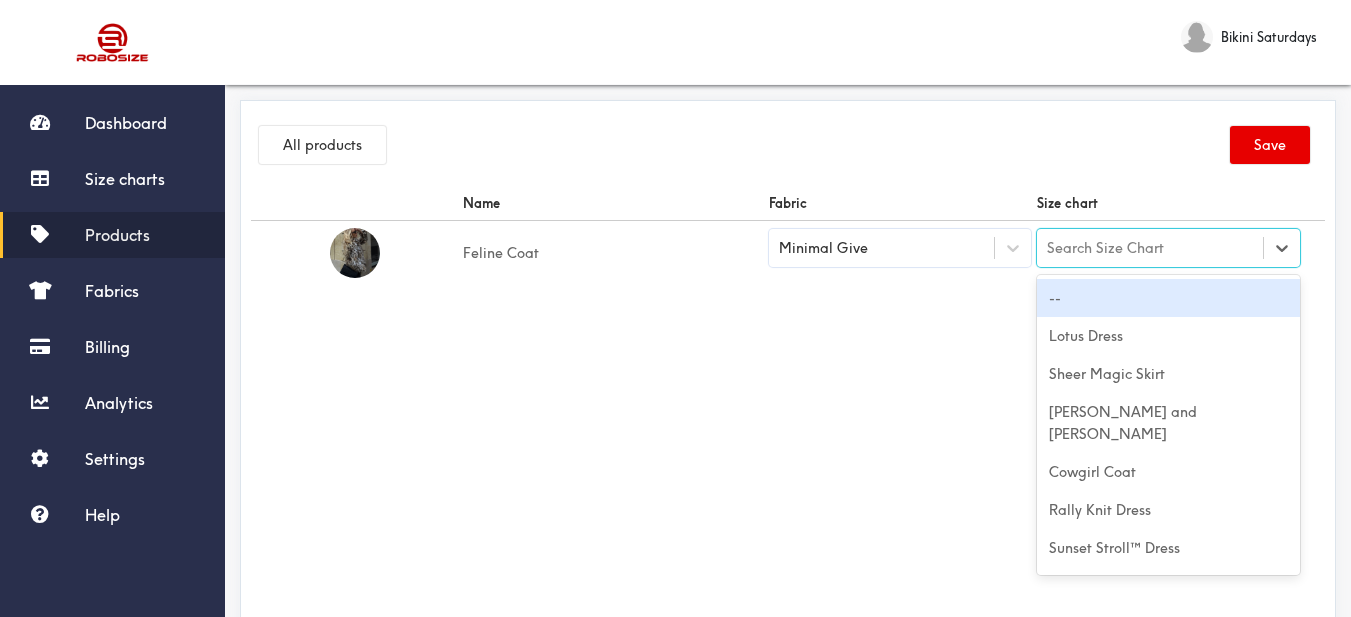 paste on "Feline Coat" 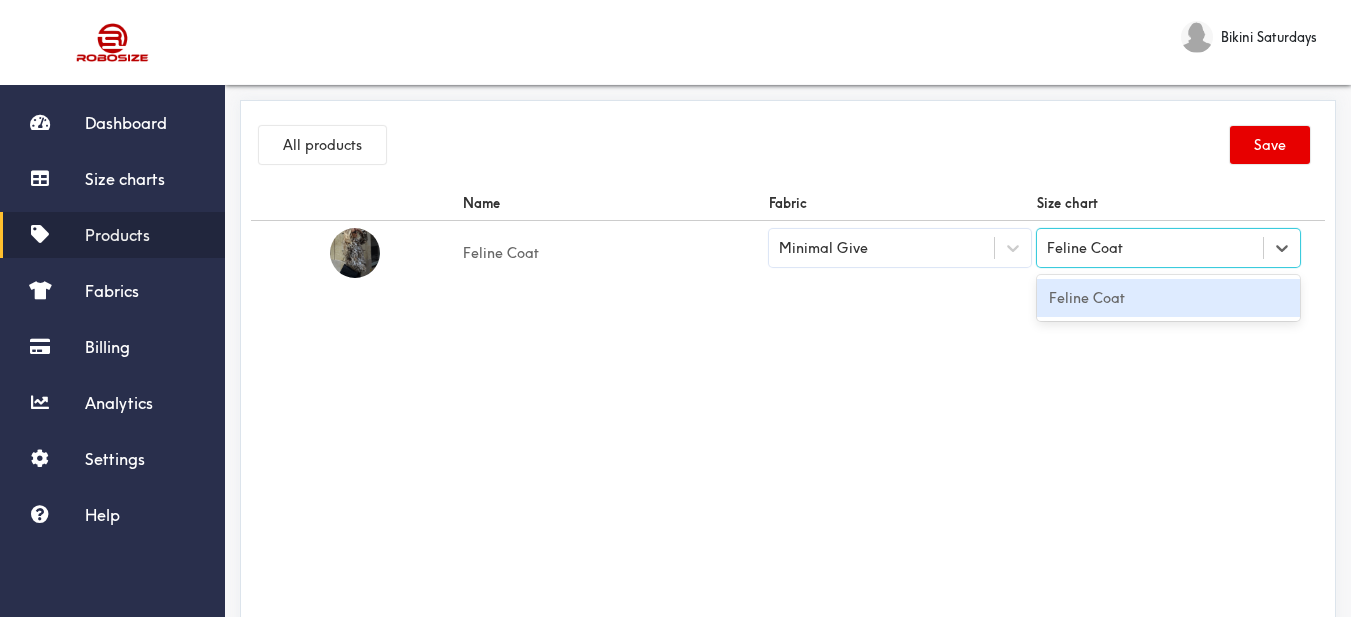 click on "Feline Coat" at bounding box center (1168, 298) 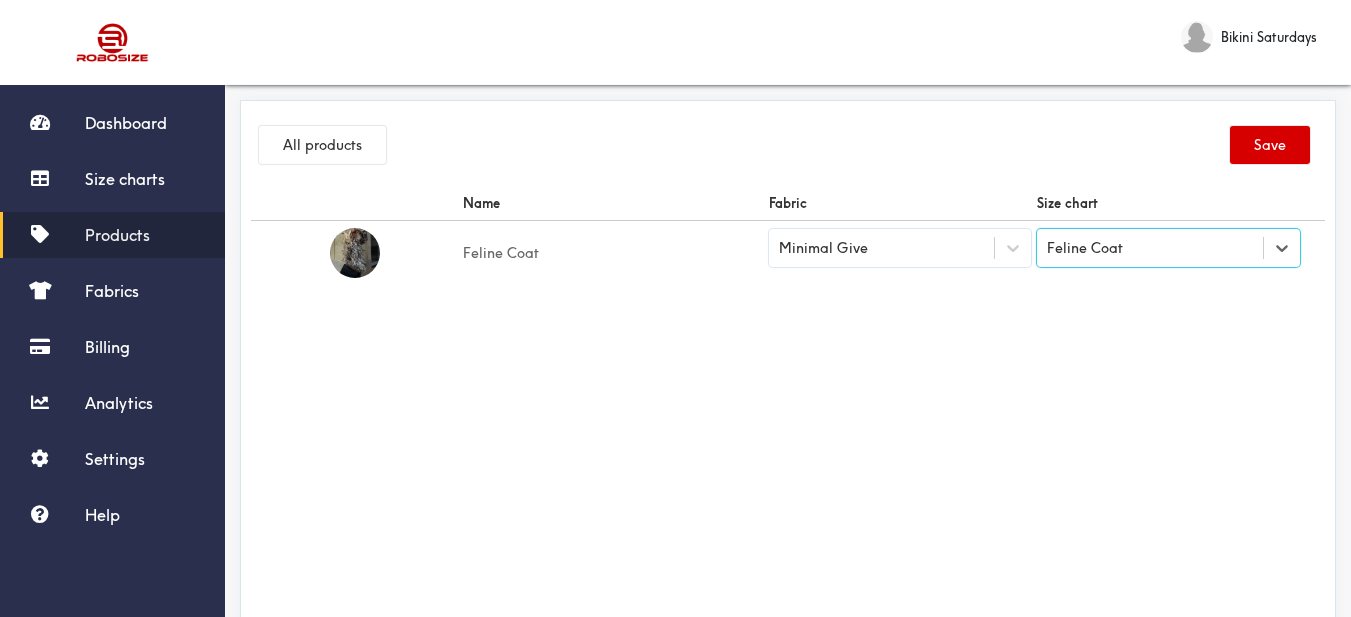 drag, startPoint x: 1079, startPoint y: 321, endPoint x: 1305, endPoint y: 159, distance: 278.06473 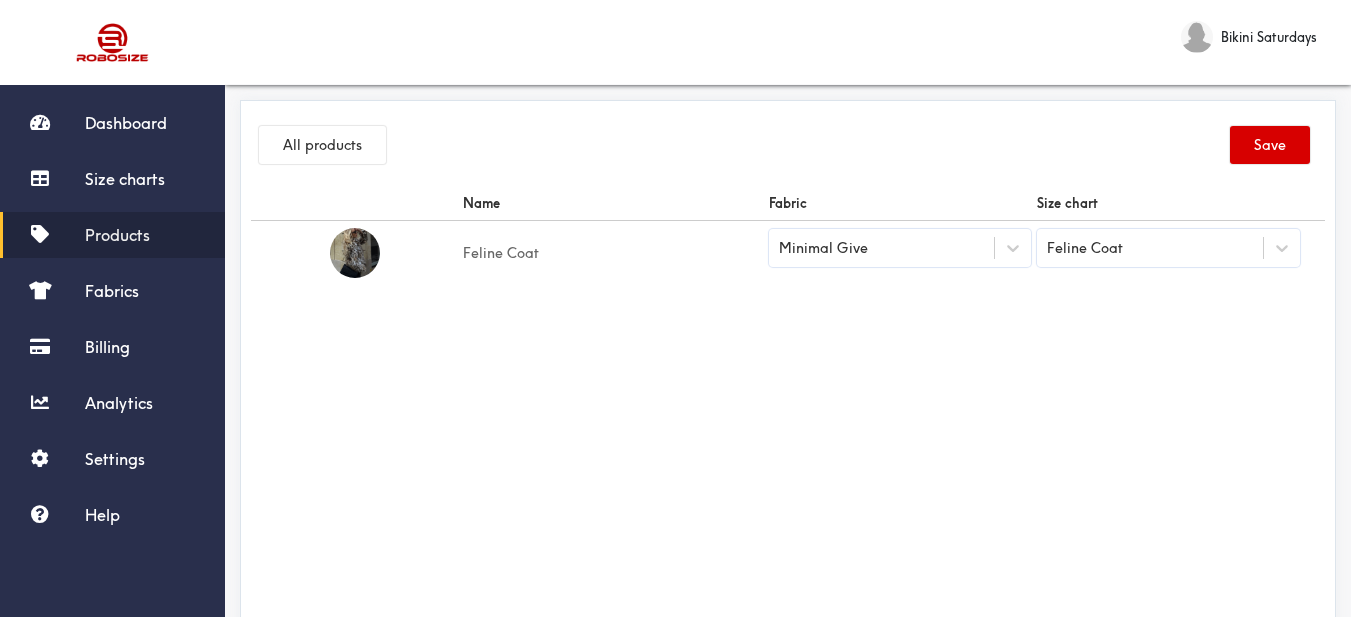 click on "Save" at bounding box center [1270, 145] 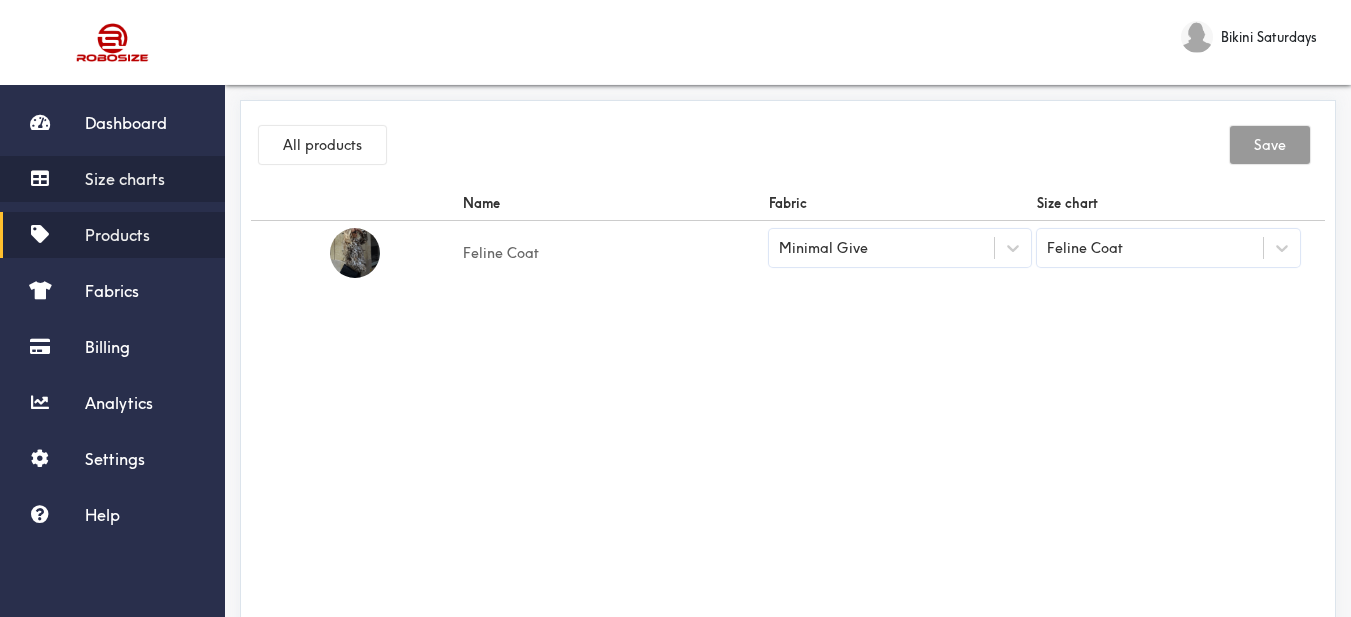 click on "Size charts" at bounding box center (125, 179) 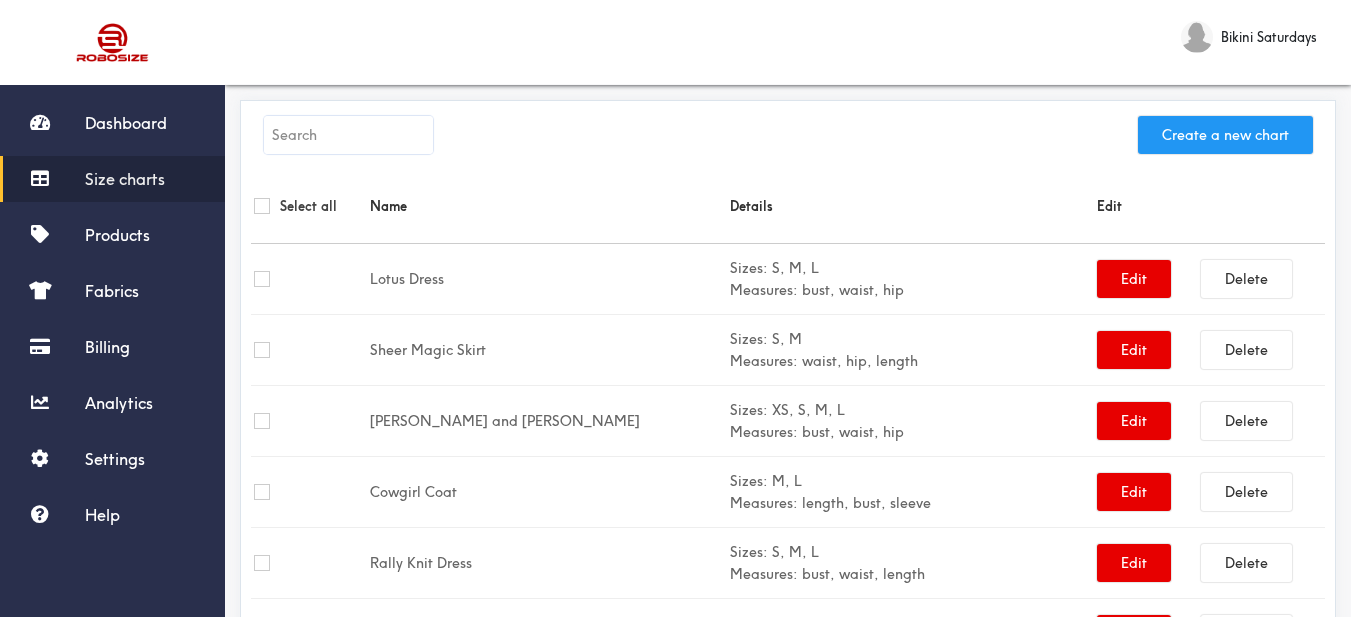 click on "Create a new chart" at bounding box center [1225, 135] 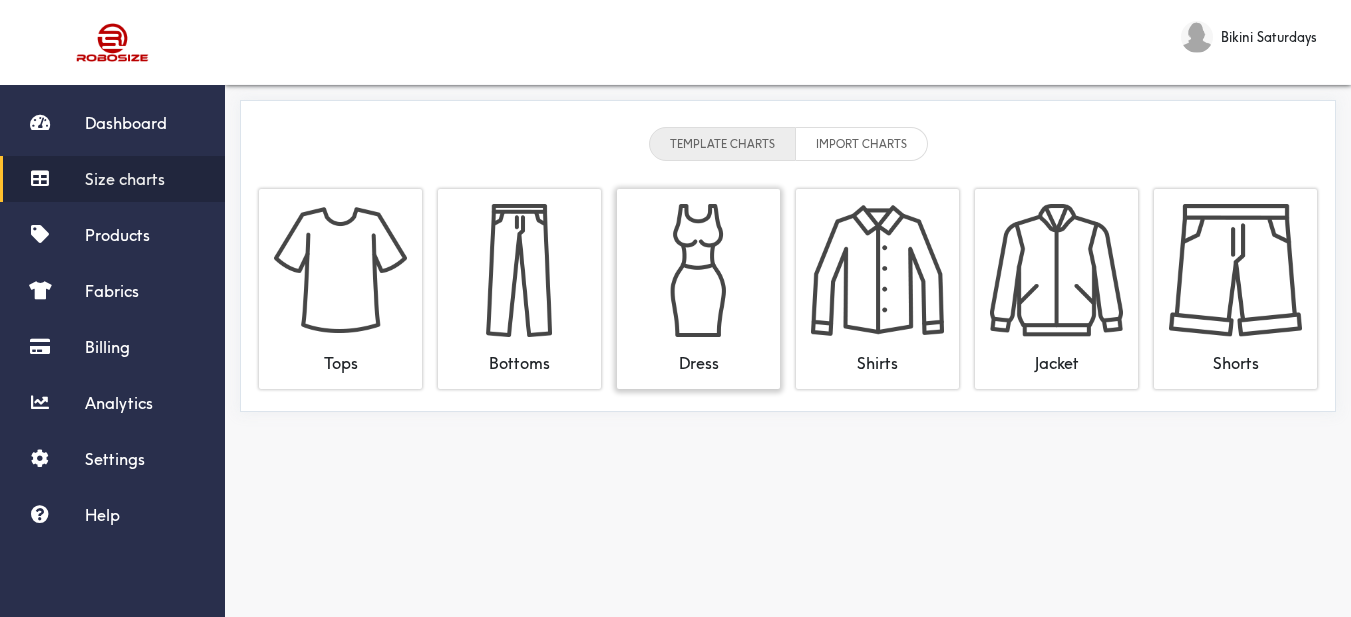 click at bounding box center [698, 270] 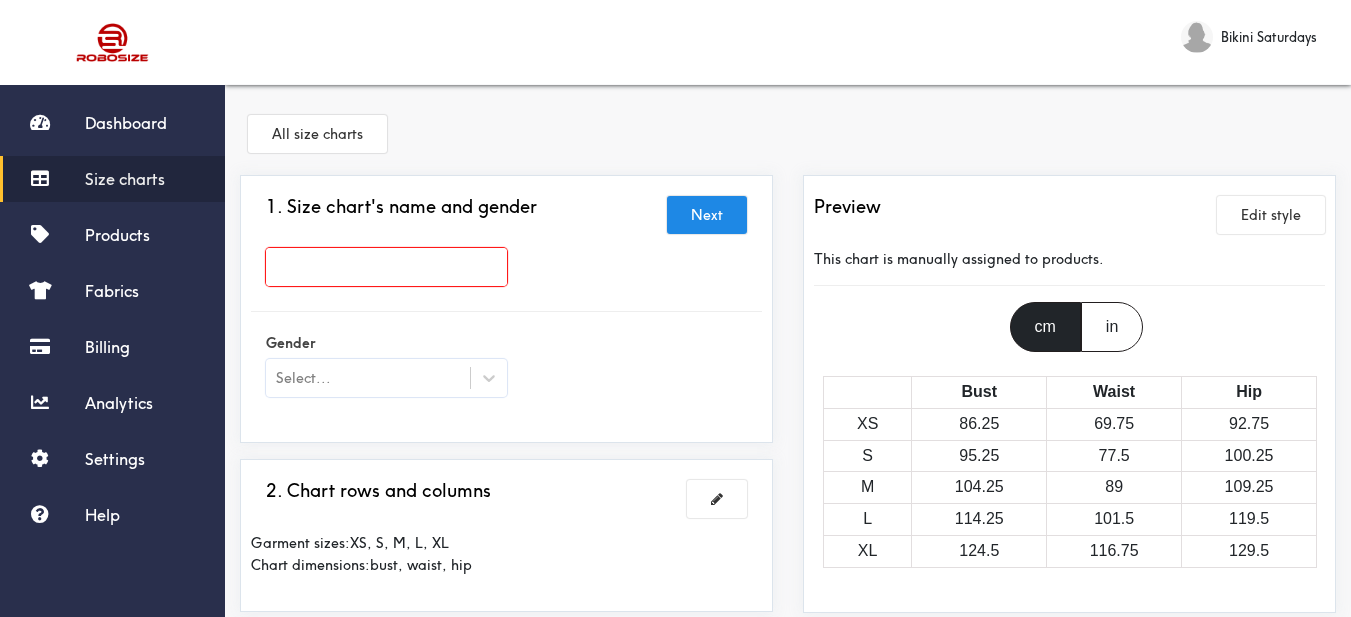 click on "Size charts" at bounding box center (112, 179) 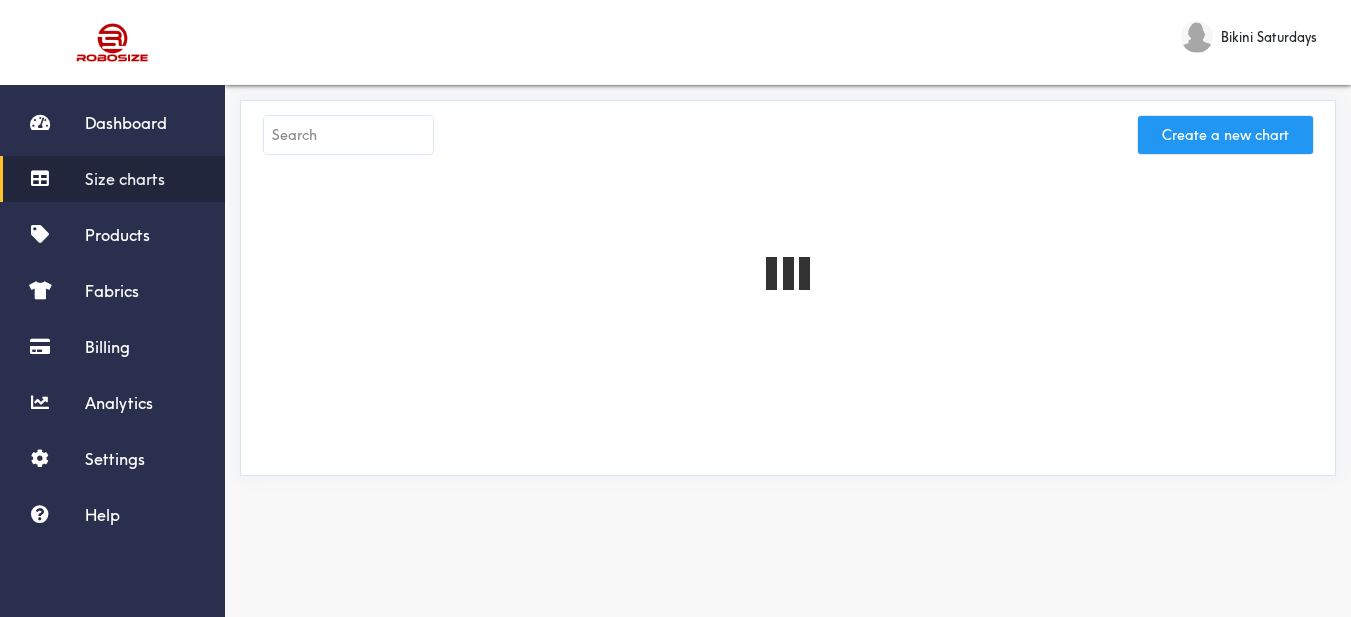 click on "Create a new chart" at bounding box center [1225, 135] 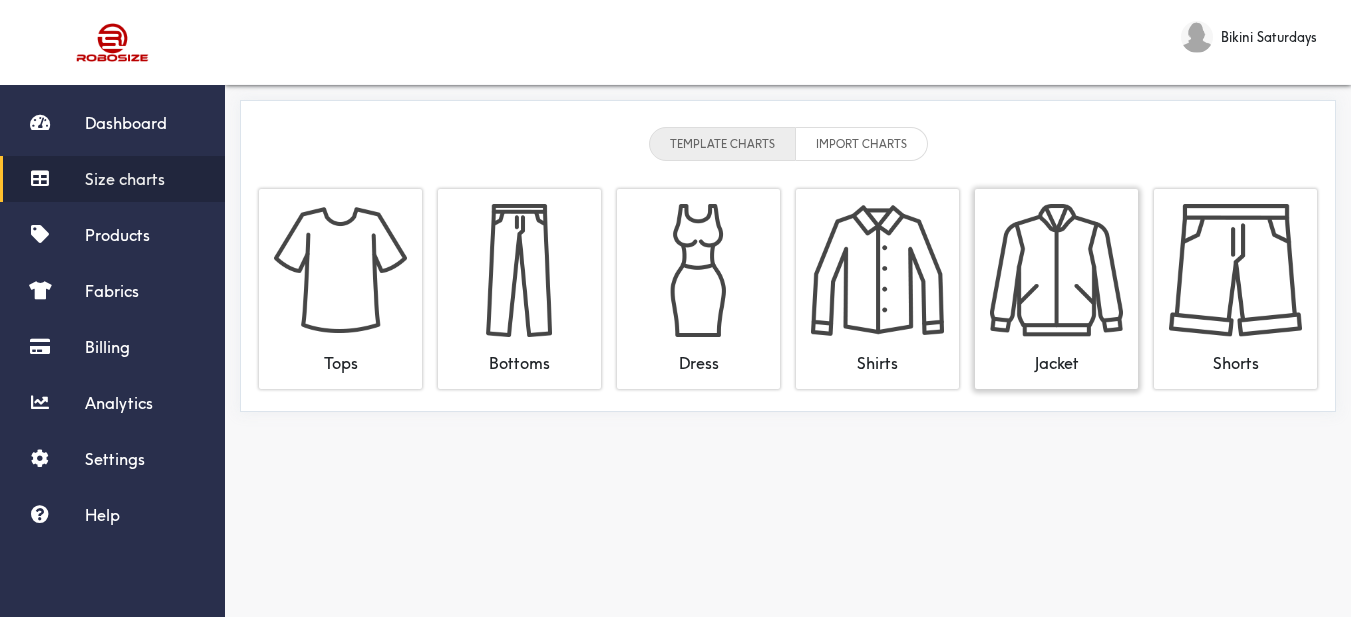 click at bounding box center (1056, 270) 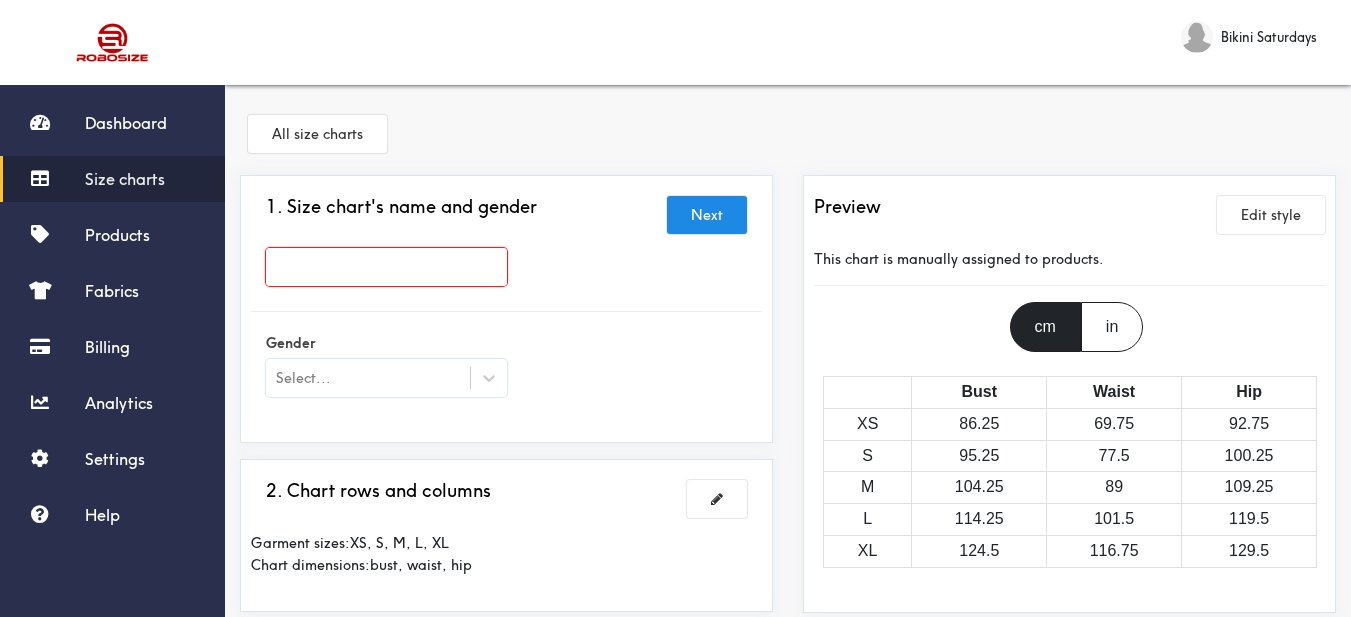 click at bounding box center (386, 267) 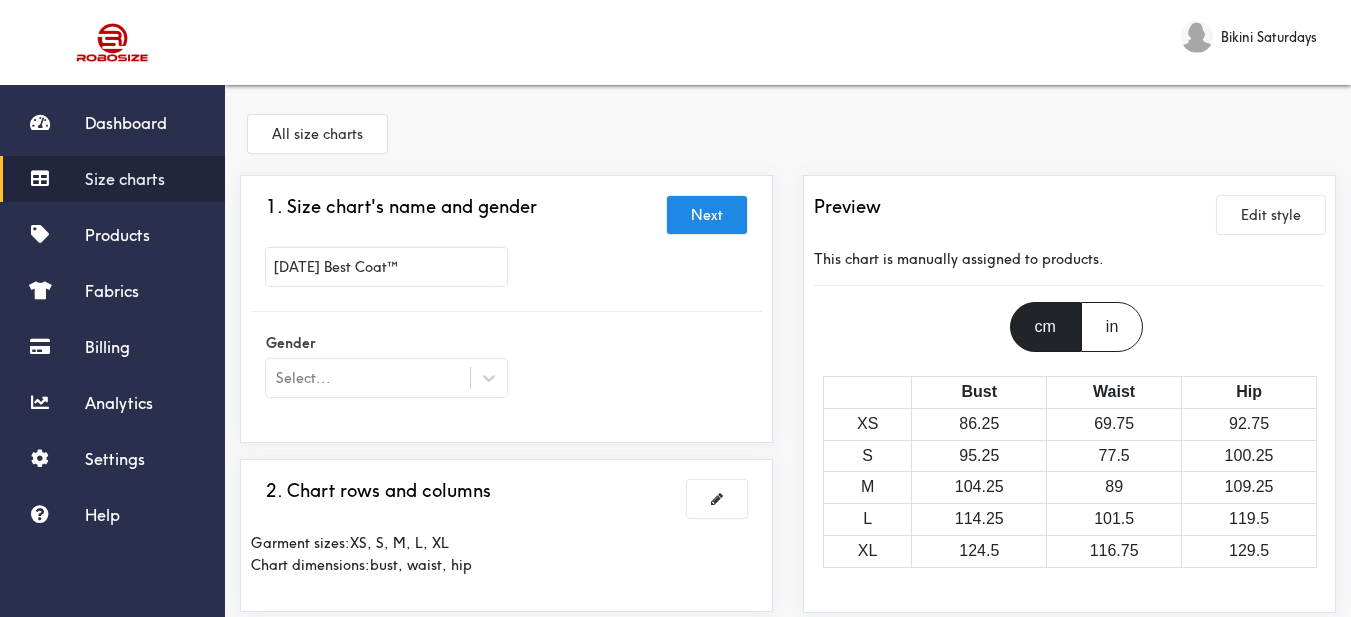 type on "[DATE] Best Coat™" 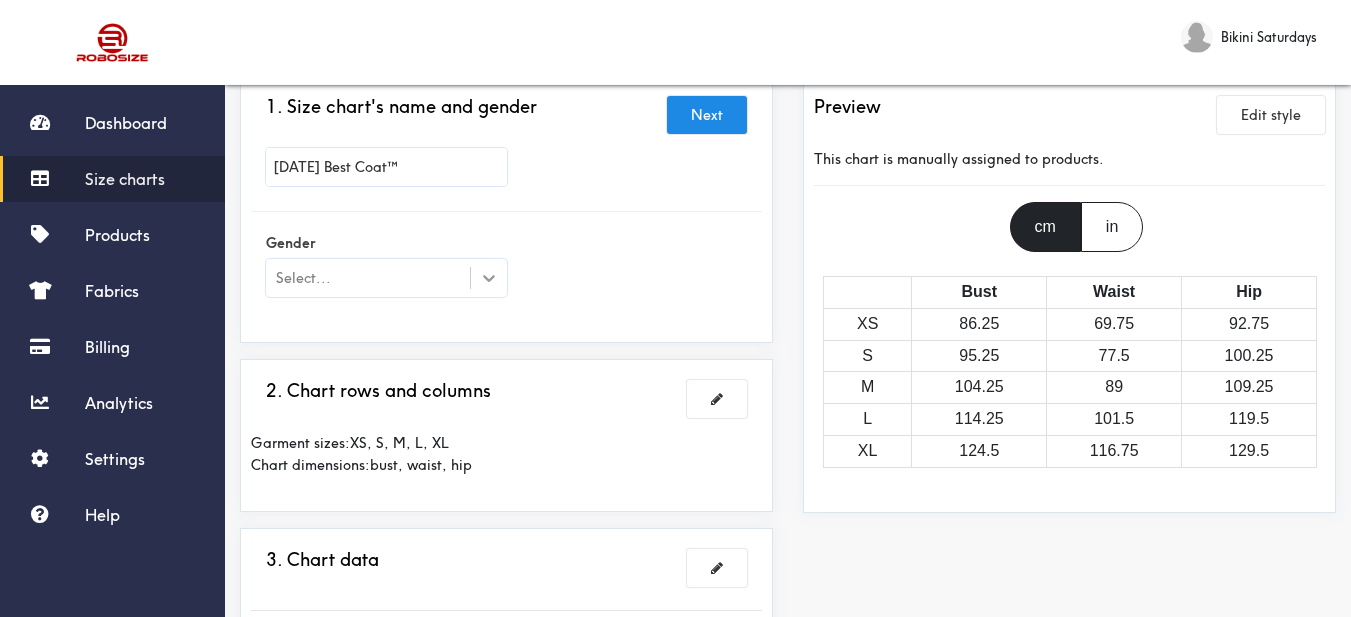 click 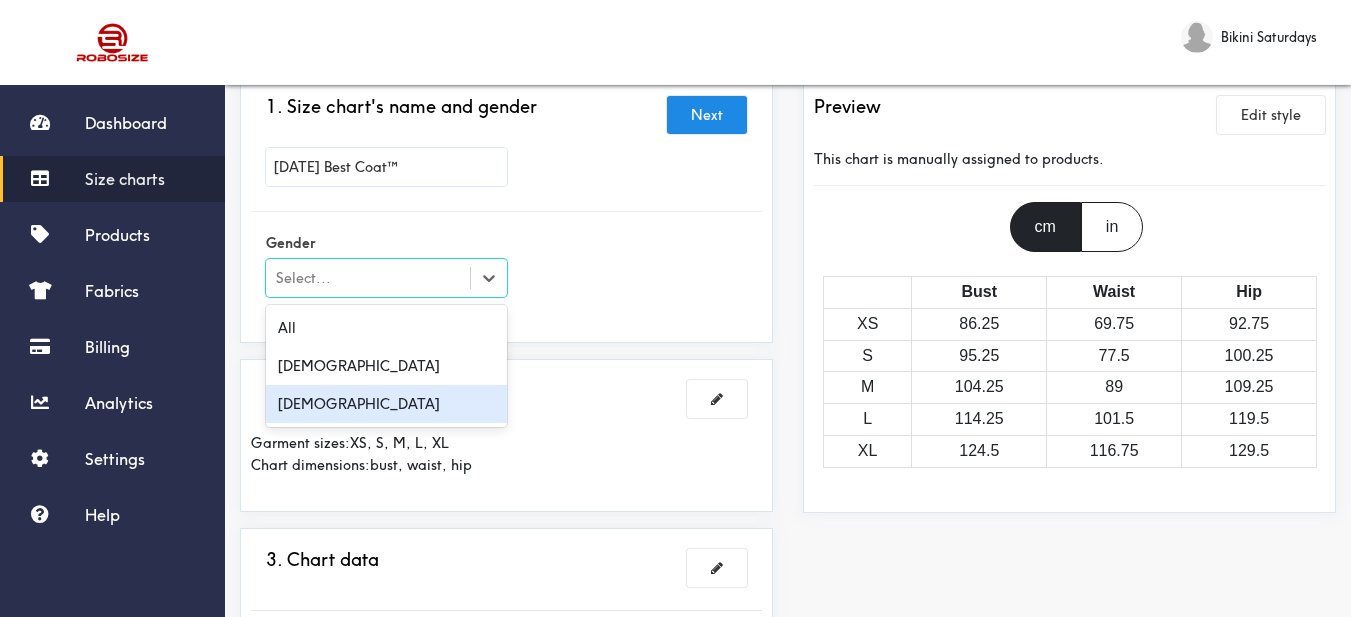 click on "[DEMOGRAPHIC_DATA]" at bounding box center [386, 404] 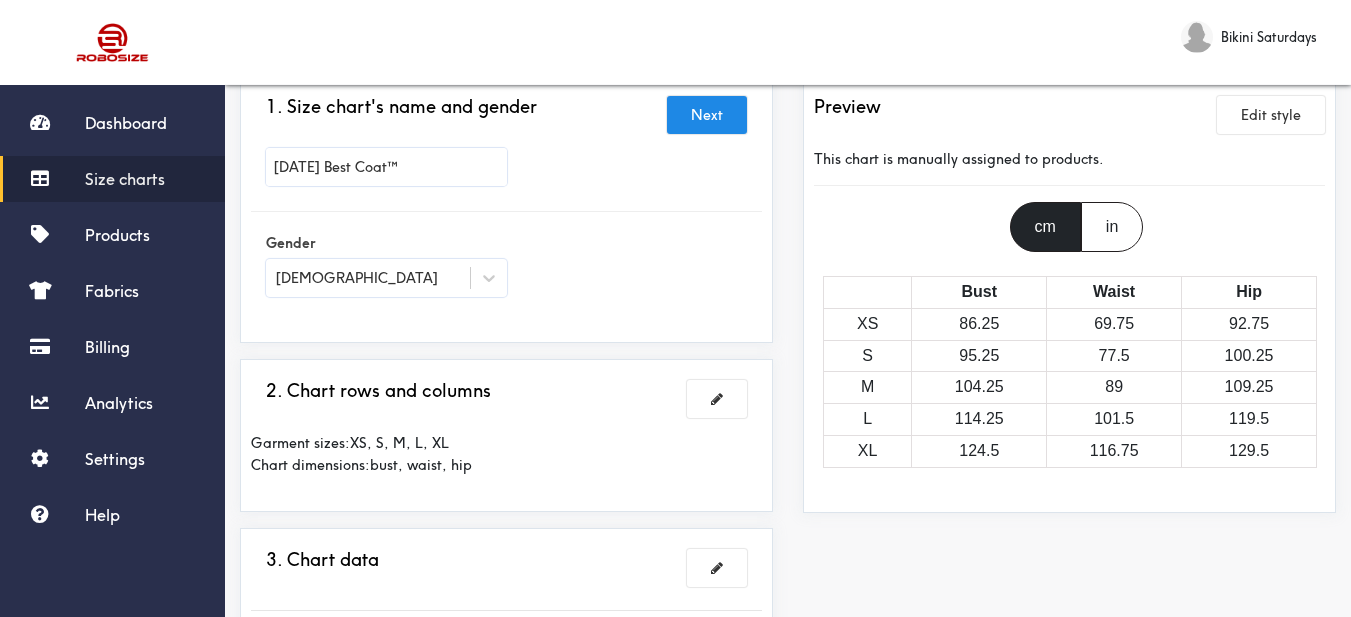 drag, startPoint x: 578, startPoint y: 314, endPoint x: 622, endPoint y: 234, distance: 91.3017 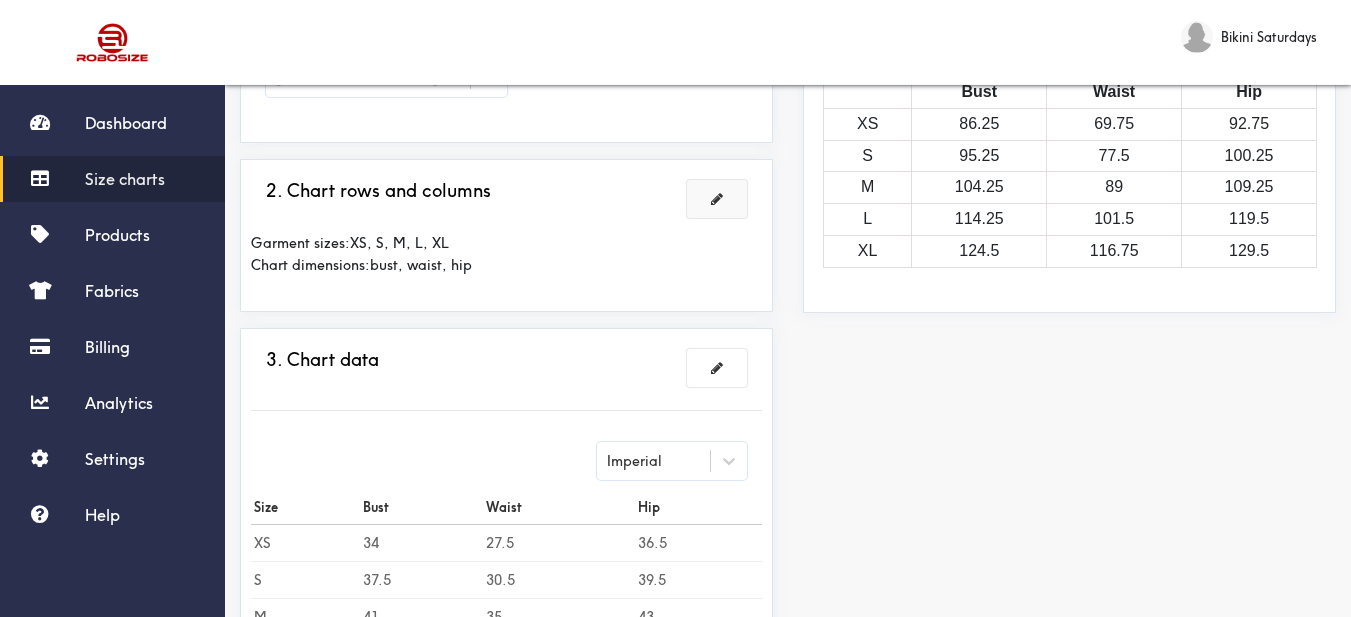 click at bounding box center (717, 199) 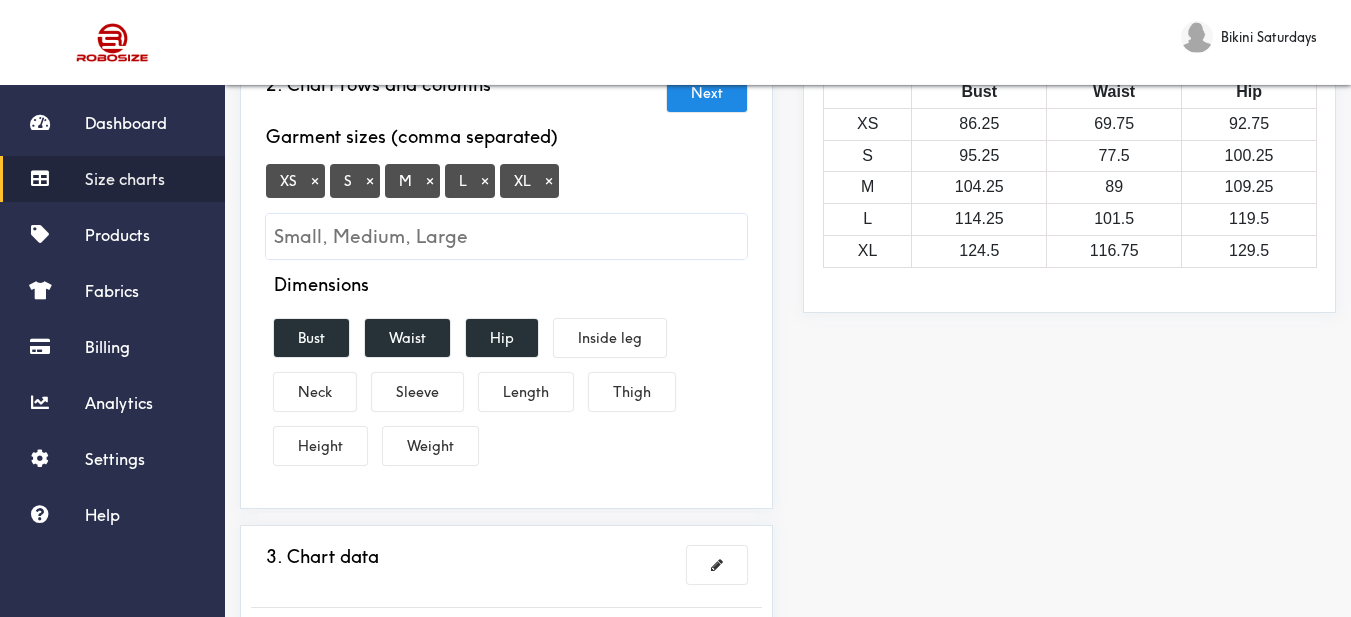 click on "×" at bounding box center (315, 181) 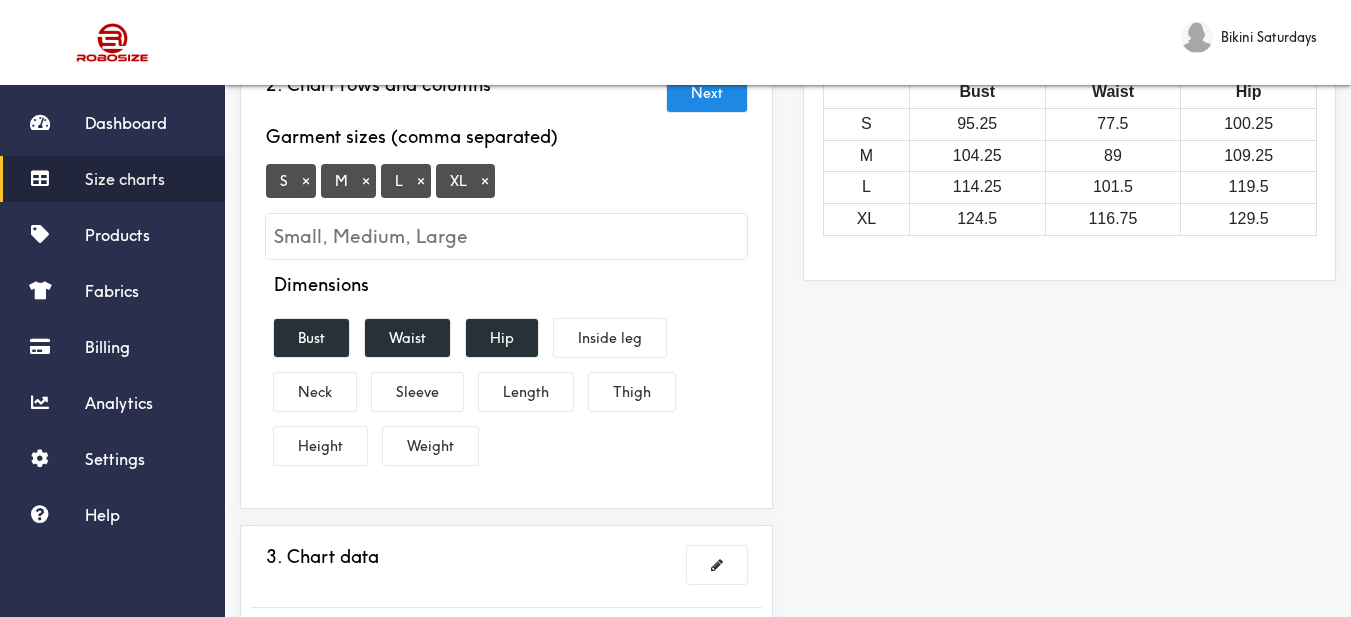 click on "×" at bounding box center [485, 181] 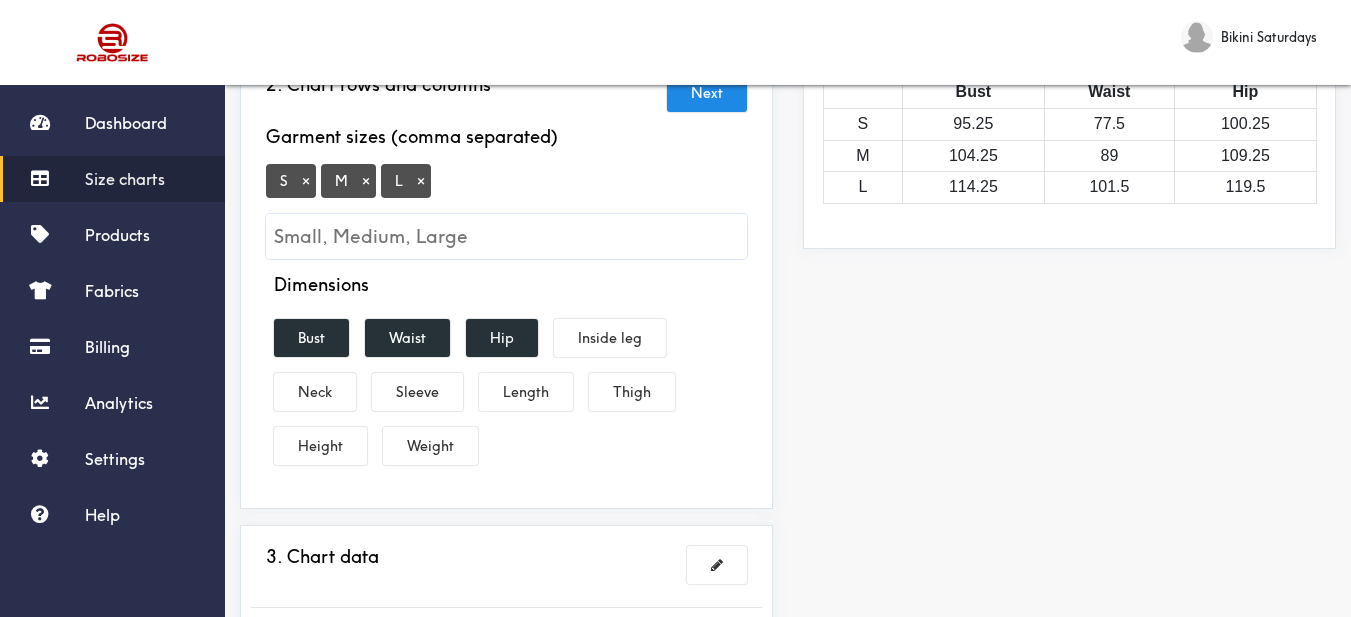 scroll, scrollTop: 400, scrollLeft: 0, axis: vertical 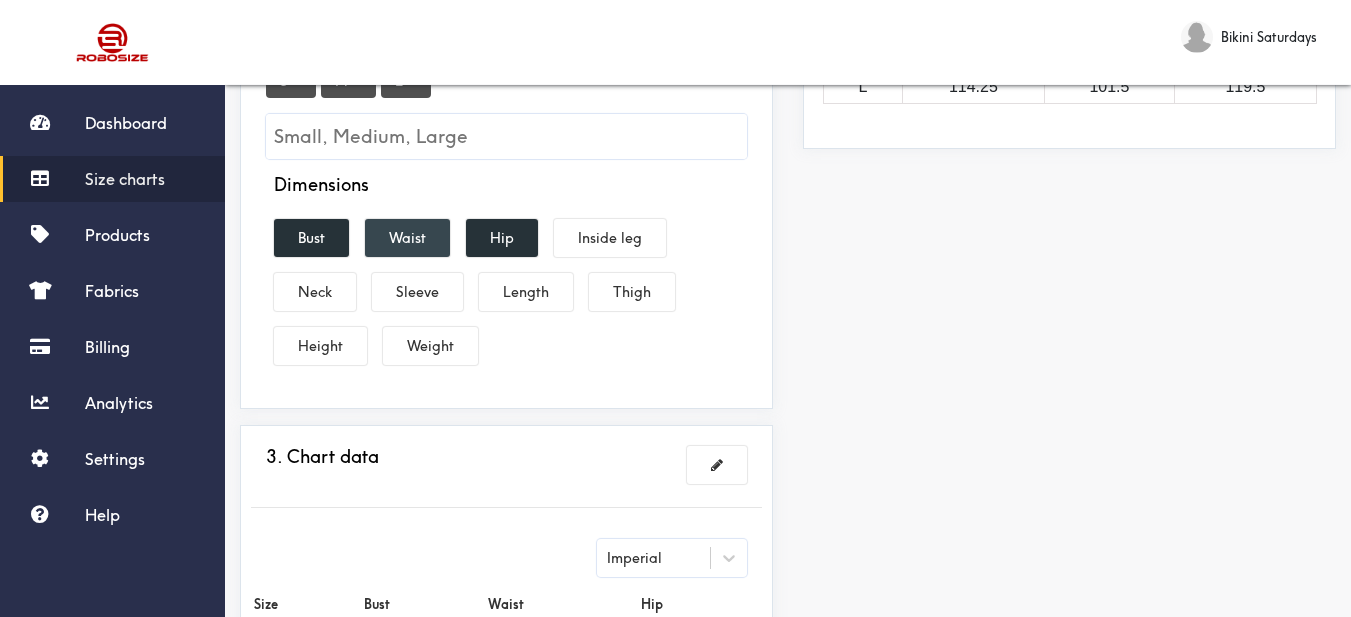 drag, startPoint x: 323, startPoint y: 235, endPoint x: 415, endPoint y: 232, distance: 92.0489 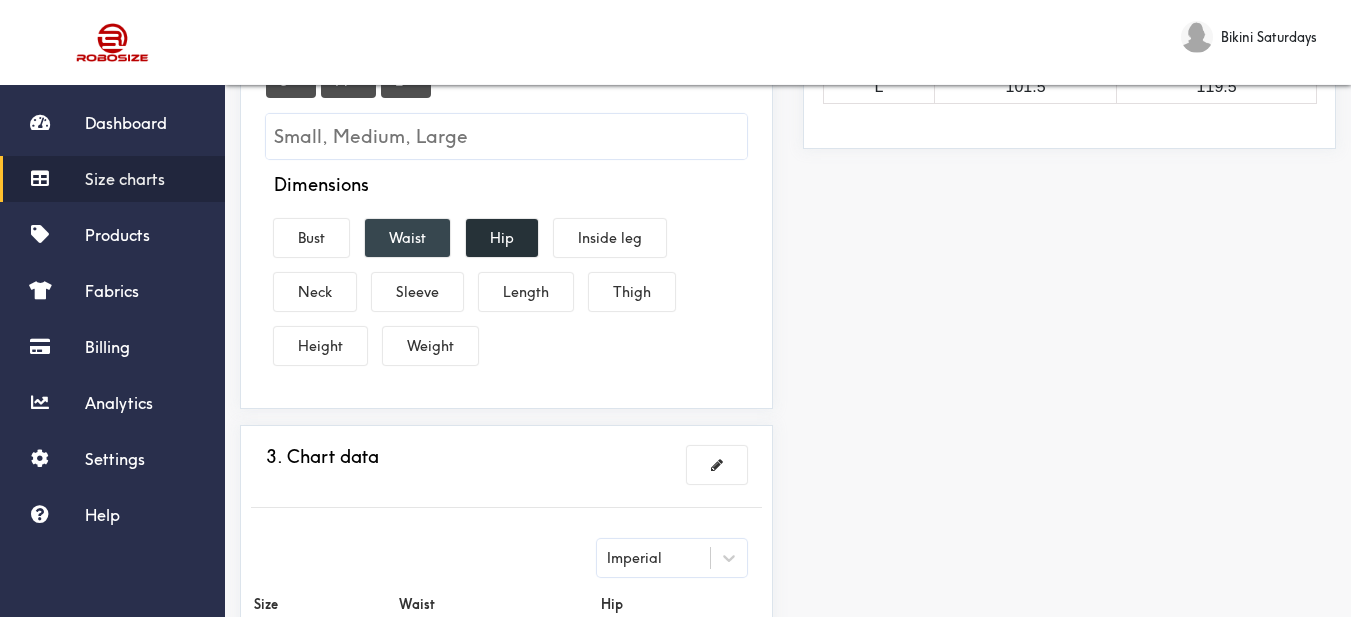 click on "Waist" at bounding box center (407, 238) 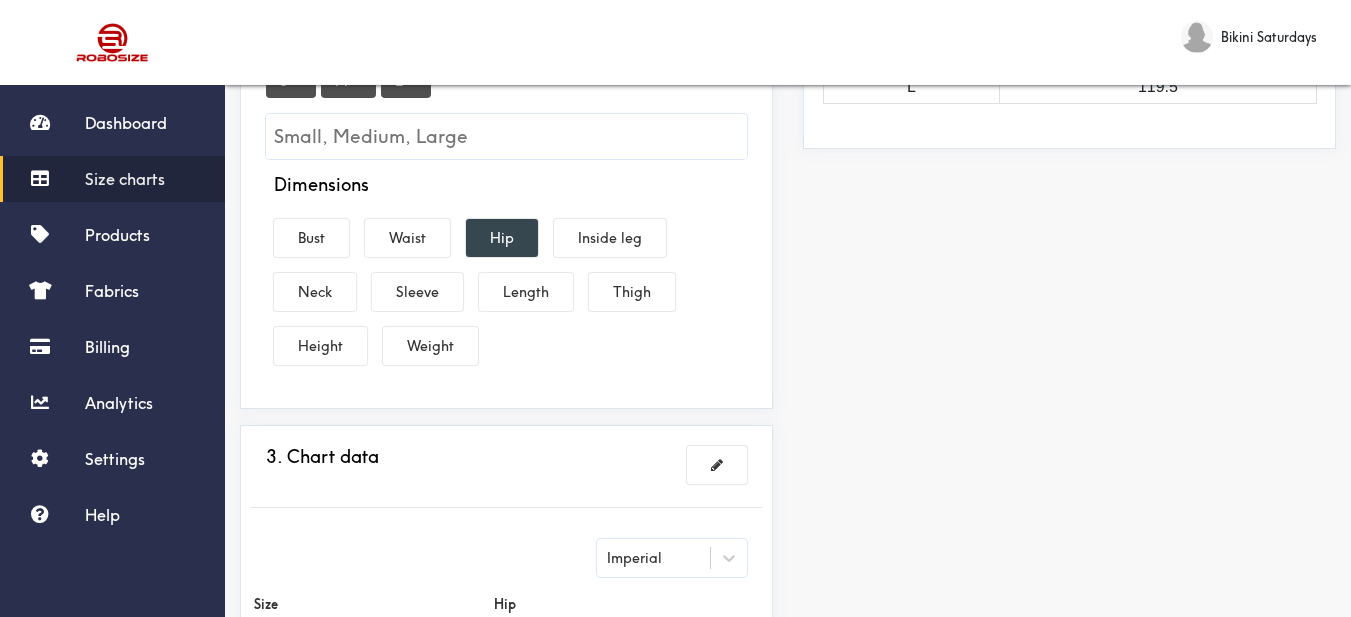 click on "Dimensions Bust Waist Hip Inside leg Neck Sleeve Length Thigh Height Weight" at bounding box center (506, 273) 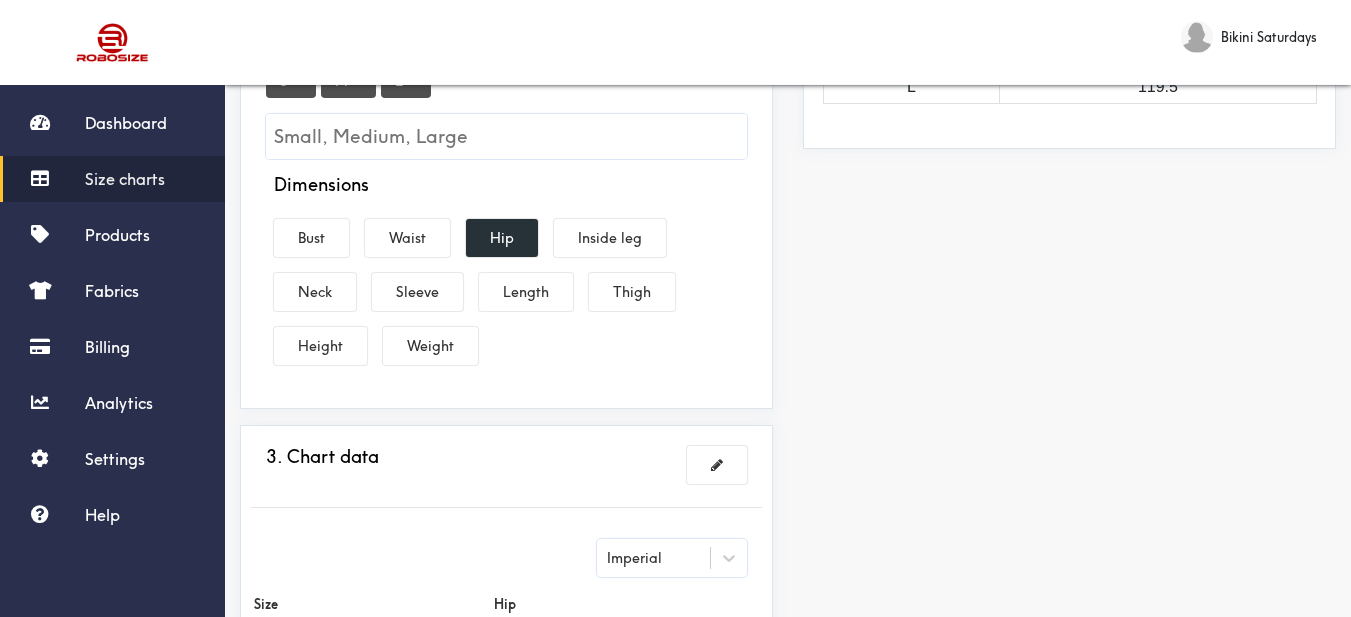 drag, startPoint x: 500, startPoint y: 239, endPoint x: 515, endPoint y: 259, distance: 25 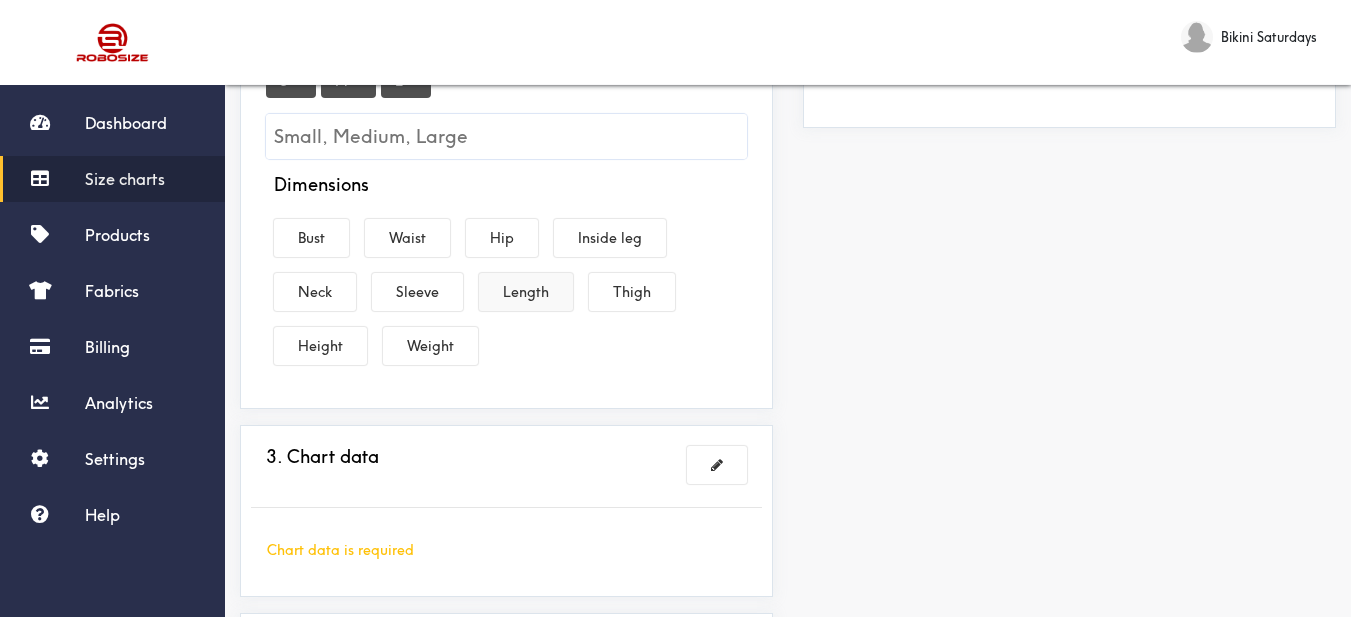 click on "Length" at bounding box center (526, 292) 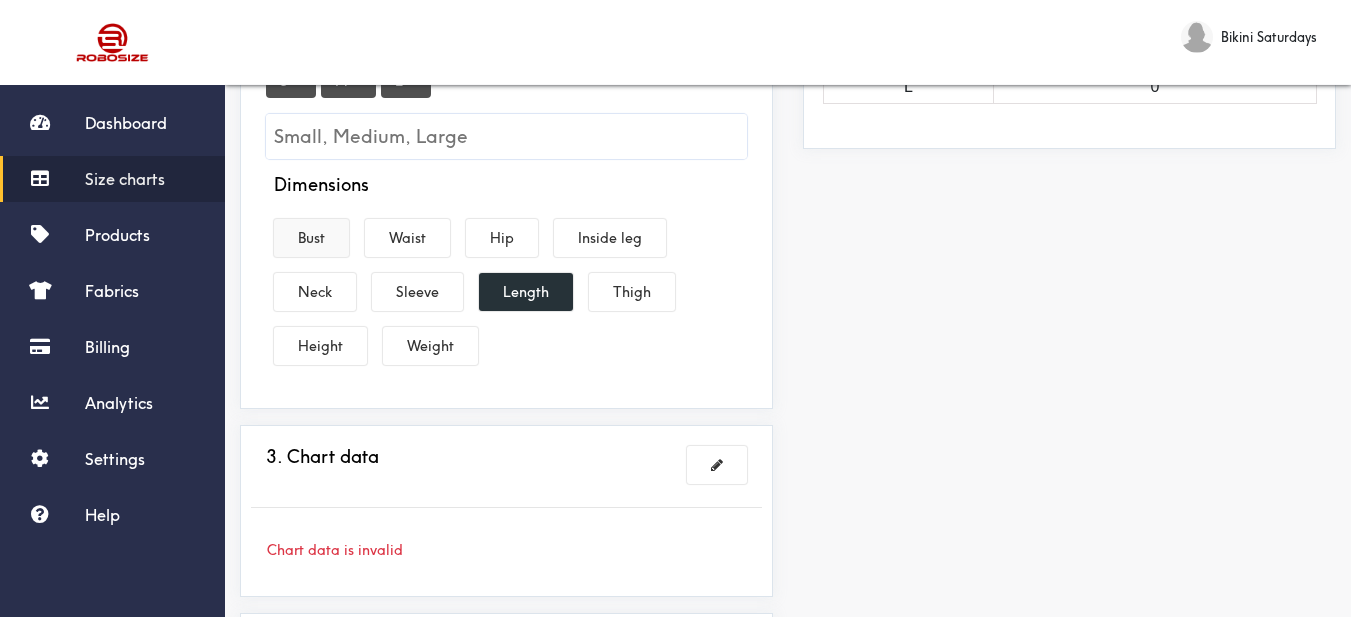 click on "Bust" at bounding box center [311, 238] 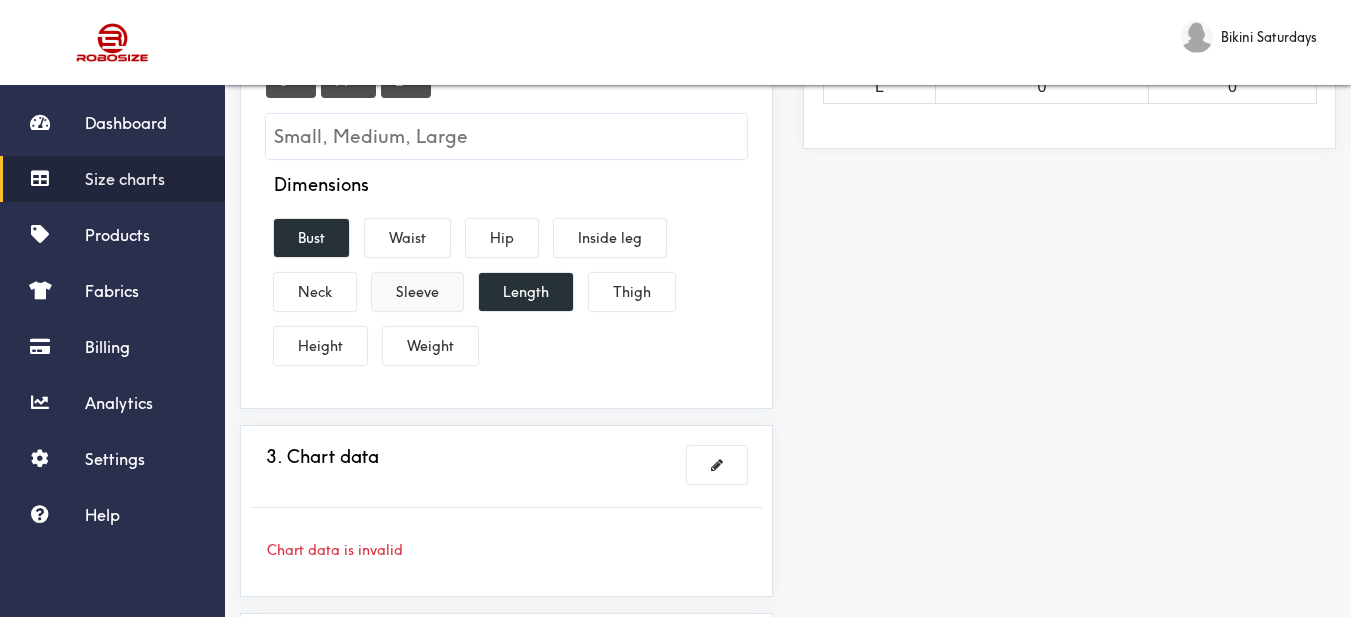 click on "Sleeve" at bounding box center [417, 292] 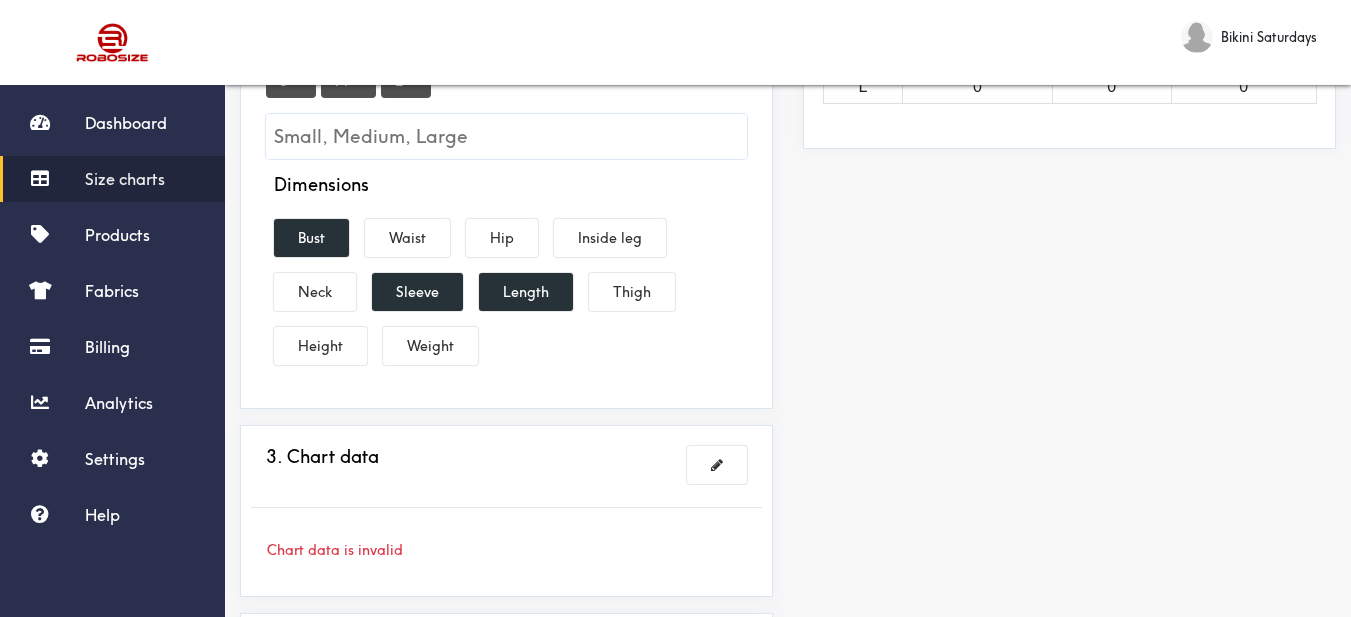 click on "Preview Edit style This chart is manually assigned to products. cm in Length Bust Sleeve S 0 0 0 M 0 0 0 L 0 0 0" at bounding box center [1069, 267] 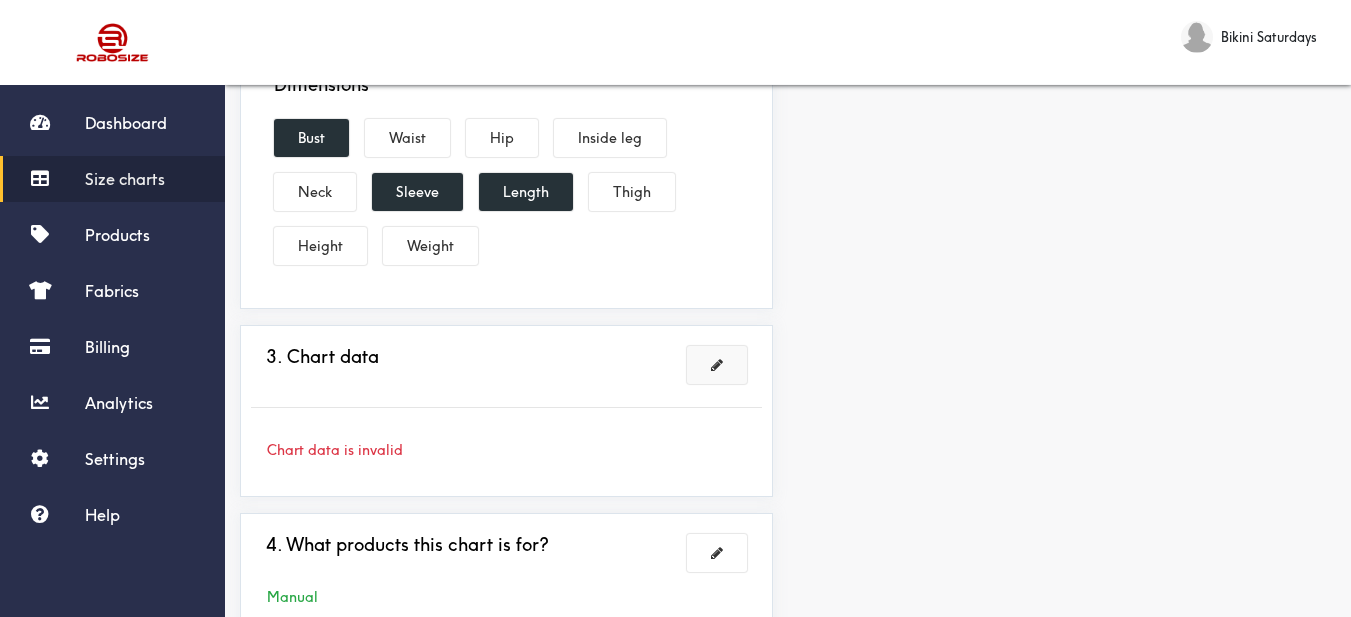 click at bounding box center [717, 365] 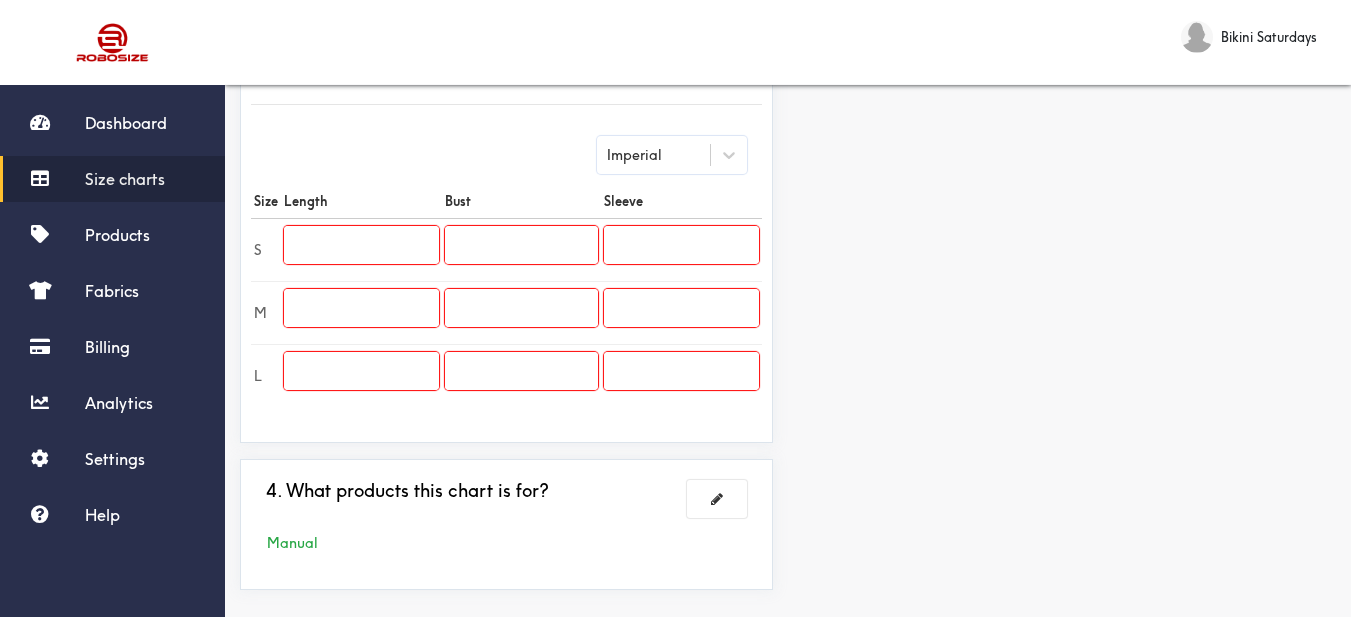 click at bounding box center (361, 245) 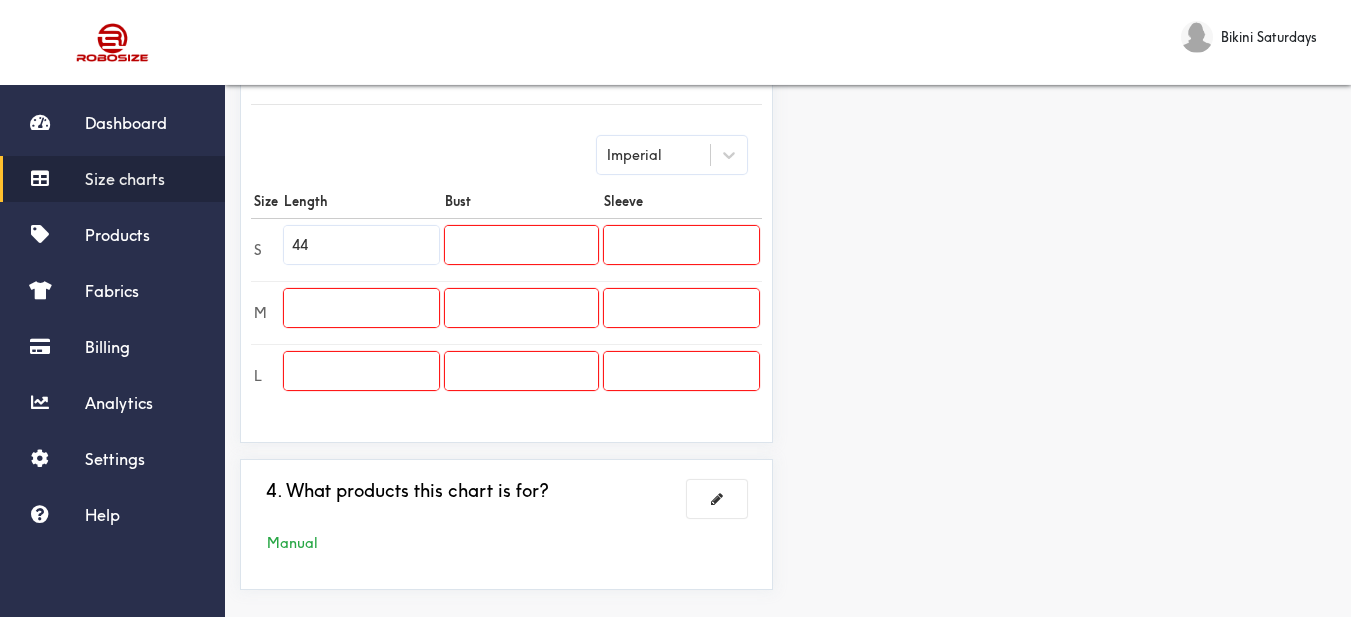 type on "44" 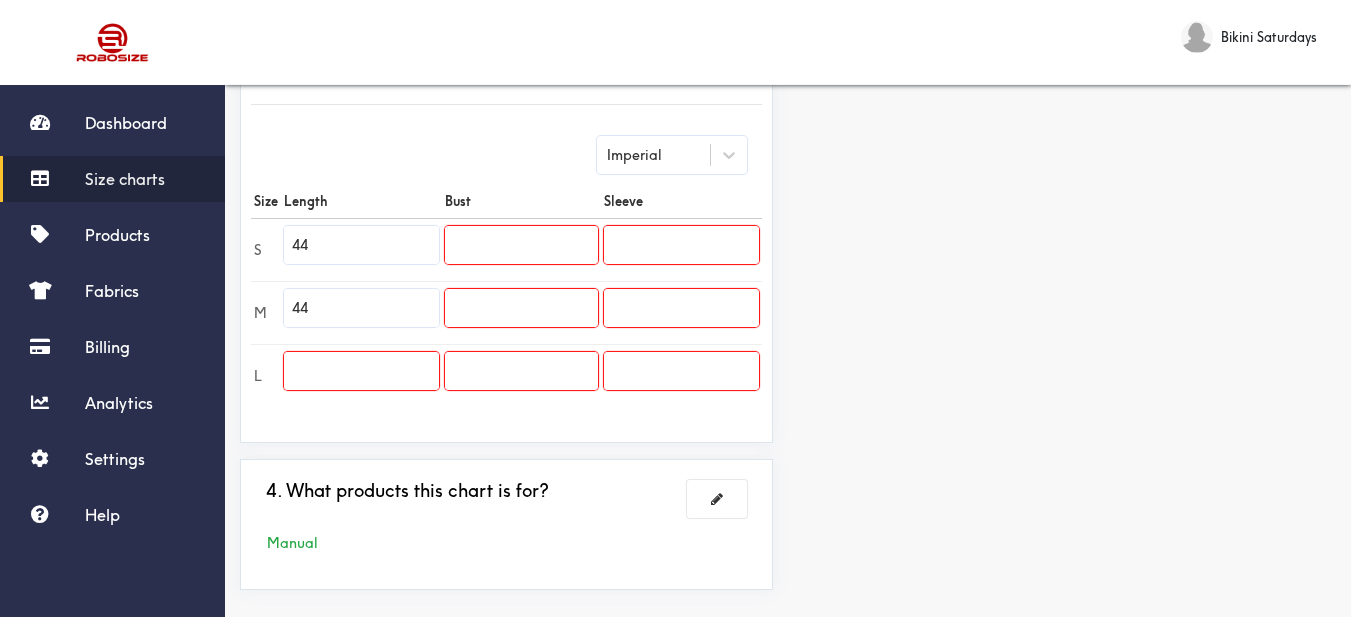 type on "44" 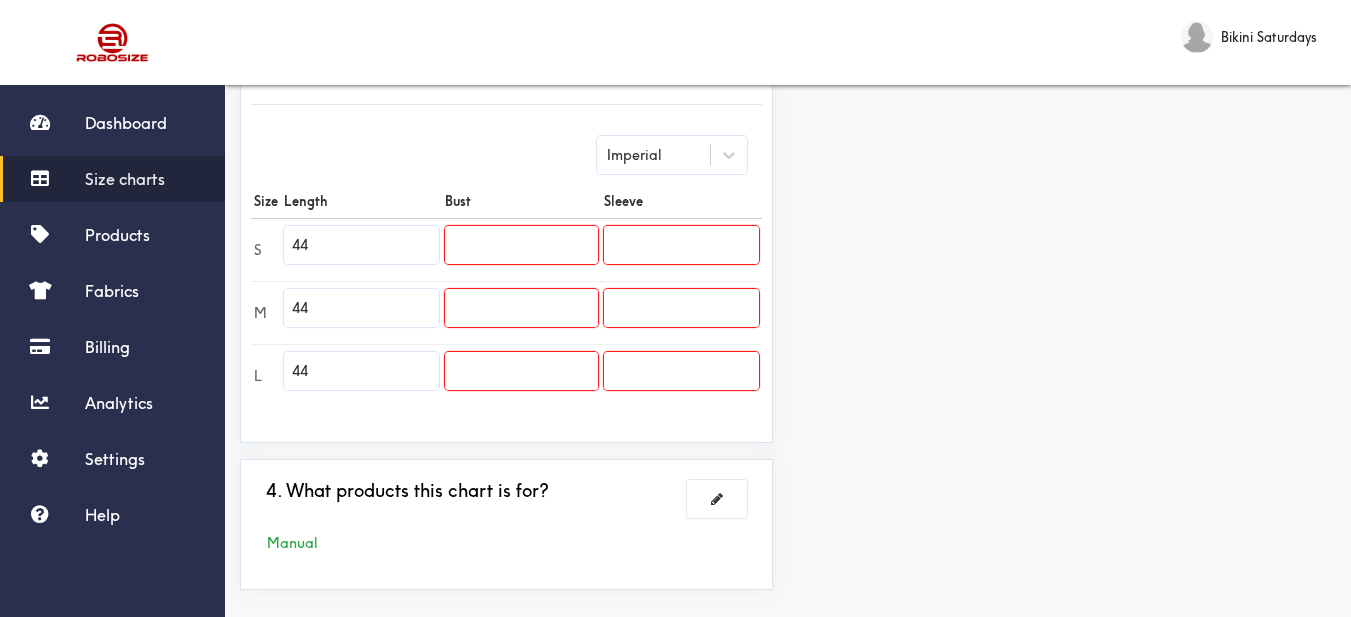 type on "44" 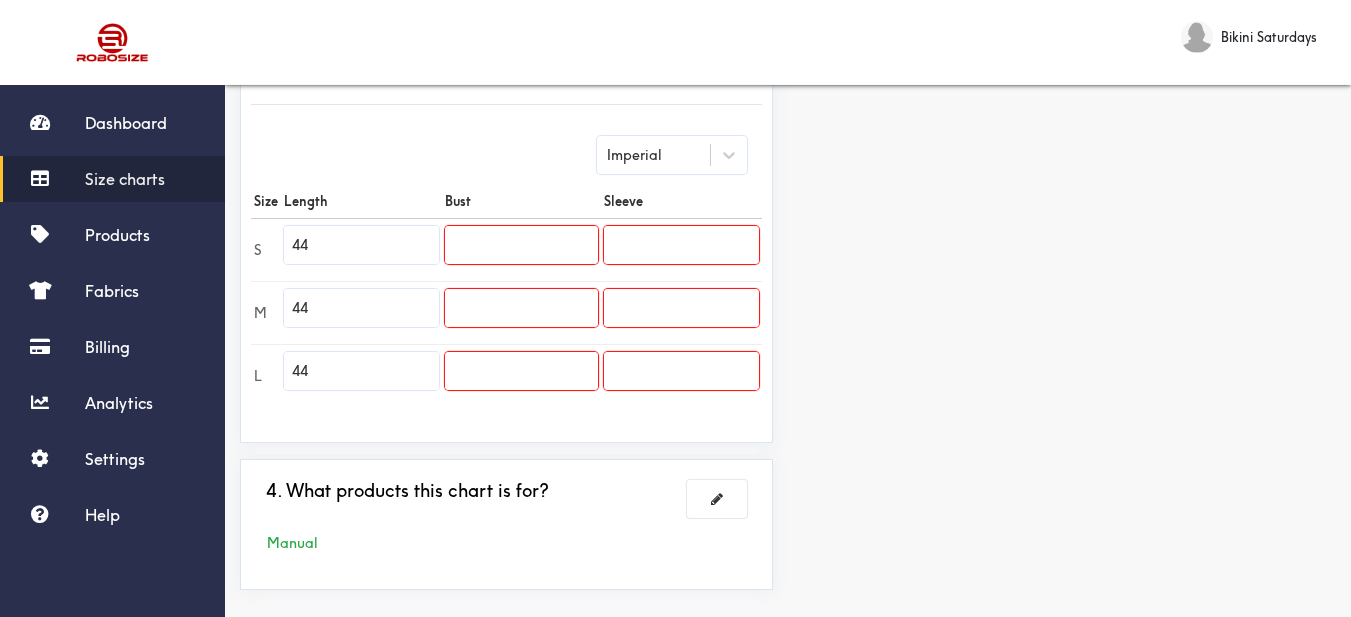 click at bounding box center (521, 245) 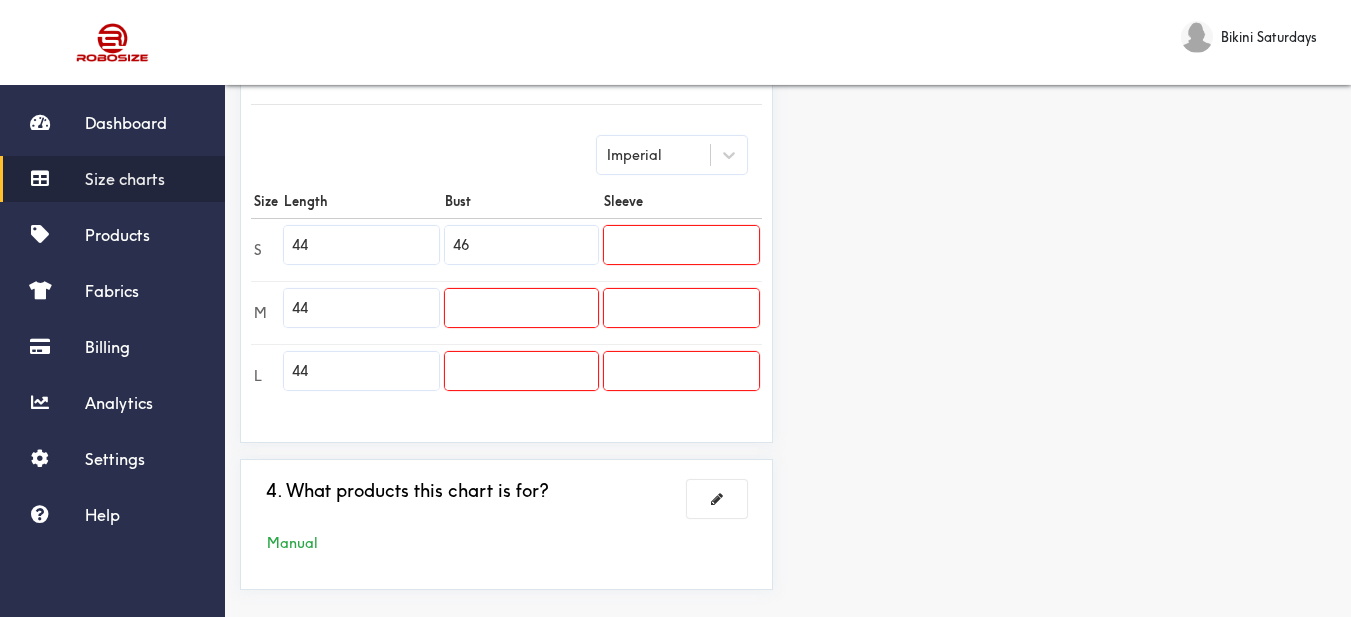 type on "46" 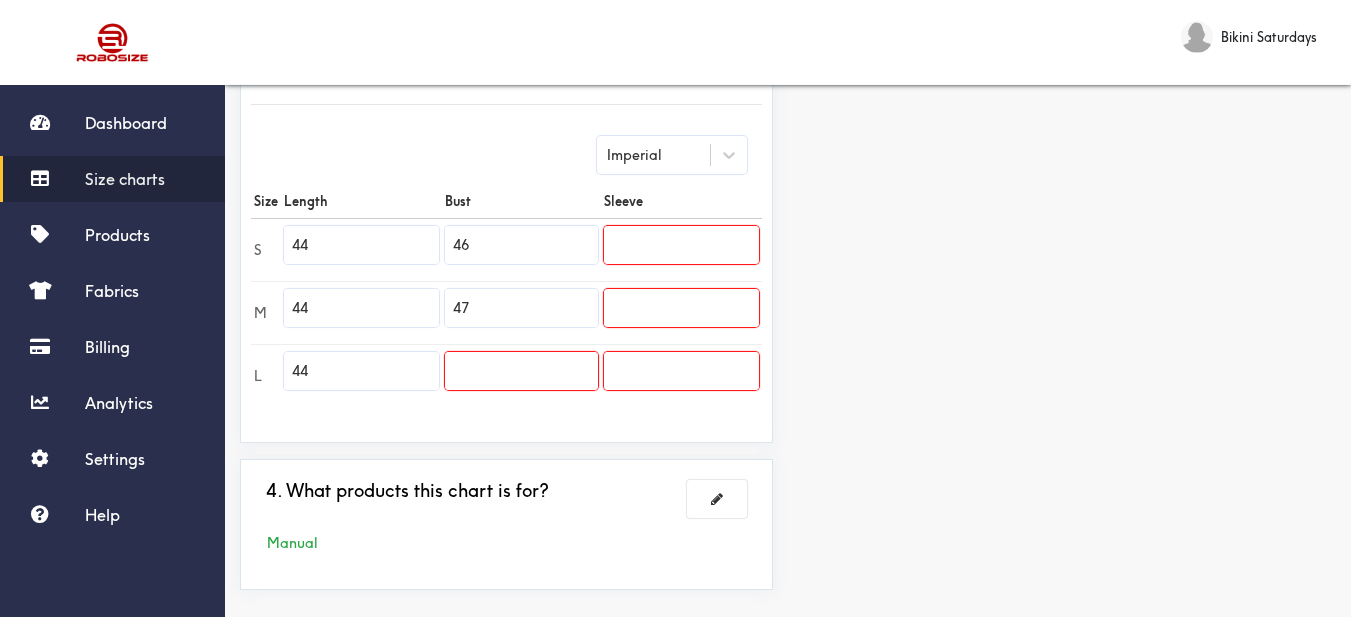 type on "47" 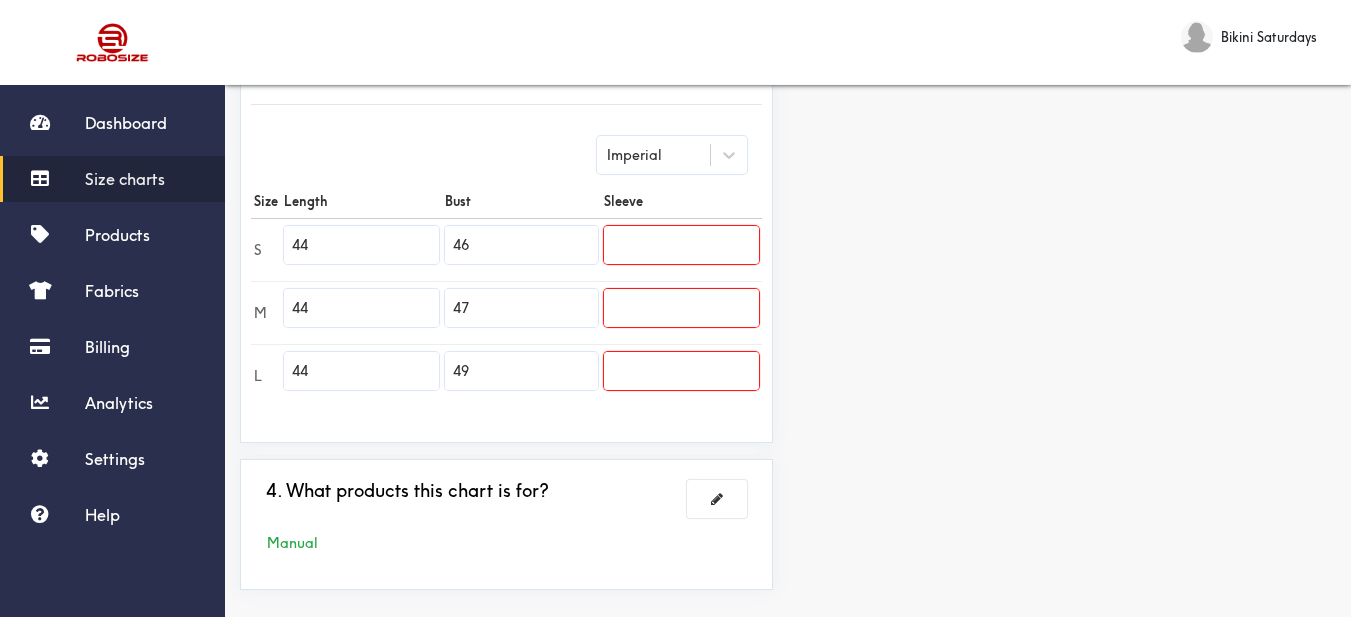type on "49" 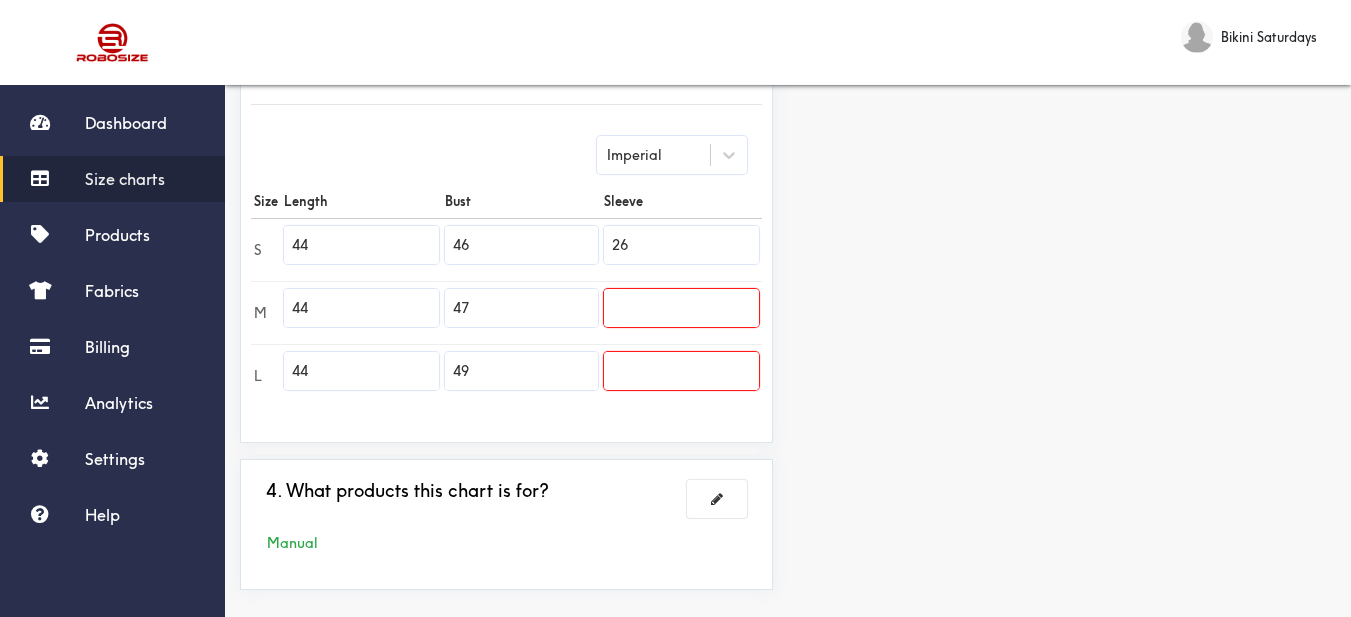type on "26" 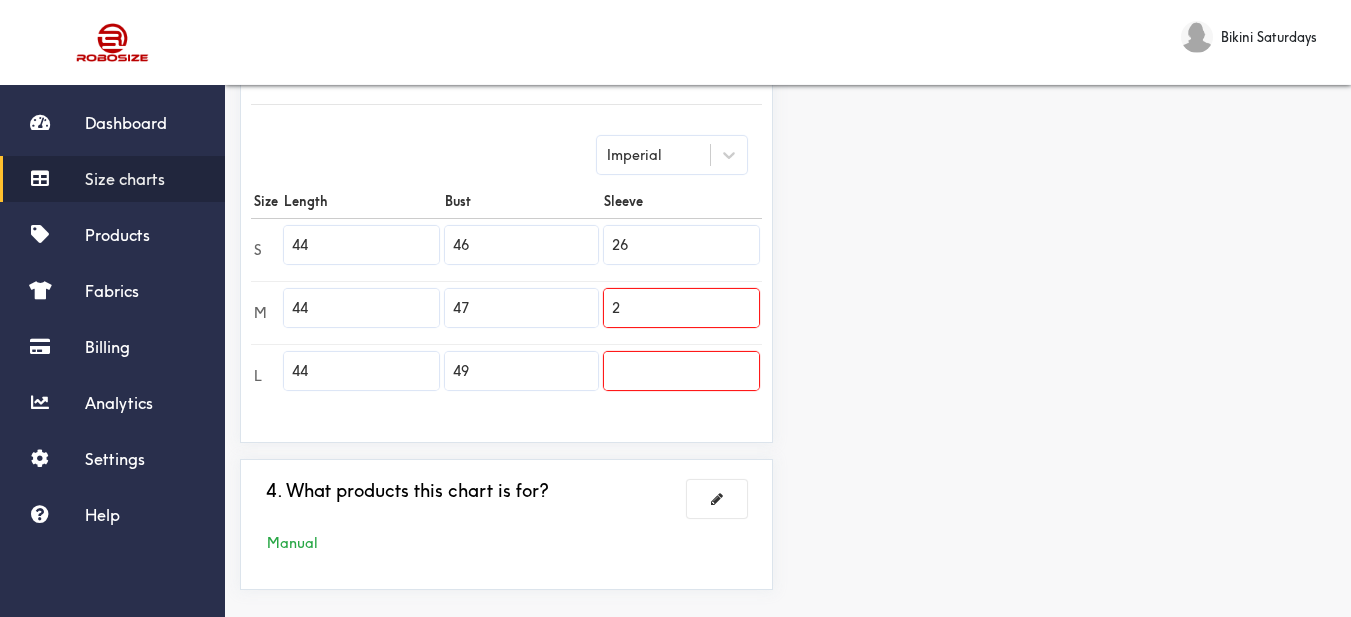 click on "2" at bounding box center [681, 308] 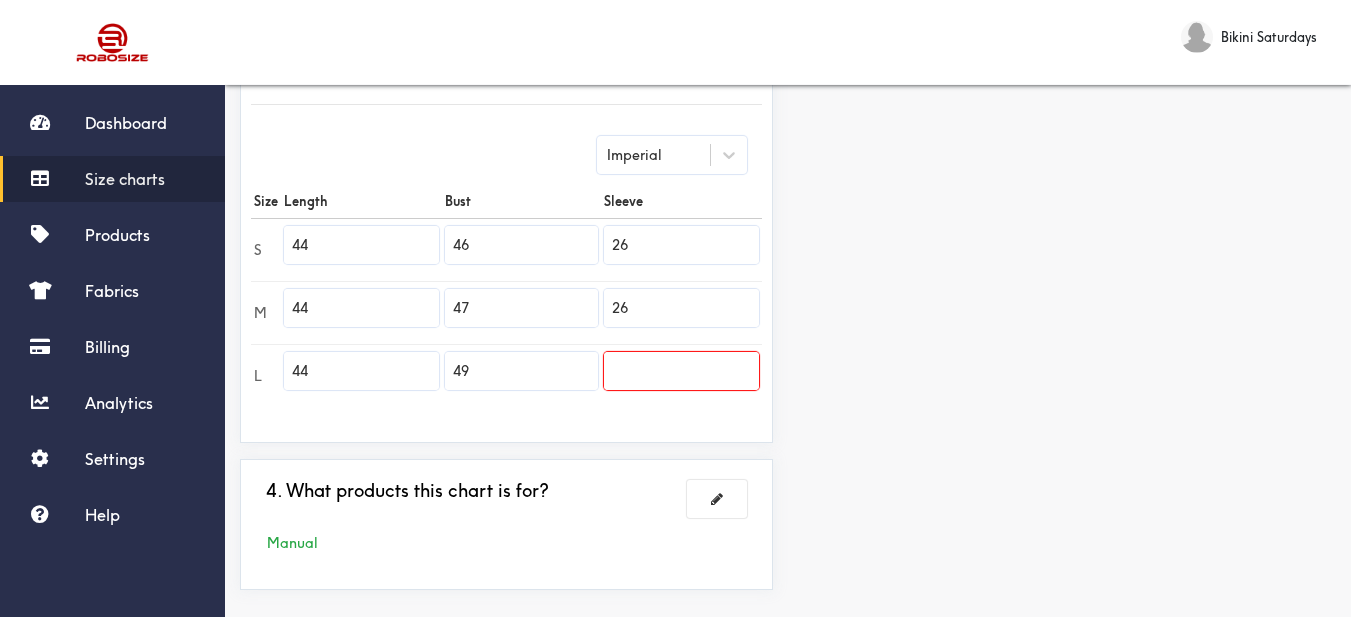 type on "26" 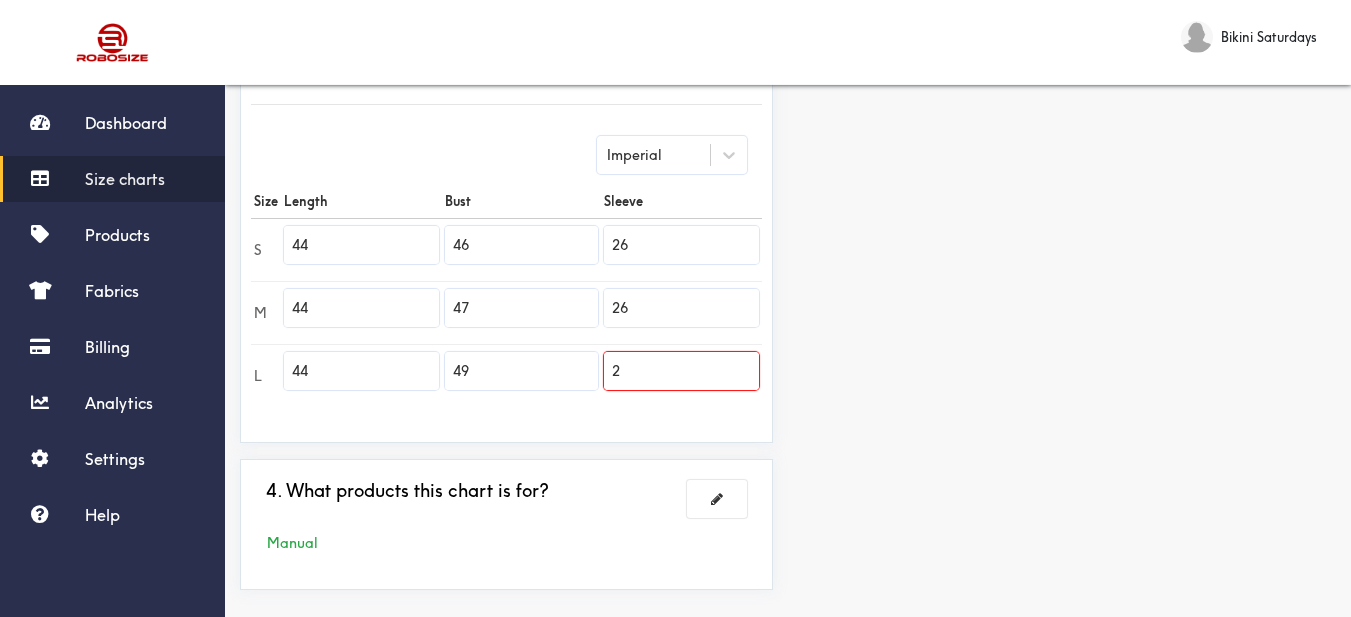 click on "2" at bounding box center (681, 371) 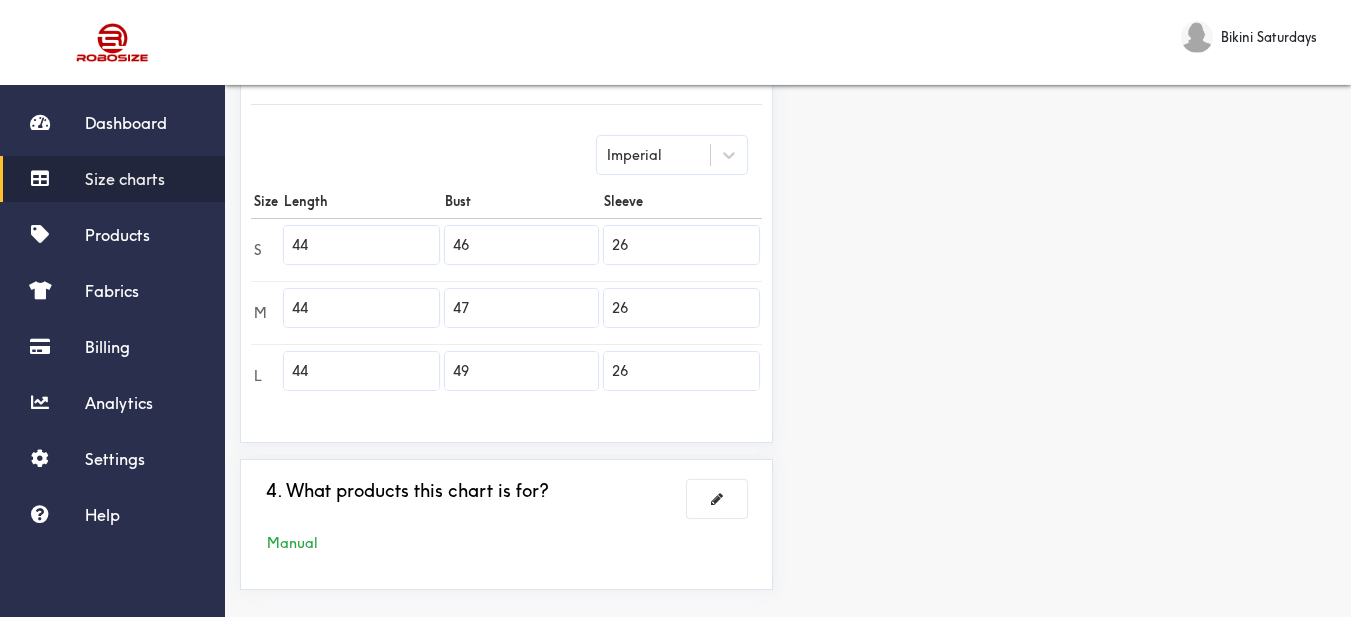 type on "26" 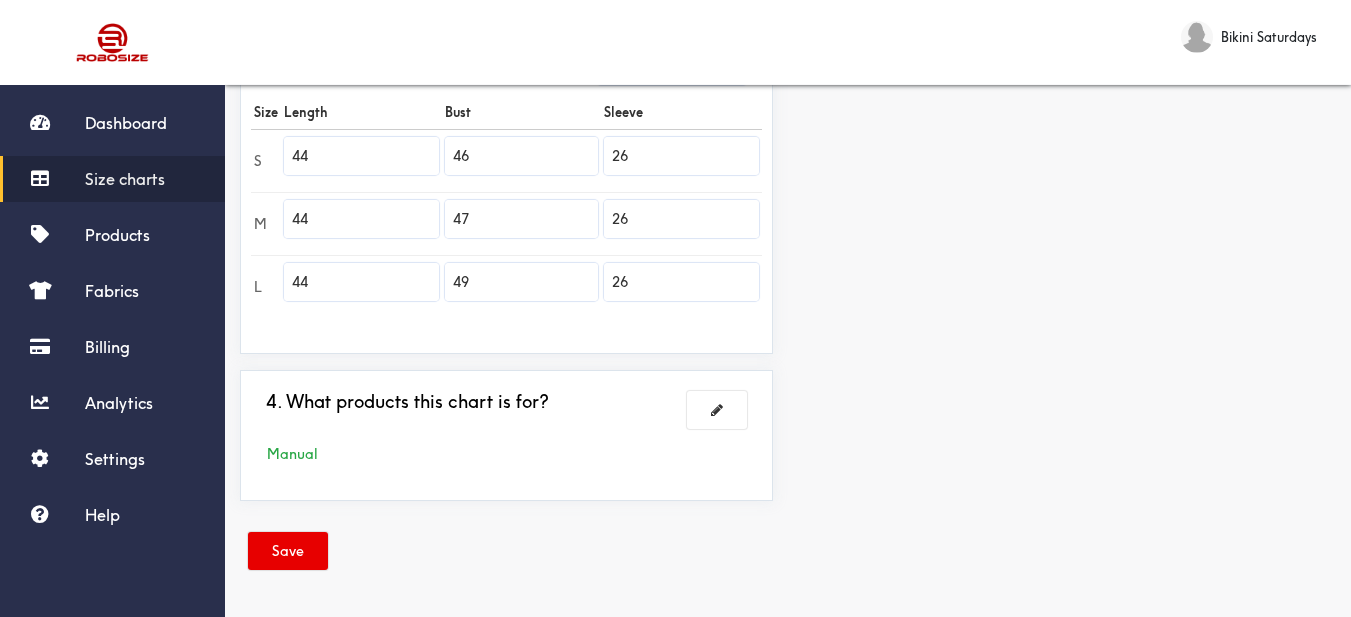 drag, startPoint x: 267, startPoint y: 541, endPoint x: 269, endPoint y: 530, distance: 11.18034 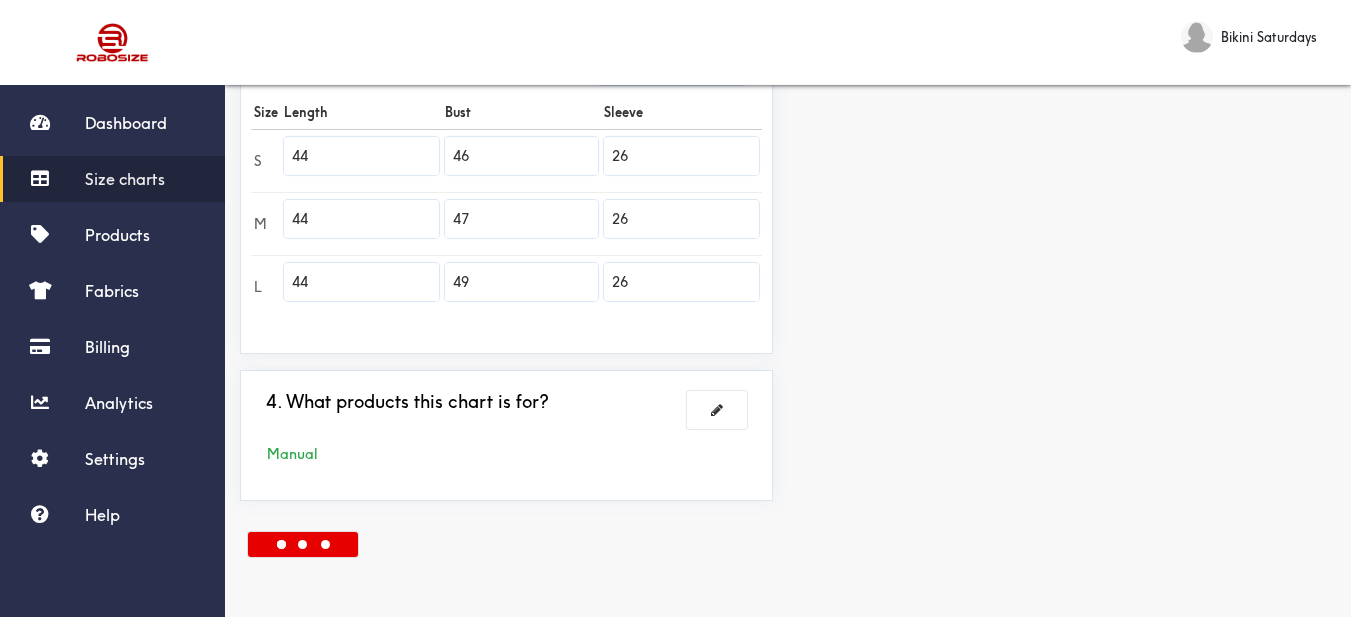 scroll, scrollTop: 58, scrollLeft: 0, axis: vertical 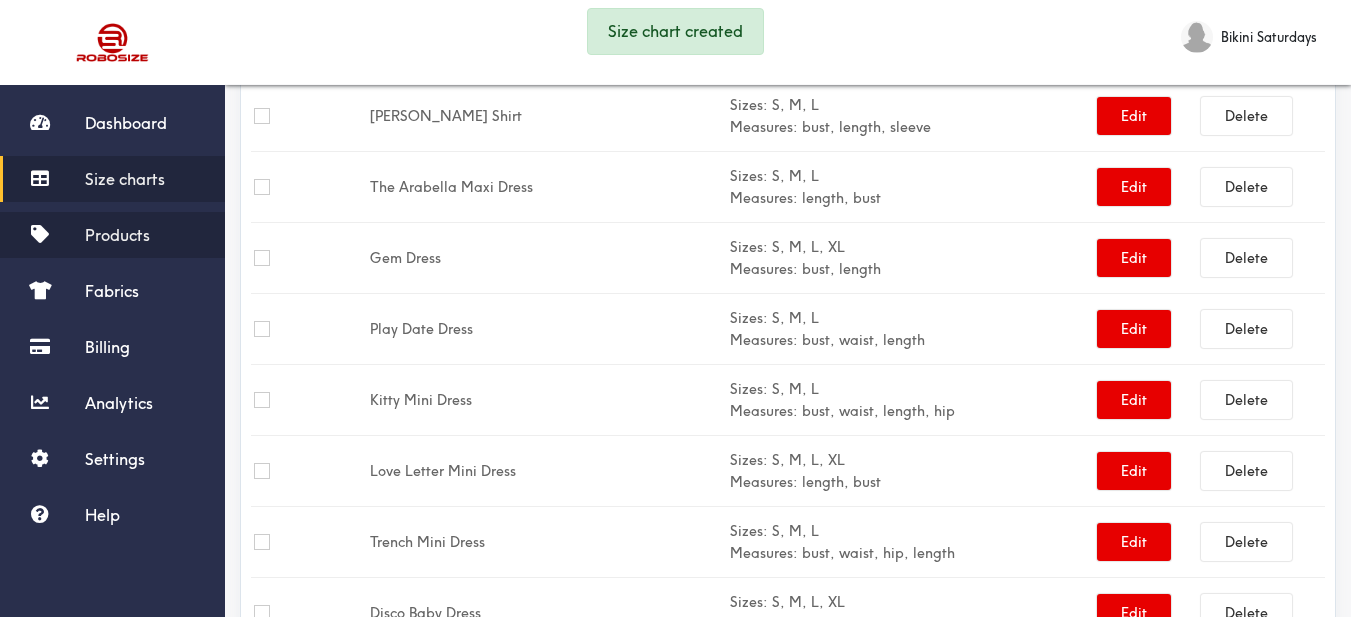 click on "Products" at bounding box center (117, 235) 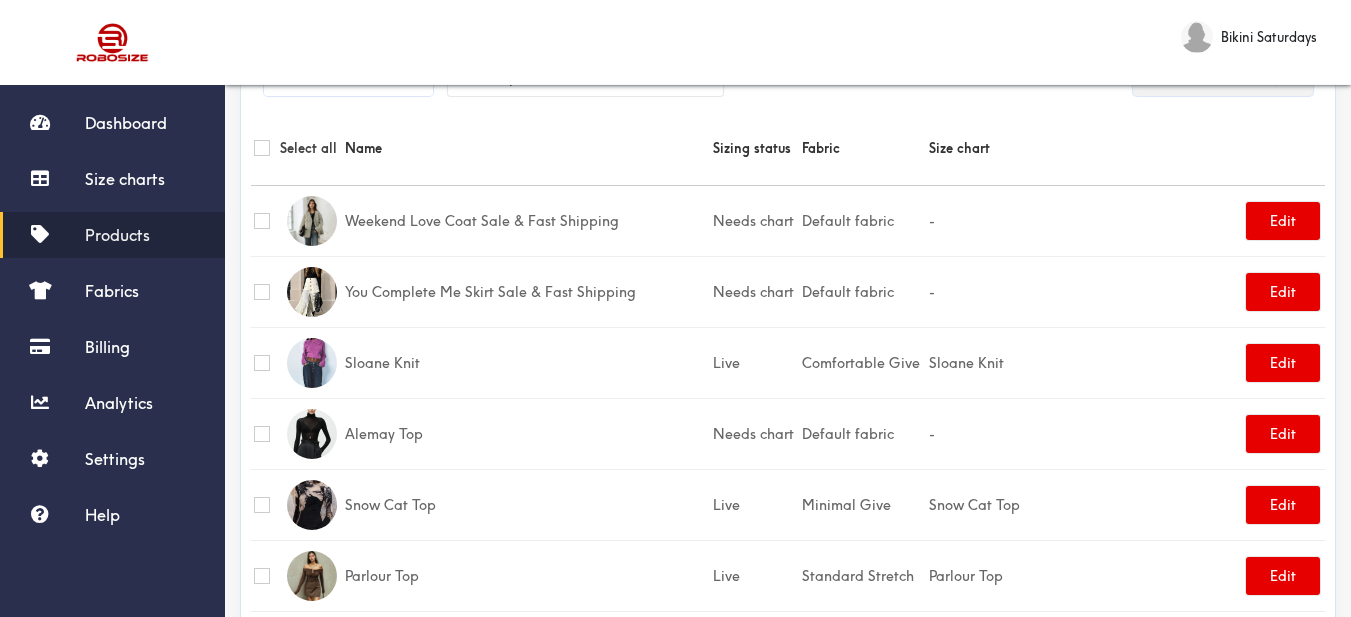 scroll, scrollTop: 0, scrollLeft: 0, axis: both 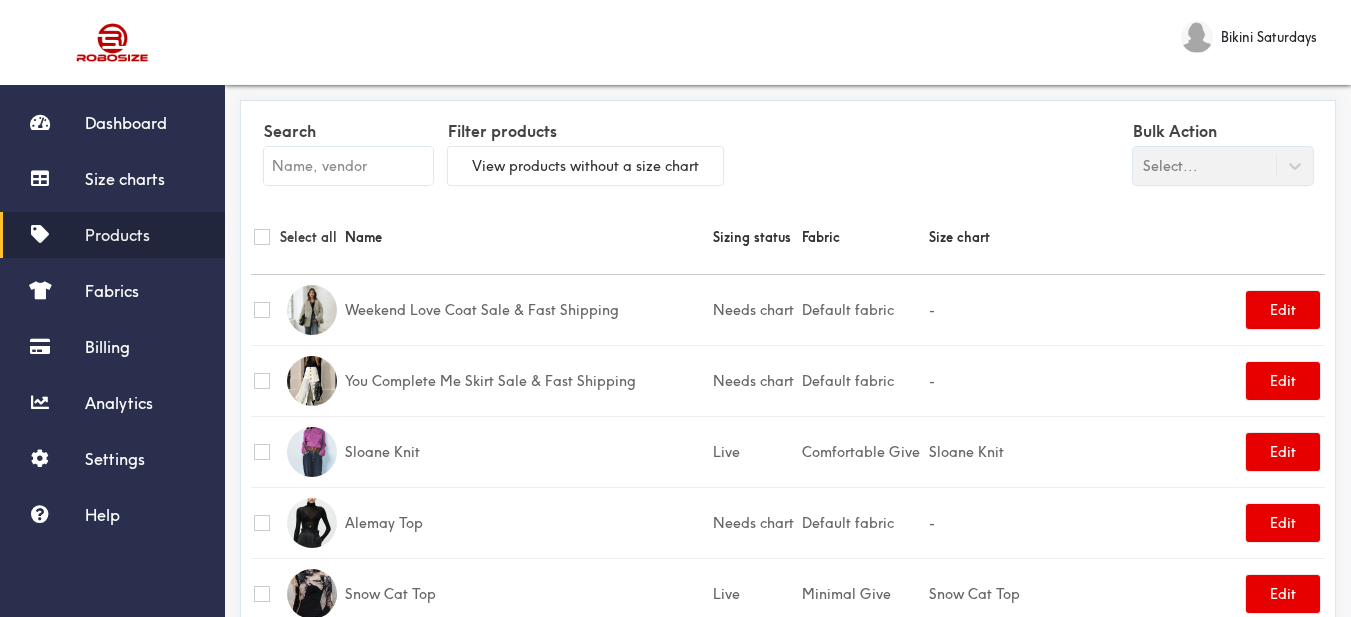 click at bounding box center [348, 166] 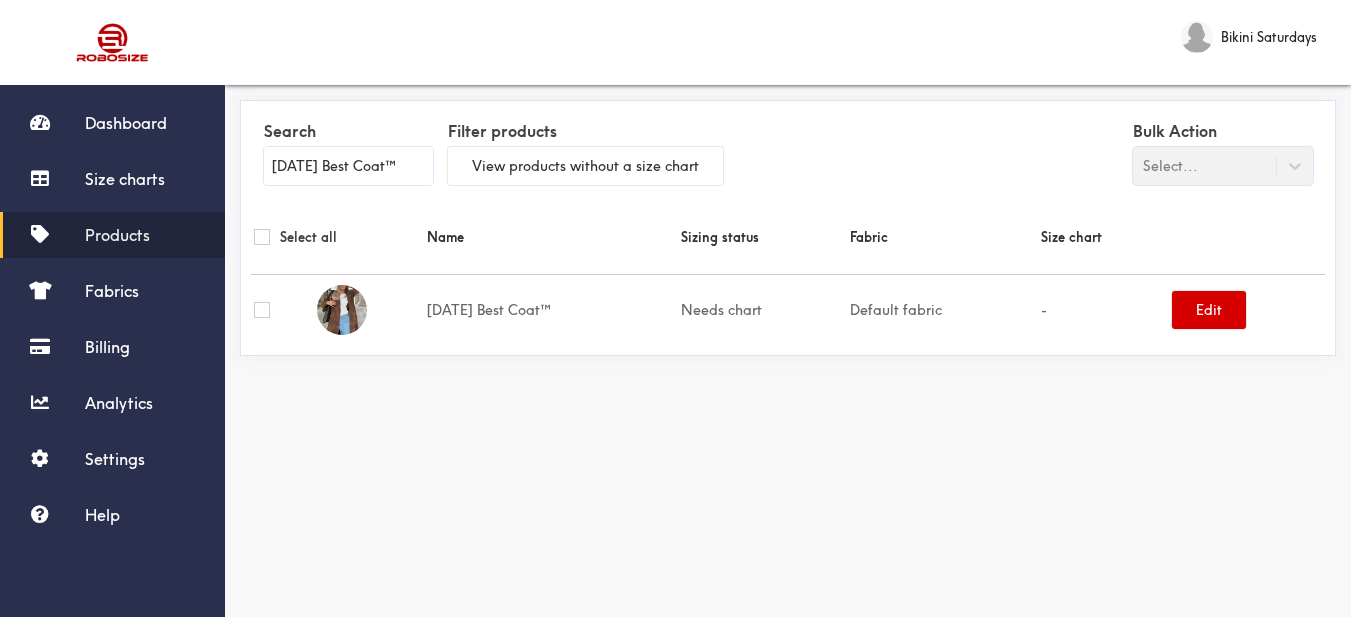 type on "[DATE] Best Coat™" 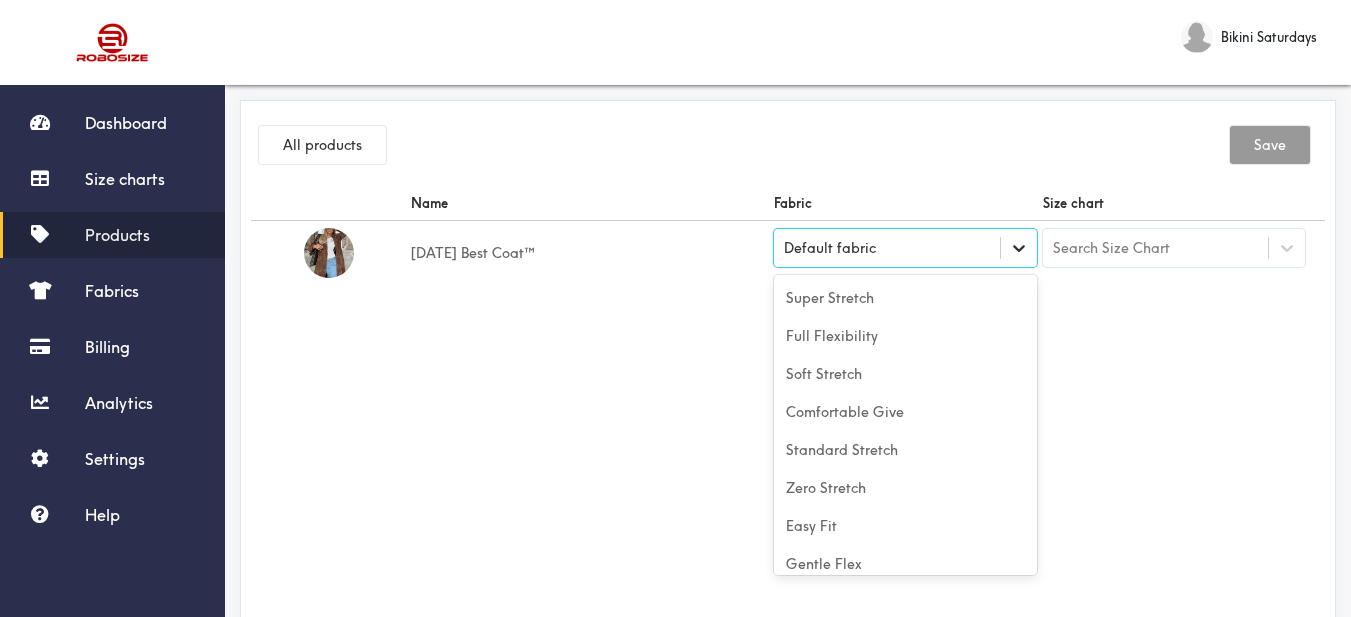 click 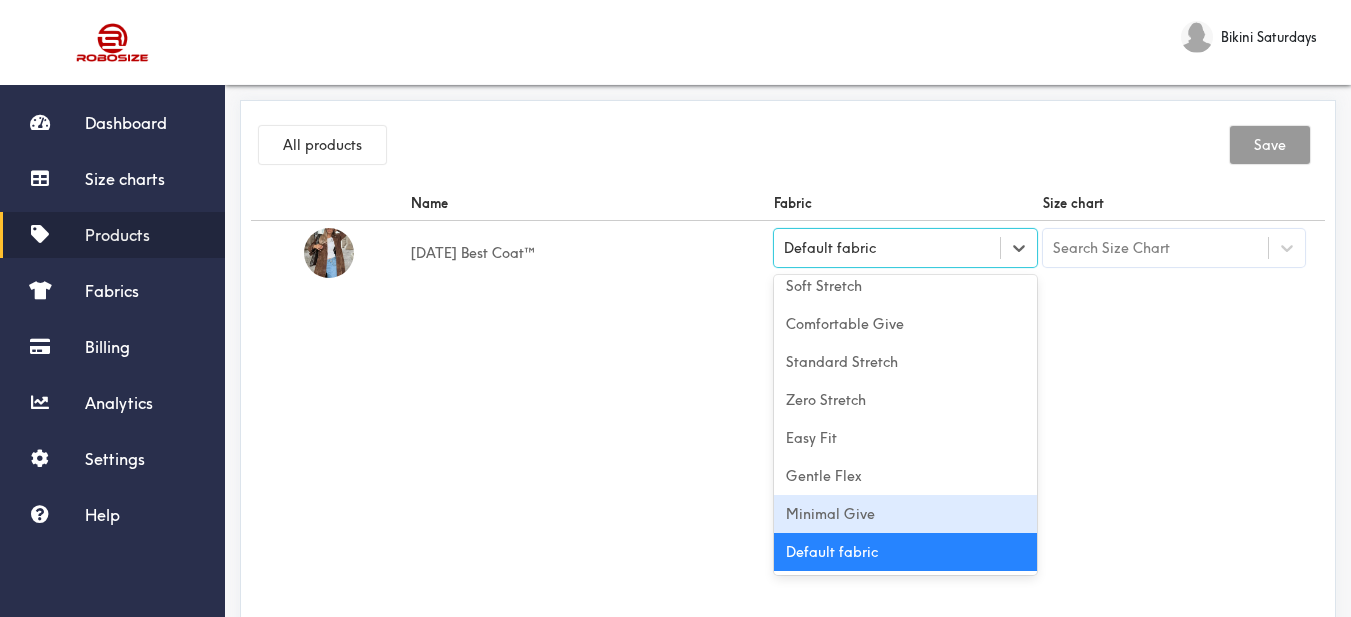 click on "Minimal Give" at bounding box center [905, 514] 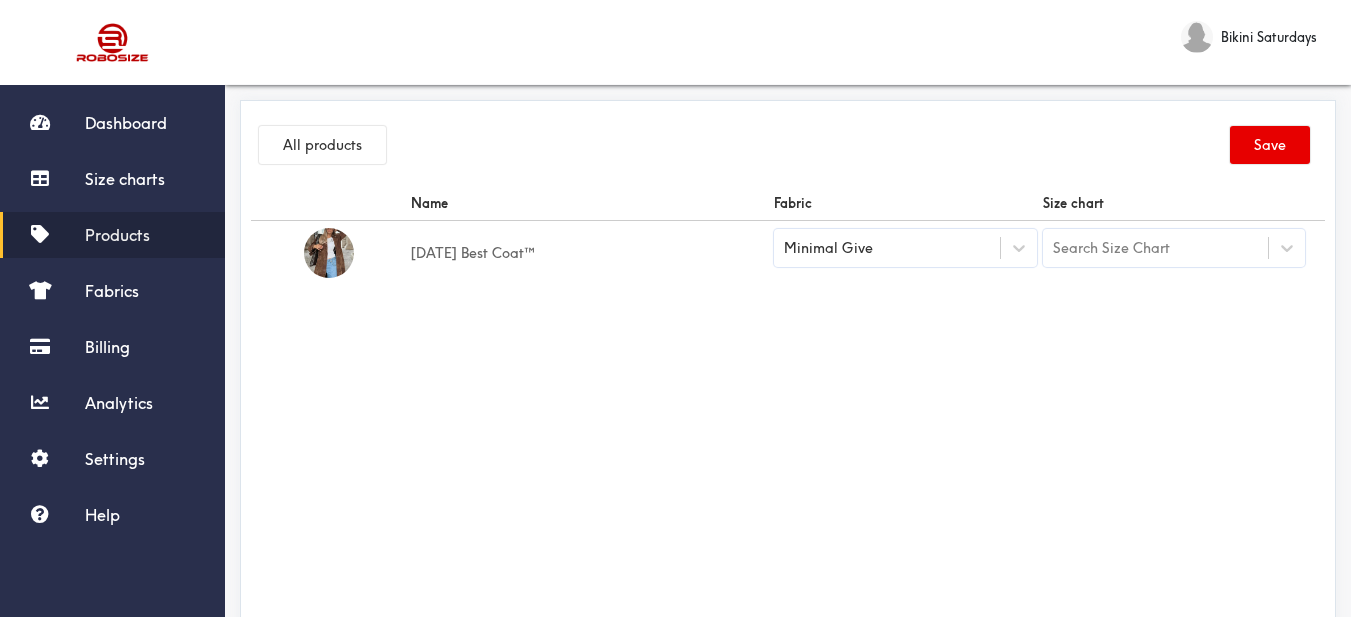 click on "Name Fabric Size chart [DATE] Best Coat™ Minimal Give	 Search Size Chart" at bounding box center (788, 411) 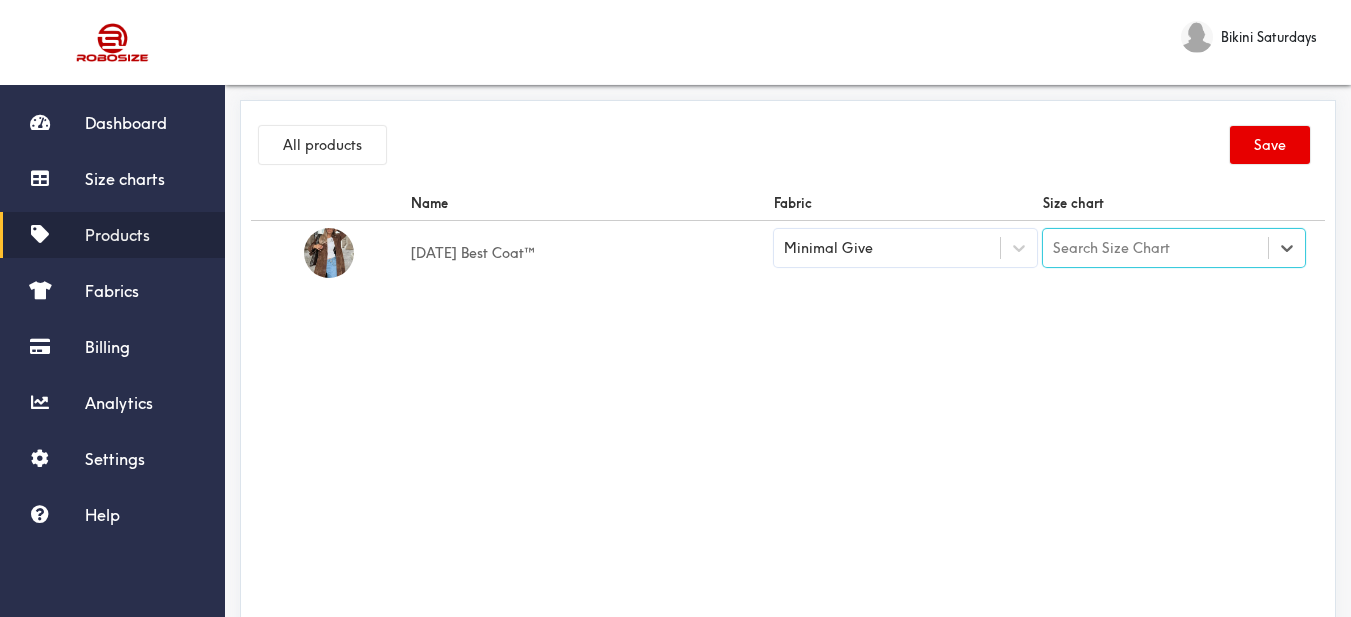 click on "Search Size Chart" at bounding box center [1111, 248] 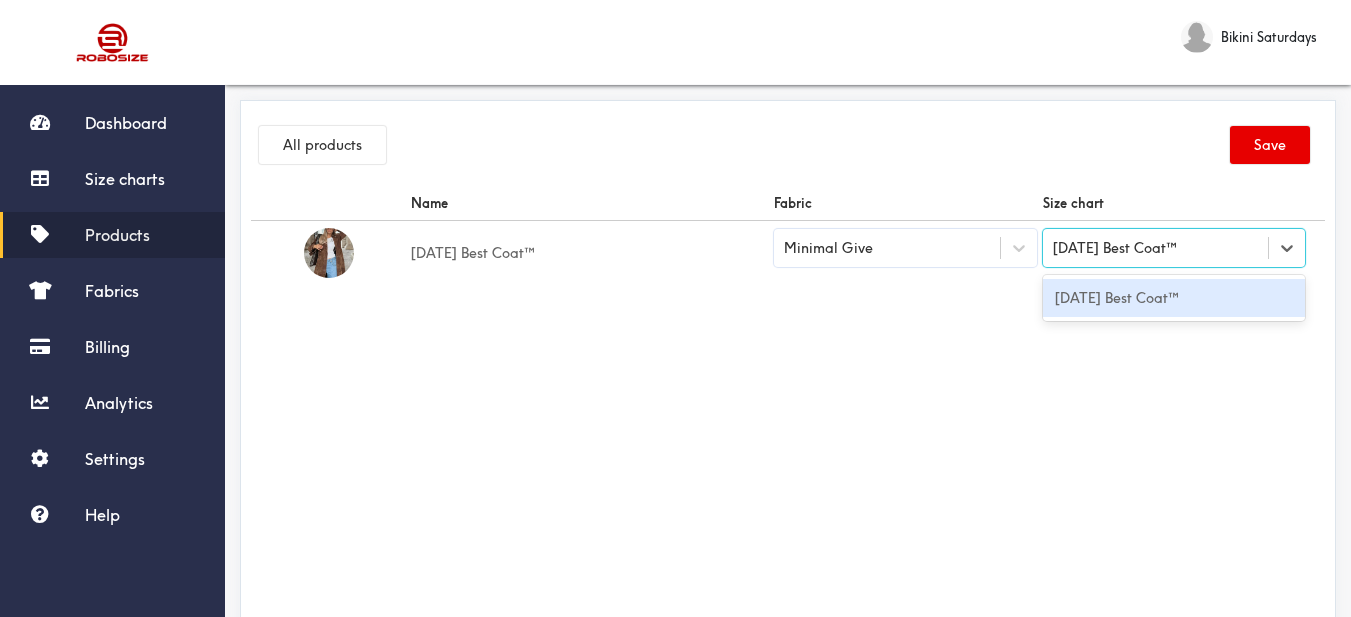click on "[DATE] Best Coat™" at bounding box center (1174, 298) 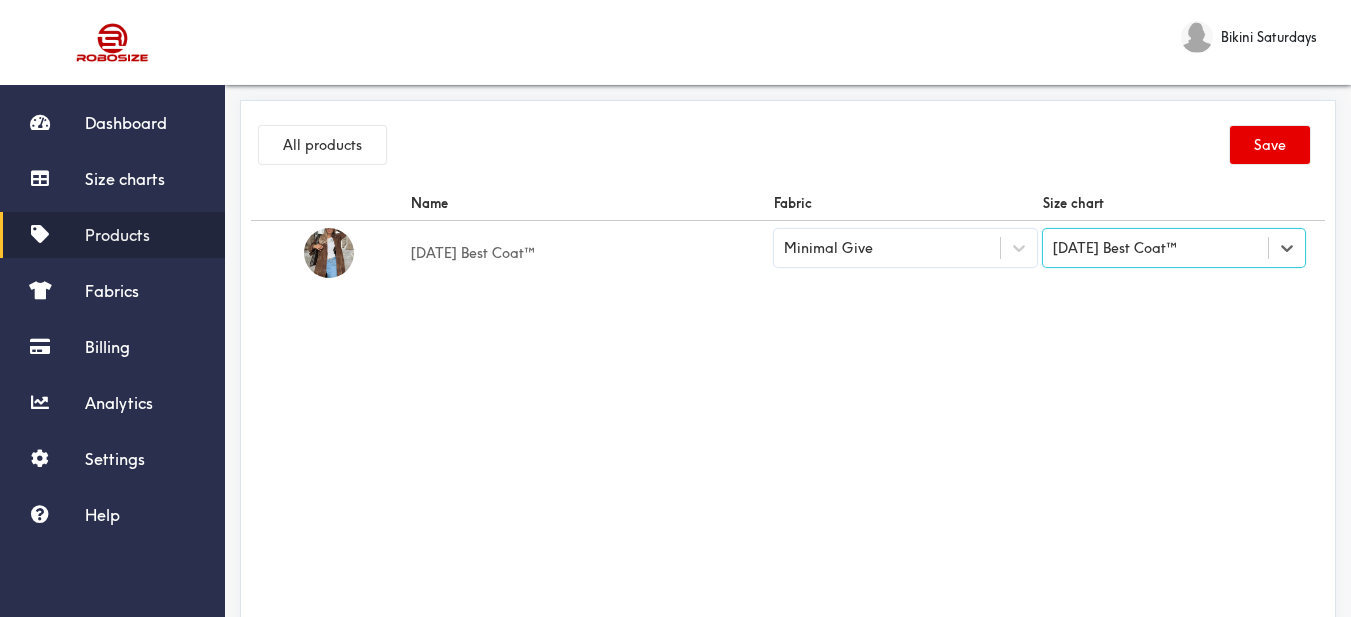 drag, startPoint x: 1064, startPoint y: 336, endPoint x: 1112, endPoint y: 325, distance: 49.24429 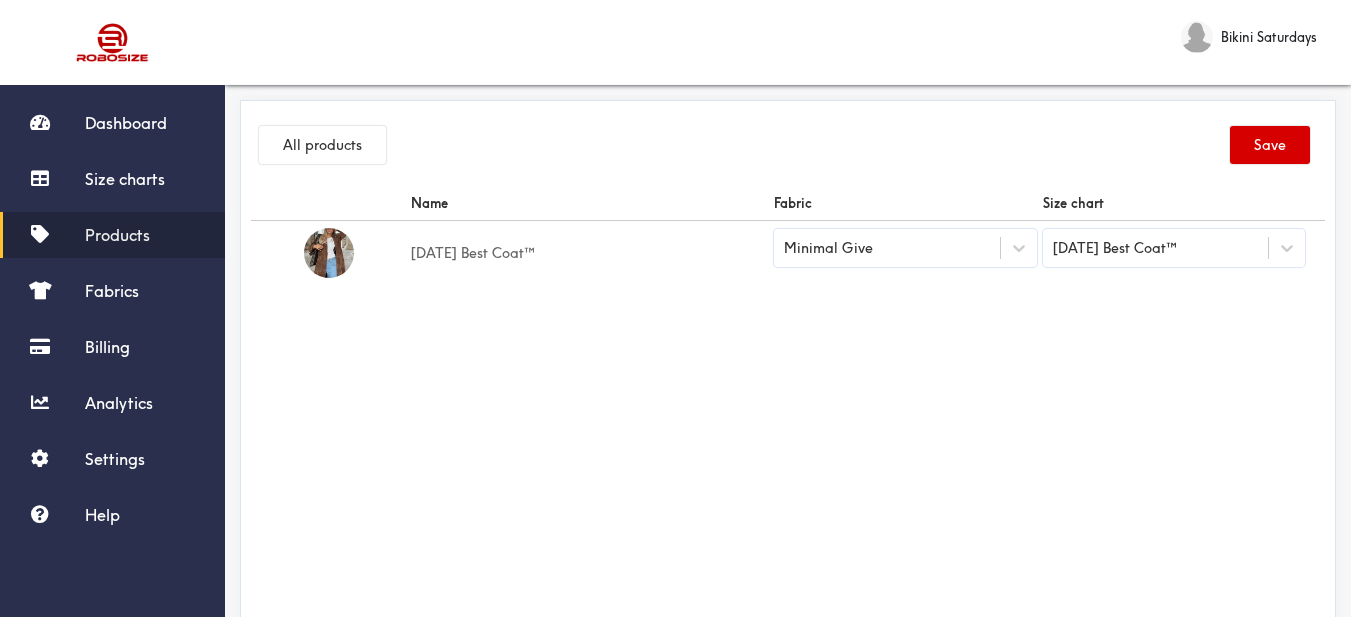 click on "Save" at bounding box center [1270, 145] 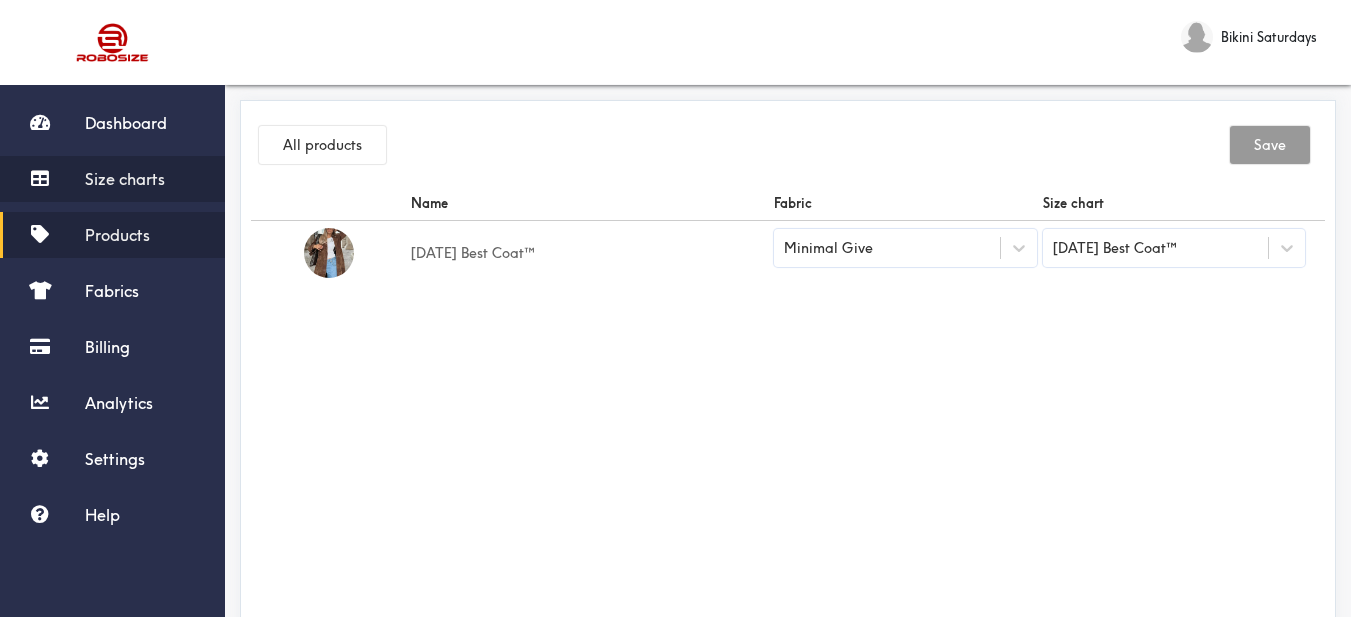 click on "Size charts" at bounding box center [125, 179] 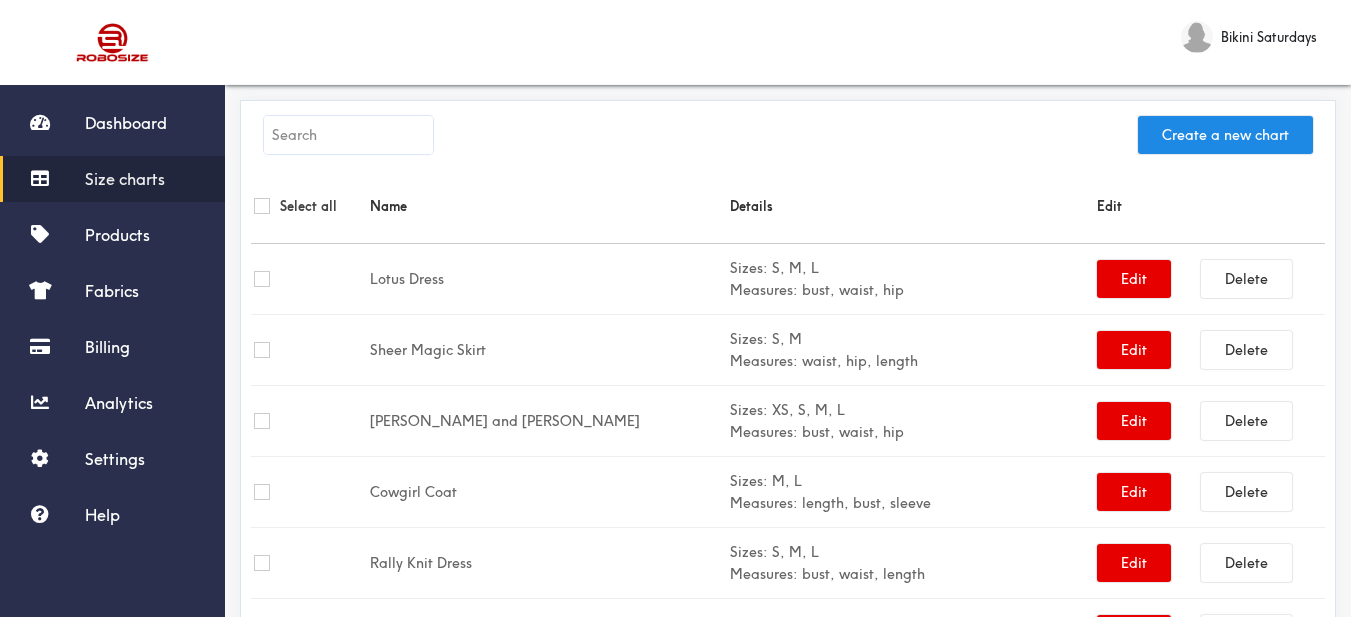 click at bounding box center (348, 135) 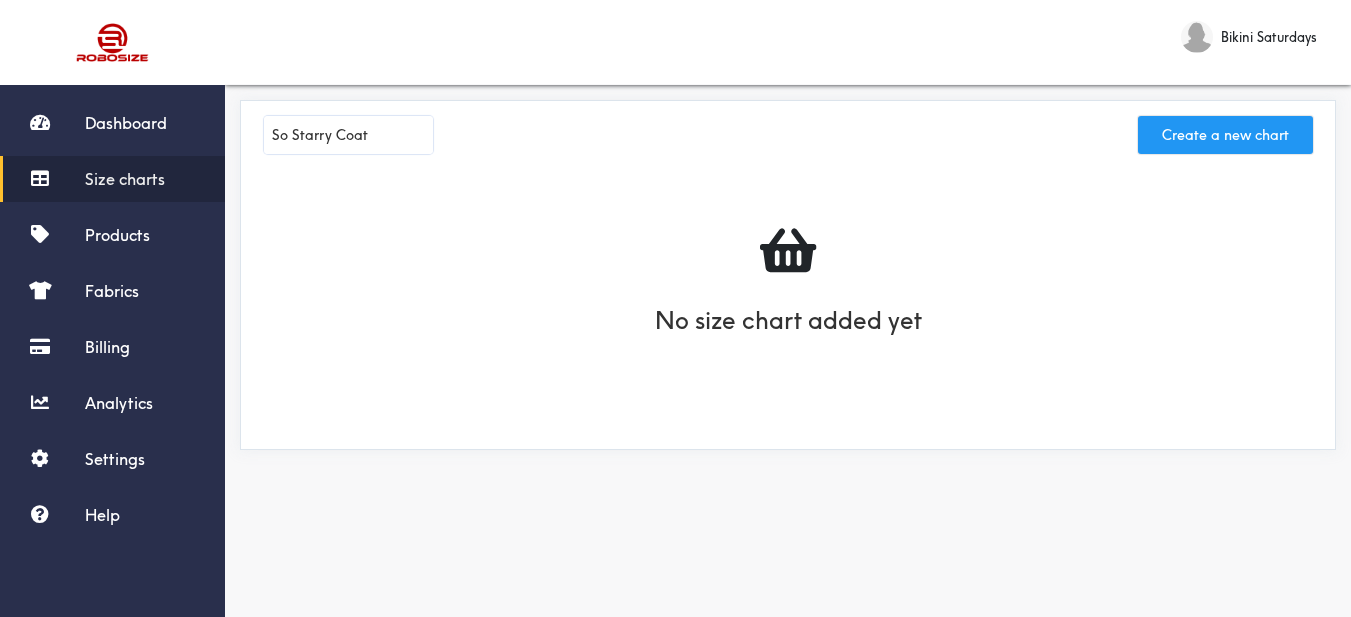 type on "So Starry Coat" 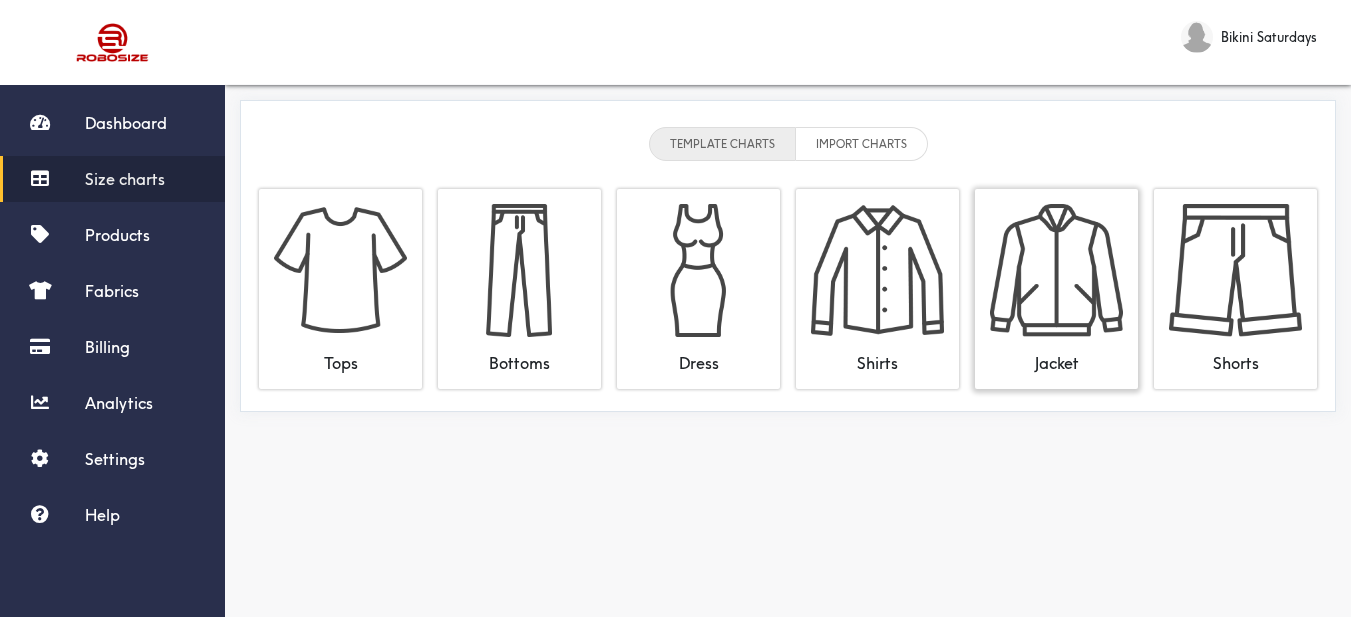 click at bounding box center (1056, 270) 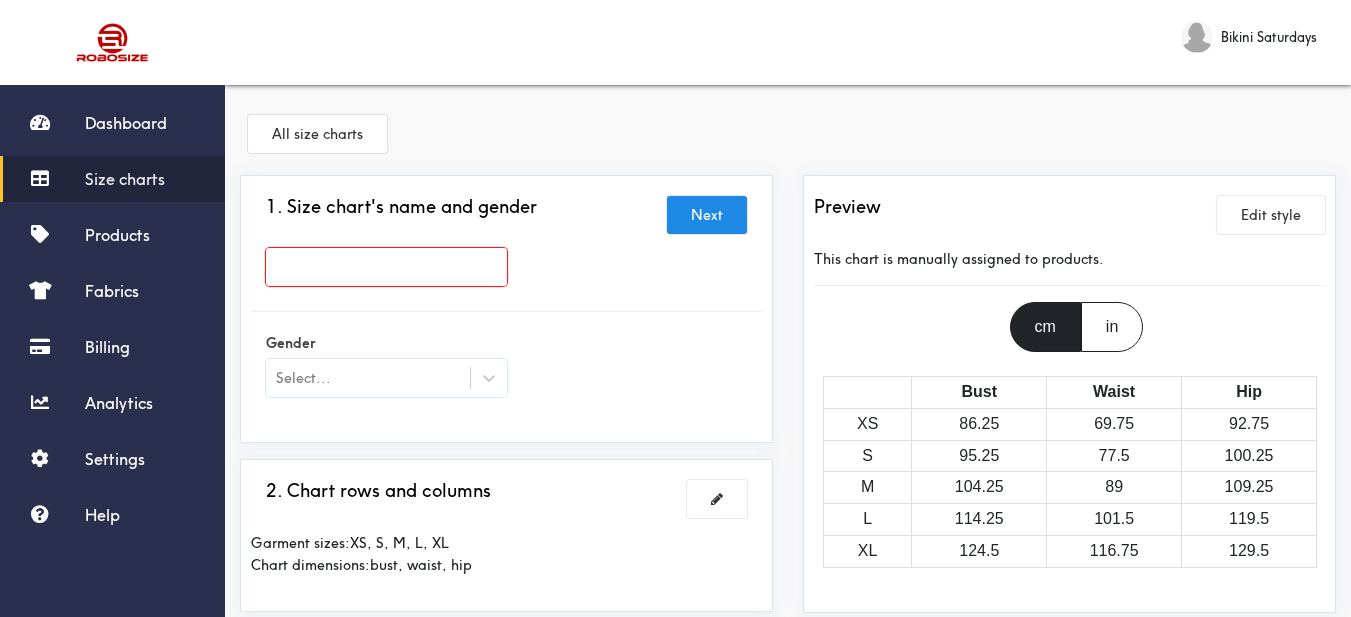 click at bounding box center [506, 272] 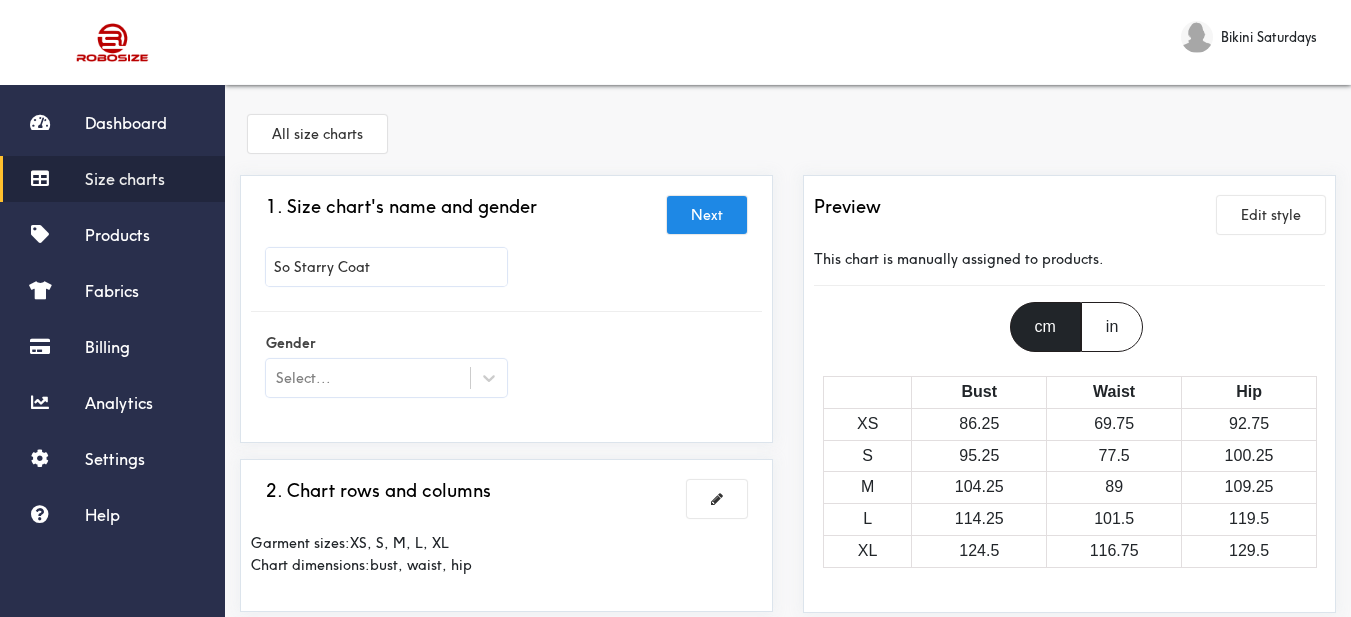 type on "So Starry Coat" 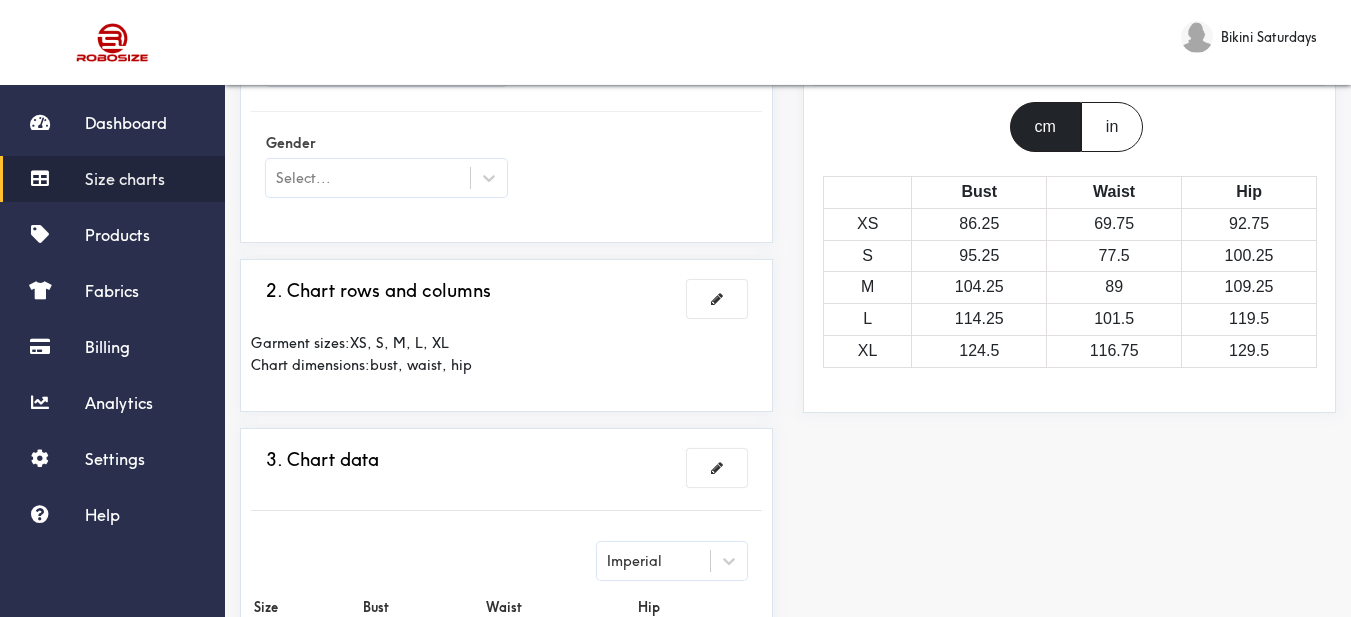 drag, startPoint x: 480, startPoint y: 181, endPoint x: 467, endPoint y: 194, distance: 18.384777 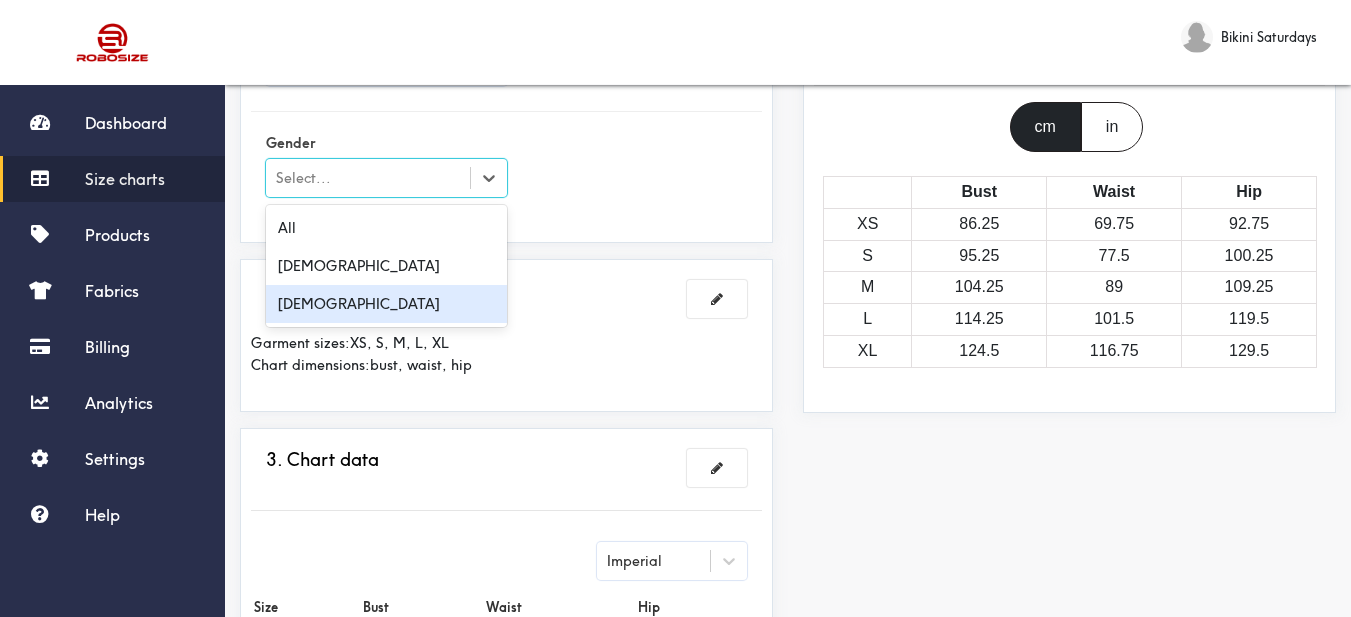 click on "[DEMOGRAPHIC_DATA]" at bounding box center [386, 304] 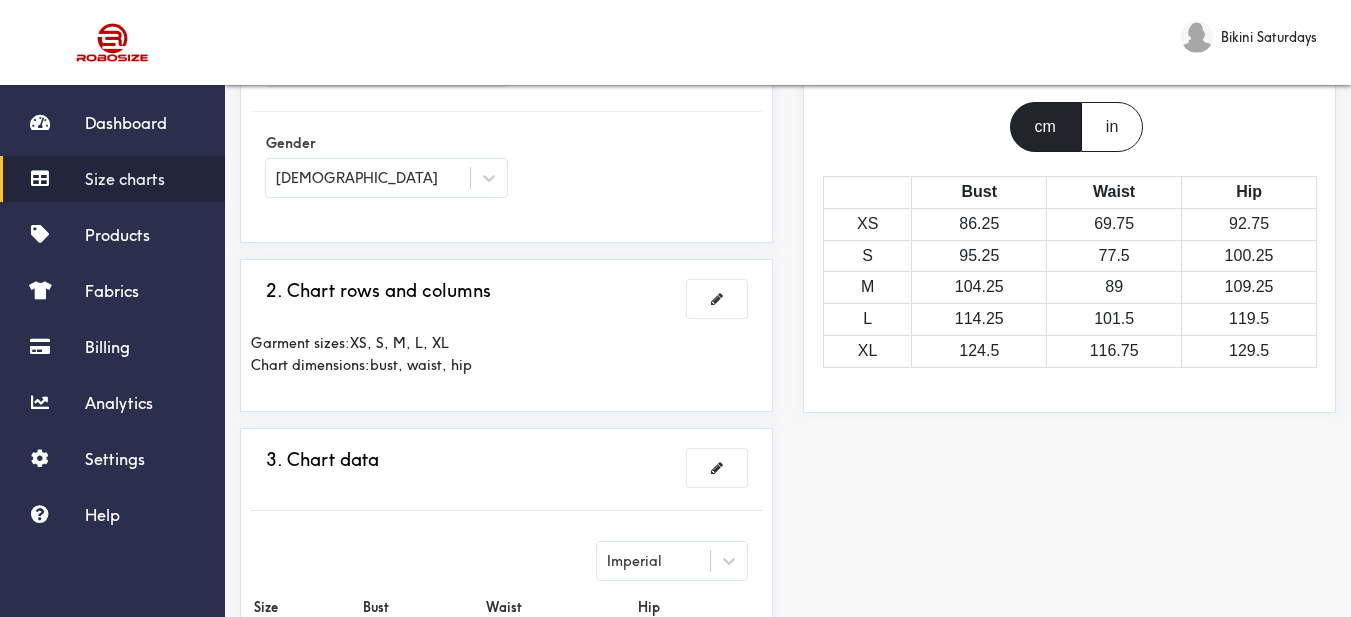 click on "1. Size chart's name and gender Next So Starry Coat Gender [DEMOGRAPHIC_DATA] 2. Chart rows and columns Garment sizes:  XS, S, M, L, XL Chart dimensions:  bust, waist, hip 3. Chart data Imperial Size Bust Waist Hip XS 34 27.5 36.5 S 37.5 30.5 39.5 M 41 35 43 L 45 40 47 XL 49 46 51 4. What products this chart is for? Manual" at bounding box center [506, 491] 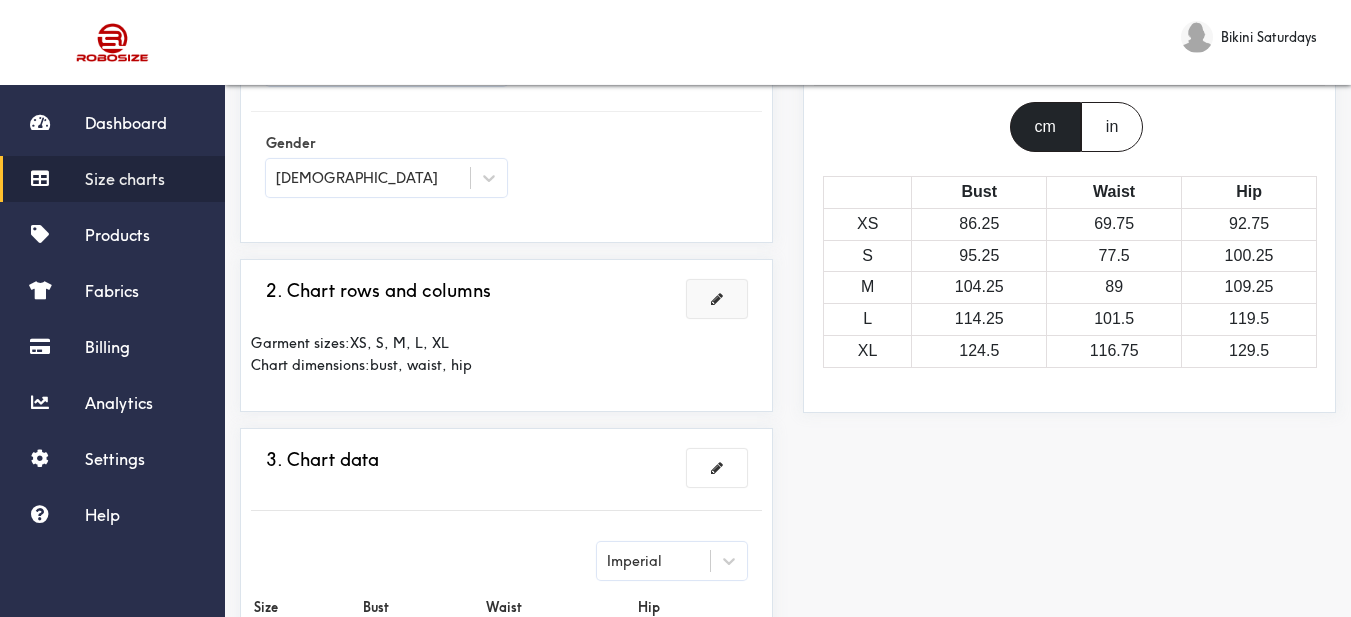 click at bounding box center [717, 299] 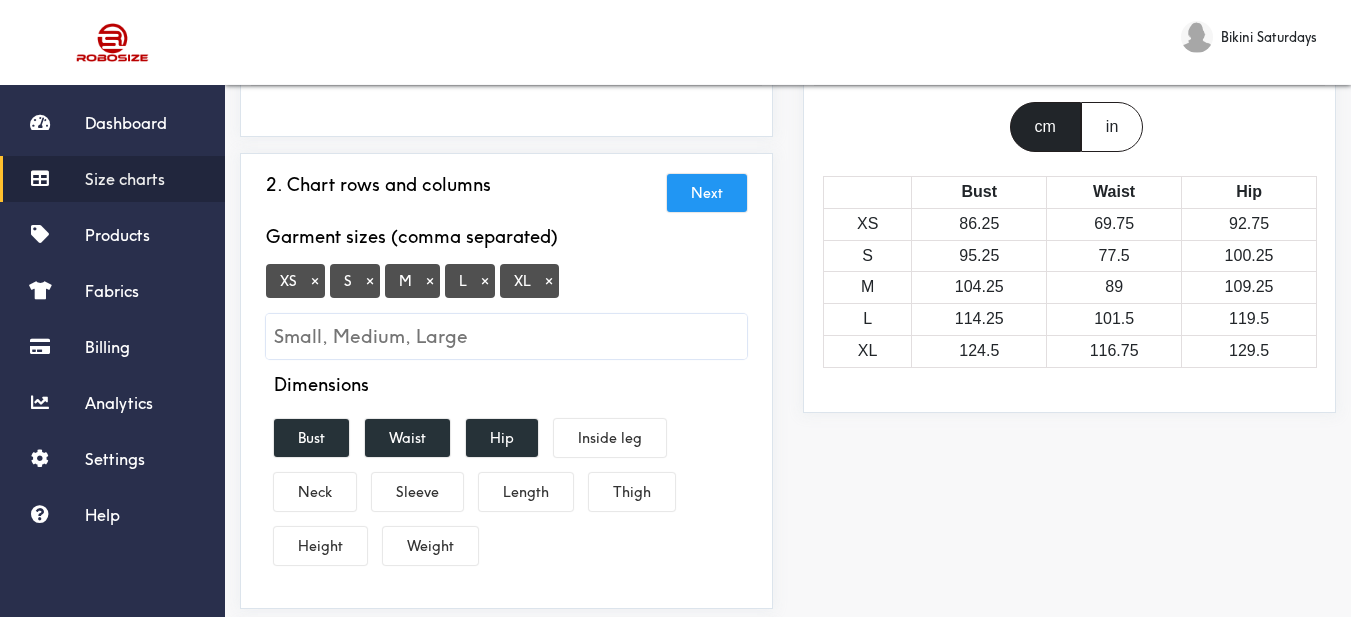 scroll, scrollTop: 300, scrollLeft: 0, axis: vertical 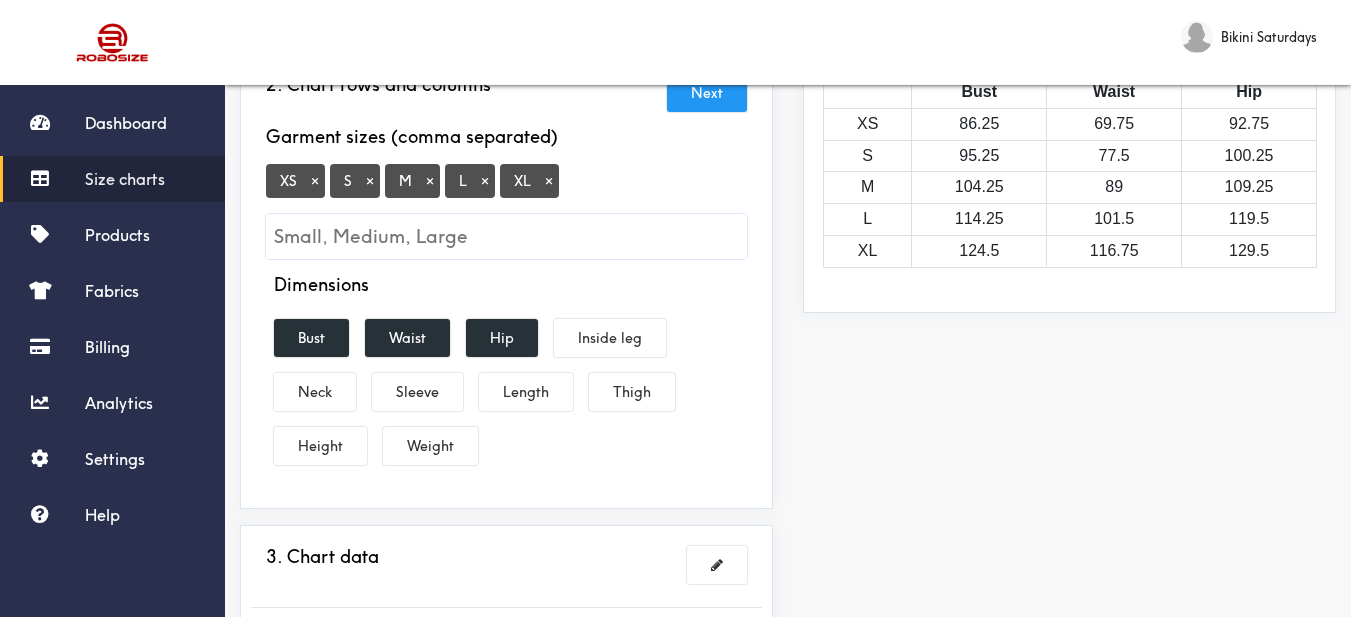 click on "×" at bounding box center [549, 181] 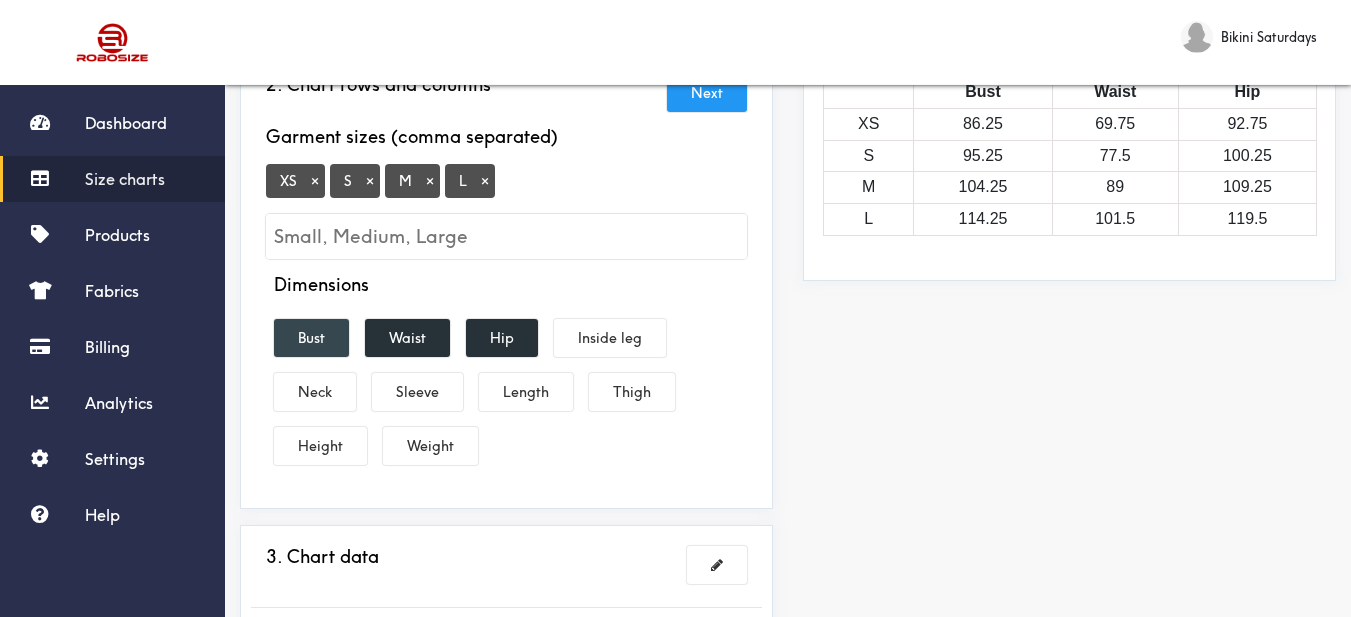 click on "Bust" at bounding box center [311, 338] 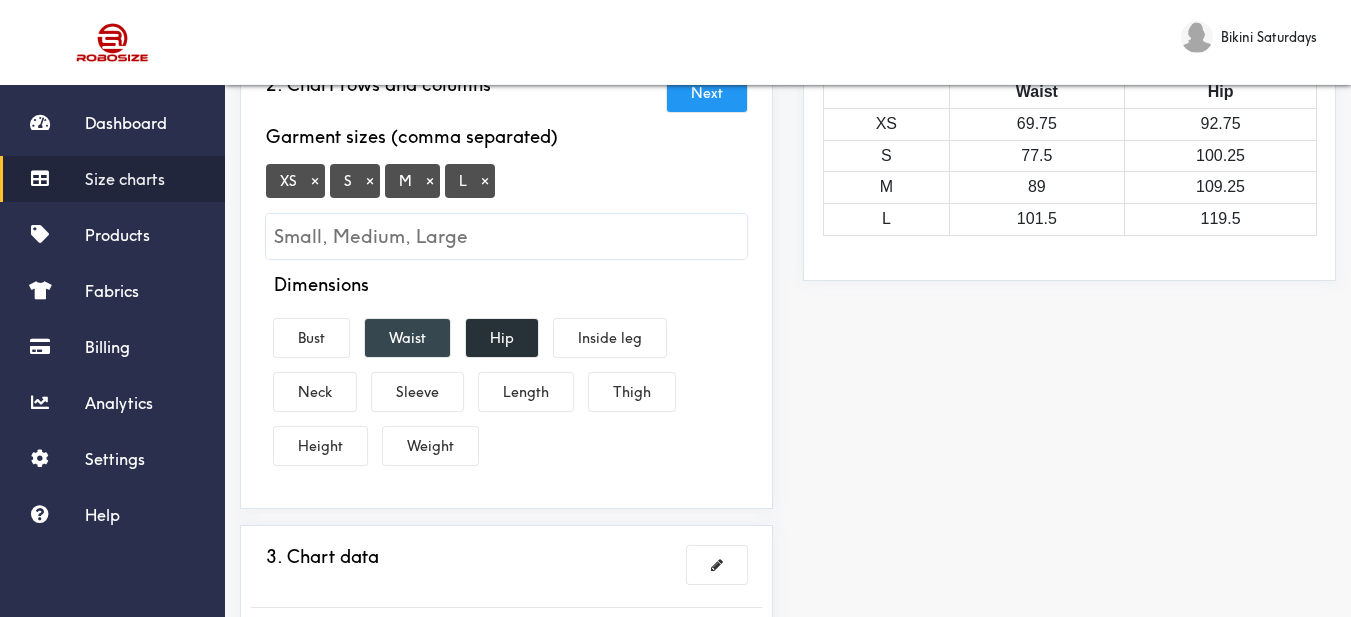 click on "Waist" at bounding box center [407, 338] 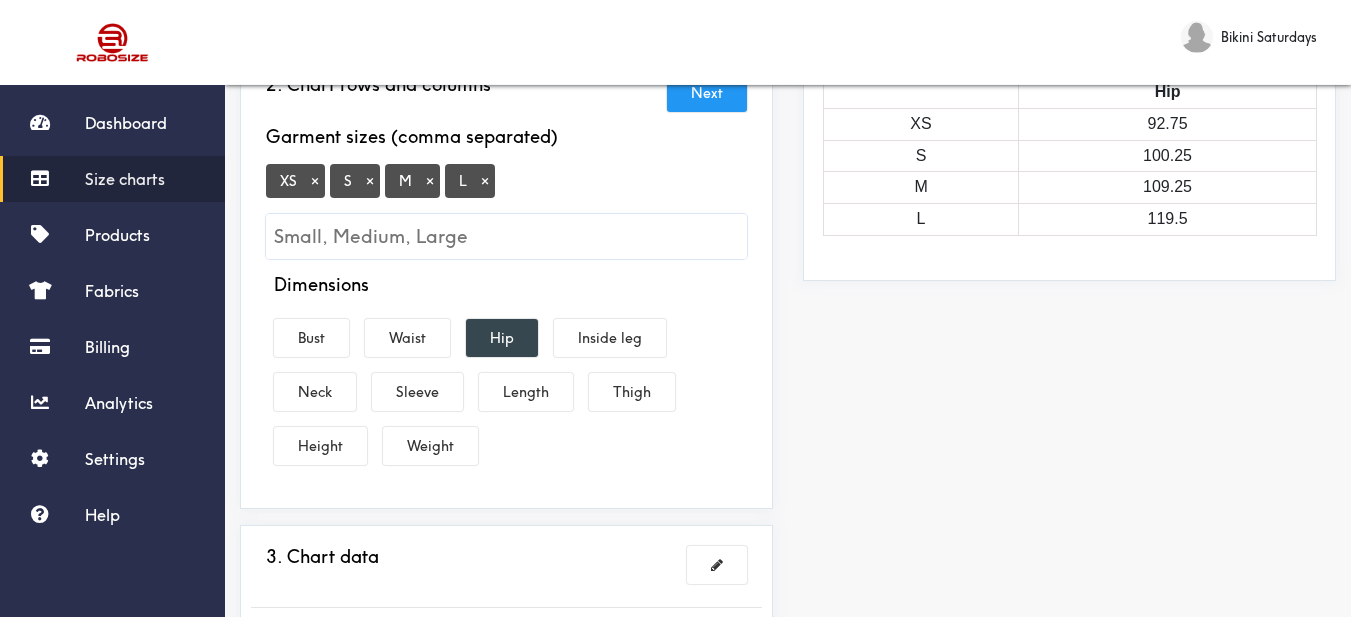 click on "Hip" at bounding box center (502, 338) 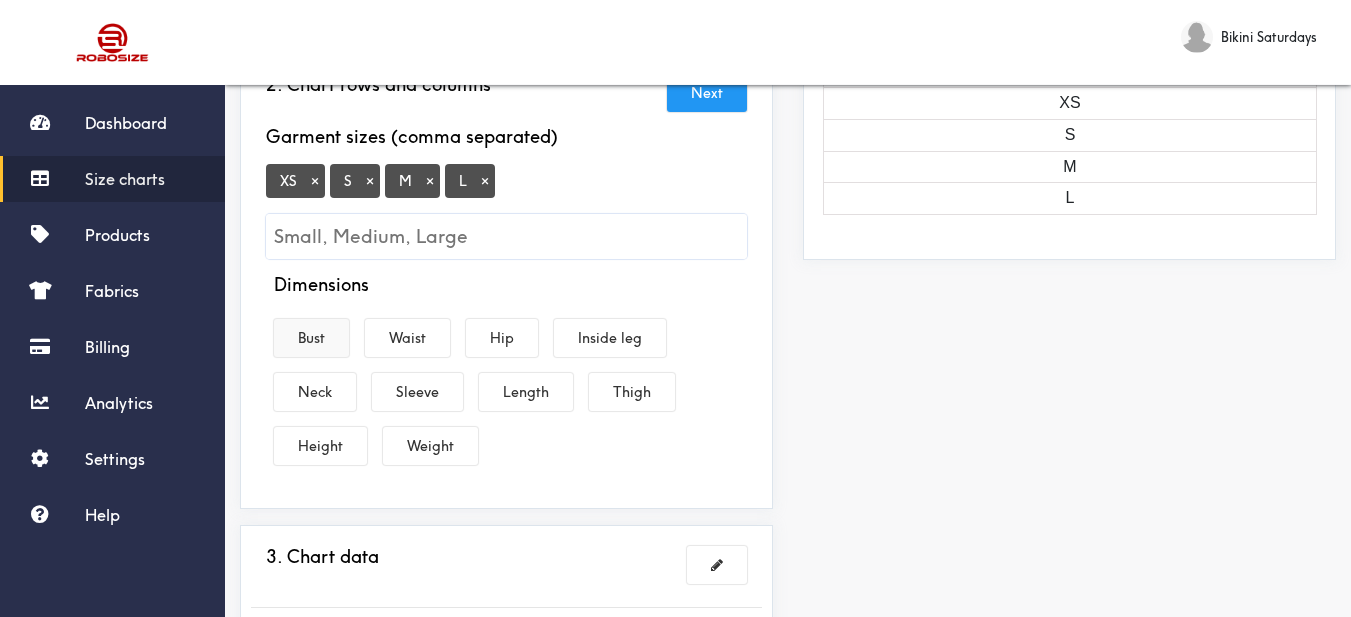 drag, startPoint x: 513, startPoint y: 388, endPoint x: 346, endPoint y: 346, distance: 172.20047 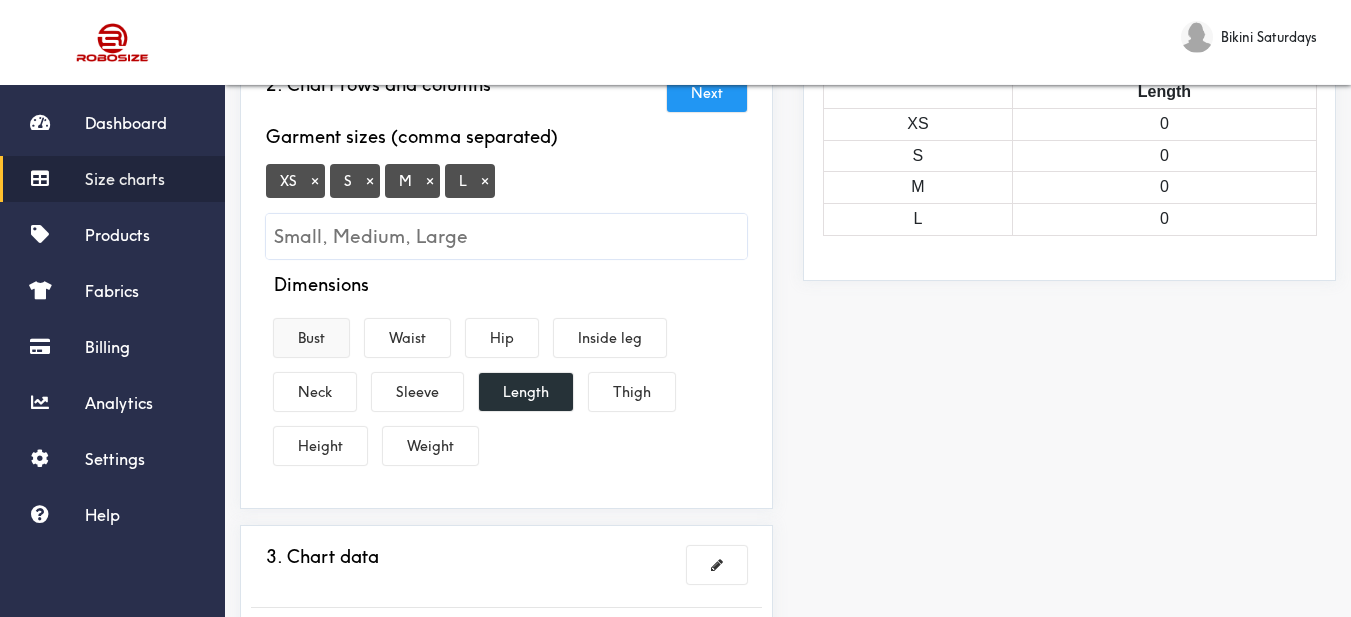 drag, startPoint x: 327, startPoint y: 339, endPoint x: 391, endPoint y: 378, distance: 74.94665 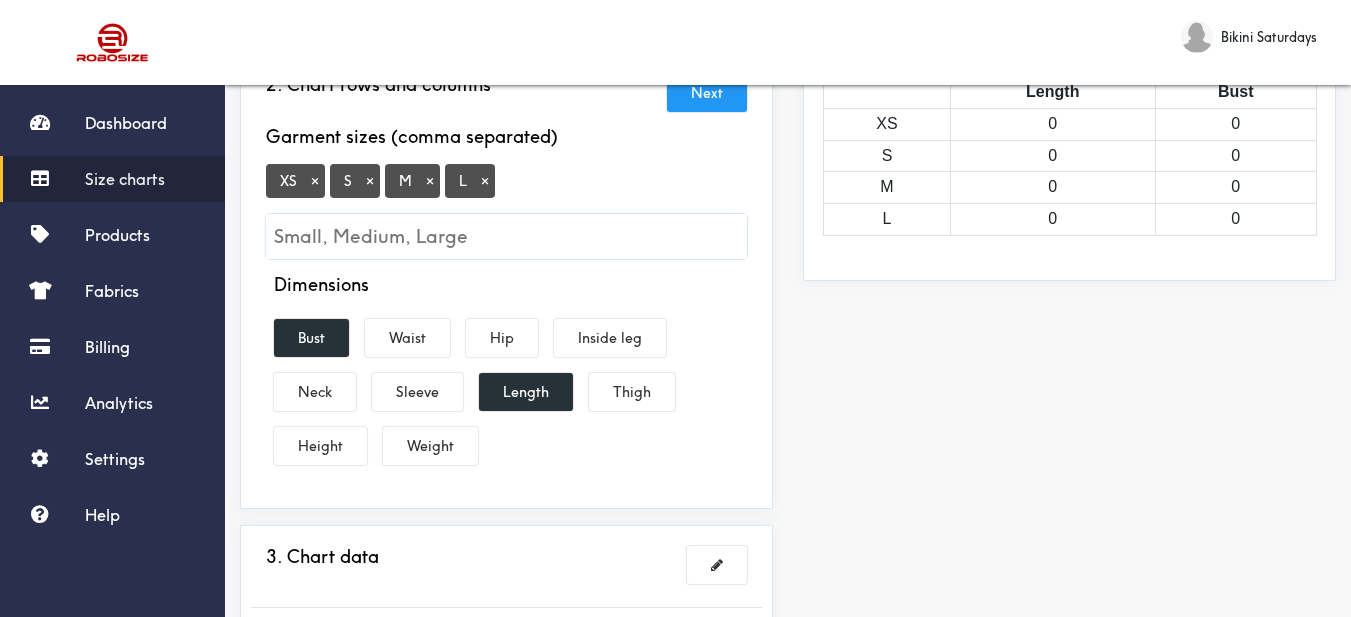 drag, startPoint x: 407, startPoint y: 387, endPoint x: 584, endPoint y: 385, distance: 177.01129 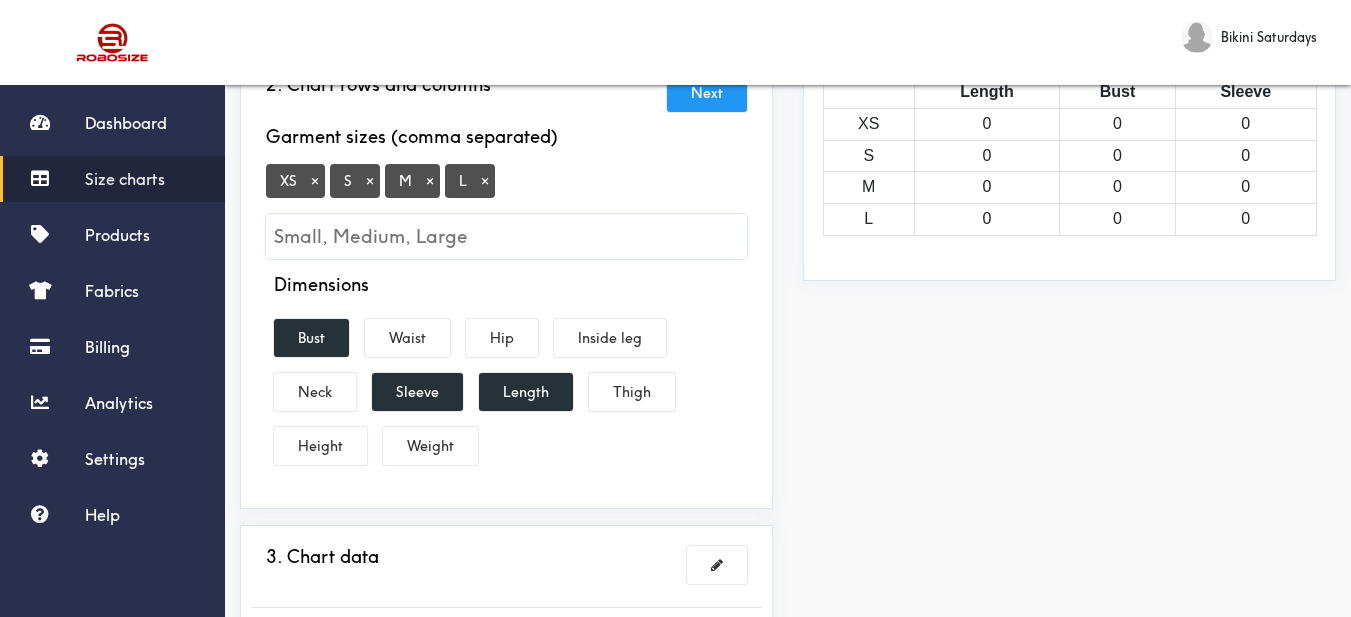 drag, startPoint x: 842, startPoint y: 432, endPoint x: 780, endPoint y: 442, distance: 62.801273 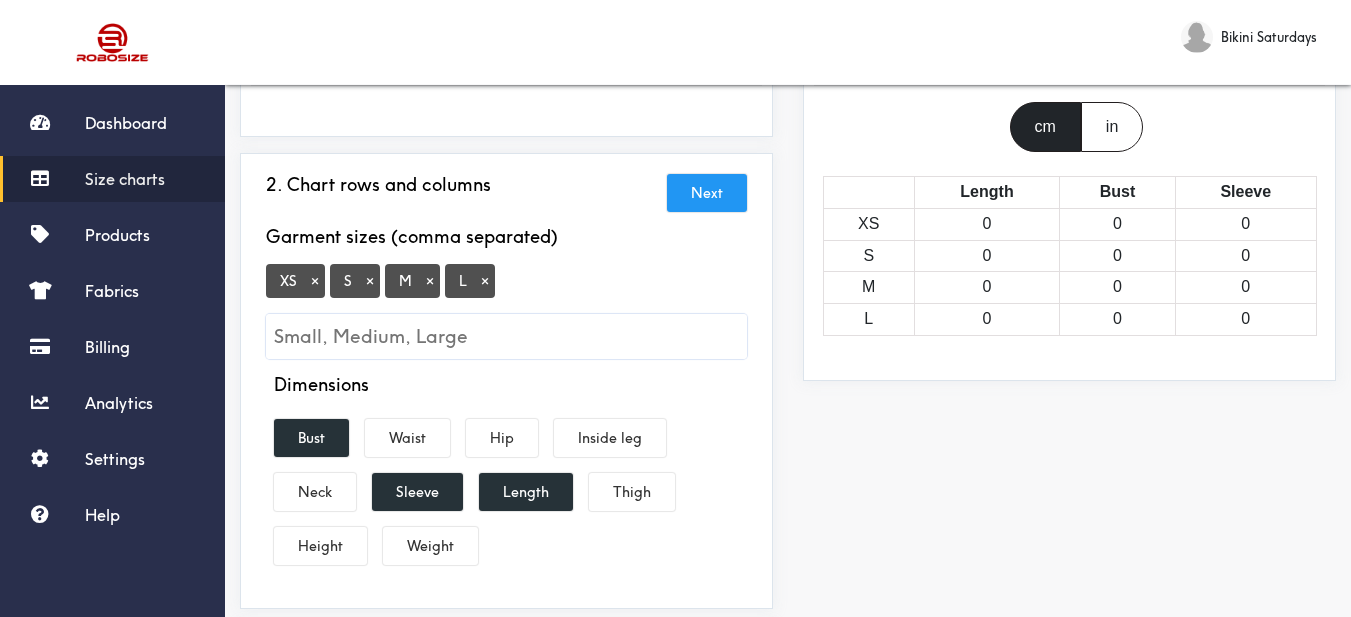 scroll, scrollTop: 400, scrollLeft: 0, axis: vertical 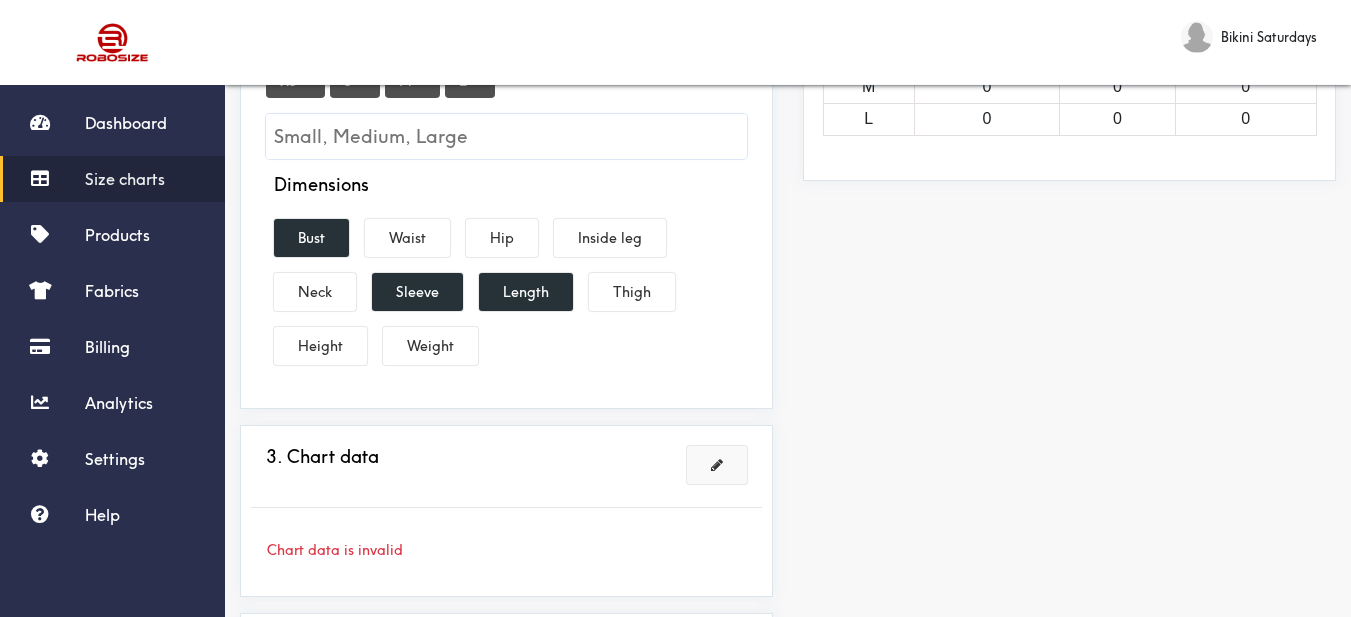 click at bounding box center [717, 465] 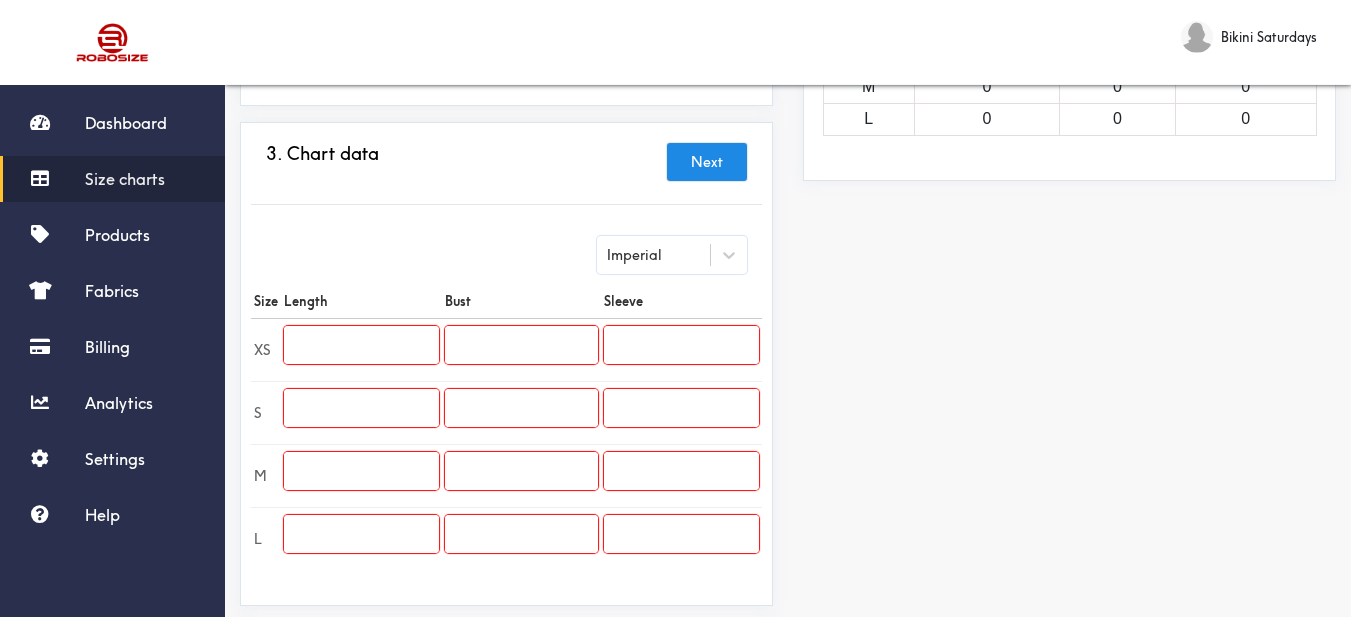 click at bounding box center [361, 345] 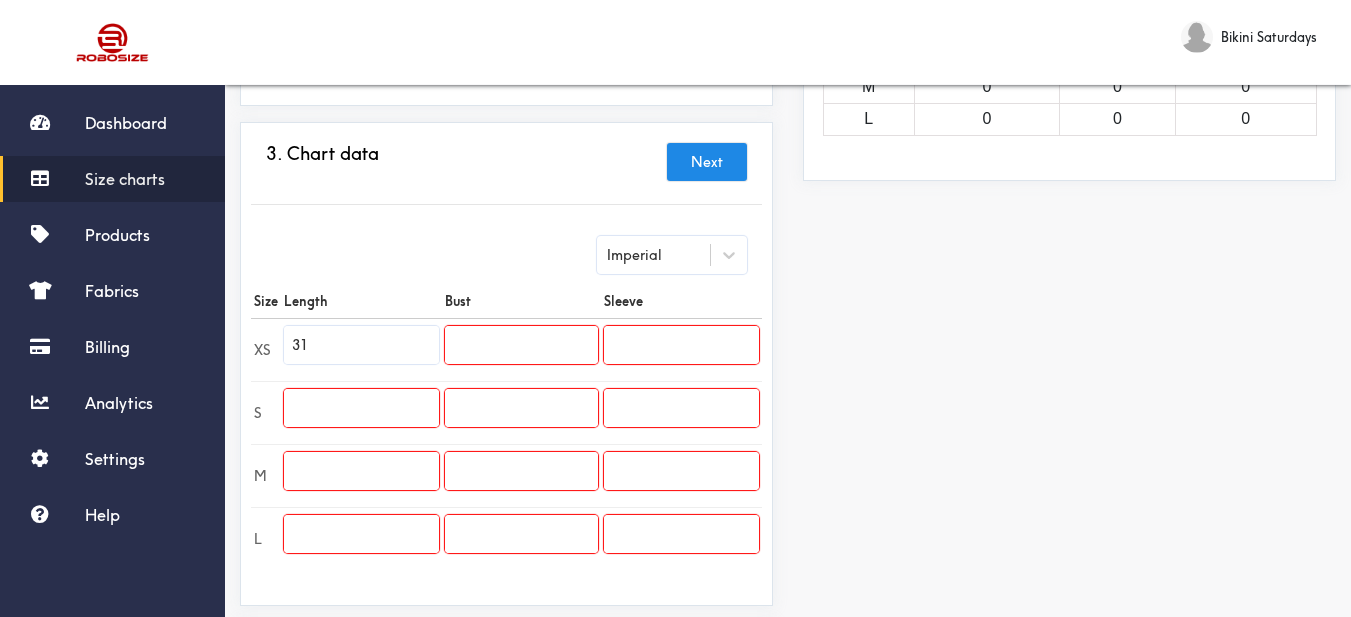 type on "31" 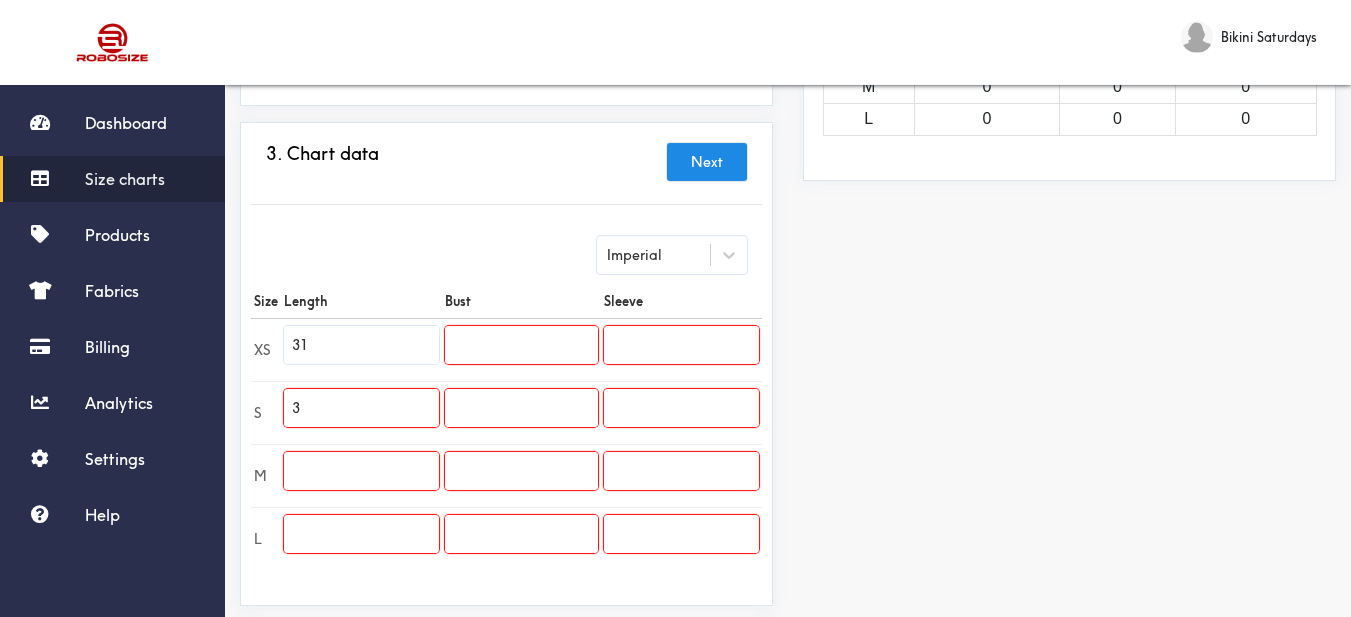click on "3" at bounding box center [361, 408] 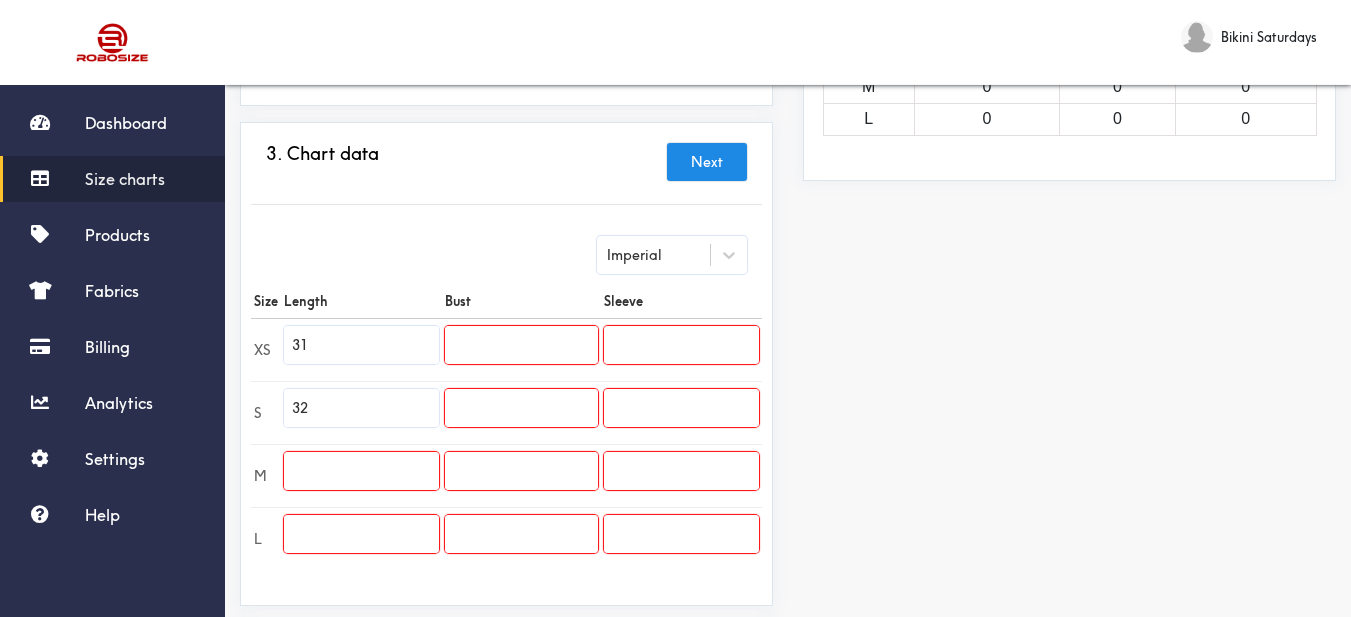type on "32" 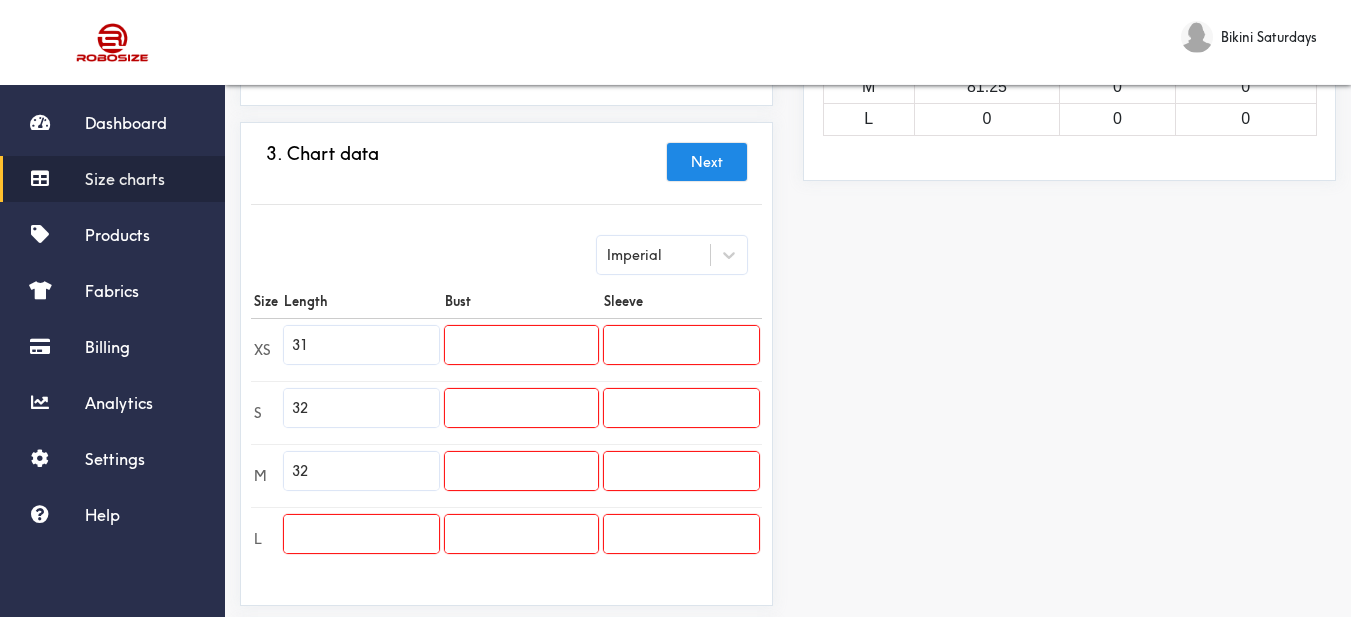 type on "32" 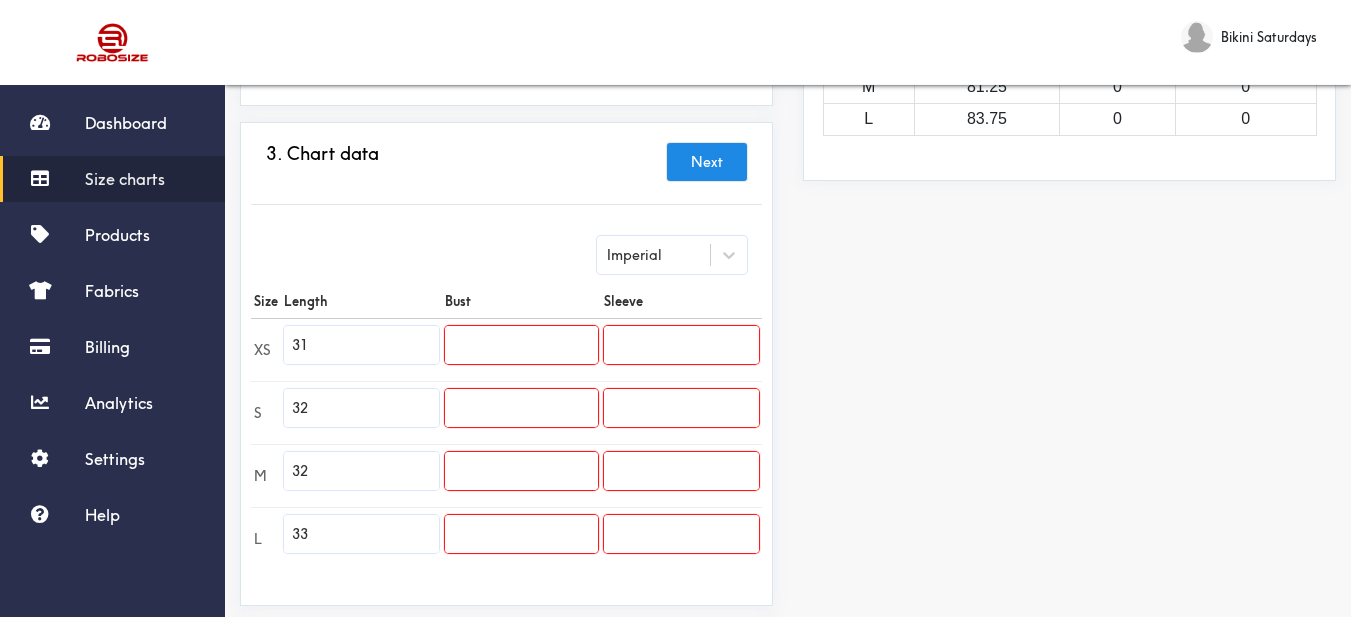 type on "33" 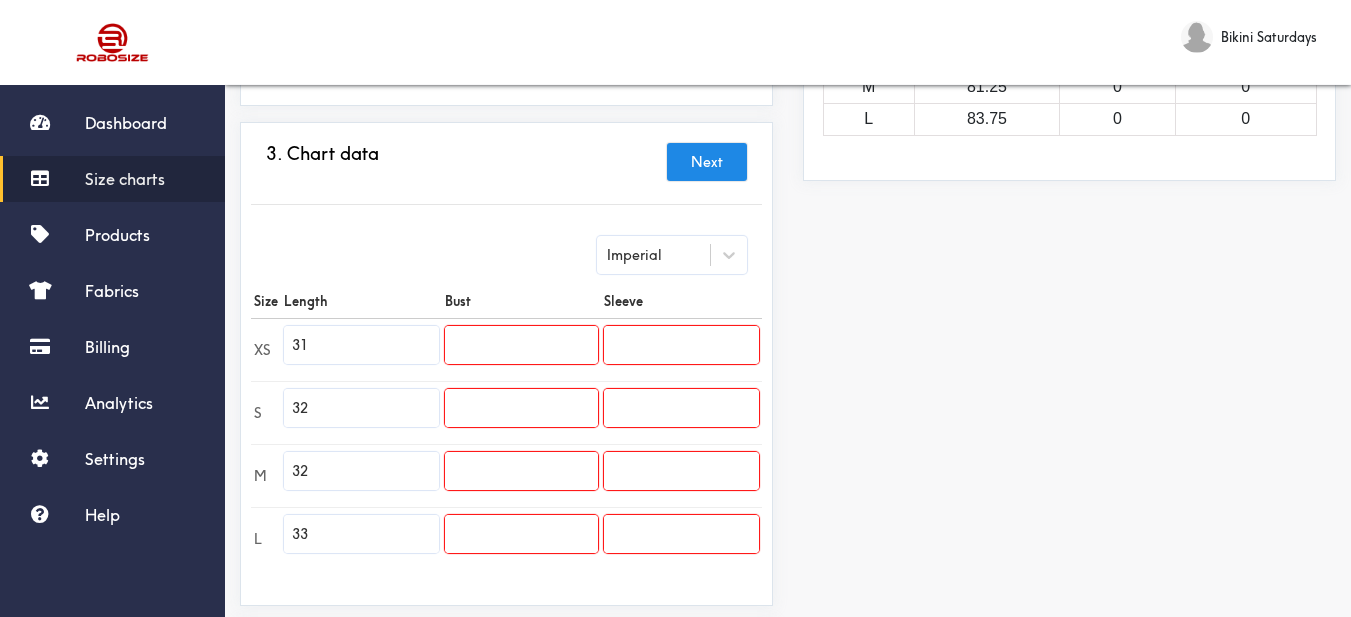 click at bounding box center [521, 345] 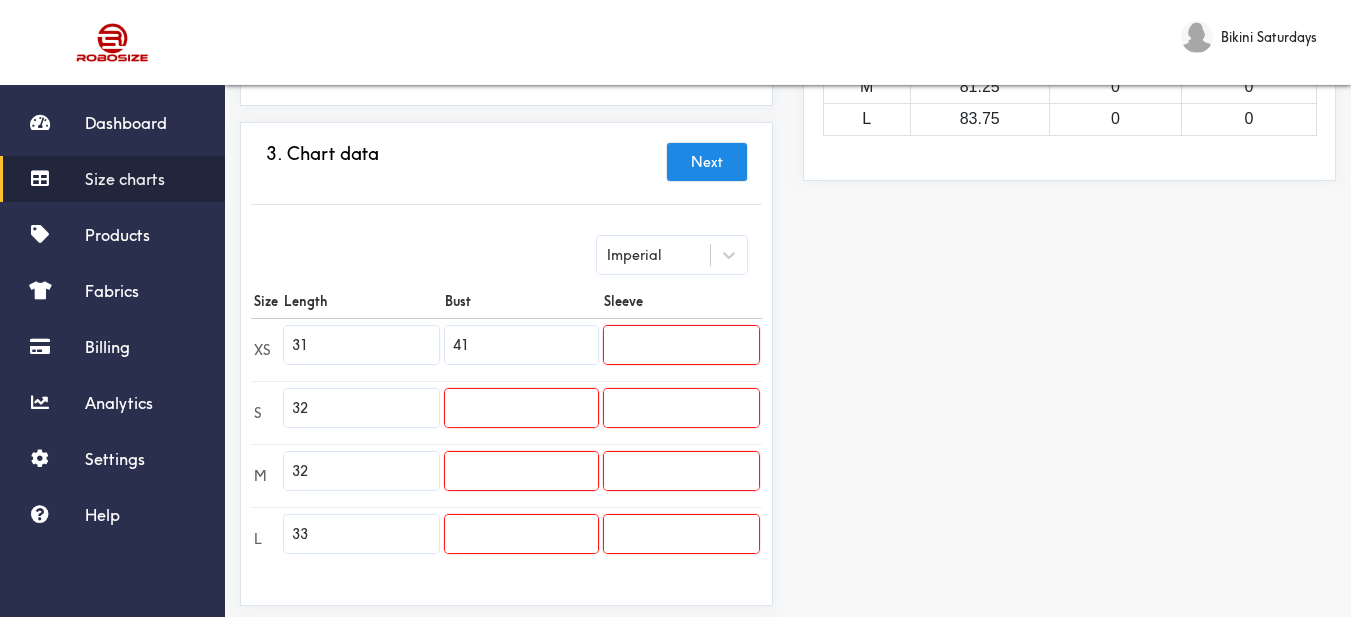 type on "41" 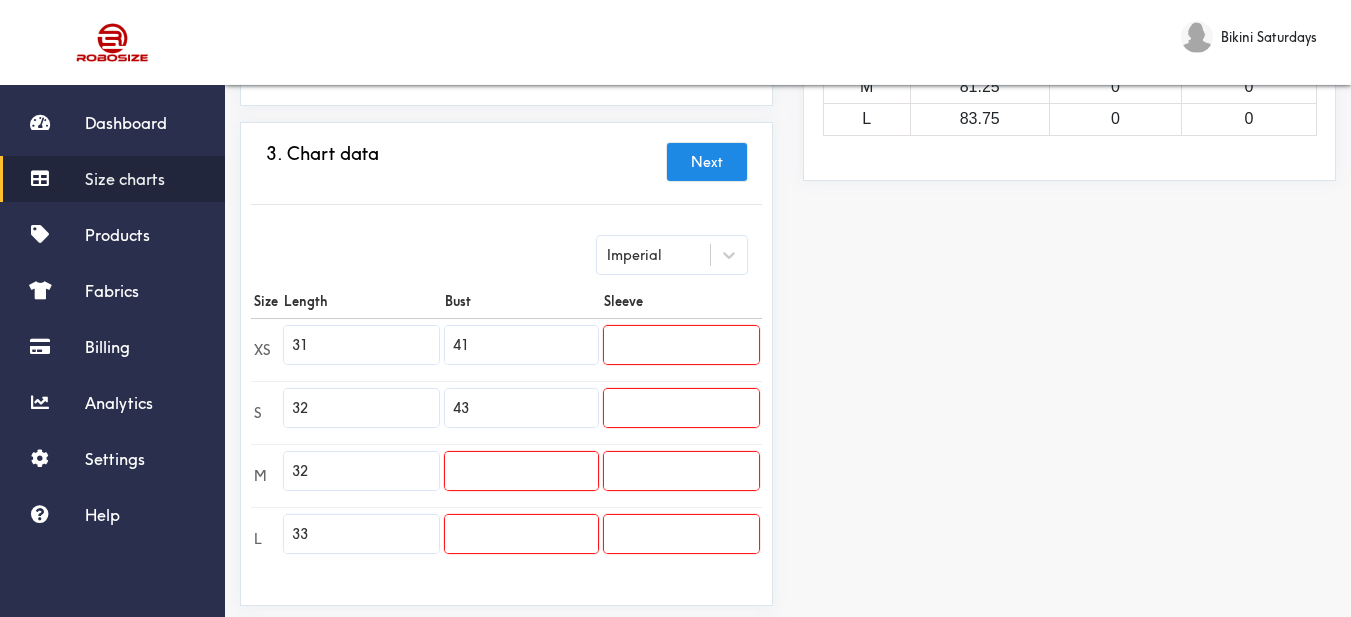 type on "43" 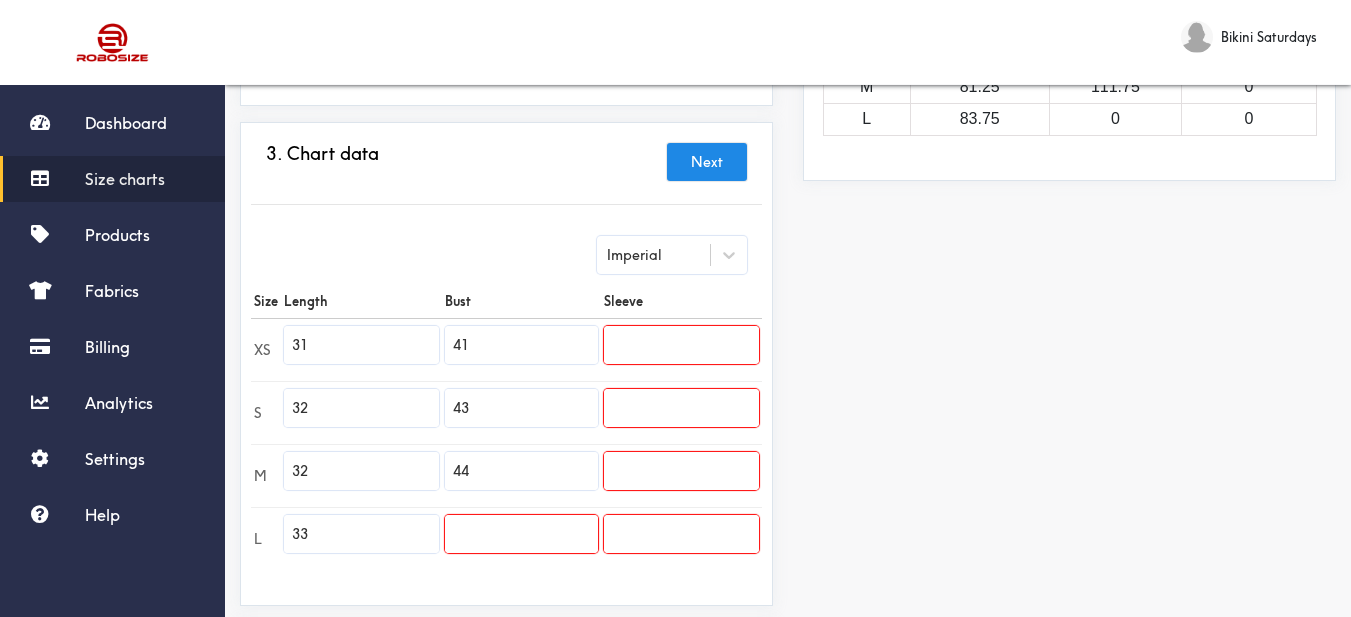 type on "44" 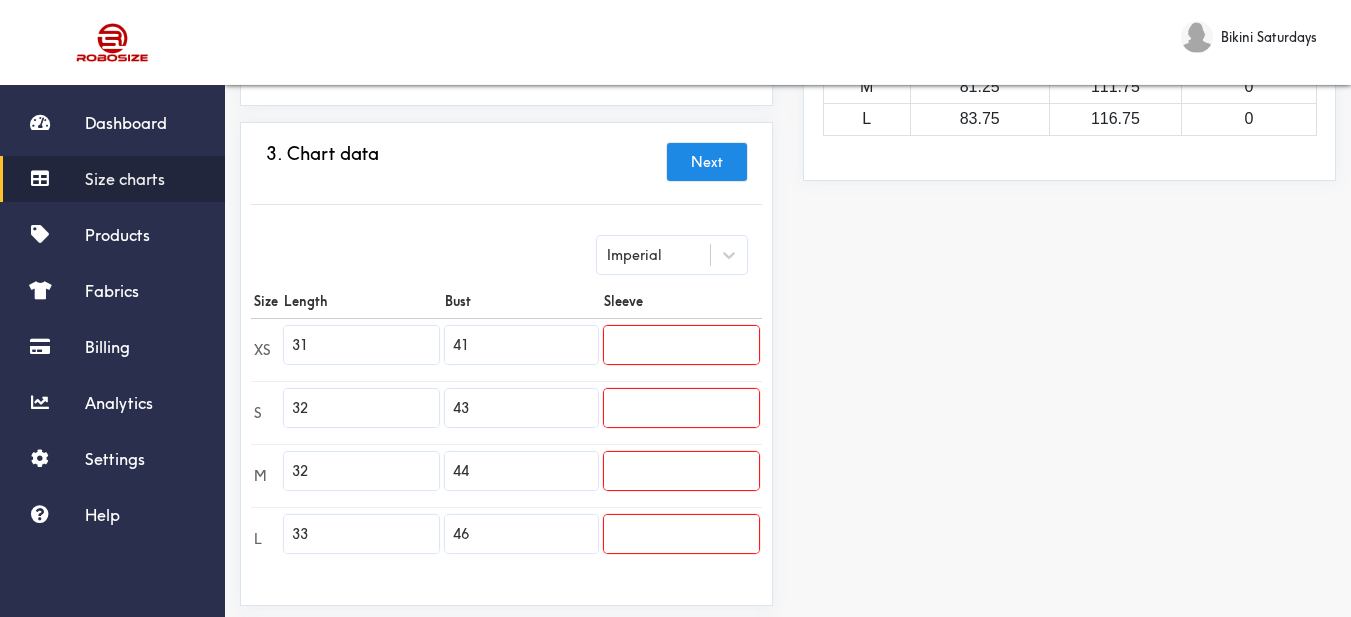 type on "46" 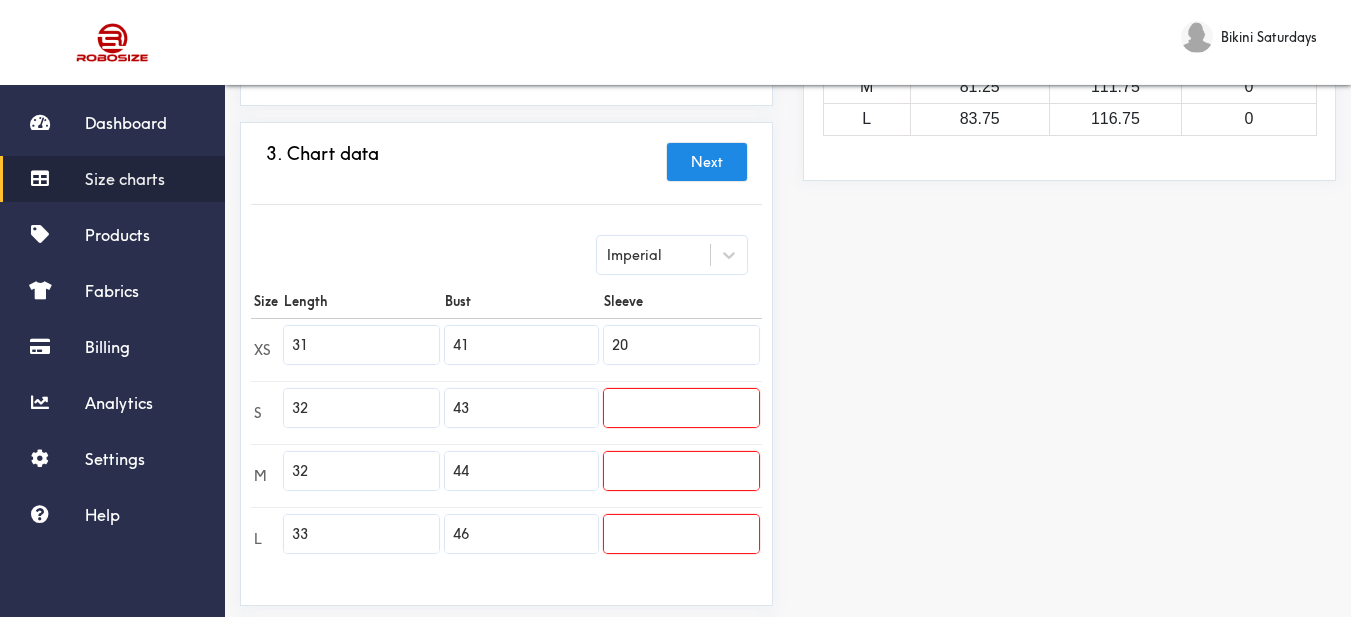 type on "20" 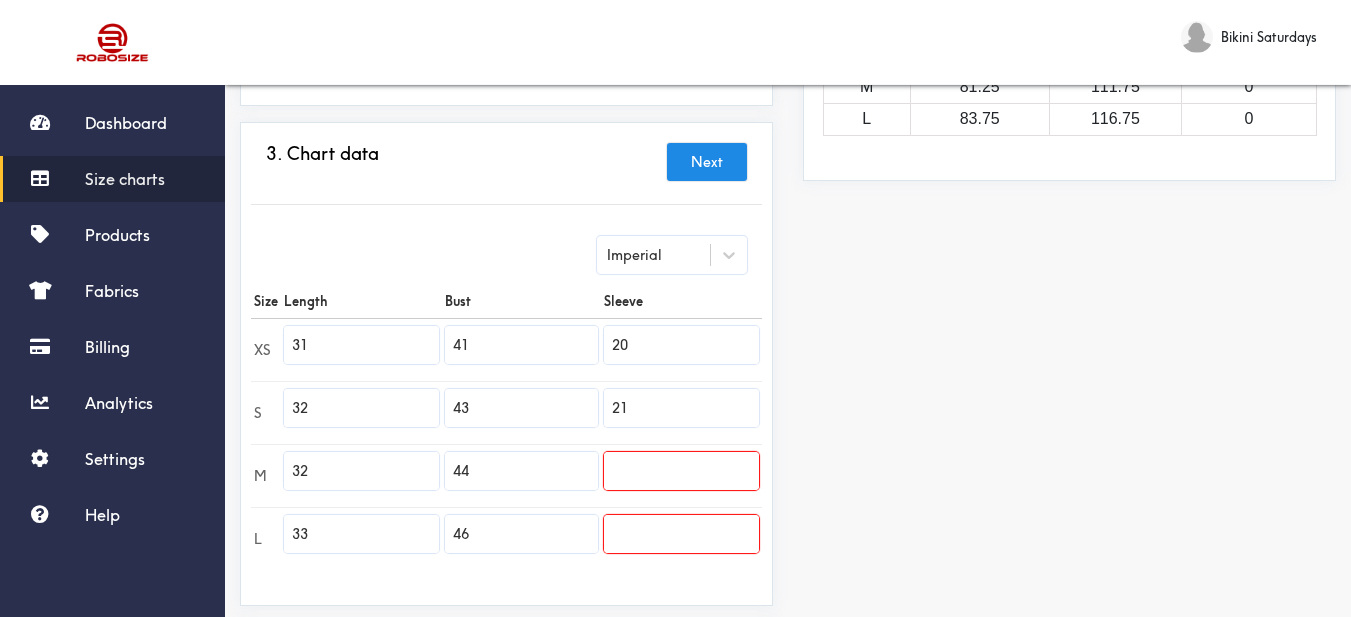 type on "21" 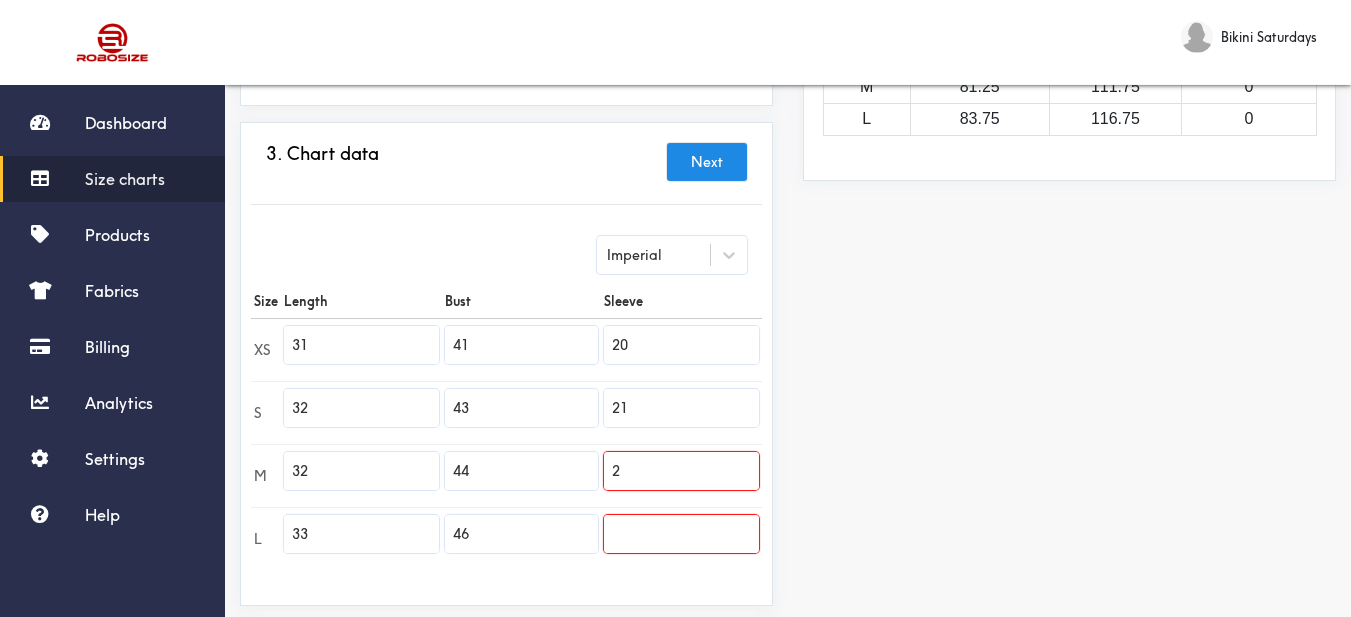click on "2" at bounding box center [681, 471] 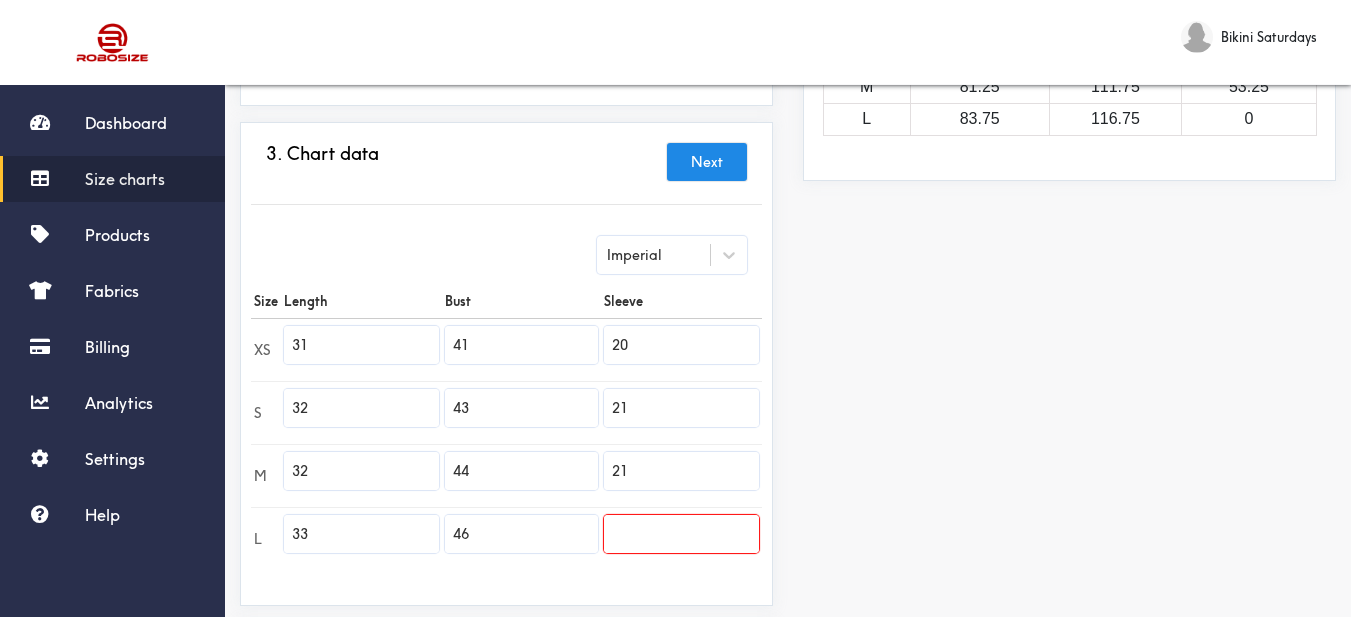 type on "21" 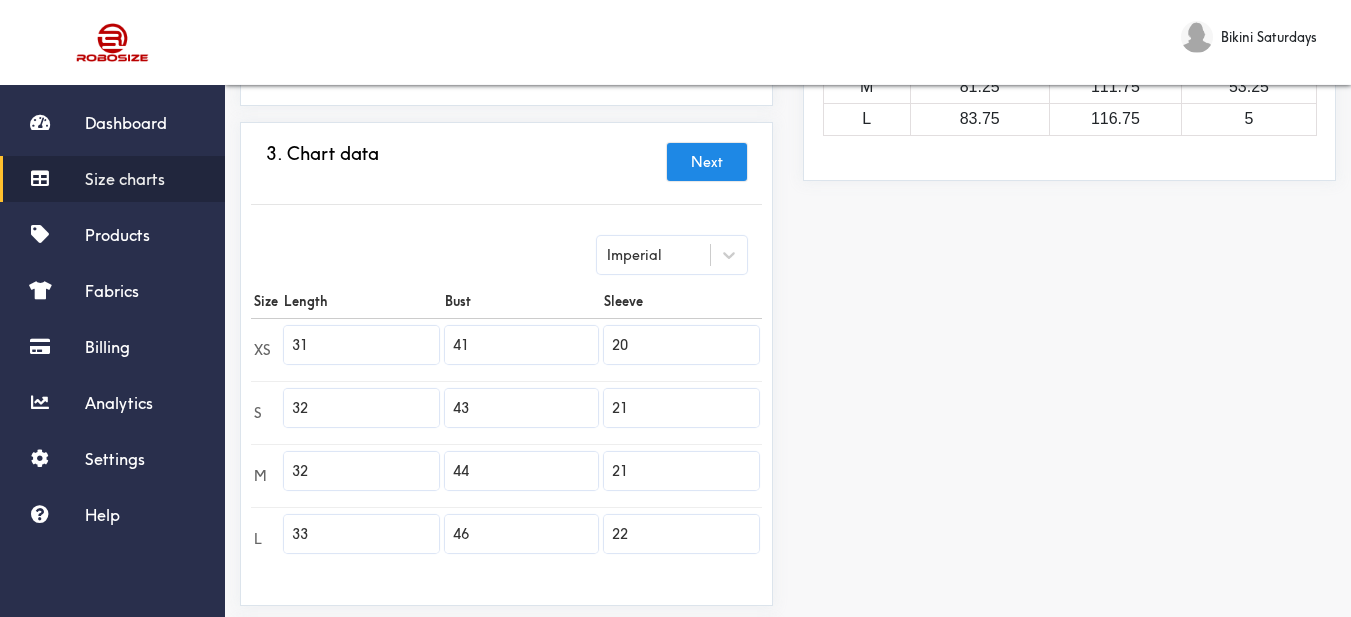 type on "22" 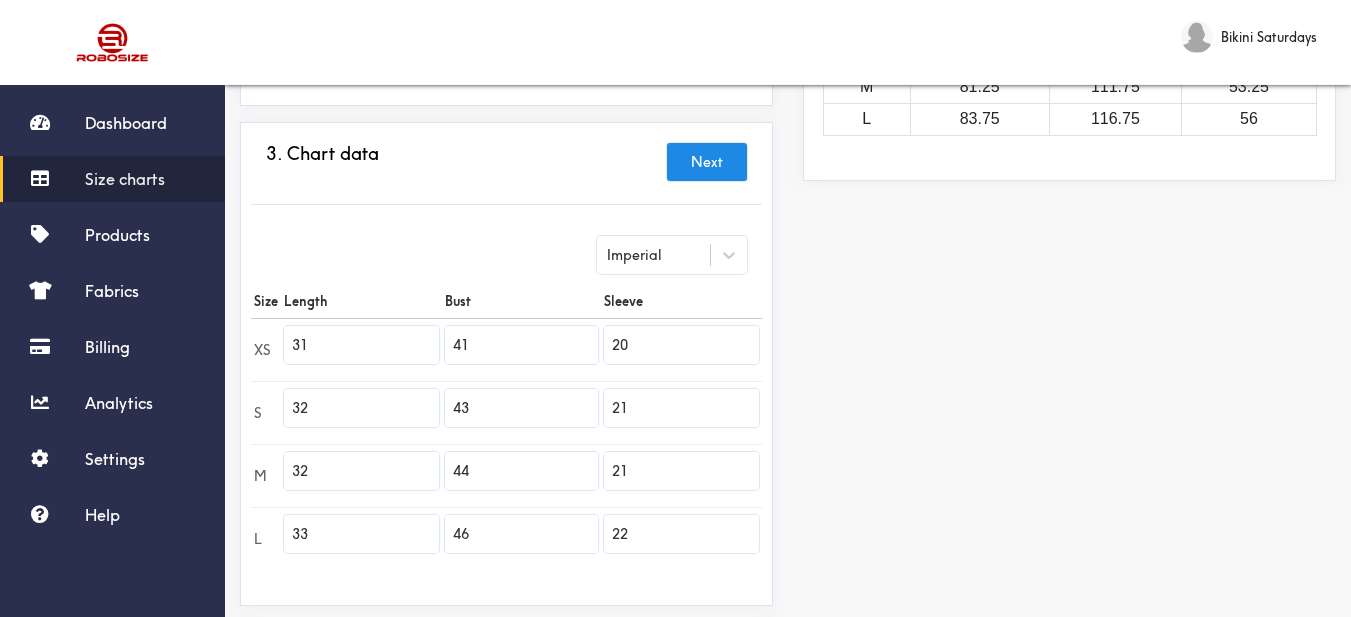 click on "Preview Edit style This chart is manually assigned to products. cm in Length Bust Sleeve XS 78.75 104.25 50.75 S 81.25 109.25 53.25 M 81.25 111.75 53.25 L 83.75 116.75 56" at bounding box center (1069, 272) 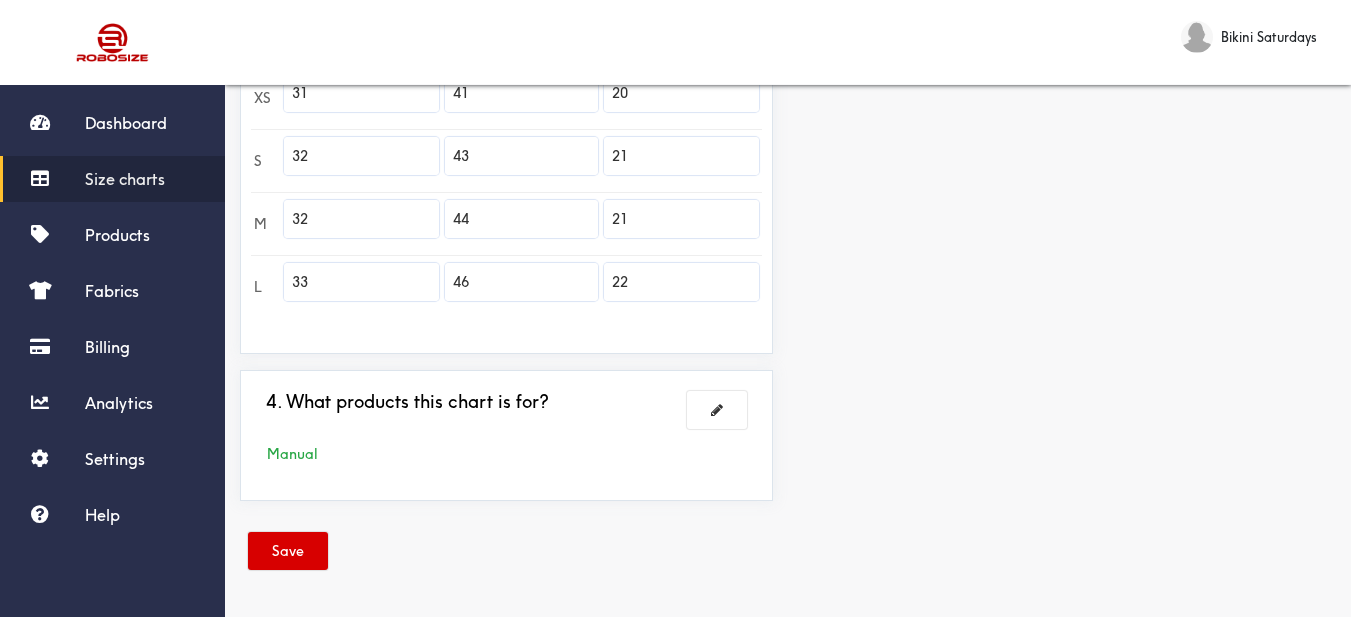 click on "Save" at bounding box center (288, 551) 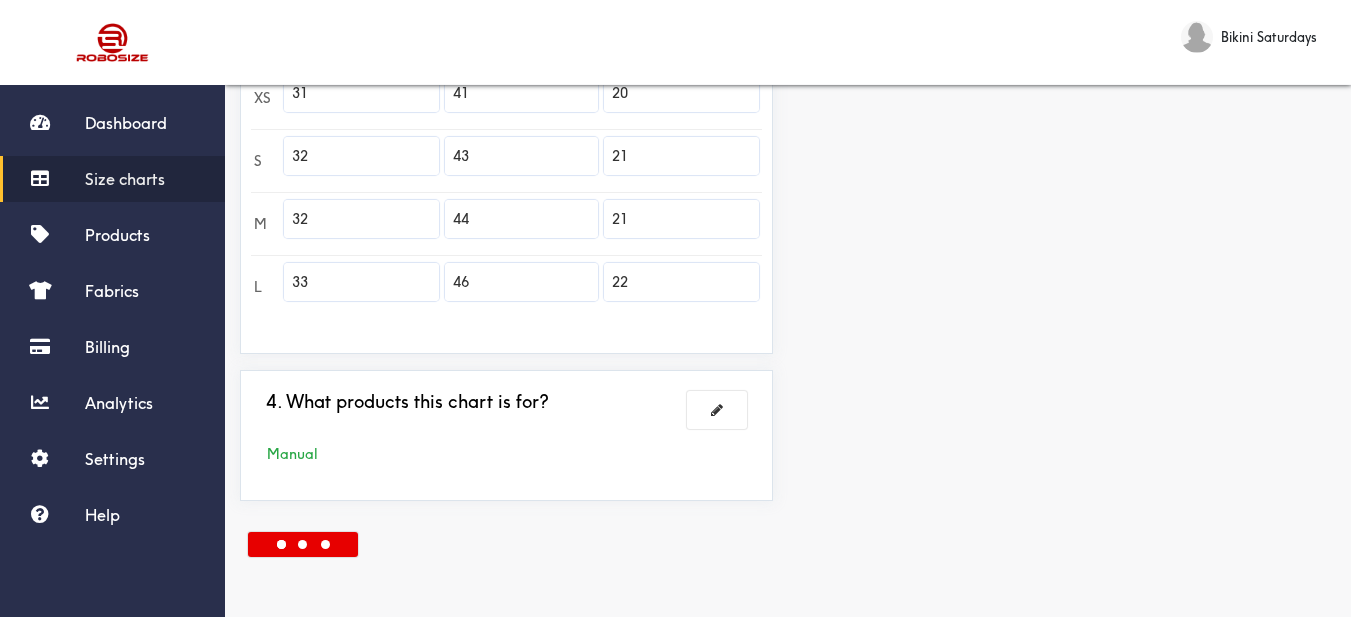 scroll, scrollTop: 252, scrollLeft: 0, axis: vertical 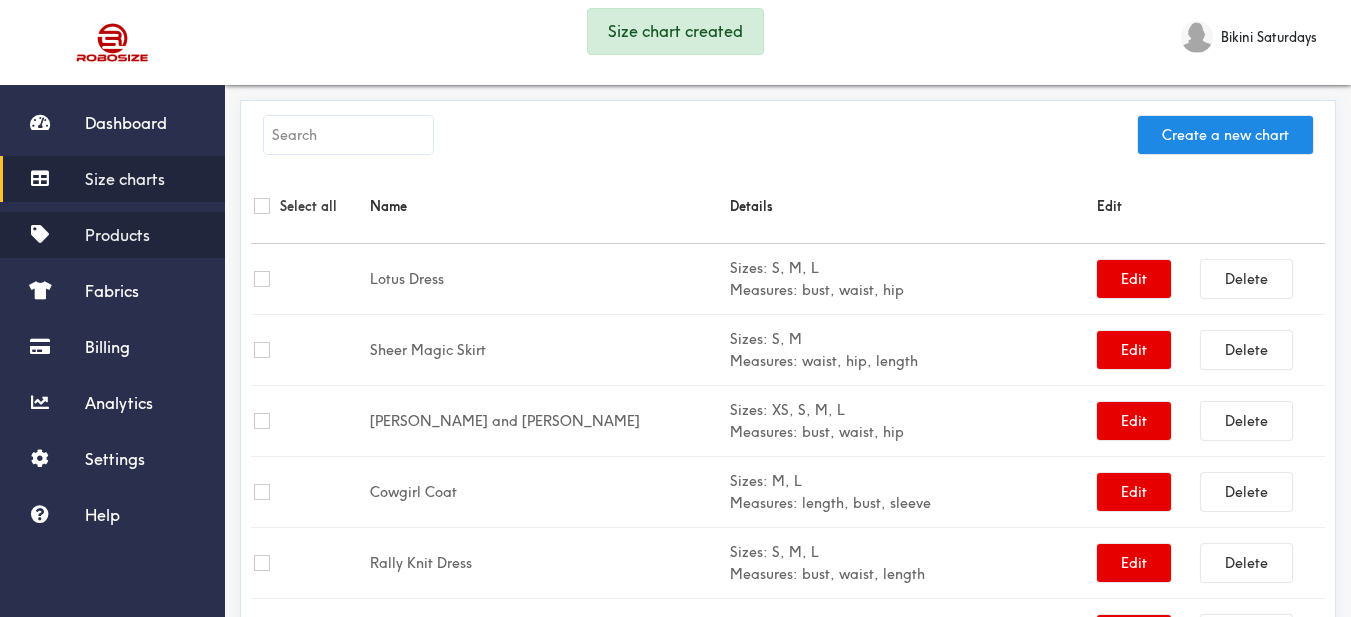 drag, startPoint x: 114, startPoint y: 236, endPoint x: 125, endPoint y: 221, distance: 18.601076 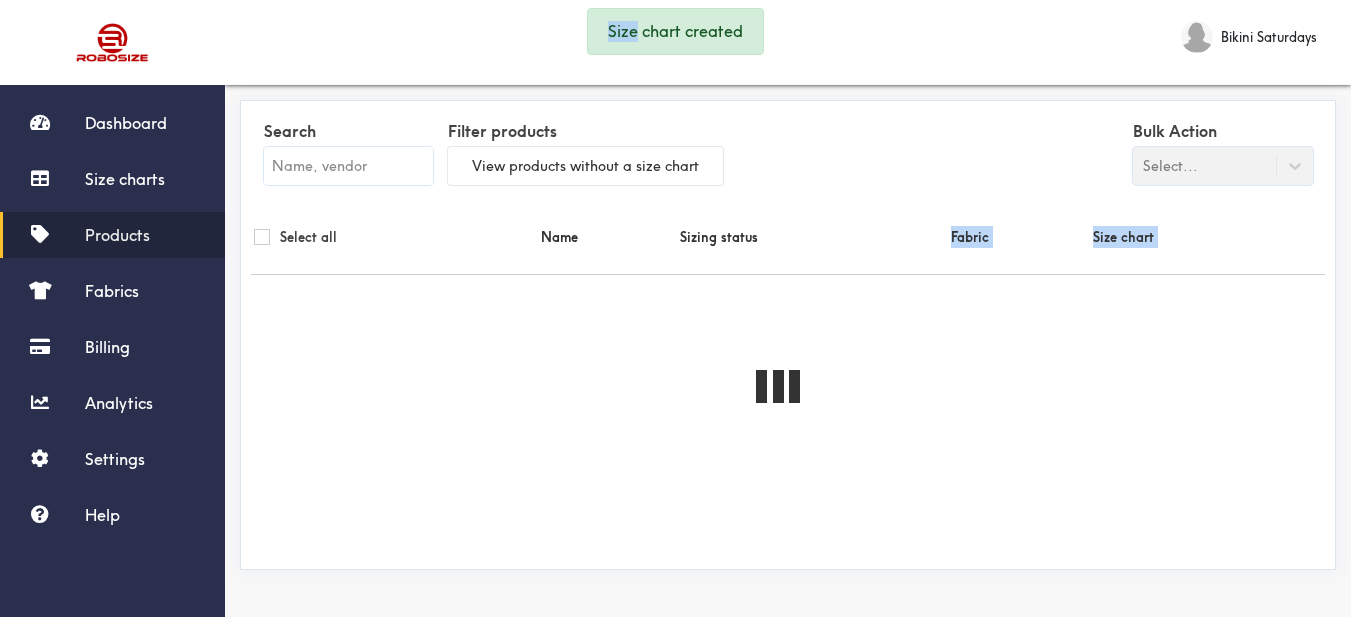 click on "Dashboard Size charts Products Fabrics Billing Analytics Settings Help Bikini Saturdays  Logout Search Filter products View products without a size chart Bulk Action Select... Select all   Name Sizing status Fabric Size chart
Size chart created
Size chart created" at bounding box center [675, 337] 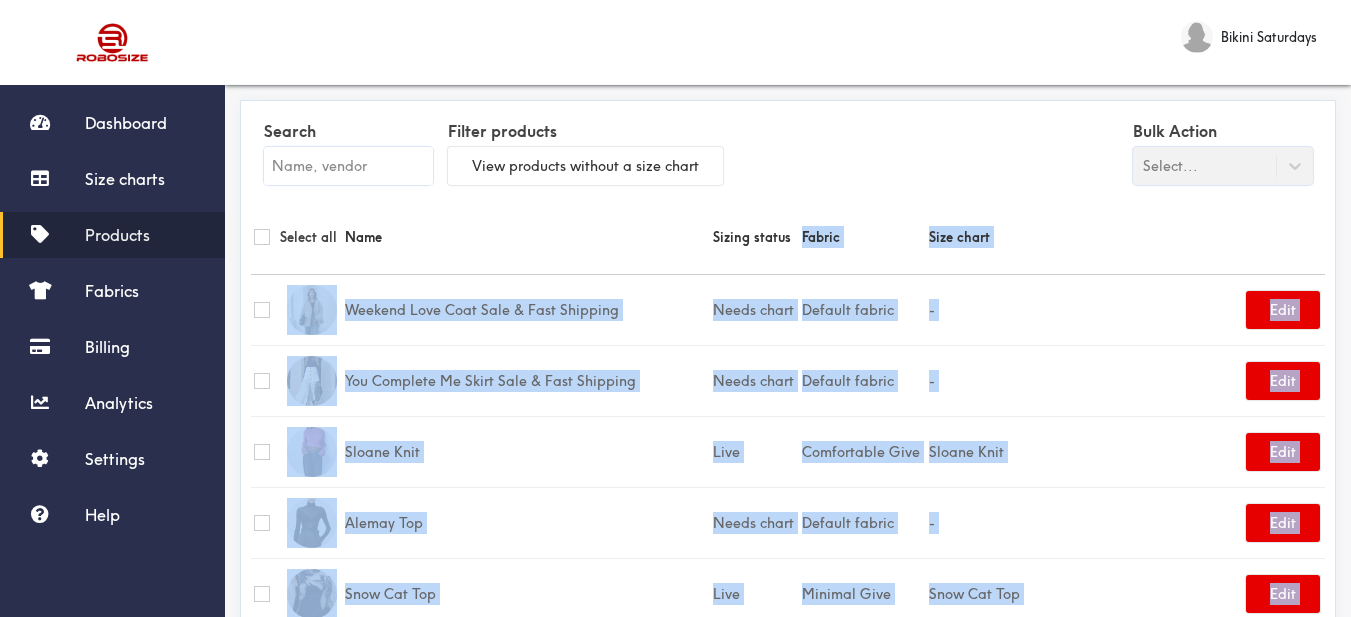 click on "Products" at bounding box center (112, 235) 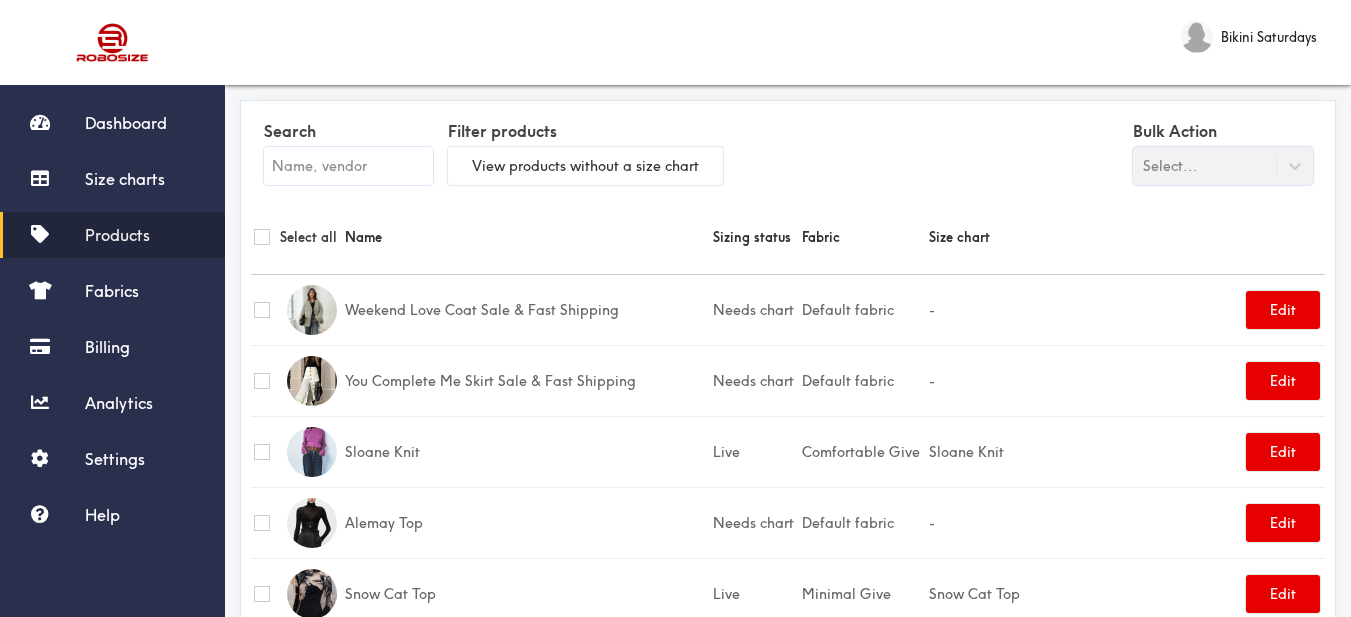 click at bounding box center [348, 166] 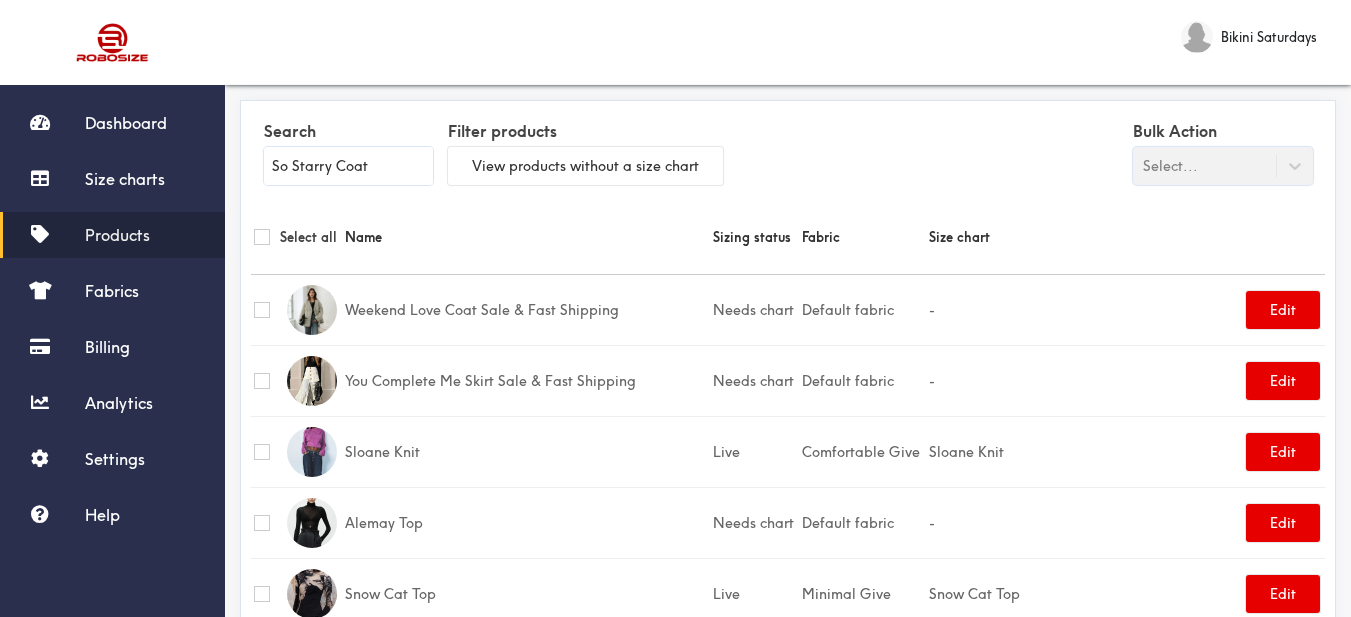 type on "So Starry Coat" 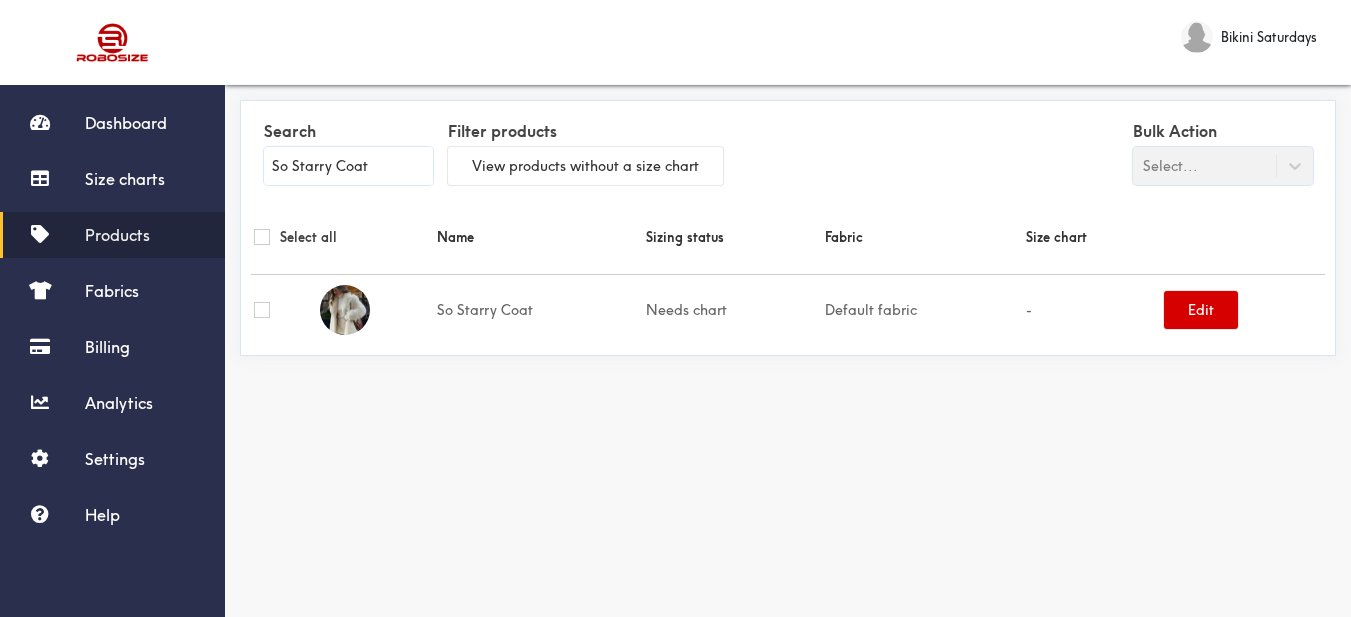 click on "Edit" at bounding box center (1201, 310) 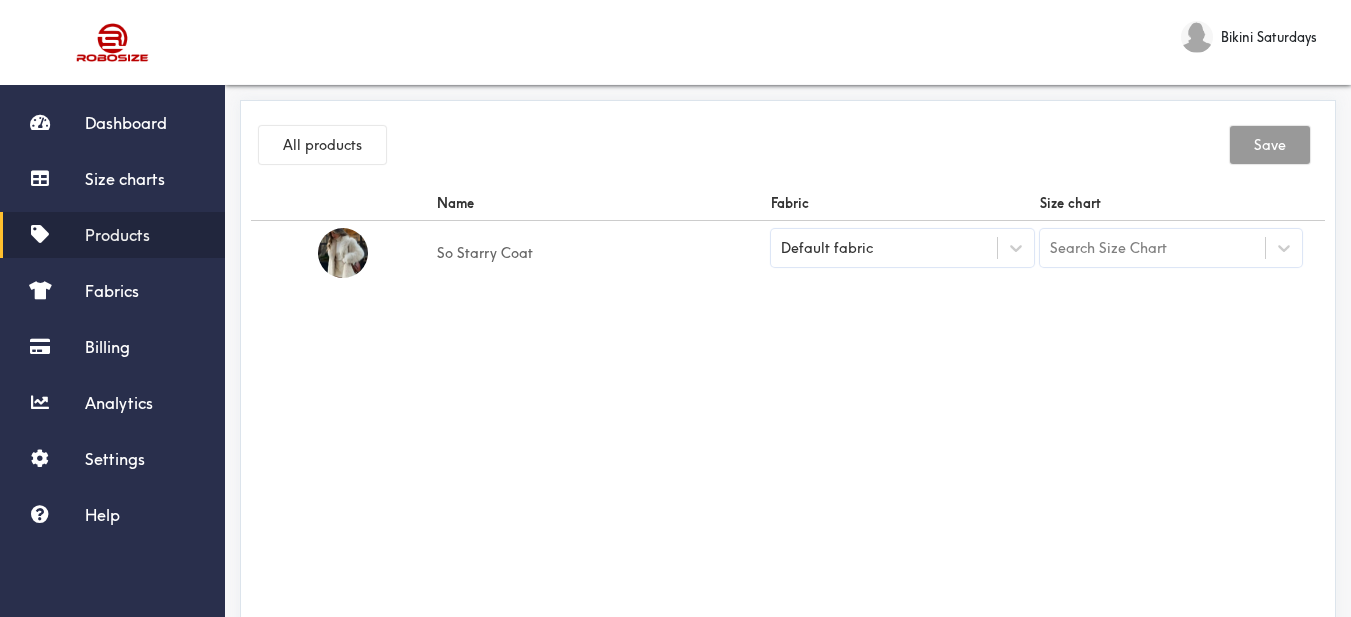 click on "Default fabric" at bounding box center [884, 248] 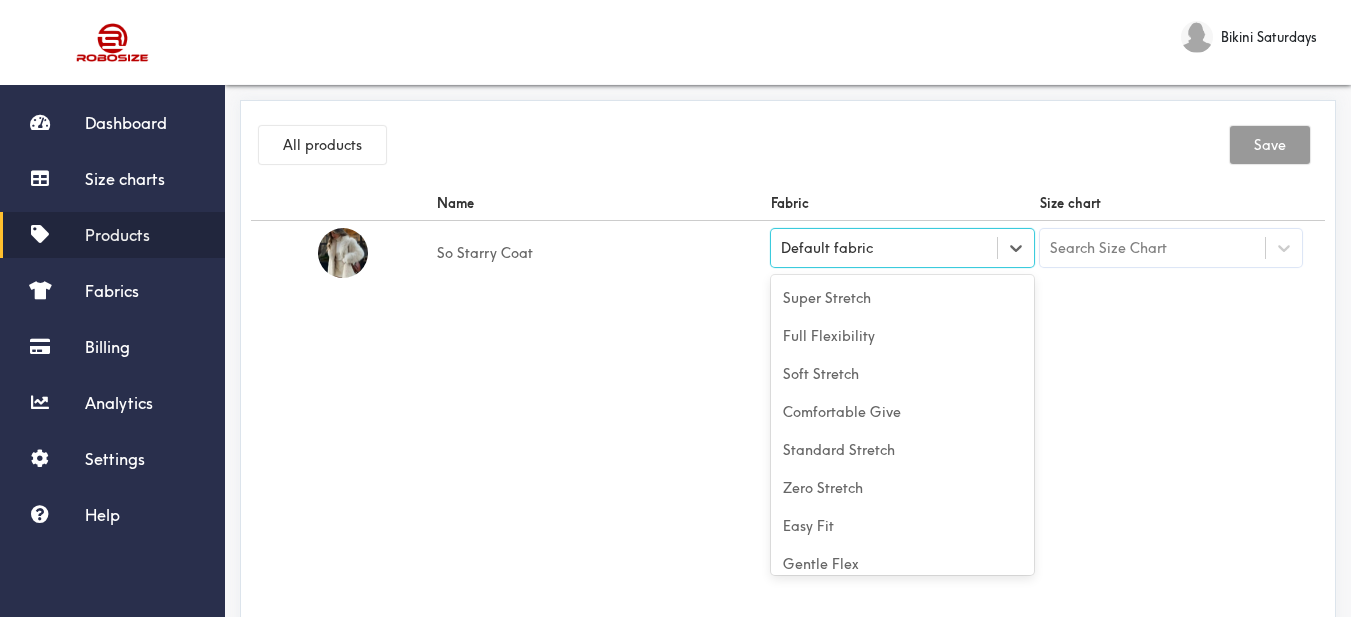 scroll, scrollTop: 88, scrollLeft: 0, axis: vertical 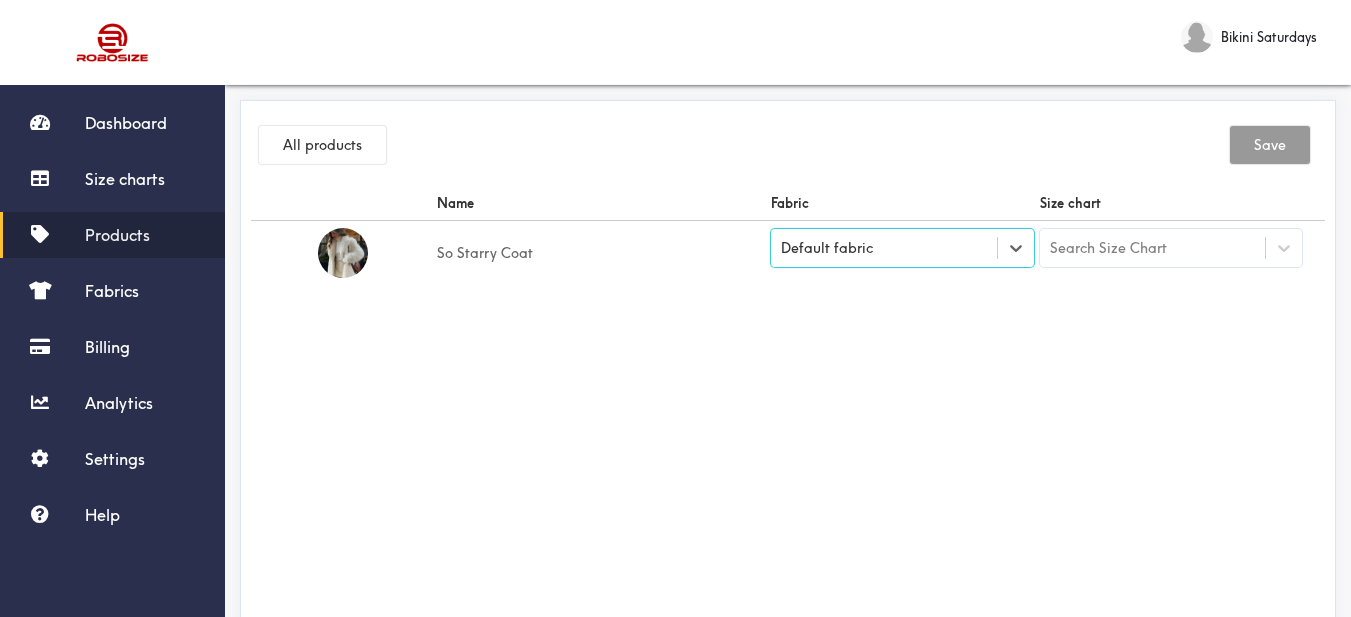 click on "Default fabric" at bounding box center [884, 248] 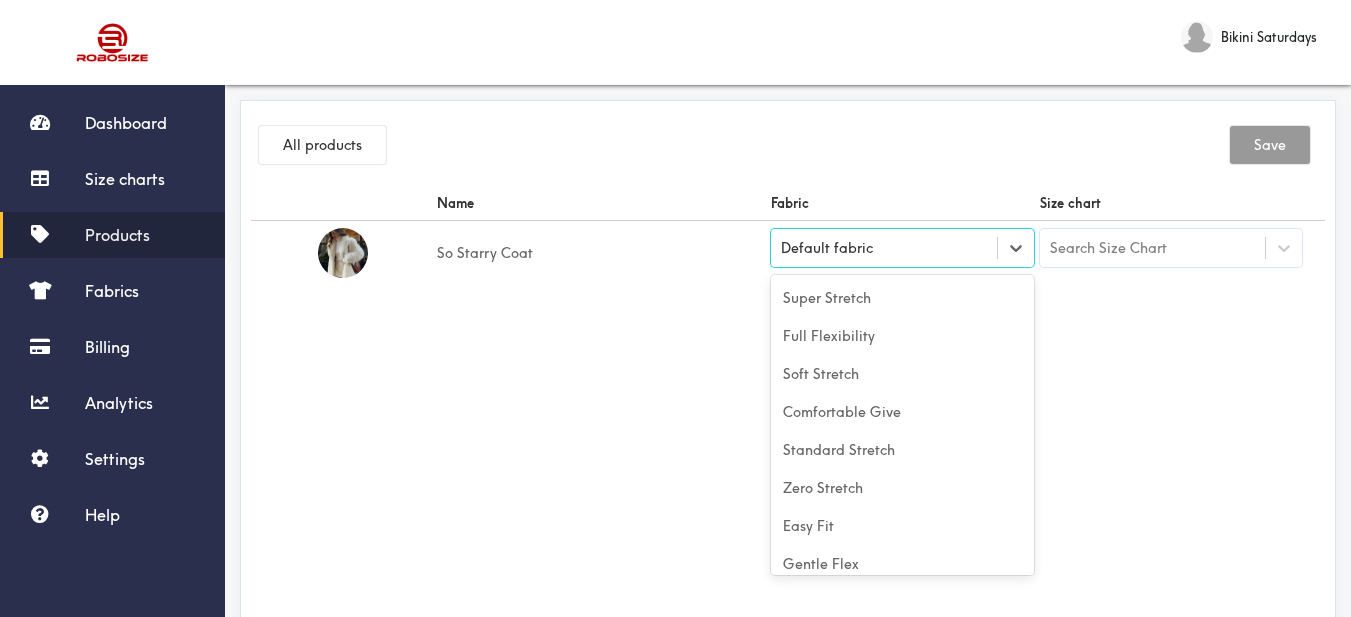 scroll, scrollTop: 88, scrollLeft: 0, axis: vertical 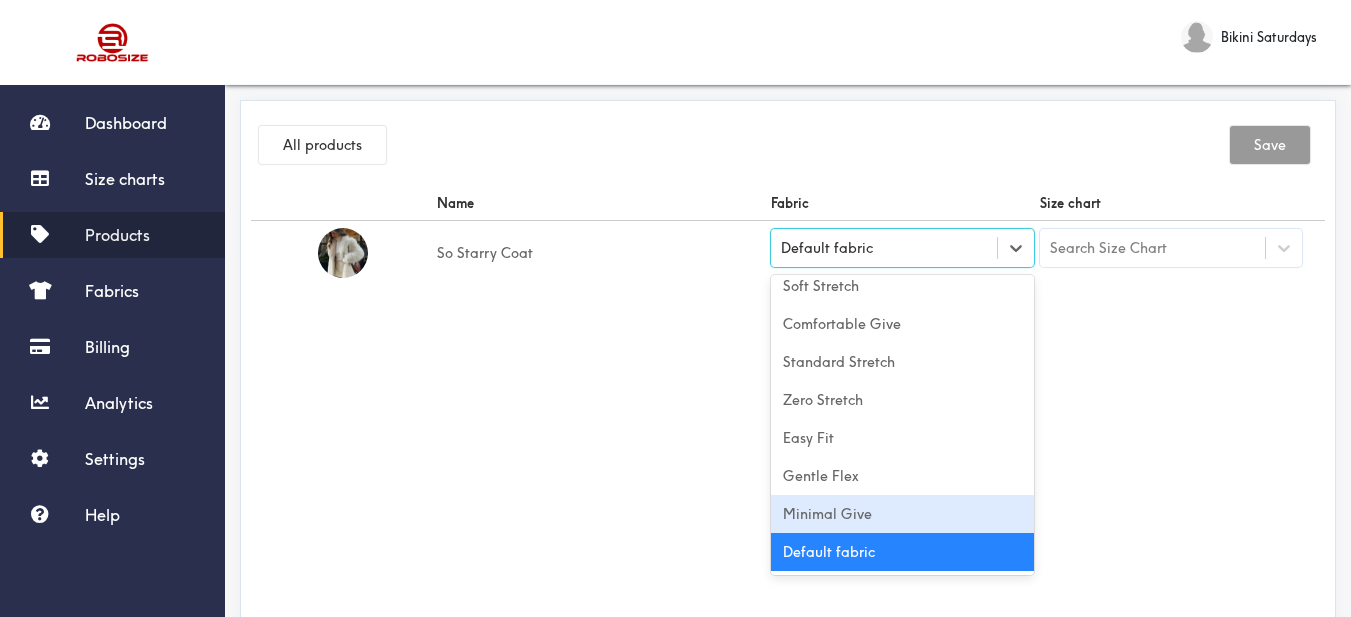 drag, startPoint x: 891, startPoint y: 507, endPoint x: 999, endPoint y: 470, distance: 114.16216 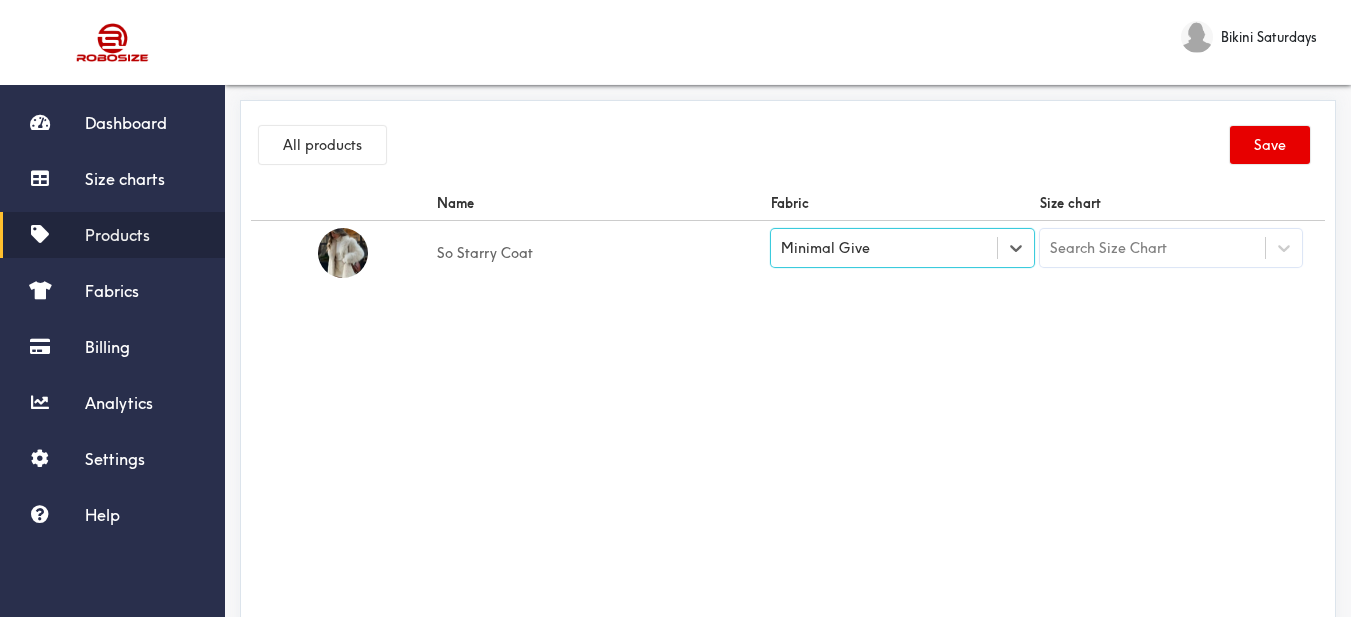 click on "Name Fabric Size chart So Starry Coat option [object Object], selected.   Select is focused , press Down to open the menu,  Minimal Give	 Search Size Chart" at bounding box center [788, 411] 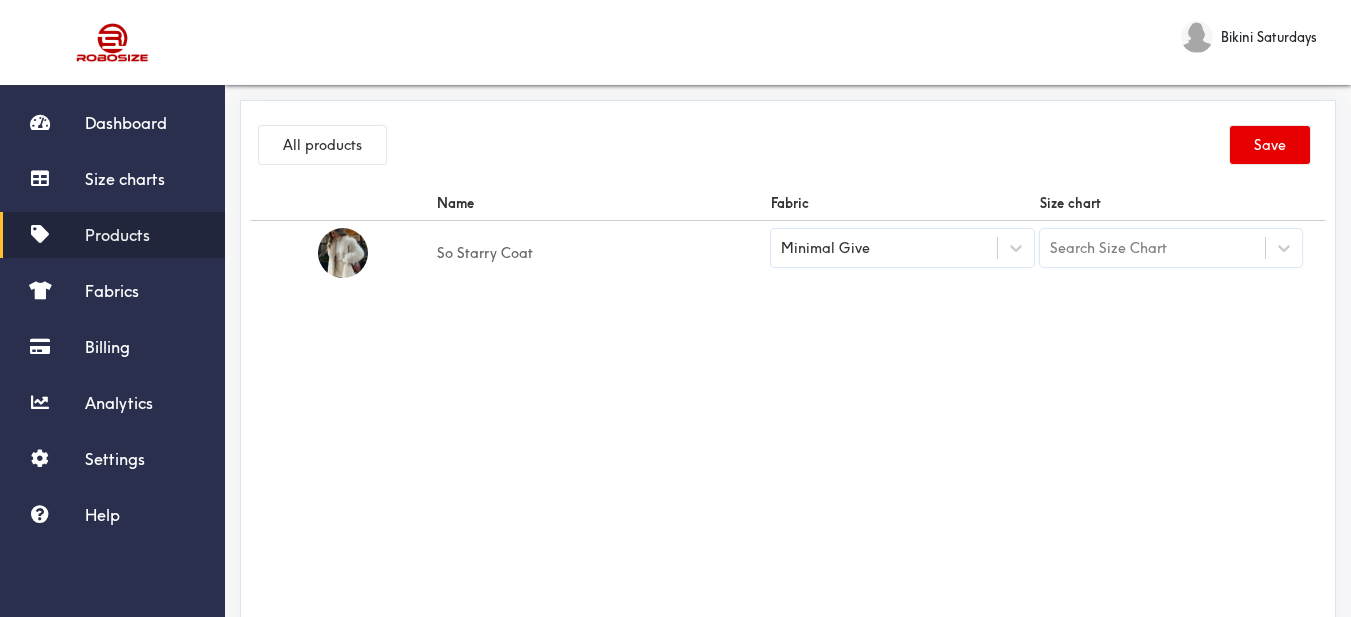drag, startPoint x: 1162, startPoint y: 240, endPoint x: 1130, endPoint y: 274, distance: 46.69047 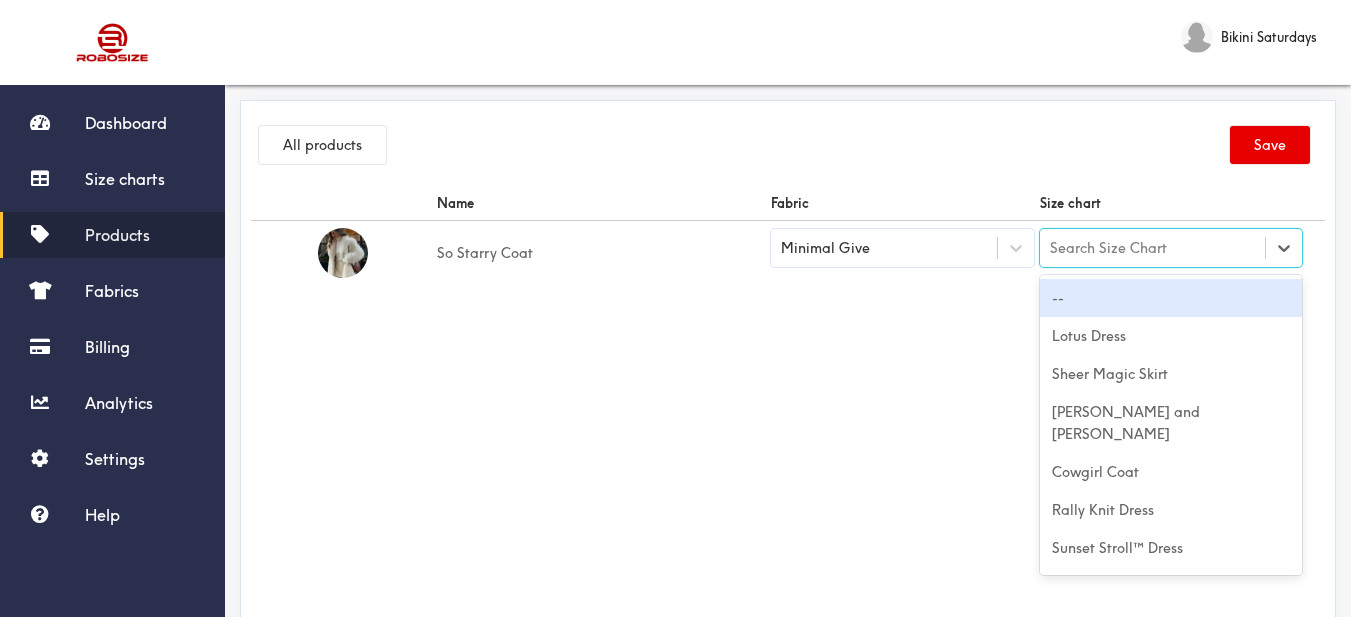 click on "Search Size Chart" at bounding box center [1153, 248] 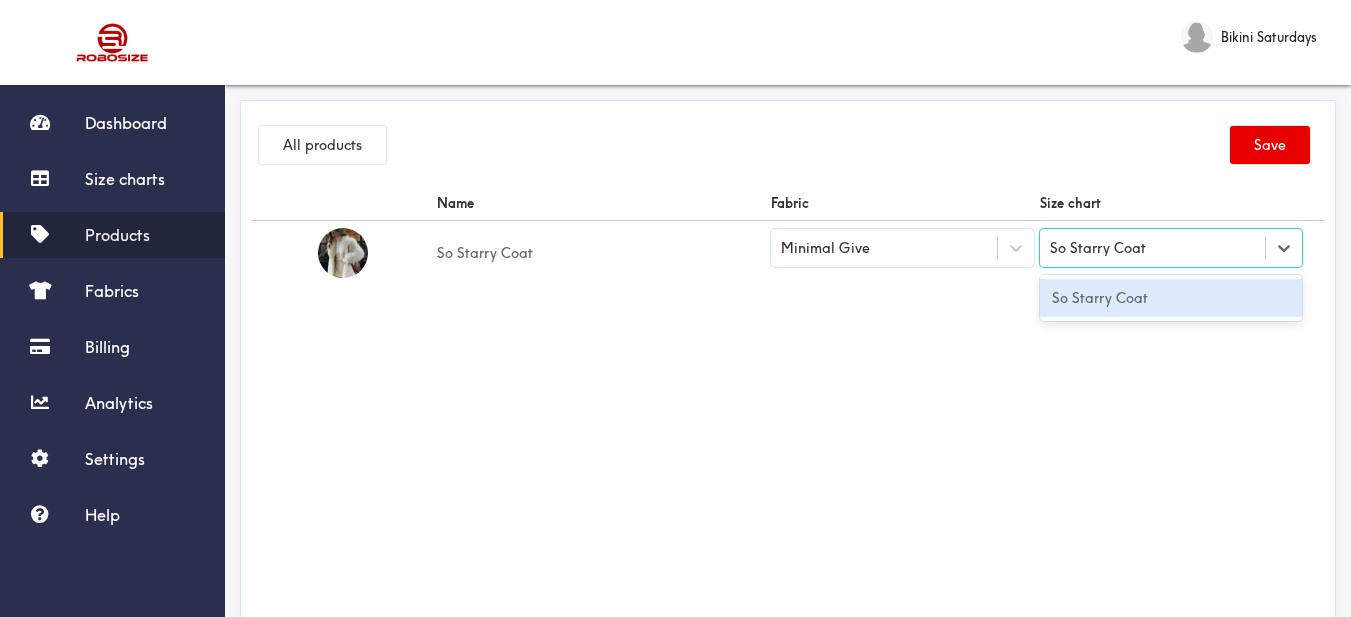 click on "So Starry Coat" at bounding box center [1171, 298] 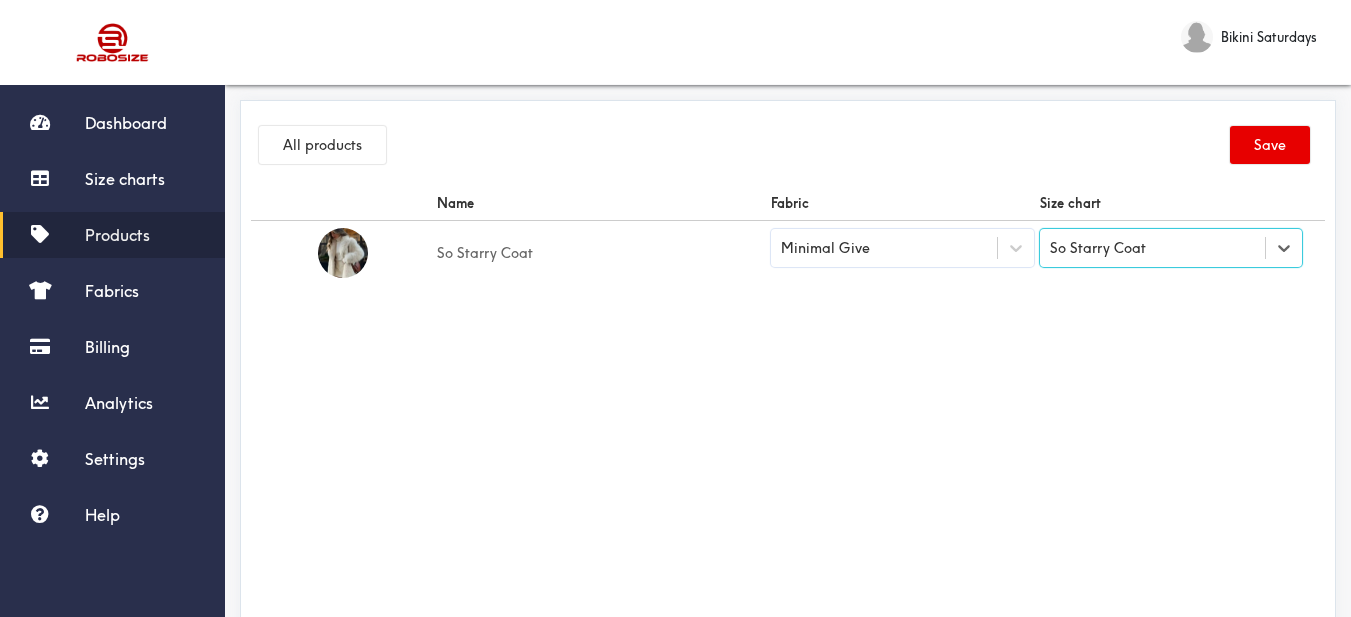 click on "Name Fabric Size chart So Starry Coat Minimal Give	 option So Starry Coat, selected.   Select is focused ,type to refine list, press Down to open the menu,  So Starry Coat" at bounding box center (788, 411) 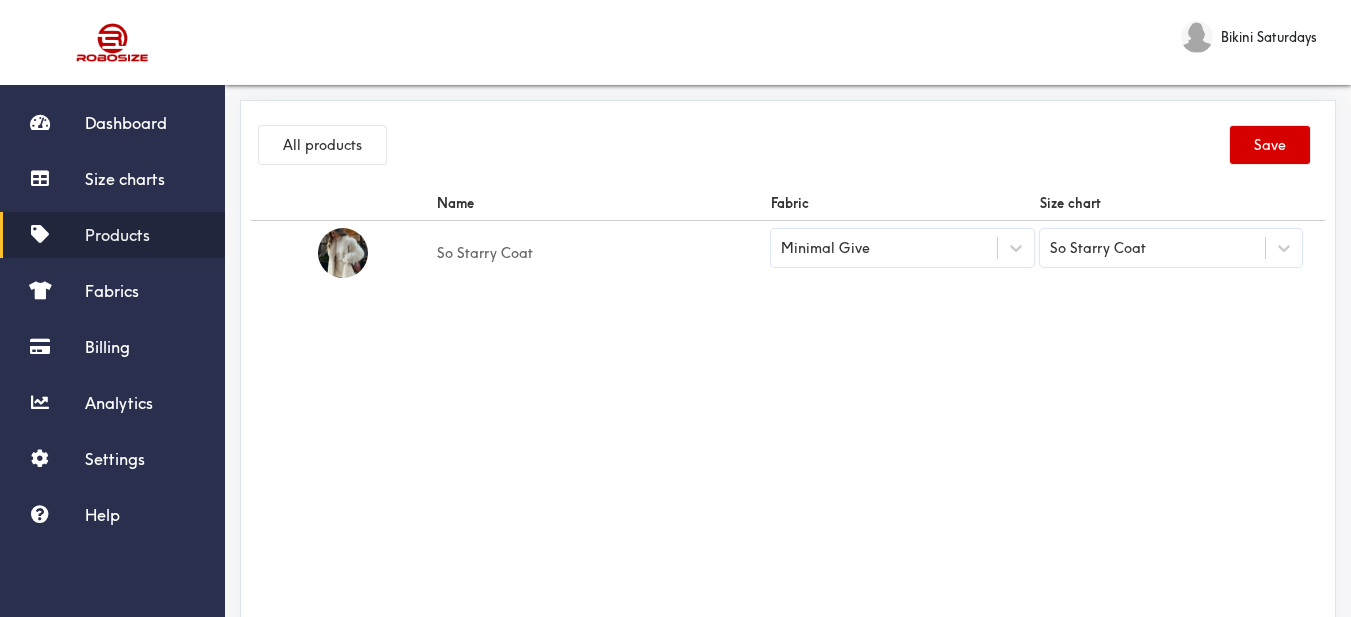click on "Save" at bounding box center (1270, 145) 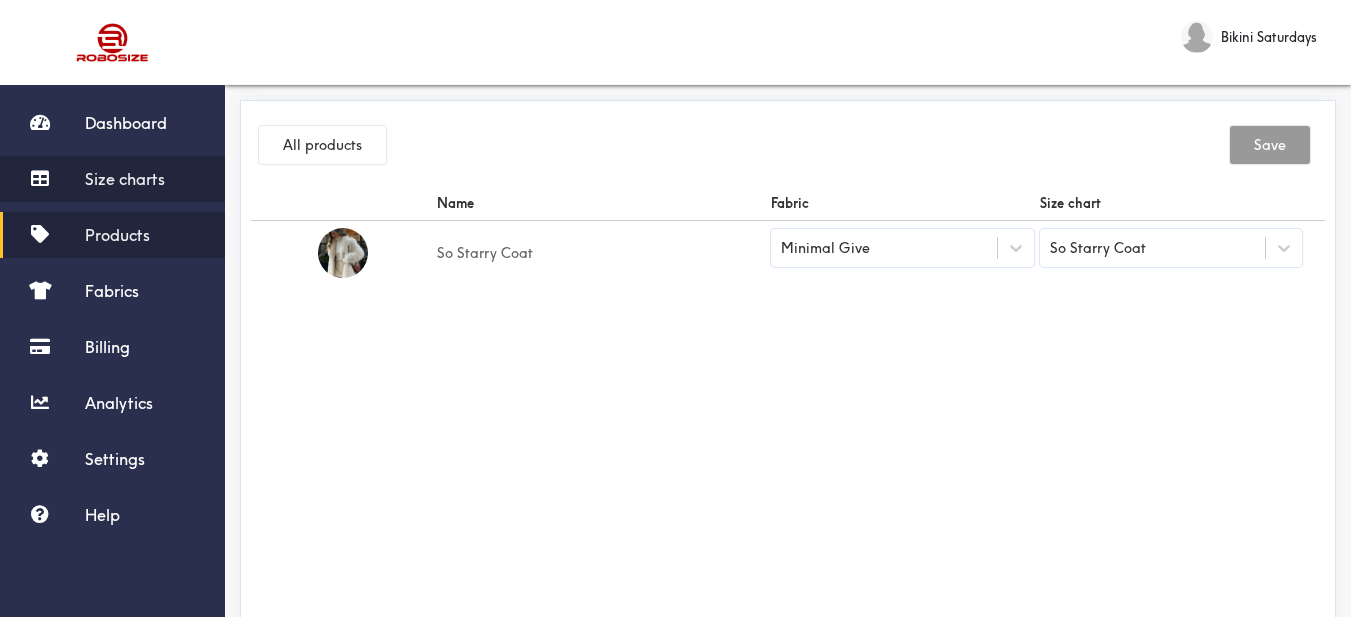 click on "Size charts" at bounding box center [125, 179] 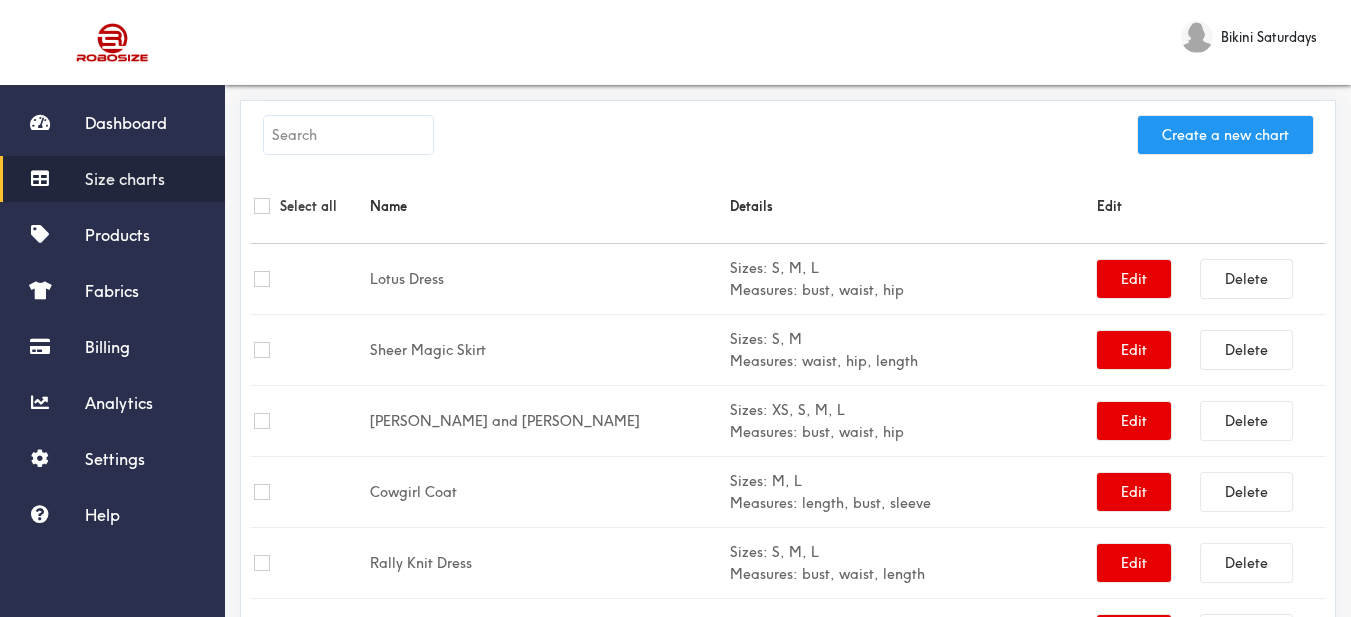 click on "Create a new chart" at bounding box center [1225, 135] 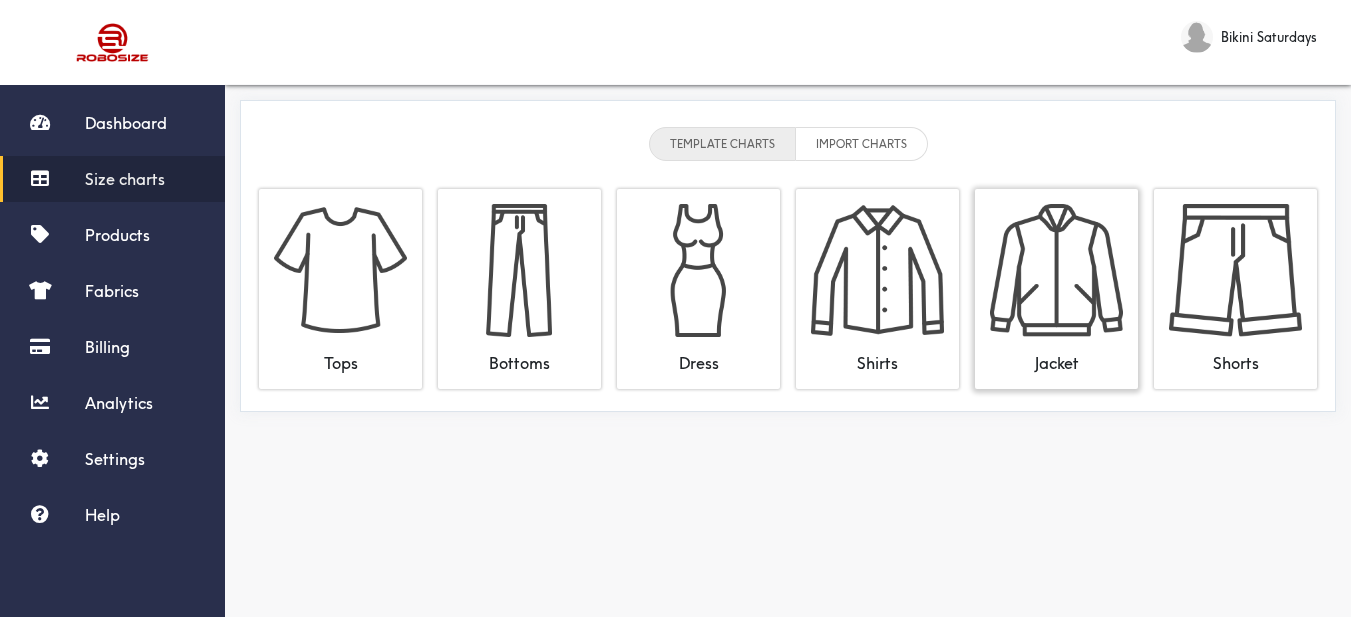 click at bounding box center [1056, 270] 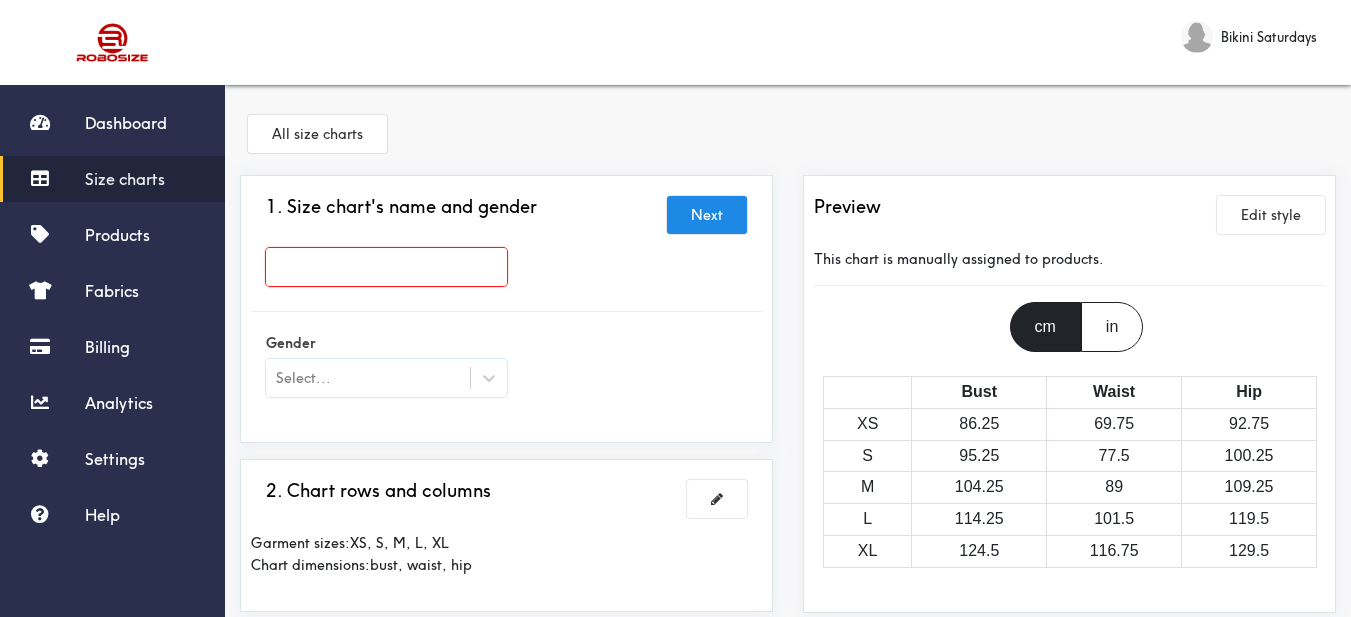 click at bounding box center (386, 267) 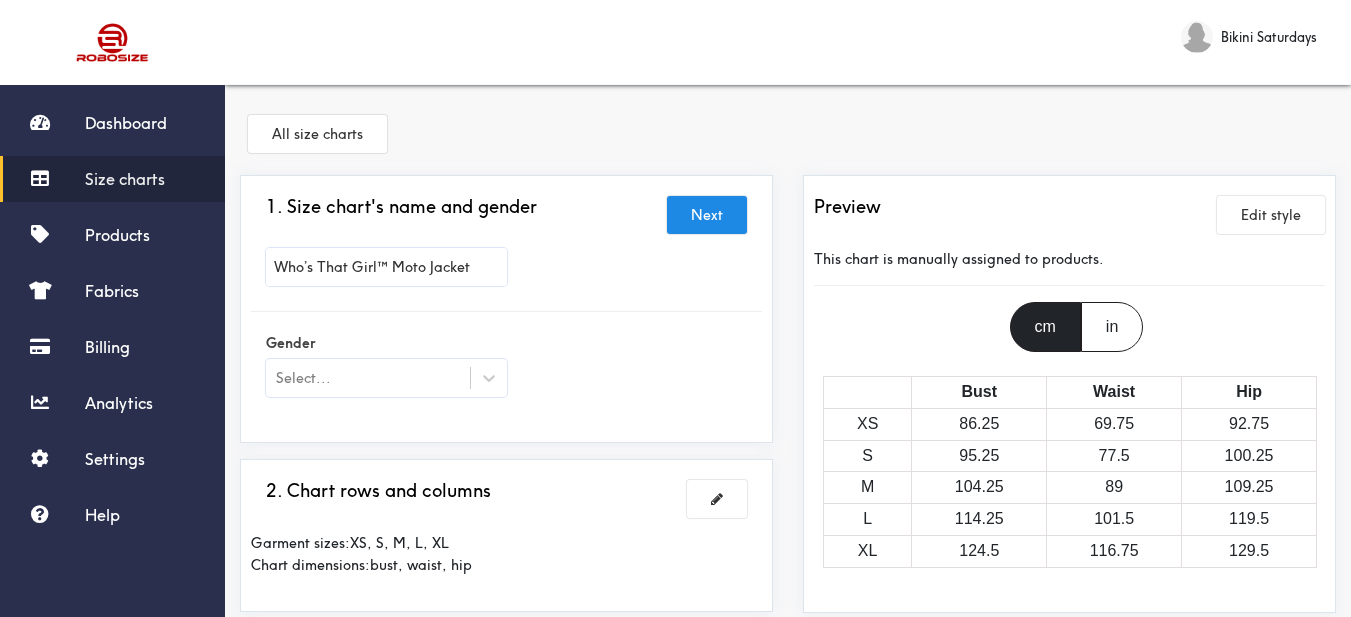 type on "Who’s That Girl™ Moto Jacket" 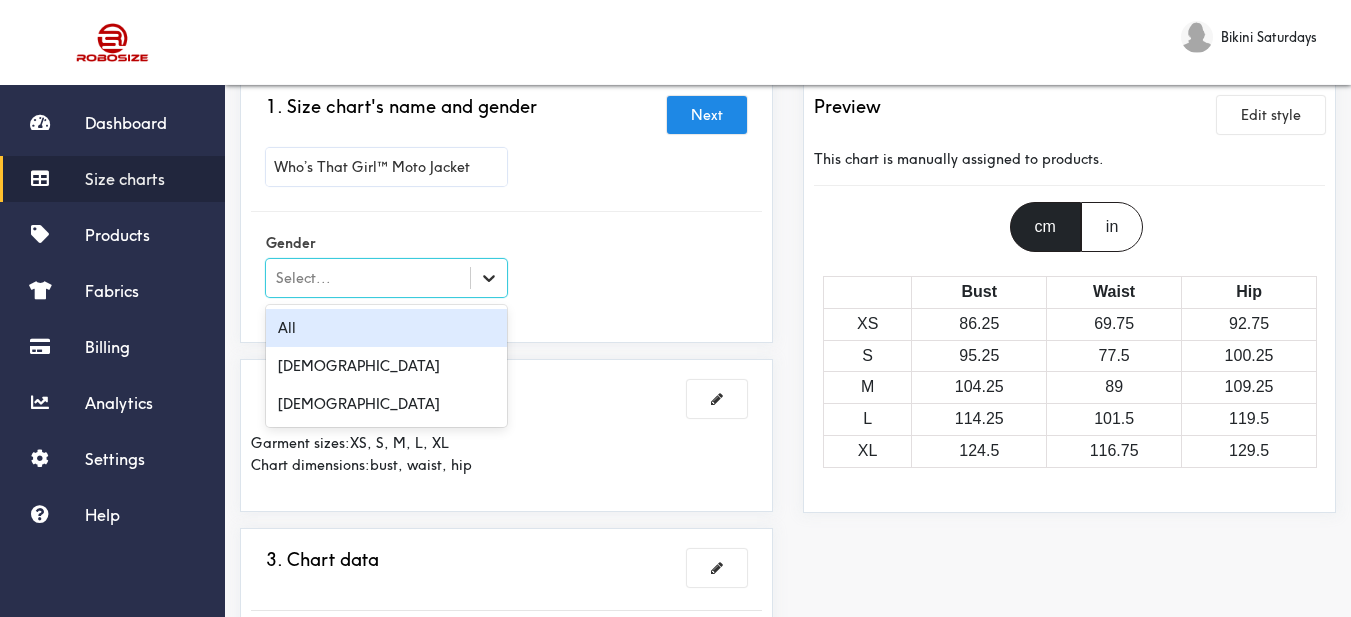 click 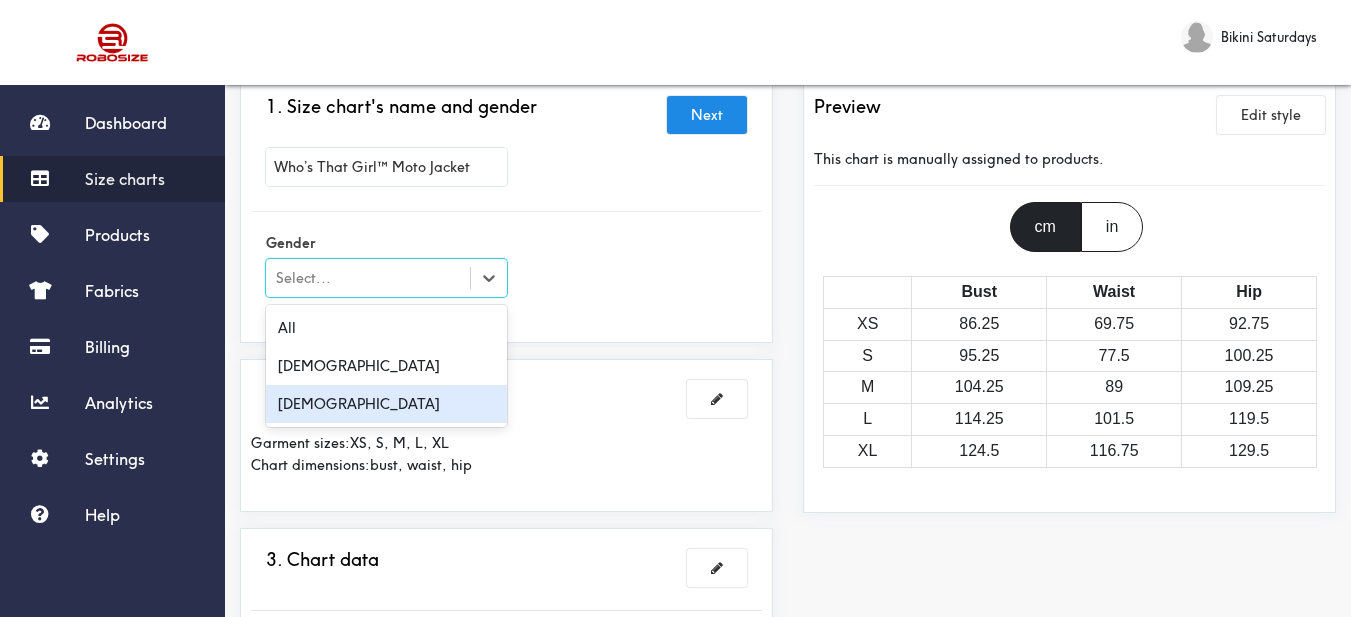 click on "[DEMOGRAPHIC_DATA]" at bounding box center (386, 404) 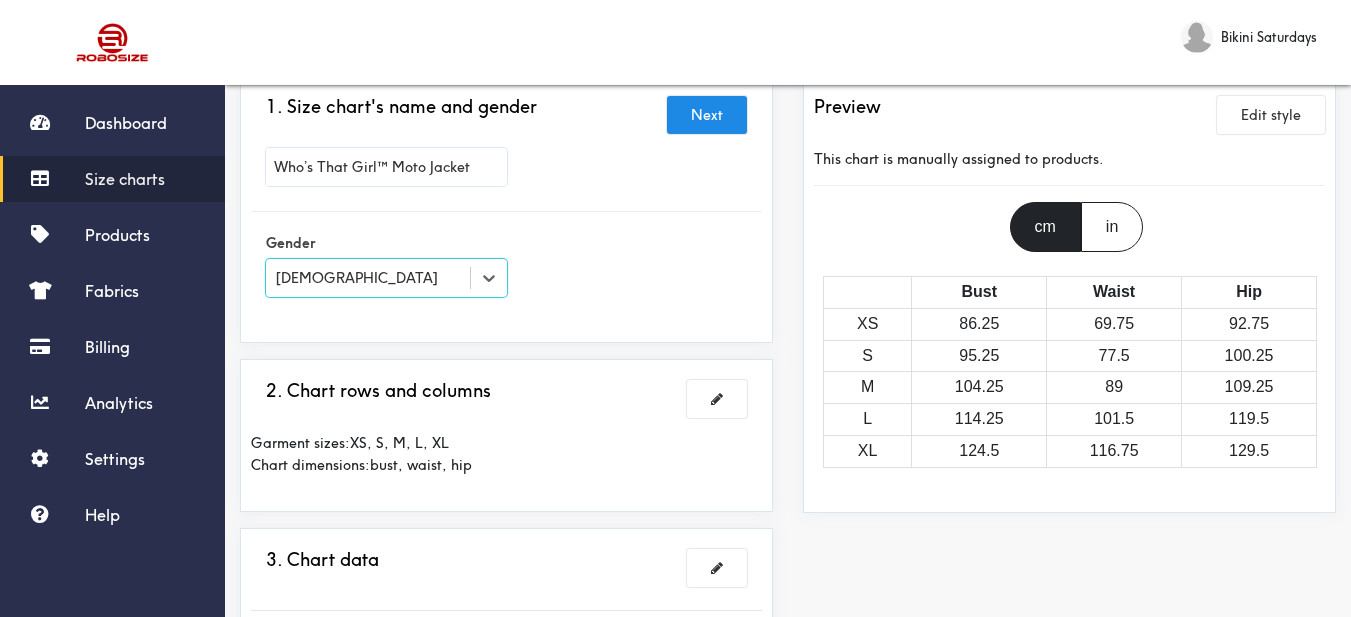 click on "Gender option [DEMOGRAPHIC_DATA], selected.   Select is focused , press Down to open the menu,  [DEMOGRAPHIC_DATA]" at bounding box center [506, 267] 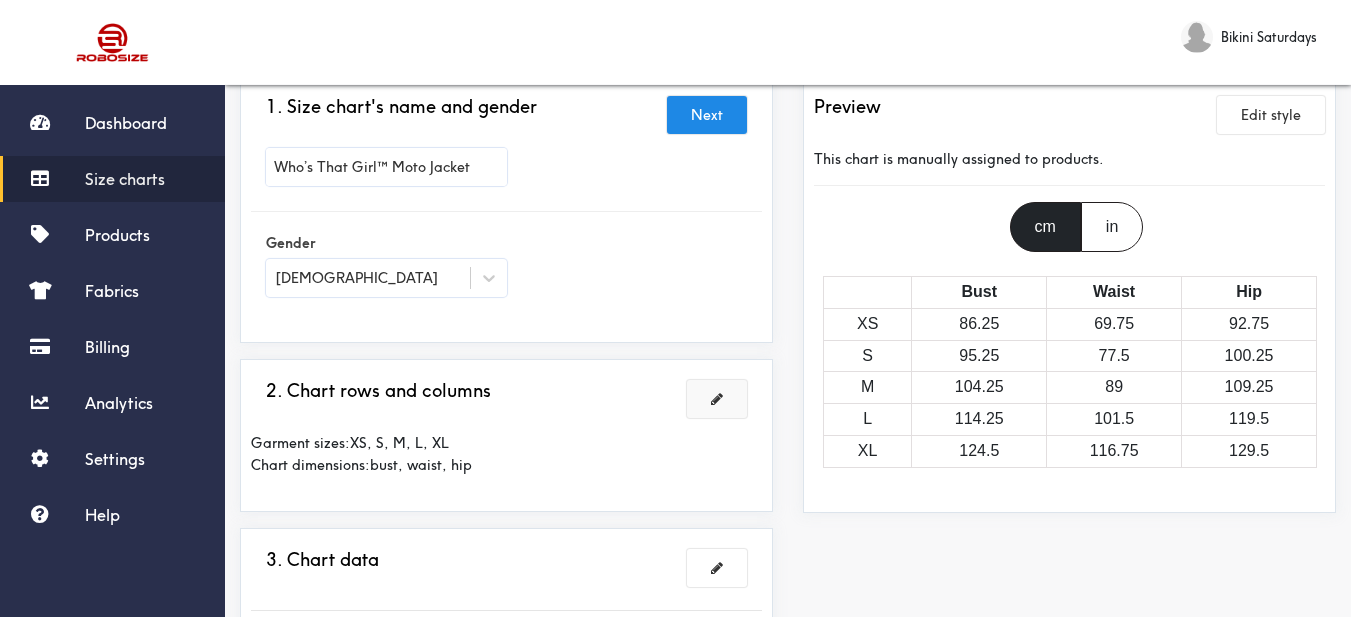 click at bounding box center (717, 399) 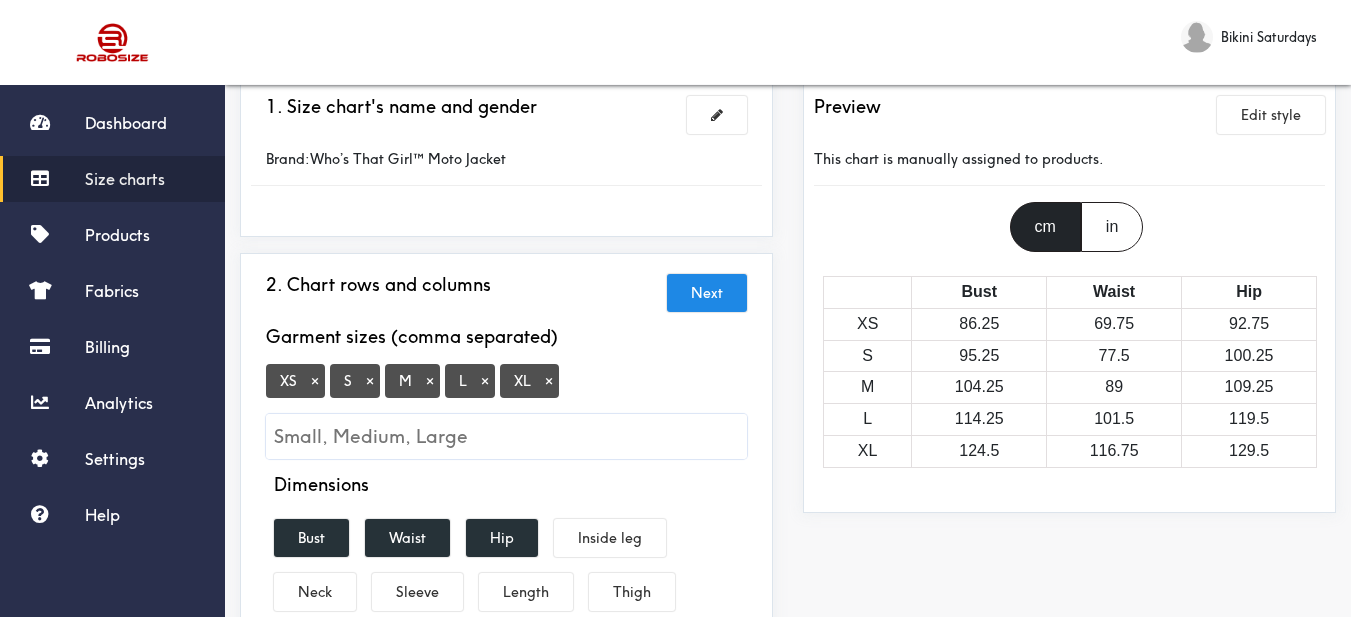 click on "×" at bounding box center [315, 381] 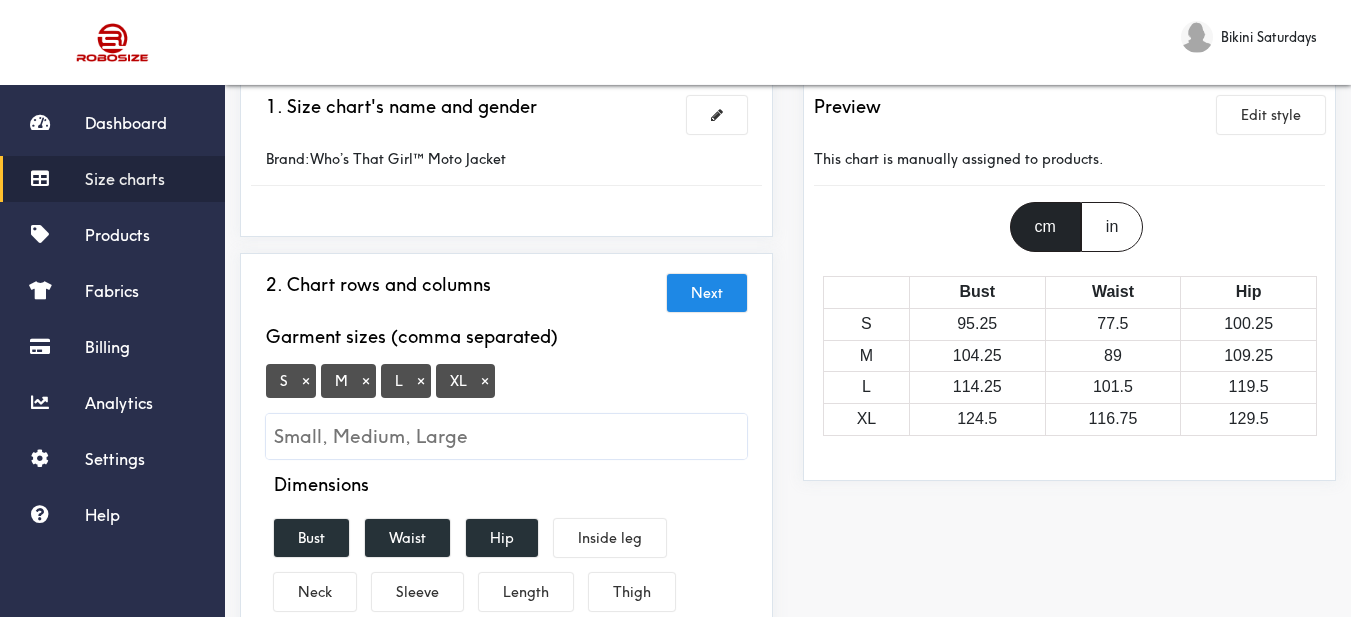 click on "×" at bounding box center [485, 381] 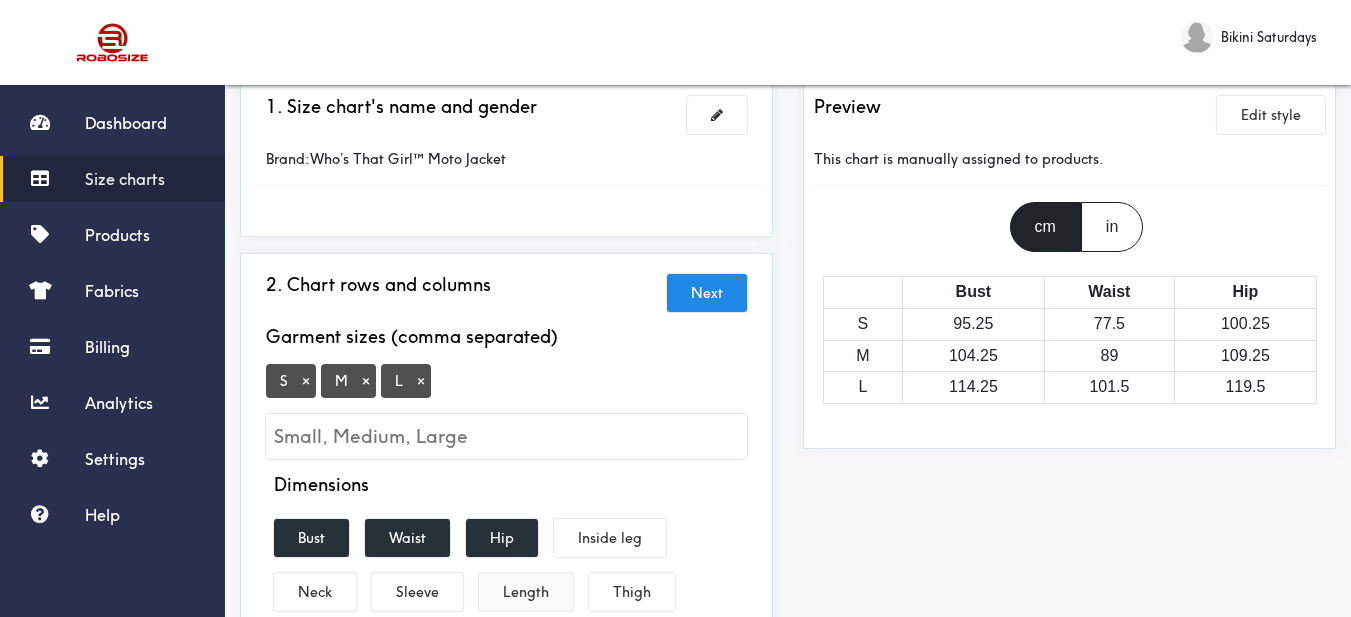 scroll, scrollTop: 300, scrollLeft: 0, axis: vertical 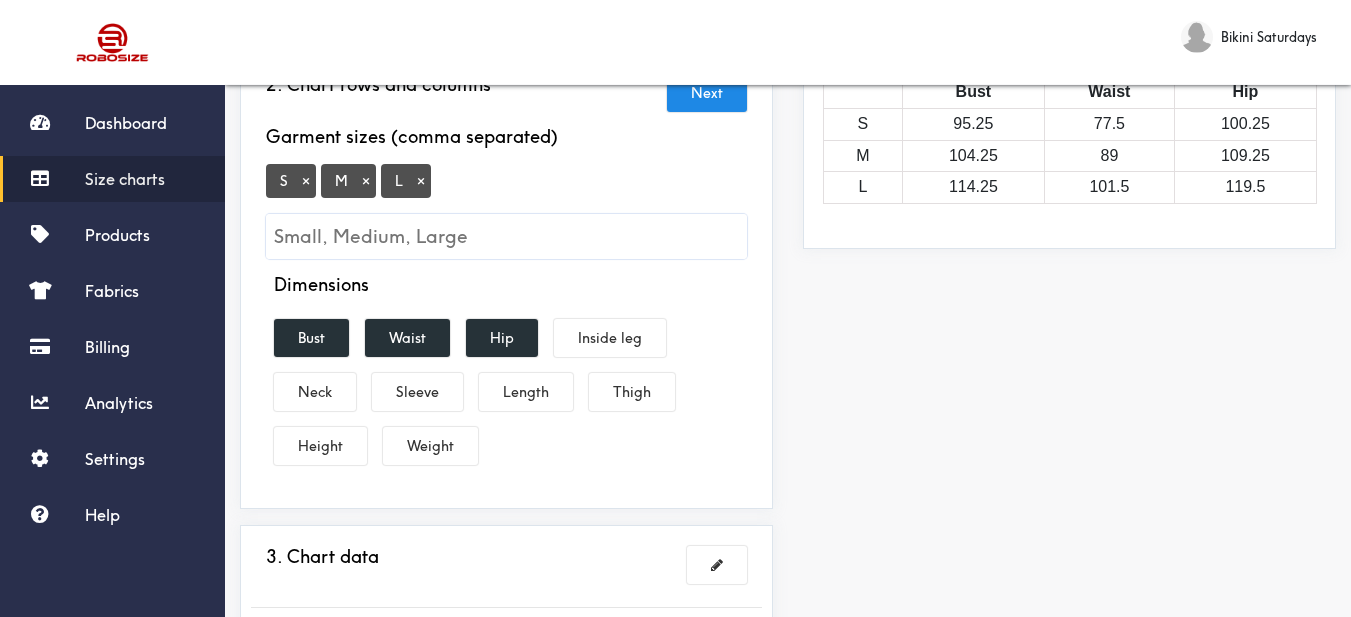 click on "Bust" at bounding box center (311, 338) 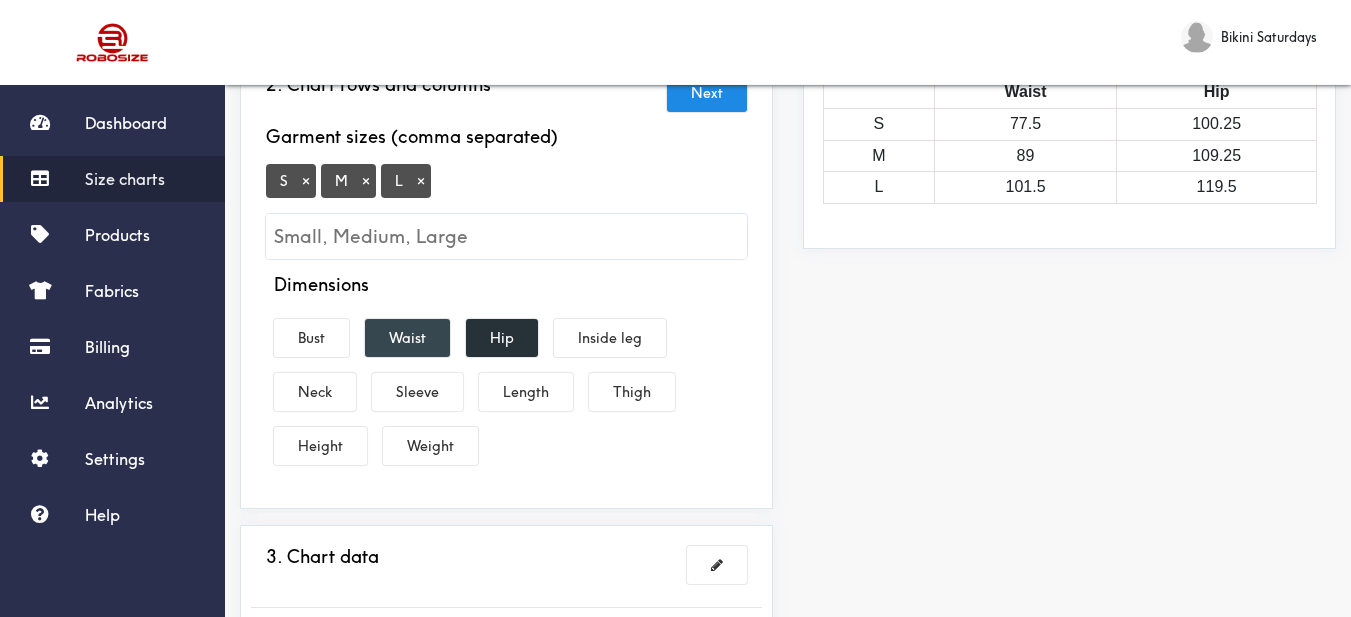 drag, startPoint x: 390, startPoint y: 359, endPoint x: 408, endPoint y: 359, distance: 18 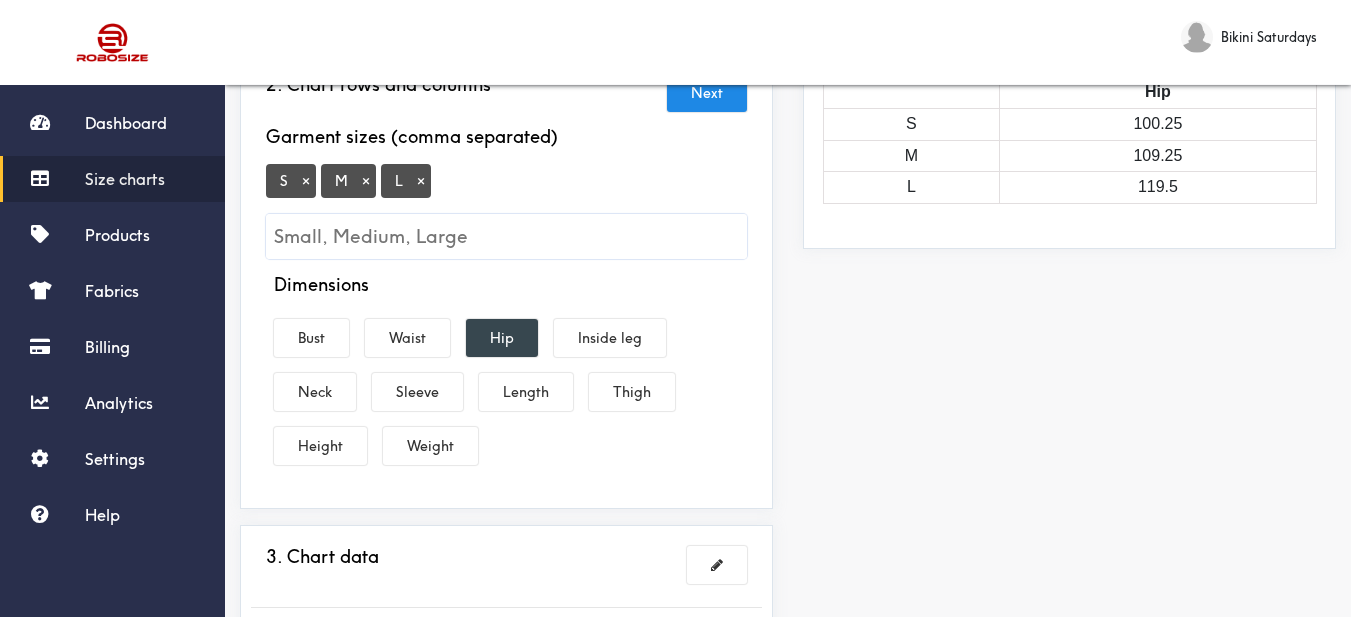click on "Hip" at bounding box center [502, 338] 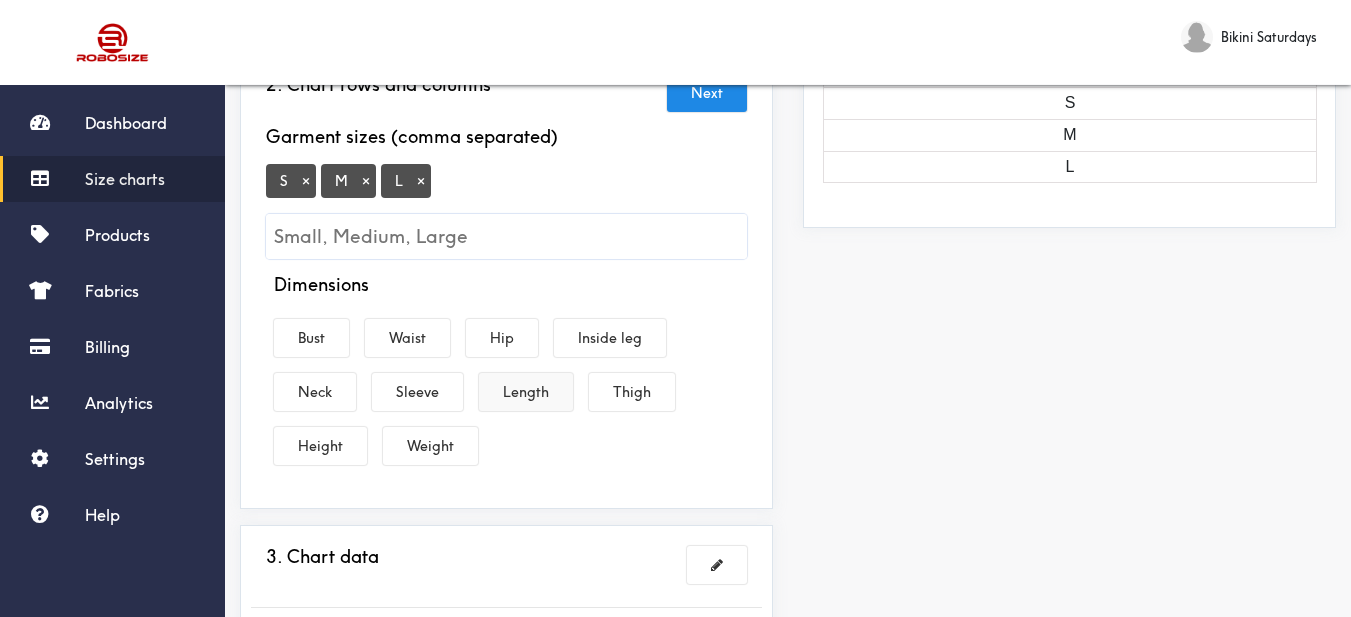 drag, startPoint x: 531, startPoint y: 420, endPoint x: 514, endPoint y: 414, distance: 18.027756 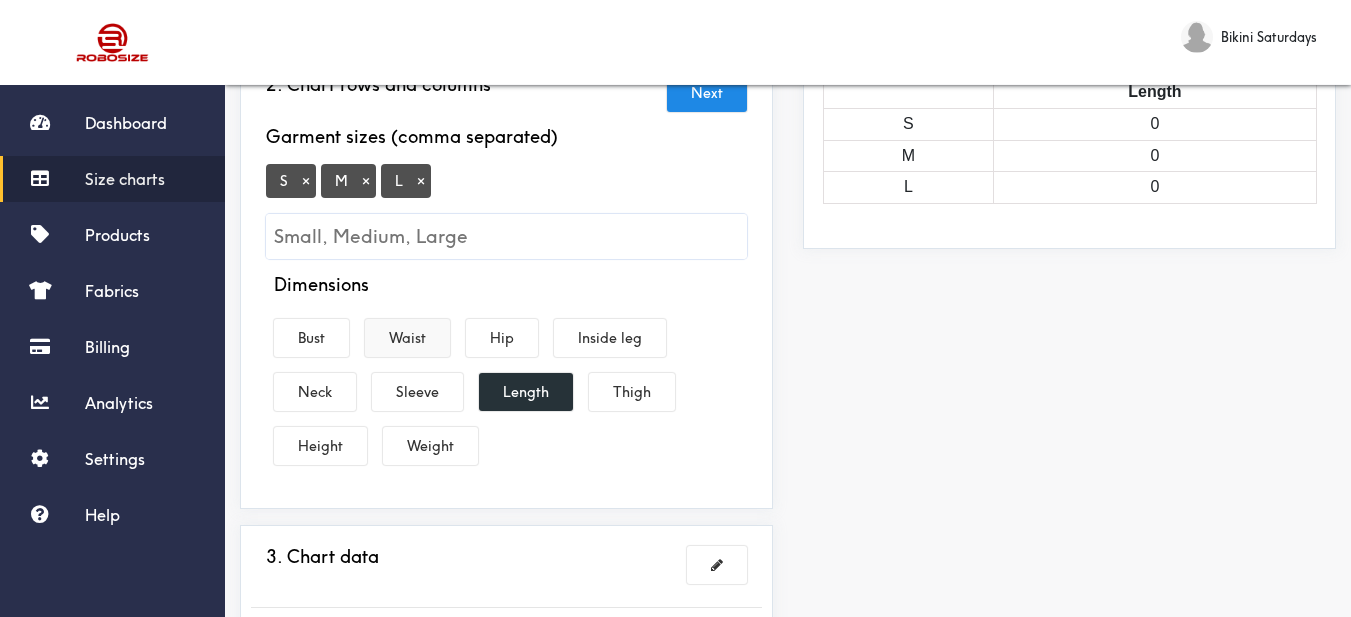 drag, startPoint x: 327, startPoint y: 357, endPoint x: 434, endPoint y: 373, distance: 108.18965 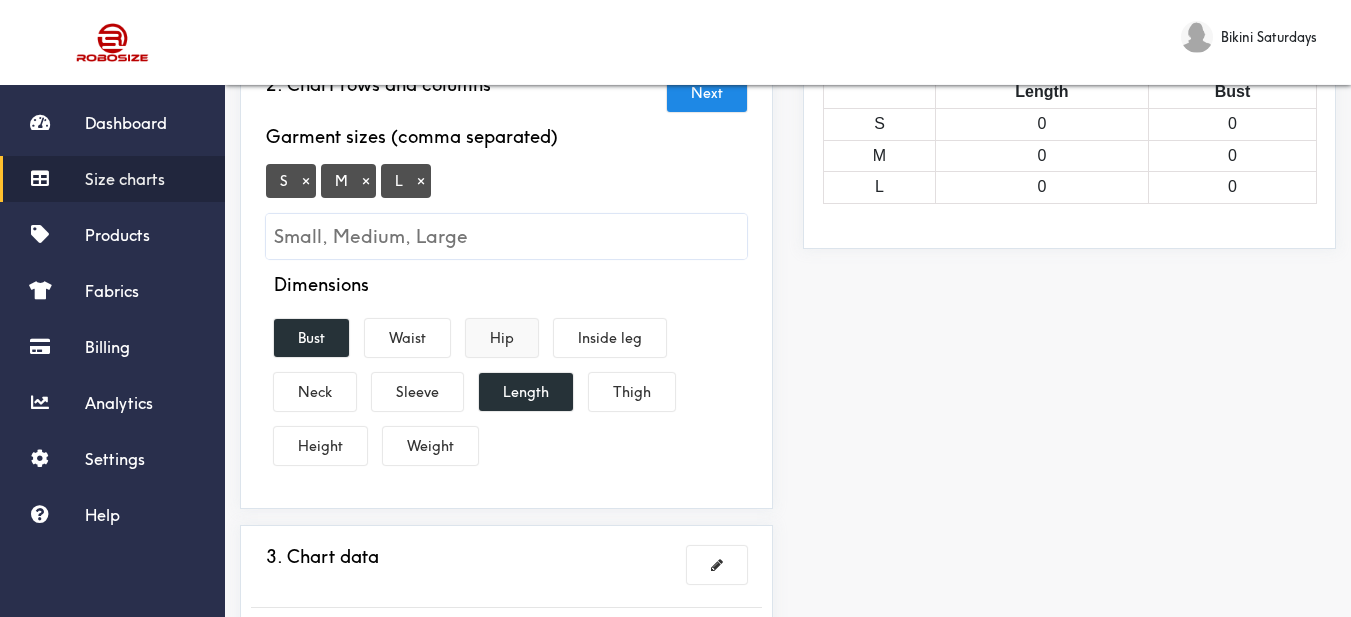 drag, startPoint x: 425, startPoint y: 404, endPoint x: 519, endPoint y: 362, distance: 102.9563 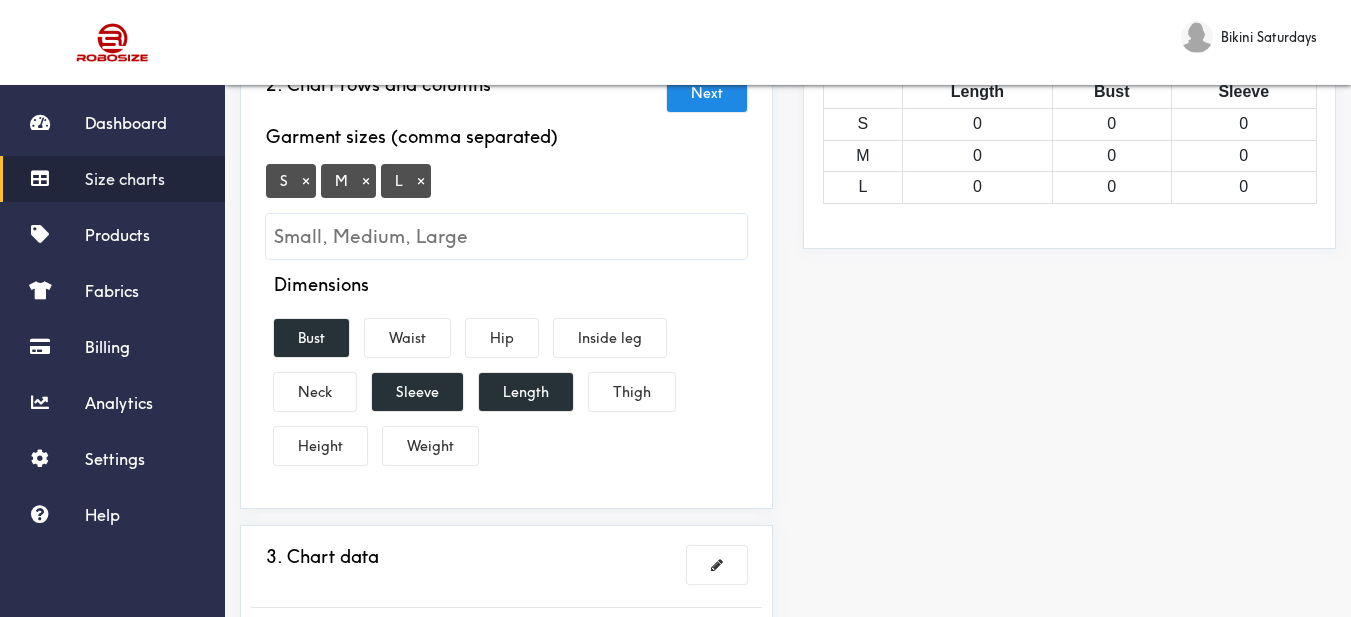 scroll, scrollTop: 500, scrollLeft: 0, axis: vertical 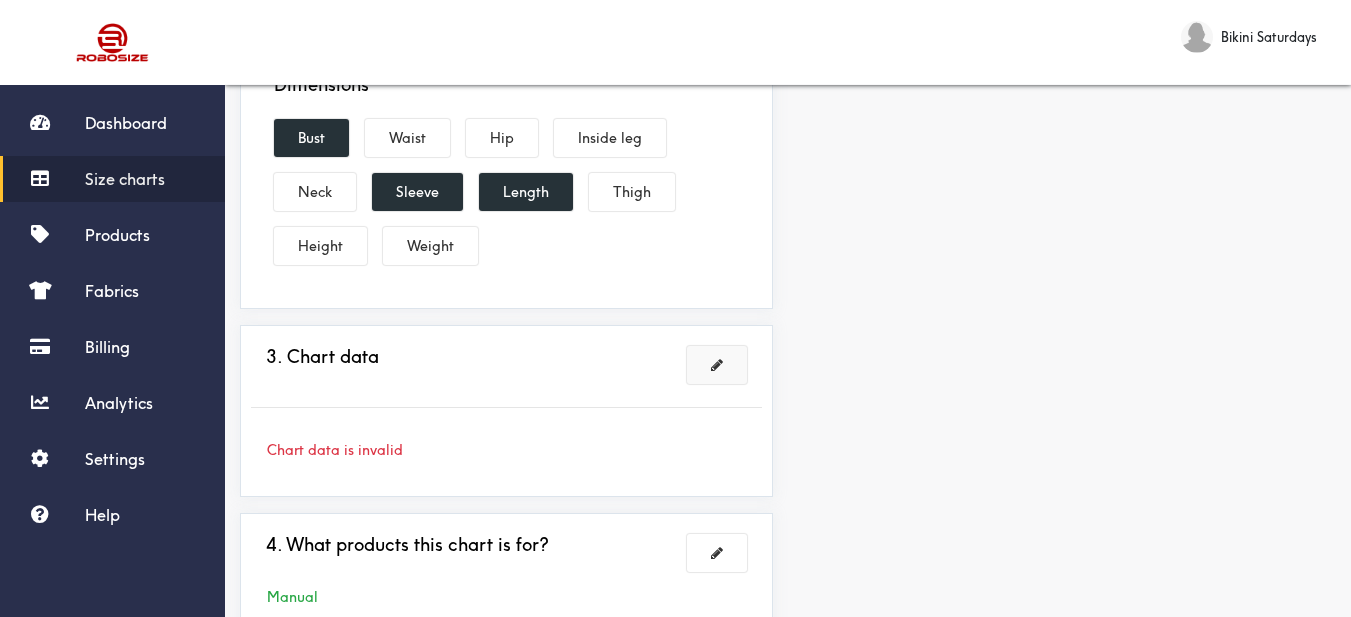 click at bounding box center [717, 365] 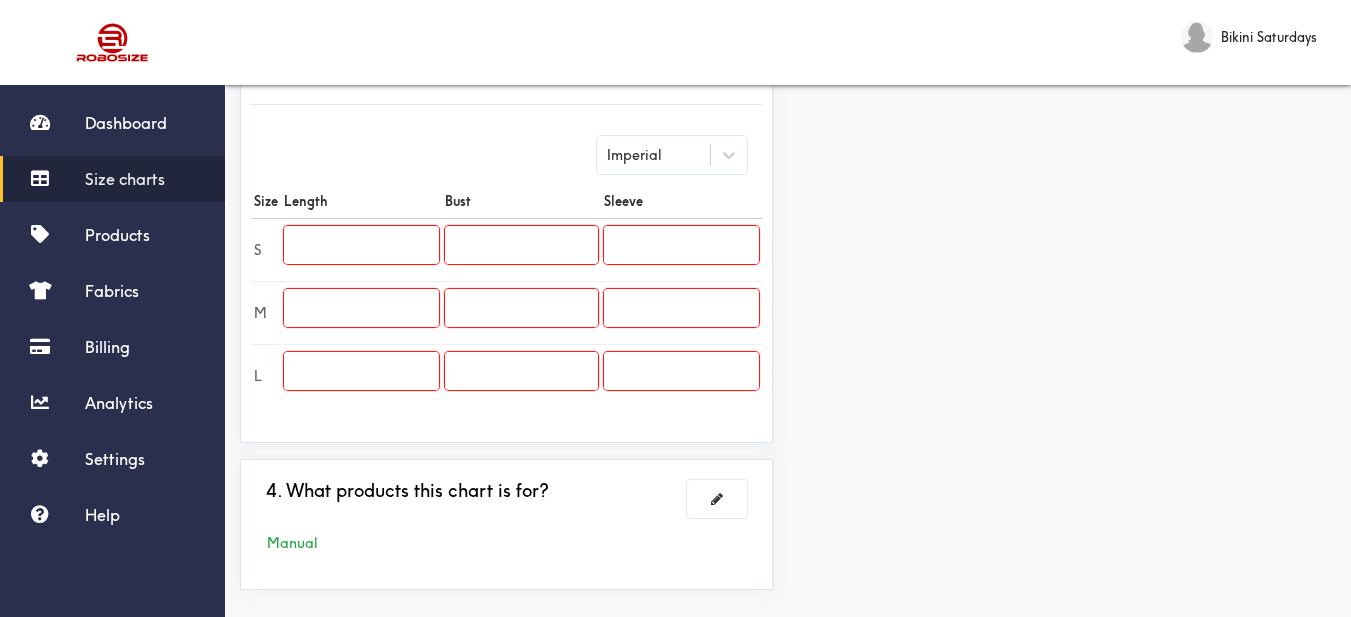 click at bounding box center [361, 245] 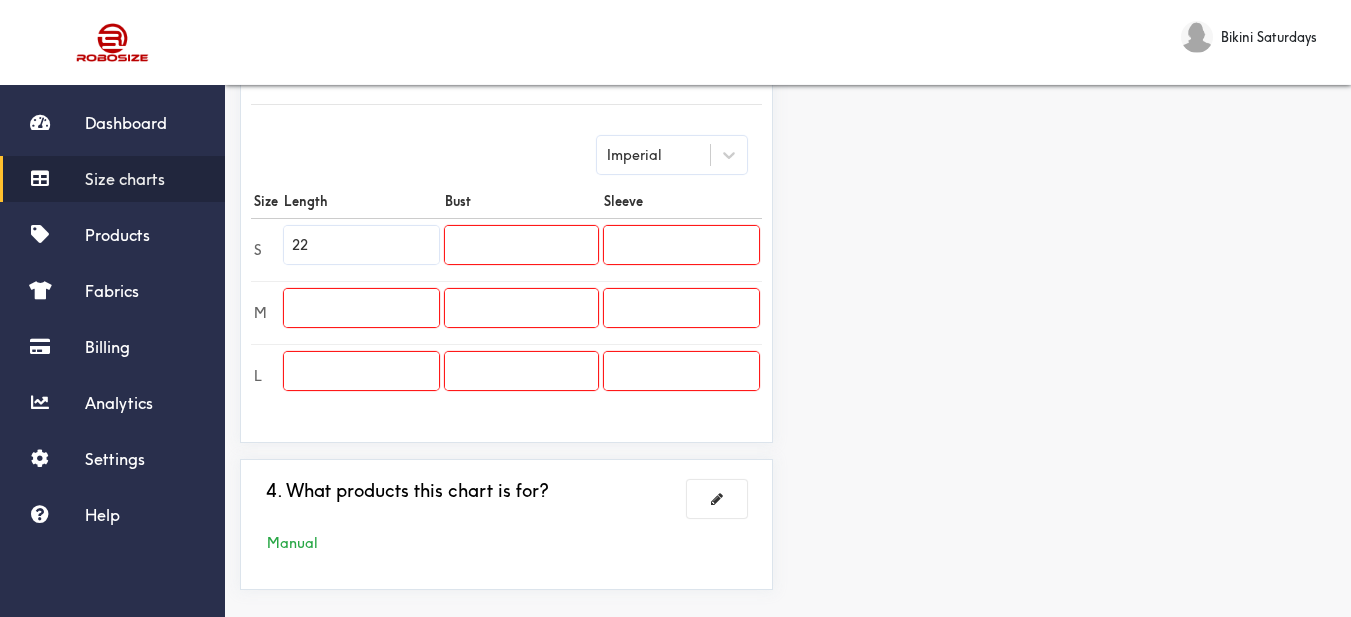 type on "22" 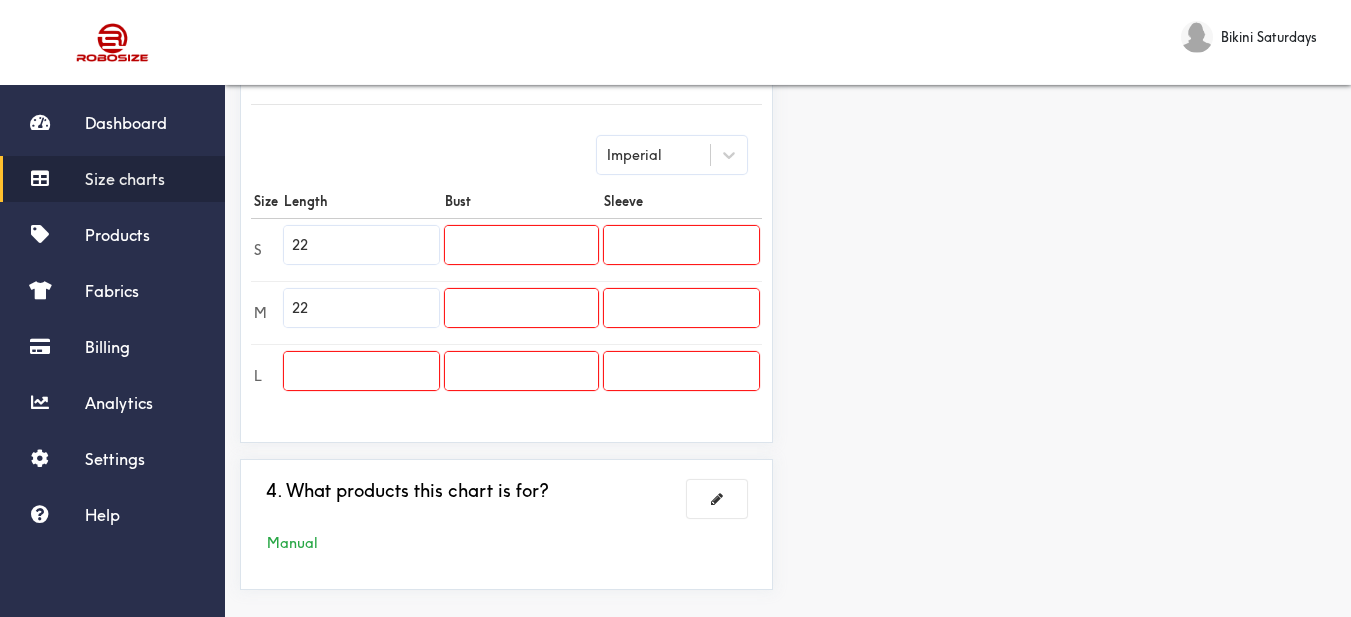 type on "22" 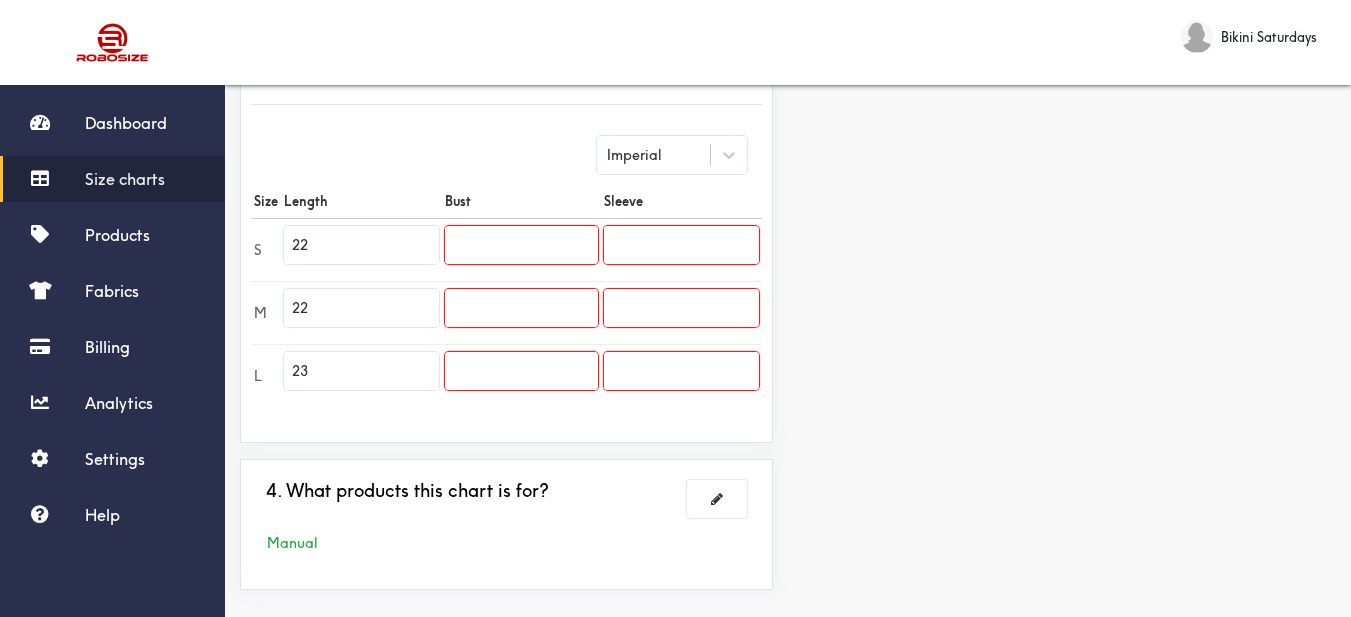 drag, startPoint x: 325, startPoint y: 393, endPoint x: 276, endPoint y: 393, distance: 49 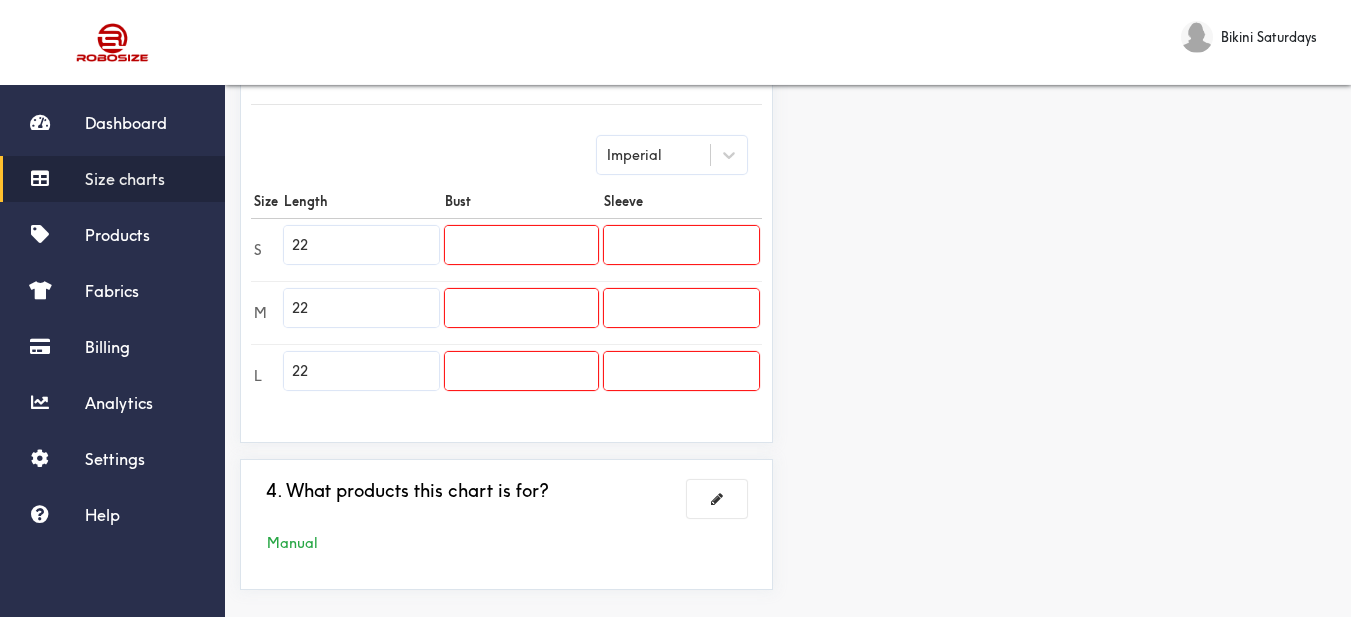 type on "22" 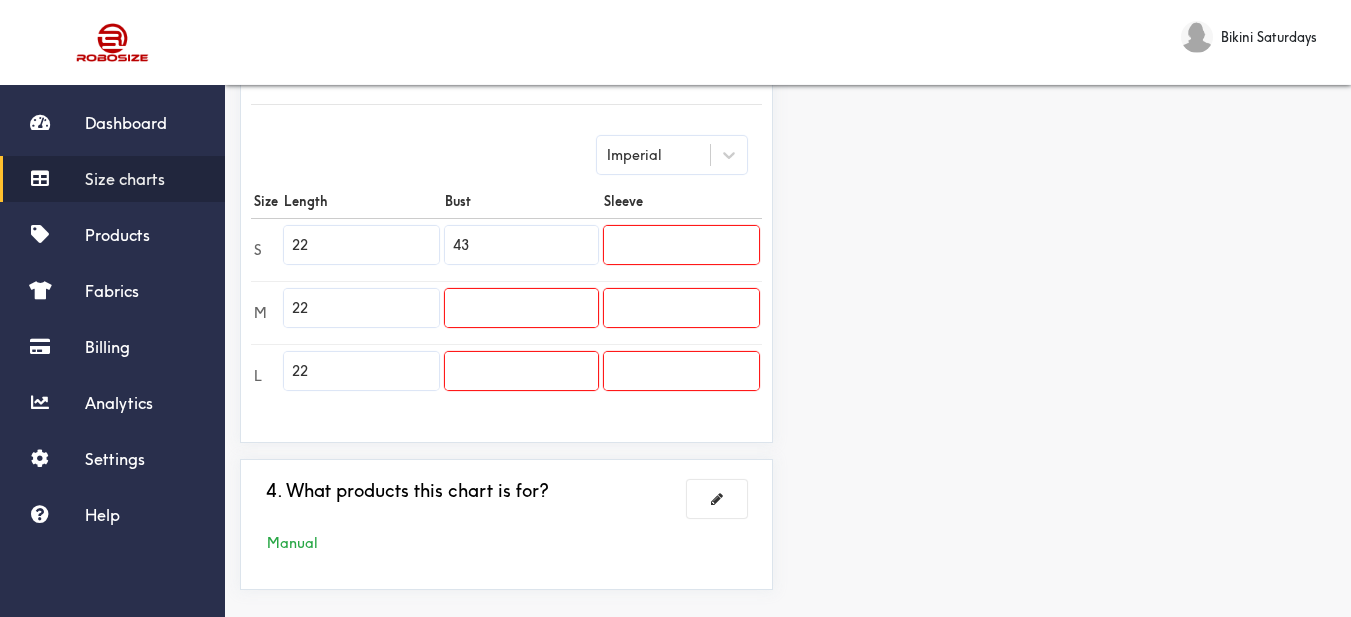 type on "43" 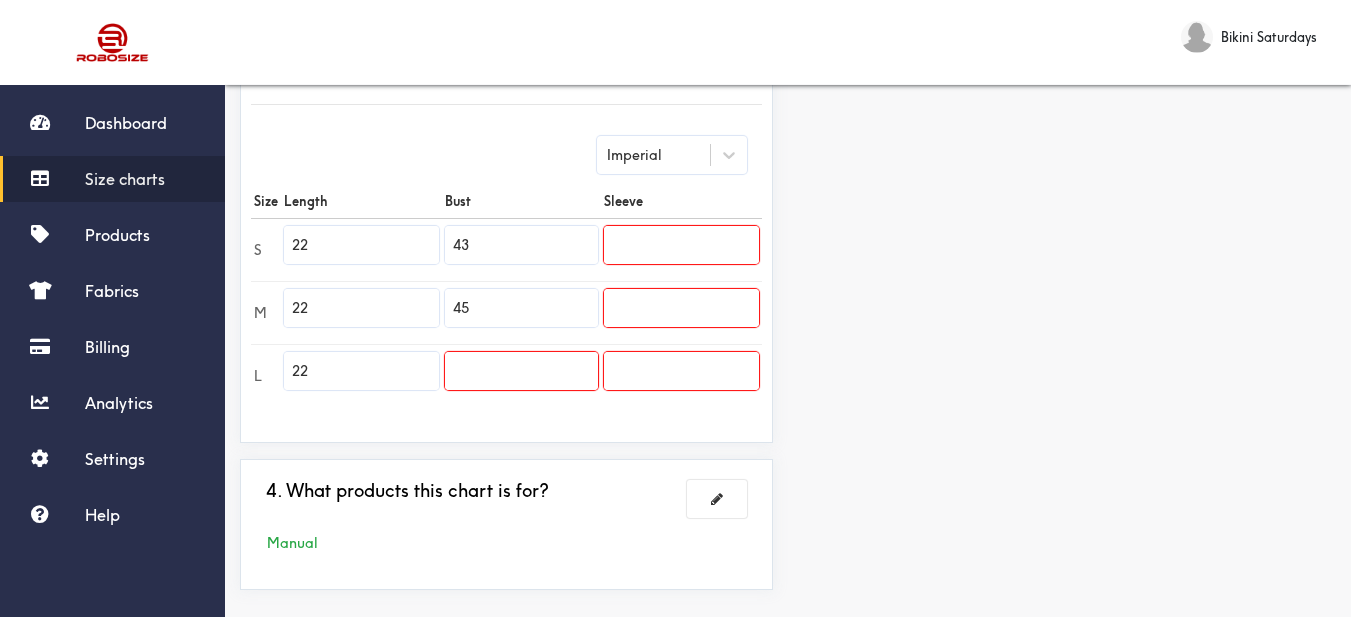 type on "45" 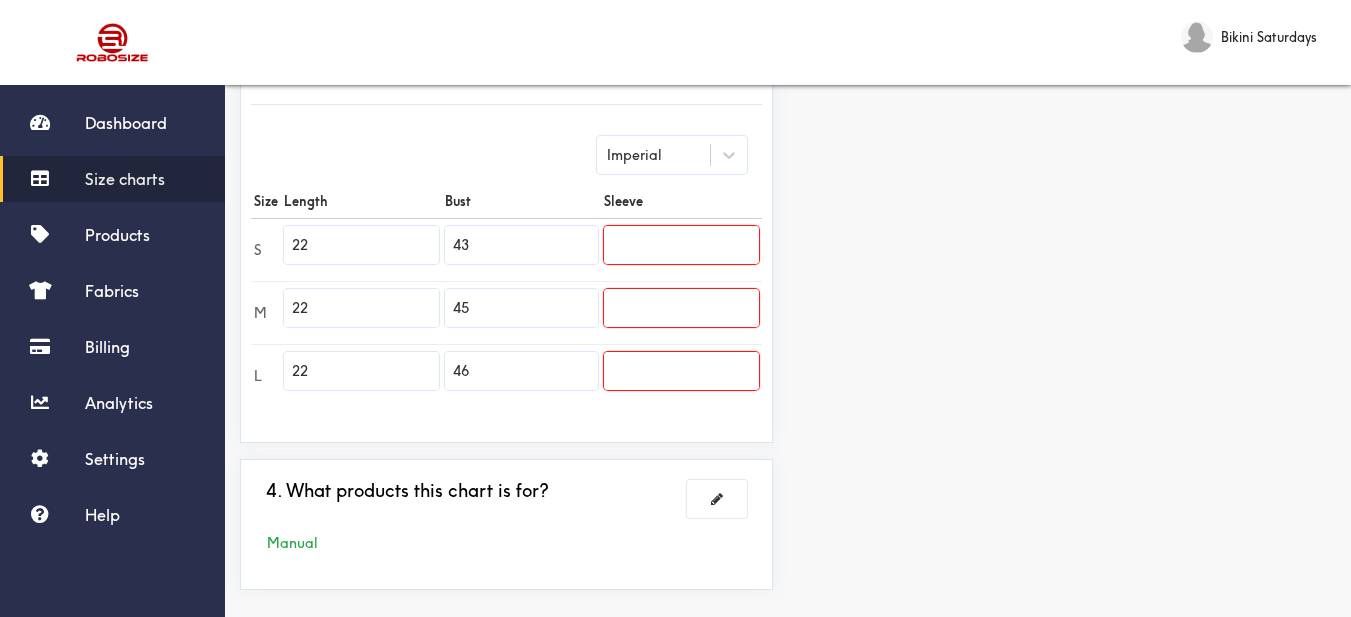 type on "46" 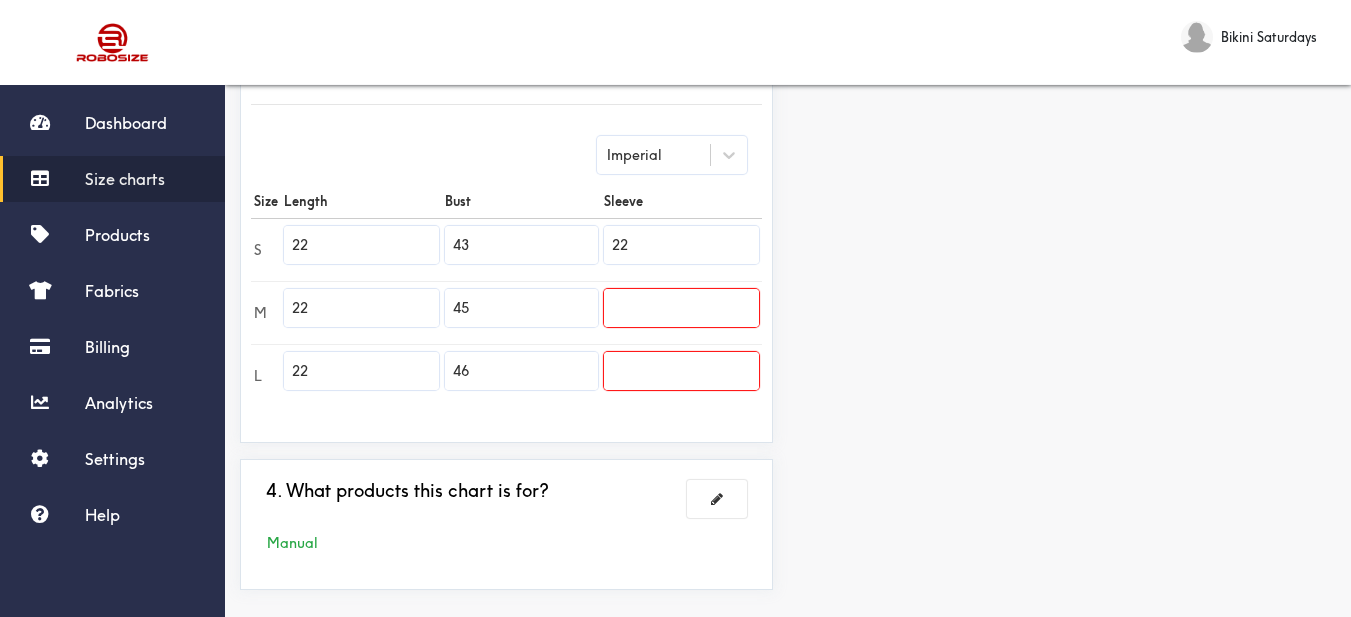 type on "22" 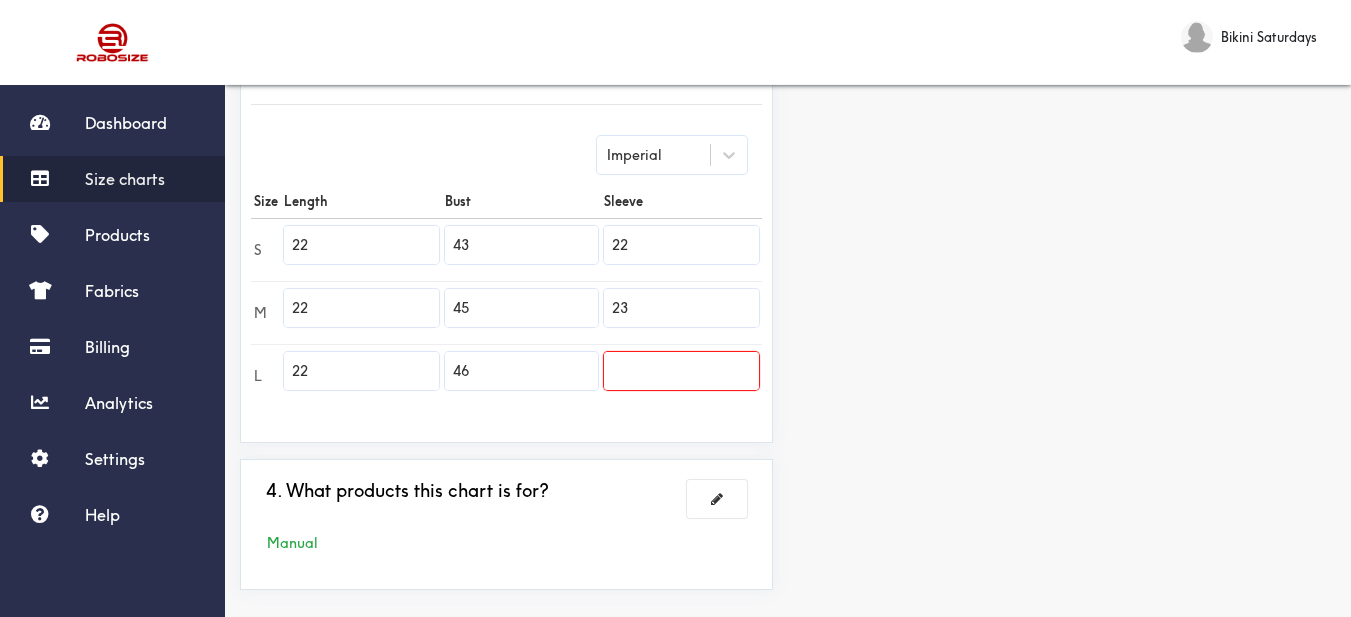 type on "23" 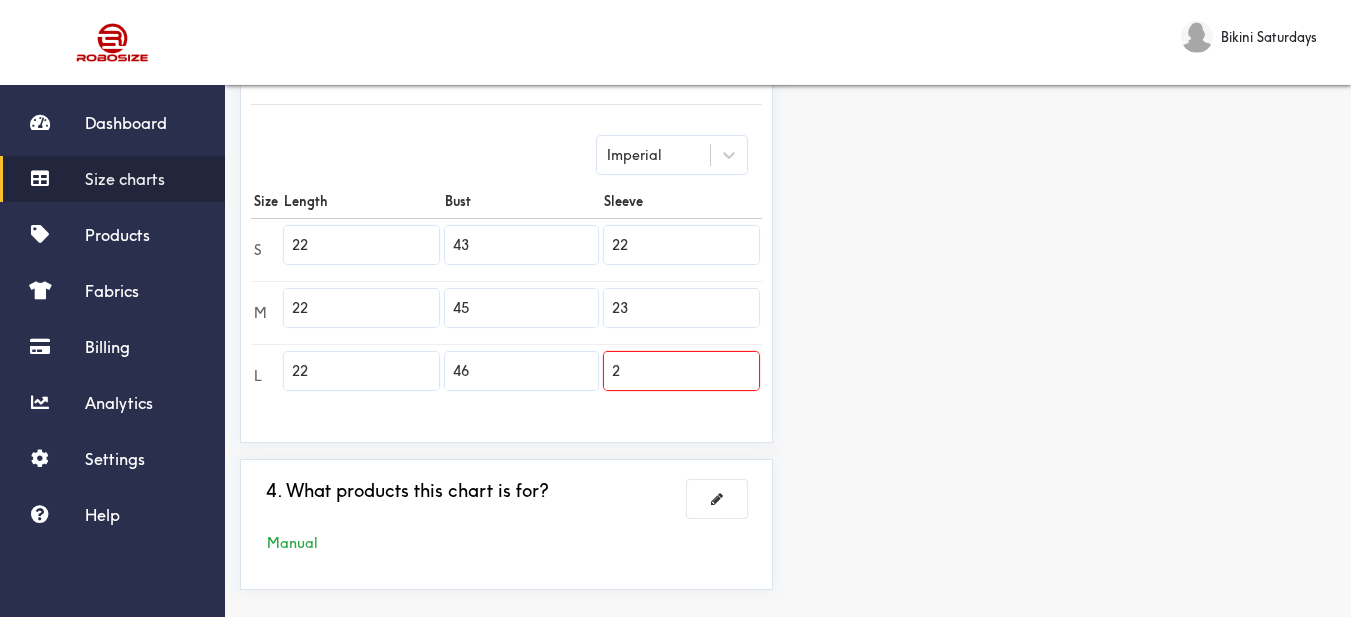 click on "2" at bounding box center [681, 371] 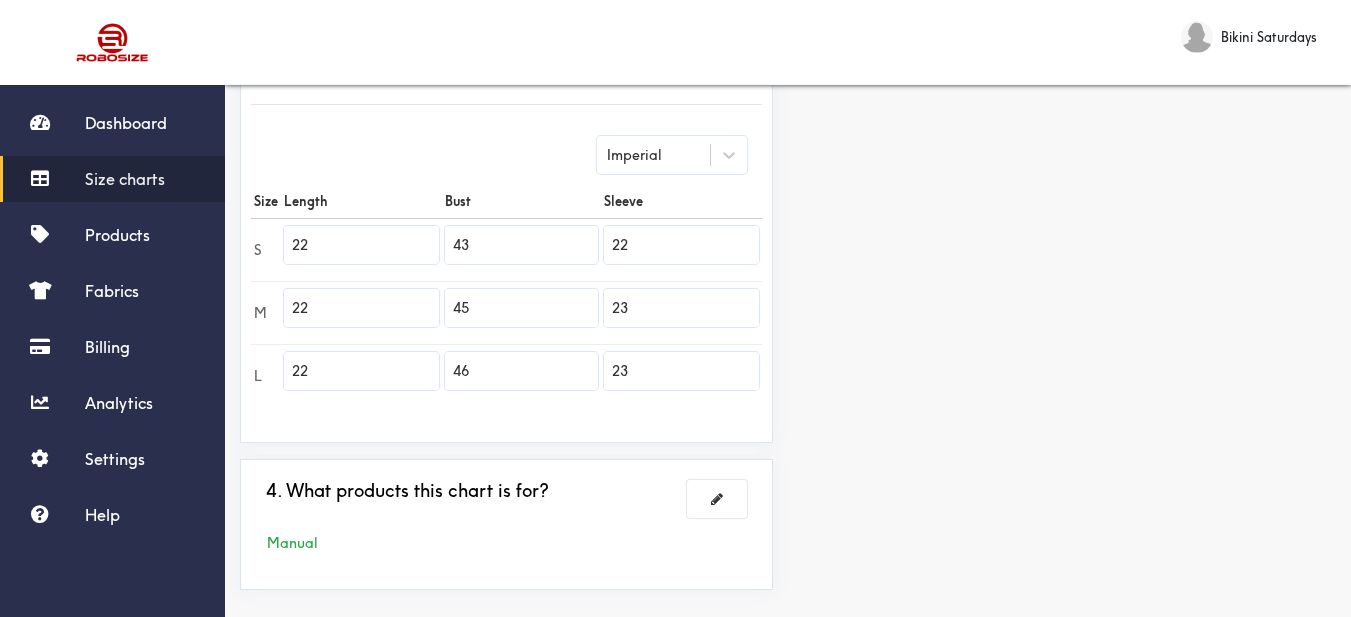 type on "23" 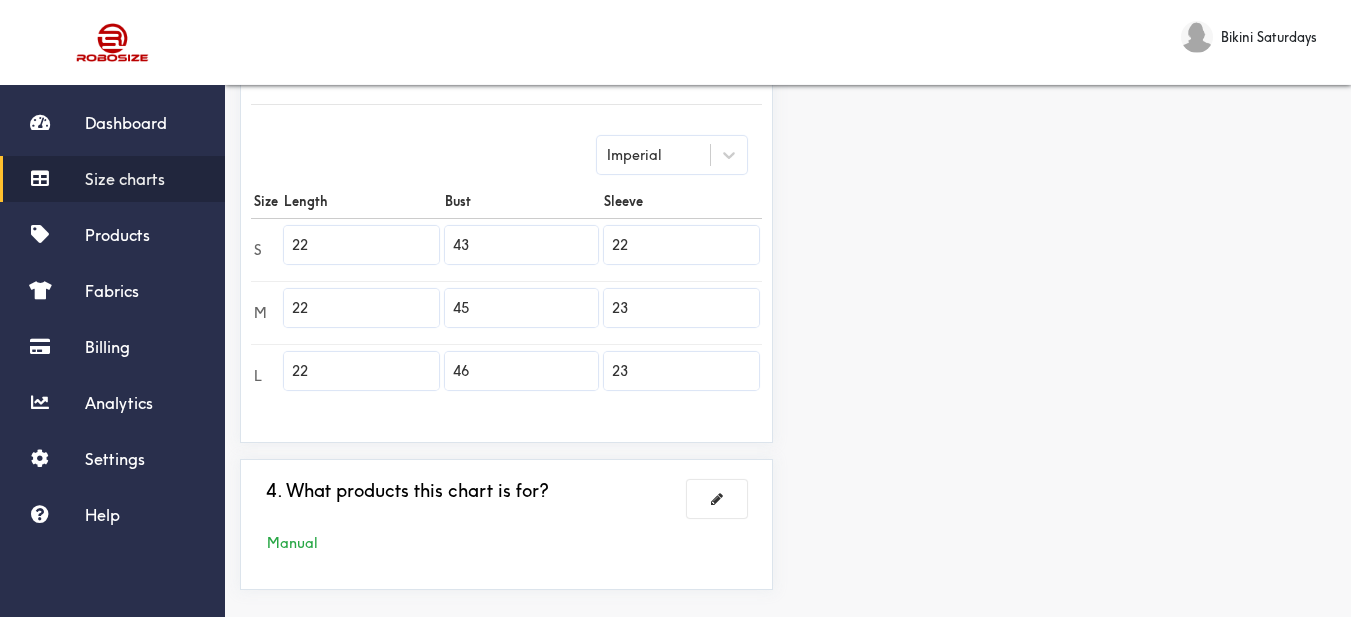 scroll, scrollTop: 611, scrollLeft: 0, axis: vertical 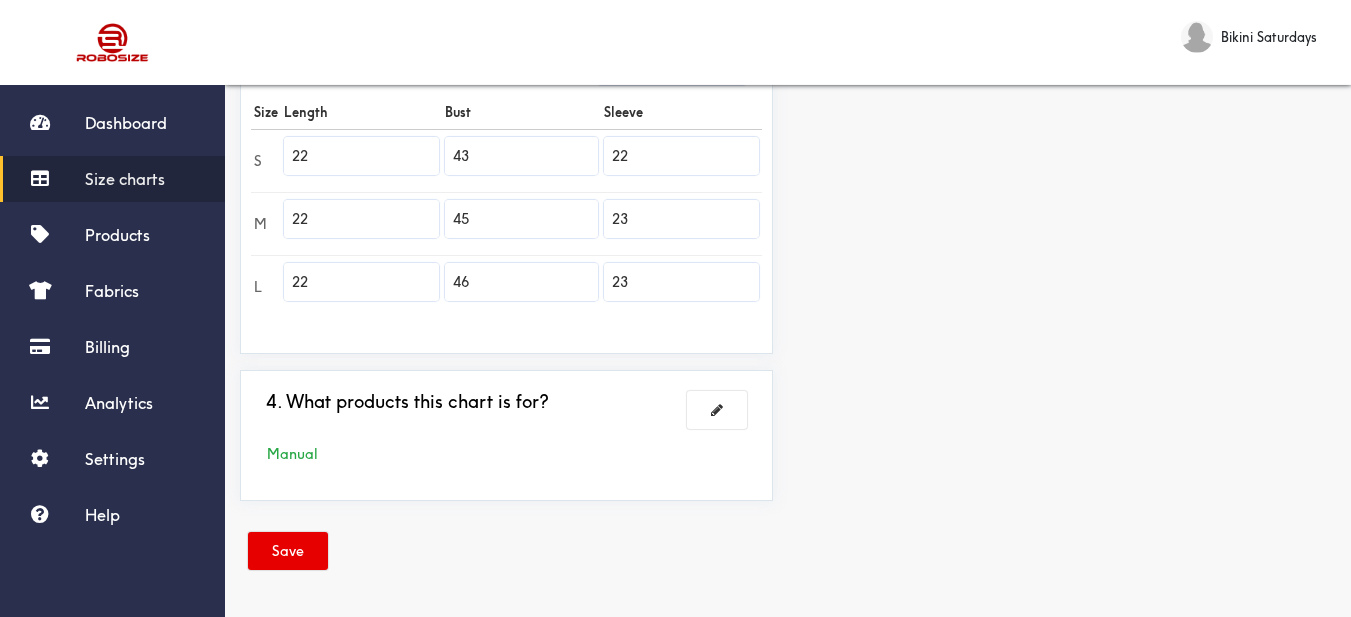 drag, startPoint x: 320, startPoint y: 560, endPoint x: 534, endPoint y: 414, distance: 259.05984 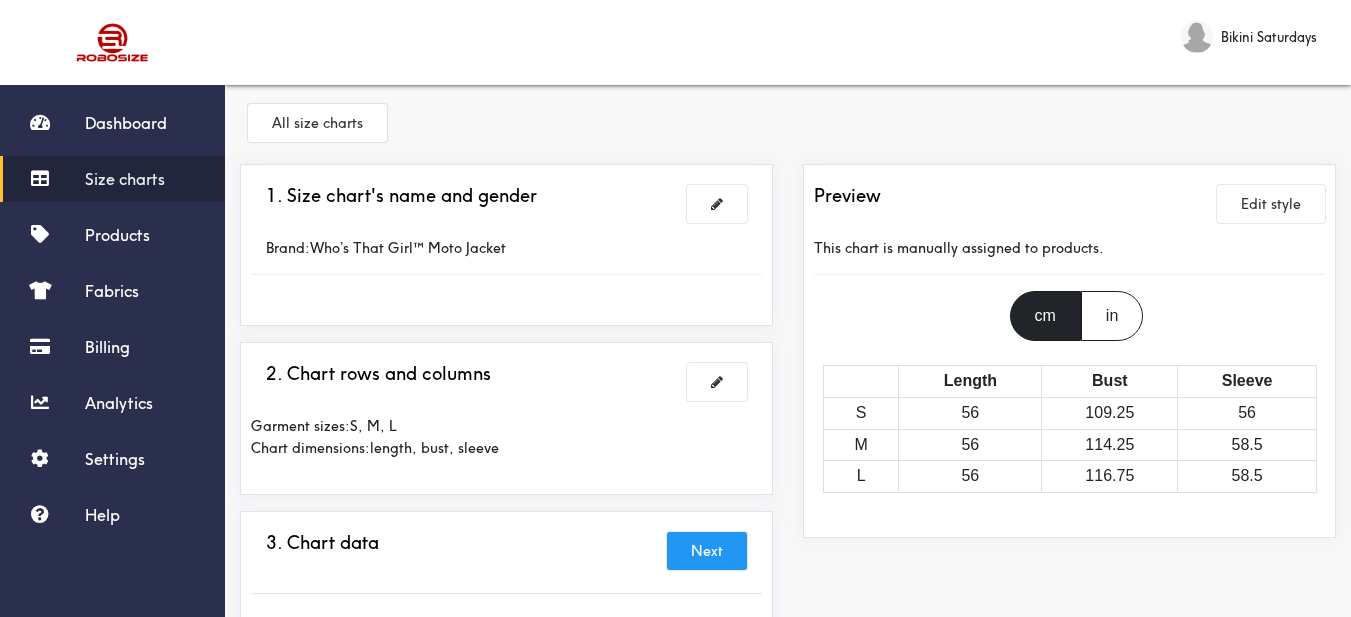 scroll, scrollTop: 0, scrollLeft: 0, axis: both 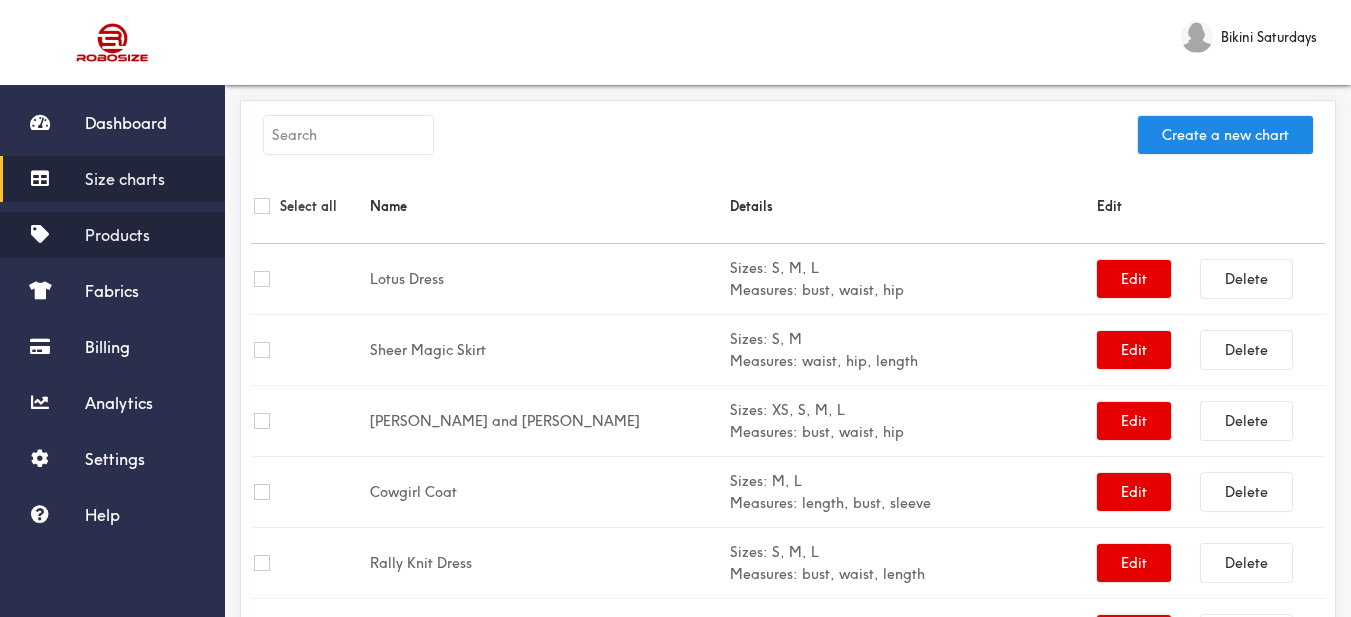 click on "Products" at bounding box center (117, 235) 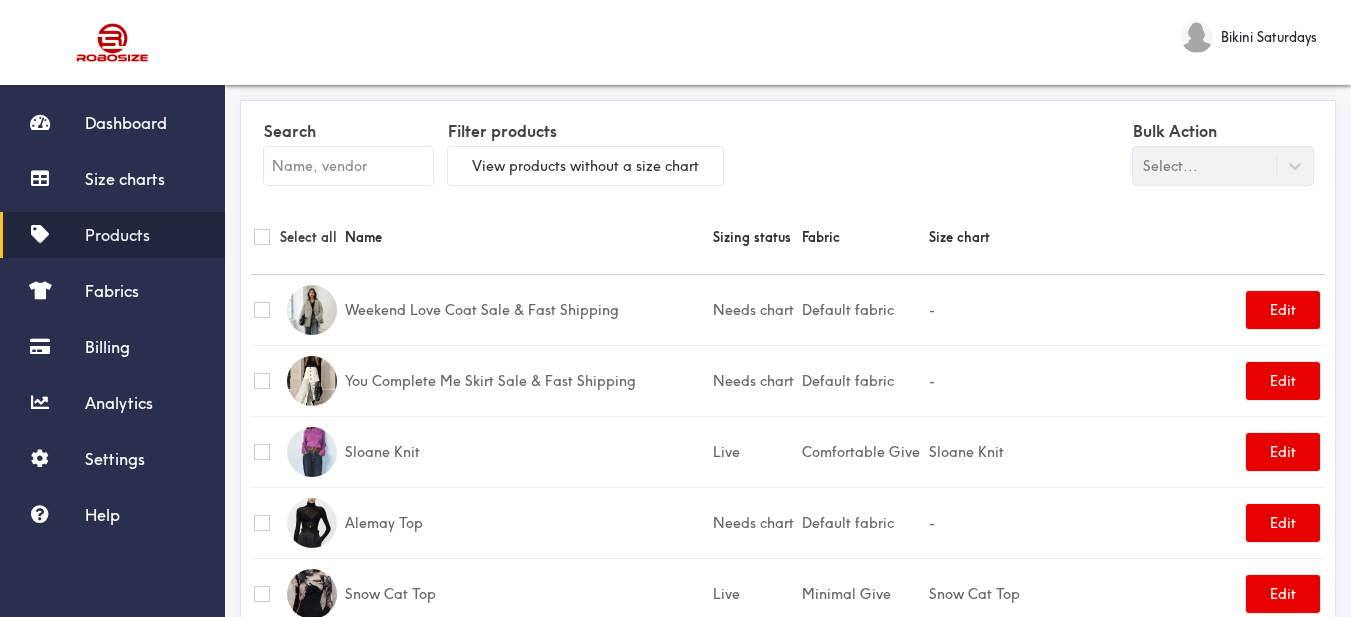 click at bounding box center [348, 166] 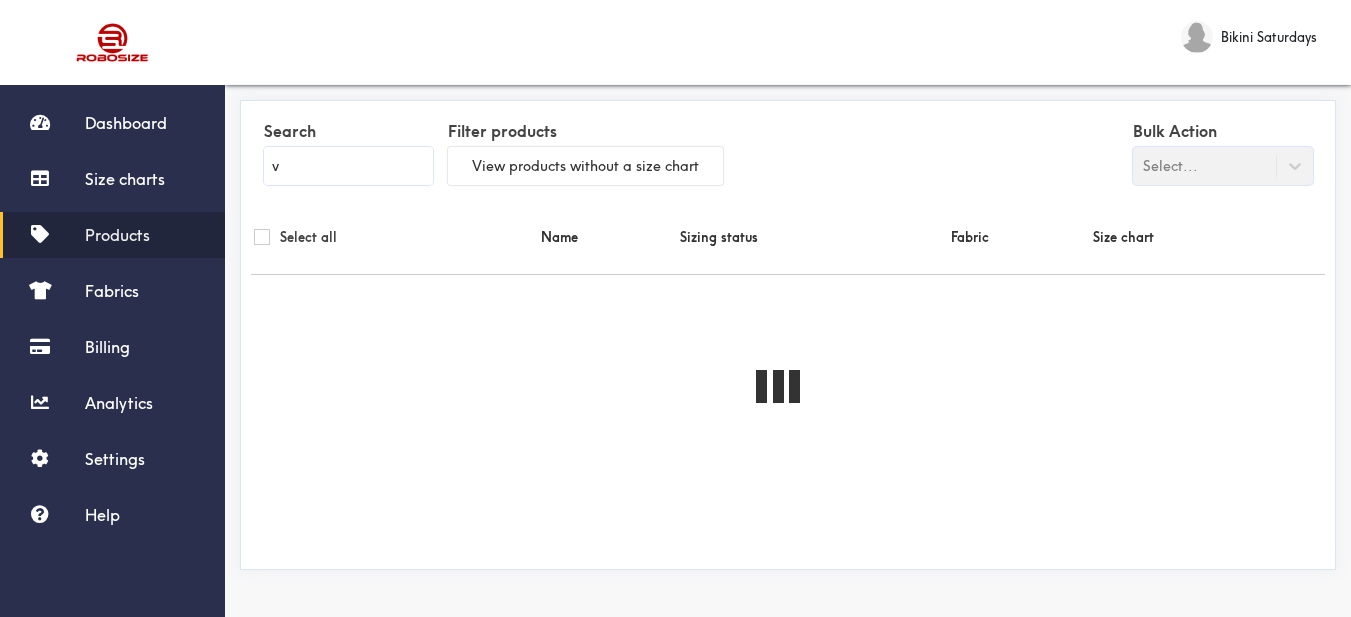 click on "v" at bounding box center (348, 166) 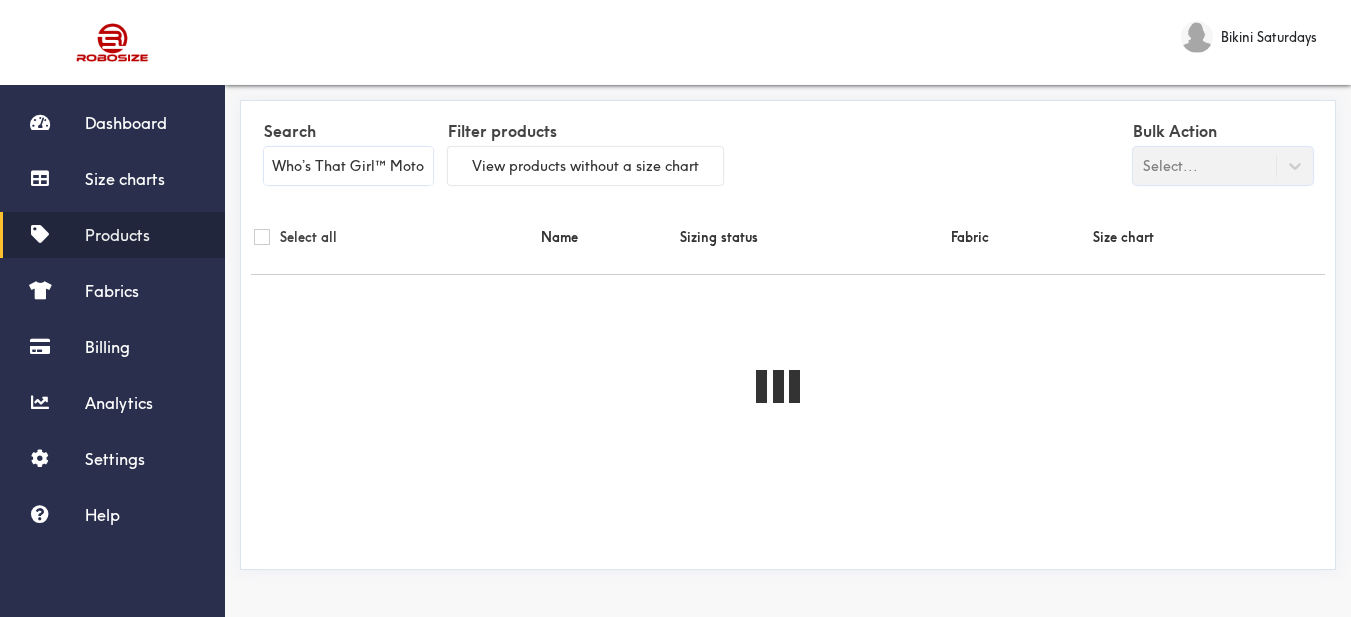 scroll, scrollTop: 0, scrollLeft: 43, axis: horizontal 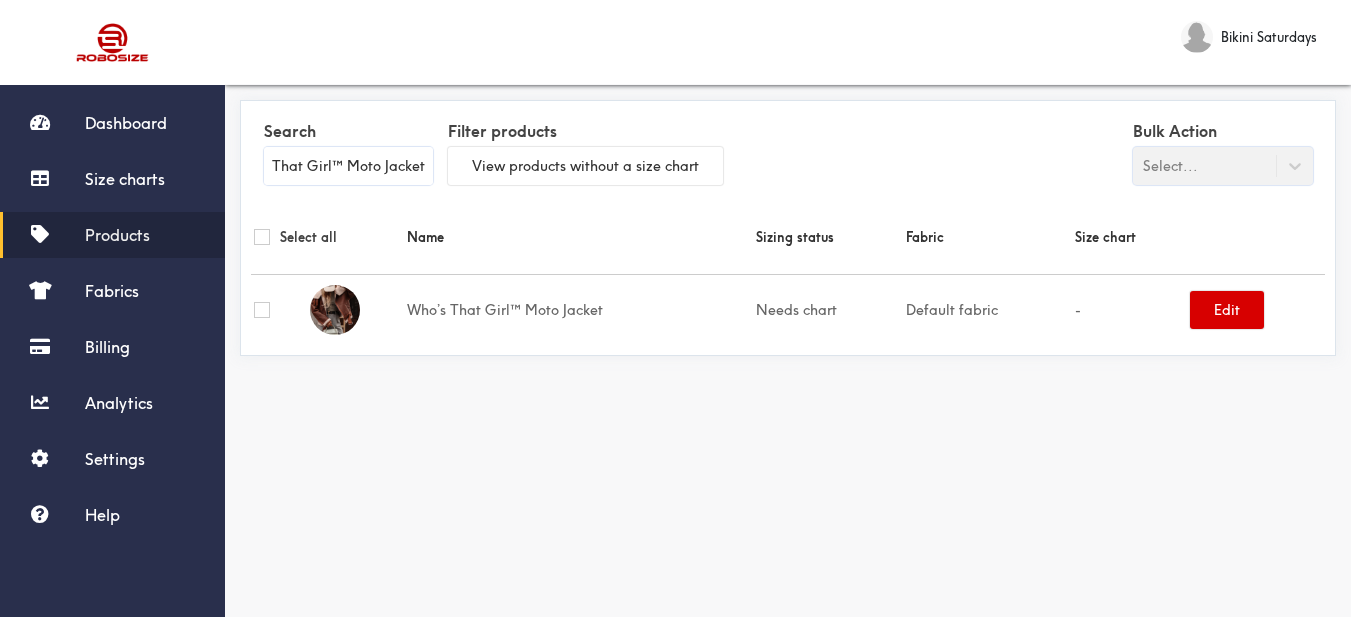type on "Who’s That Girl™ Moto Jacket" 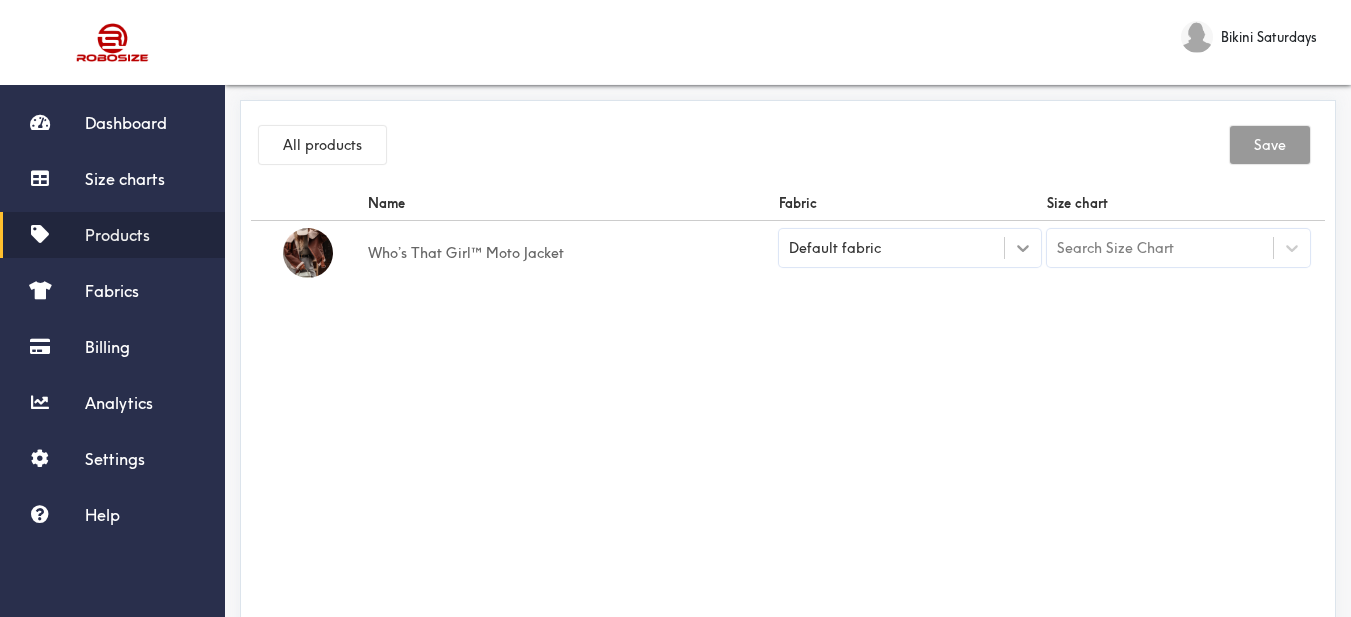 click at bounding box center (1023, 248) 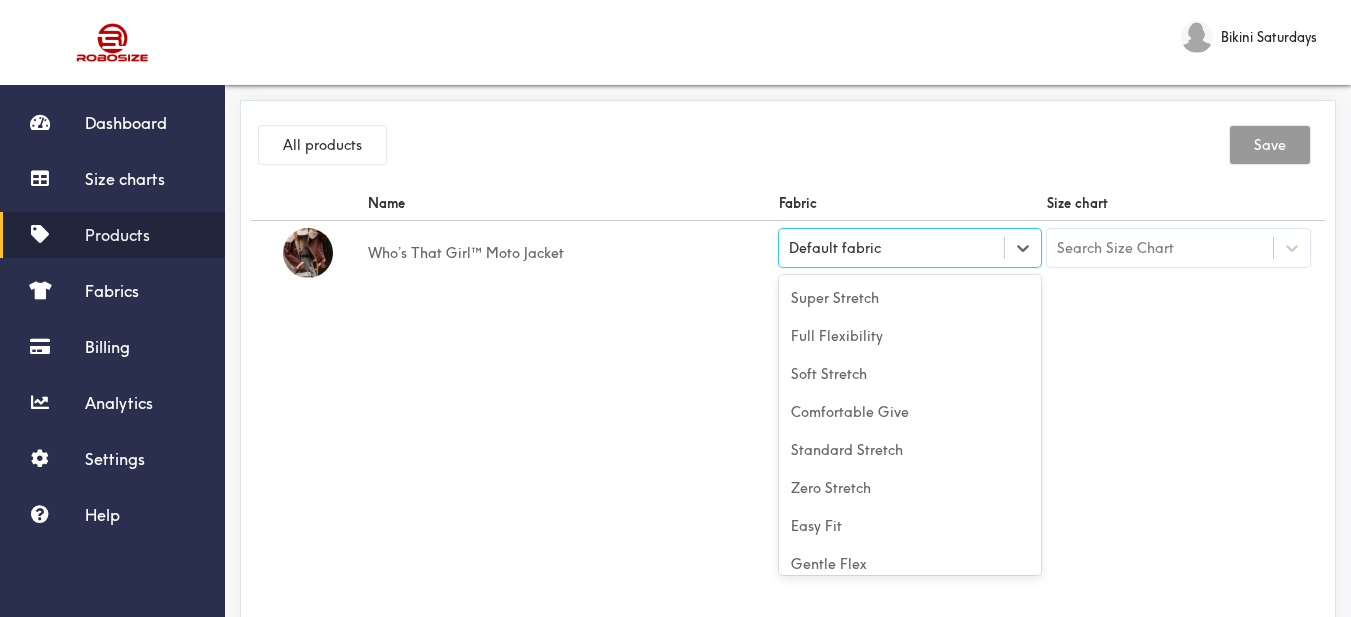 scroll, scrollTop: 88, scrollLeft: 0, axis: vertical 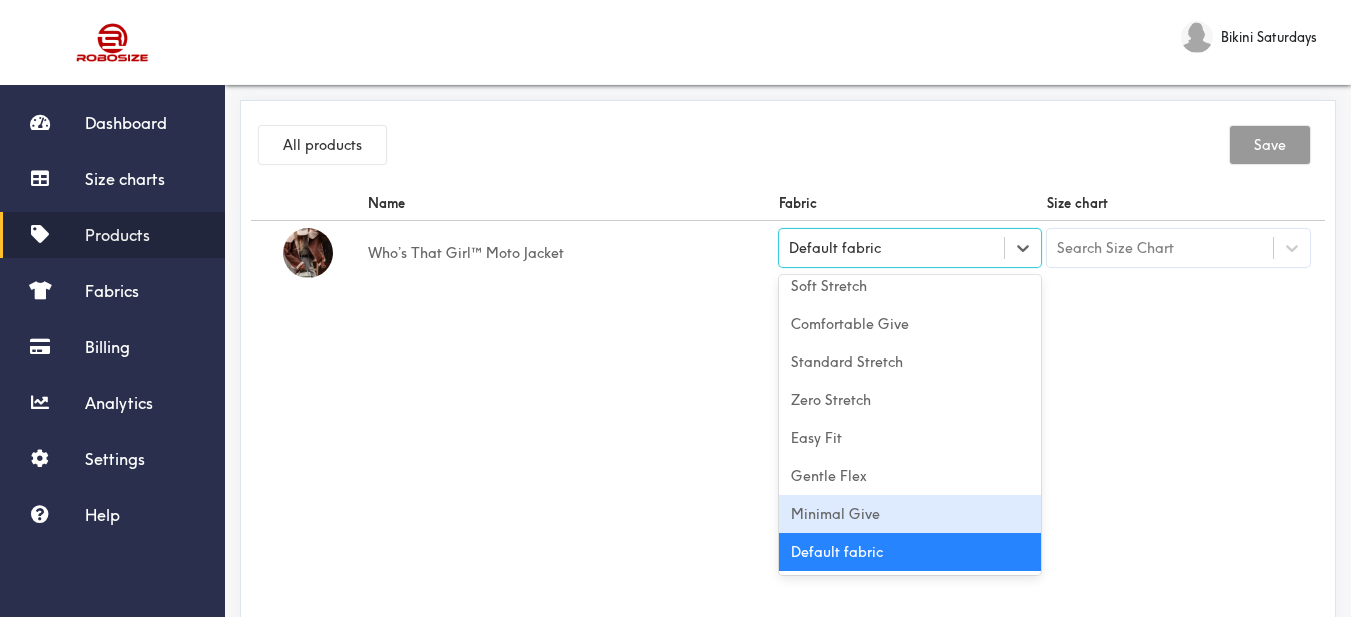 click on "Minimal Give" at bounding box center [910, 514] 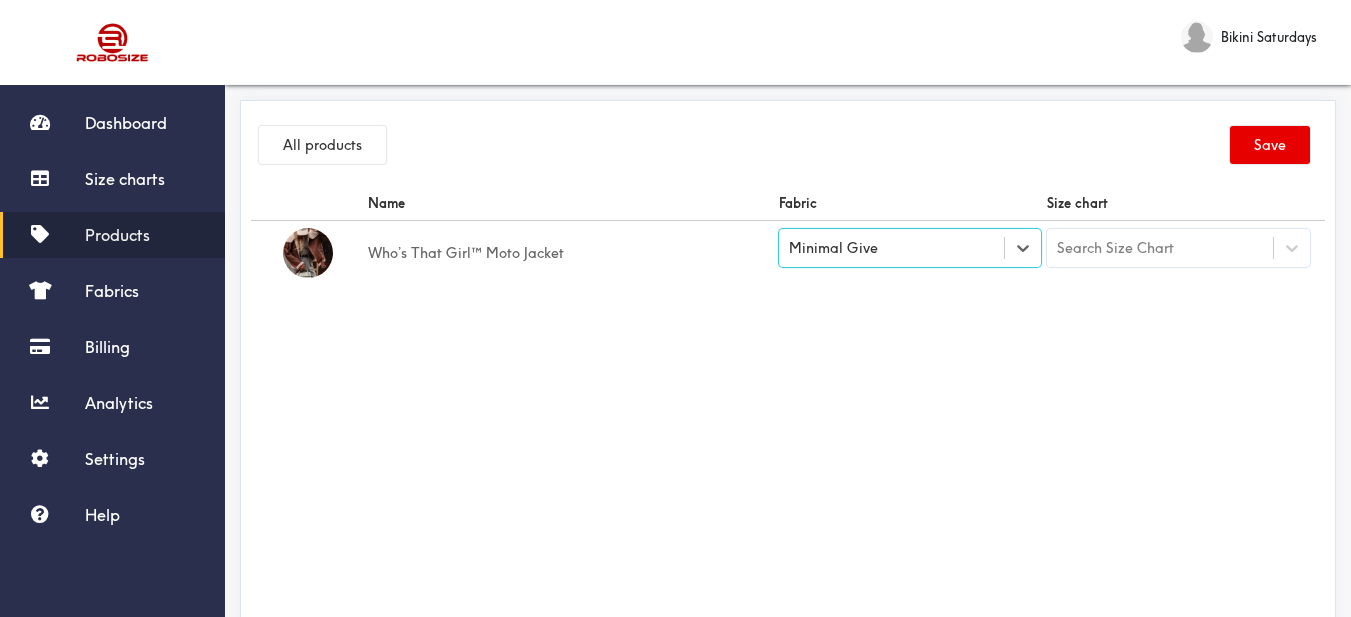 click on "Name Fabric Size chart Who’s That Girl™ Moto Jacket option [object Object], selected.   Select is focused , press Down to open the menu,  Minimal Give	 Search Size Chart" at bounding box center (788, 411) 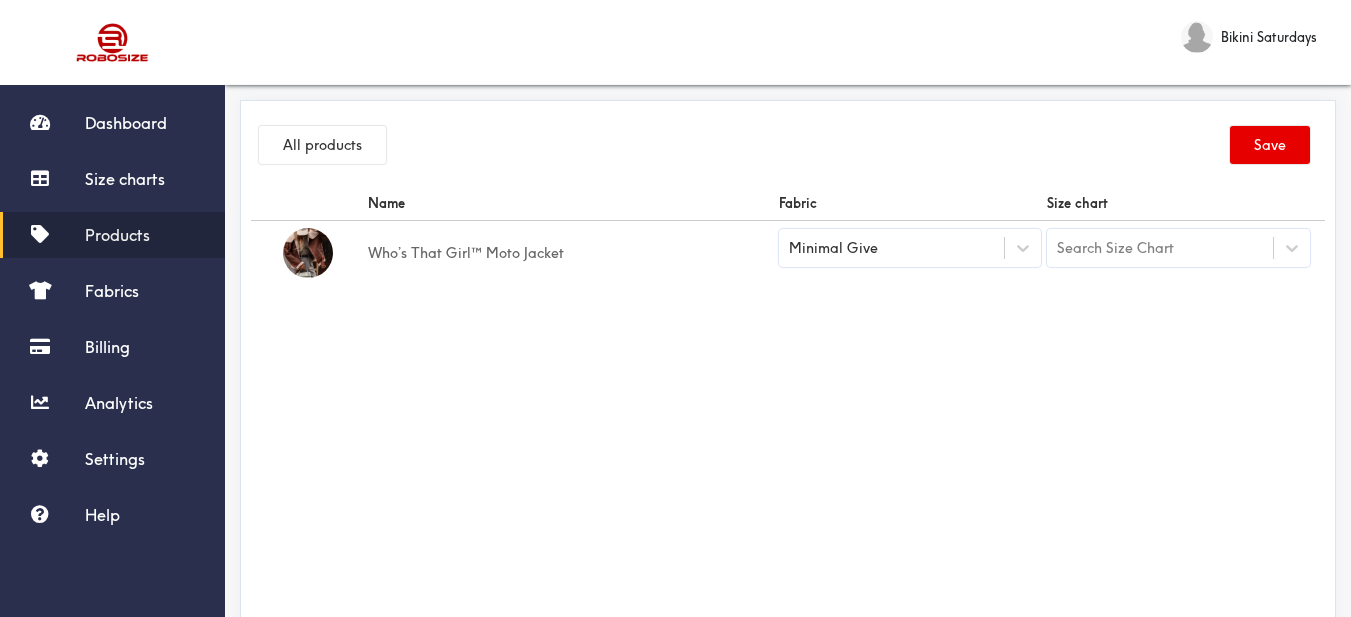 click on "Search Size Chart" at bounding box center (1115, 248) 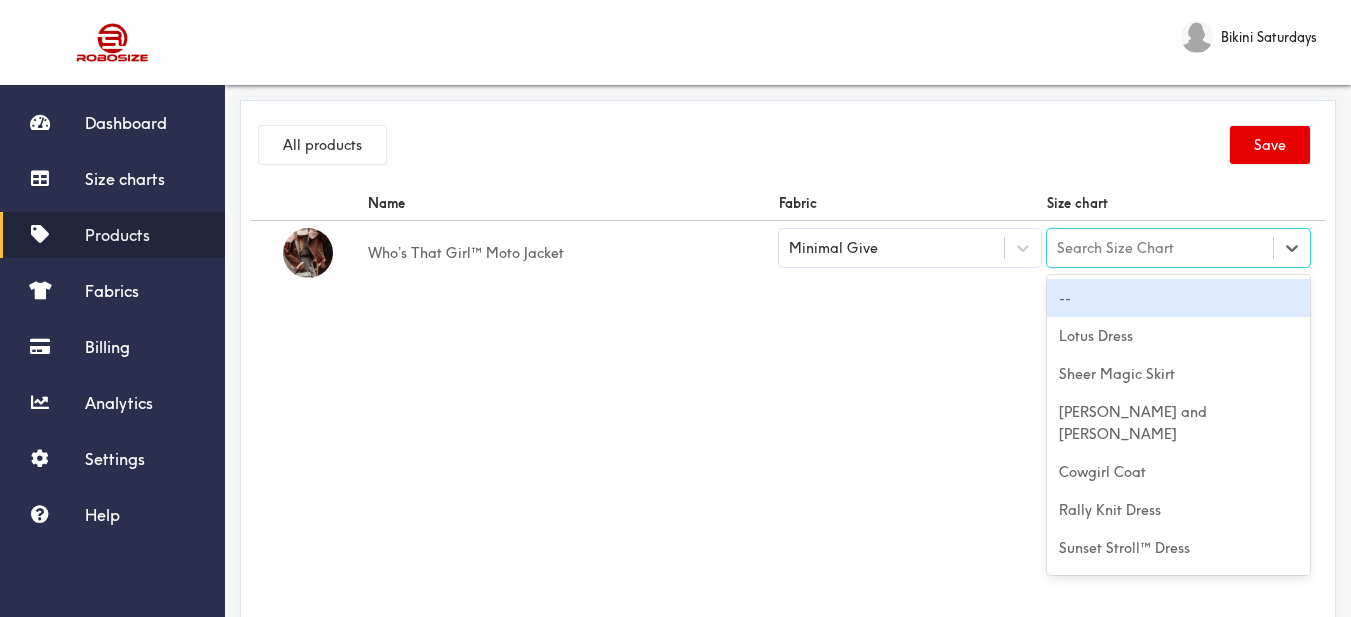 paste on "Who’s That Girl™ Moto Jacket" 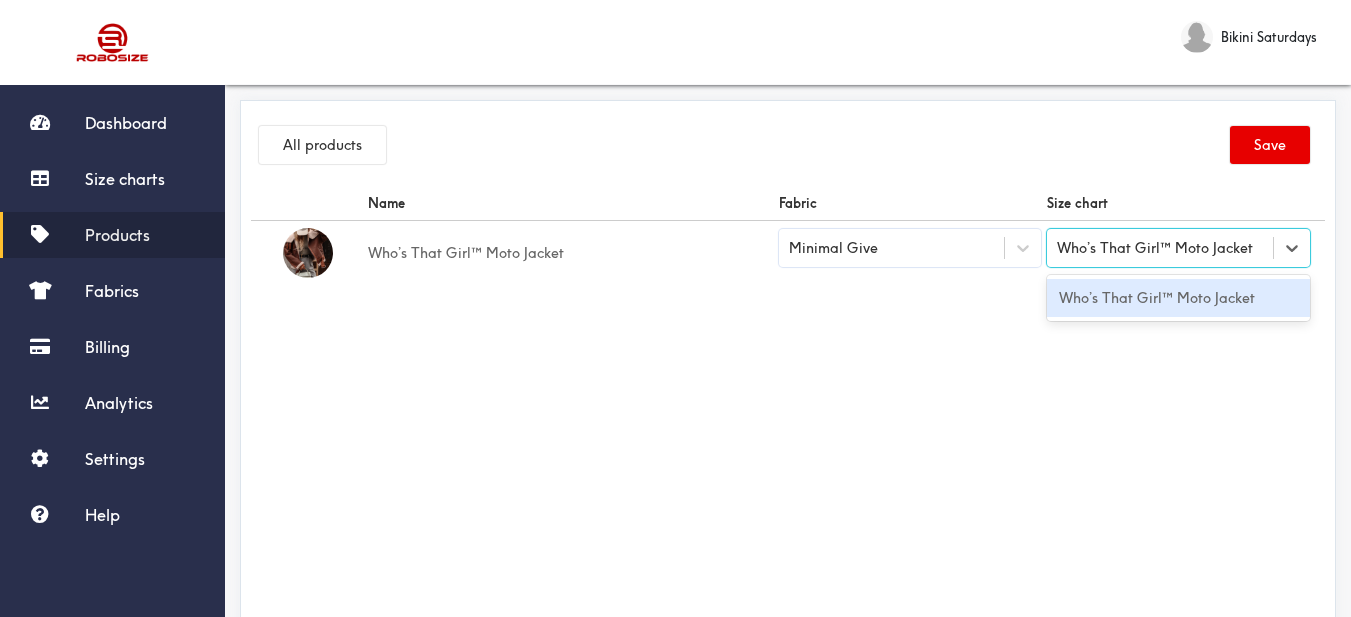 click on "Who’s That Girl™ Moto Jacket" at bounding box center (1178, 298) 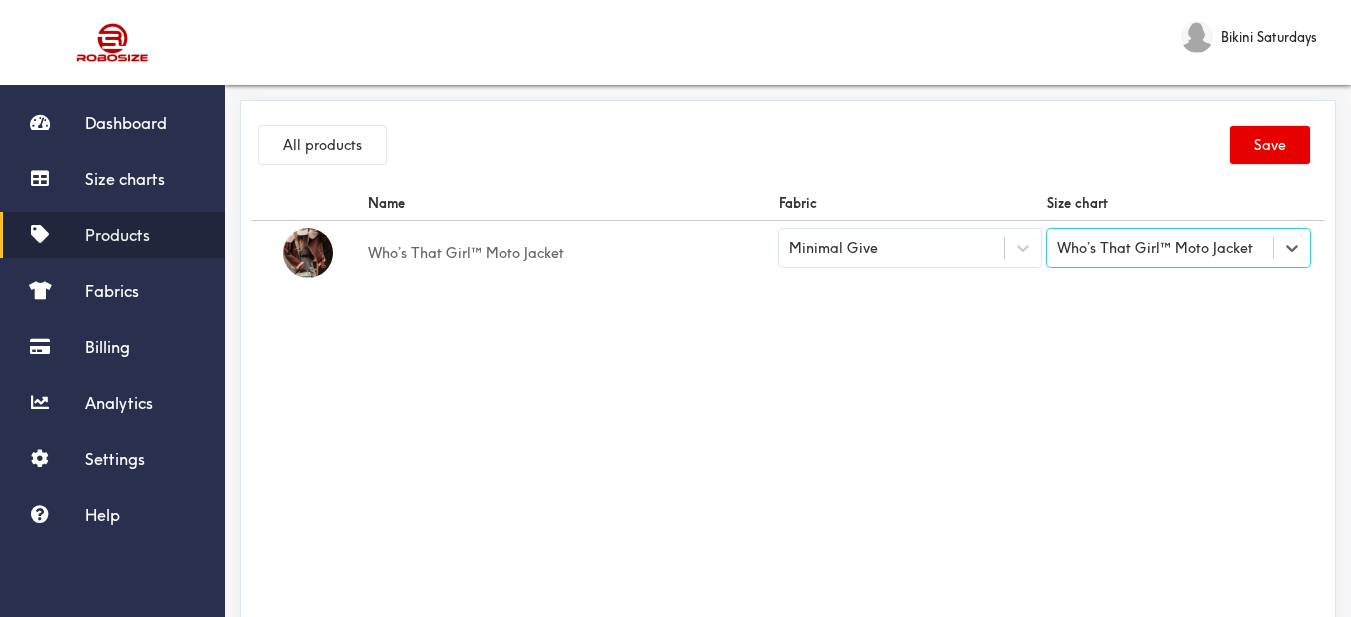 click on "Name Fabric Size chart Who’s That Girl™ Moto Jacket Minimal Give	 option Who’s That Girl™ Moto Jacket, selected.   Select is focused ,type to refine list, press Down to open the menu,  Who’s That Girl™ Moto Jacket" at bounding box center [788, 411] 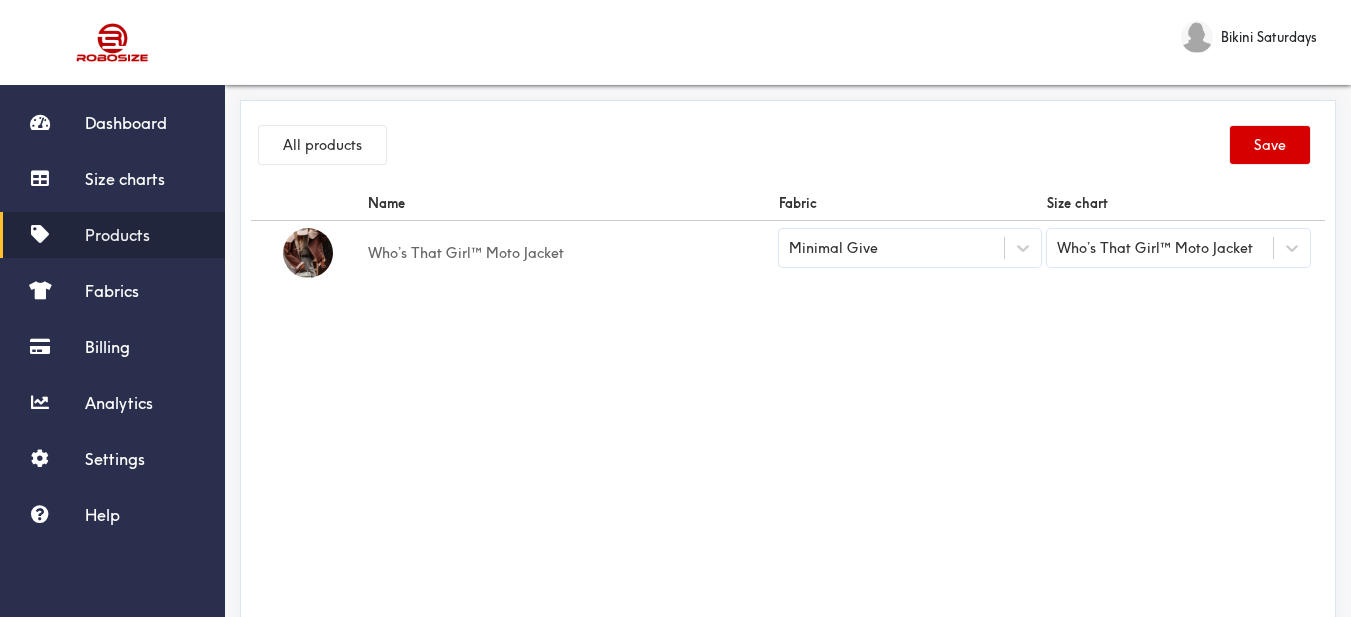 click on "Save" at bounding box center [1270, 145] 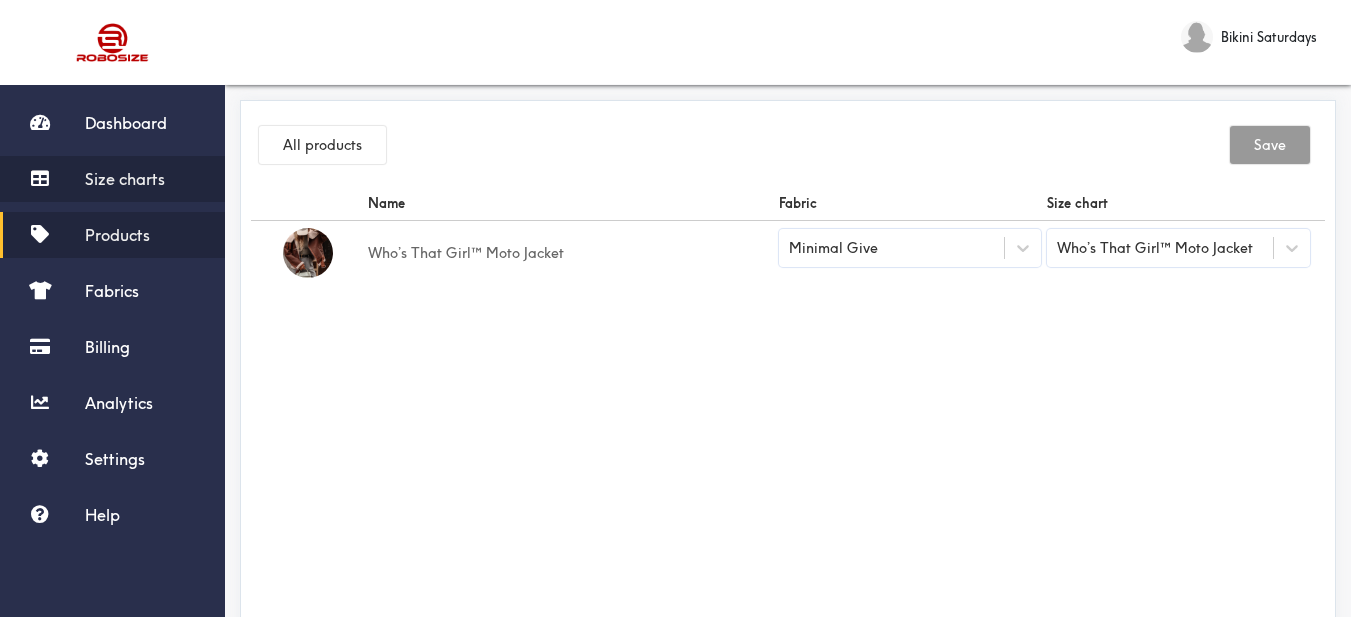 click on "Size charts" at bounding box center [125, 179] 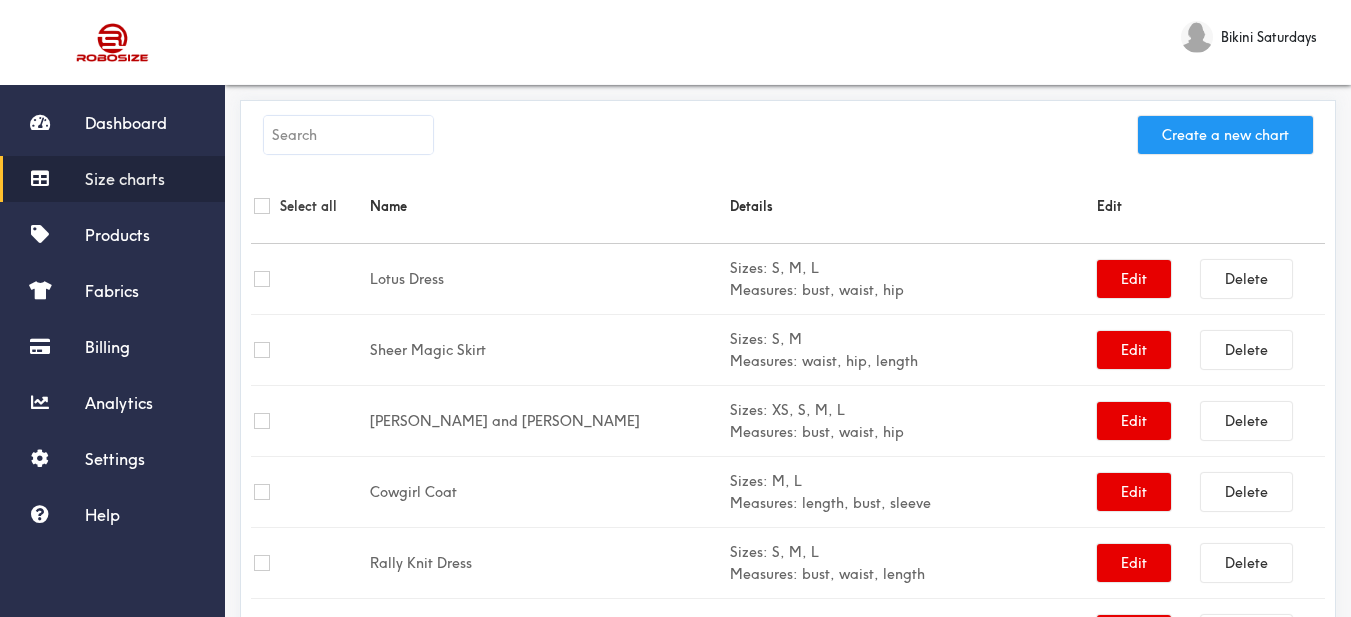 click on "Create a new chart" at bounding box center (1225, 135) 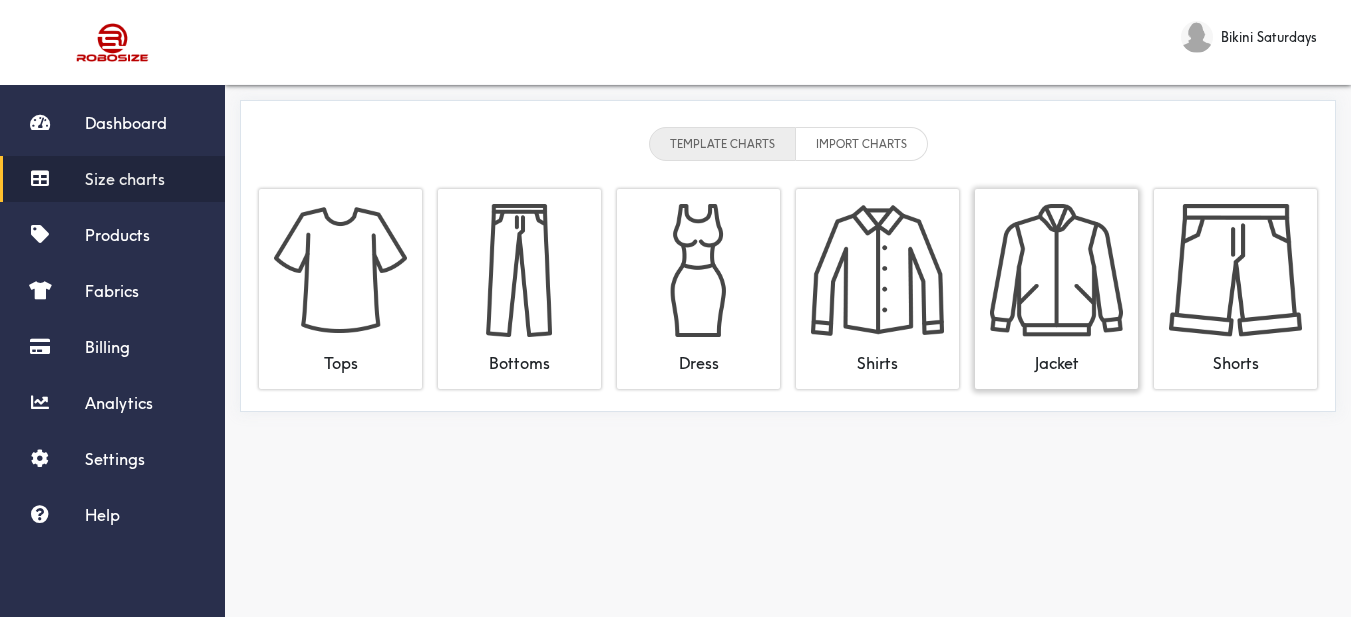 click at bounding box center (1056, 270) 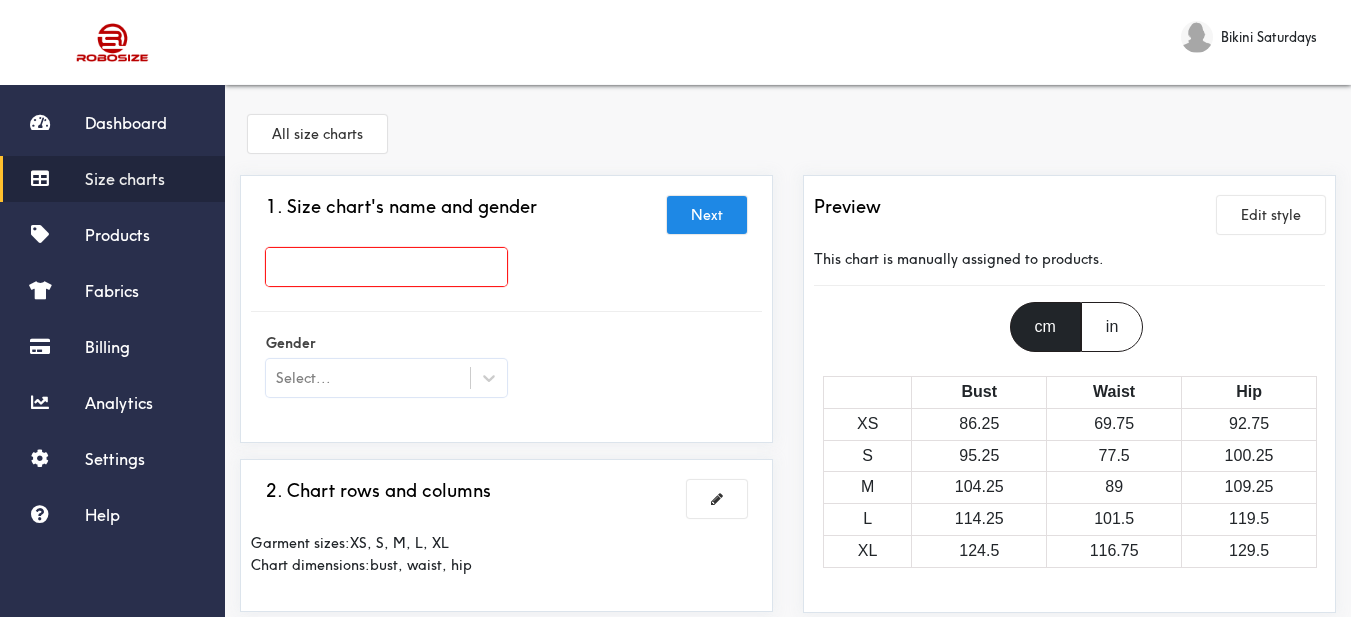click at bounding box center (506, 272) 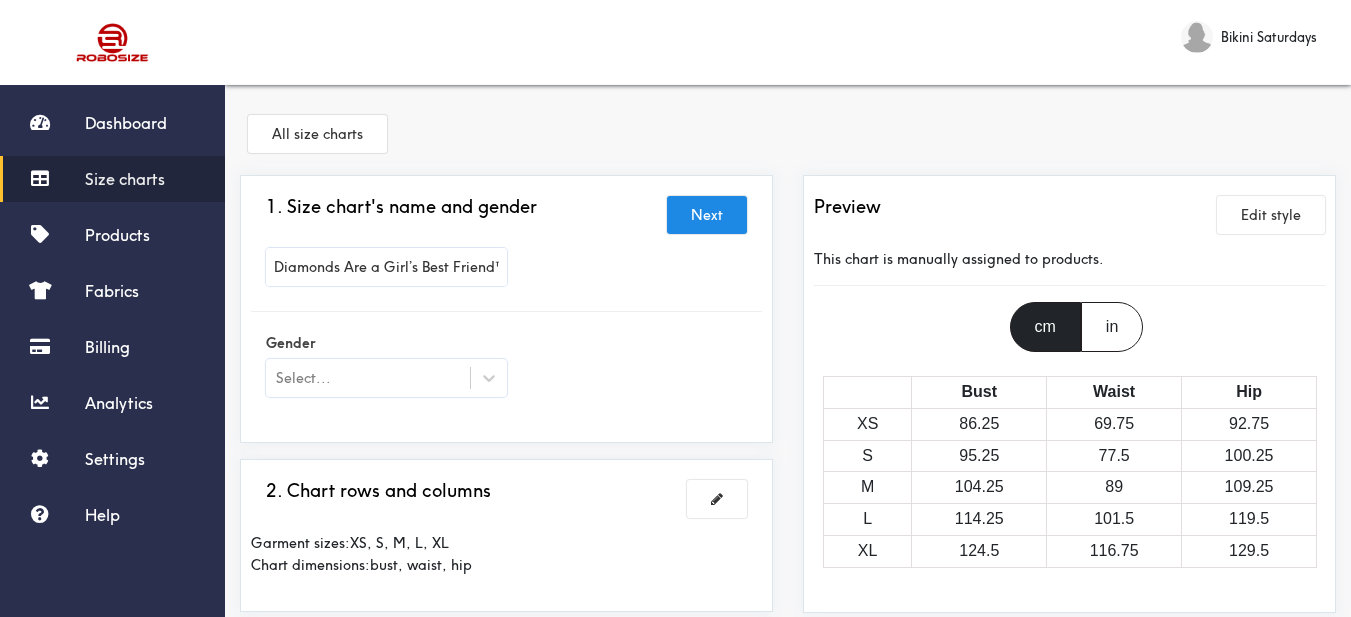 scroll, scrollTop: 0, scrollLeft: 51, axis: horizontal 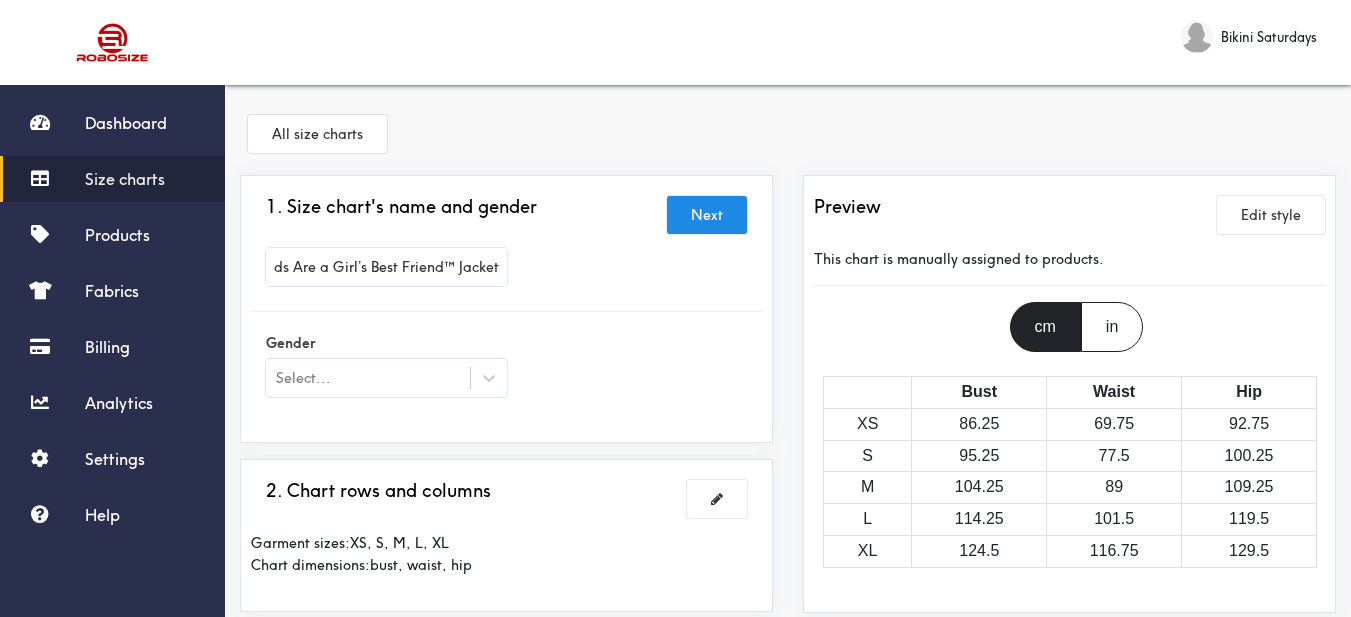 type on "Diamonds Are a Girl’s Best Friend™ Jacket" 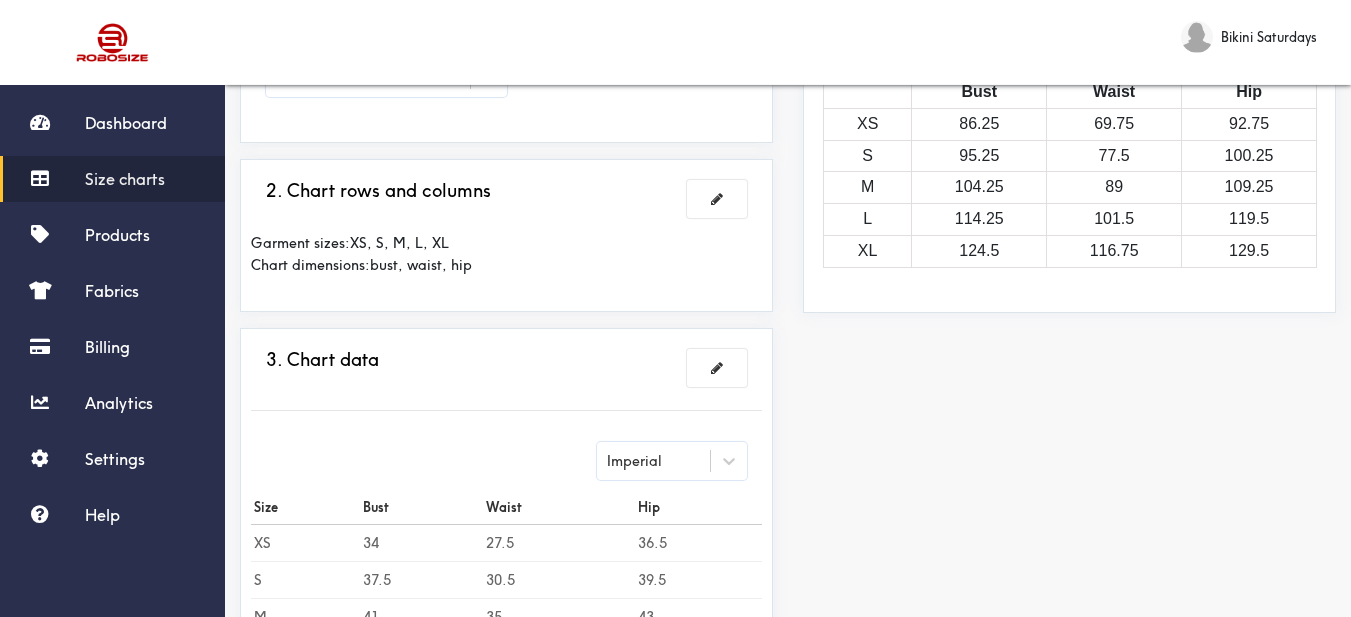 scroll, scrollTop: 100, scrollLeft: 0, axis: vertical 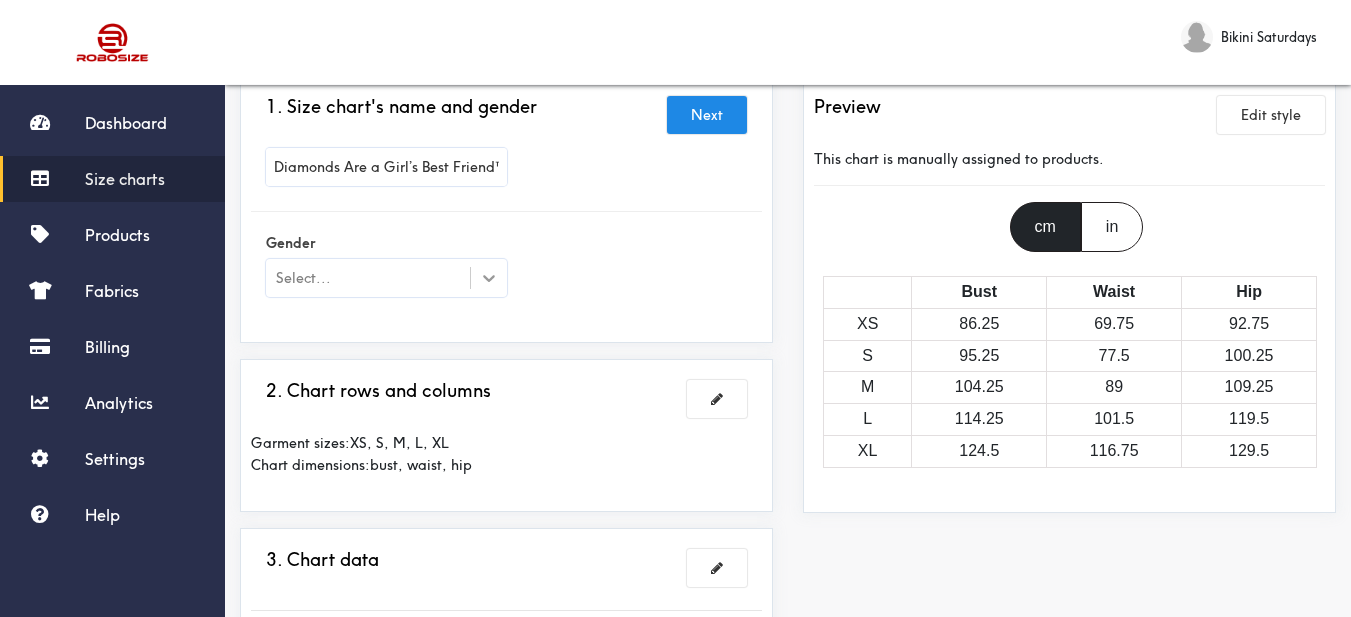 click 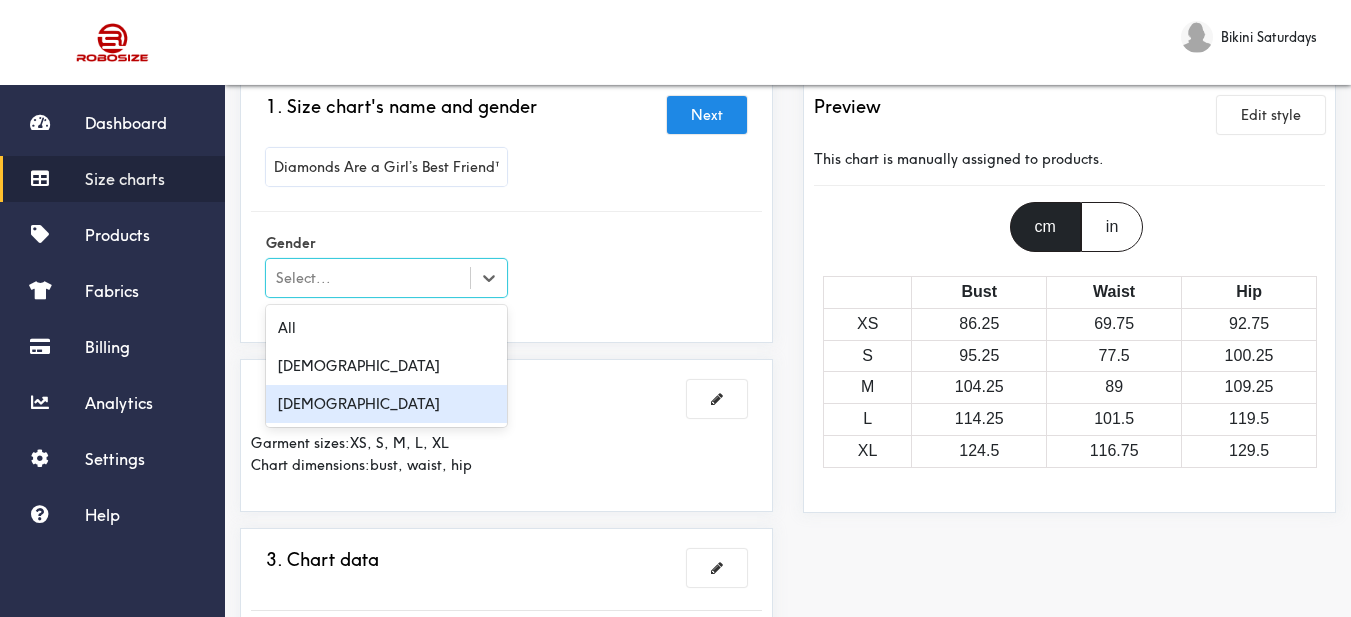 drag, startPoint x: 374, startPoint y: 406, endPoint x: 430, endPoint y: 377, distance: 63.06346 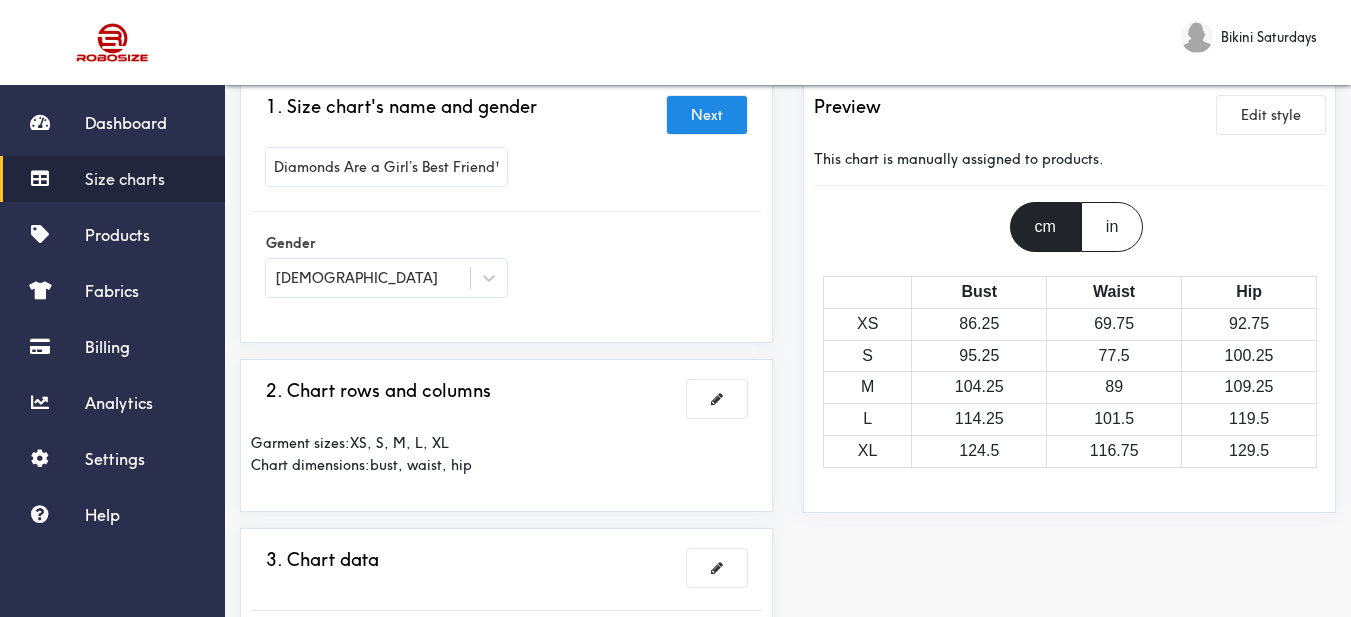 click on "Gender [DEMOGRAPHIC_DATA]" at bounding box center [506, 267] 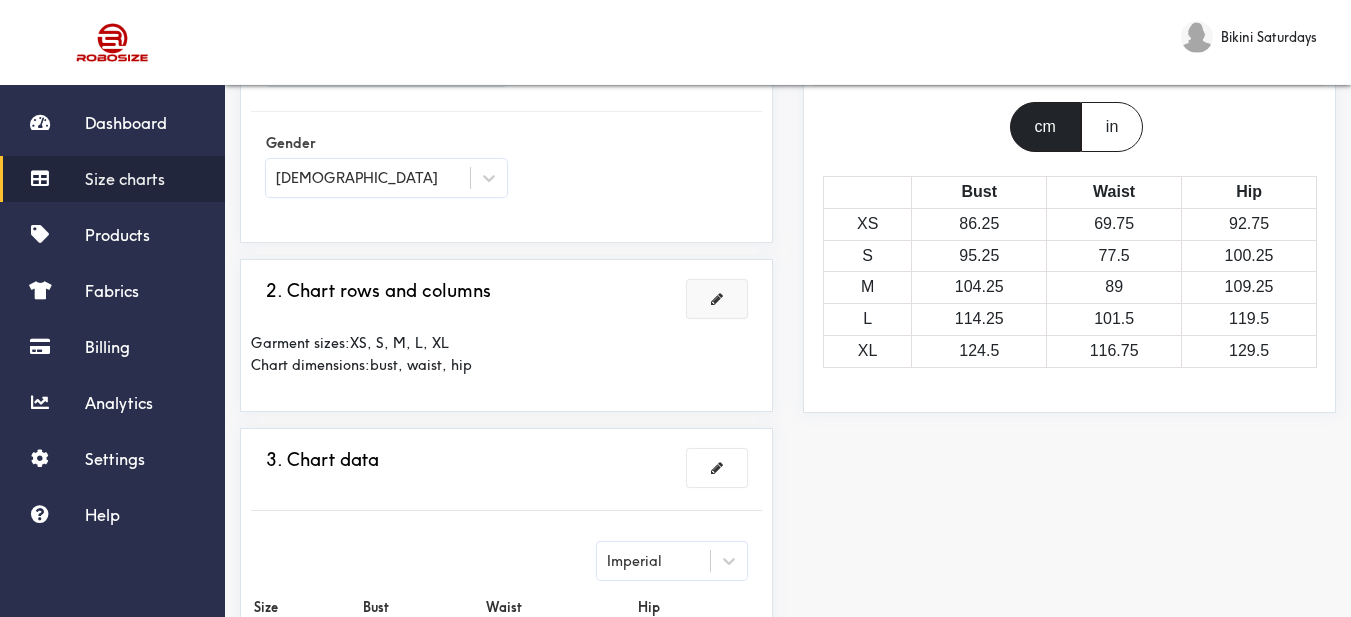 click at bounding box center [717, 299] 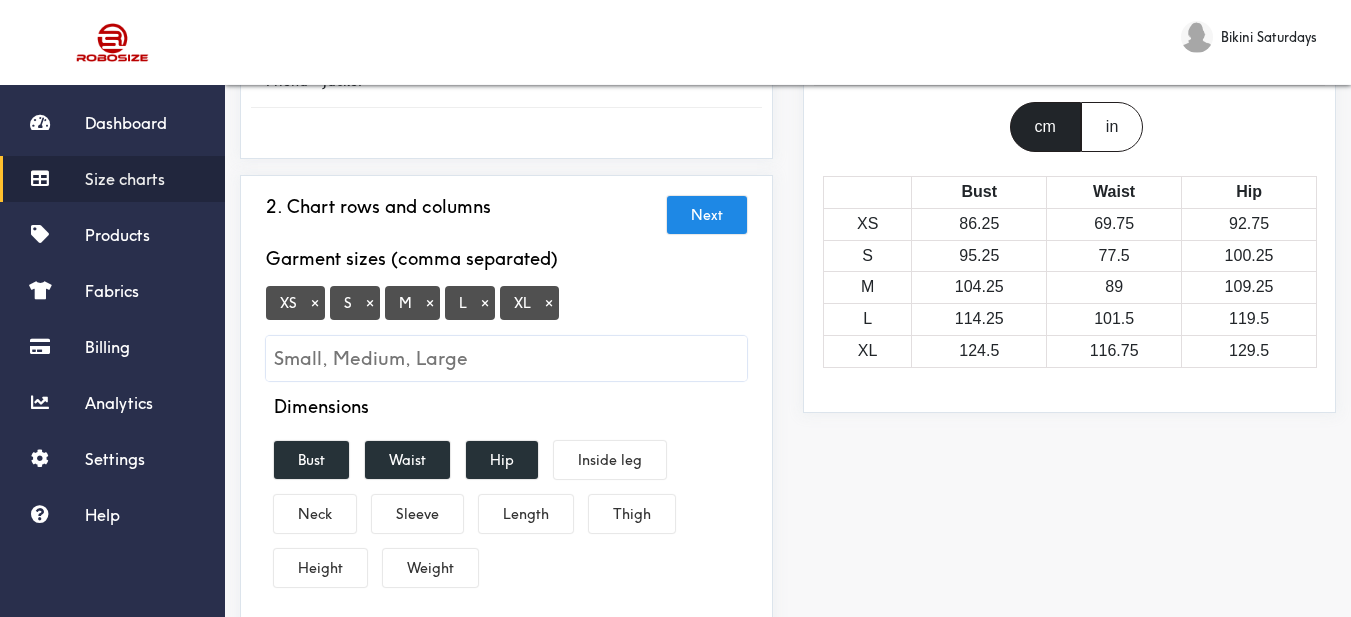 click on "×" at bounding box center (315, 303) 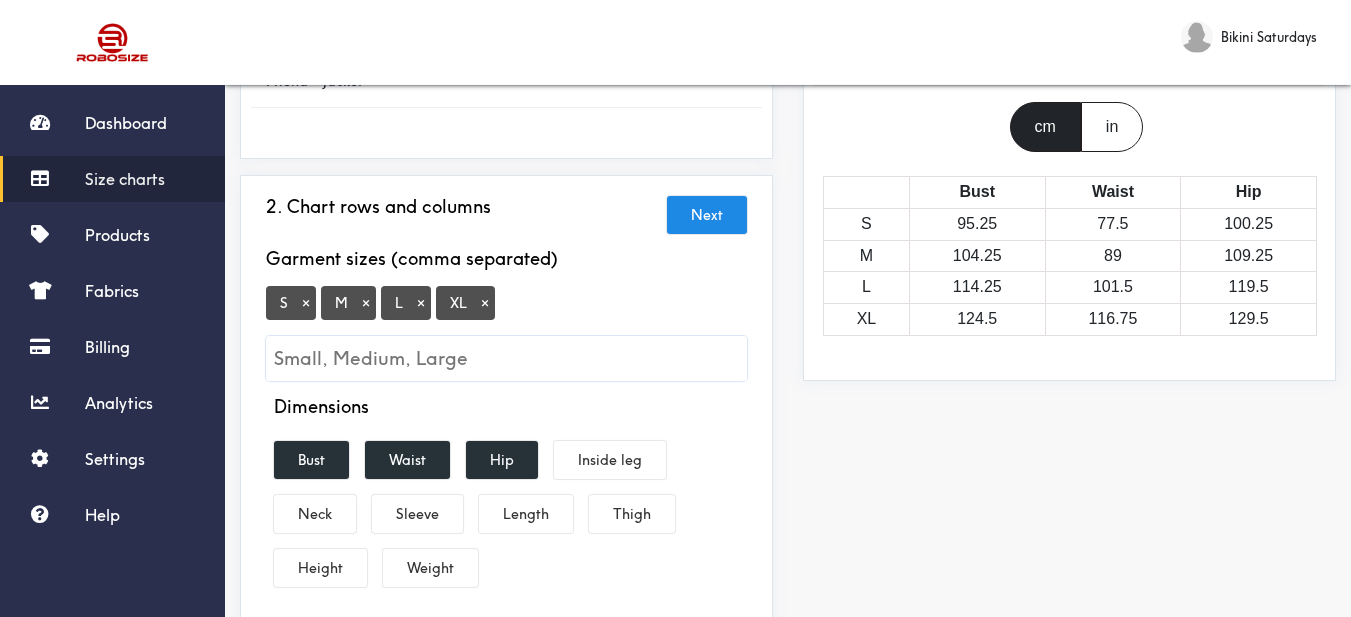 click on "×" at bounding box center [485, 303] 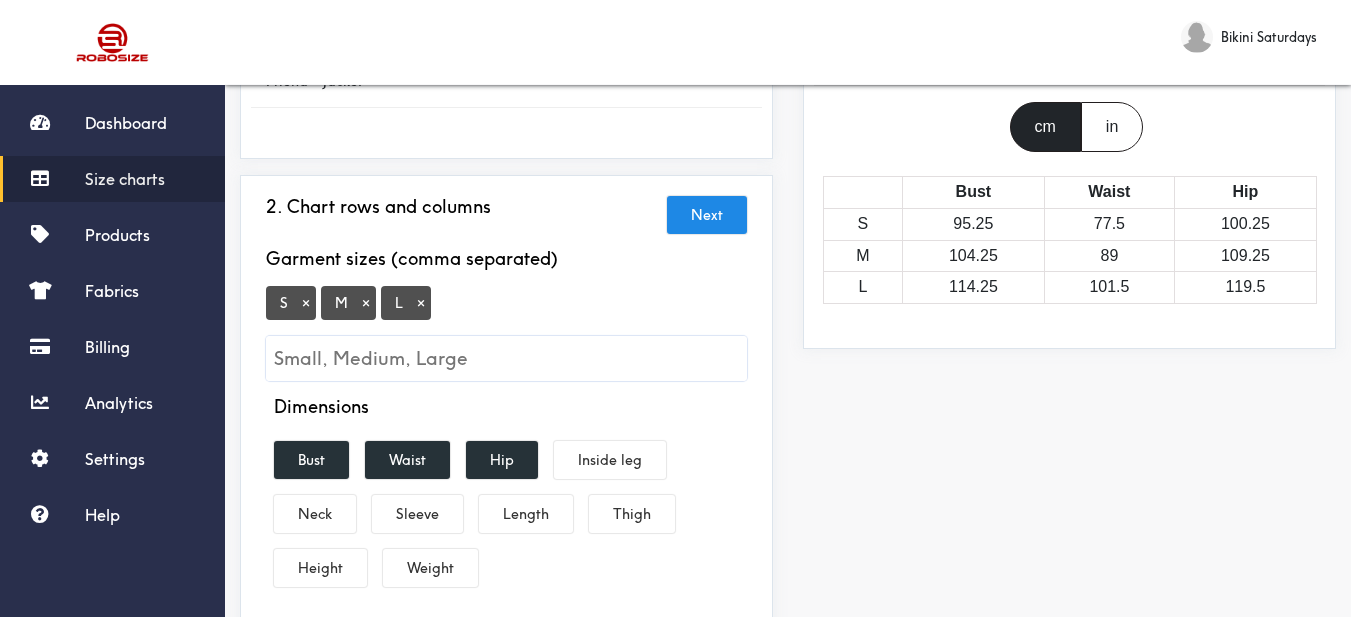 drag, startPoint x: 624, startPoint y: 299, endPoint x: 646, endPoint y: 106, distance: 194.24983 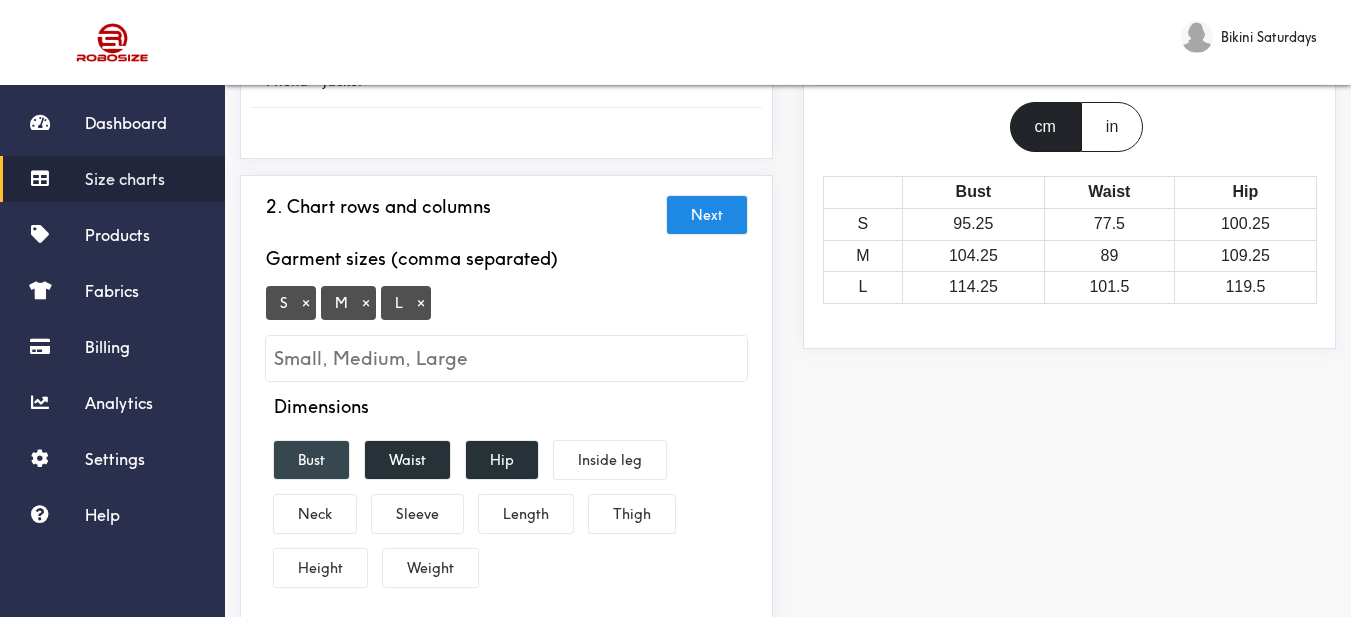 click on "Bust" at bounding box center (311, 460) 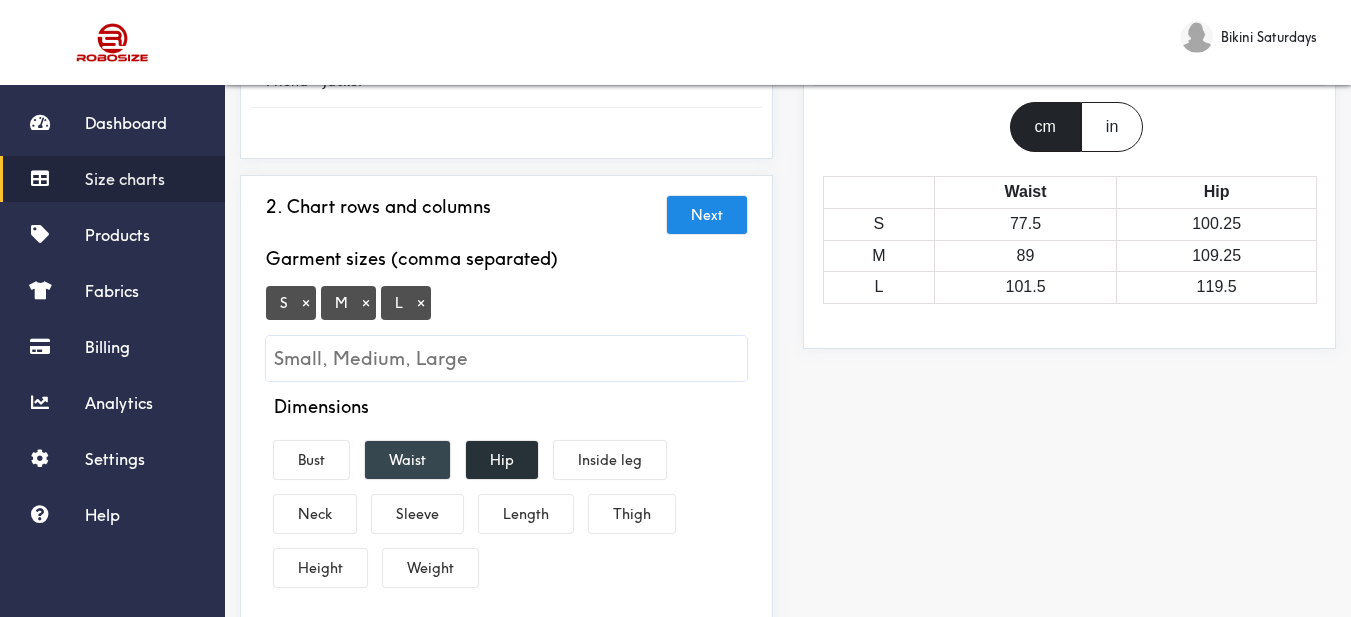 click on "Waist" at bounding box center (407, 460) 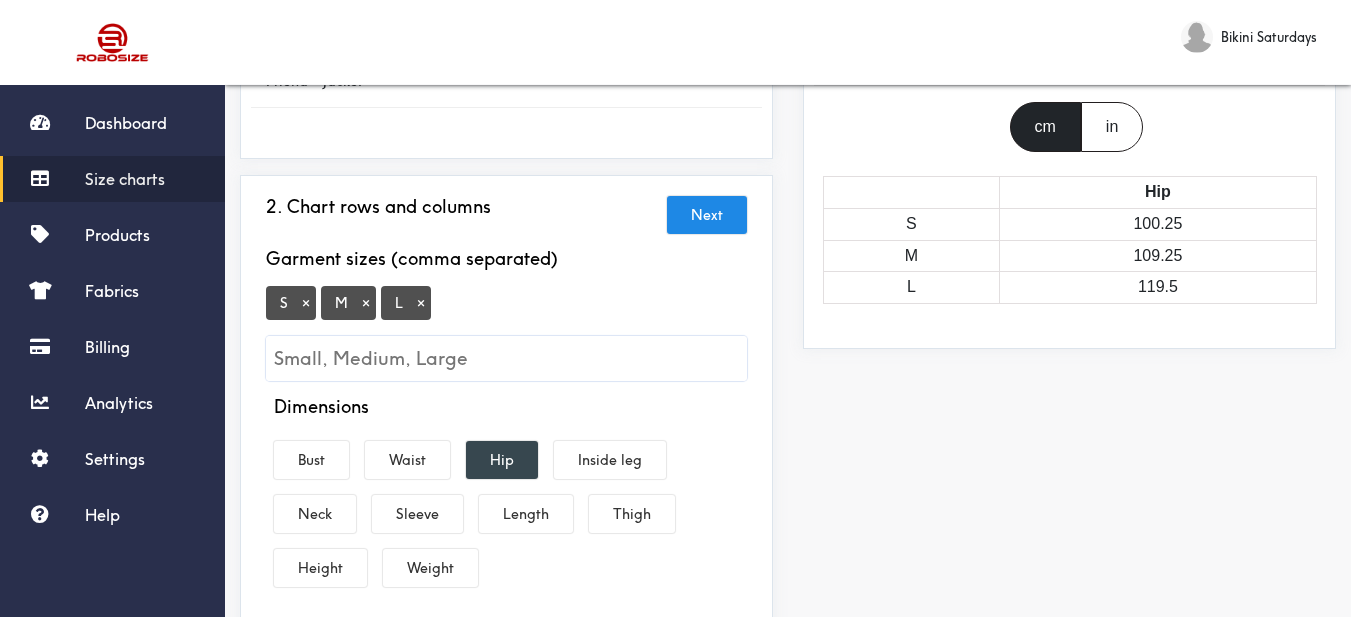 drag, startPoint x: 490, startPoint y: 453, endPoint x: 502, endPoint y: 468, distance: 19.209373 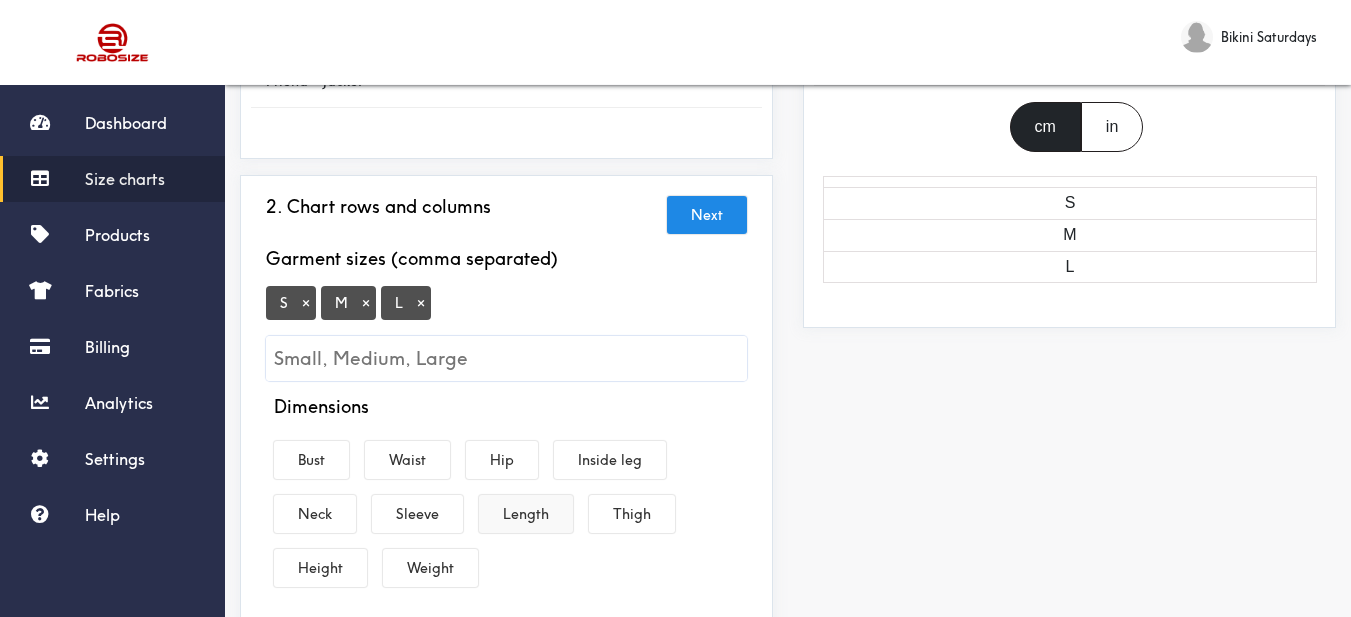 click on "Length" at bounding box center [526, 514] 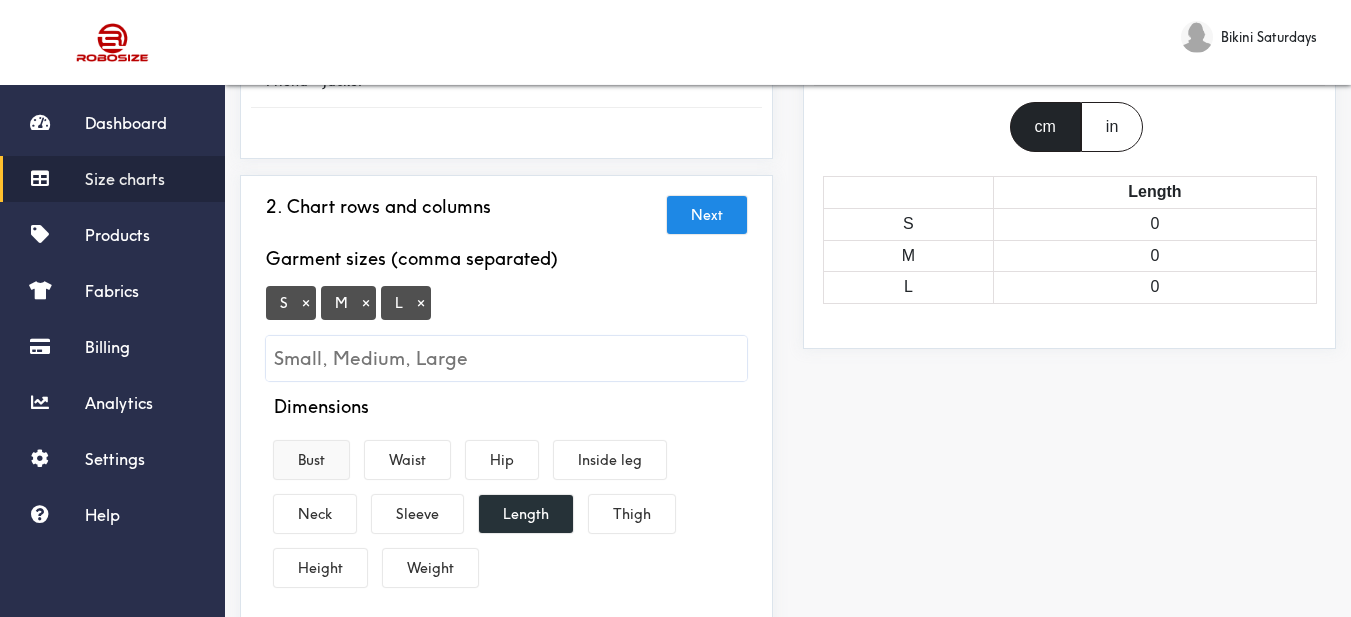 click on "Bust" at bounding box center [311, 460] 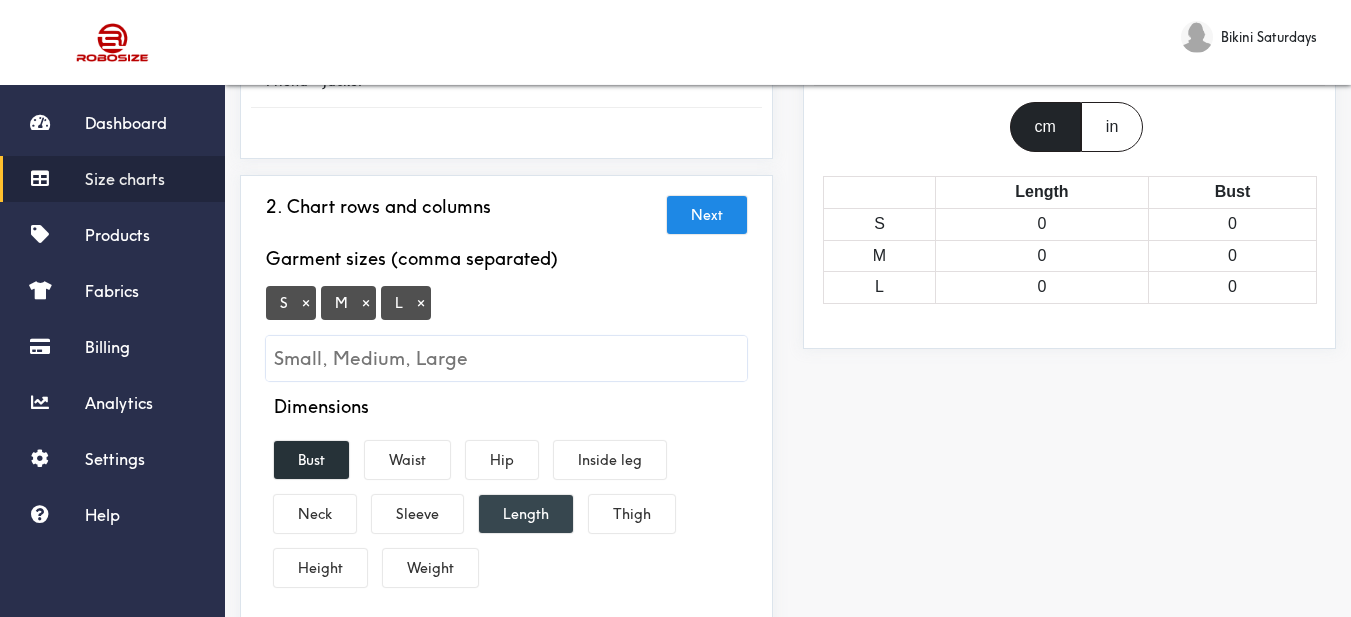click on "Sleeve" at bounding box center [417, 514] 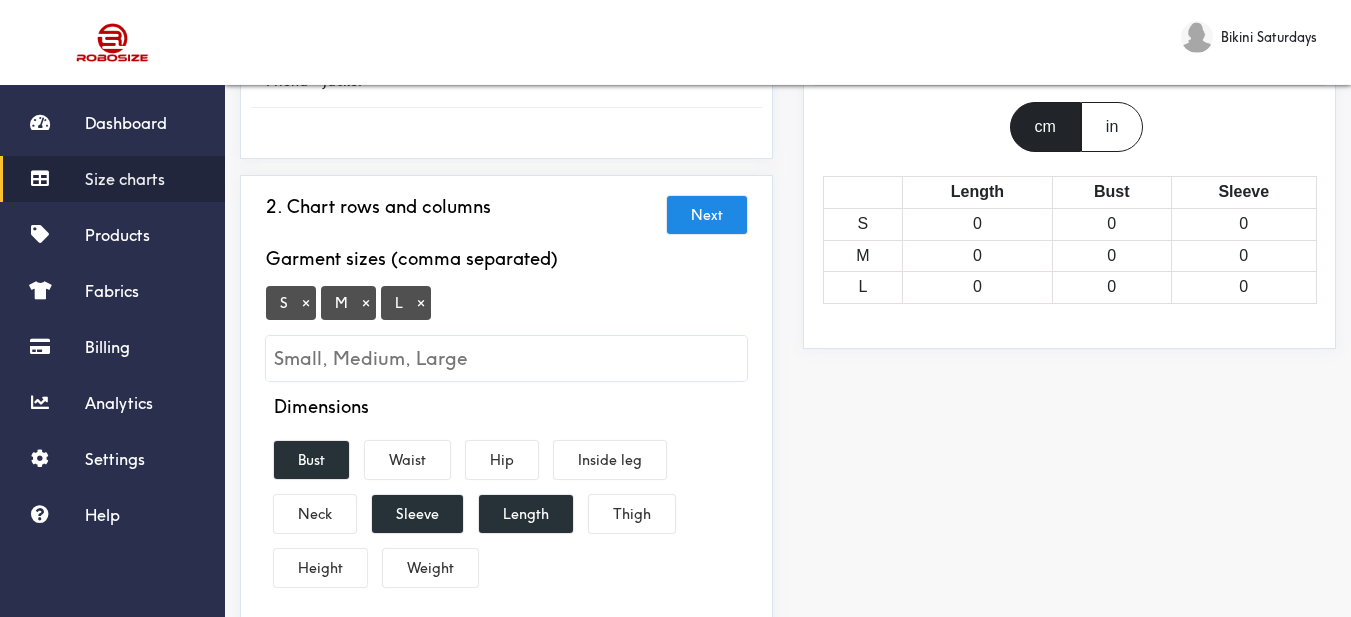 drag, startPoint x: 850, startPoint y: 502, endPoint x: 792, endPoint y: 484, distance: 60.728905 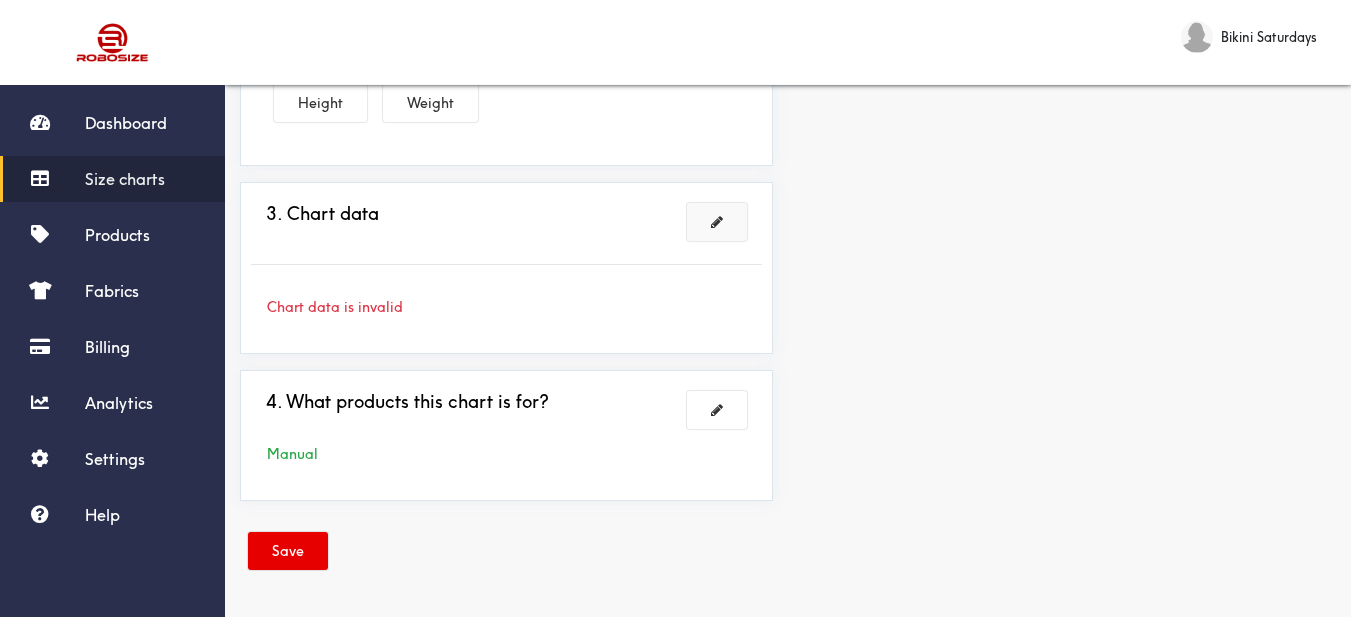 click at bounding box center [717, 222] 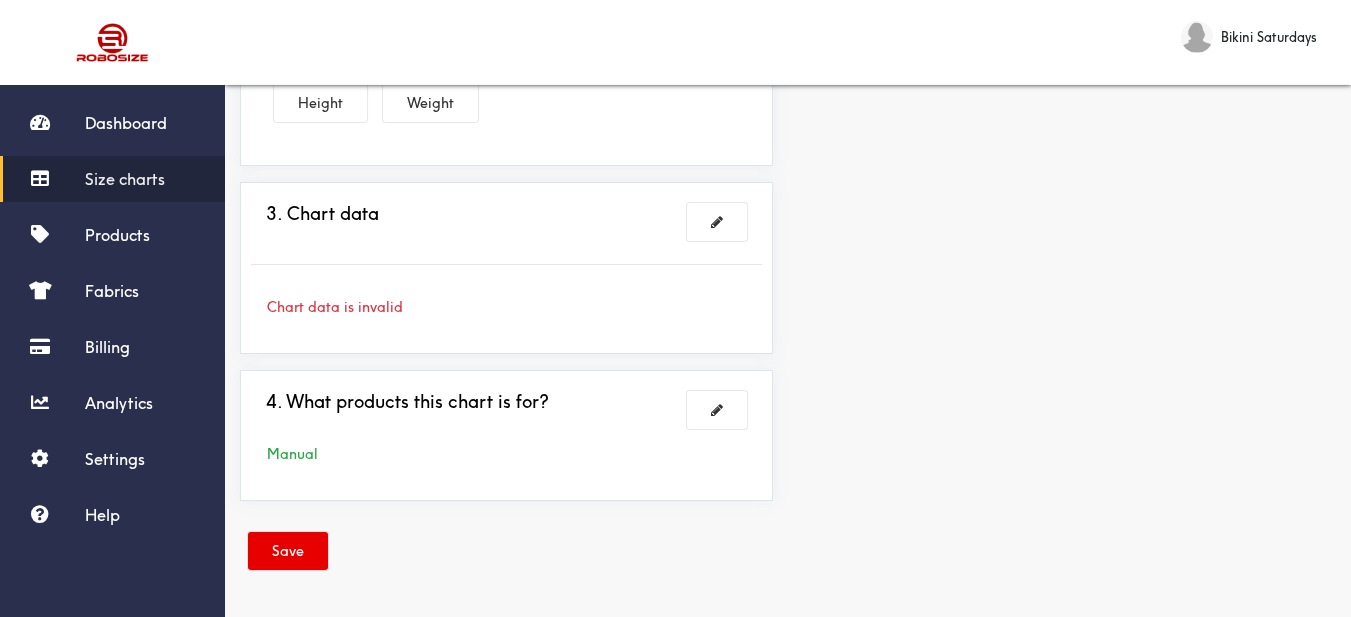 scroll, scrollTop: 611, scrollLeft: 0, axis: vertical 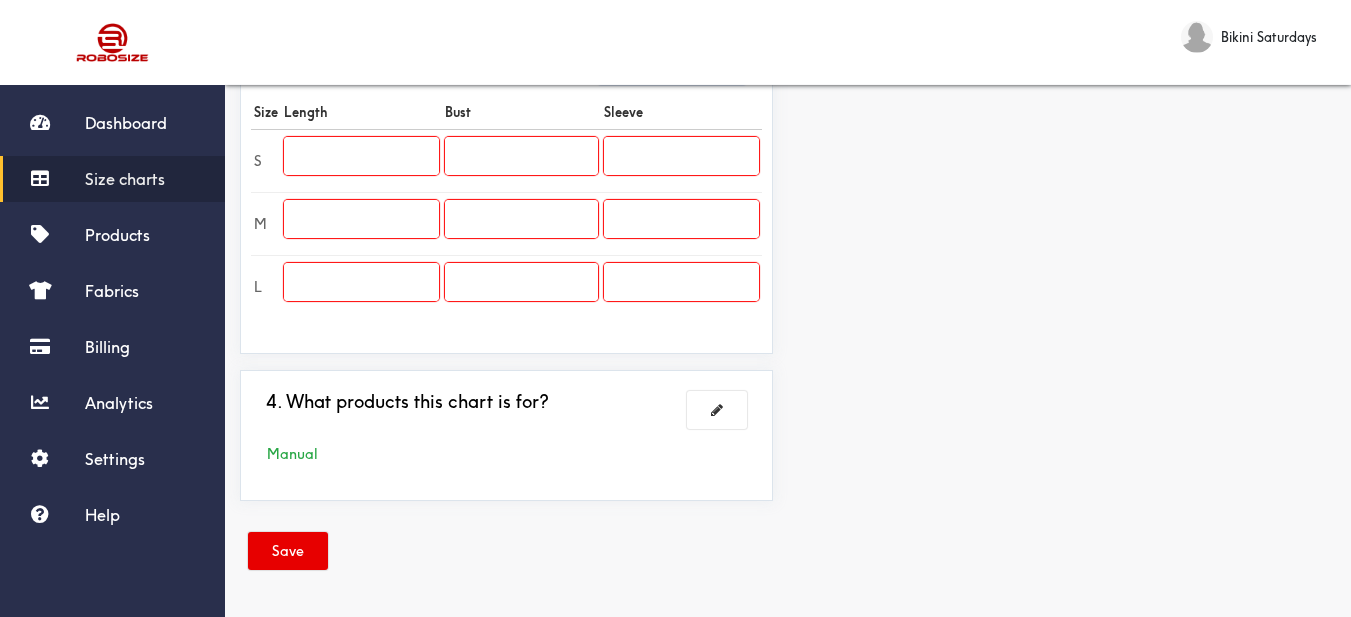 click at bounding box center [361, 156] 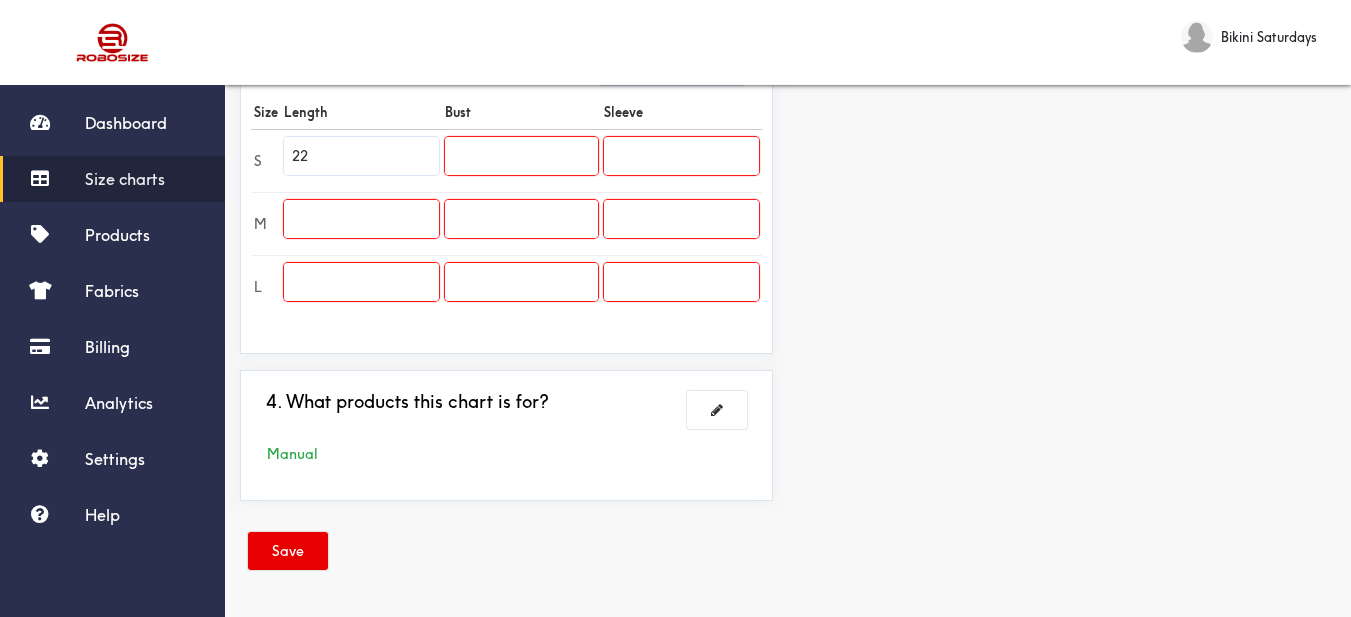 type on "22" 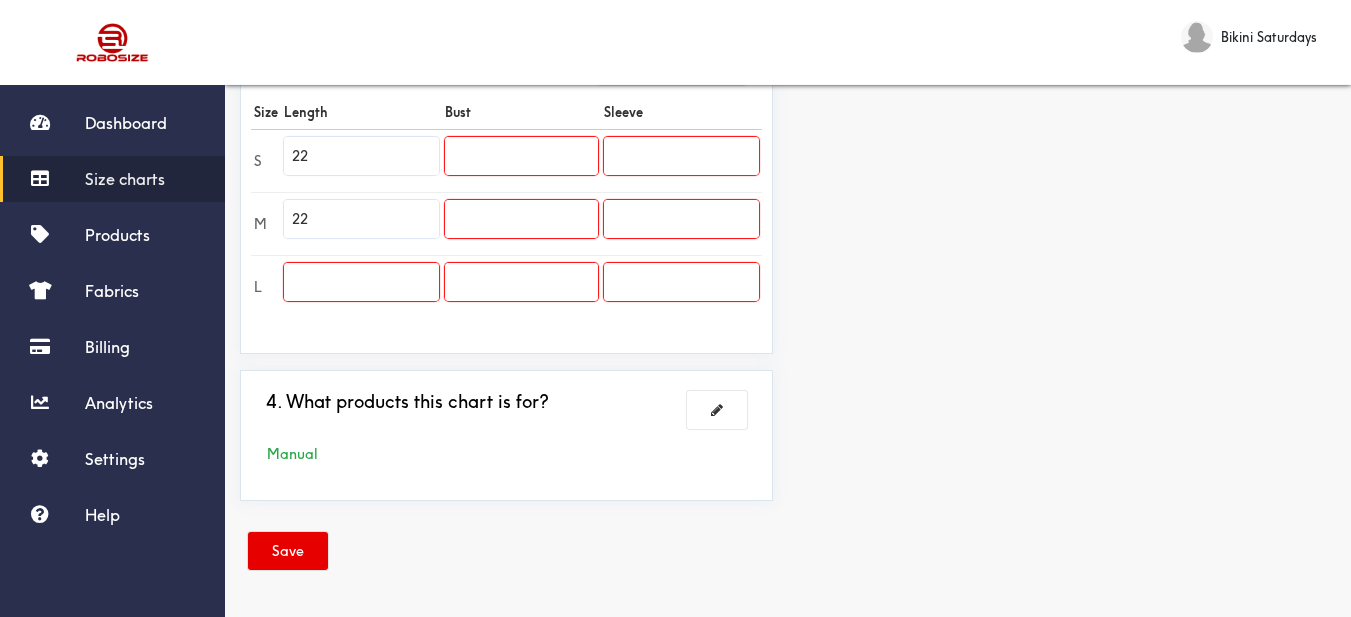 type on "22" 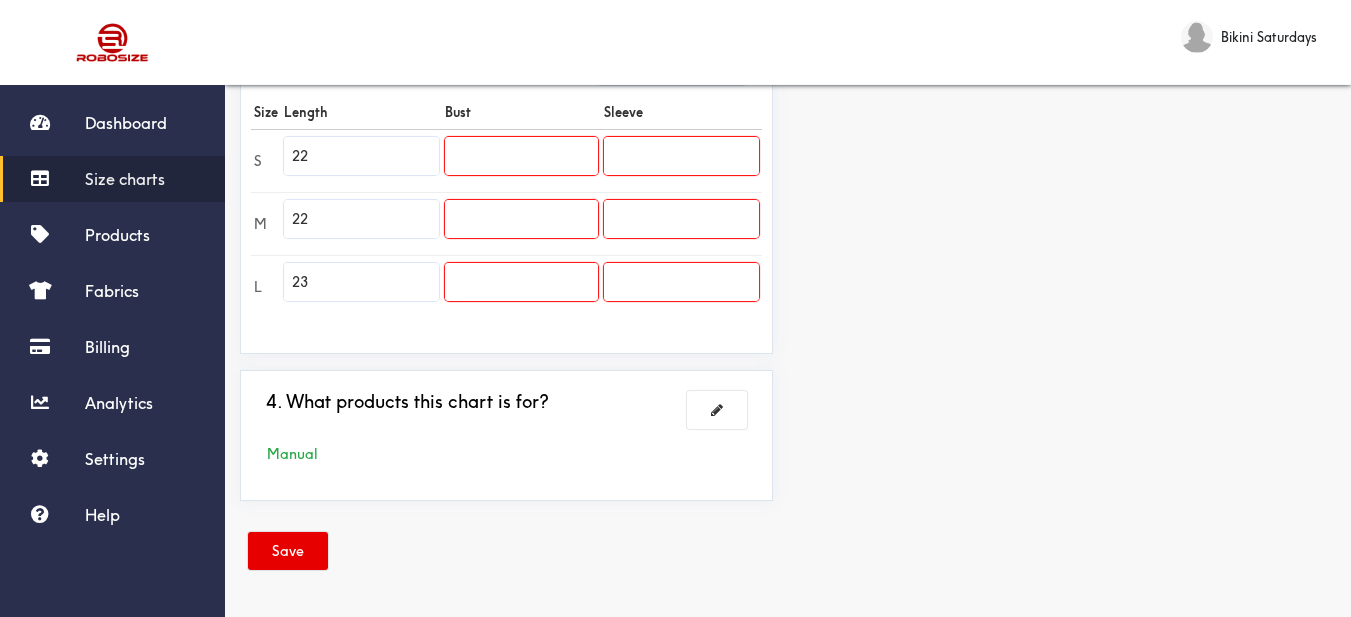 type on "23" 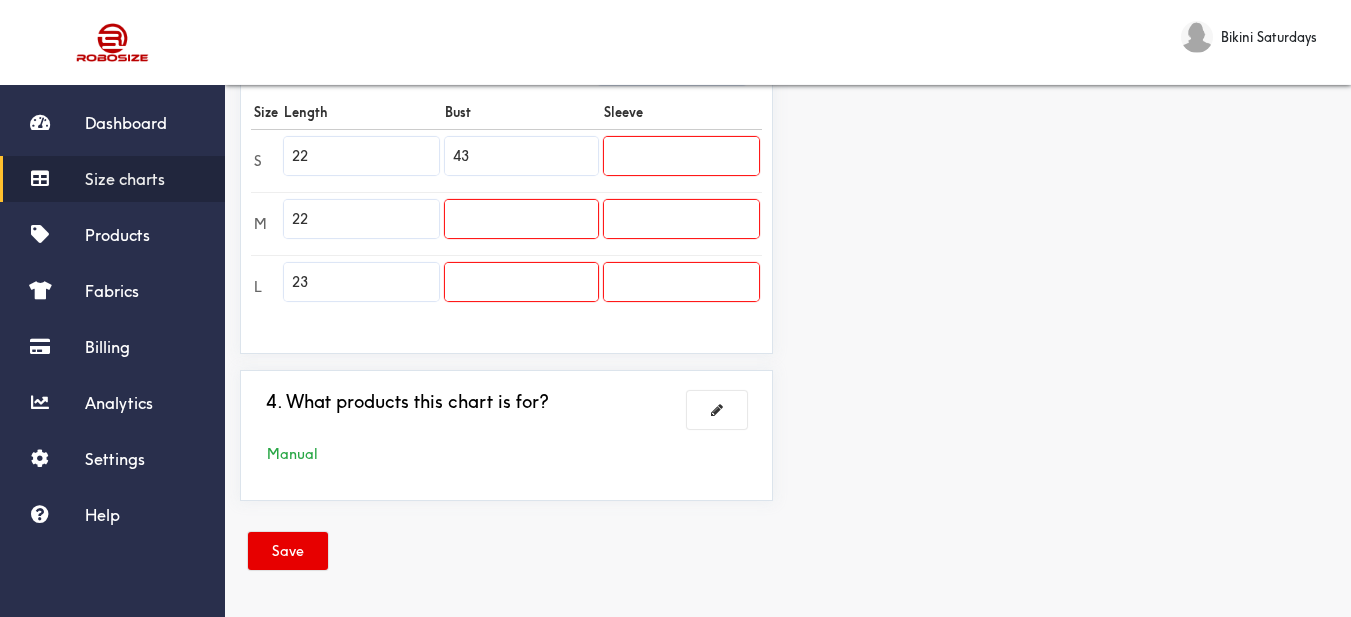 type on "43" 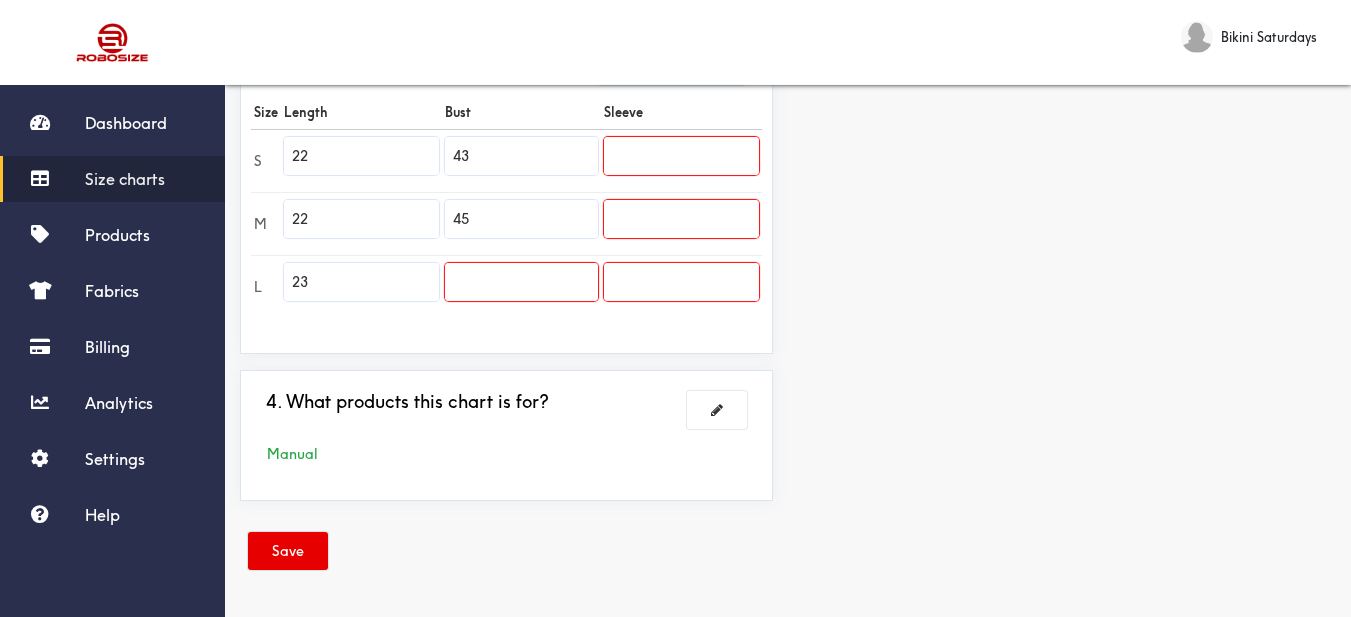 type on "45" 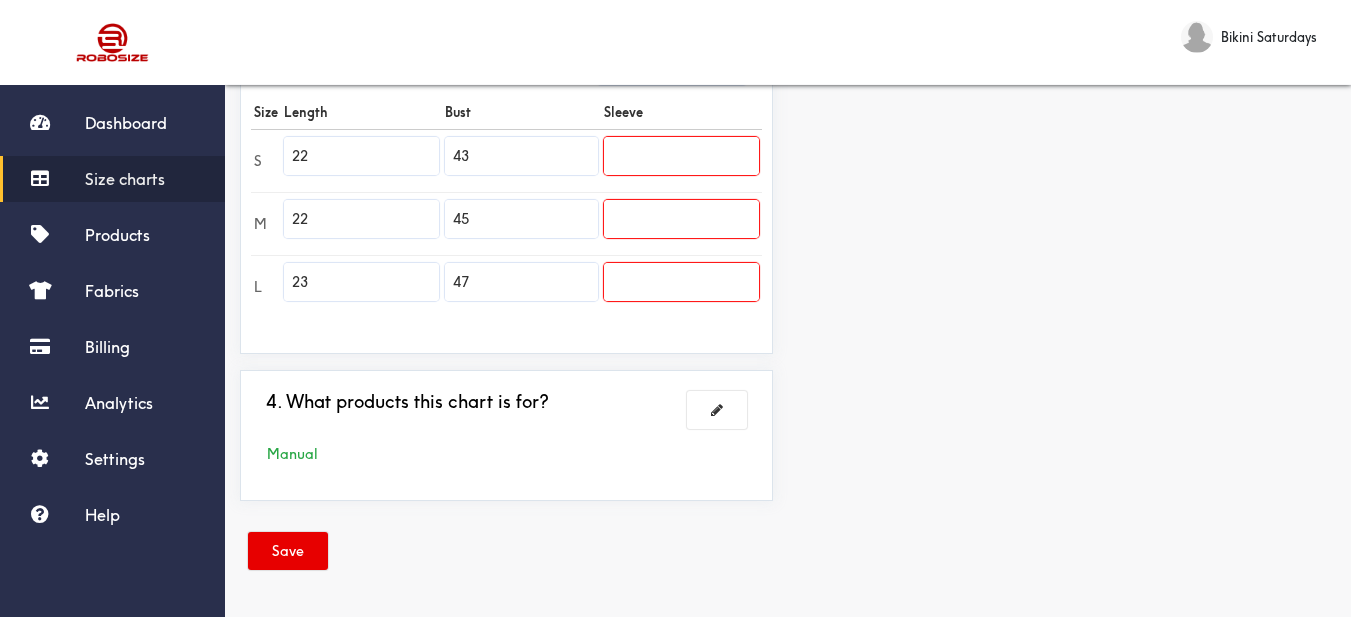 type on "47" 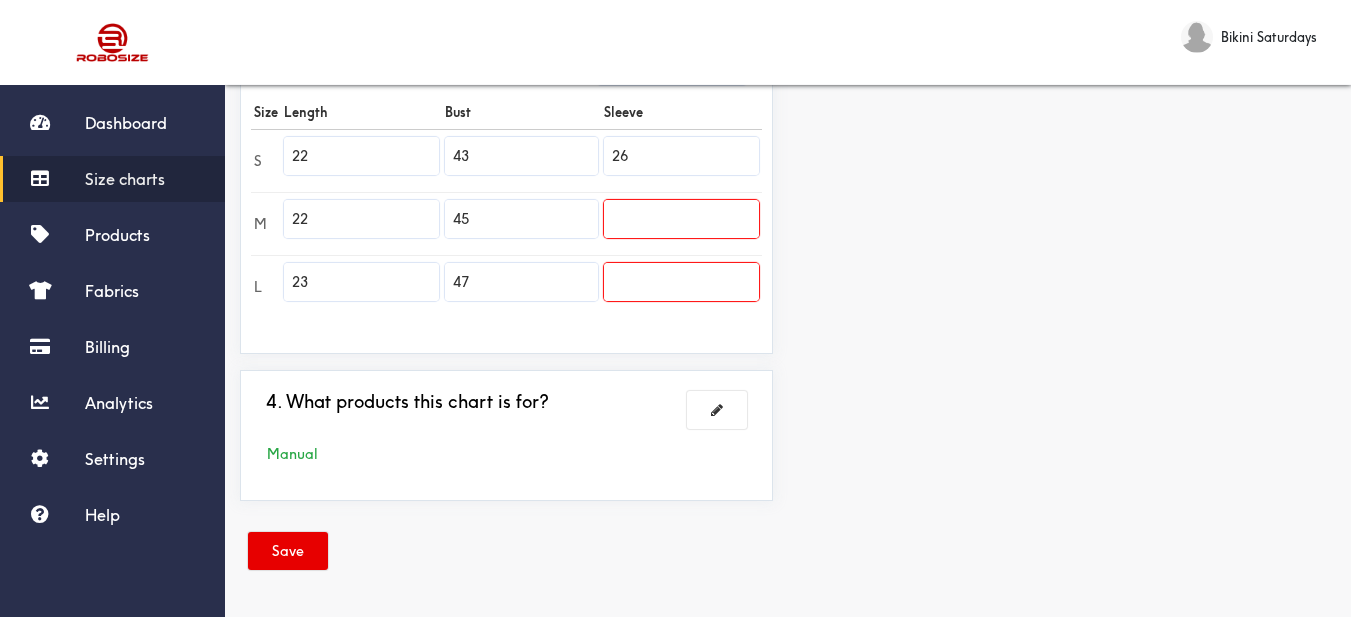 type on "26" 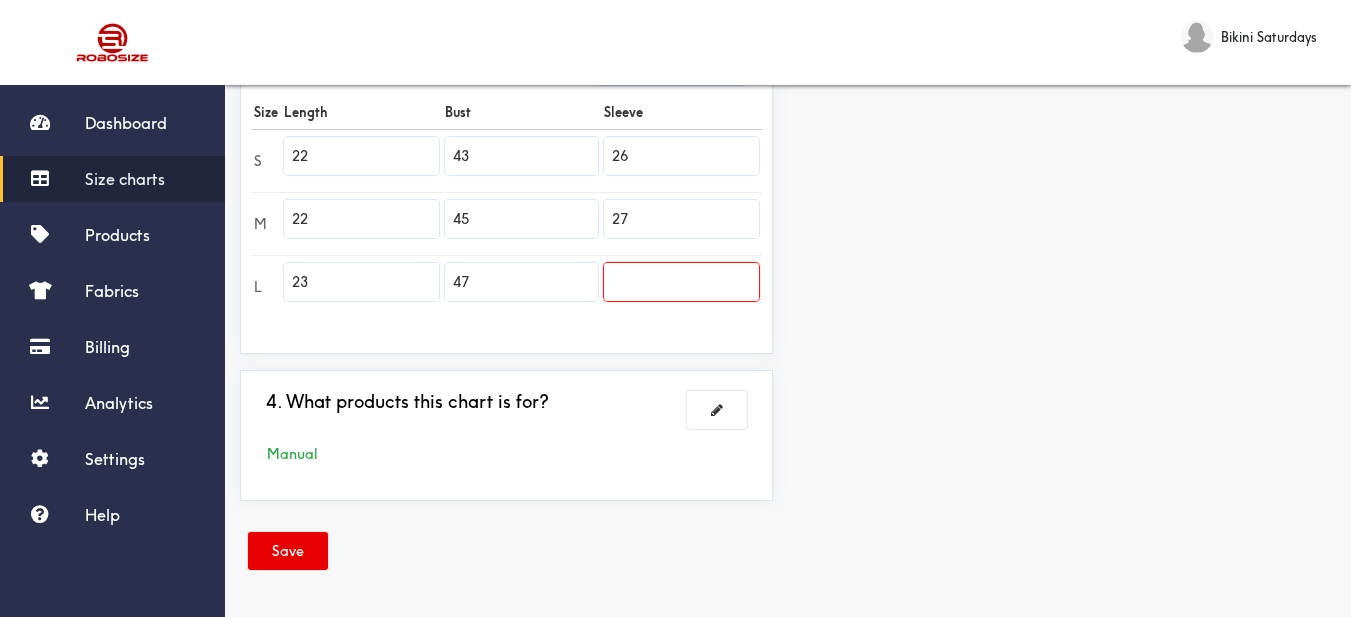 type on "27" 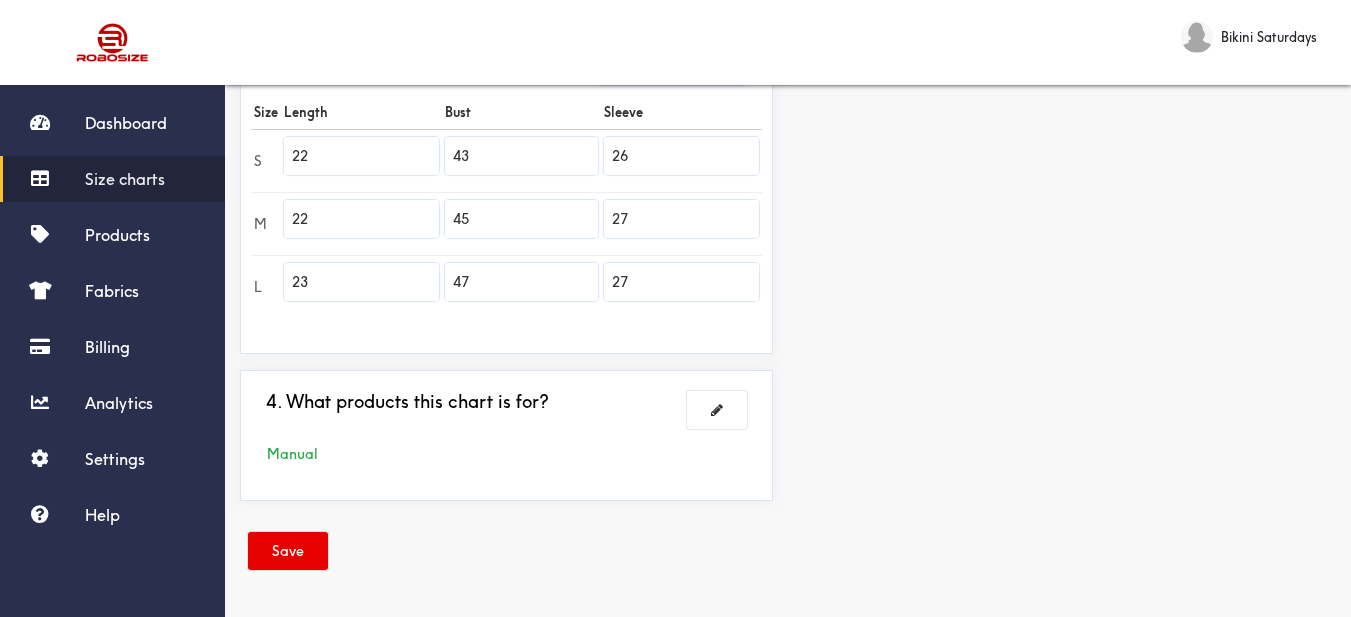 type on "27" 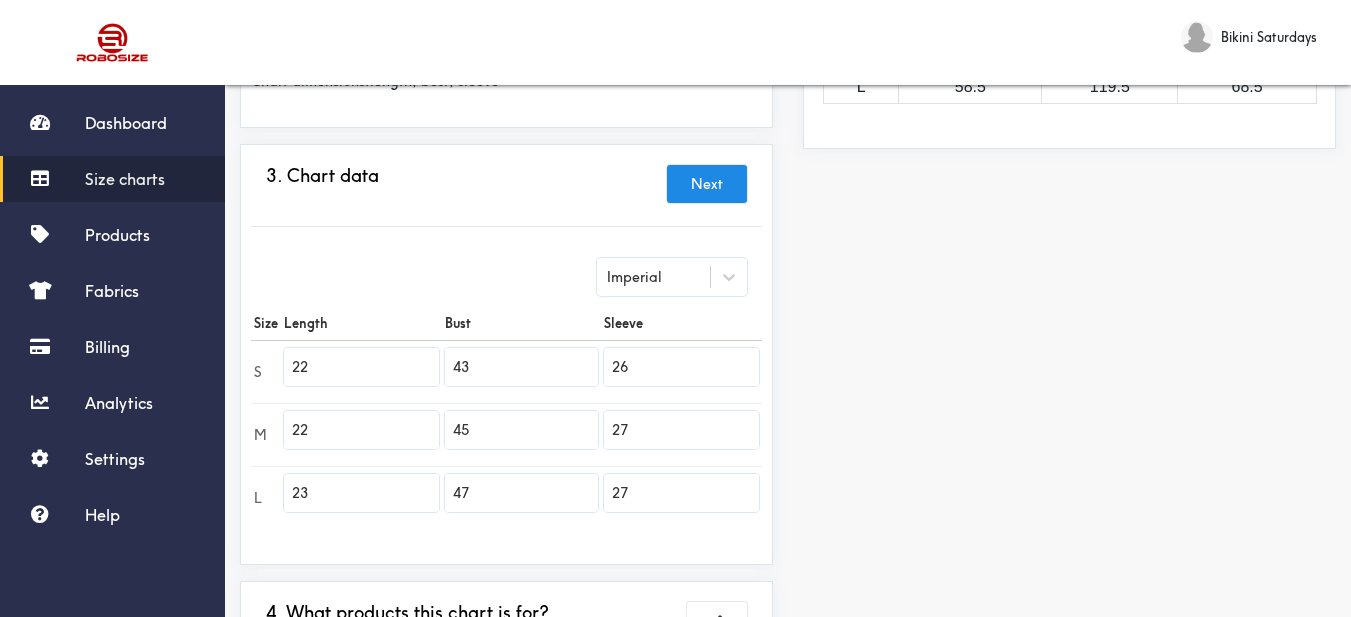 scroll, scrollTop: 611, scrollLeft: 0, axis: vertical 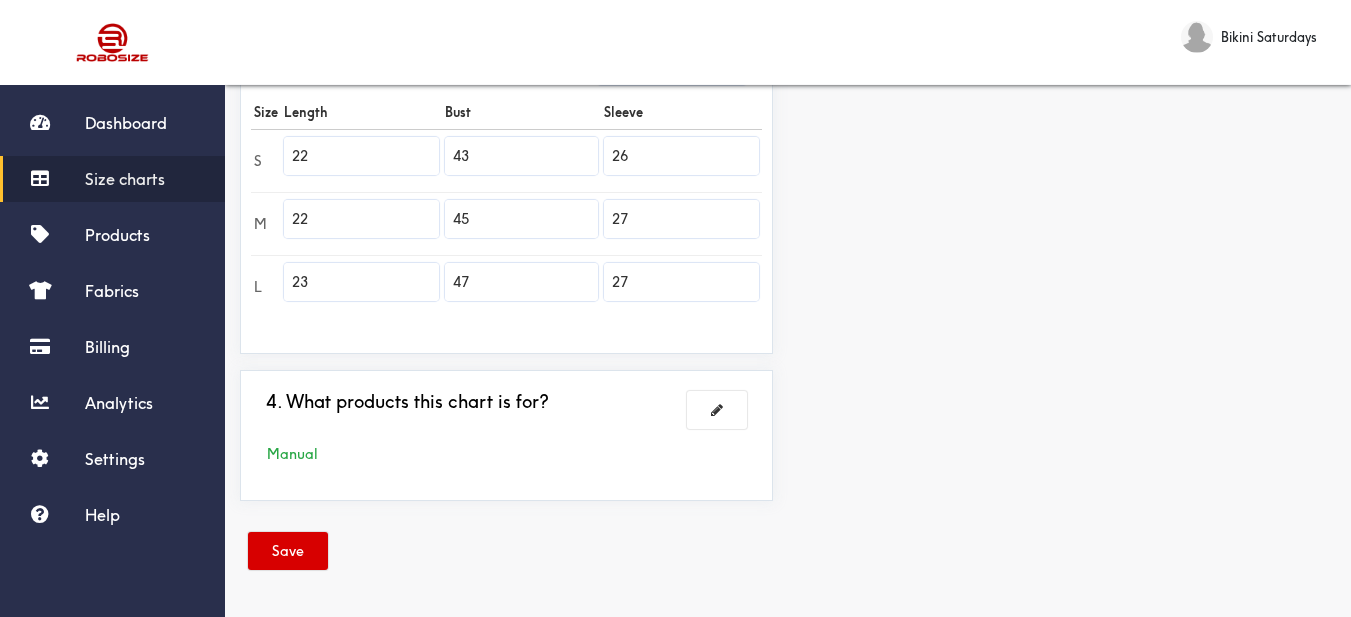 click on "Save" at bounding box center [288, 551] 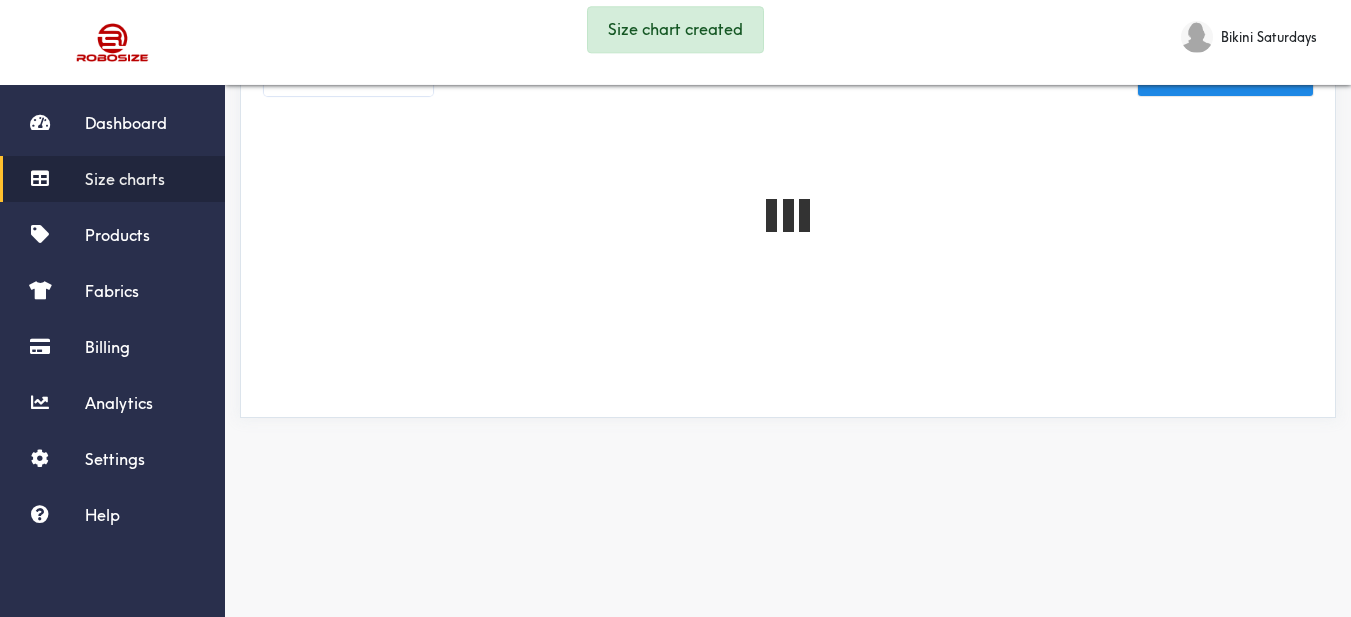 scroll, scrollTop: 0, scrollLeft: 0, axis: both 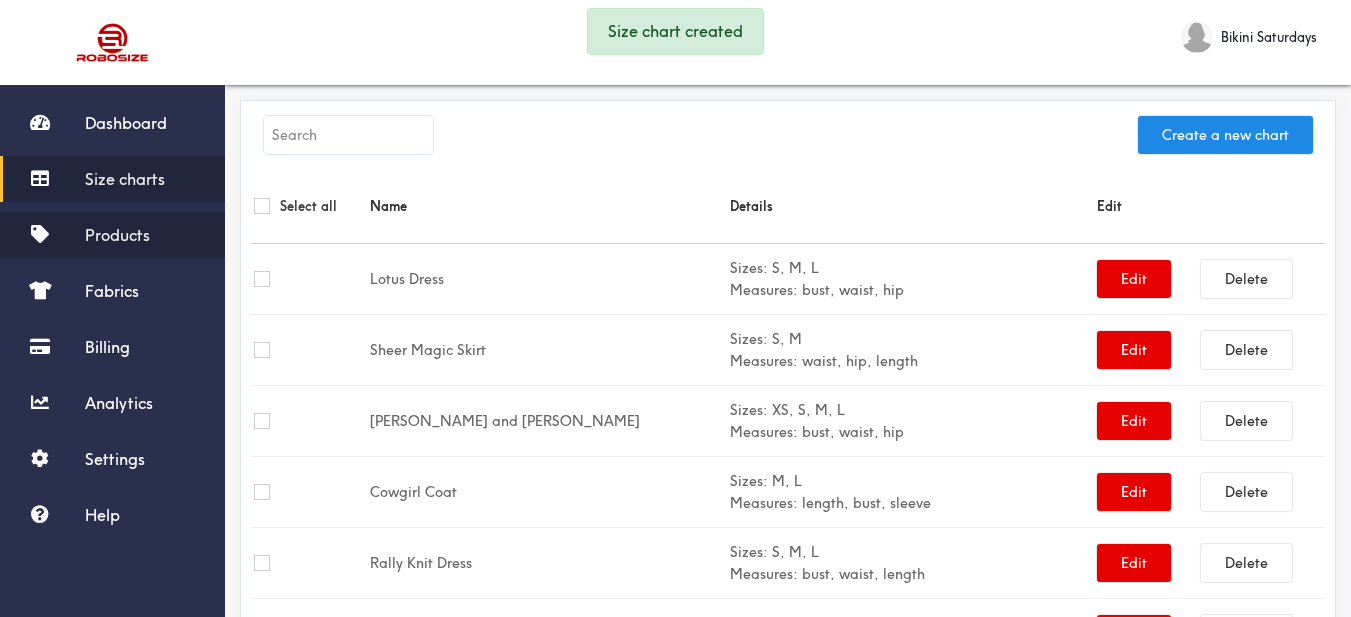 click on "Products" at bounding box center (117, 235) 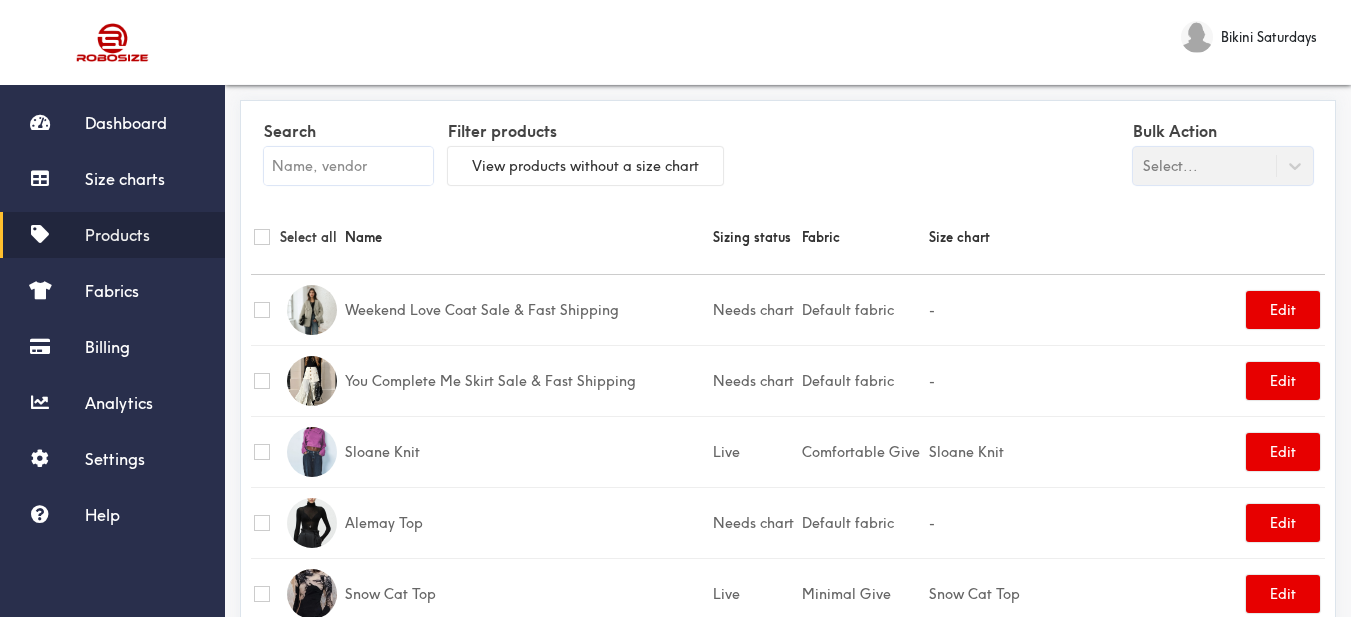 click at bounding box center [348, 166] 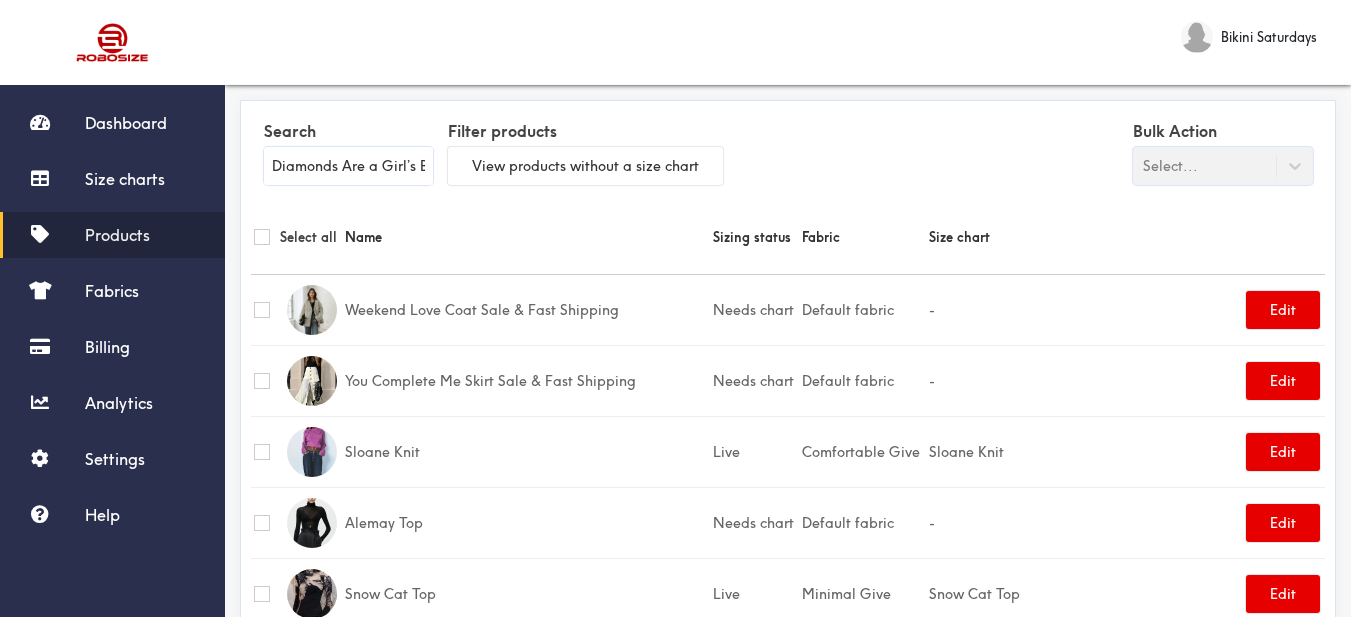 scroll, scrollTop: 0, scrollLeft: 123, axis: horizontal 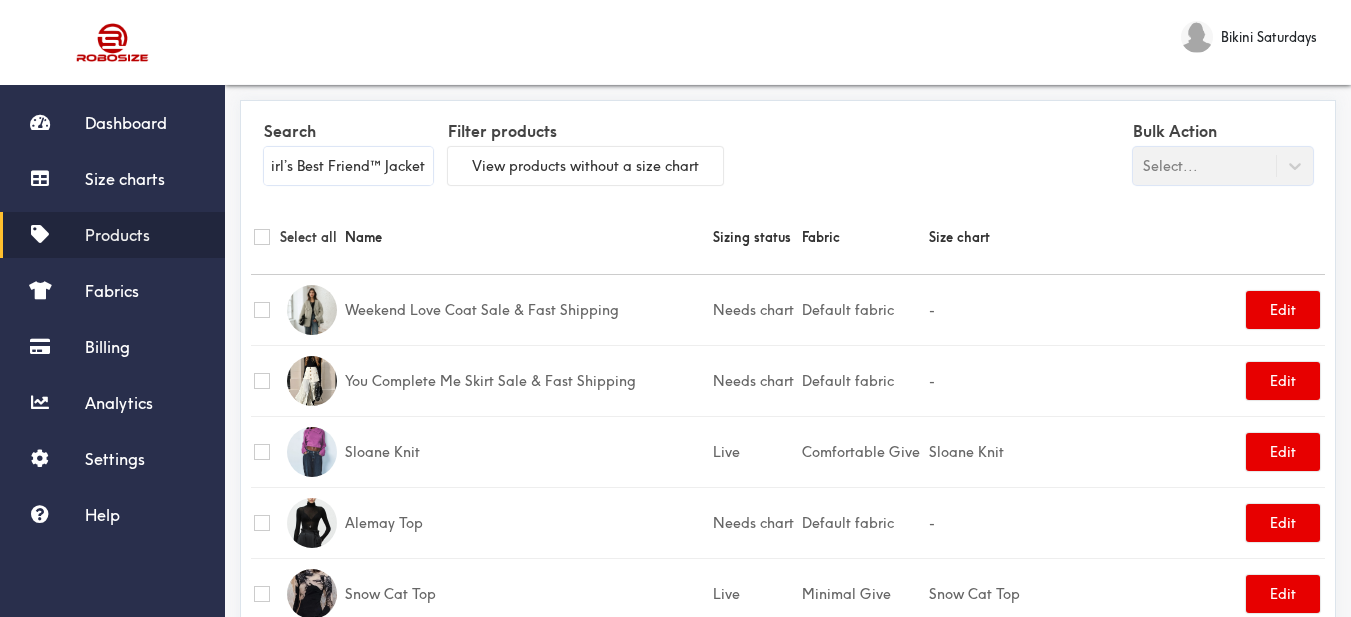 type on "Diamonds Are a Girl’s Best Friend™ Jacket" 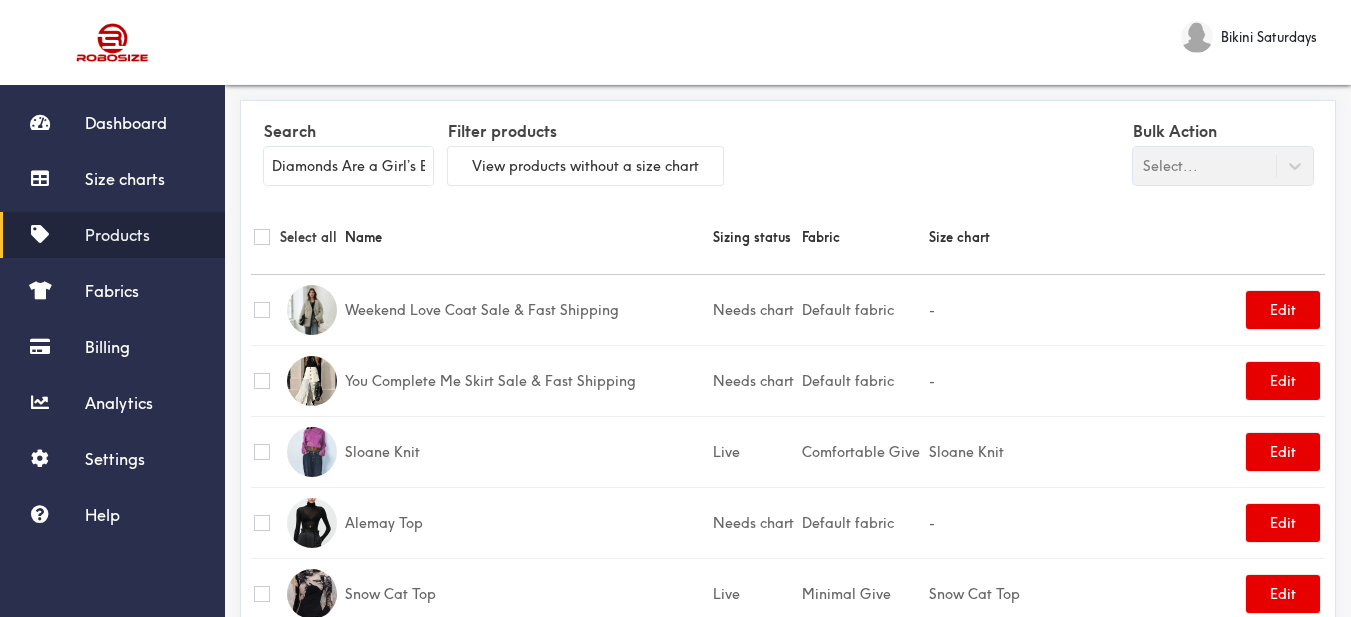 click on "Select all   Name Sizing status Fabric Size chart" at bounding box center [788, 237] 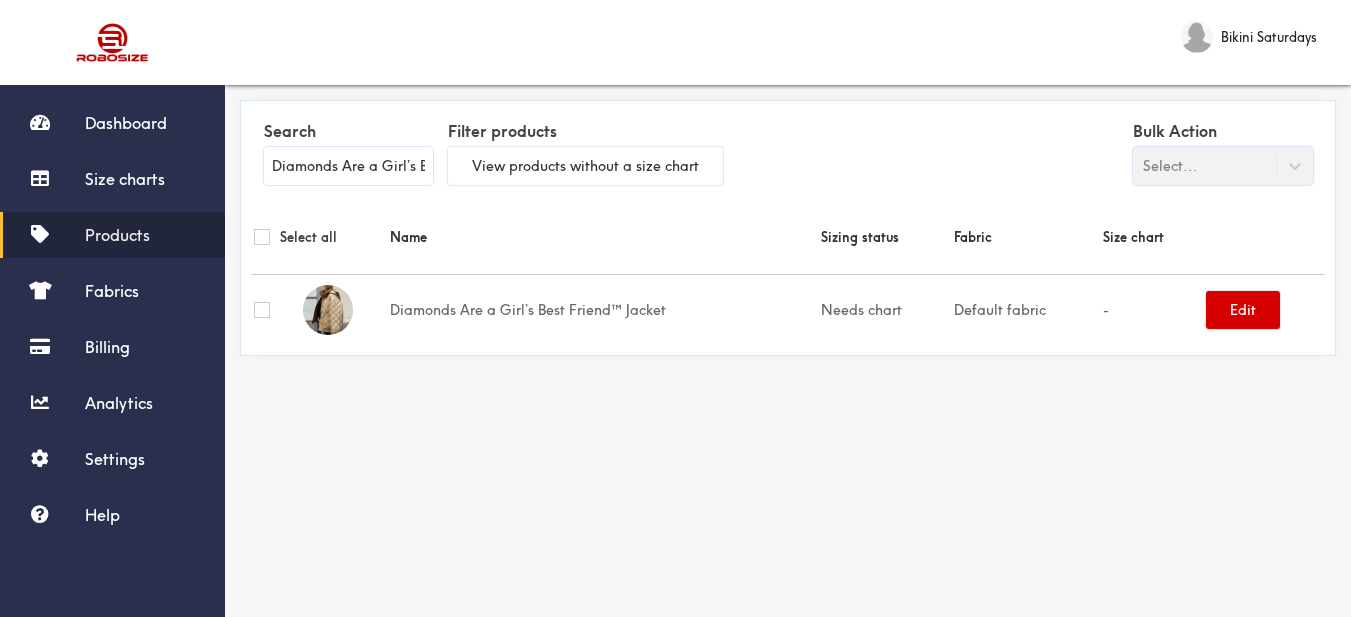 click on "Edit" at bounding box center [1243, 310] 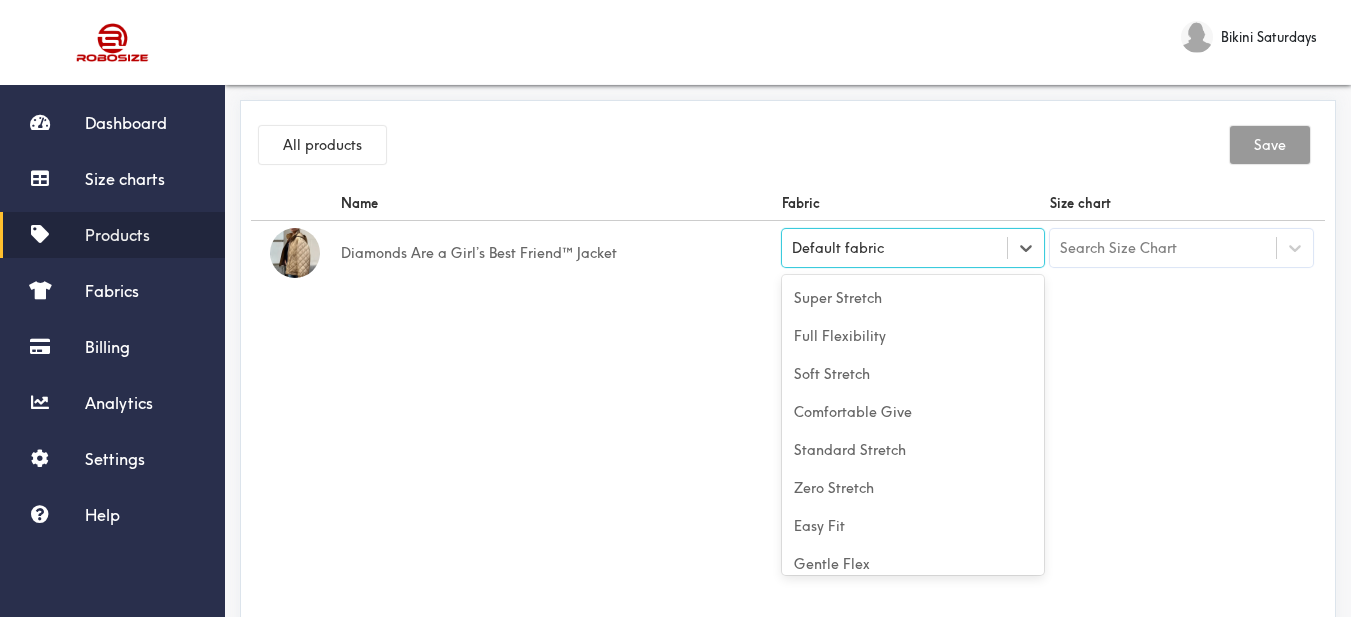 click on "Default fabric" at bounding box center (895, 248) 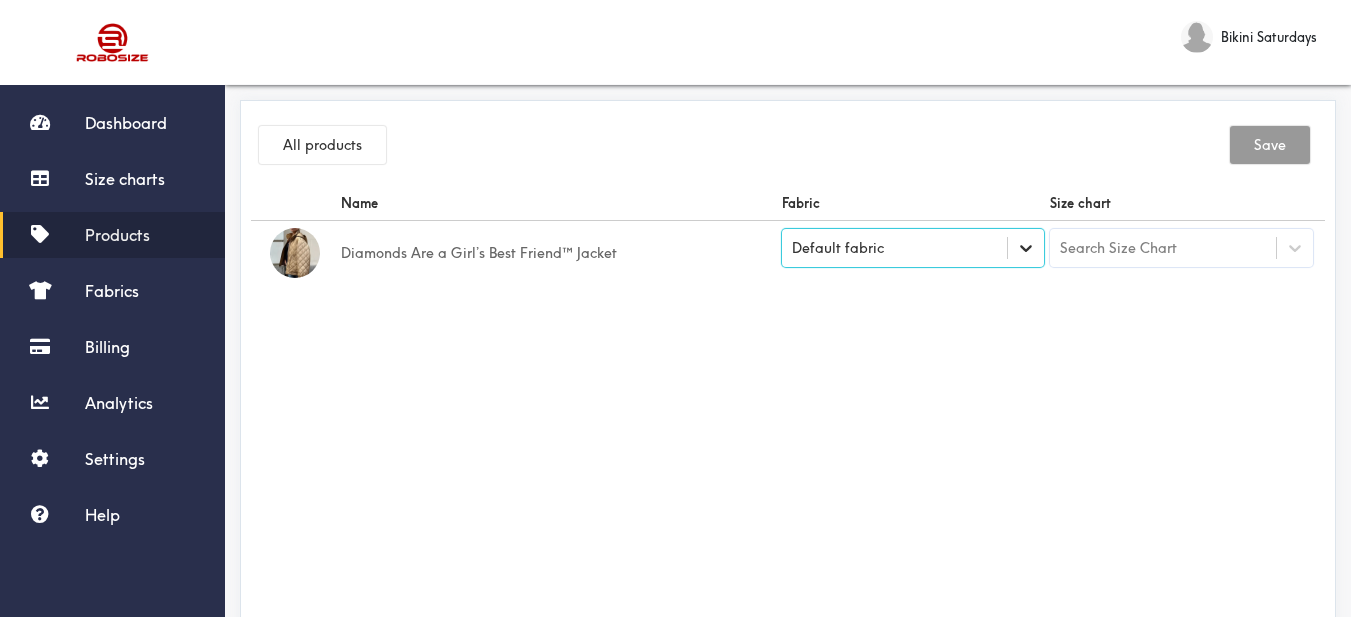click 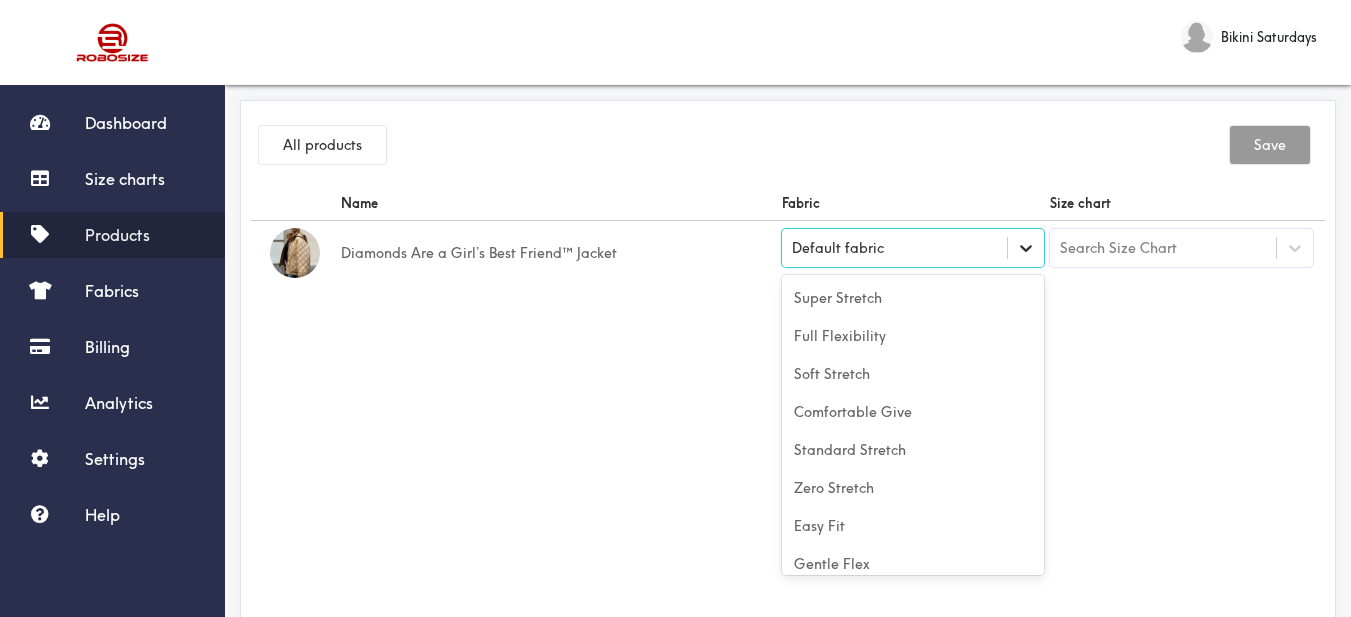 click 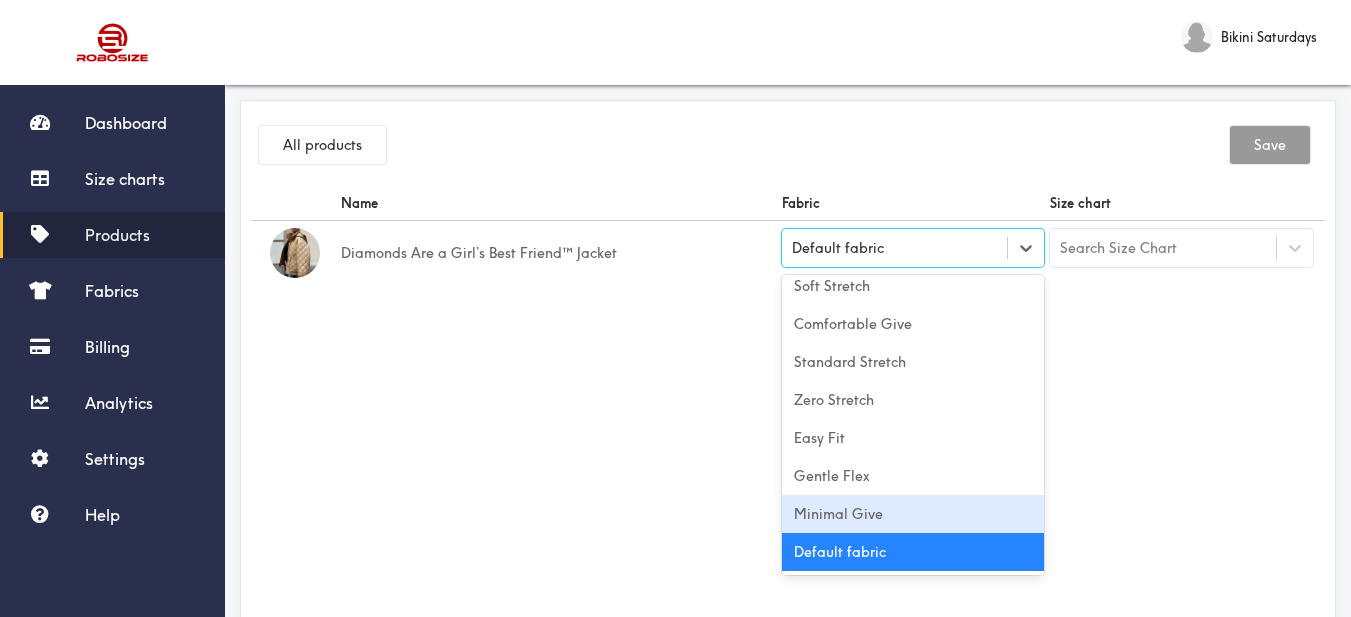 click on "Minimal Give" at bounding box center [913, 514] 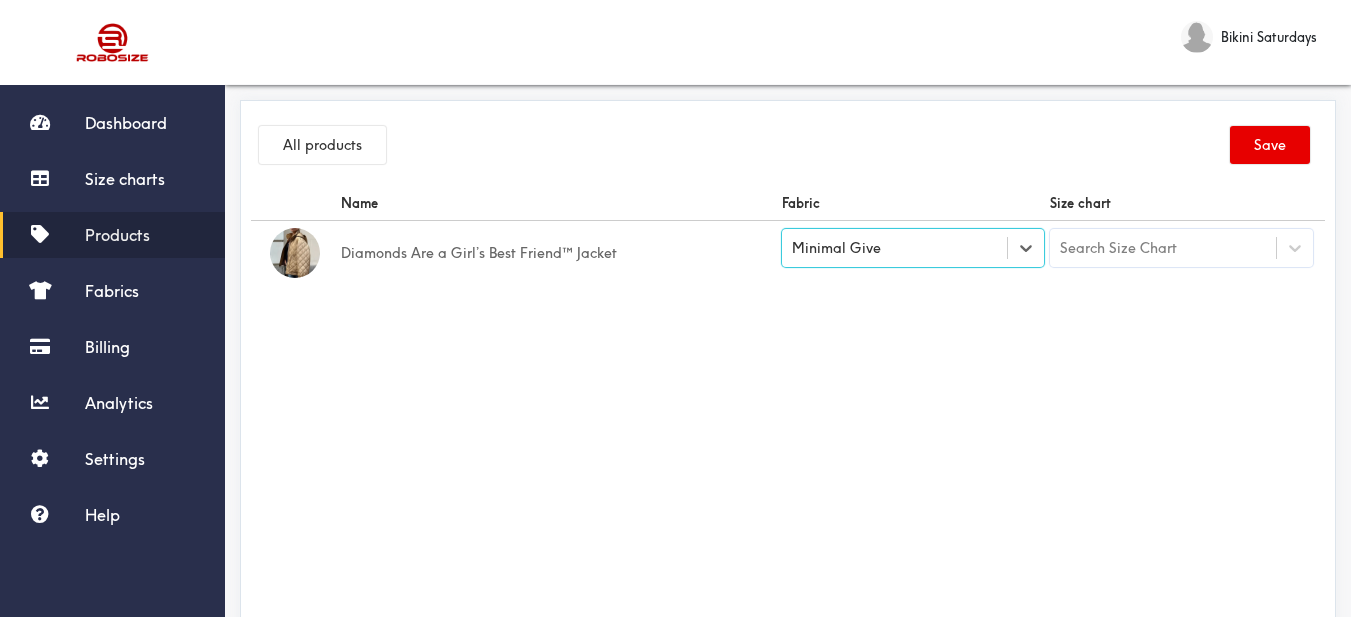 click on "Name Fabric Size chart Diamonds Are a Girl’s Best Friend™ Jacket option [object Object], selected.   Select is focused , press Down to open the menu,  Minimal Give	 Search Size Chart" at bounding box center [788, 411] 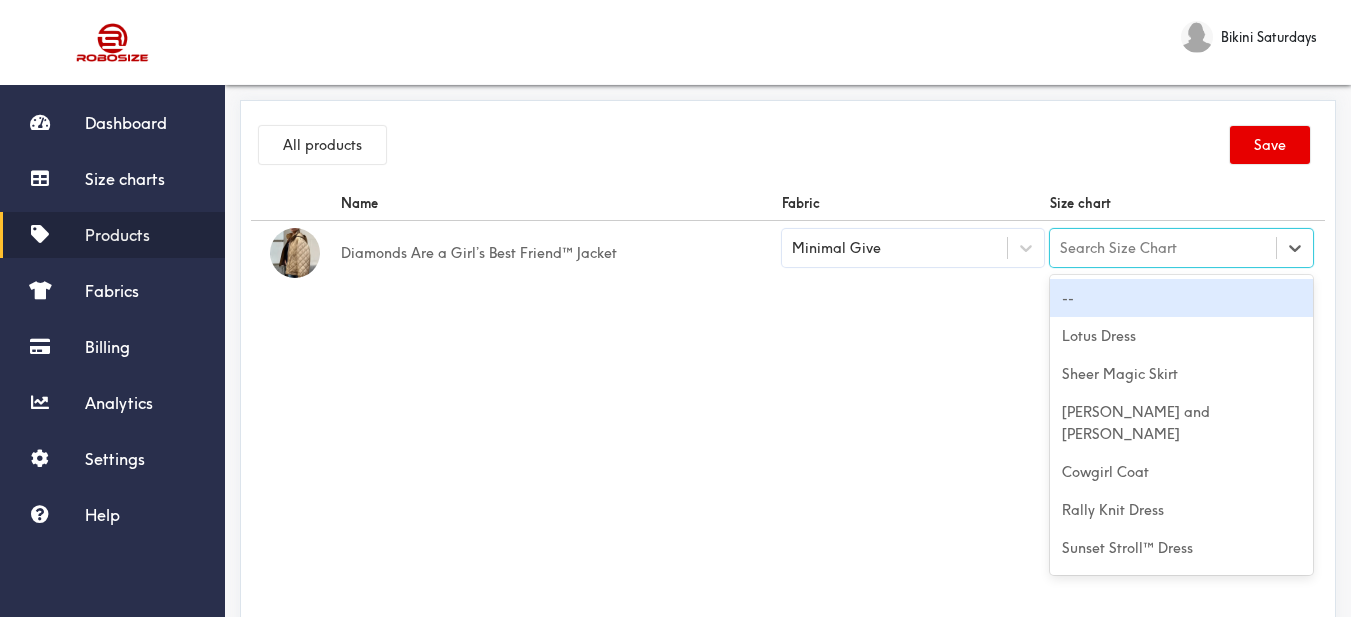 click on "Search Size Chart" at bounding box center [1163, 248] 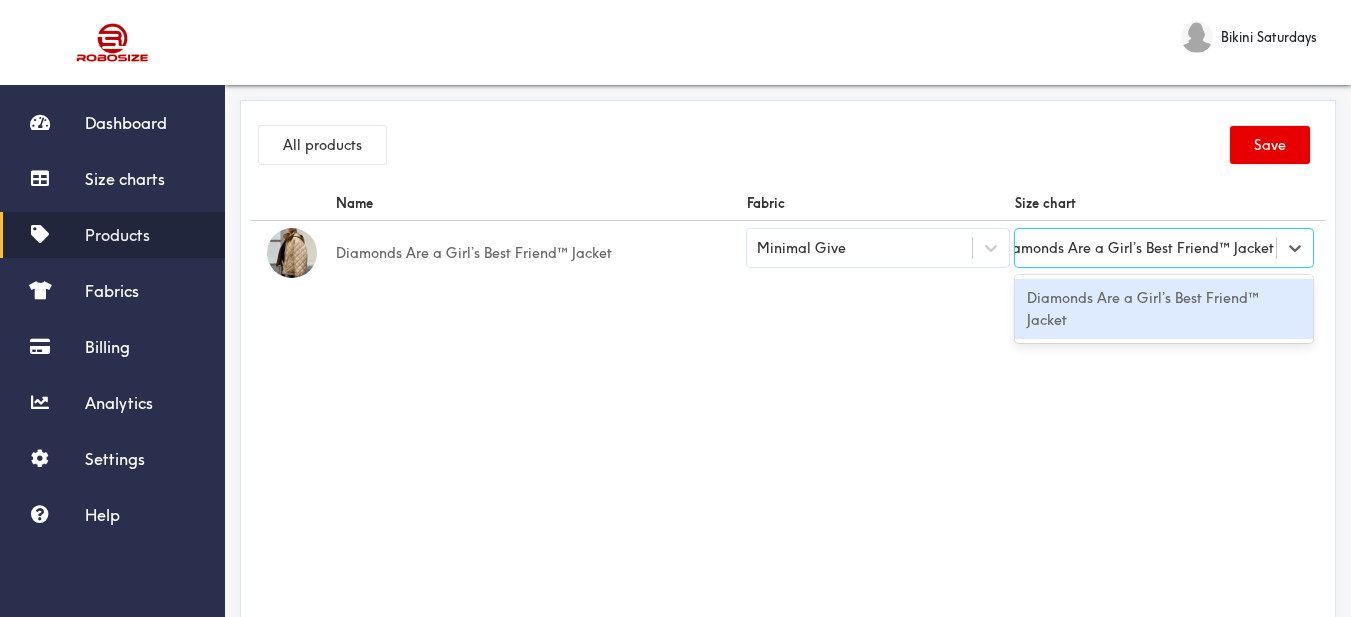 click on "Diamonds Are a Girl’s Best Friend™ Jacket" at bounding box center [1164, 309] 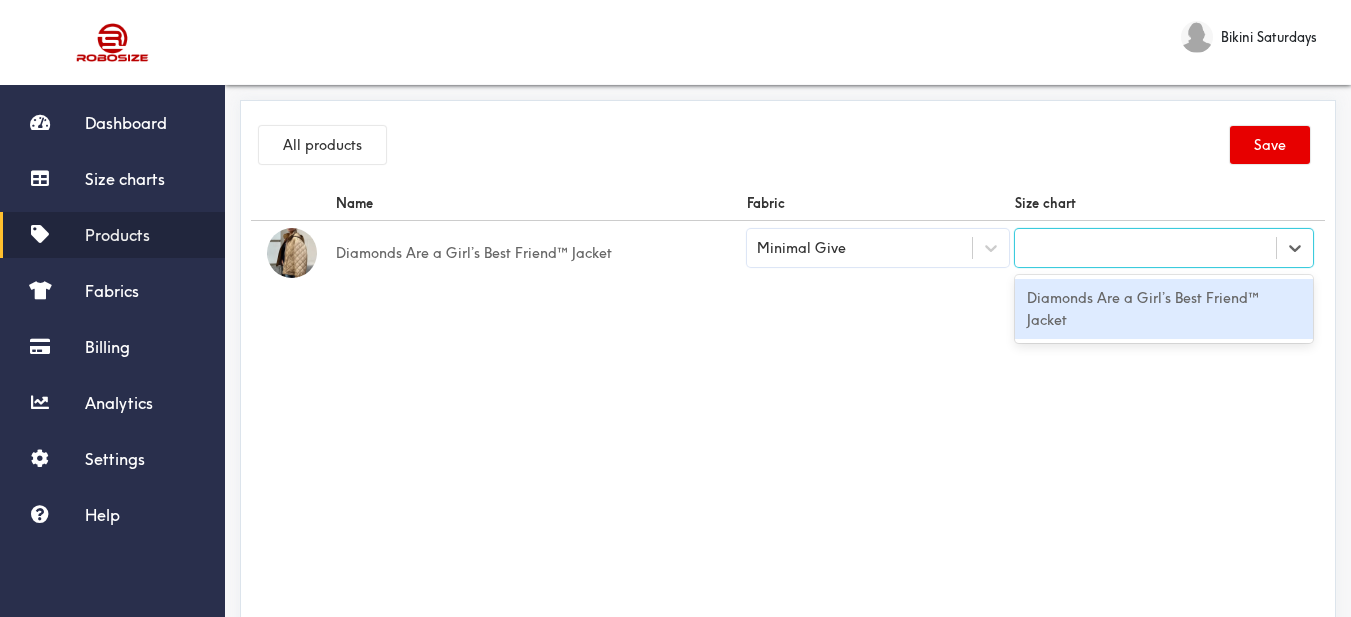scroll, scrollTop: 0, scrollLeft: 2, axis: horizontal 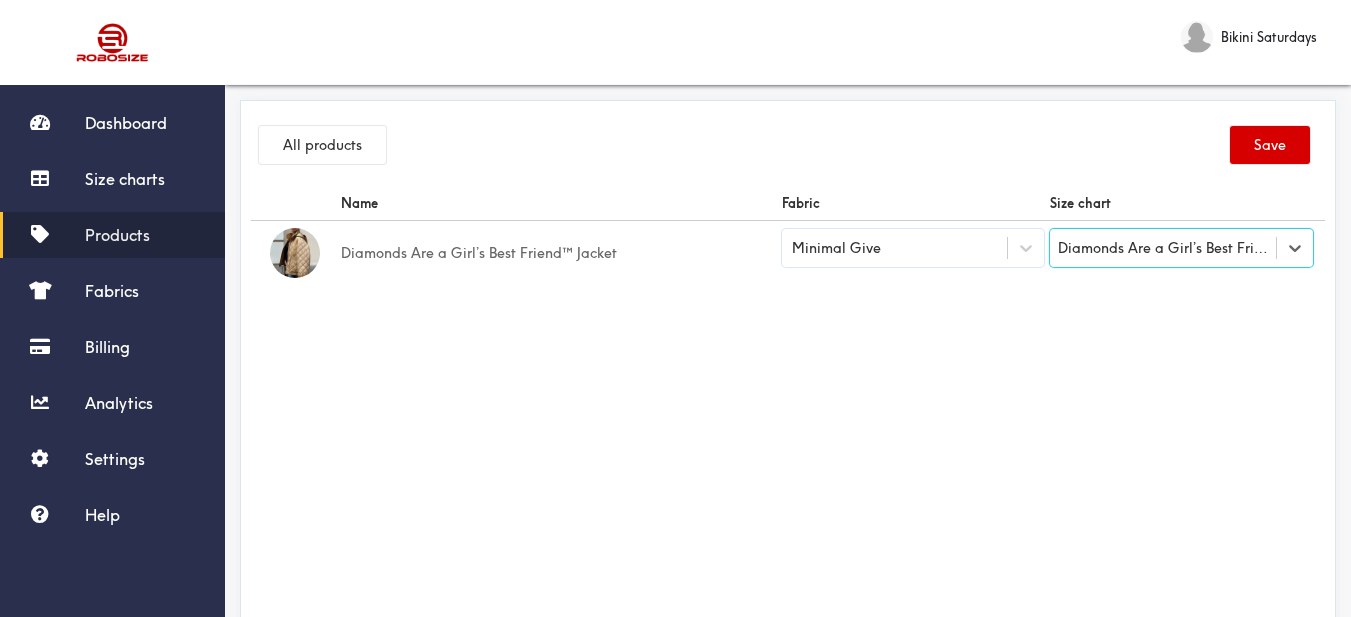 click on "Save" at bounding box center [1270, 145] 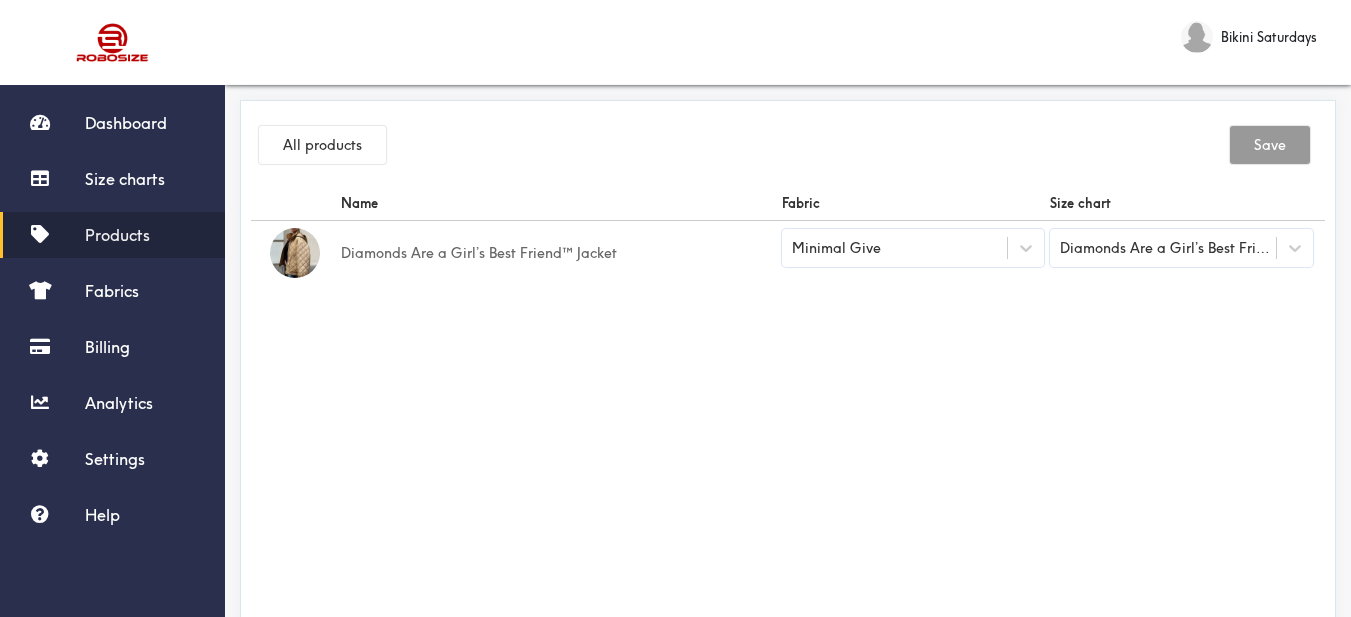 click on "Products" at bounding box center [117, 235] 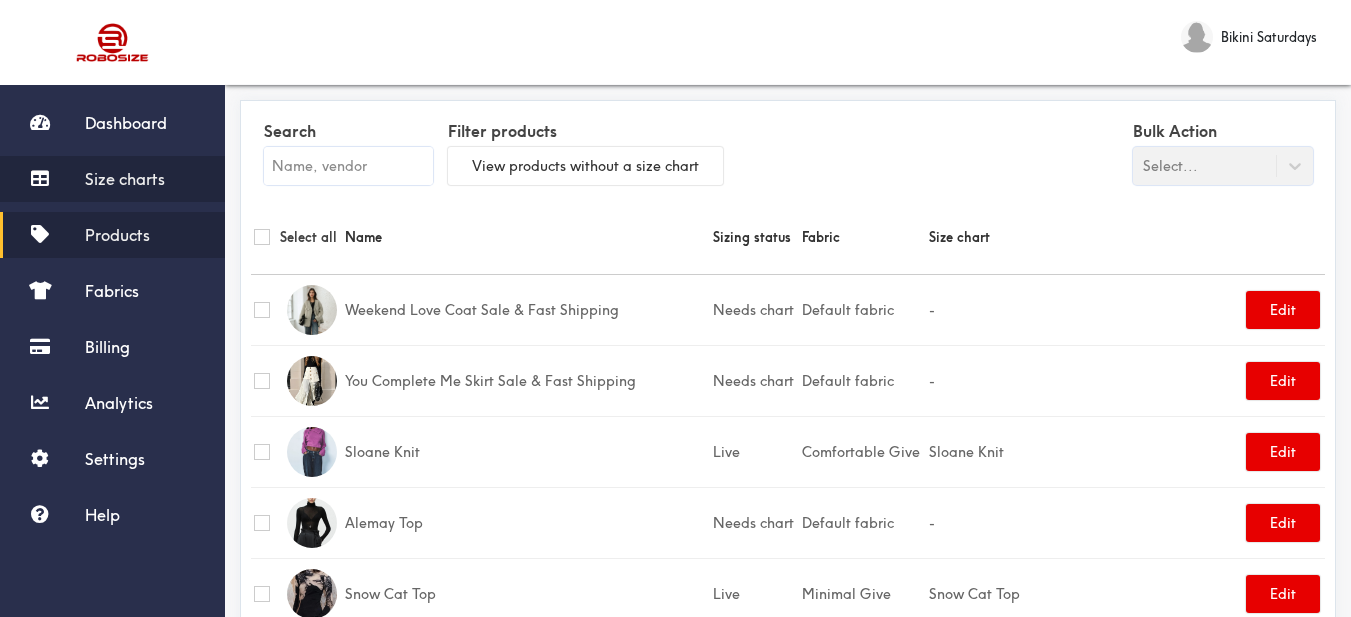 click on "Size charts" at bounding box center (125, 179) 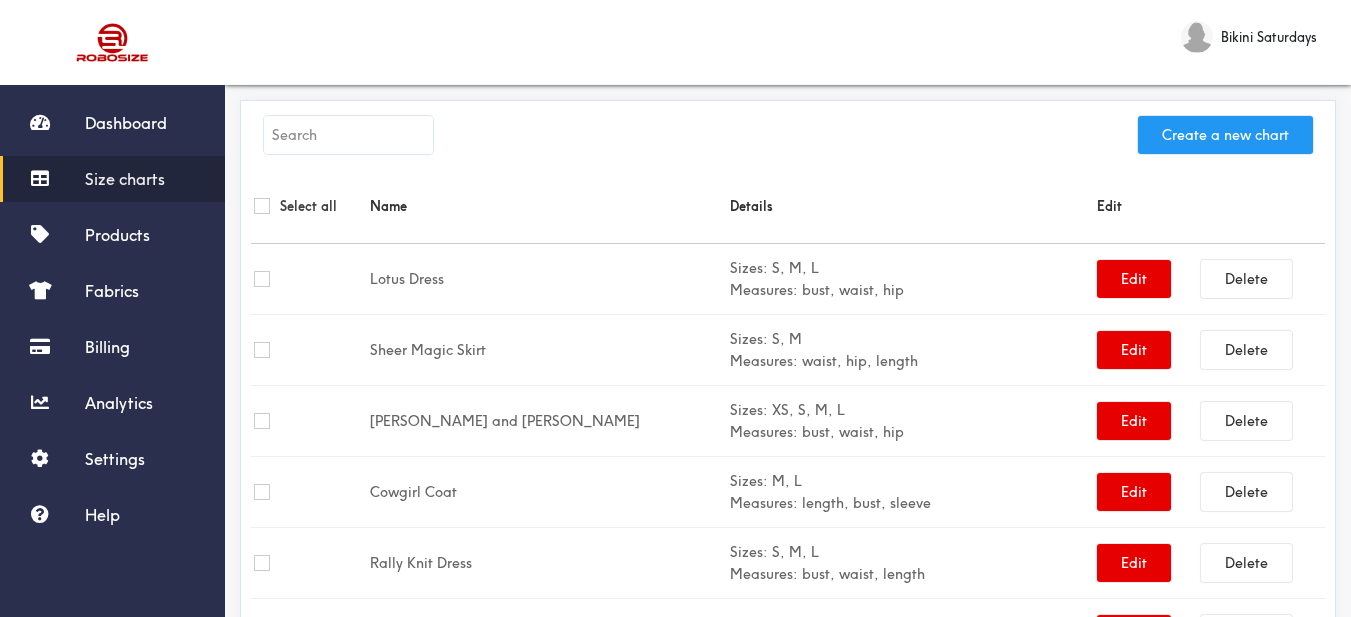 click on "Create a new chart" at bounding box center (1225, 135) 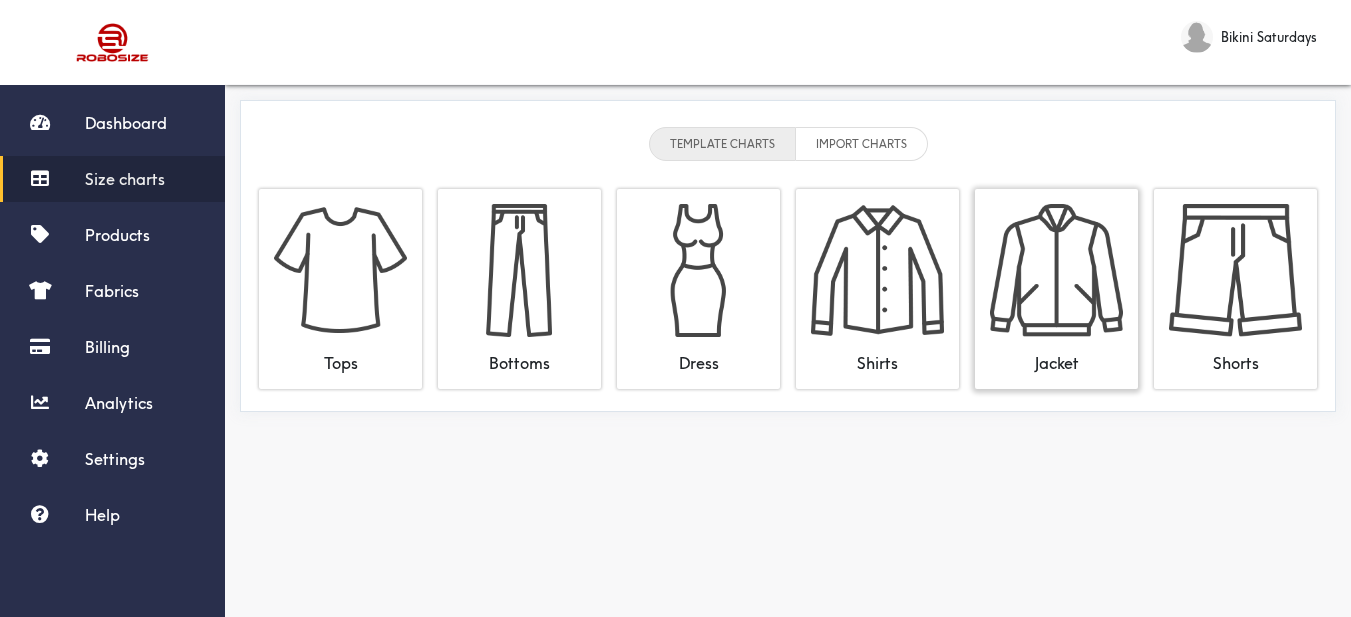 click at bounding box center (1056, 270) 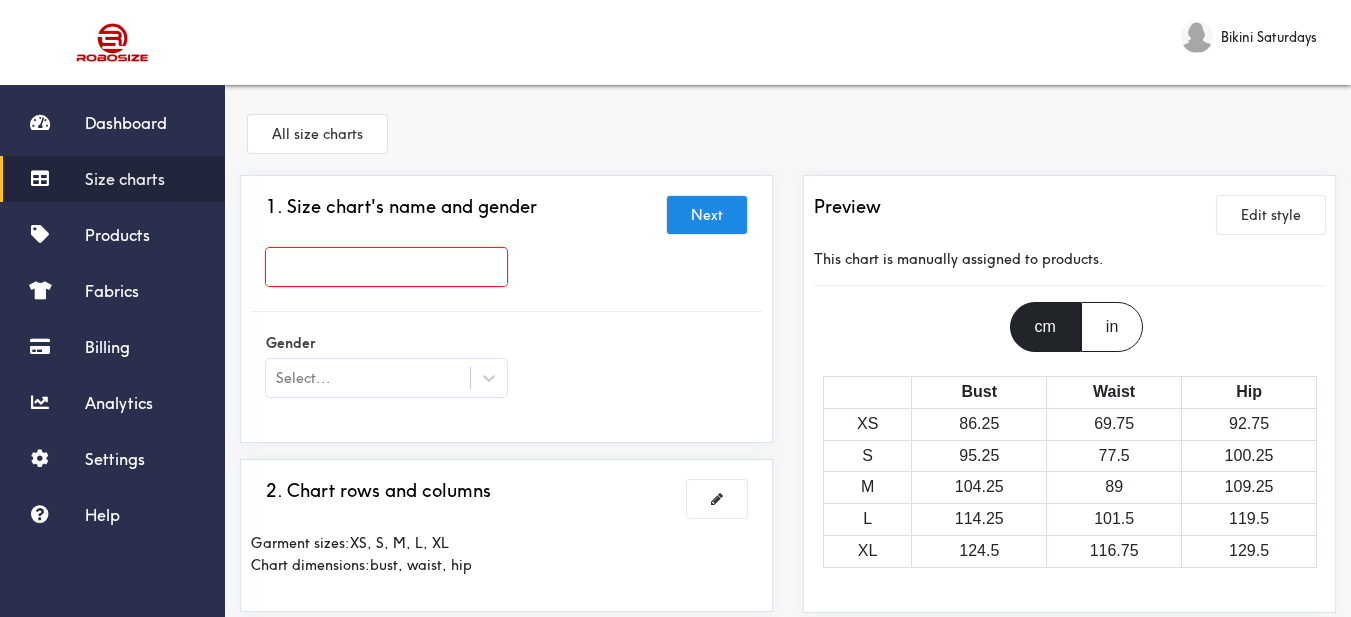 click at bounding box center [386, 267] 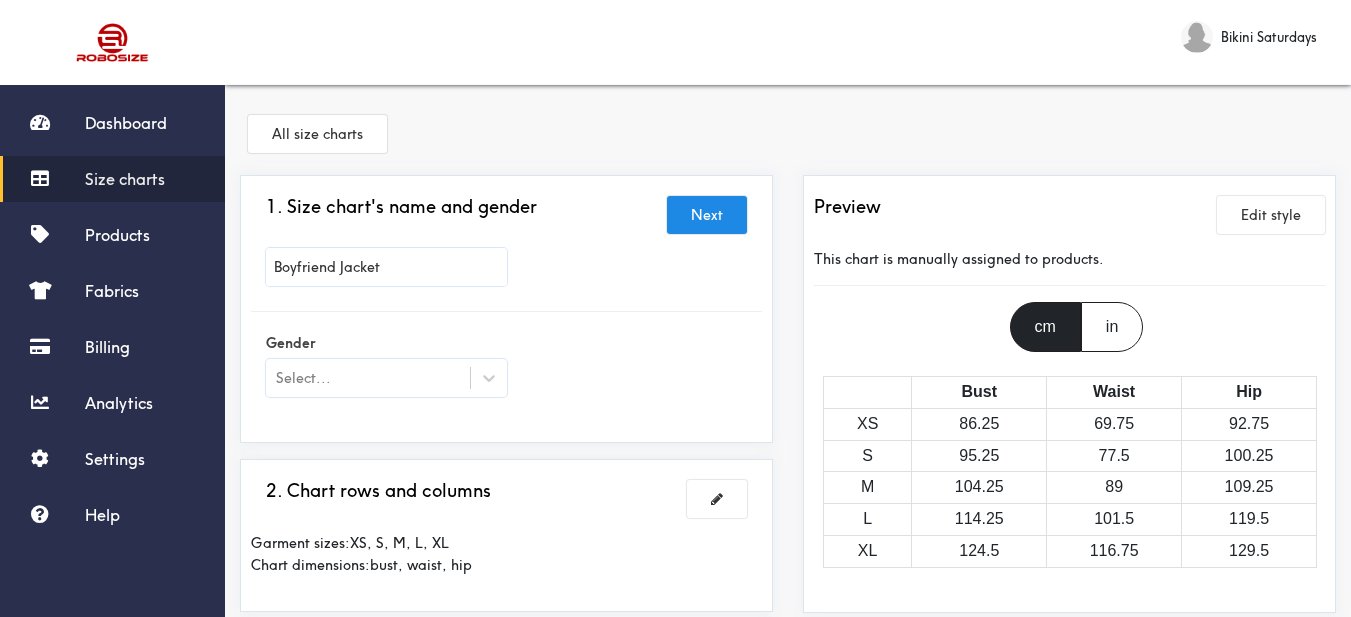 type on "Boyfriend Jacket" 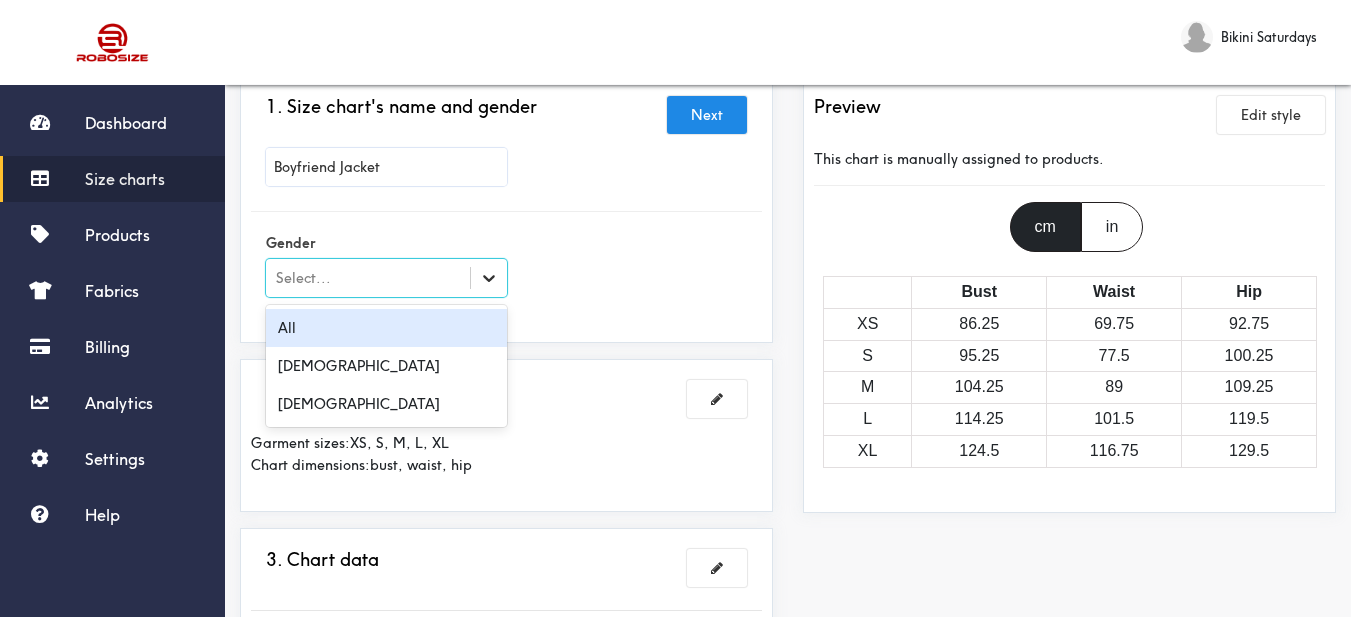 click 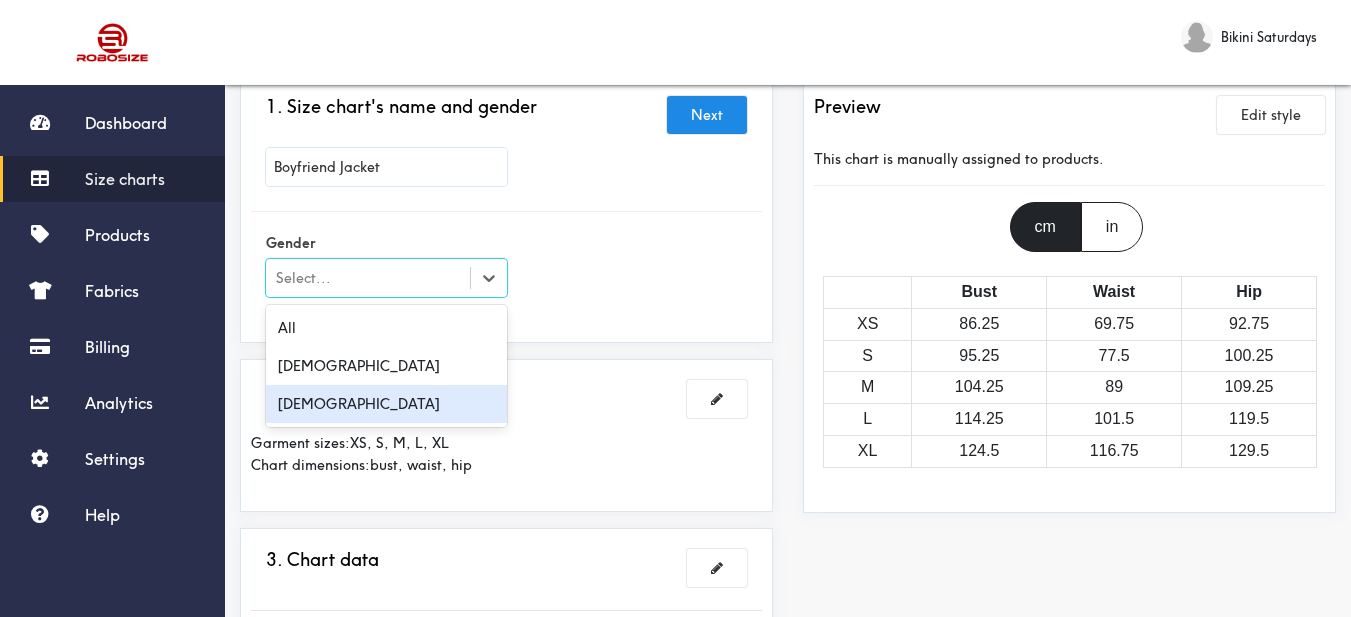 drag, startPoint x: 462, startPoint y: 393, endPoint x: 579, endPoint y: 269, distance: 170.4846 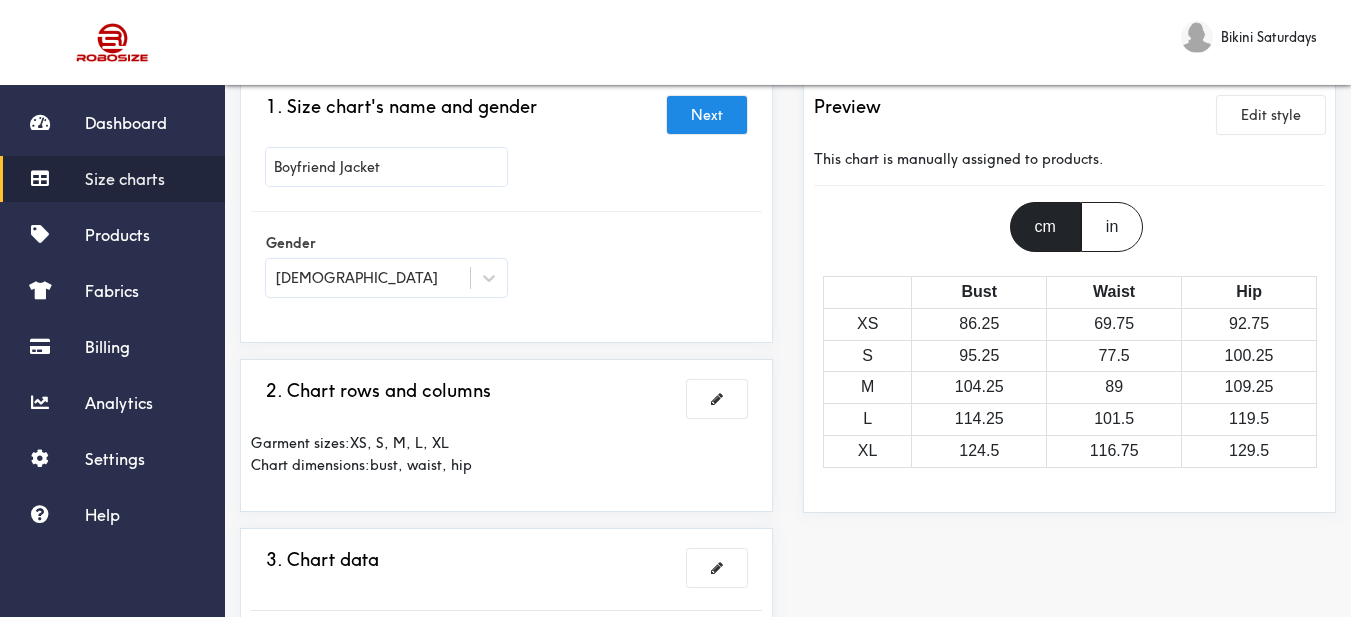 click on "Gender [DEMOGRAPHIC_DATA]" at bounding box center [506, 267] 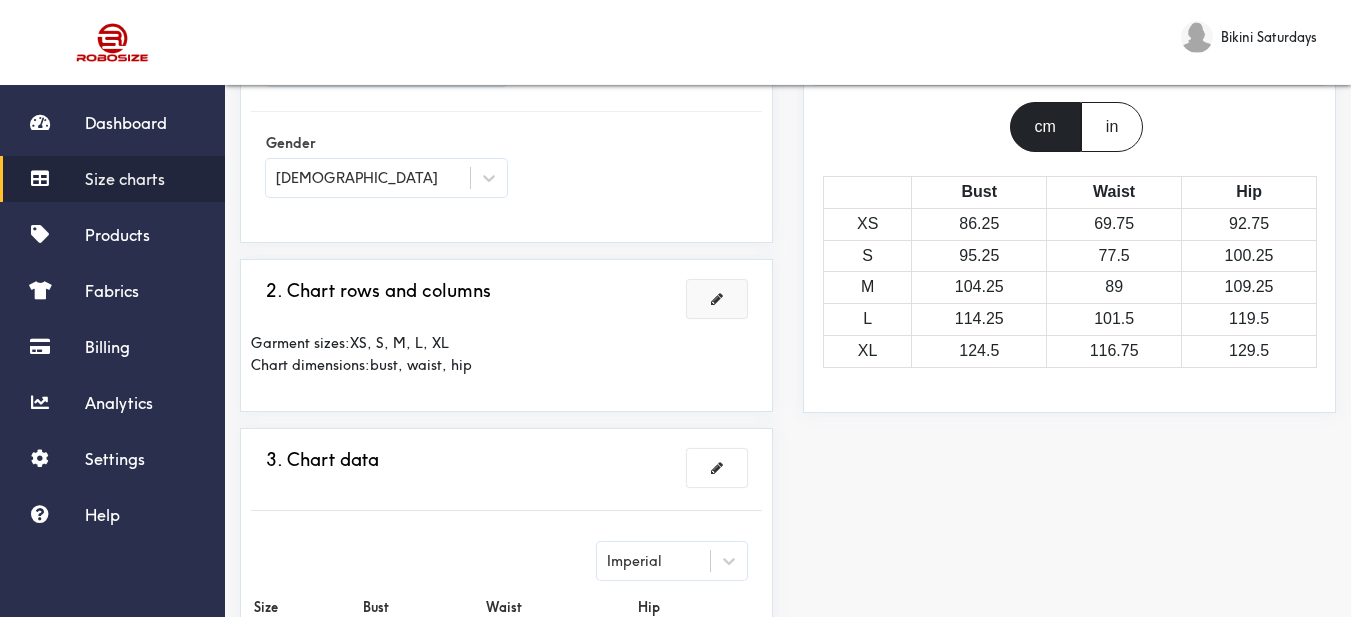 click at bounding box center (717, 299) 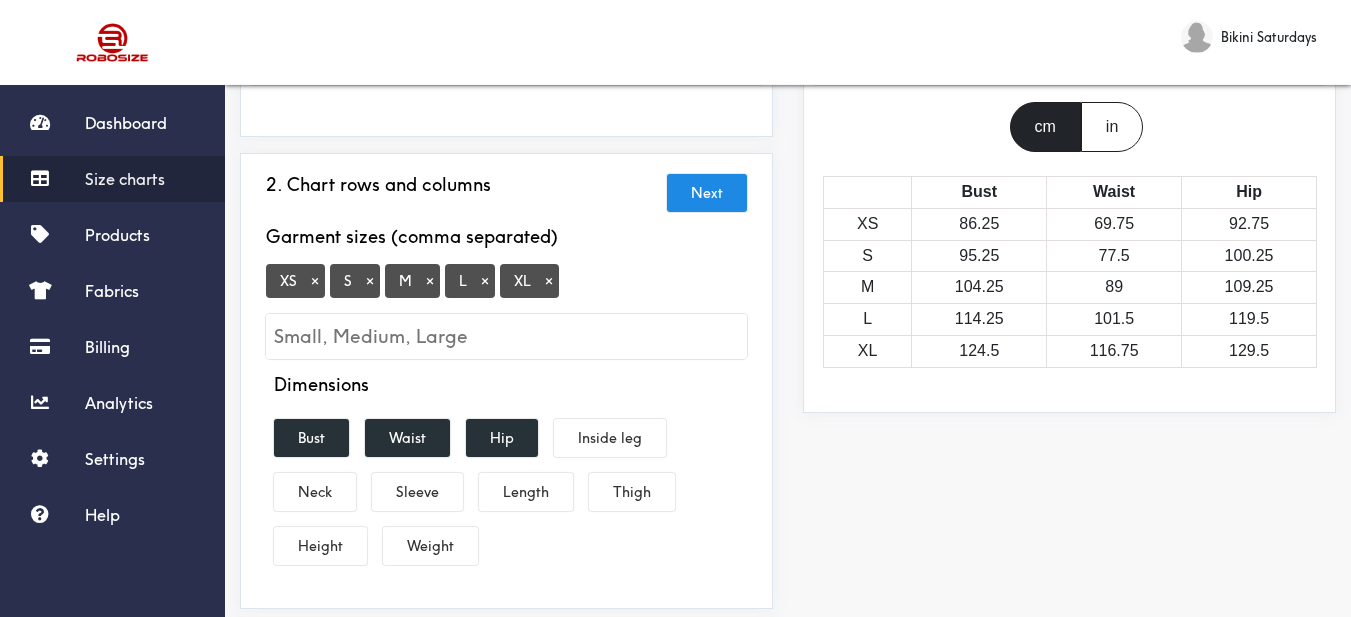 click on "×" at bounding box center (315, 281) 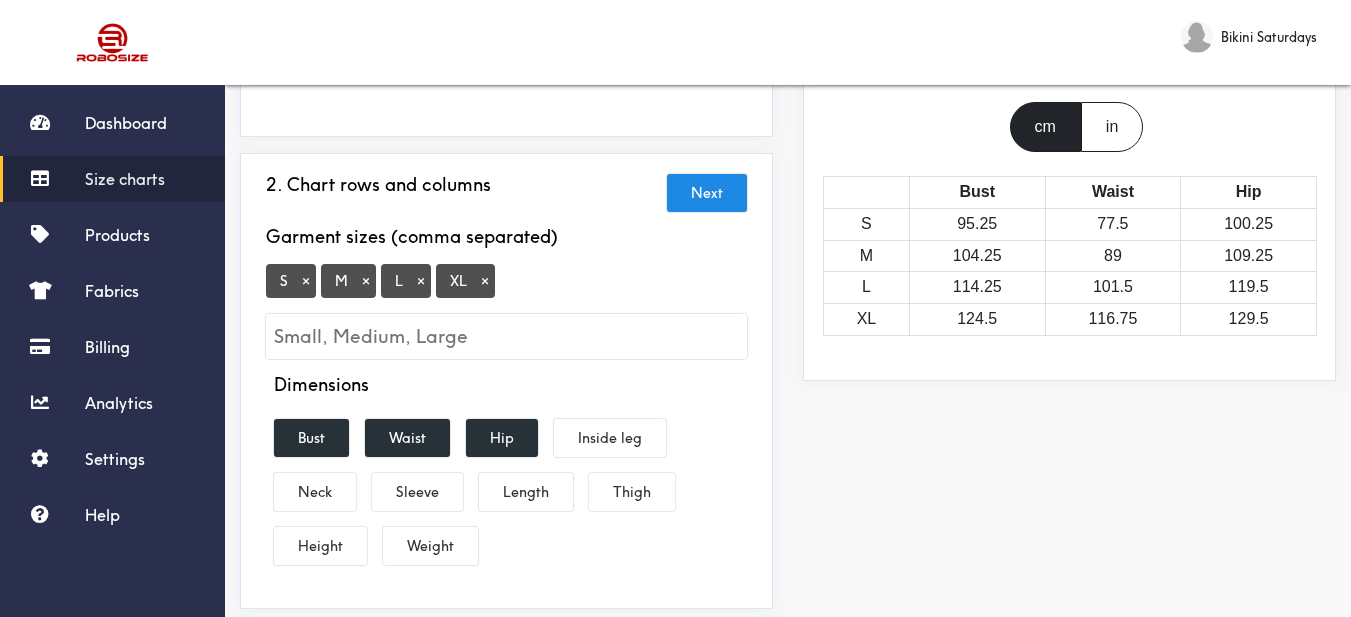 click on "×" at bounding box center (485, 281) 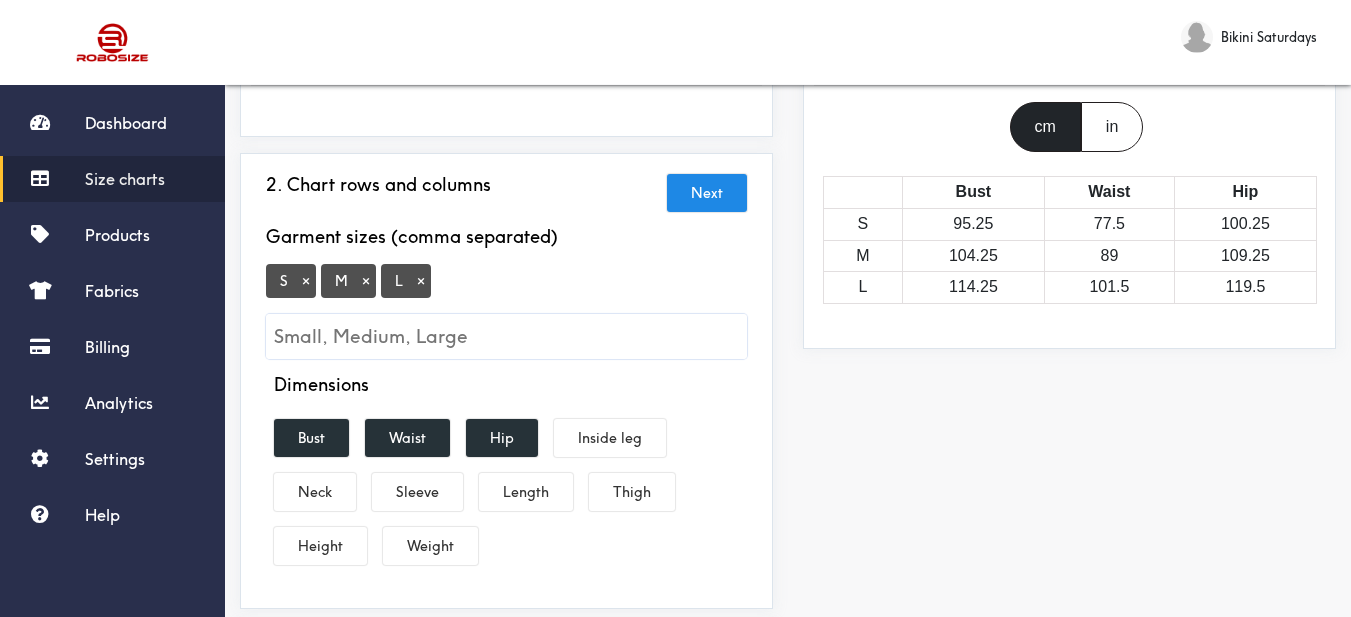 click on "S × M × L ×" at bounding box center (506, 311) 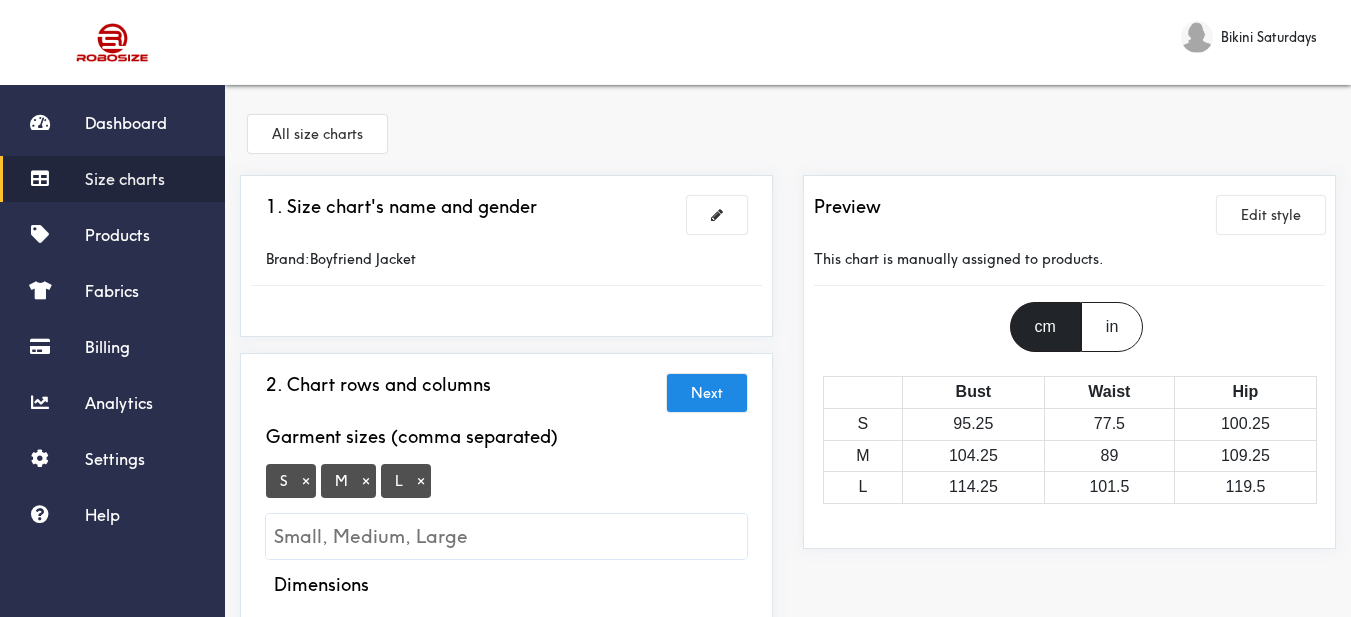 scroll, scrollTop: 300, scrollLeft: 0, axis: vertical 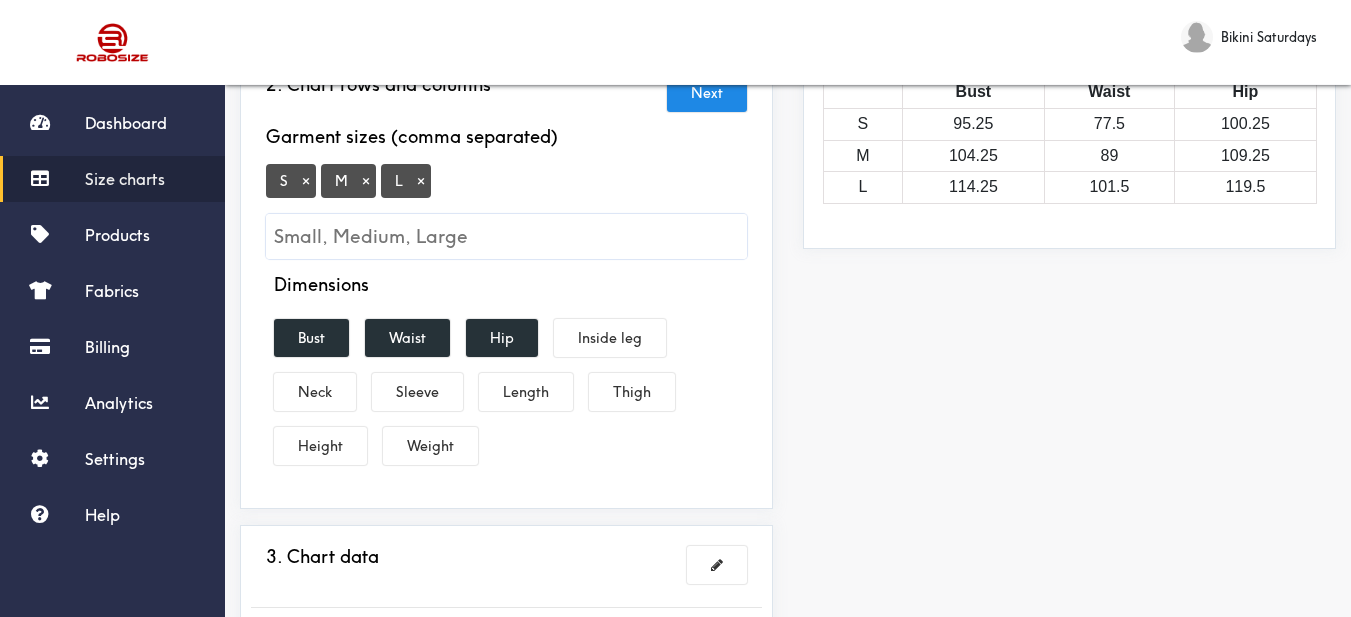 click on "S × M × L ×" at bounding box center [506, 211] 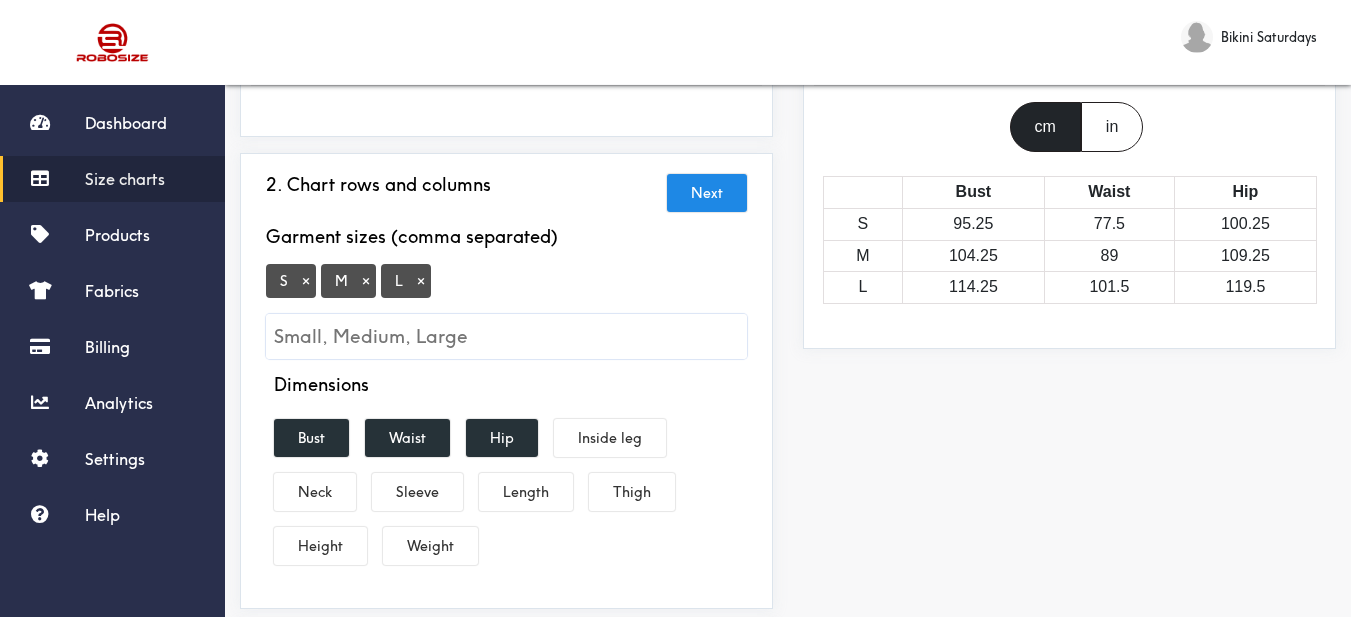 click on "Preview Edit style This chart is manually assigned to products. cm in Bust Waist Hip S 95.25 77.5 100.25 M 104.25 89 109.25 L 114.25 101.5 119.5" at bounding box center (1069, 553) 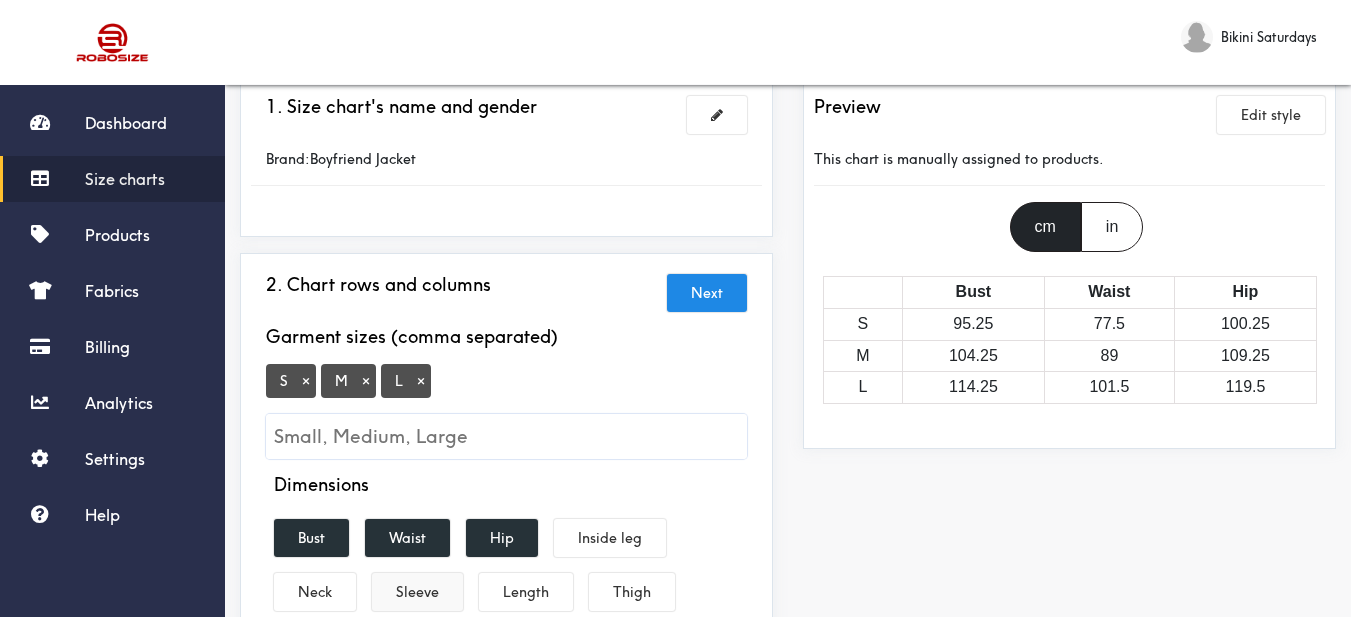 scroll, scrollTop: 300, scrollLeft: 0, axis: vertical 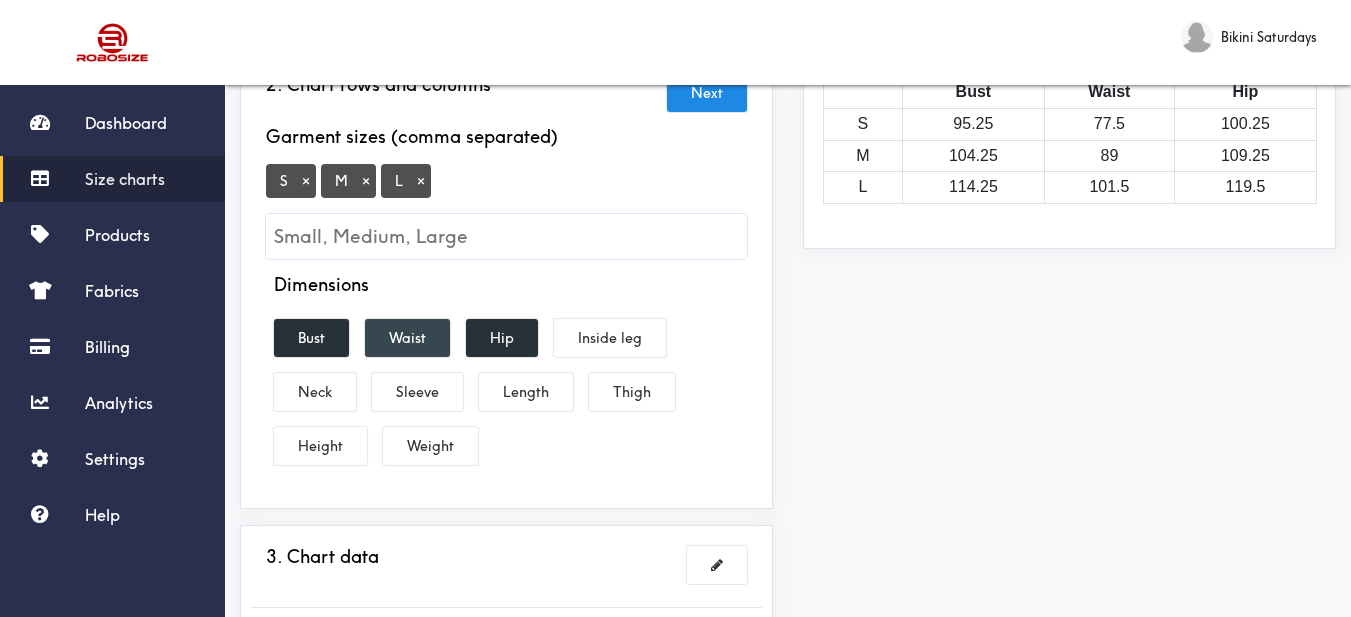 click on "Bust" at bounding box center [311, 338] 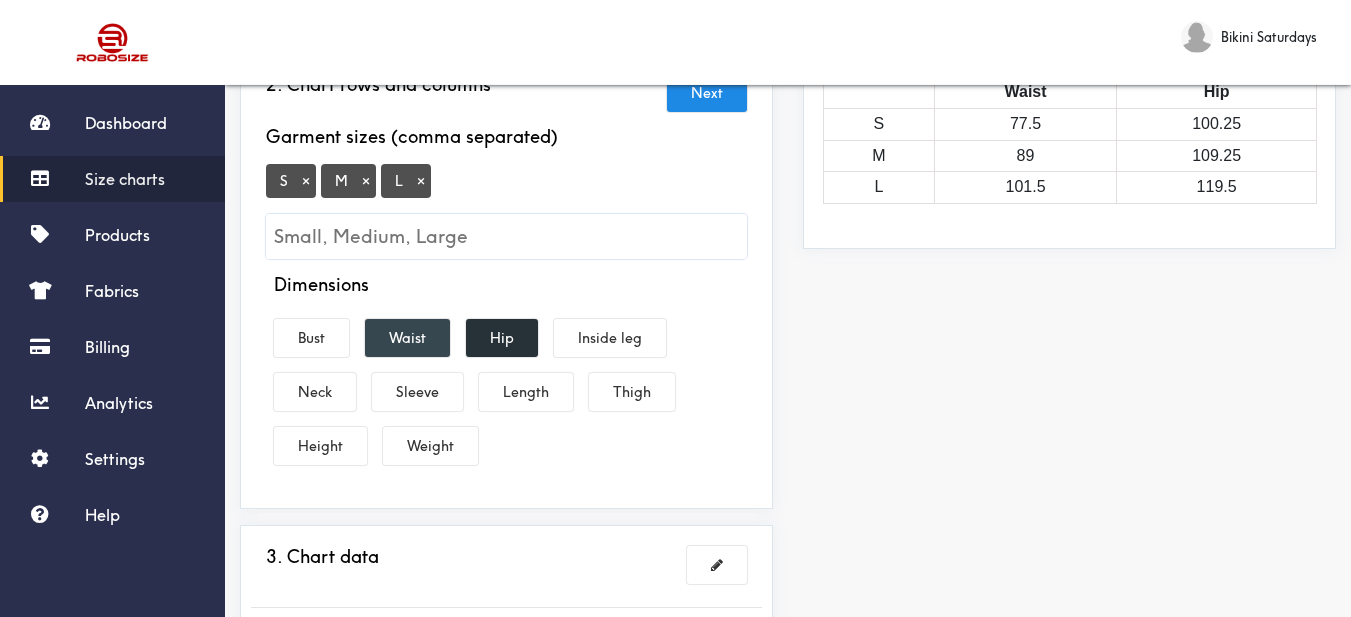 click on "Waist" at bounding box center [407, 338] 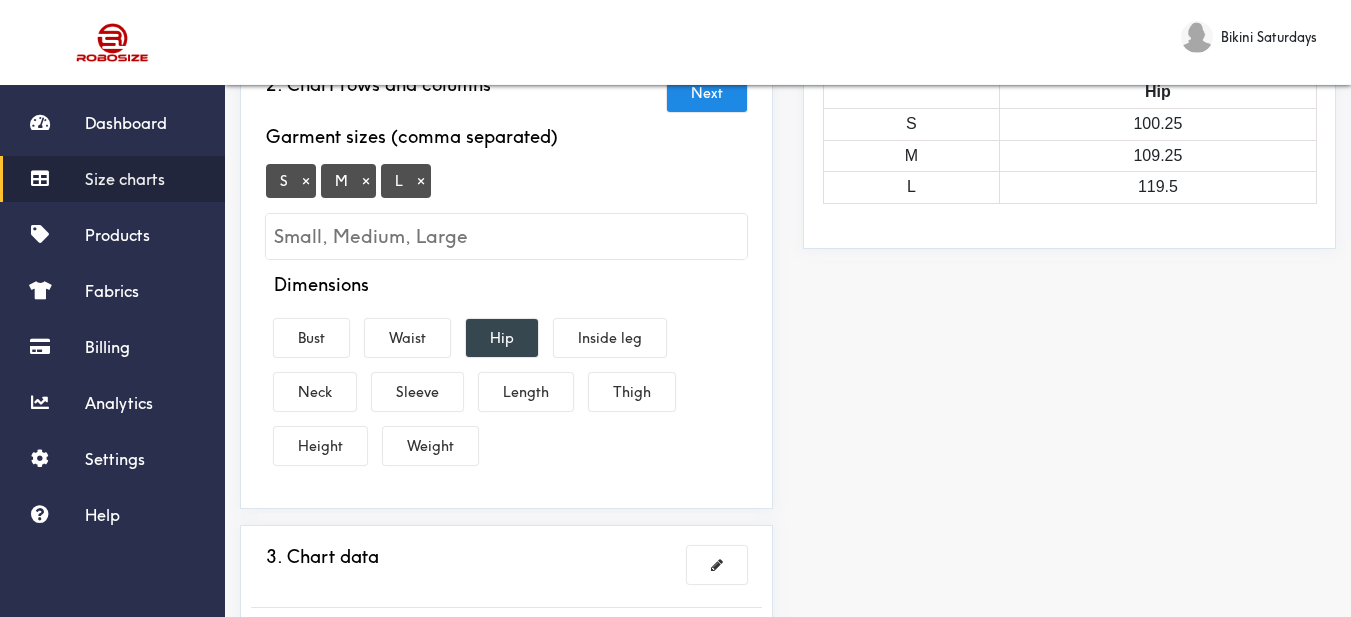 click on "Hip" at bounding box center (502, 338) 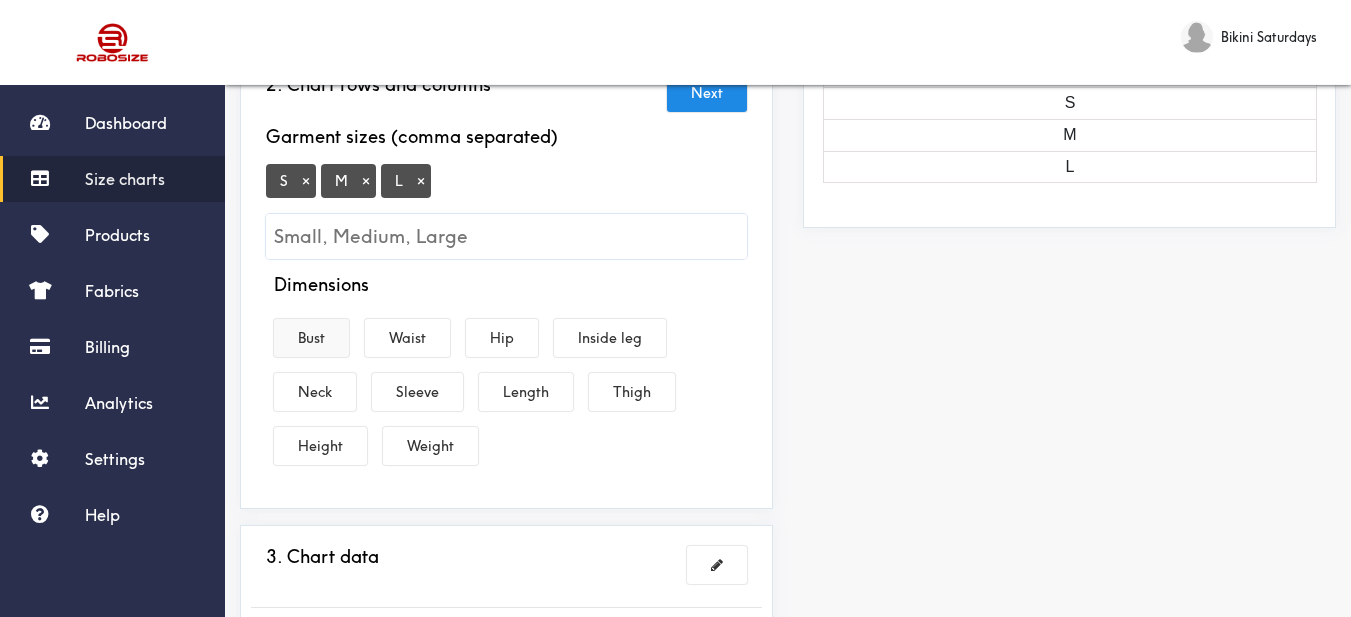 click on "Bust" at bounding box center [311, 338] 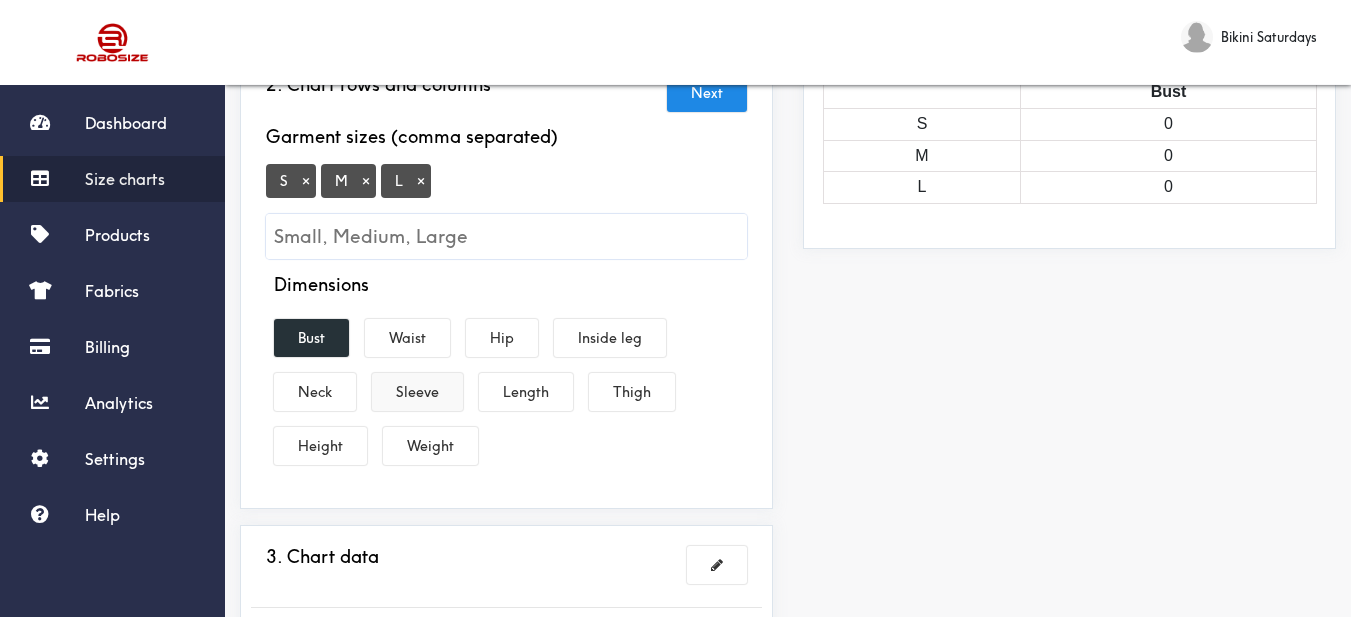 click on "Sleeve" at bounding box center [417, 392] 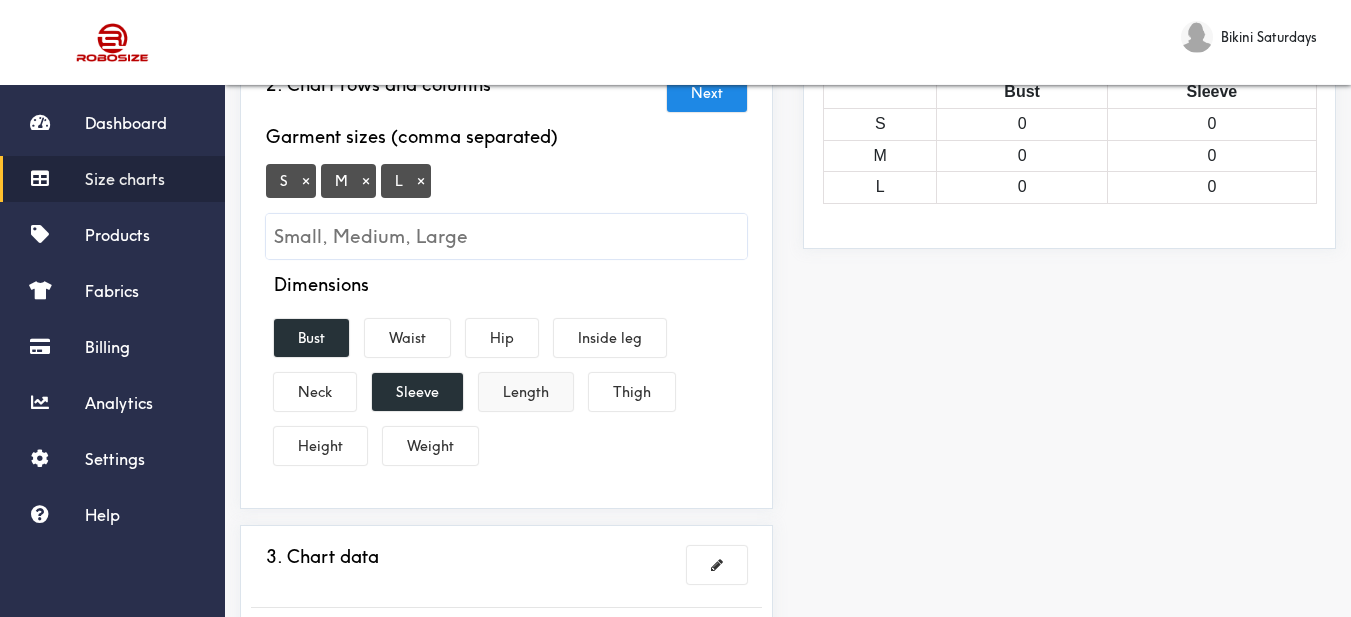 drag, startPoint x: 518, startPoint y: 394, endPoint x: 537, endPoint y: 394, distance: 19 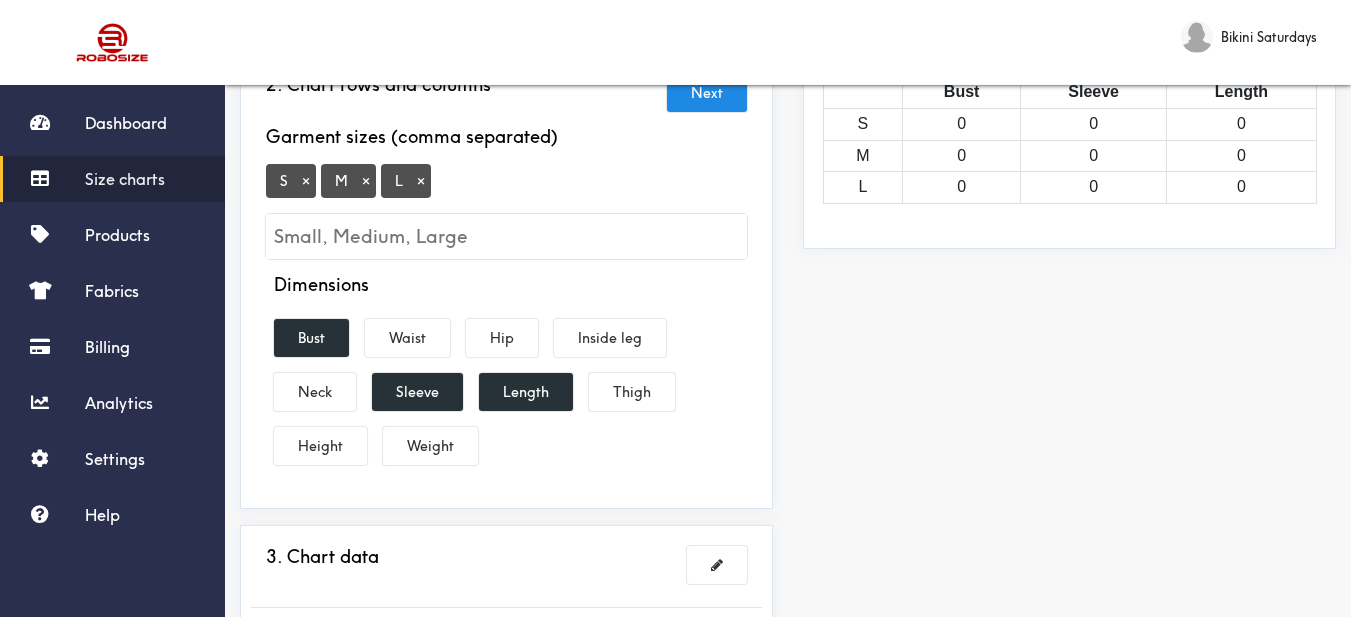 drag, startPoint x: 869, startPoint y: 440, endPoint x: 842, endPoint y: 440, distance: 27 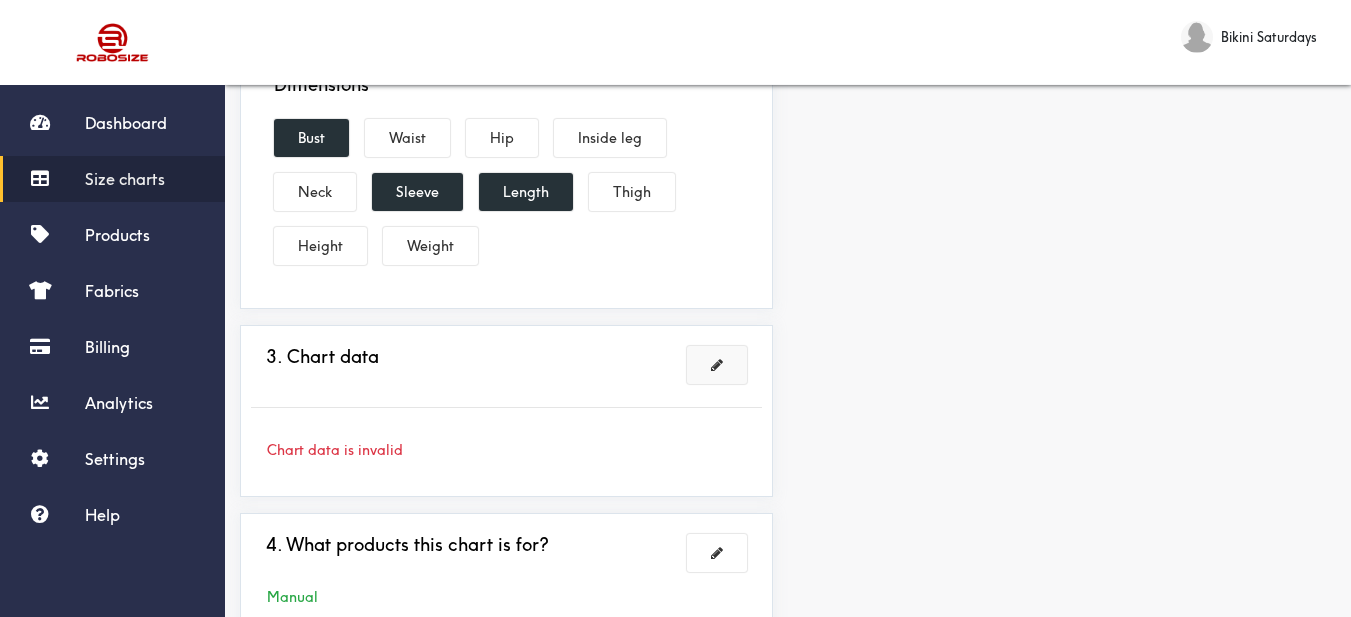 click at bounding box center [717, 365] 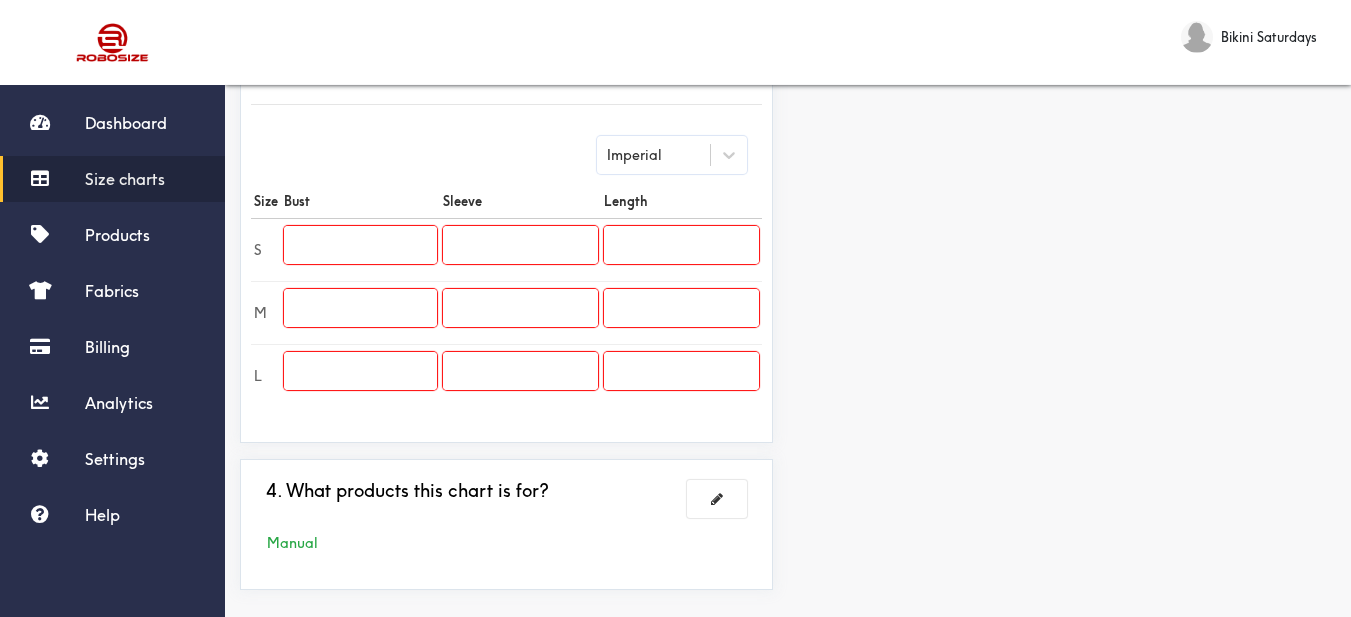 click at bounding box center [360, 245] 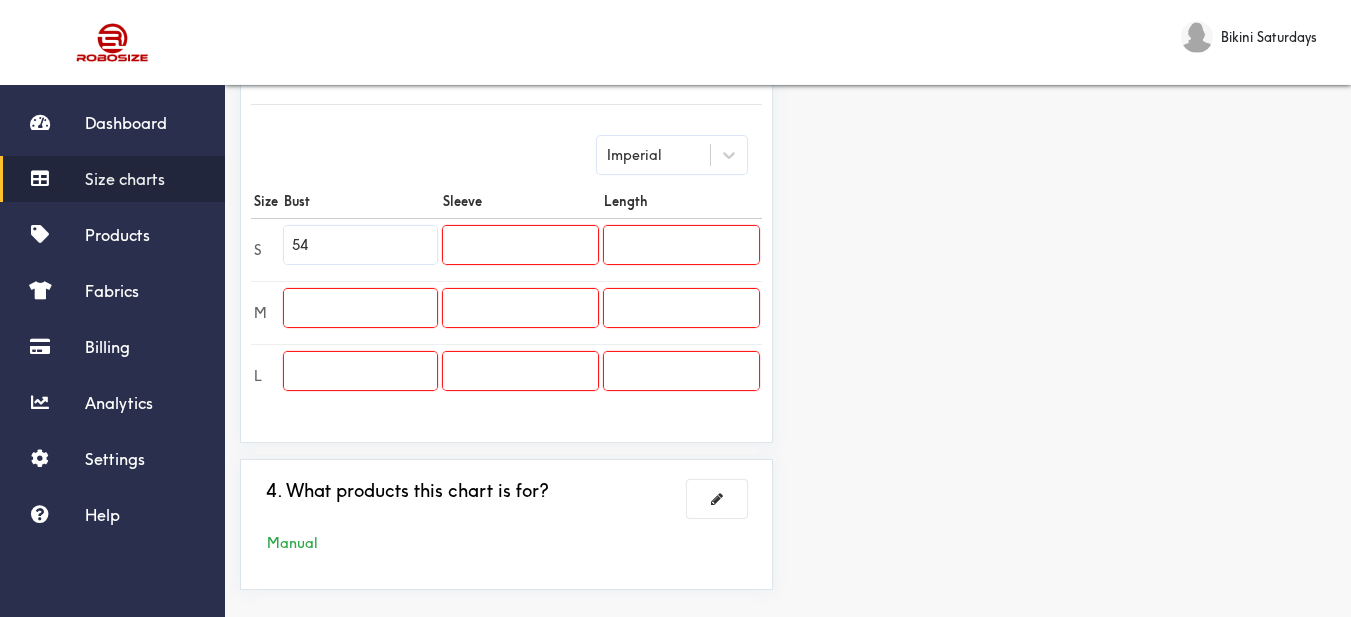 type on "54" 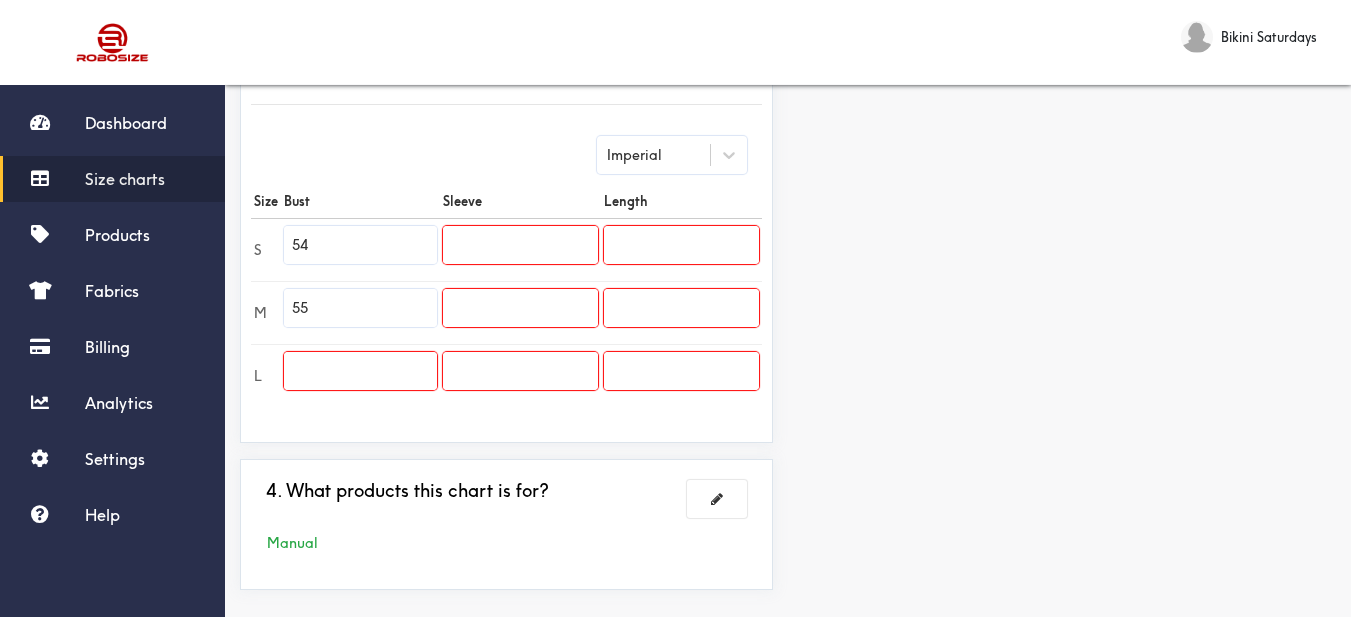 type on "55" 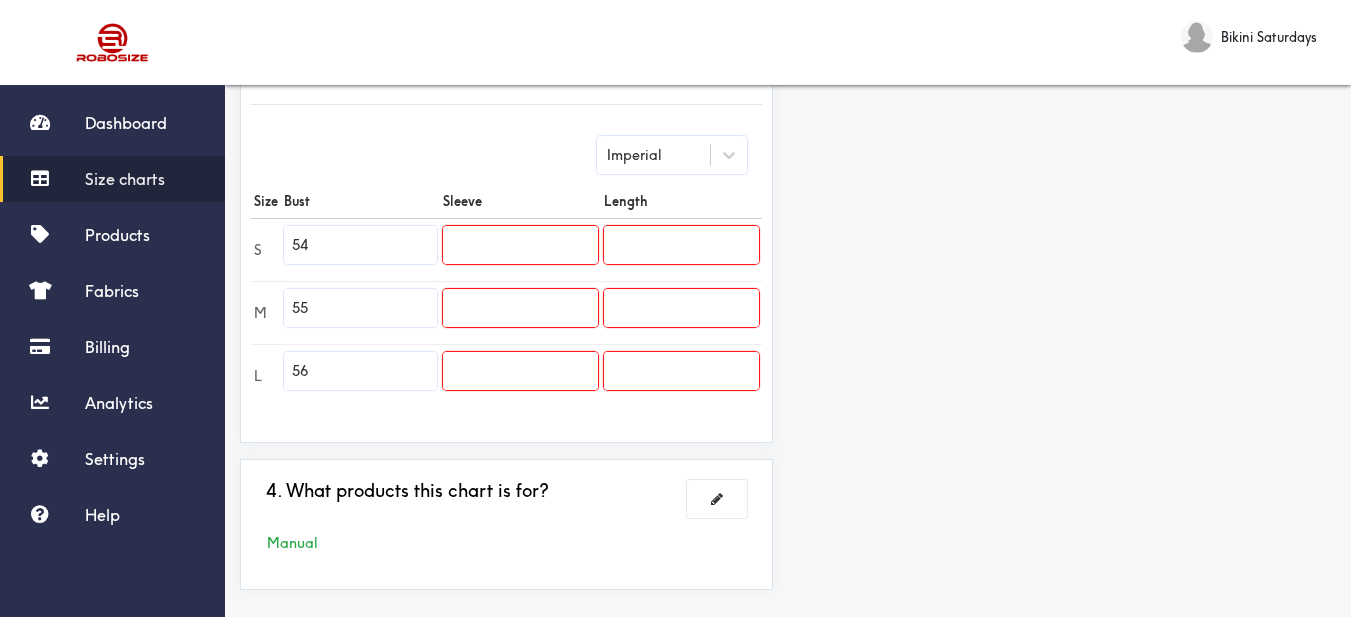 type on "56" 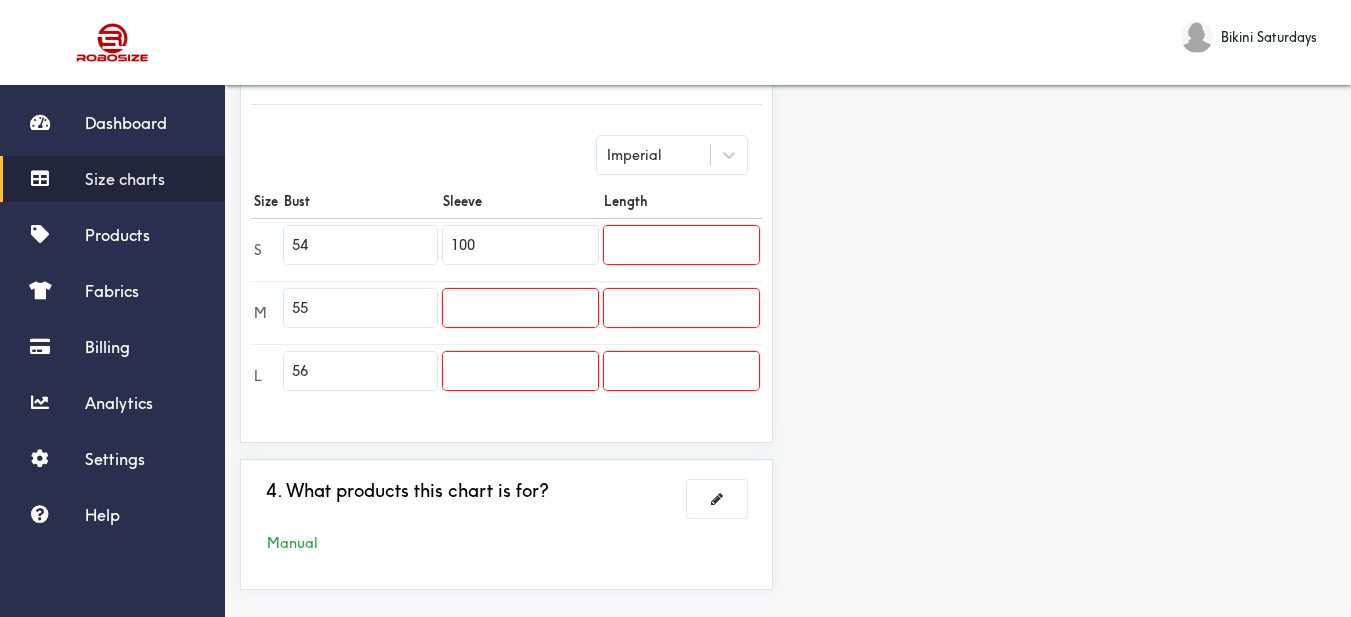 type on "100" 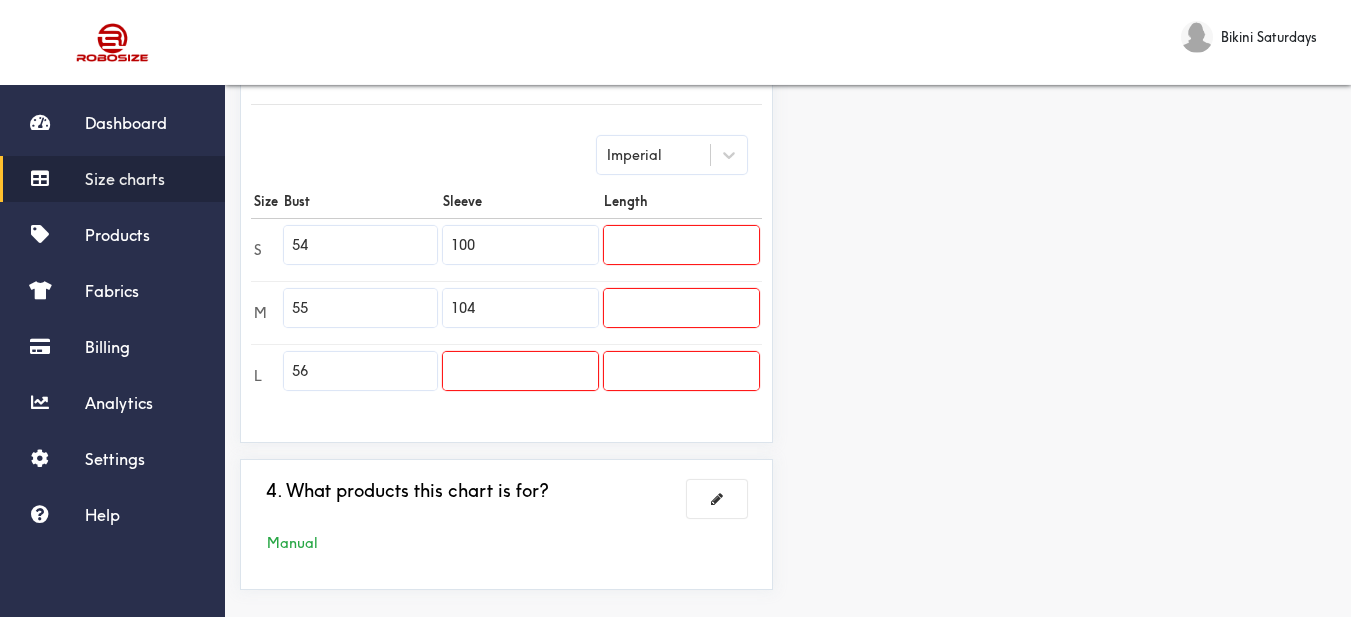 type on "104" 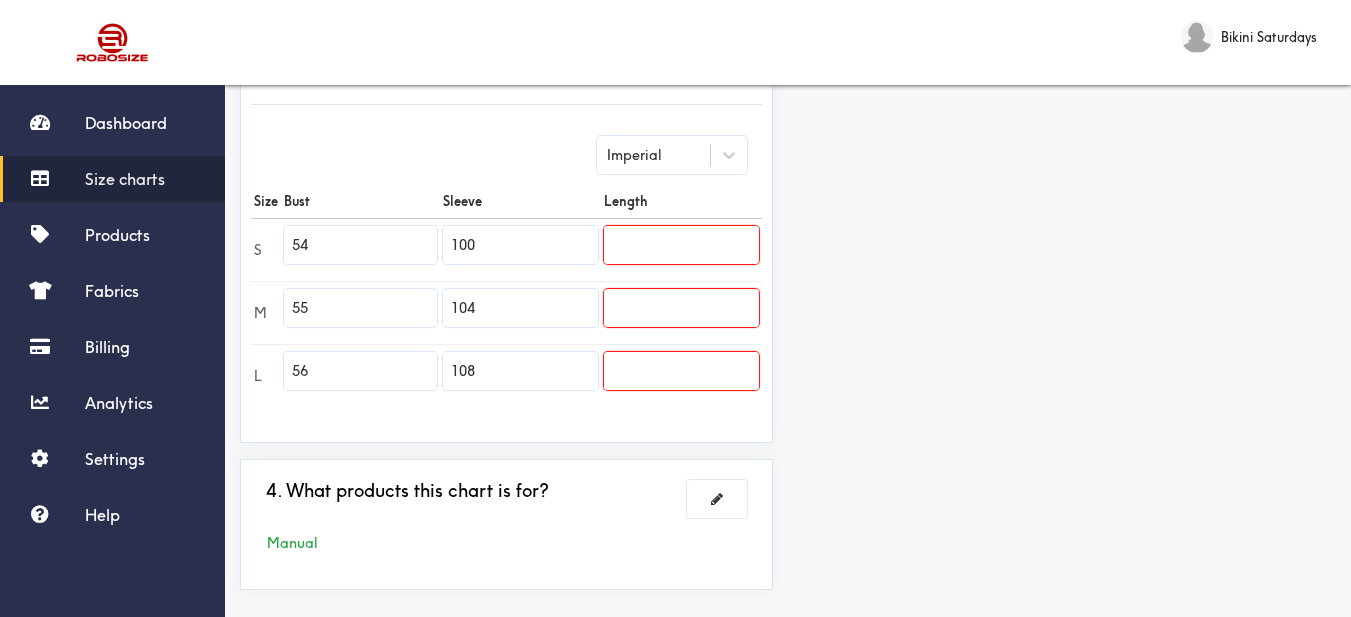 type on "108" 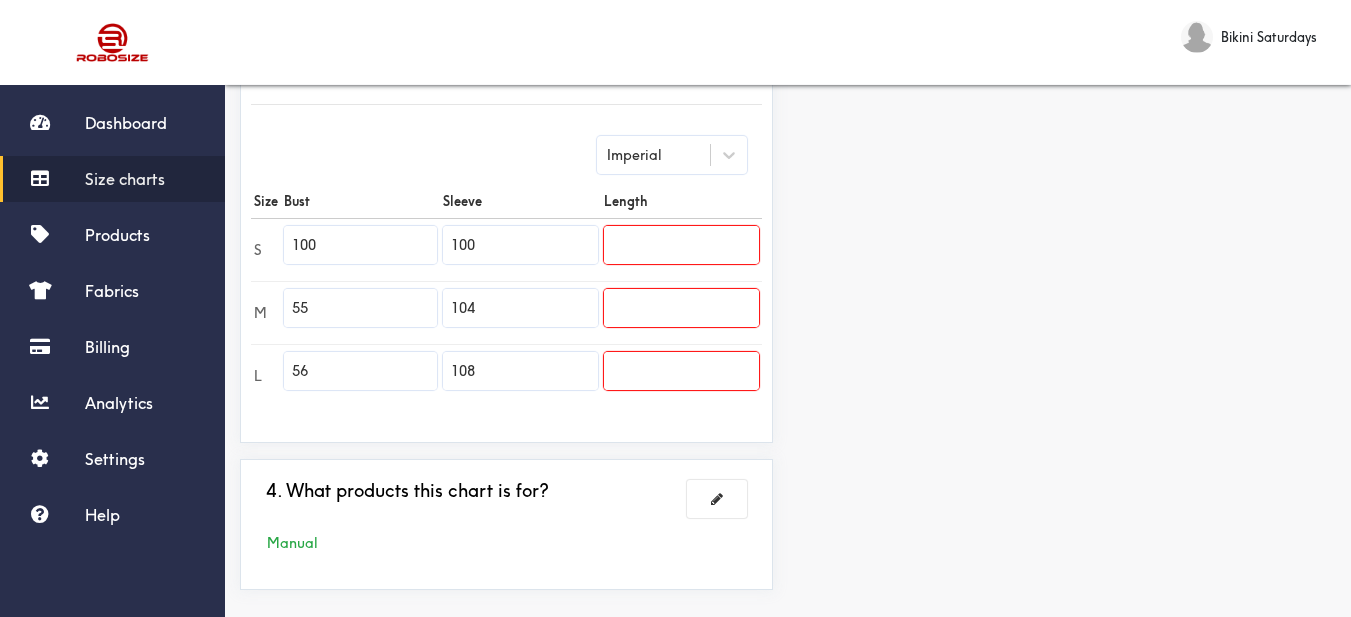type on "100" 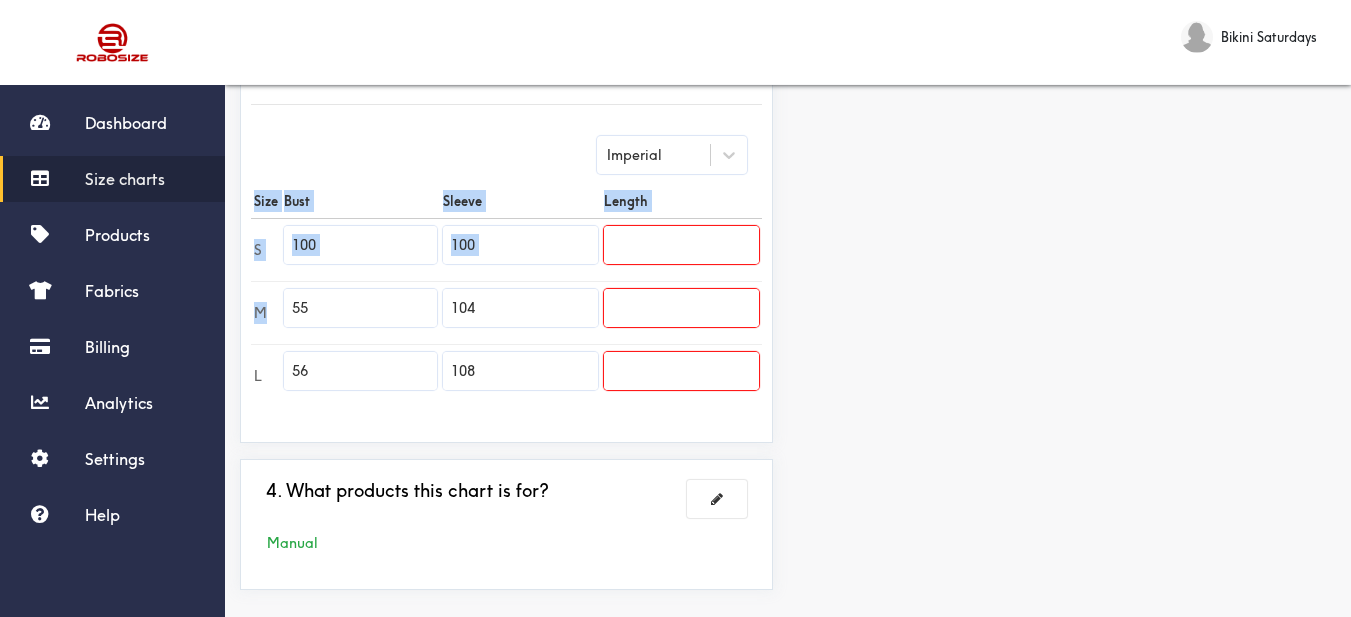drag, startPoint x: 336, startPoint y: 290, endPoint x: 242, endPoint y: 294, distance: 94.08507 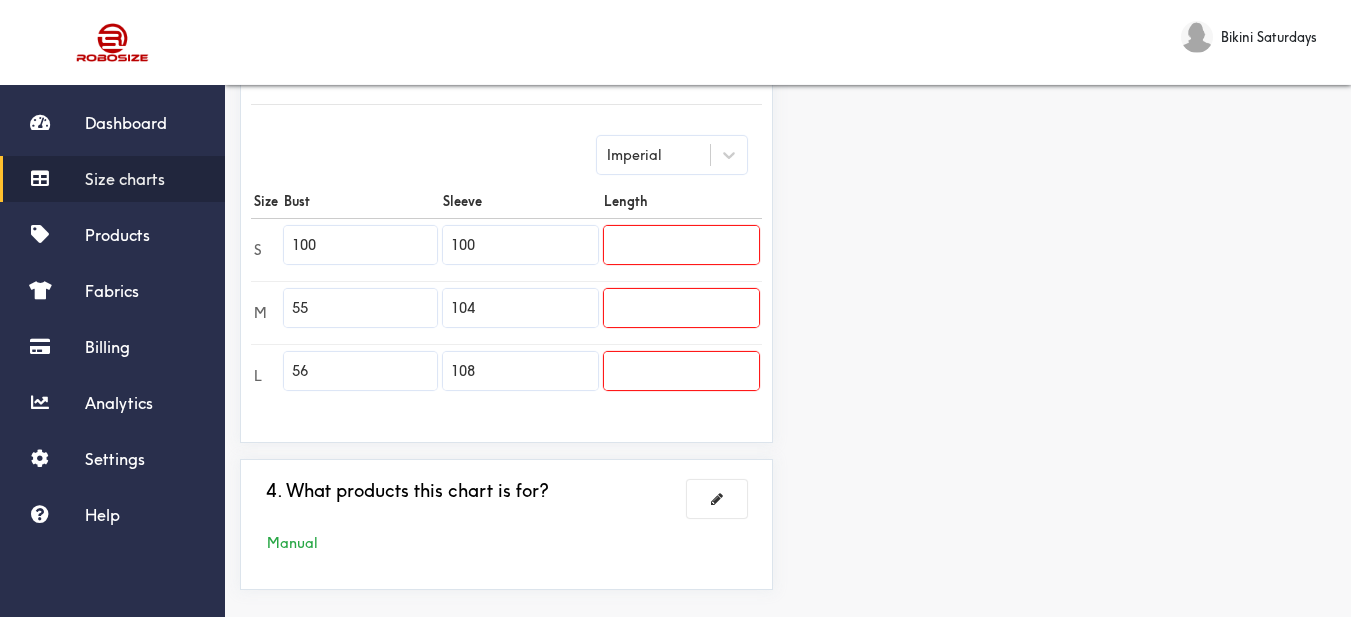 click on "55" at bounding box center (360, 308) 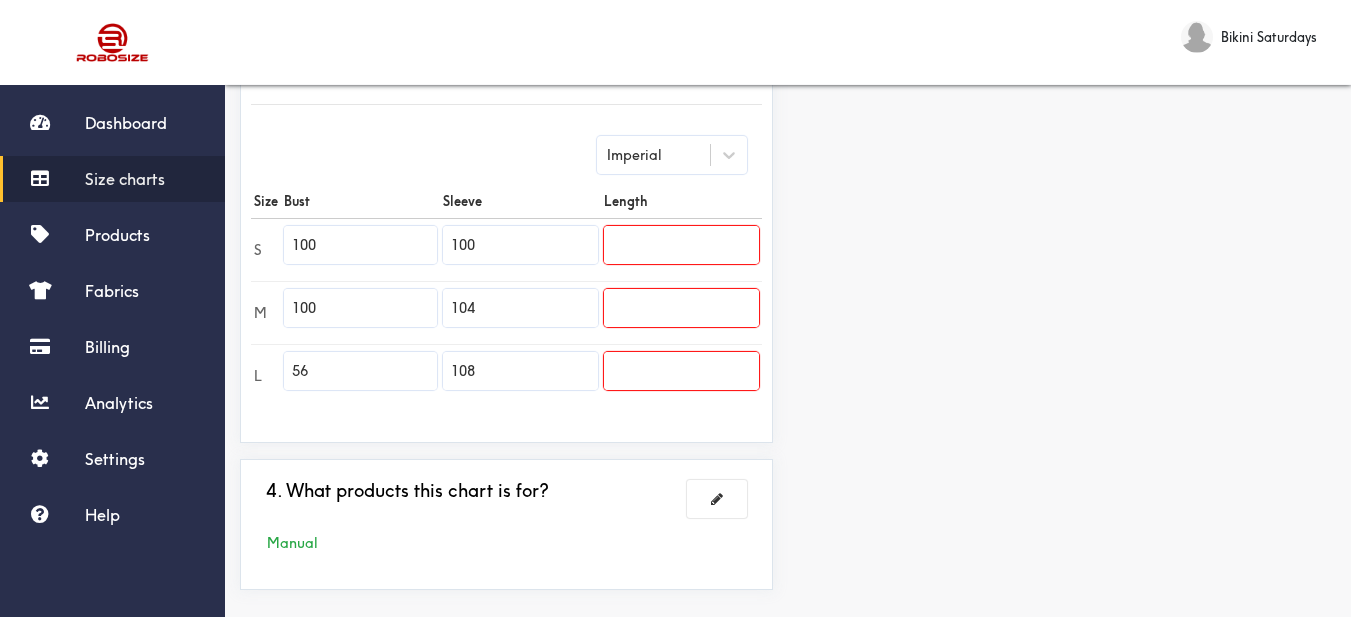 click on "100" at bounding box center [360, 308] 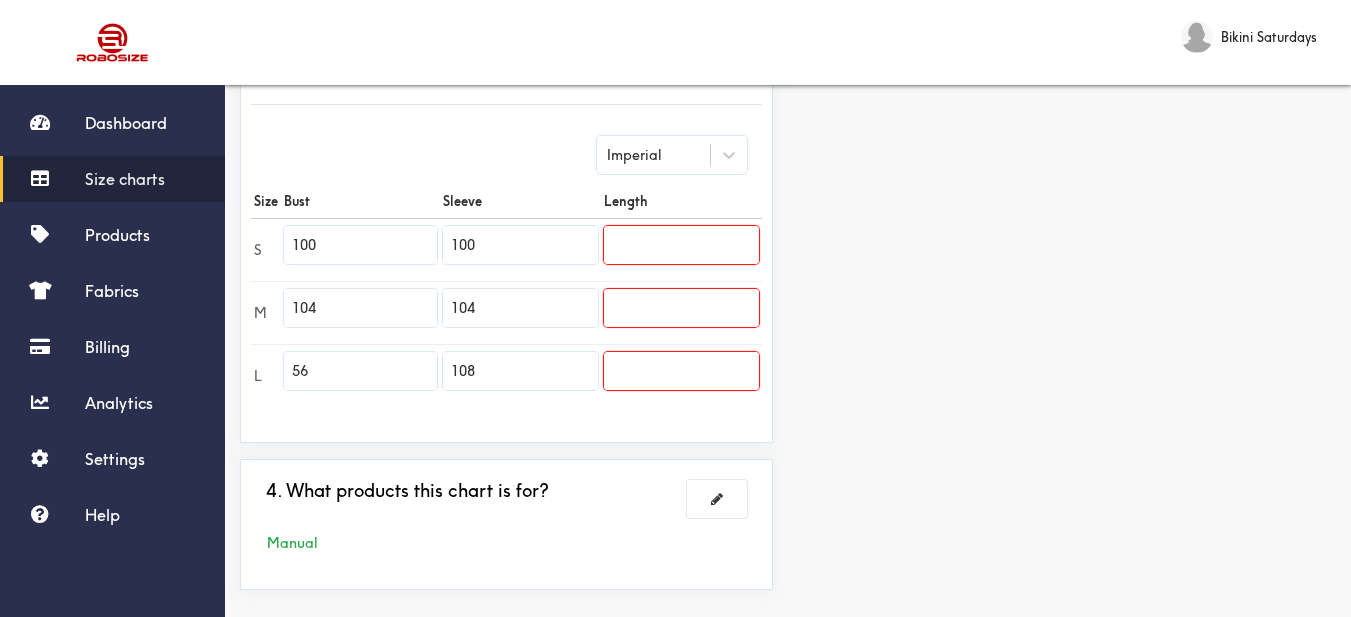 type on "104" 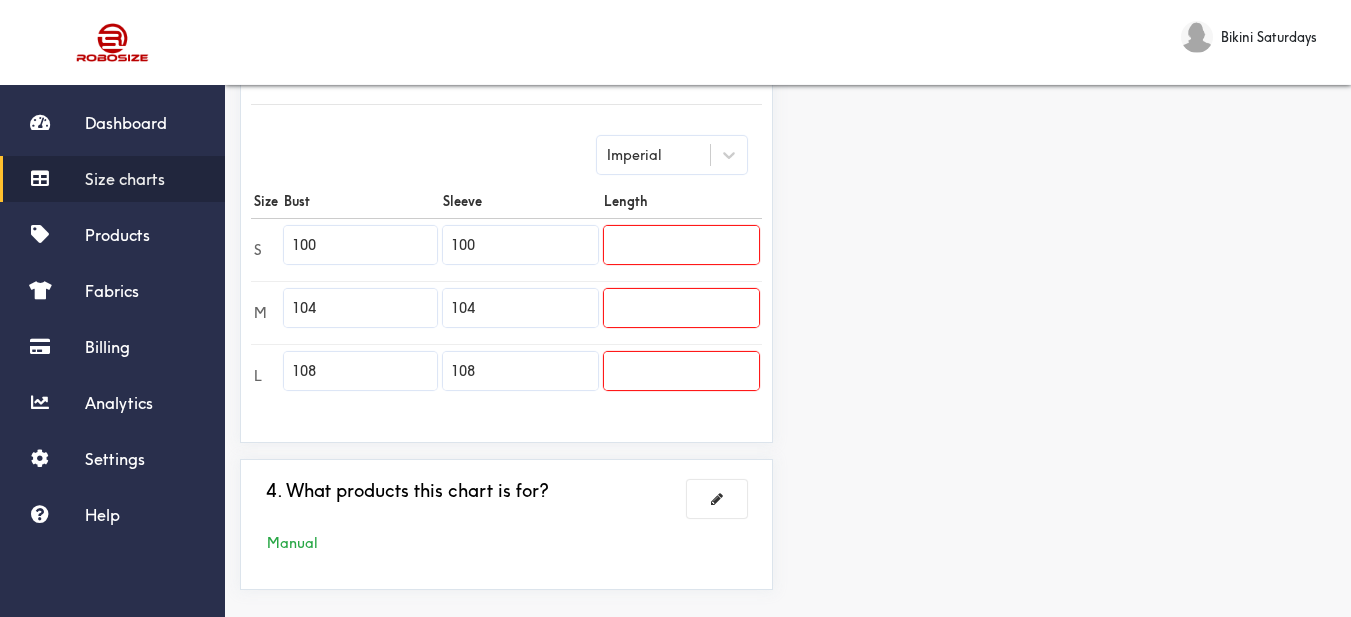 type on "108" 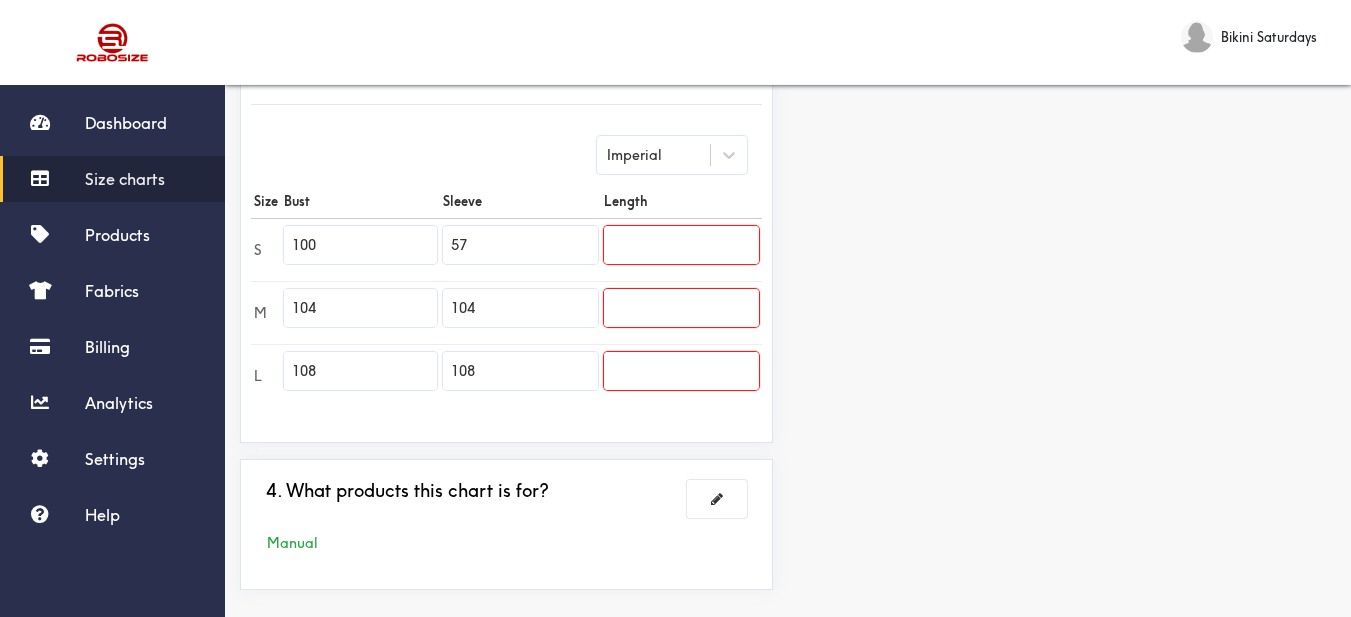 type on "57" 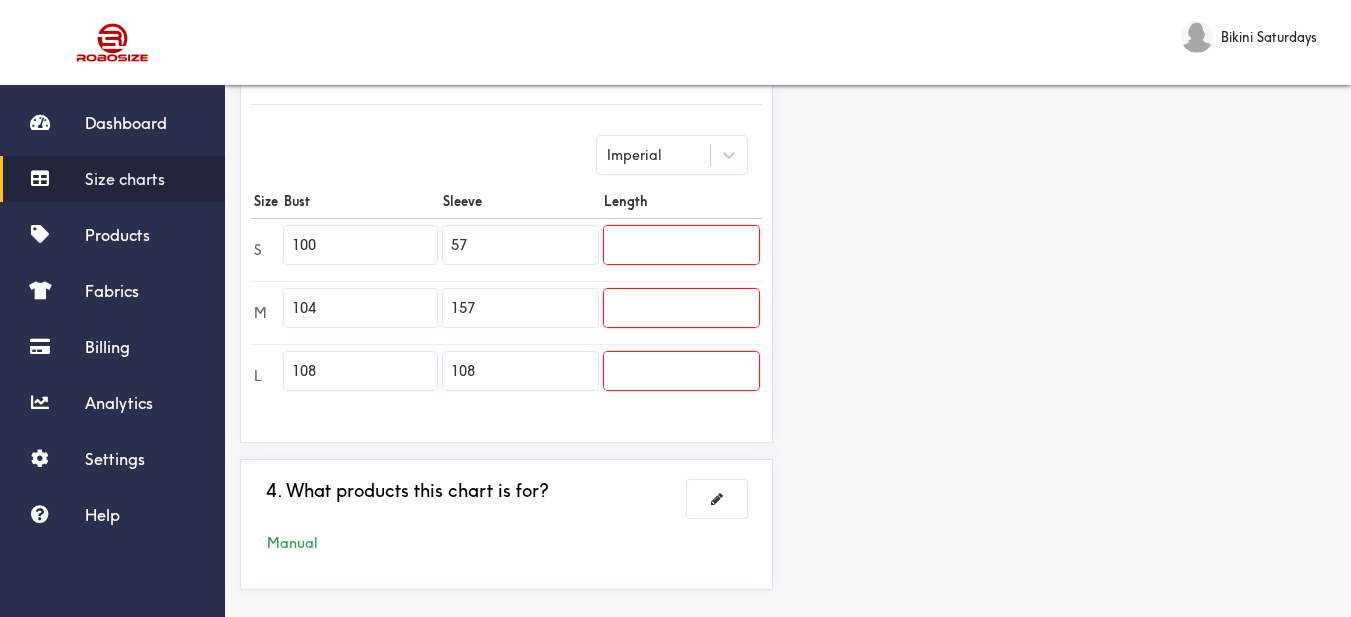 drag, startPoint x: 495, startPoint y: 310, endPoint x: 434, endPoint y: 302, distance: 61.522354 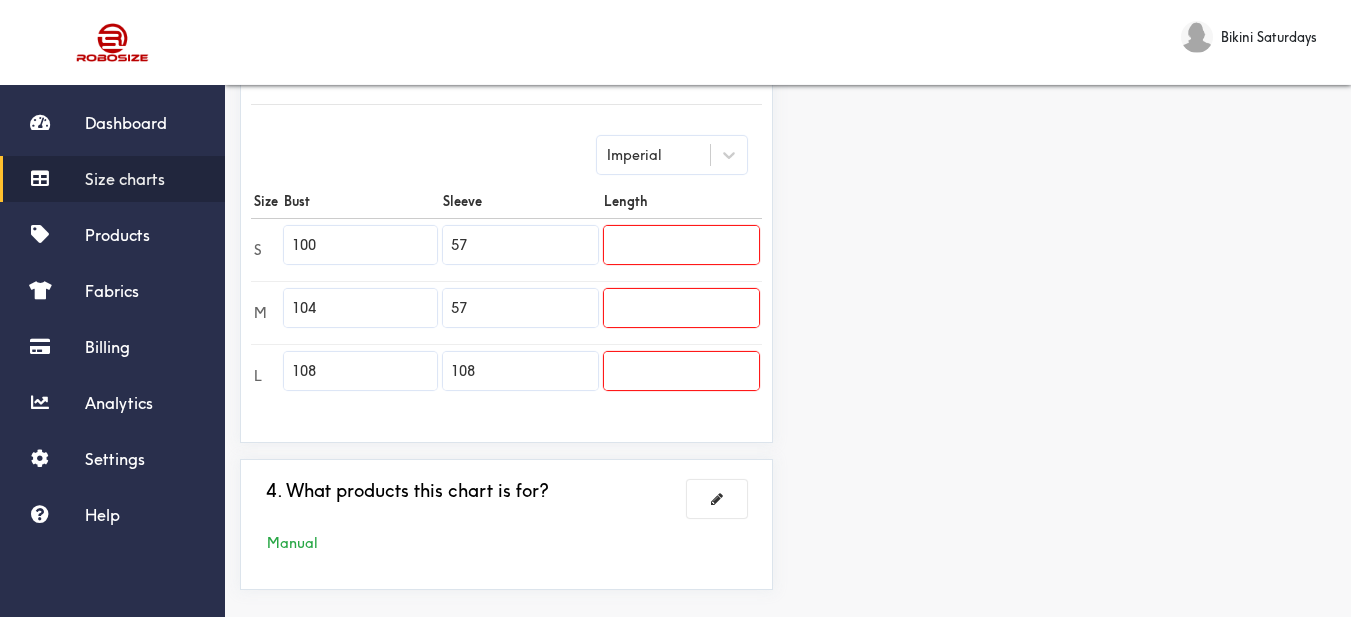 type on "57" 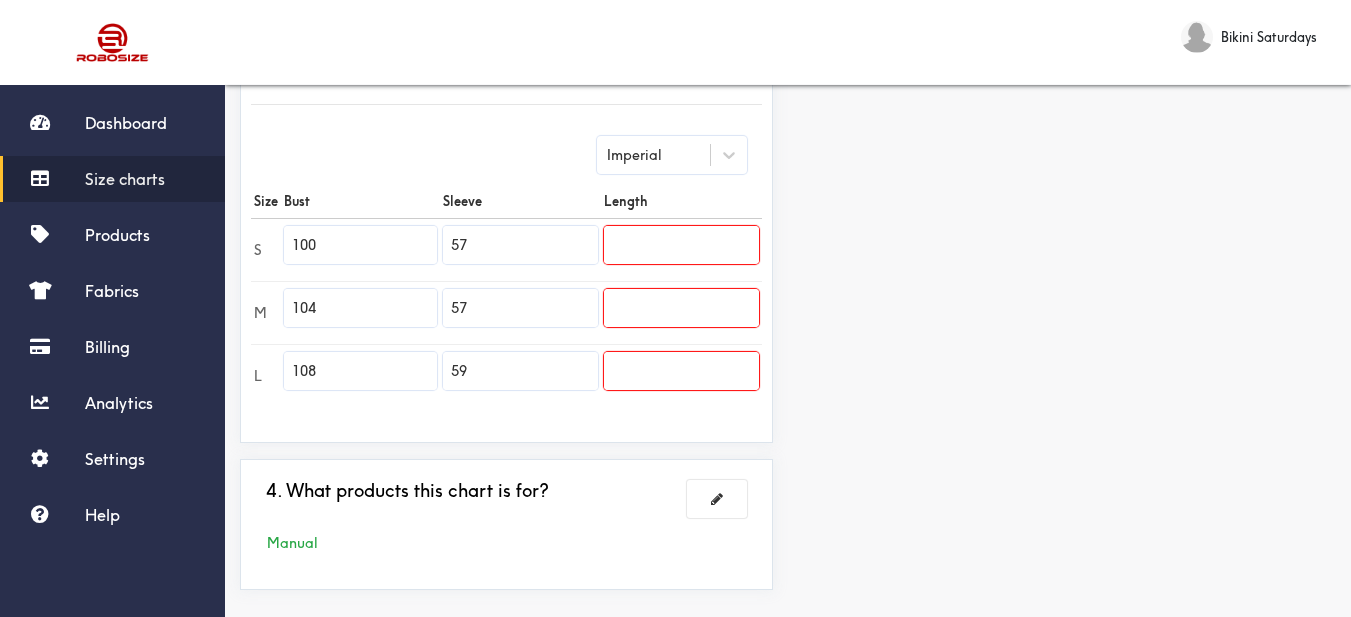 type on "59" 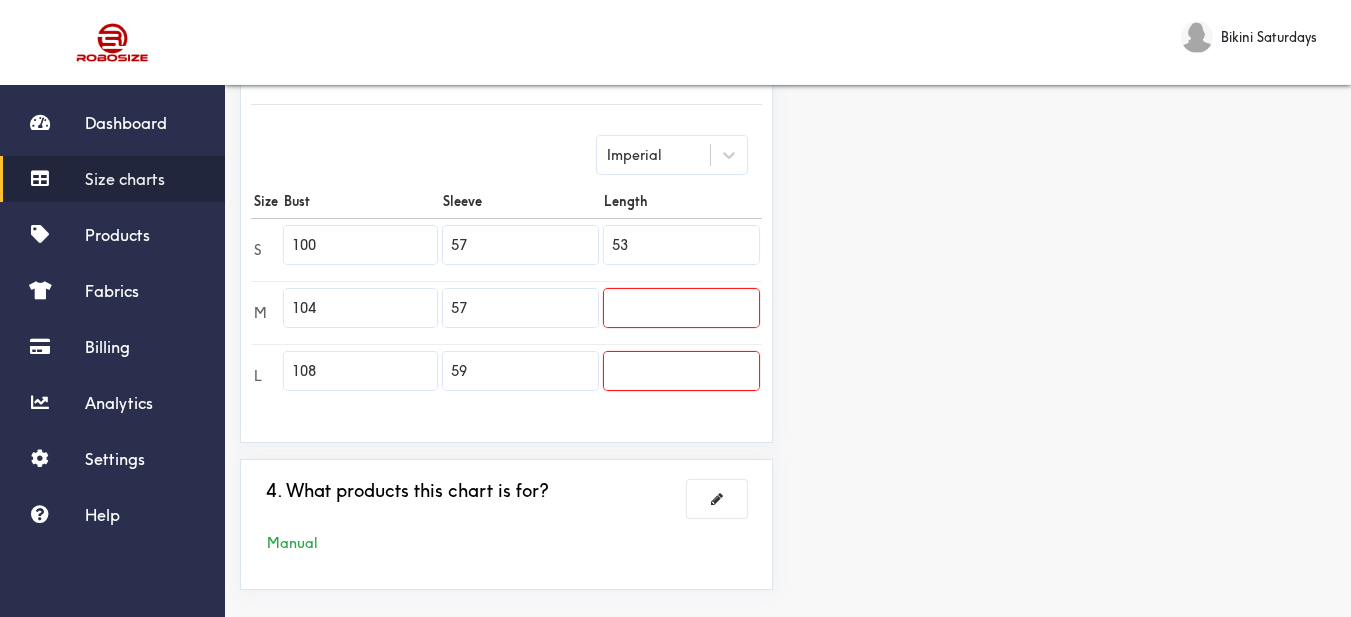 type on "53" 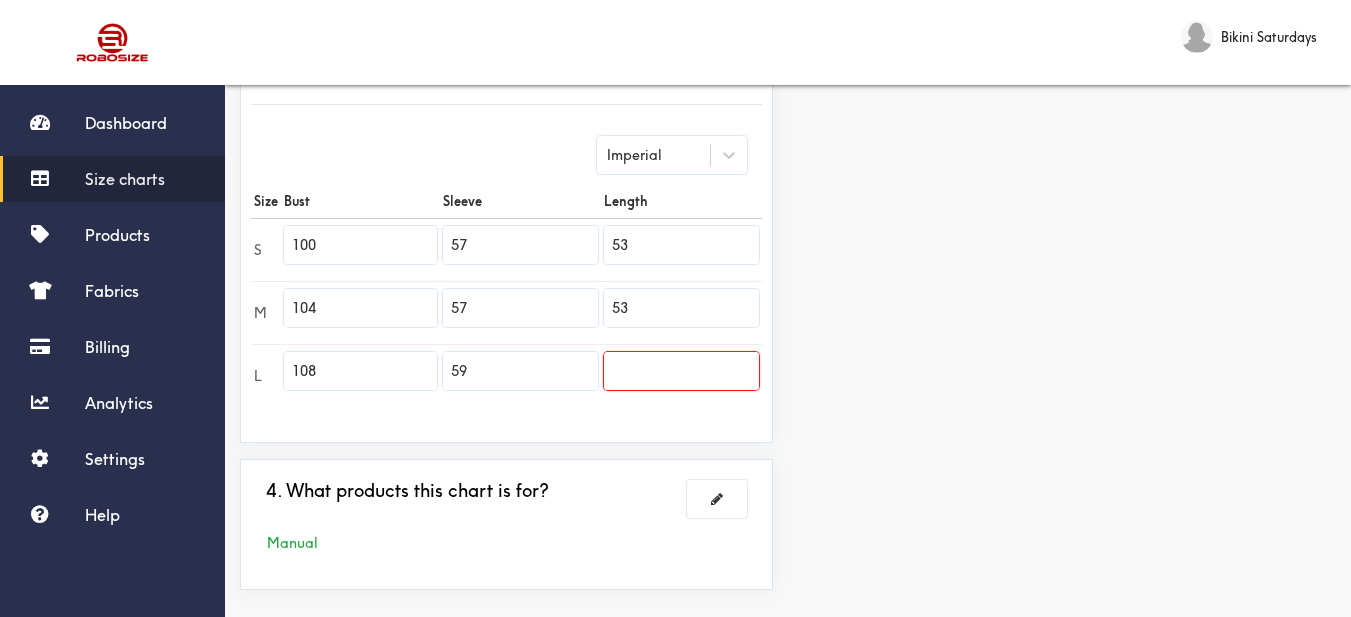 drag, startPoint x: 649, startPoint y: 320, endPoint x: 580, endPoint y: 289, distance: 75.643906 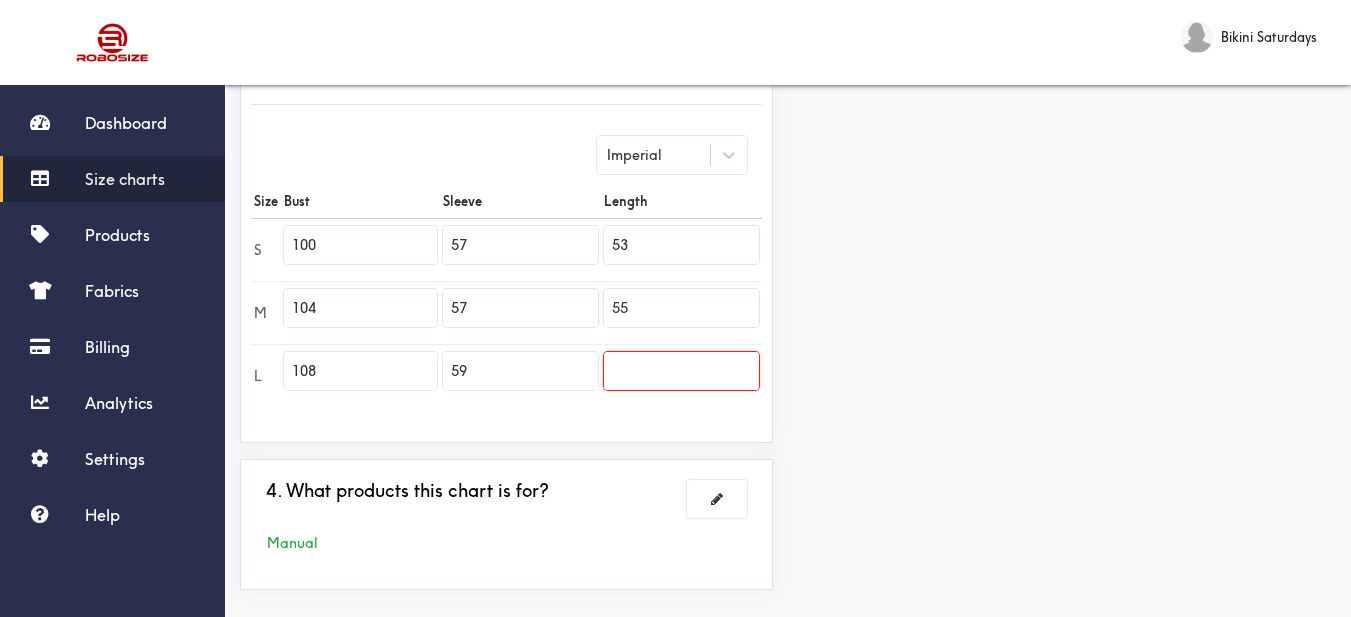 type on "55" 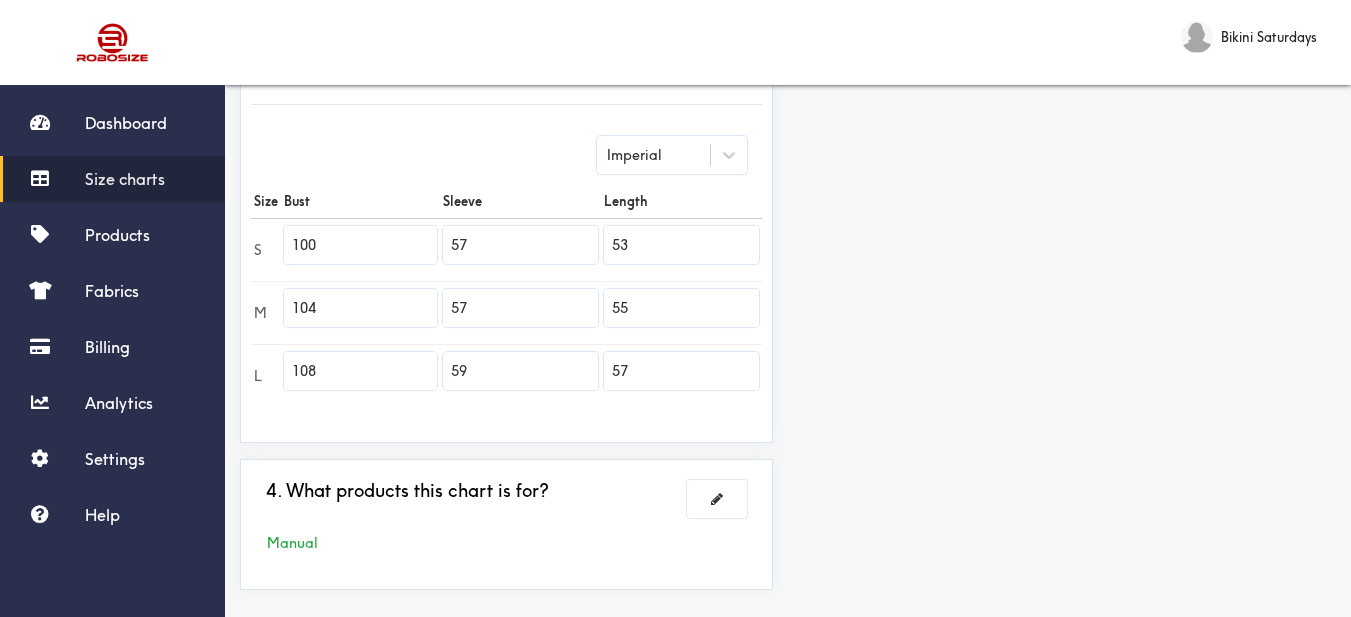 type on "57" 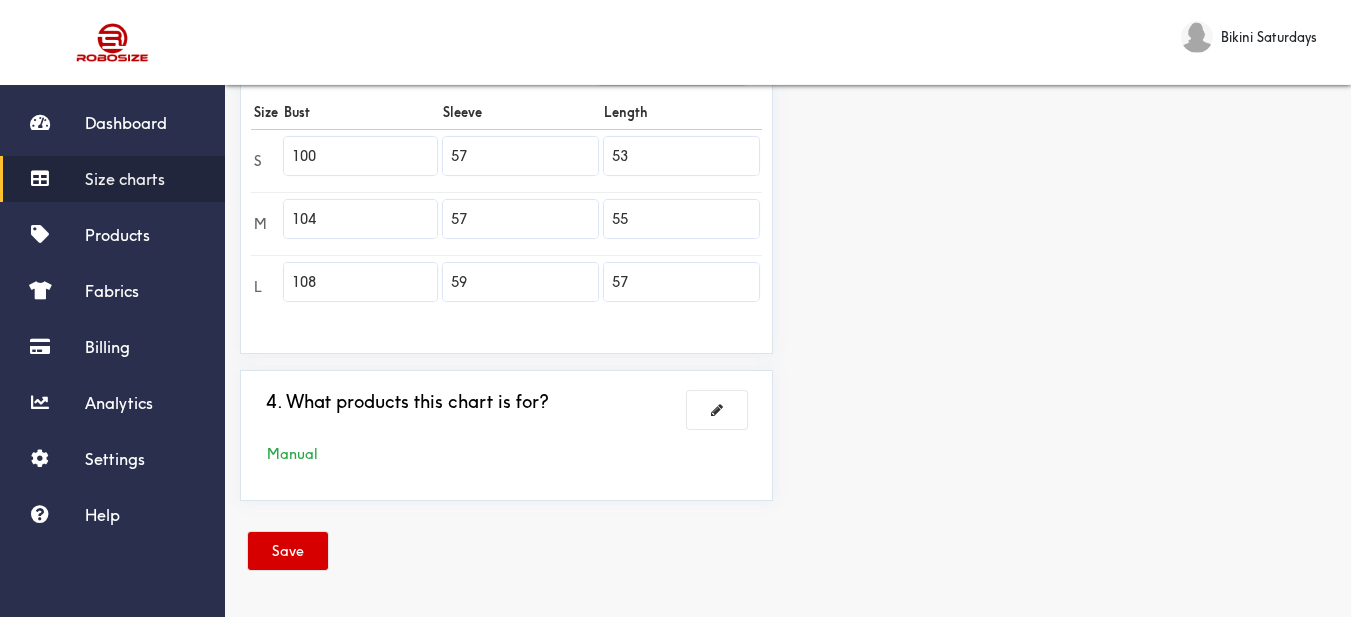 click on "Save" at bounding box center [288, 551] 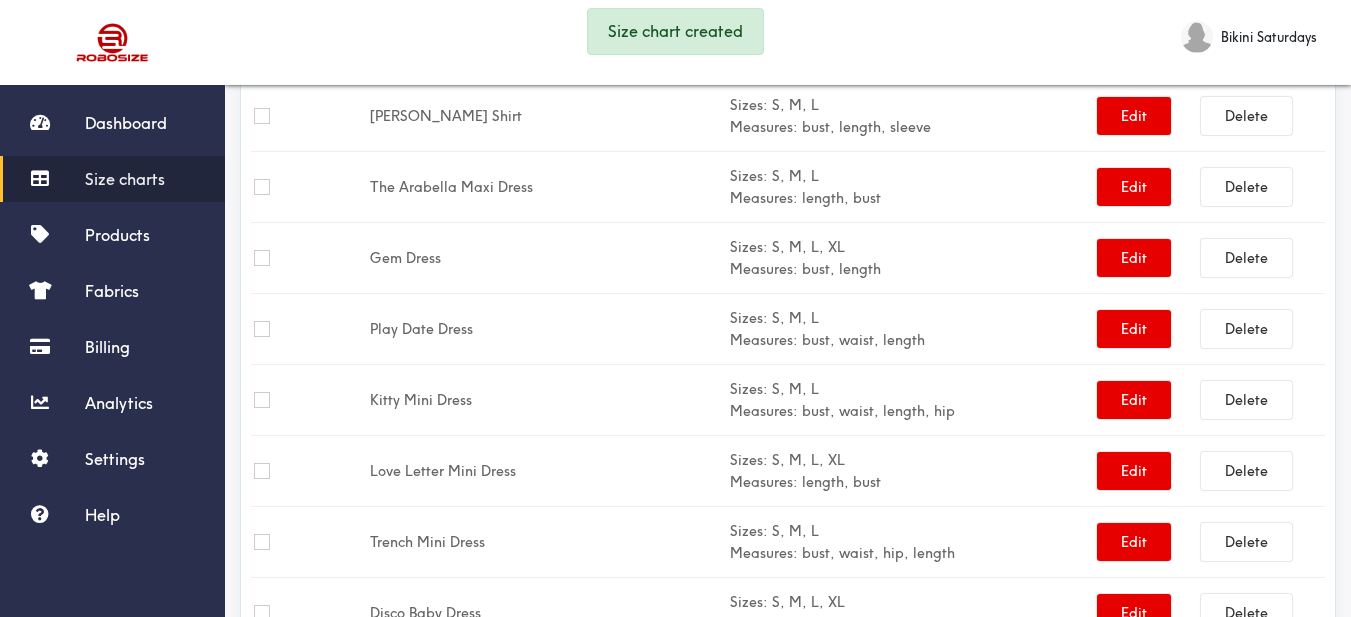 scroll, scrollTop: 289, scrollLeft: 0, axis: vertical 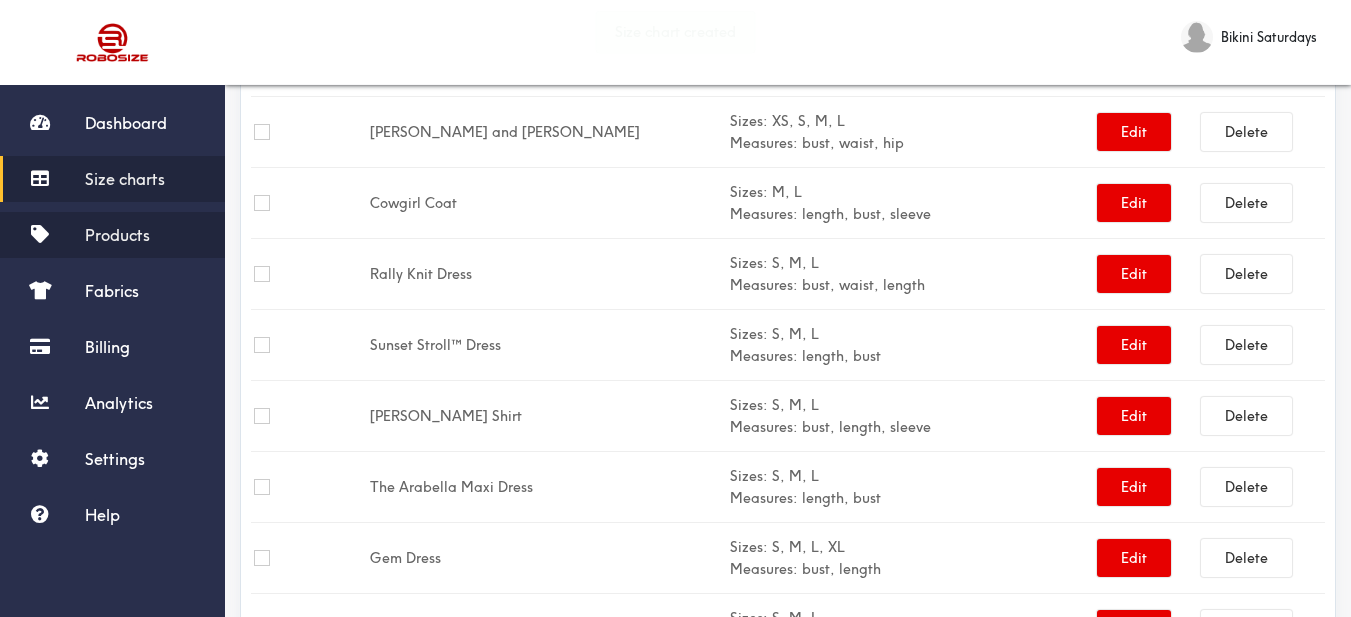 click on "Products" at bounding box center [112, 235] 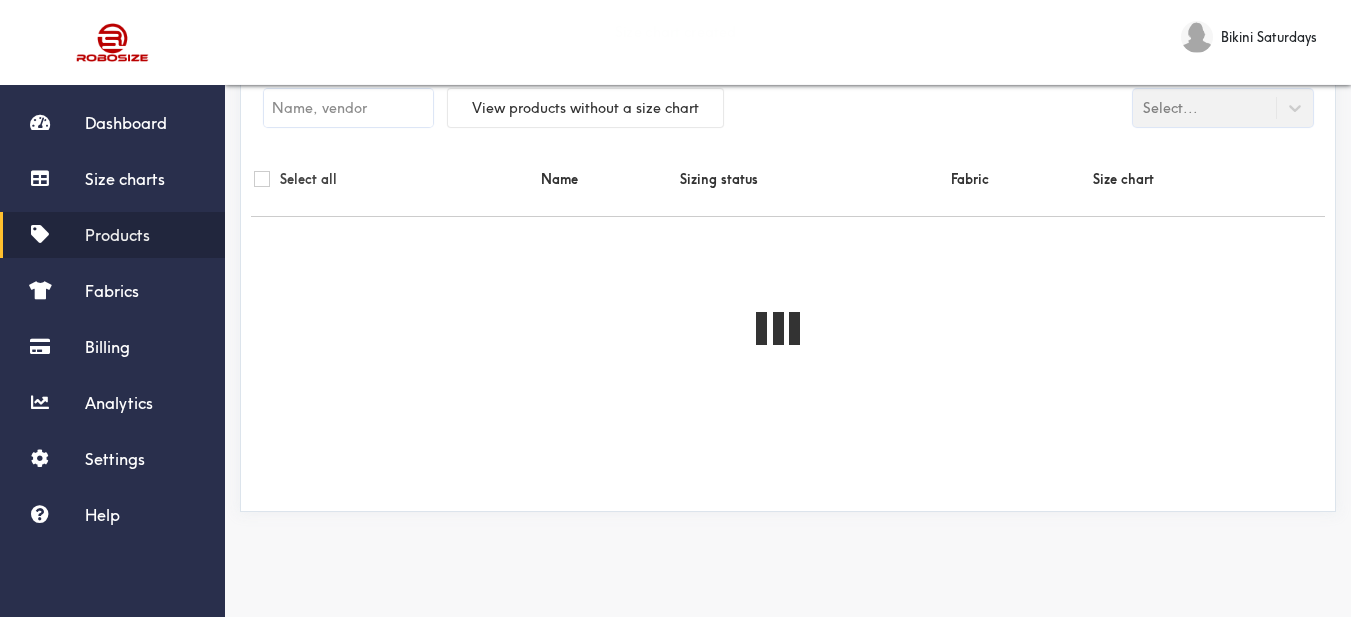 scroll, scrollTop: 0, scrollLeft: 0, axis: both 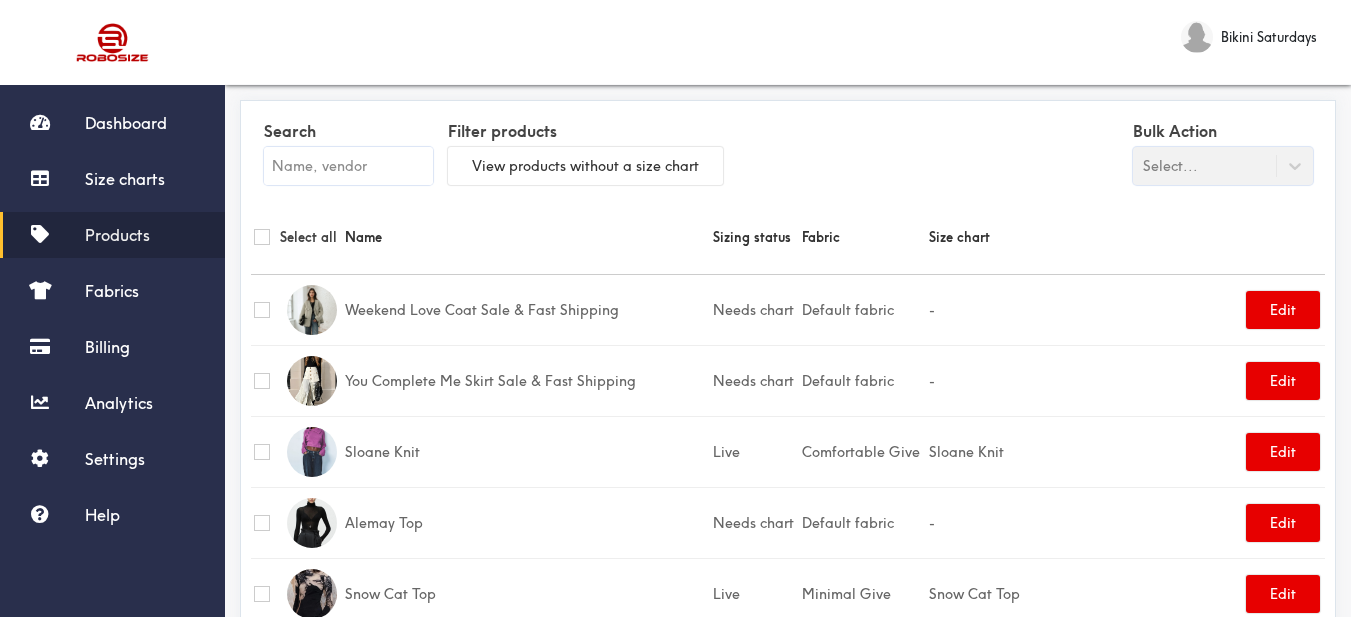 click at bounding box center (348, 166) 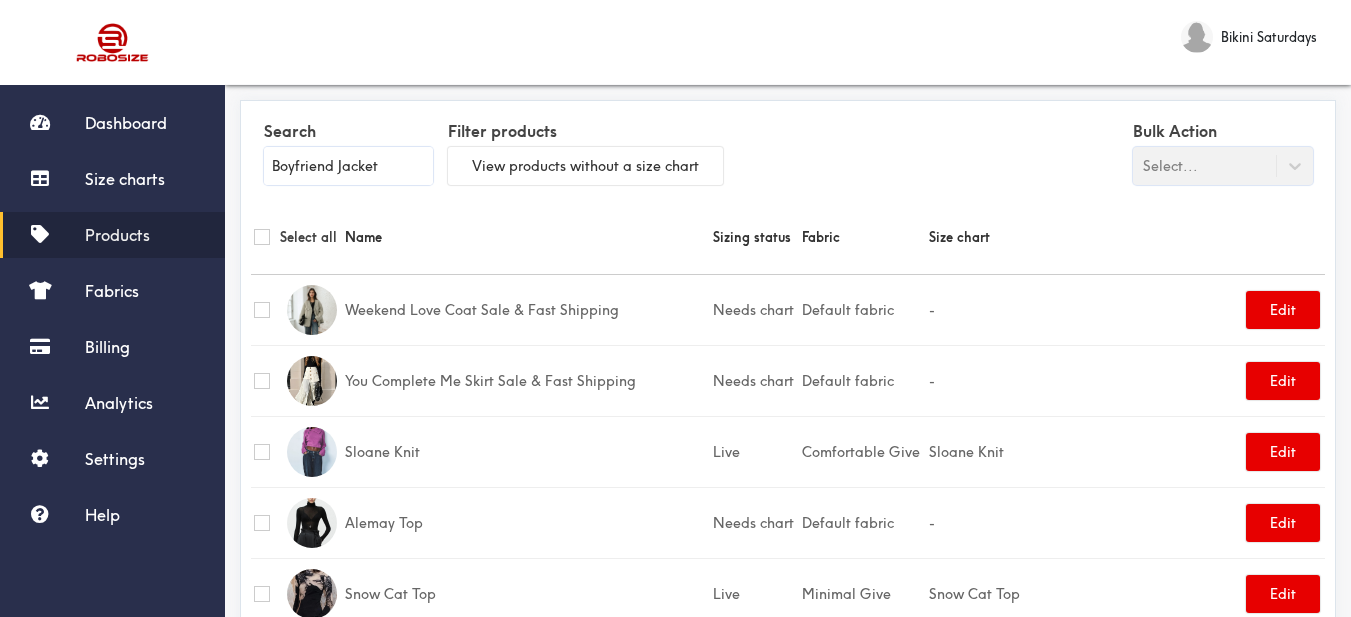 type on "Boyfriend Jacket" 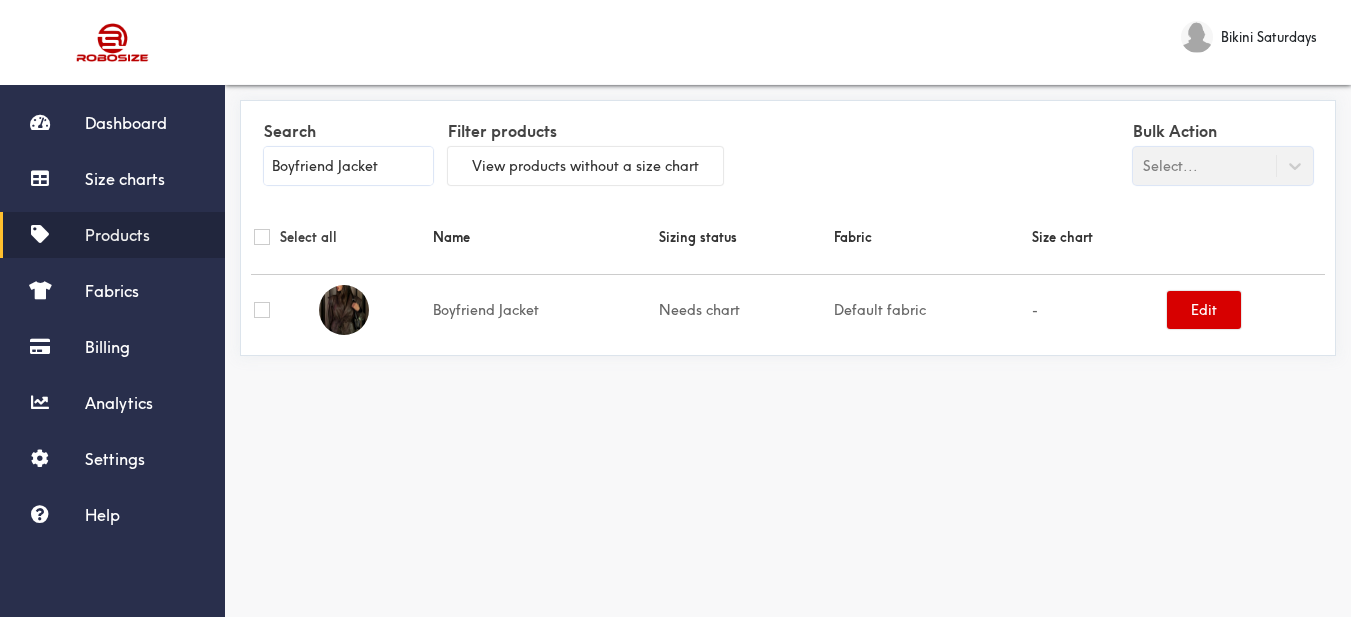 click on "Edit" at bounding box center (1204, 310) 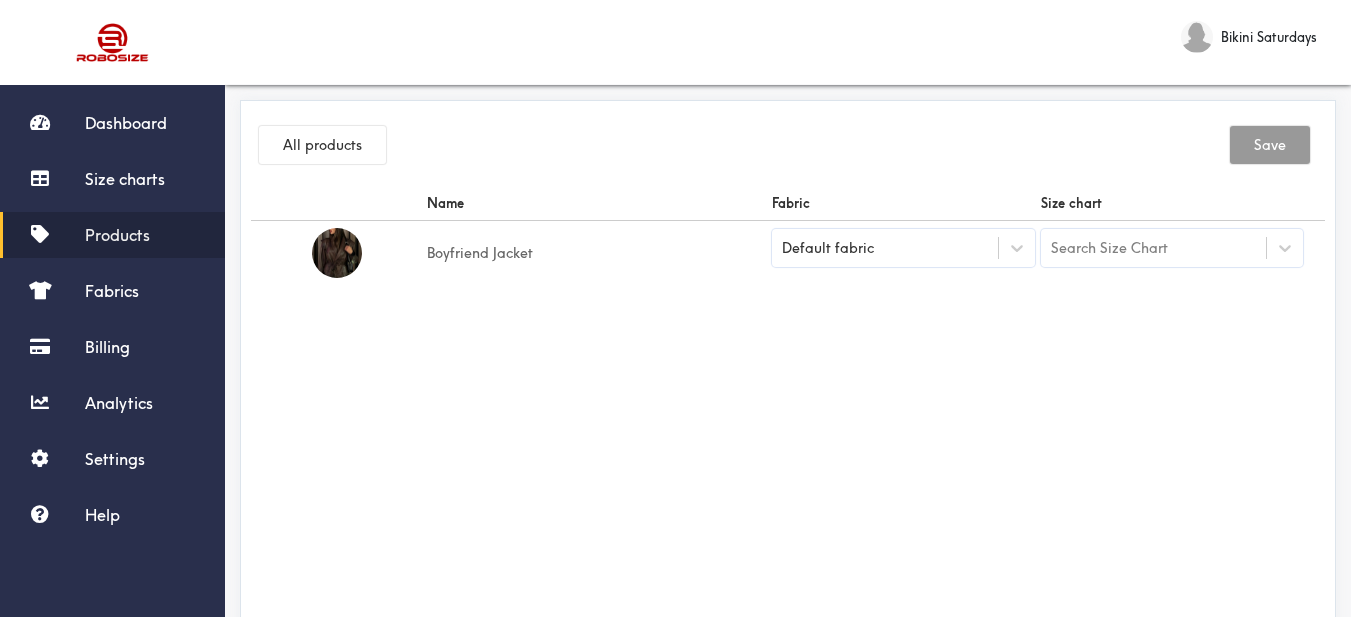 click on "Default fabric" at bounding box center (903, 253) 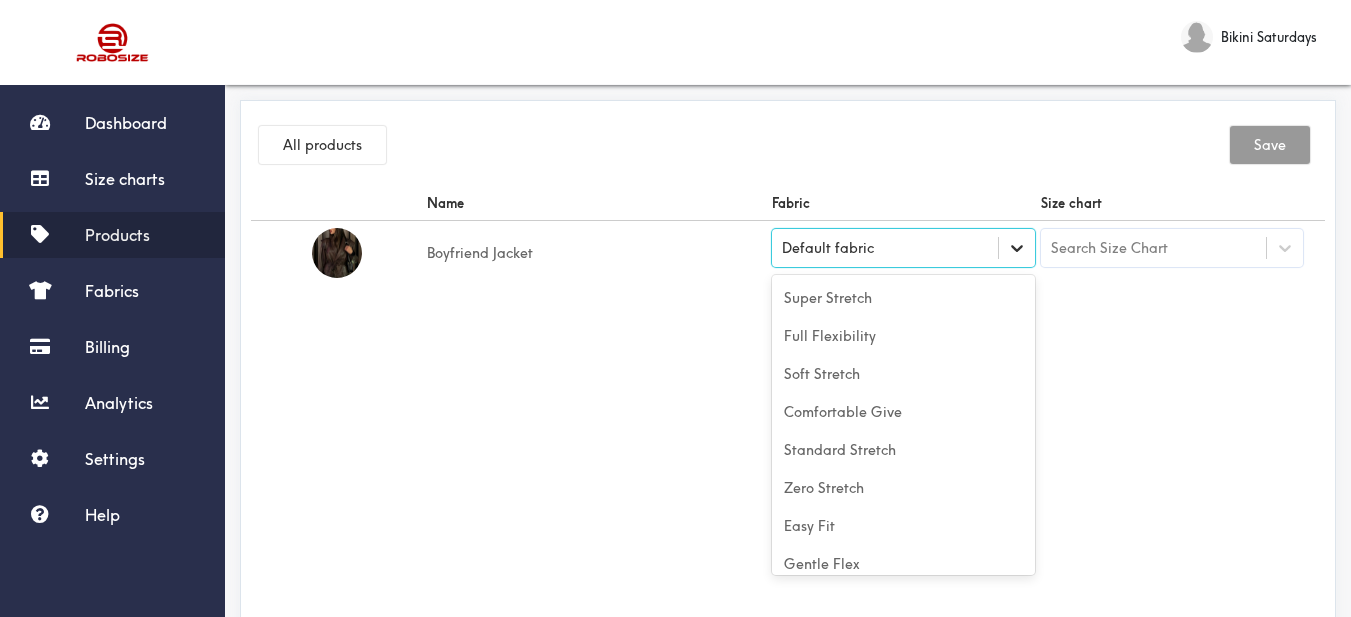 click 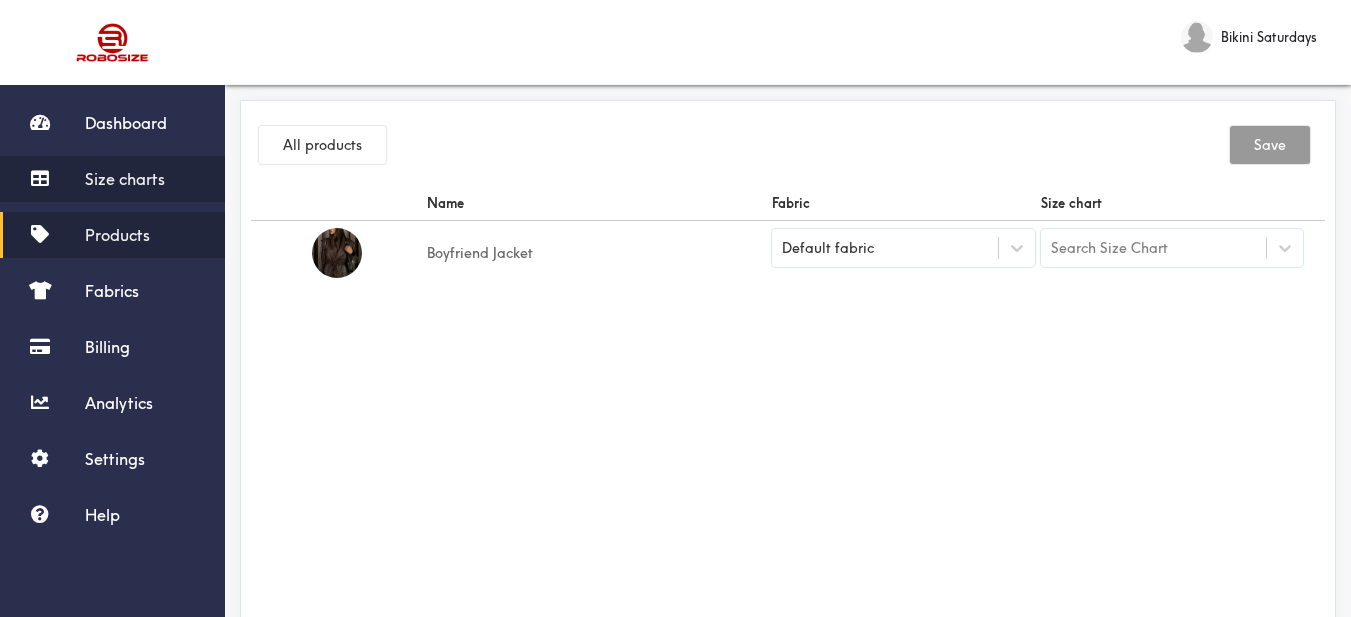 click on "Size charts" at bounding box center [112, 179] 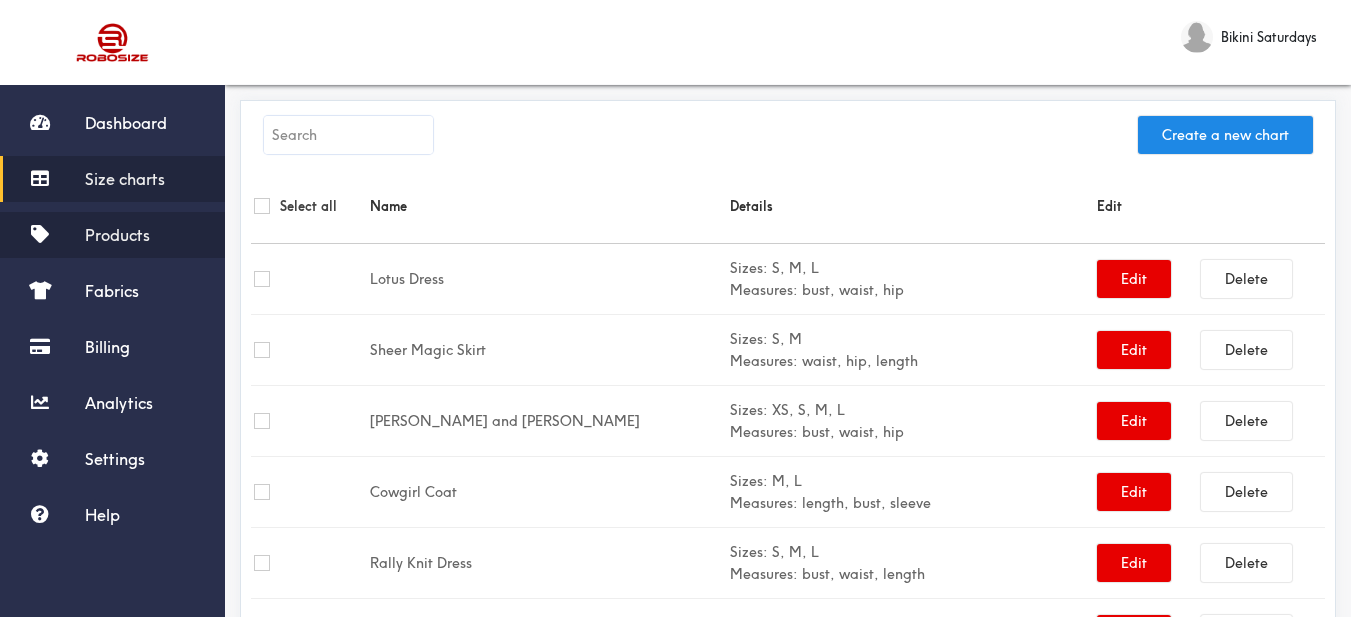 click on "Products" at bounding box center (112, 235) 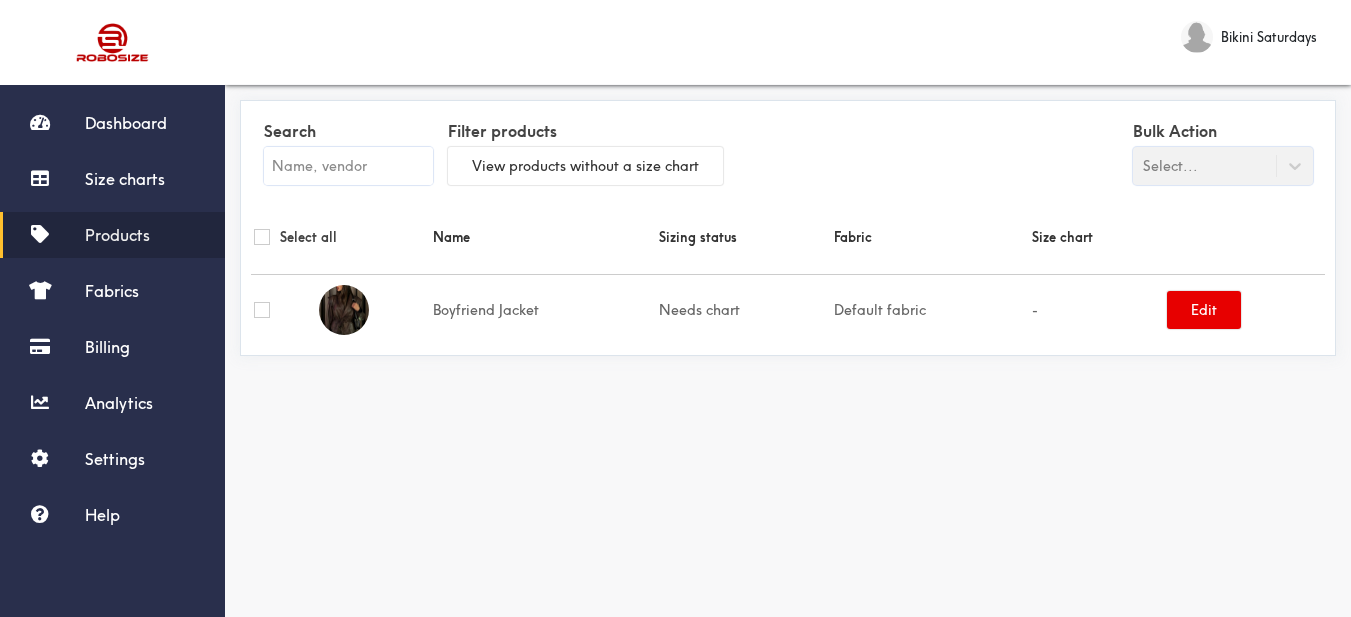 click on "Search" at bounding box center [348, 155] 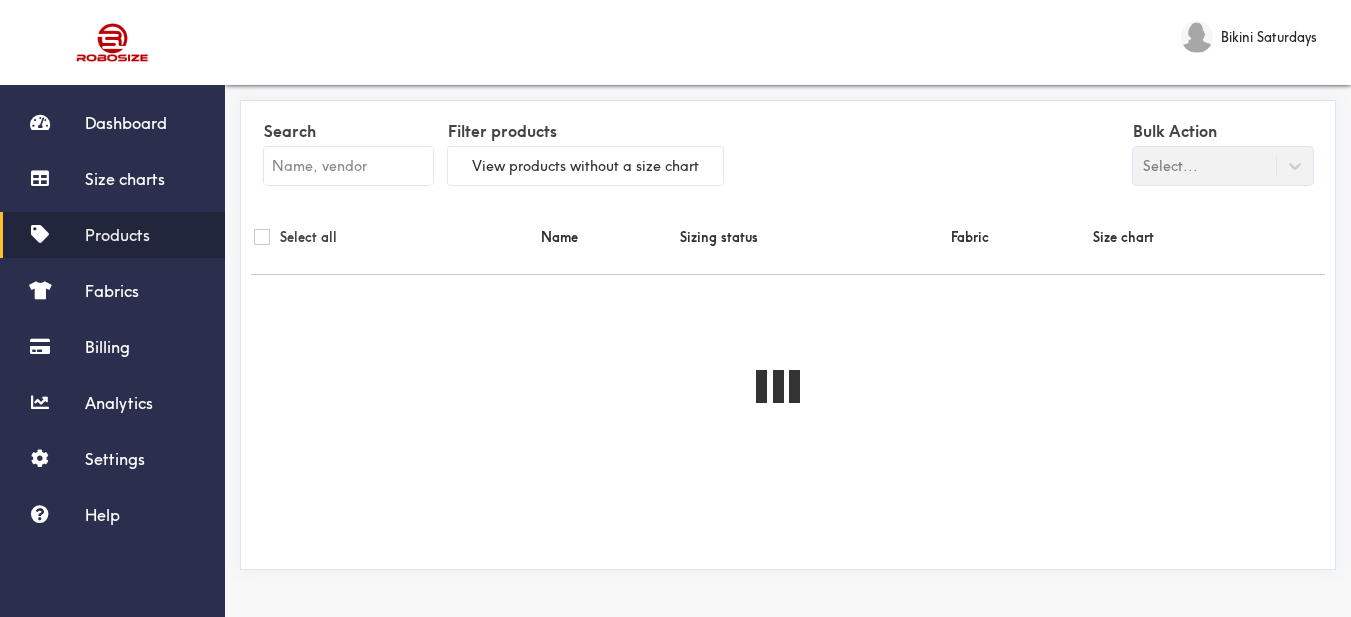 click at bounding box center (348, 166) 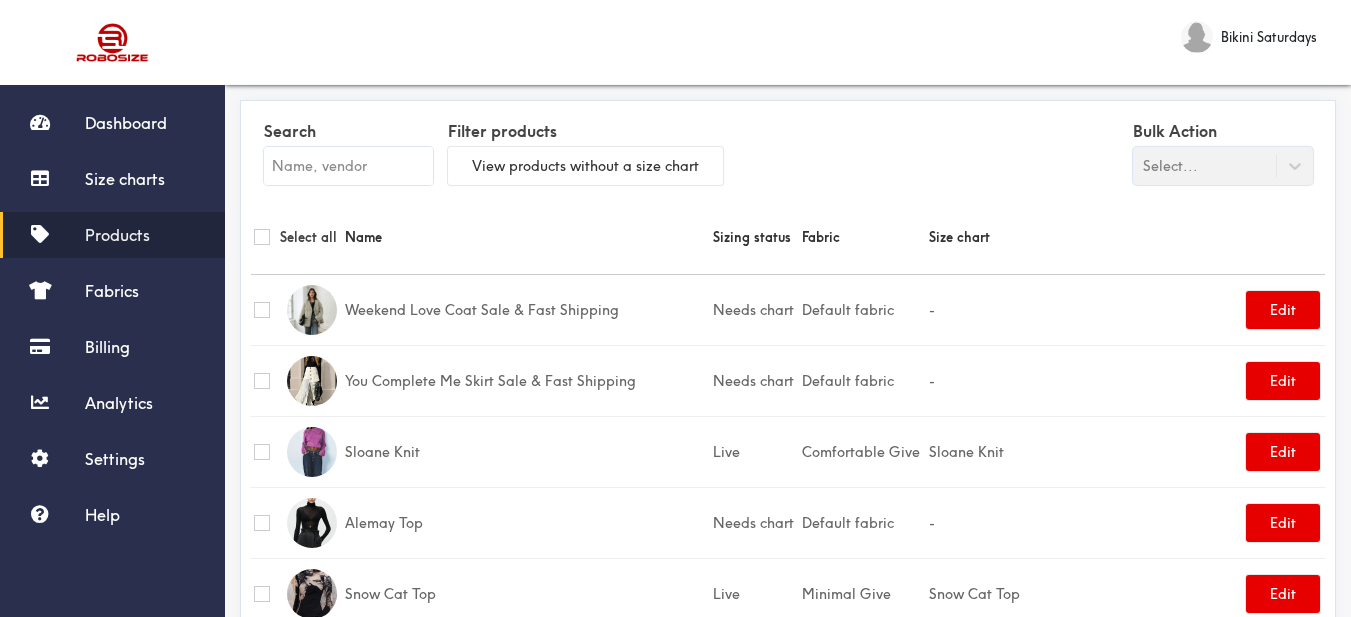paste on "Boyfriend Jacket" 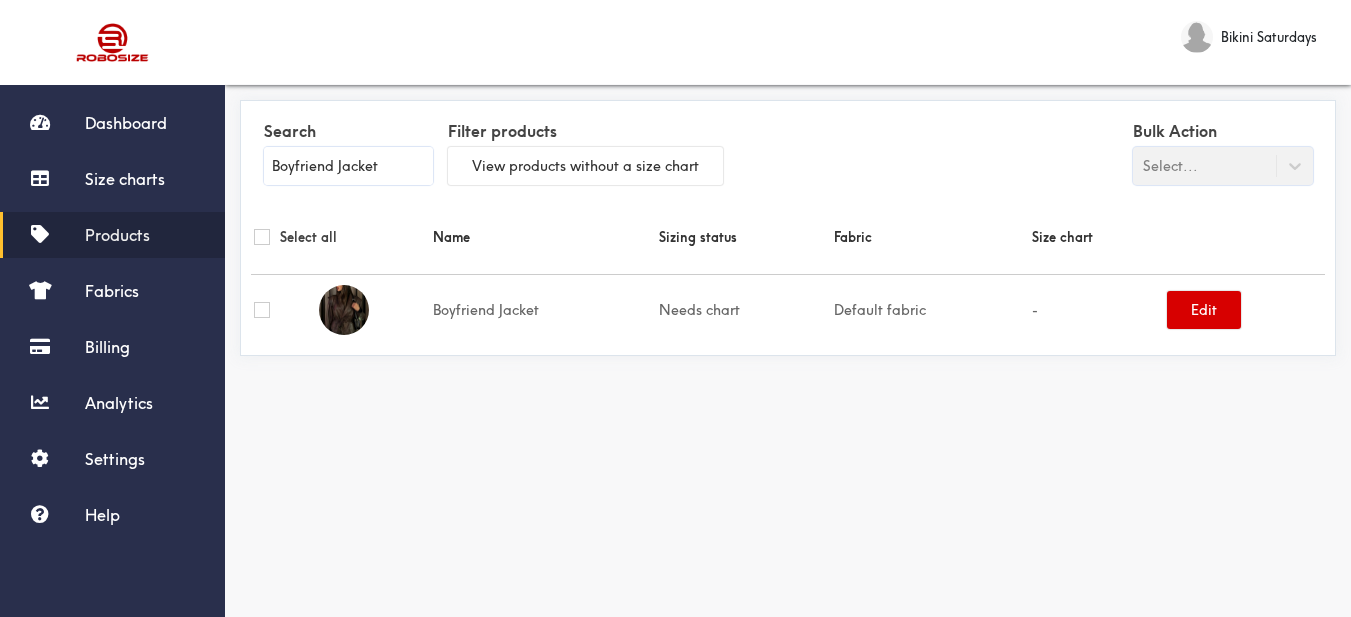 type on "Boyfriend Jacket" 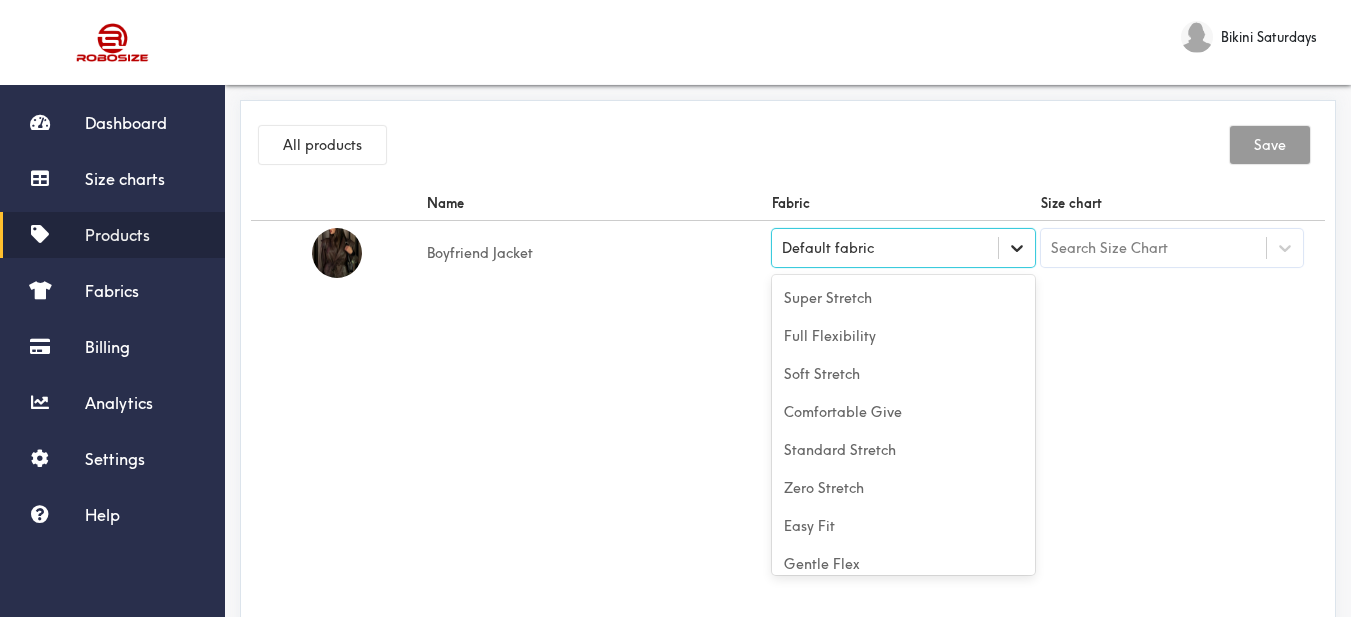 click 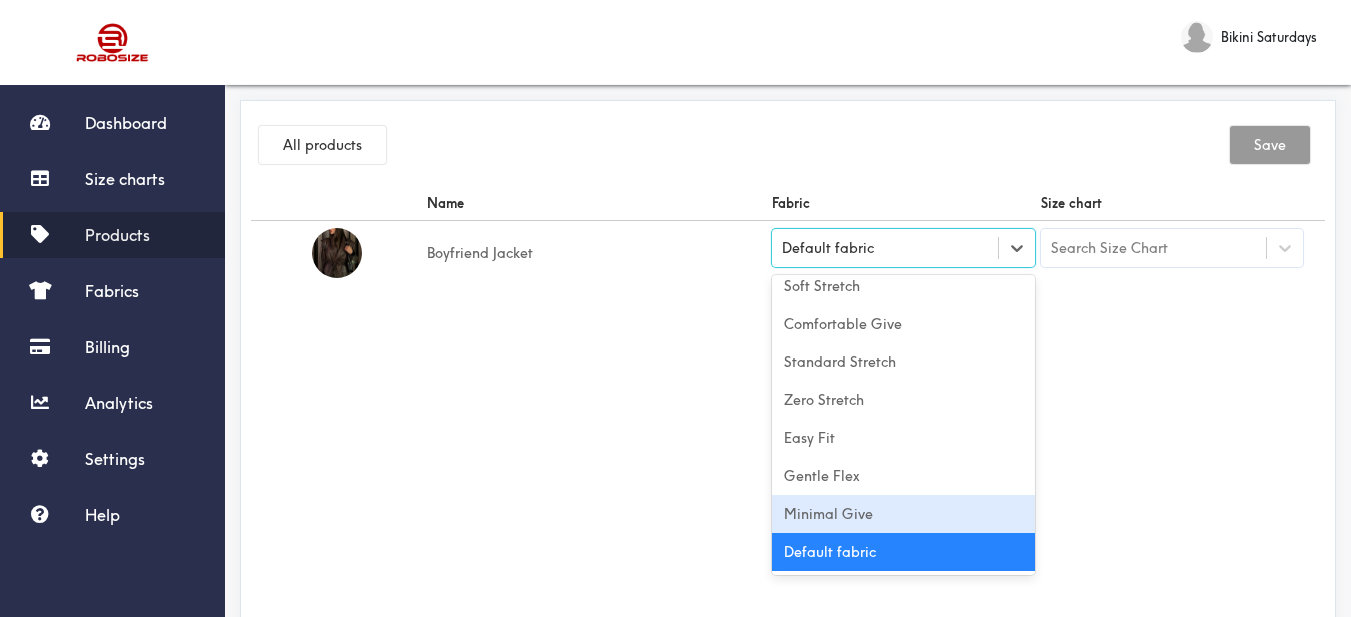 click on "Minimal Give" at bounding box center [903, 514] 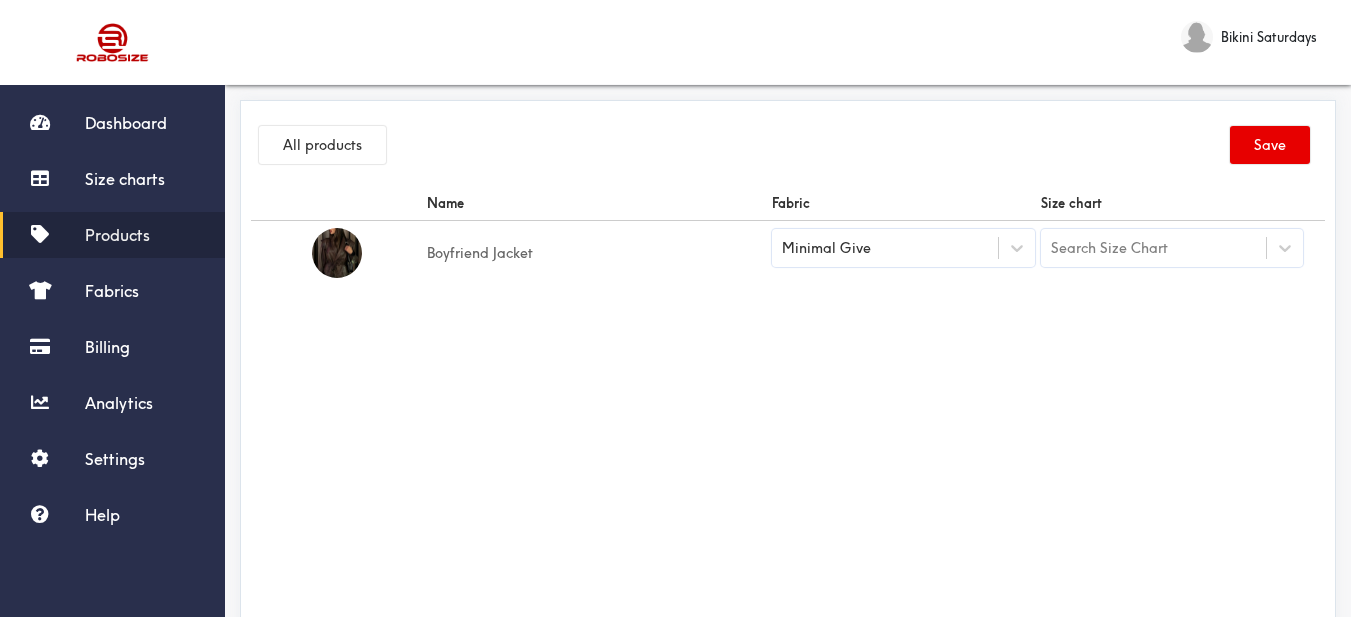 click on "Name Fabric Size chart Boyfriend Jacket Minimal Give	 Search Size Chart" at bounding box center (788, 411) 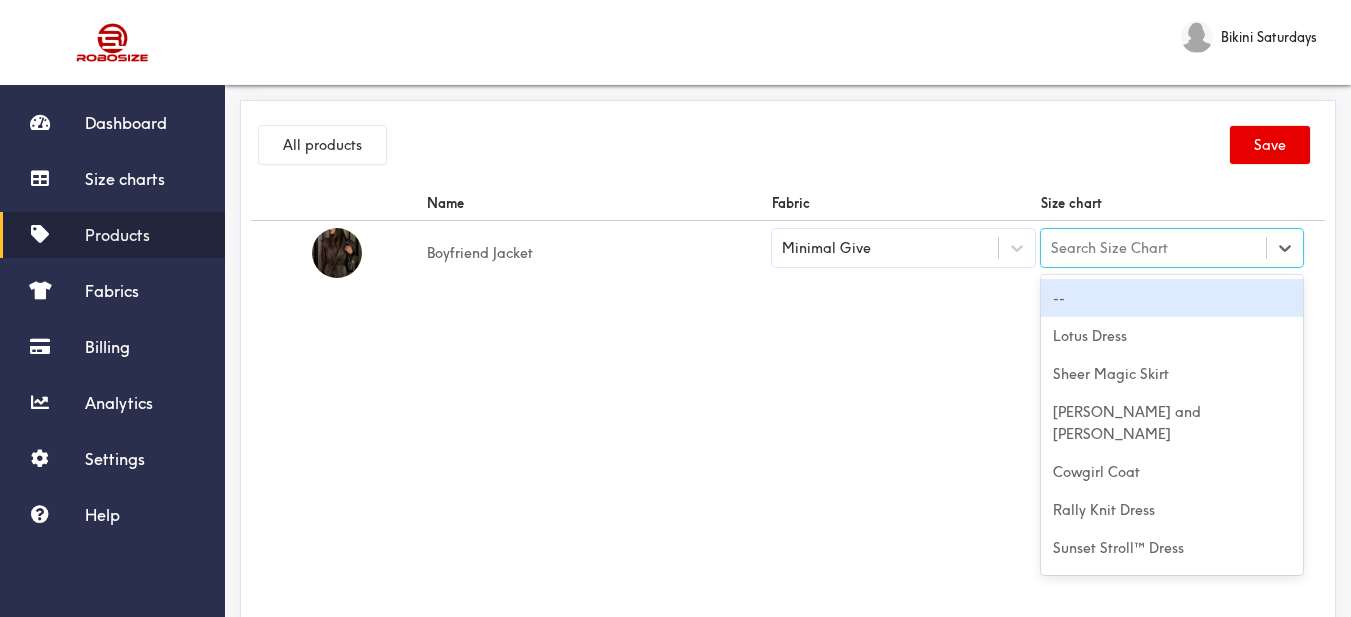 click on "Search Size Chart" at bounding box center [1109, 248] 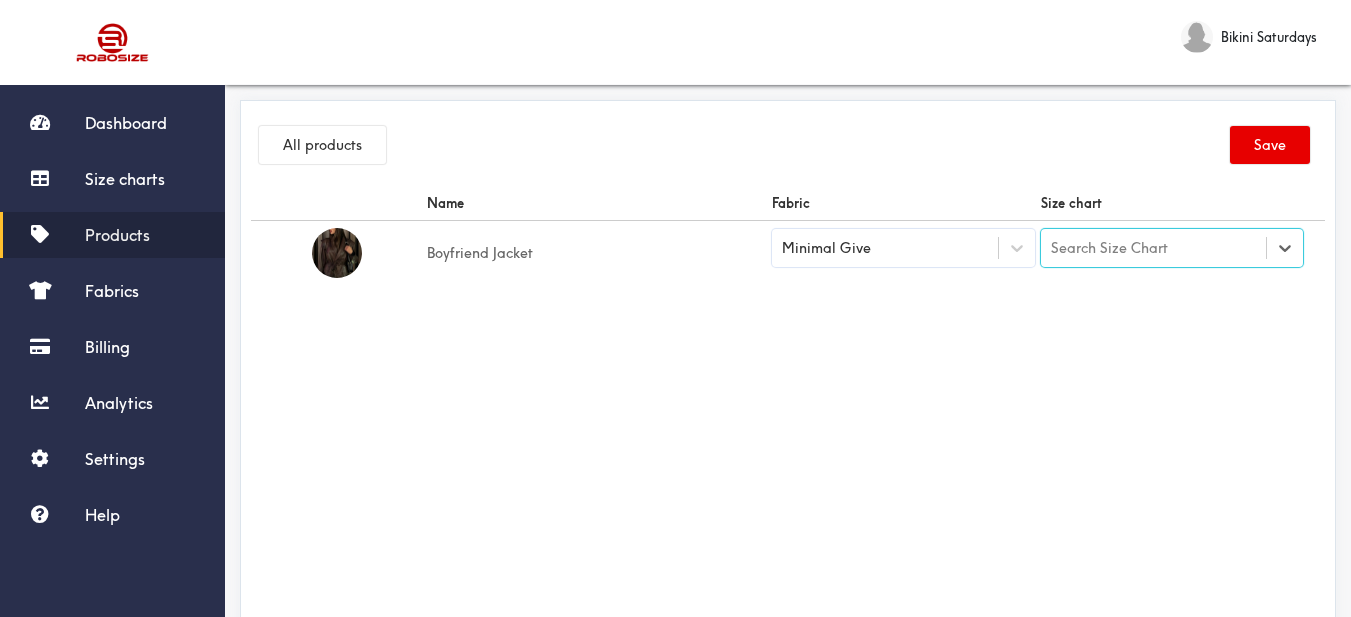 paste on "Boyfriend Jacket" 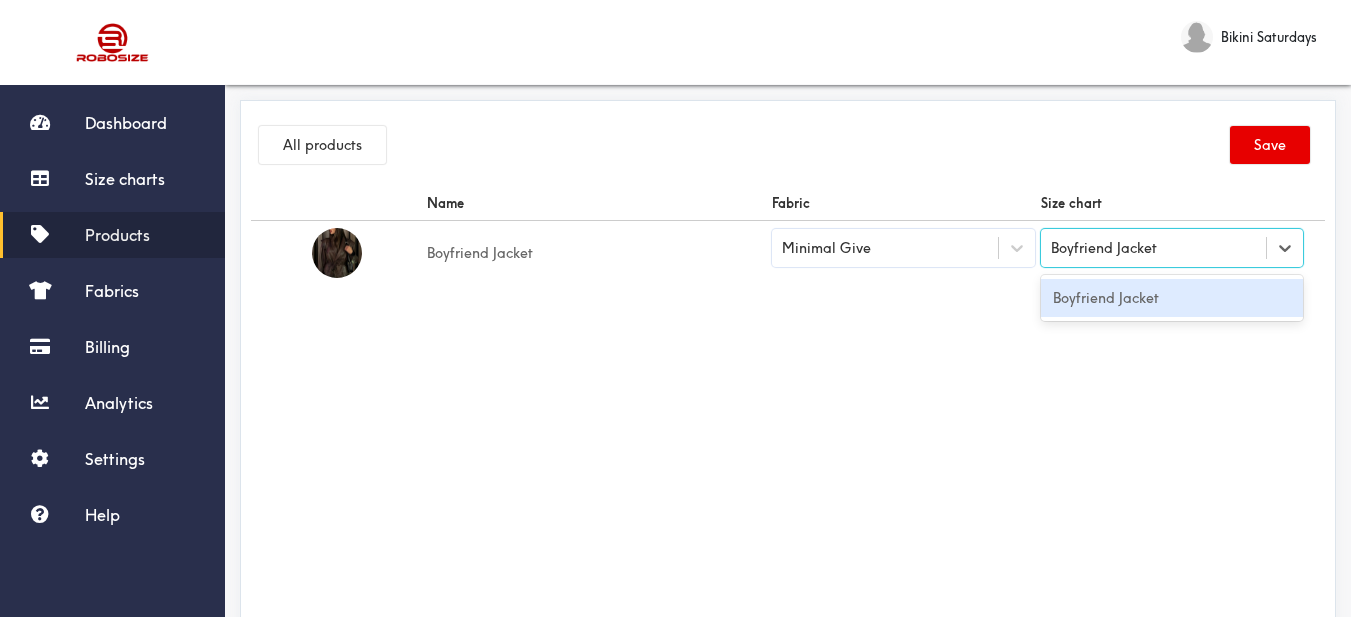 click on "Boyfriend Jacket" at bounding box center (1172, 298) 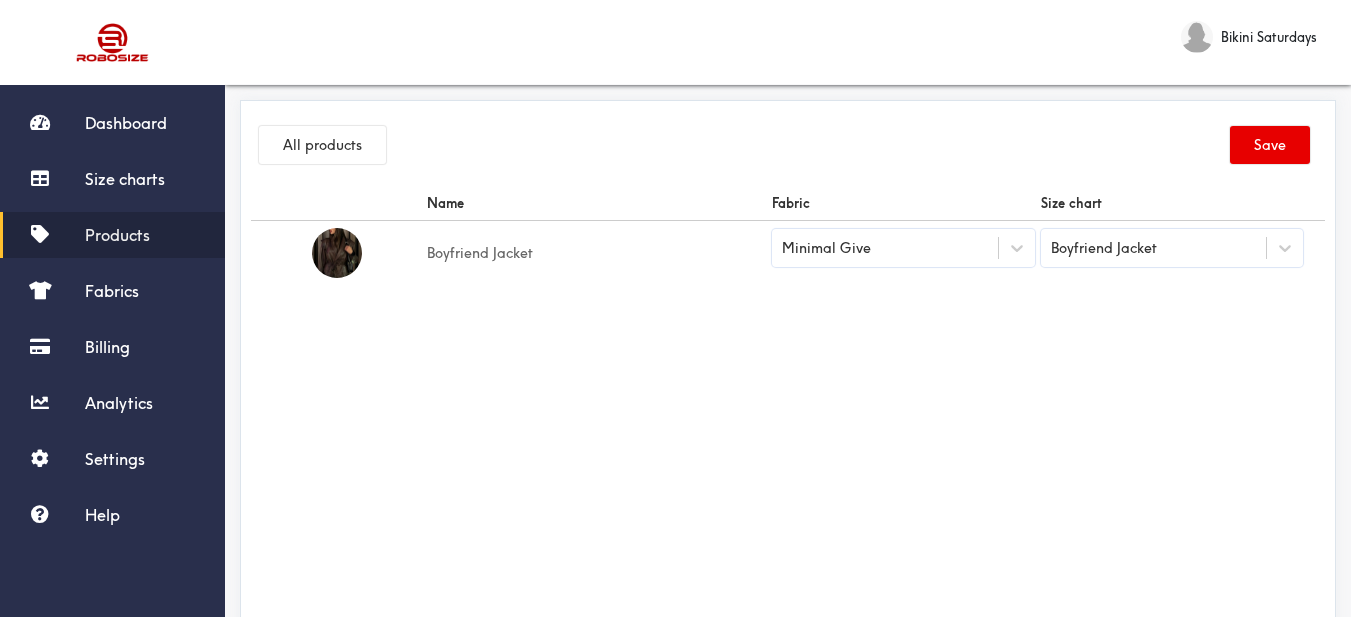 drag, startPoint x: 1097, startPoint y: 367, endPoint x: 1197, endPoint y: 266, distance: 142.13022 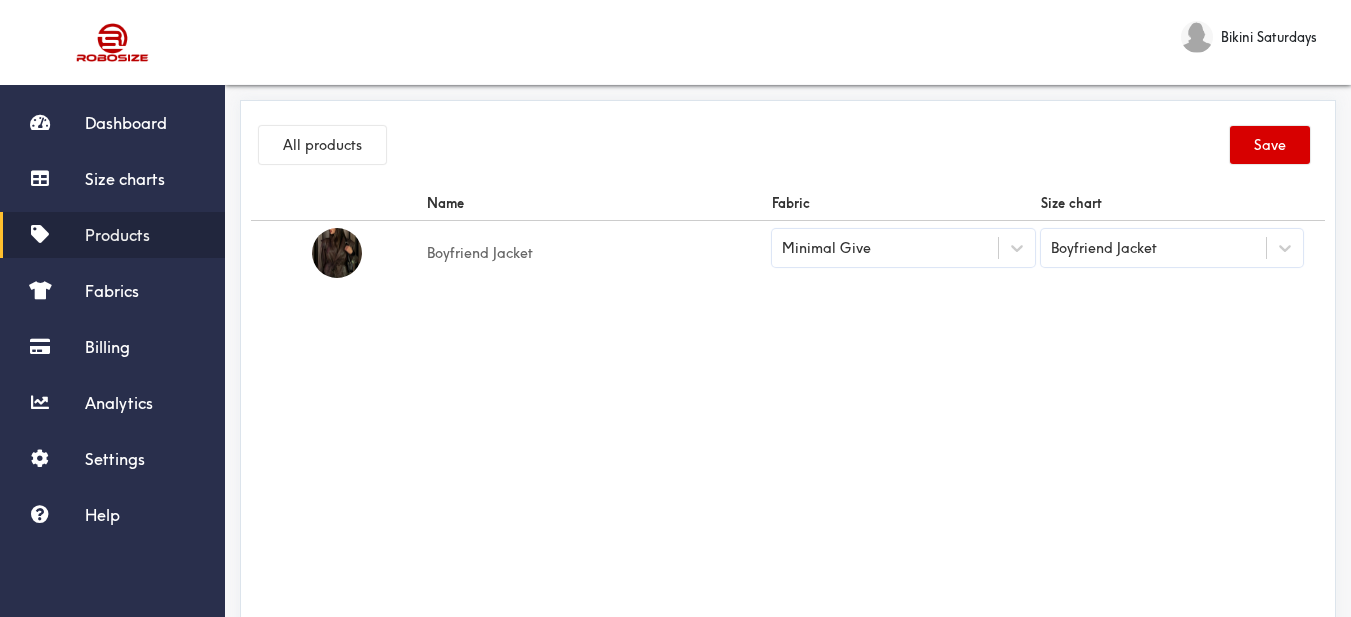 click on "Save" at bounding box center [1270, 145] 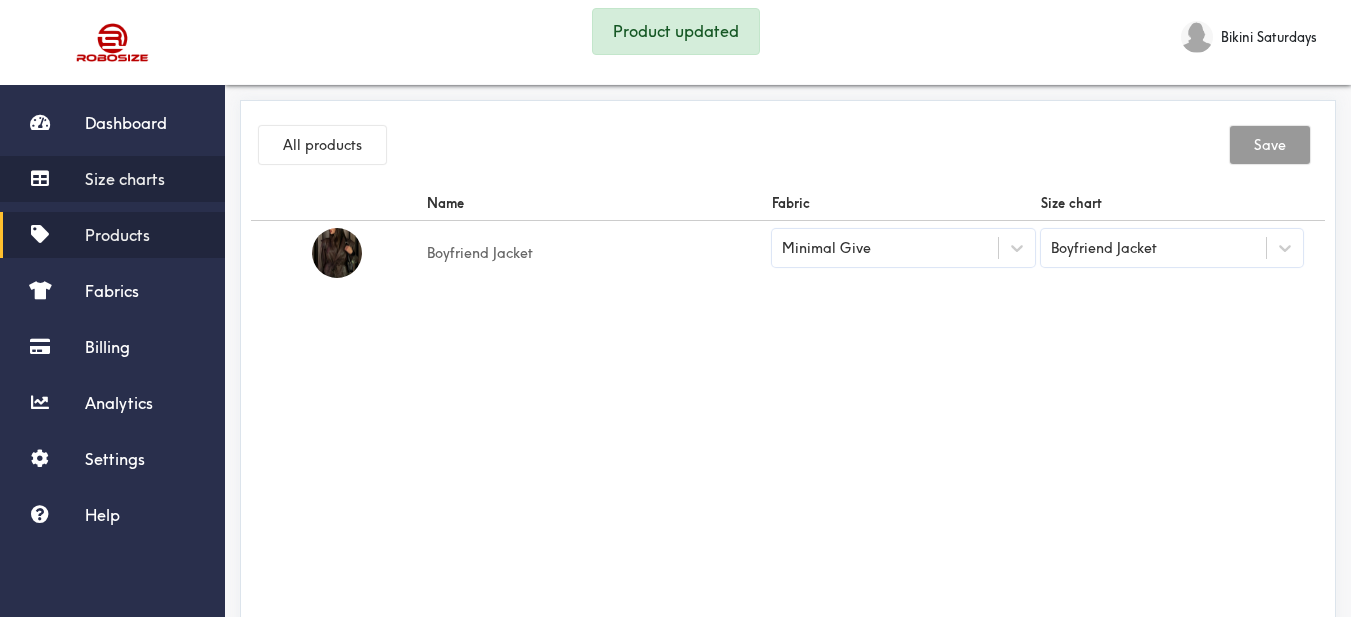 drag, startPoint x: 115, startPoint y: 179, endPoint x: 128, endPoint y: 160, distance: 23.021729 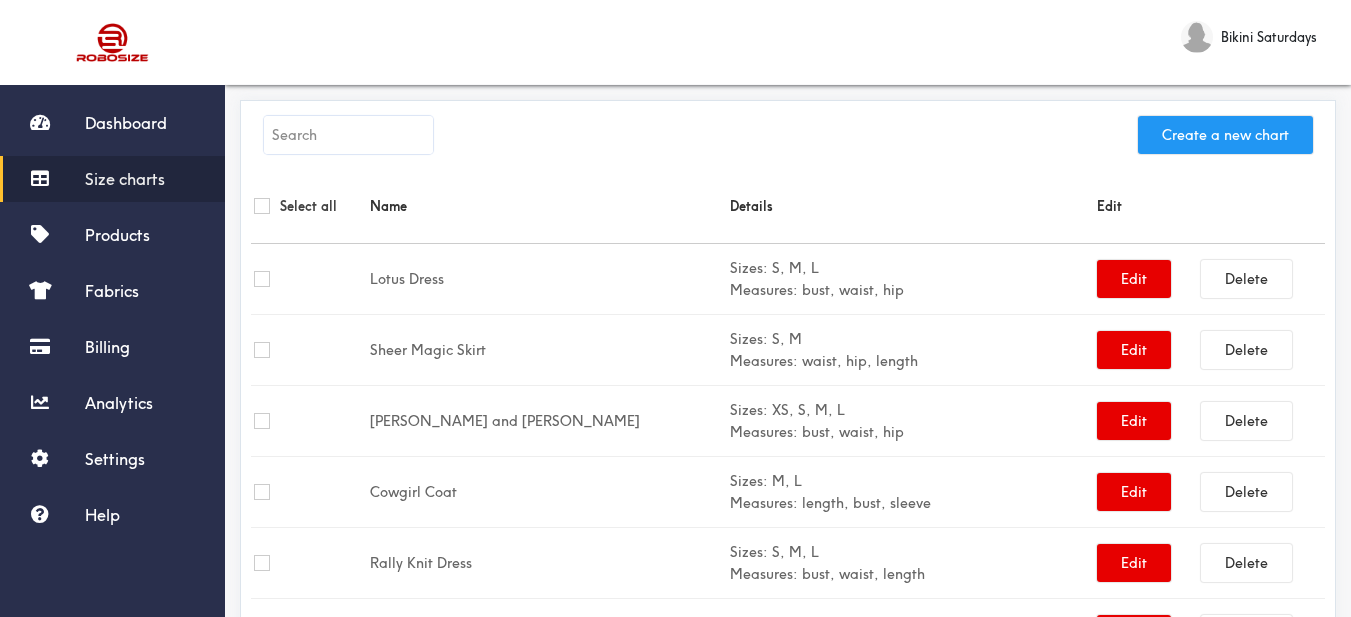 click on "Create a new chart" at bounding box center (1225, 135) 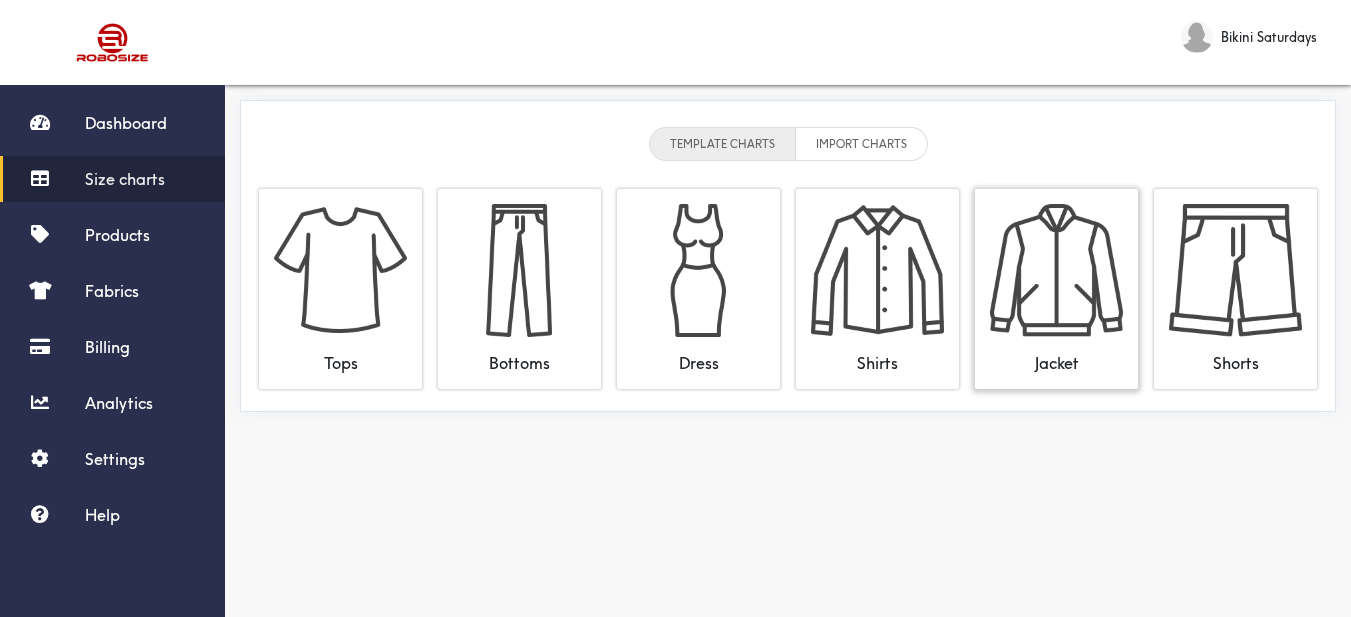 click at bounding box center [1056, 270] 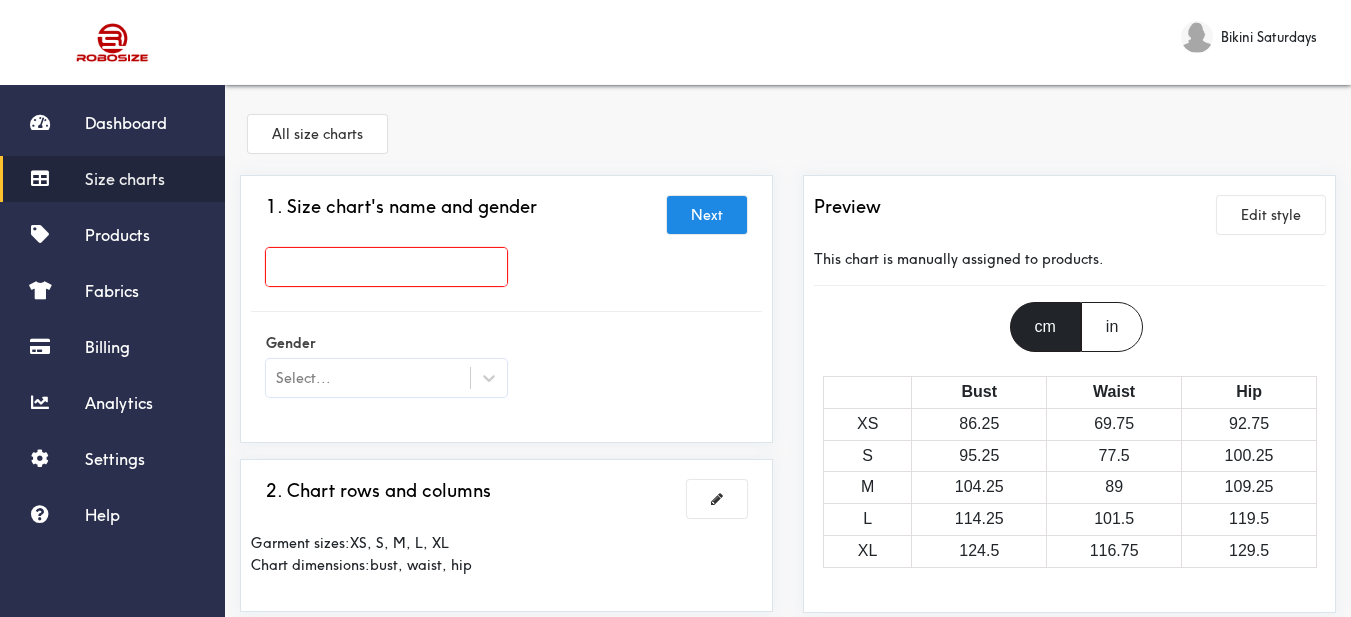 click at bounding box center [386, 267] 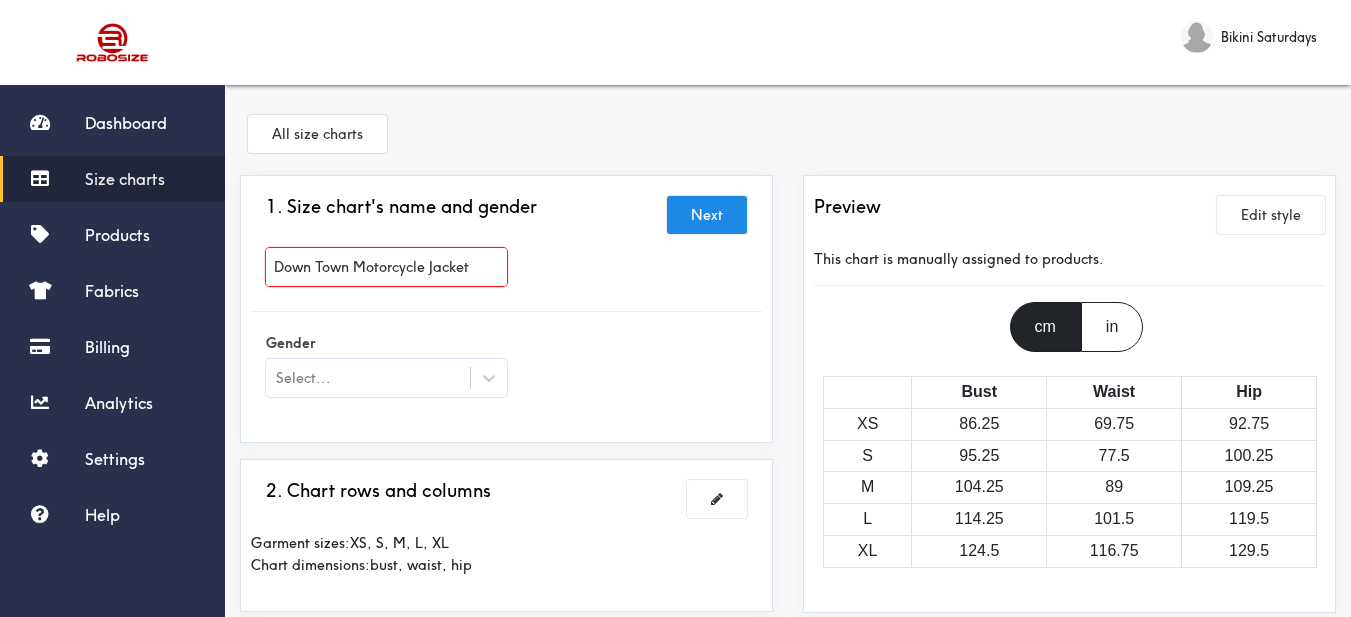 type on "Down Town Motorcycle Jacket" 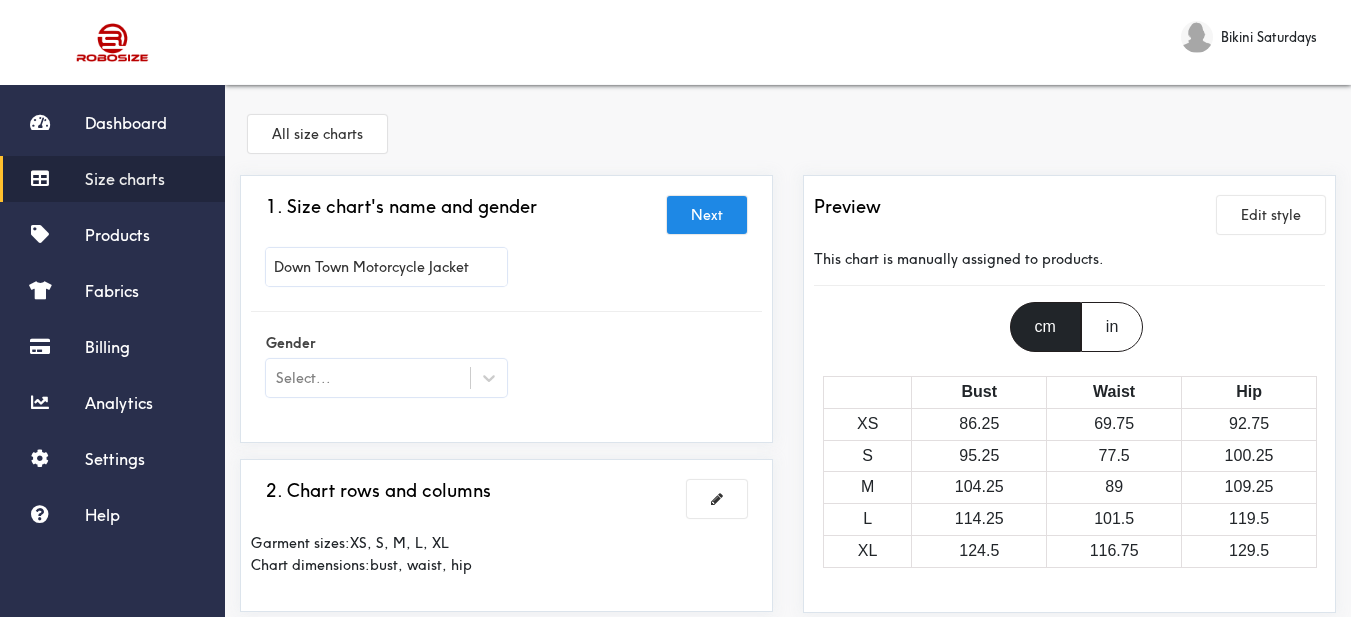 click on "Down Town Motorcycle Jacket" at bounding box center [506, 272] 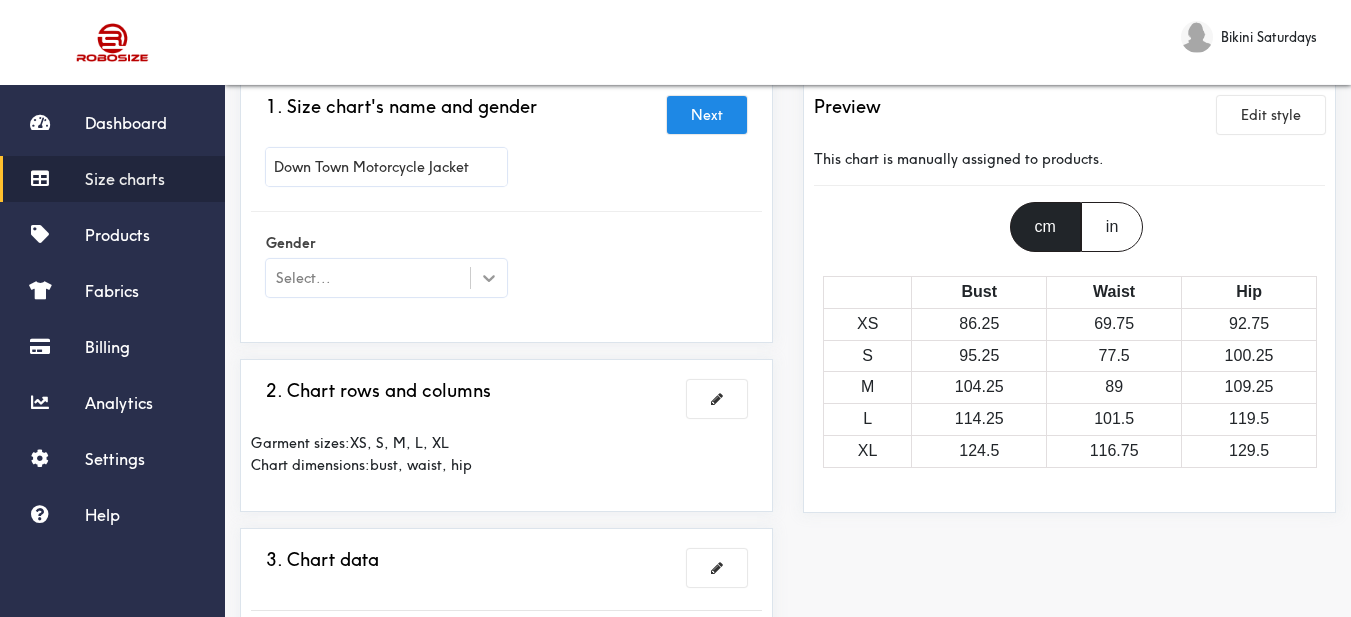 drag, startPoint x: 490, startPoint y: 279, endPoint x: 478, endPoint y: 283, distance: 12.649111 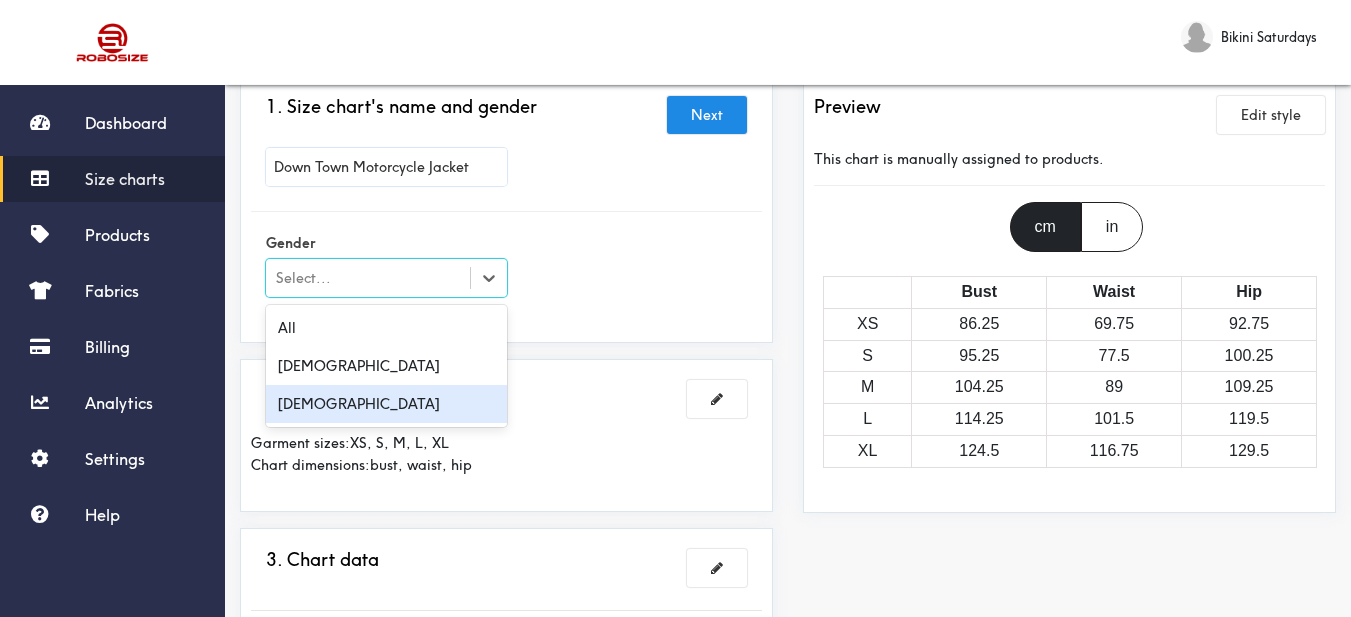 scroll, scrollTop: 200, scrollLeft: 0, axis: vertical 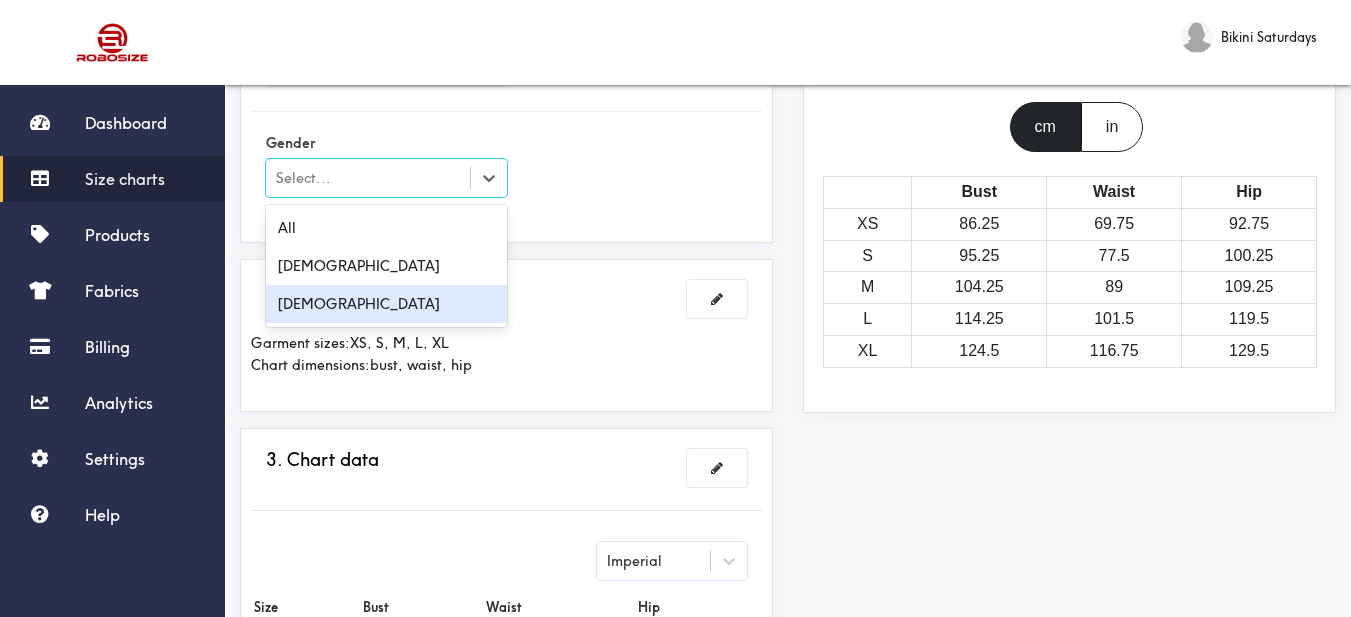 click on "[DEMOGRAPHIC_DATA]" at bounding box center [386, 304] 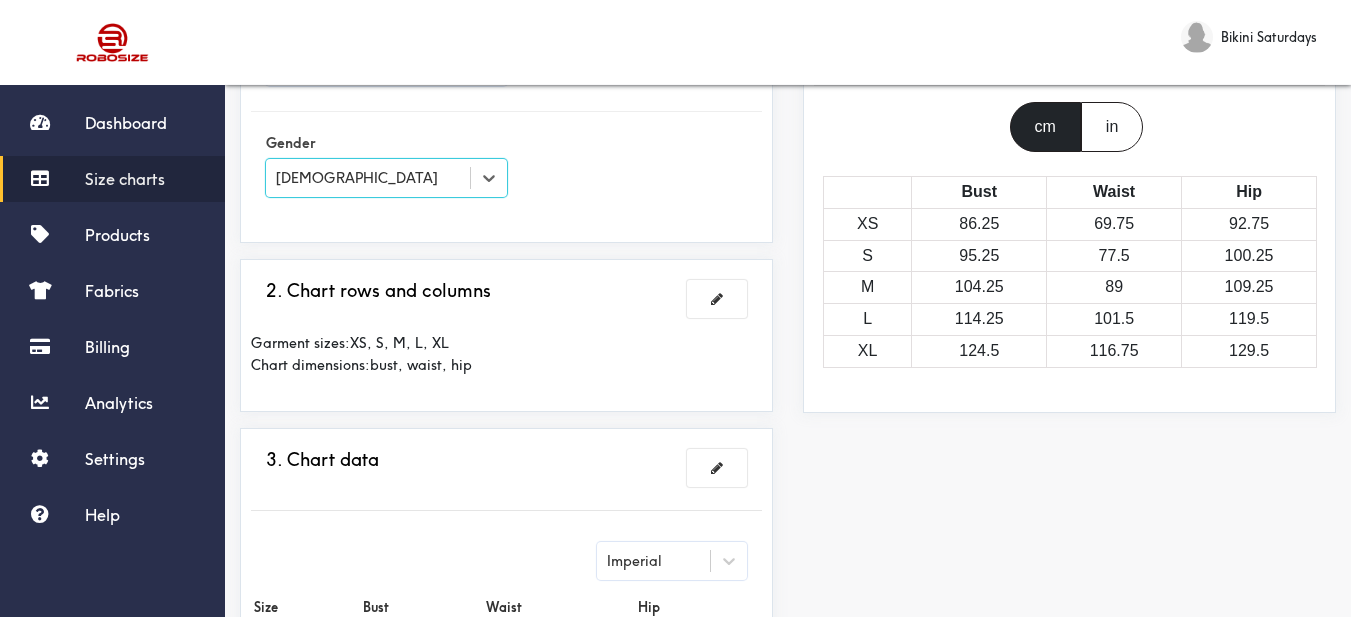 click on "1. Size chart's name and gender Next Down Town Motorcycle Jacket Gender option [DEMOGRAPHIC_DATA], selected.   Select is focused , press Down to open the menu,  [DEMOGRAPHIC_DATA]" at bounding box center [506, 109] 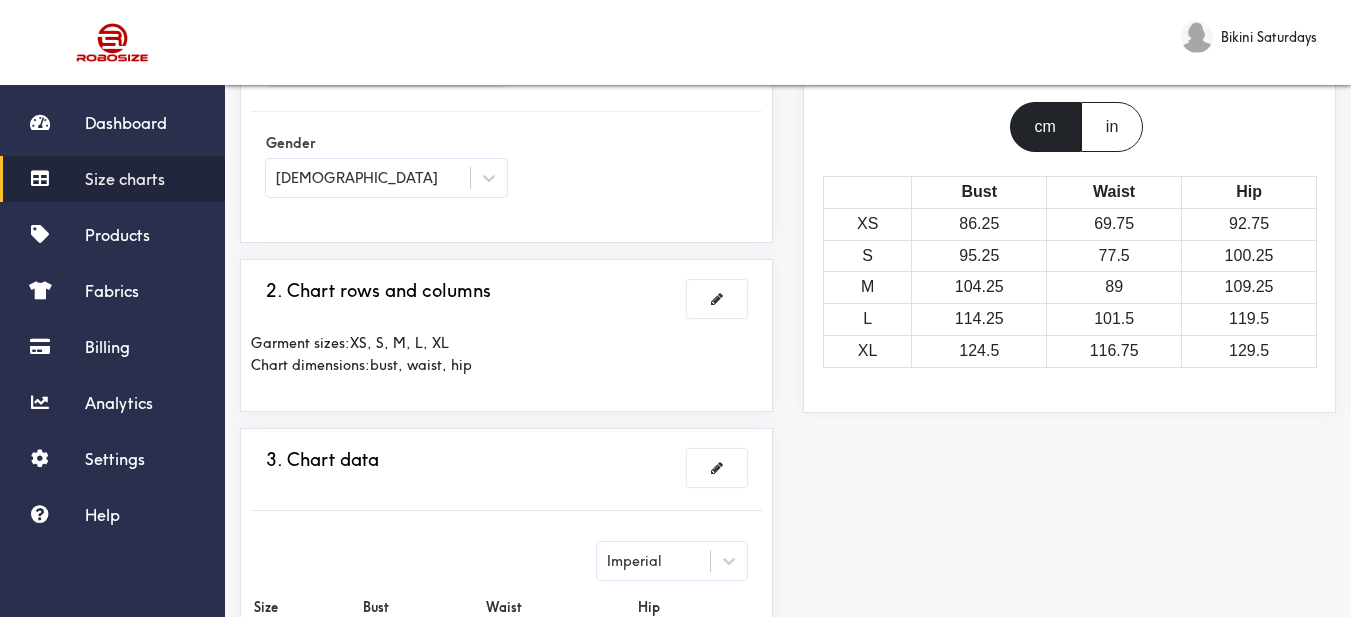 scroll, scrollTop: 100, scrollLeft: 0, axis: vertical 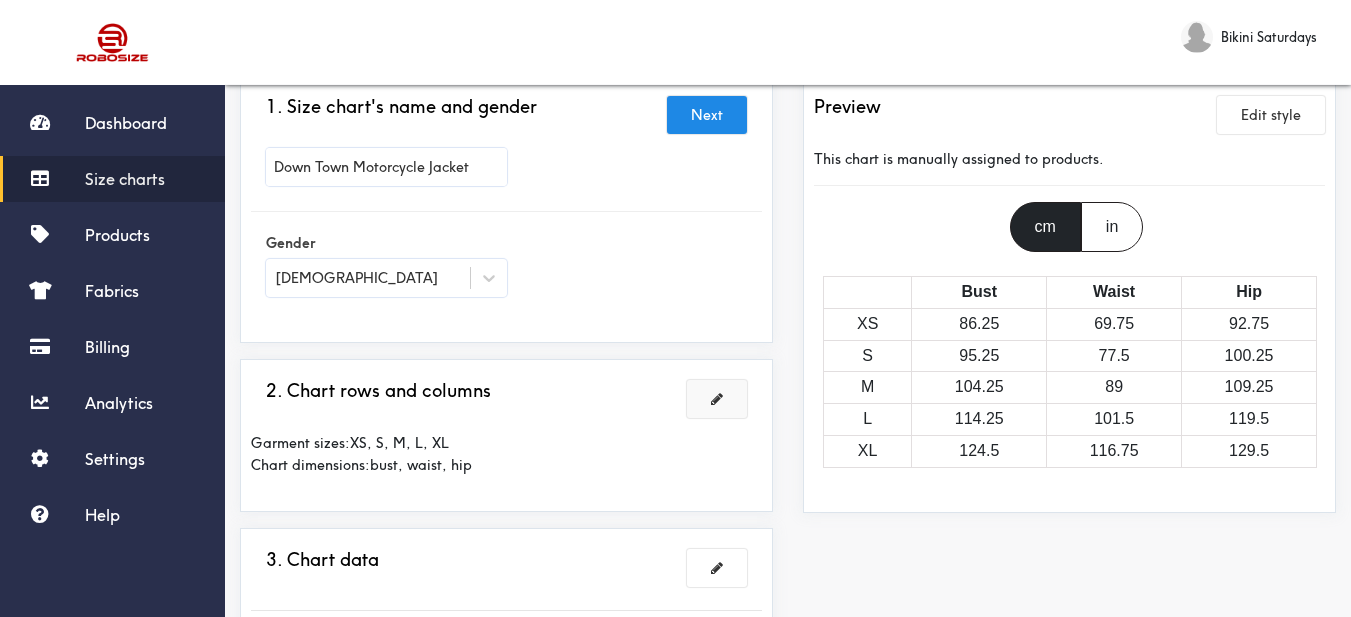 click at bounding box center [717, 399] 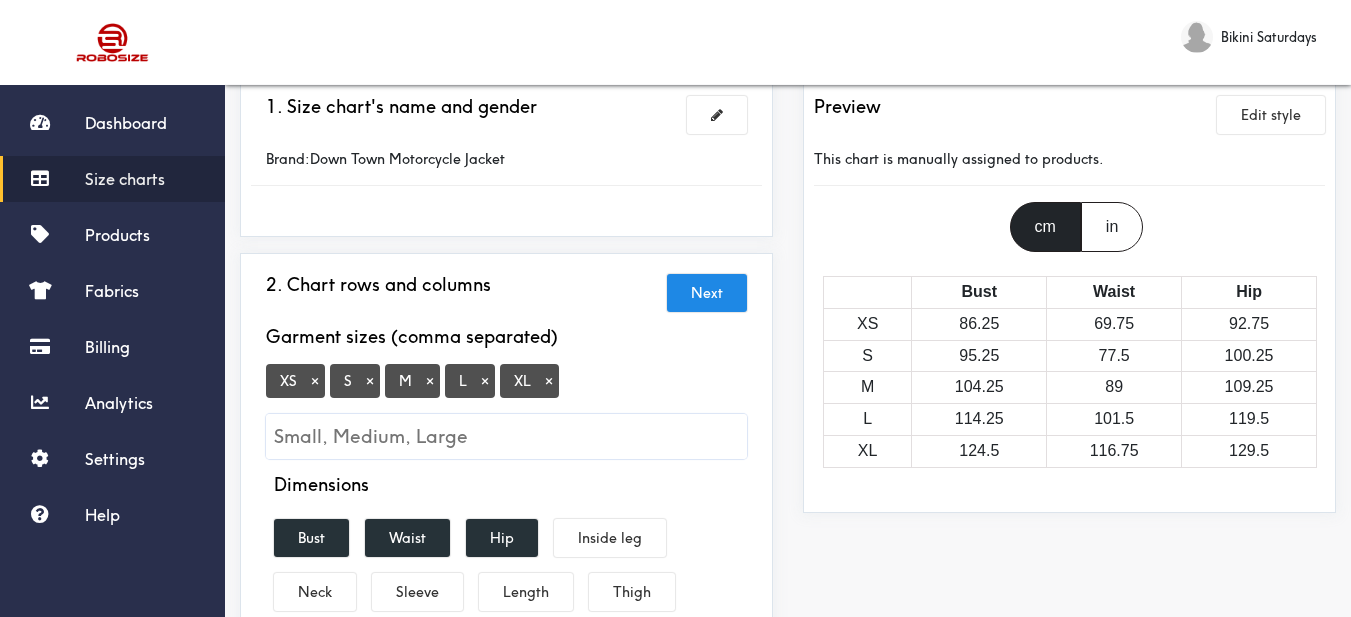 click on "×" at bounding box center (315, 381) 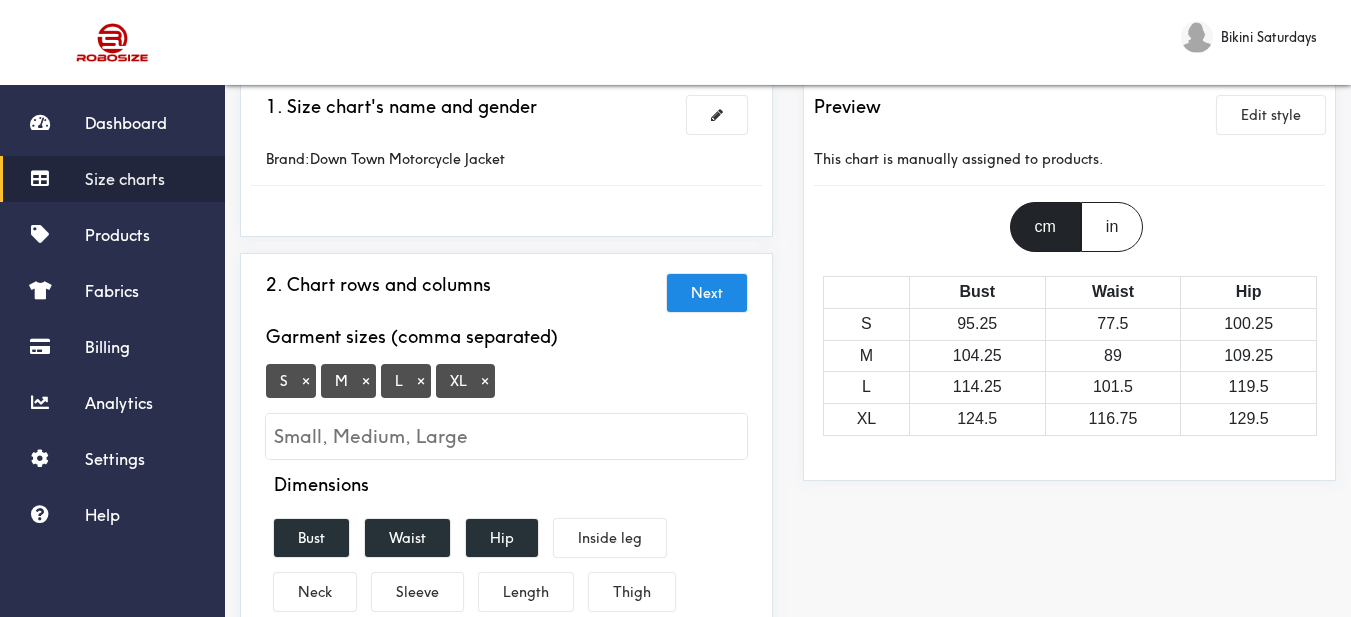 click on "×" at bounding box center [485, 381] 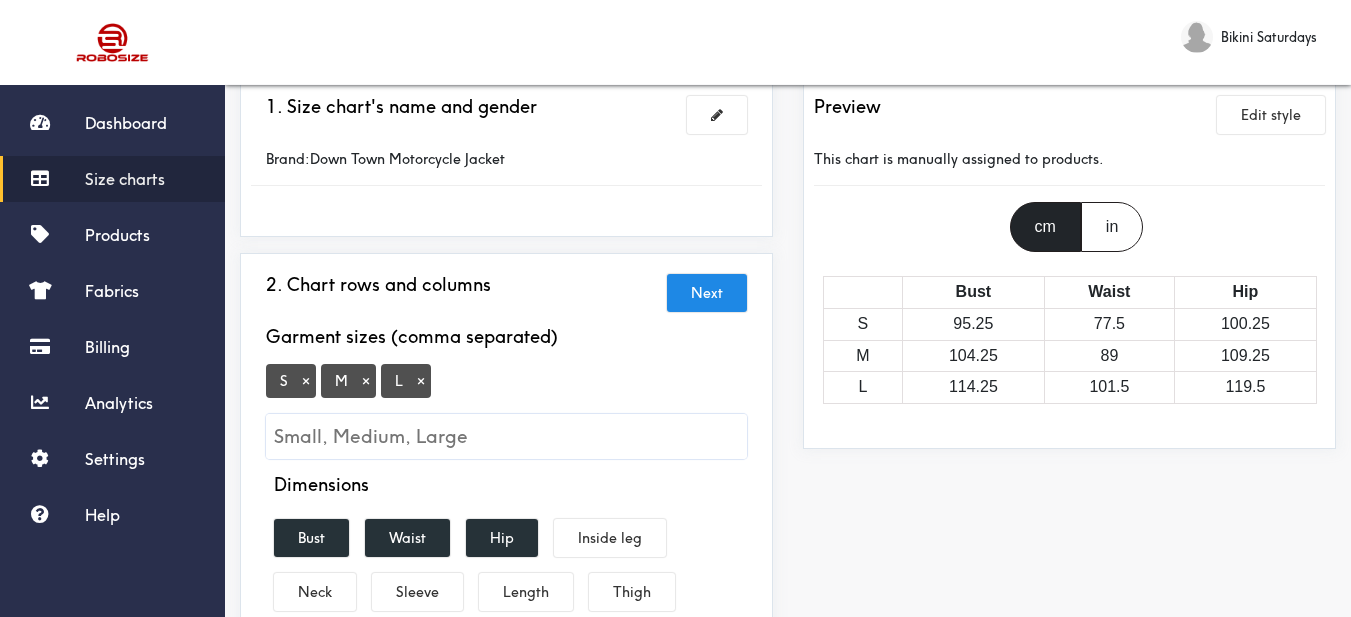 scroll, scrollTop: 200, scrollLeft: 0, axis: vertical 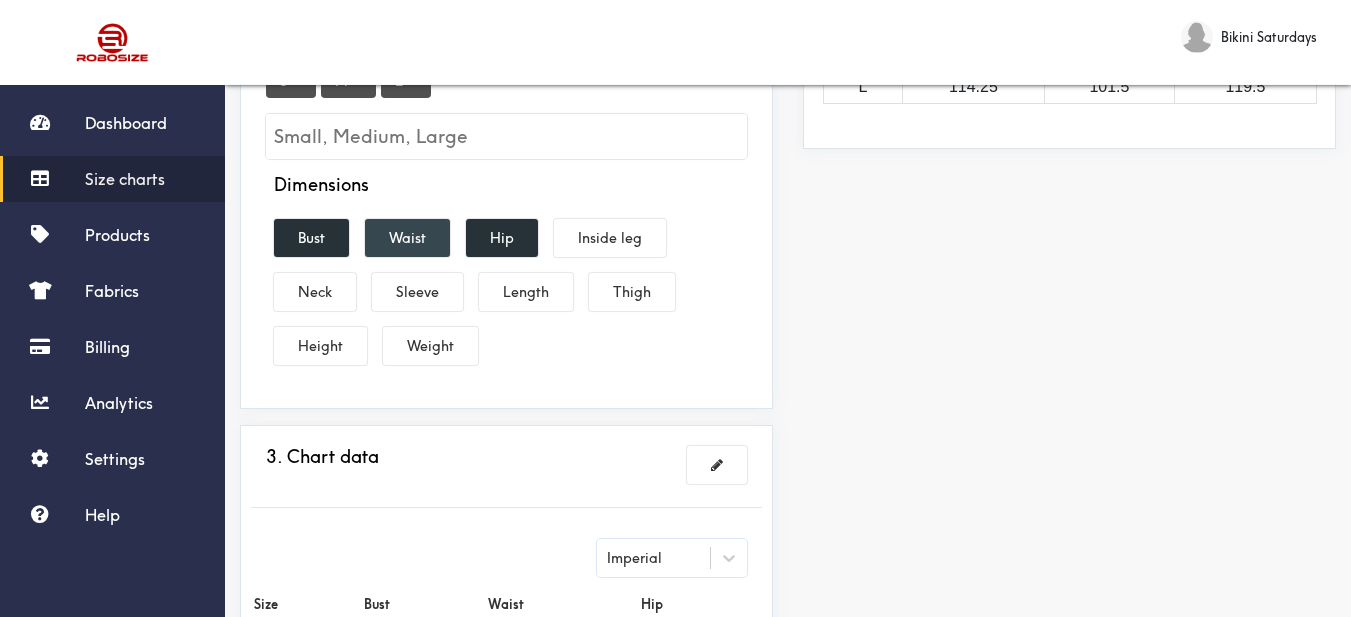 drag, startPoint x: 311, startPoint y: 252, endPoint x: 403, endPoint y: 246, distance: 92.19544 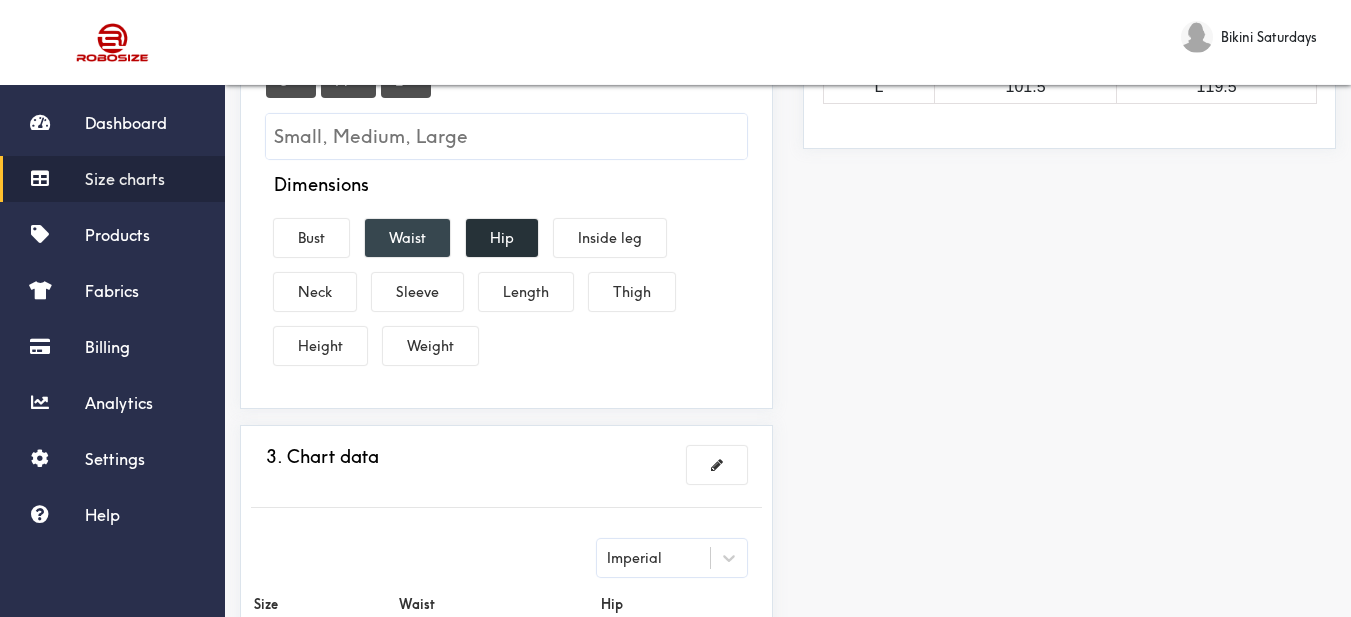click on "Waist" at bounding box center [407, 238] 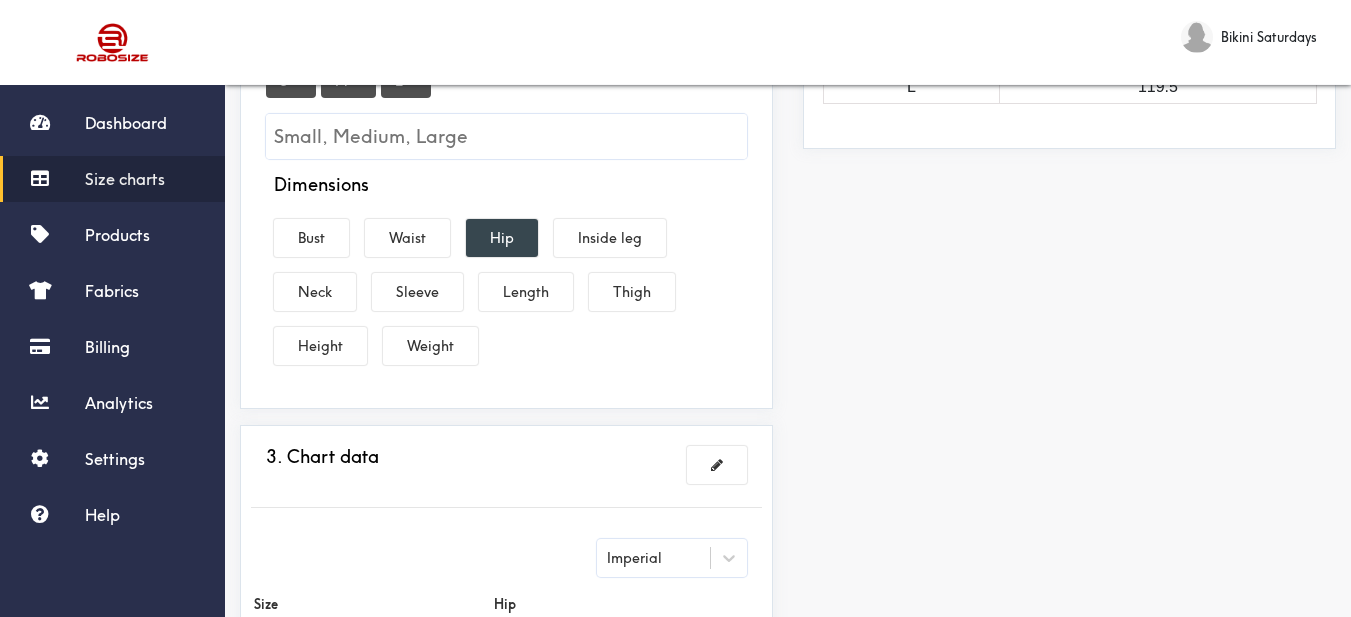 click on "Hip" at bounding box center (502, 238) 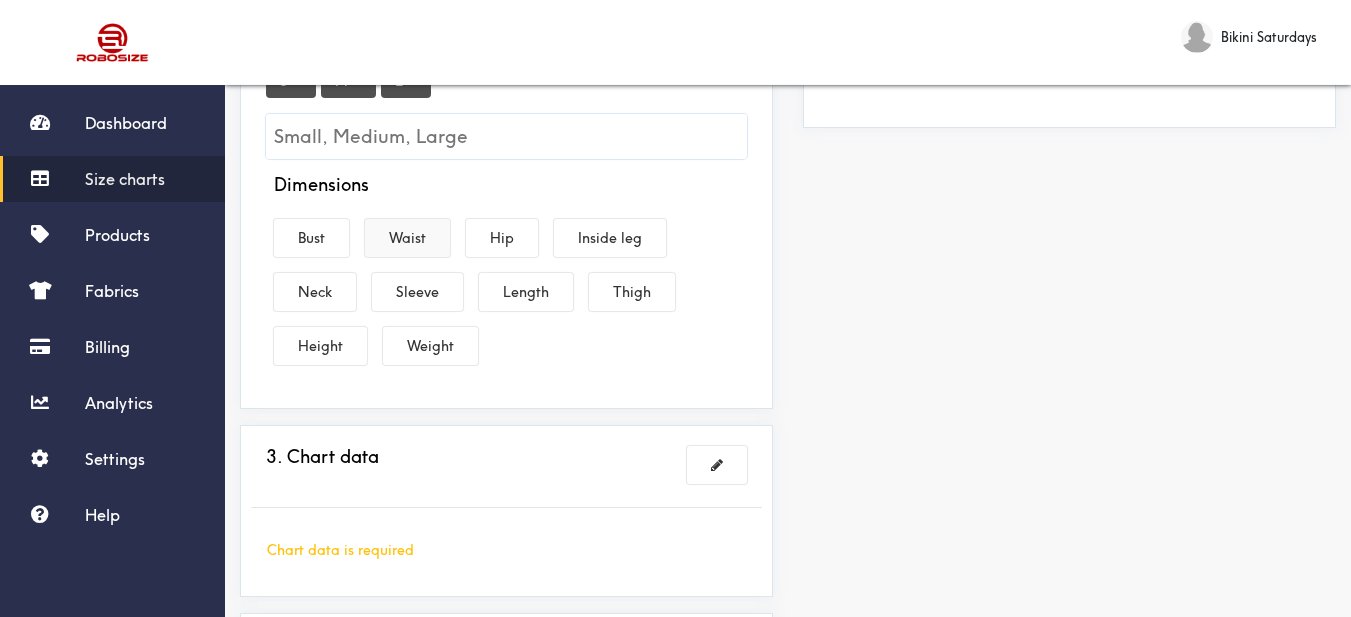 drag, startPoint x: 418, startPoint y: 310, endPoint x: 381, endPoint y: 277, distance: 49.57822 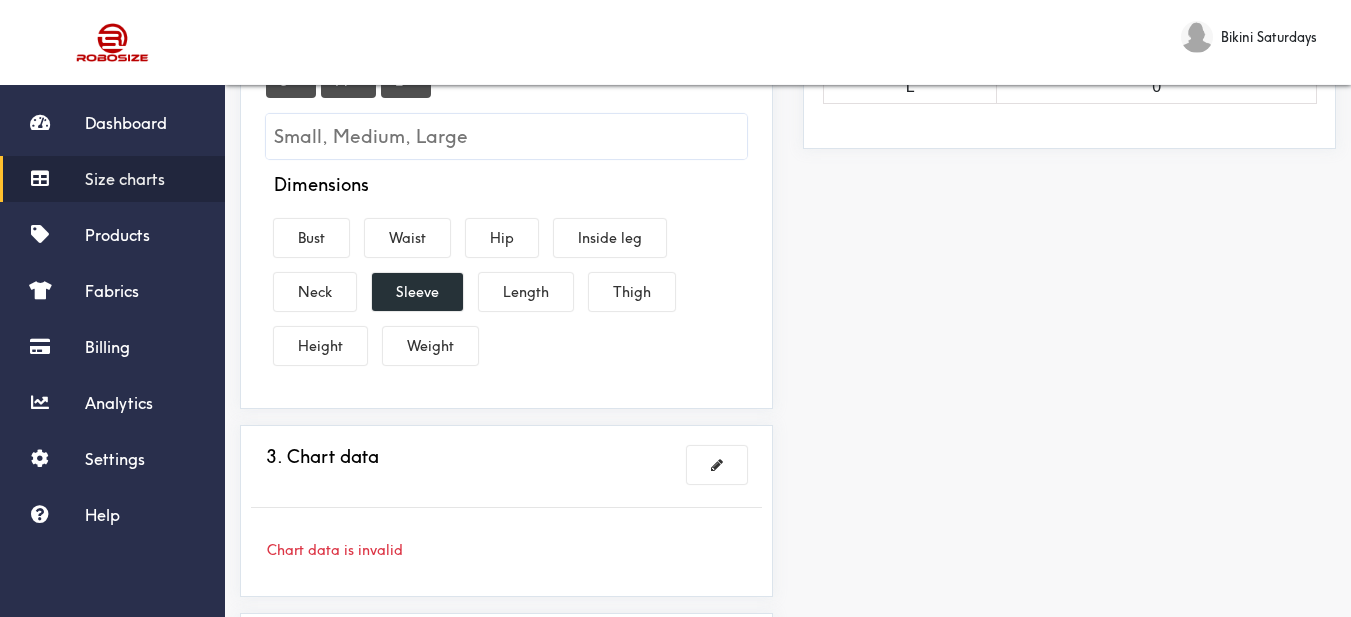 drag, startPoint x: 301, startPoint y: 258, endPoint x: 473, endPoint y: 302, distance: 177.53873 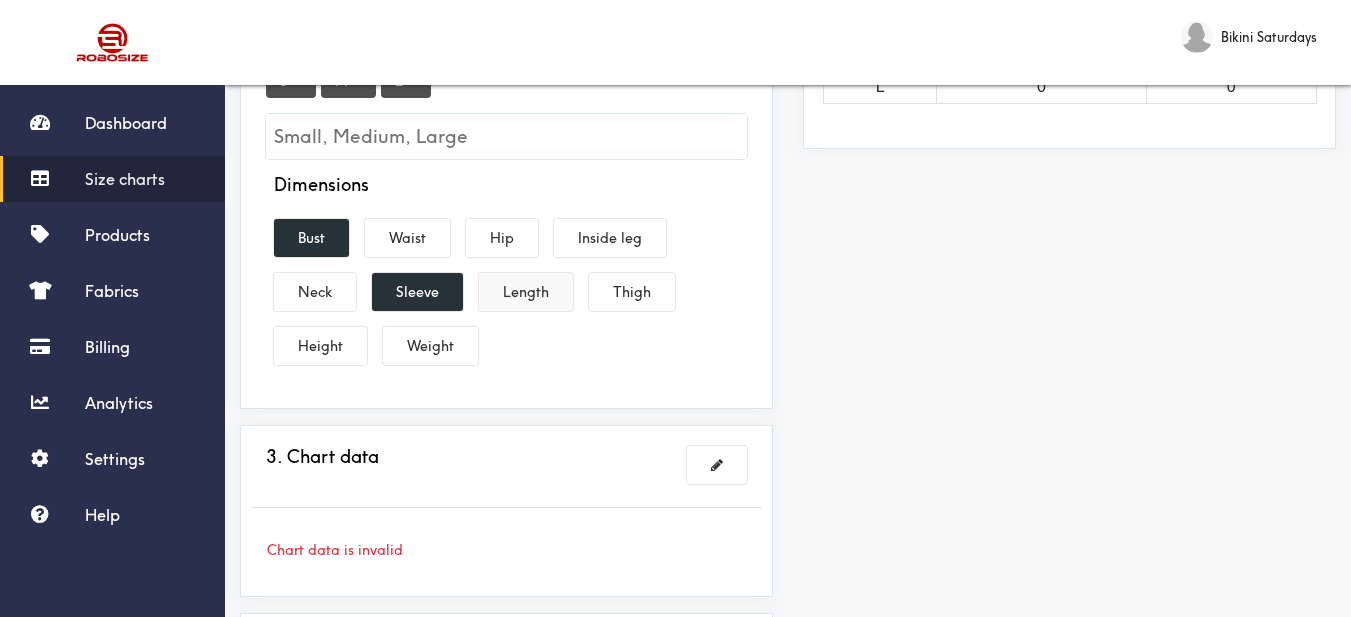 drag, startPoint x: 519, startPoint y: 311, endPoint x: 510, endPoint y: 28, distance: 283.14307 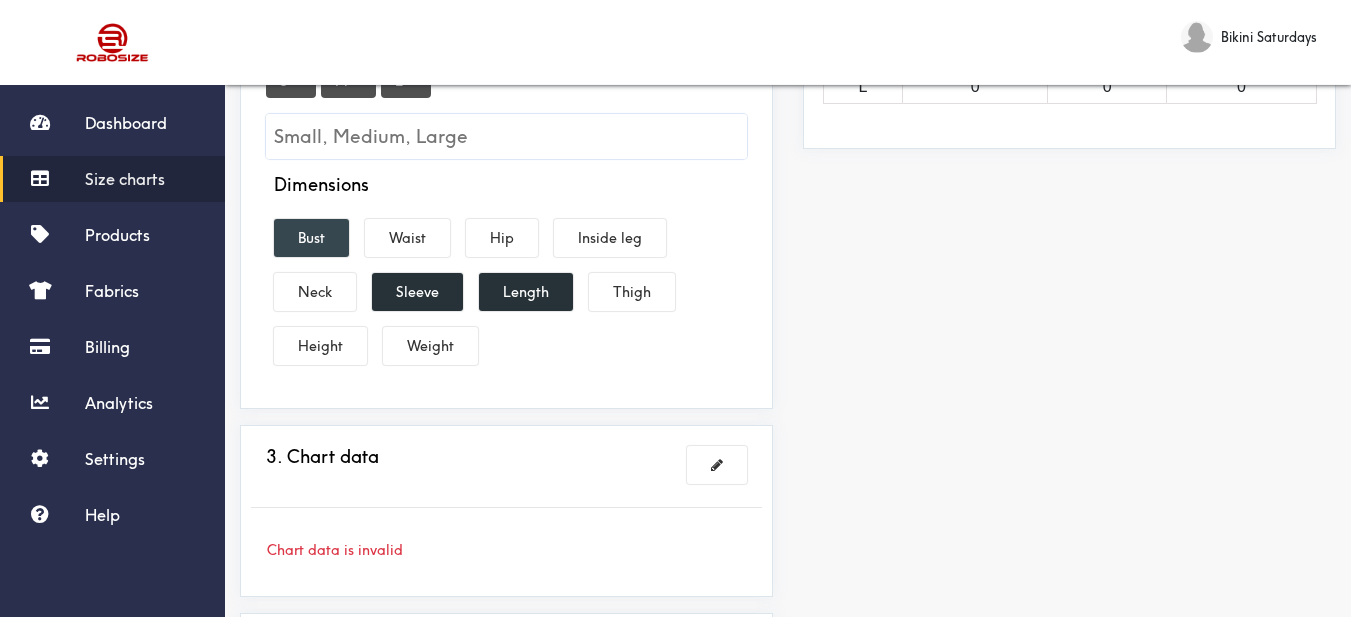 click on "Bust" at bounding box center [311, 238] 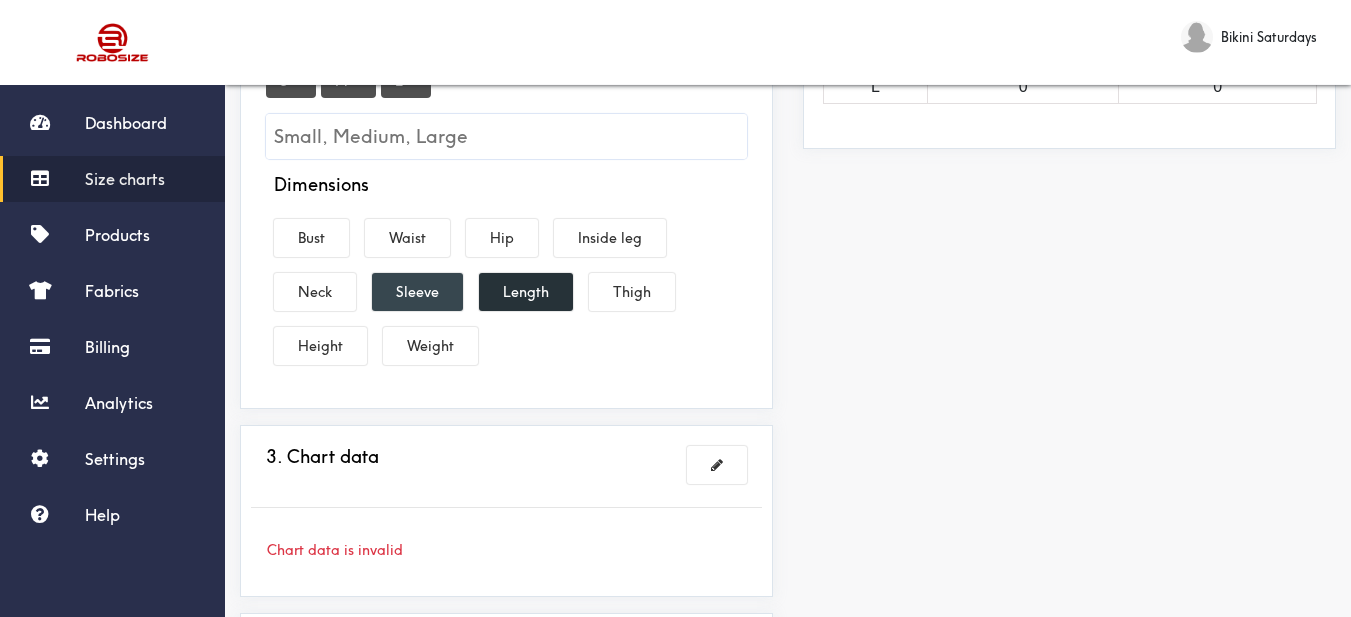 click on "Sleeve" at bounding box center (417, 292) 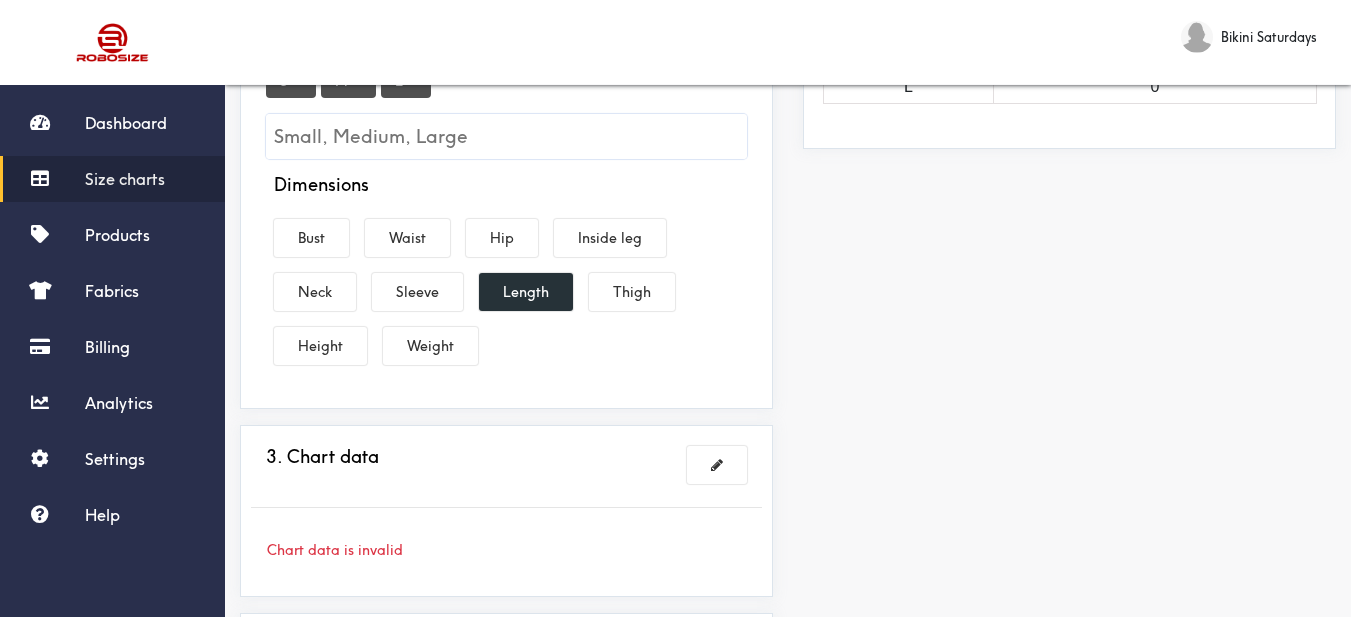 drag, startPoint x: 527, startPoint y: 317, endPoint x: 587, endPoint y: 383, distance: 89.19641 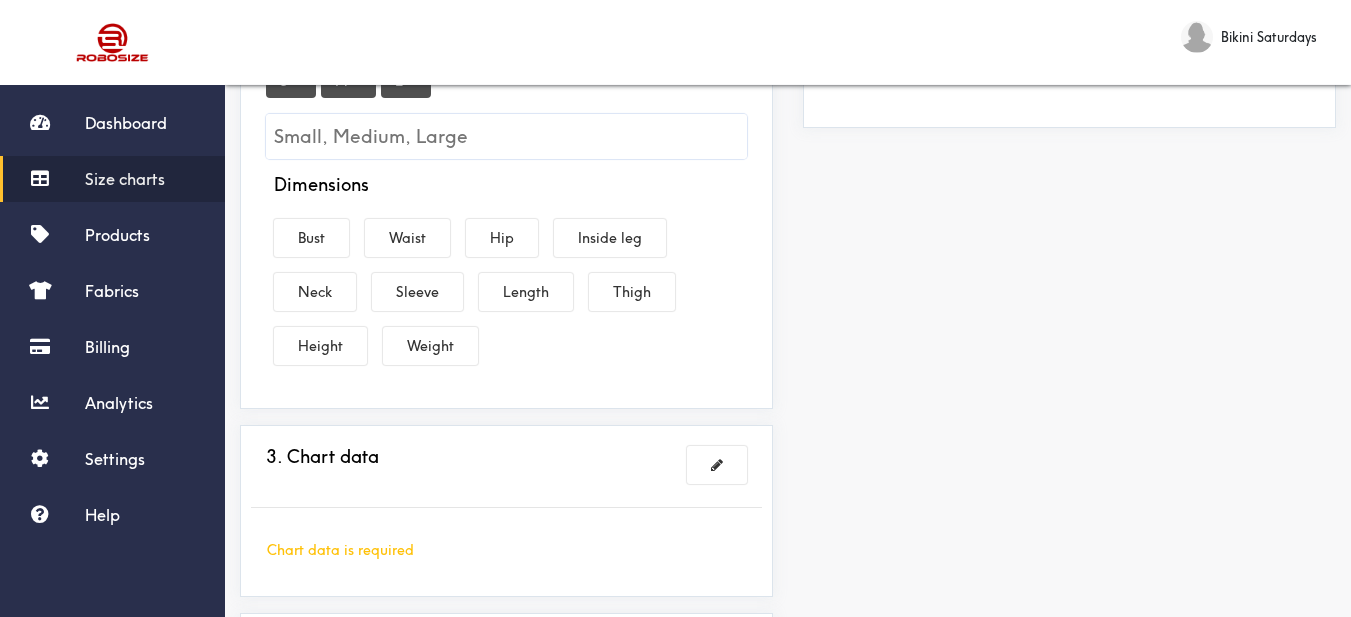 click on "Dimensions Bust Waist Hip Inside leg Neck Sleeve Length Thigh Height Weight" at bounding box center [506, 273] 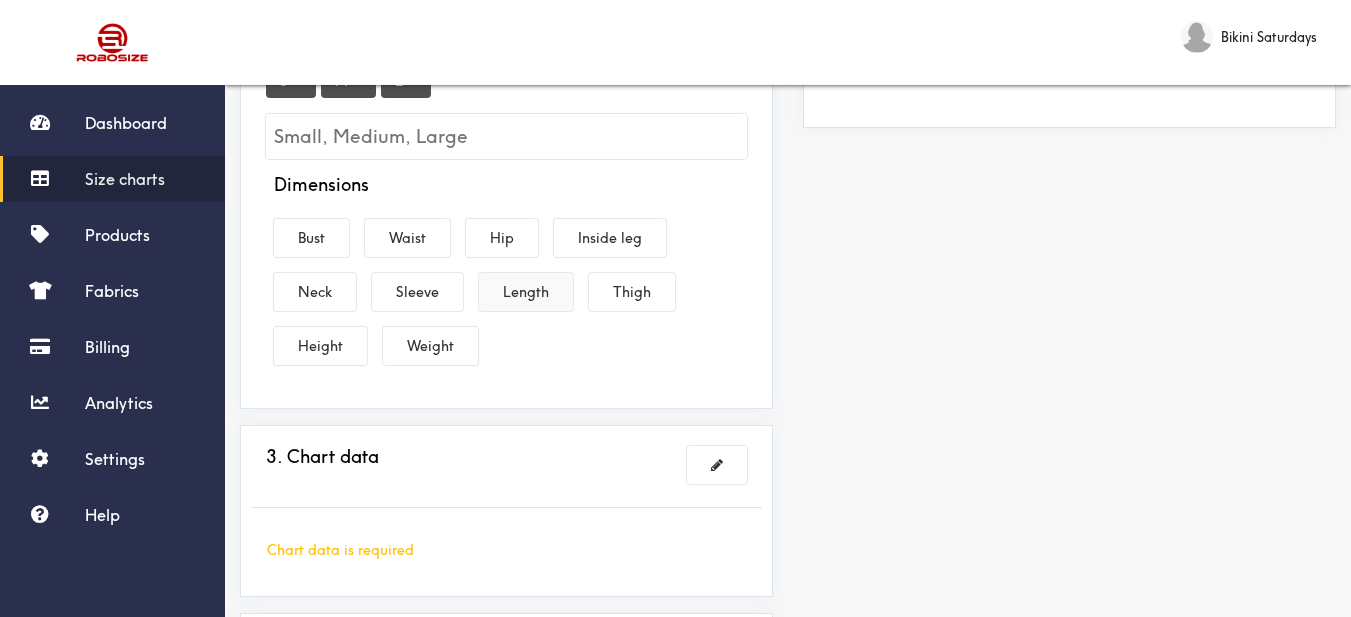 drag, startPoint x: 528, startPoint y: 325, endPoint x: 496, endPoint y: 309, distance: 35.77709 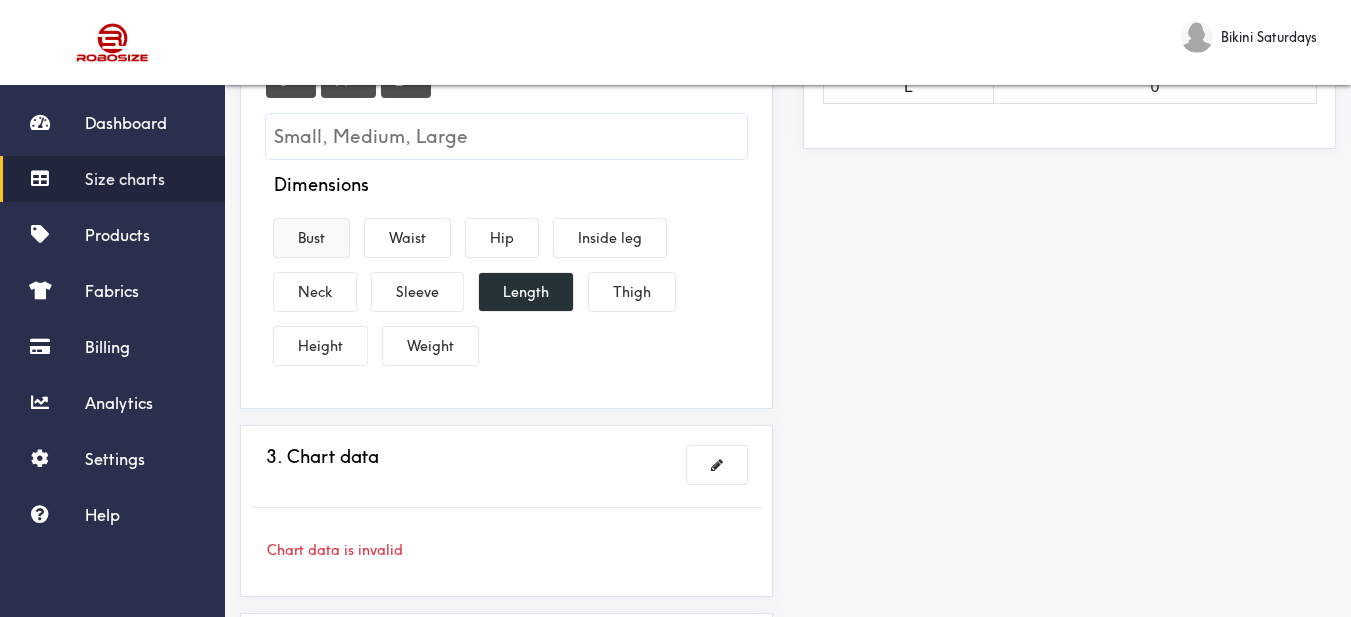 drag, startPoint x: 319, startPoint y: 254, endPoint x: 353, endPoint y: 273, distance: 38.948685 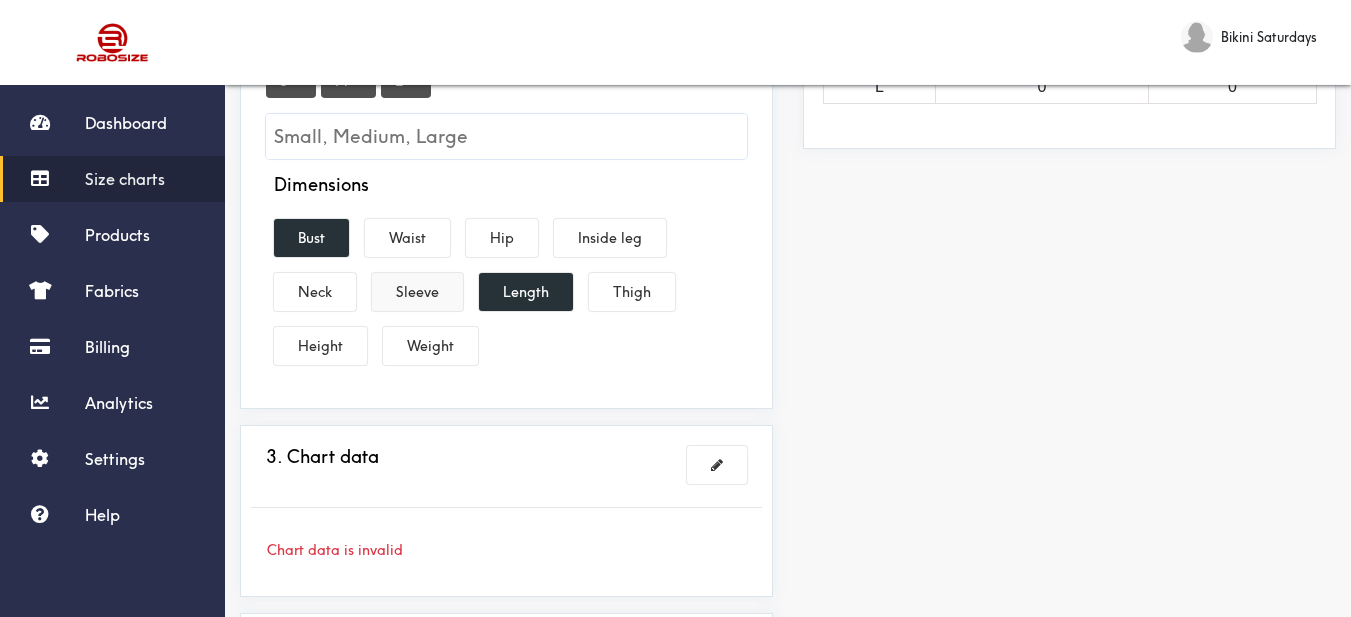 drag, startPoint x: 421, startPoint y: 302, endPoint x: 442, endPoint y: 304, distance: 21.095022 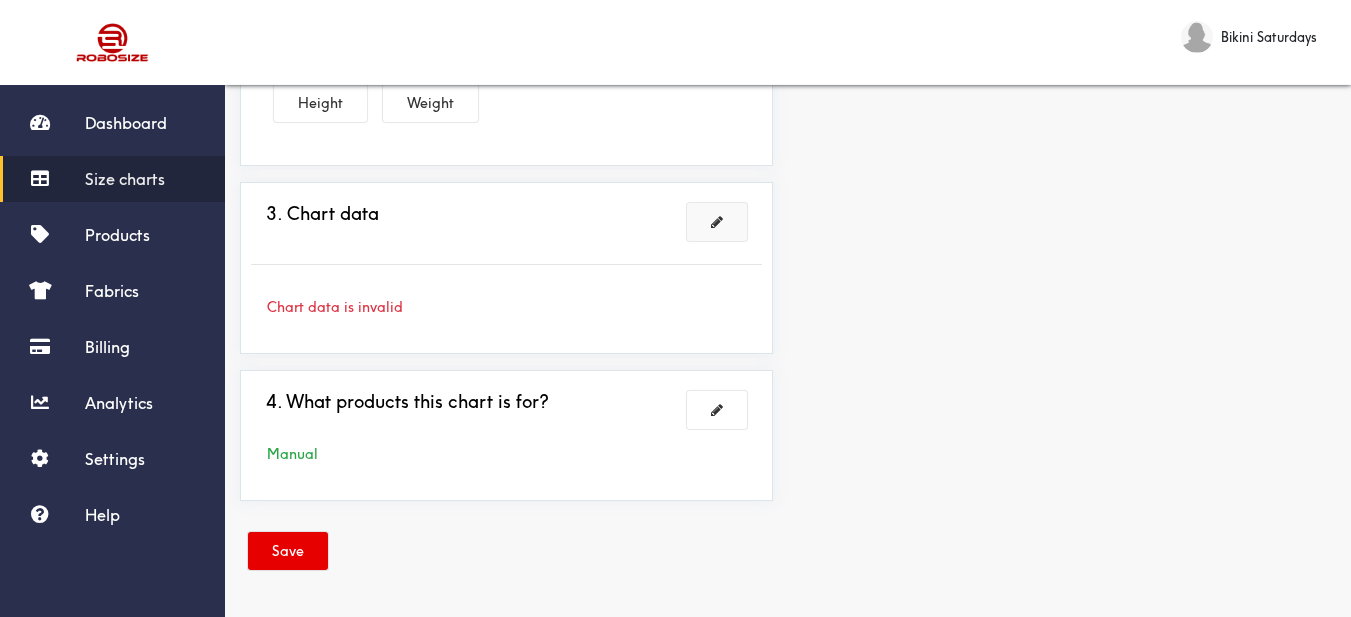 click at bounding box center [717, 222] 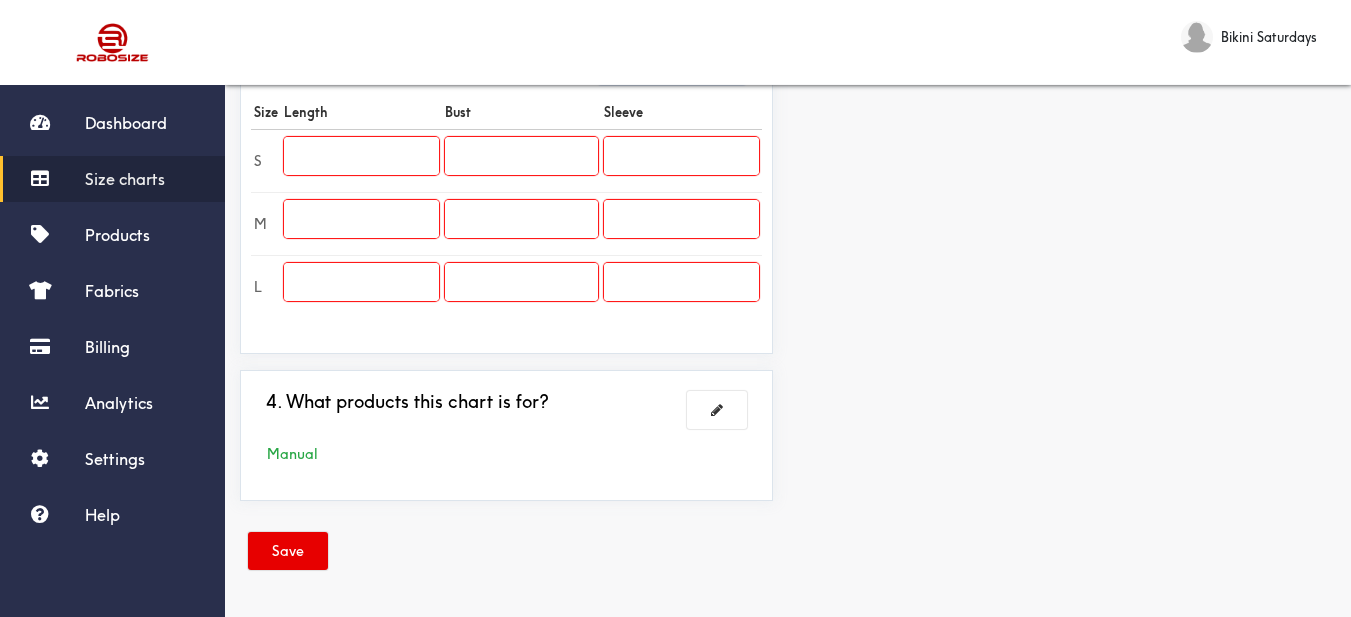 click at bounding box center (361, 160) 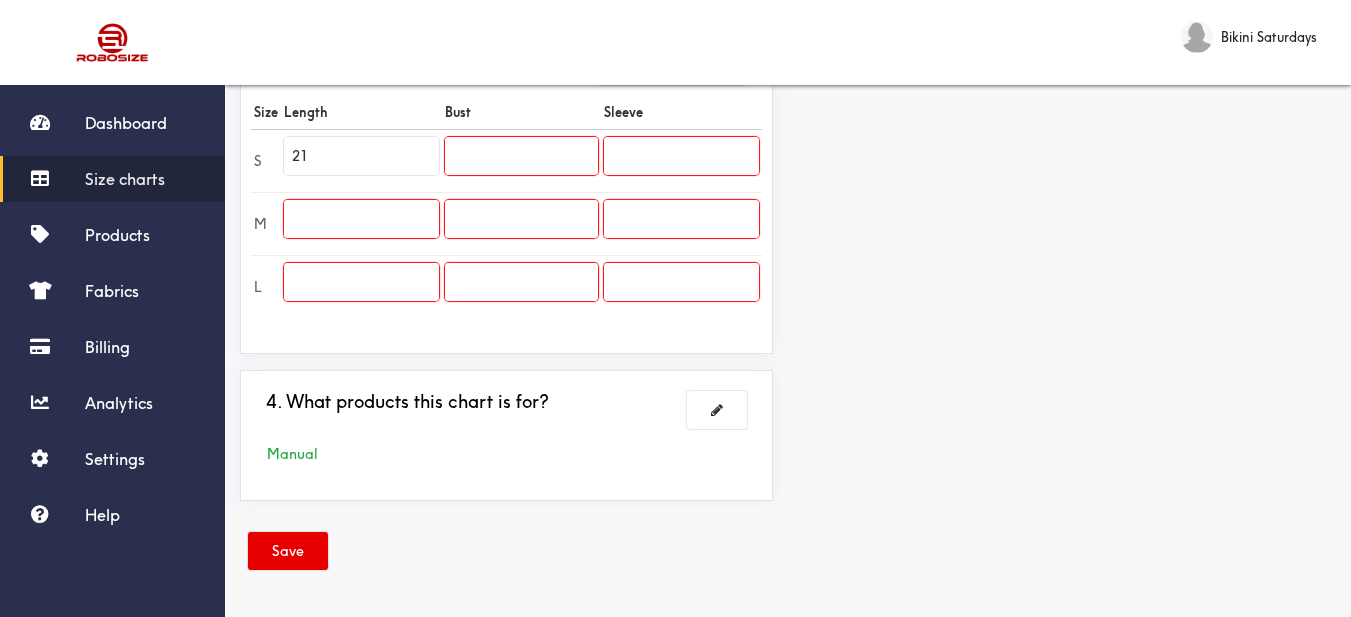 type on "21" 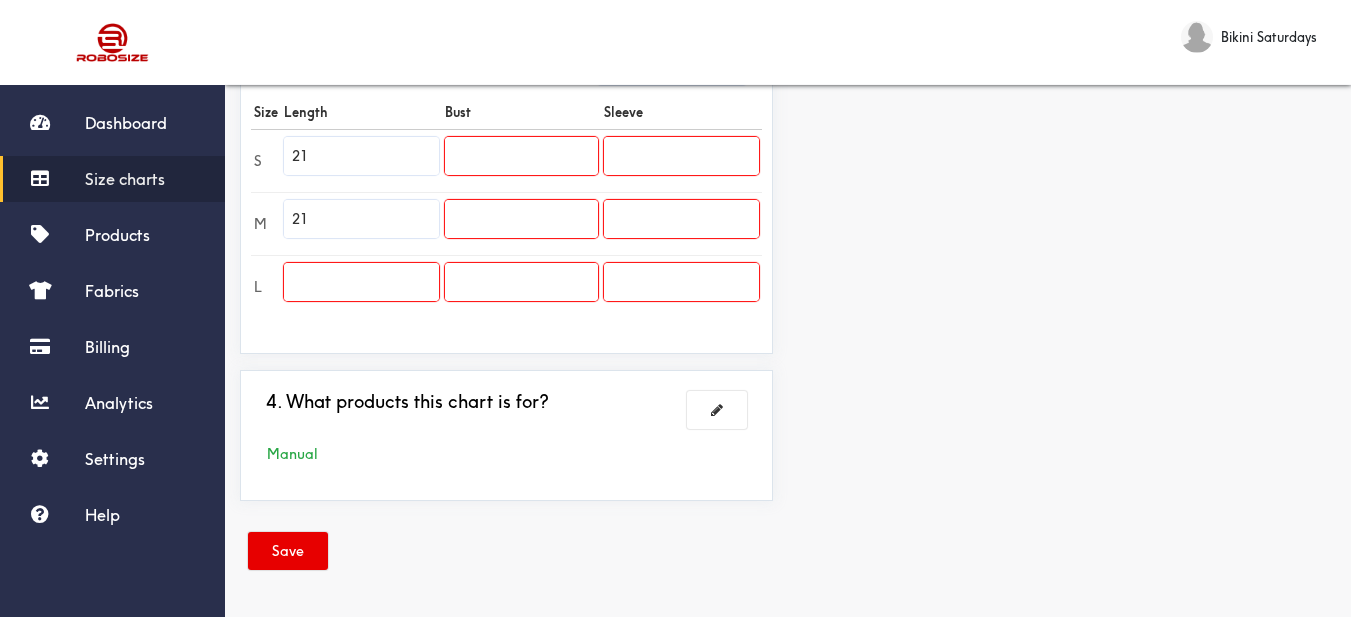 type on "21" 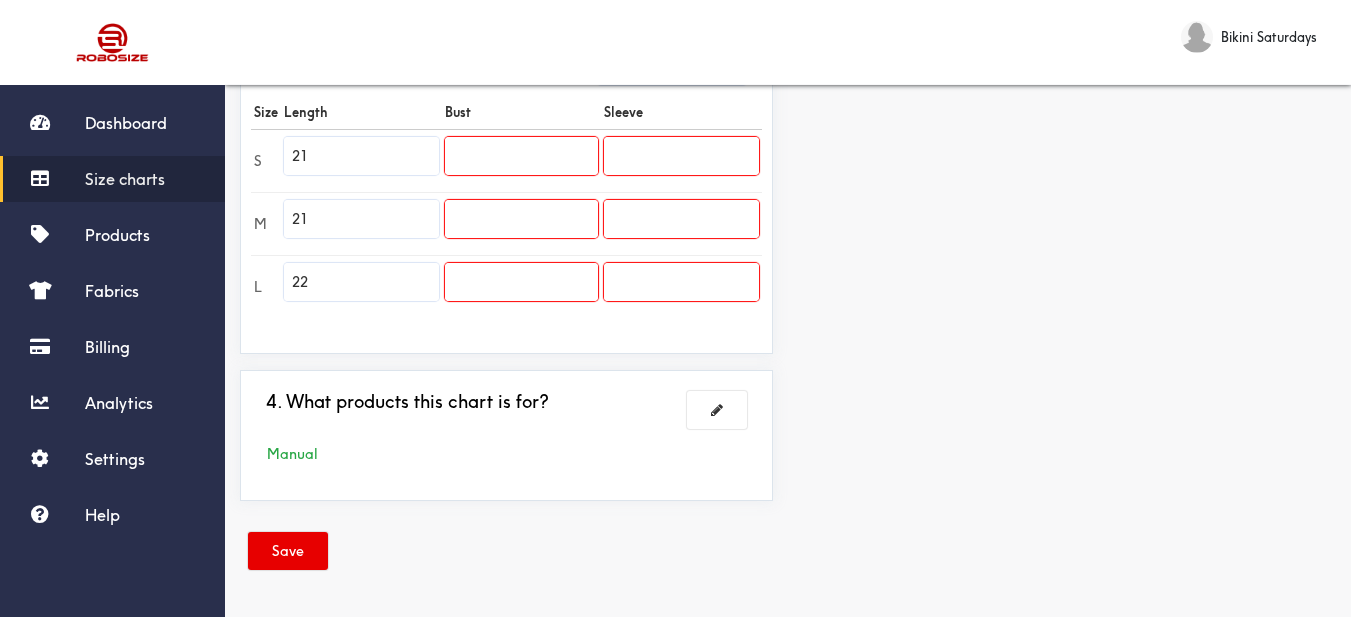 type on "22" 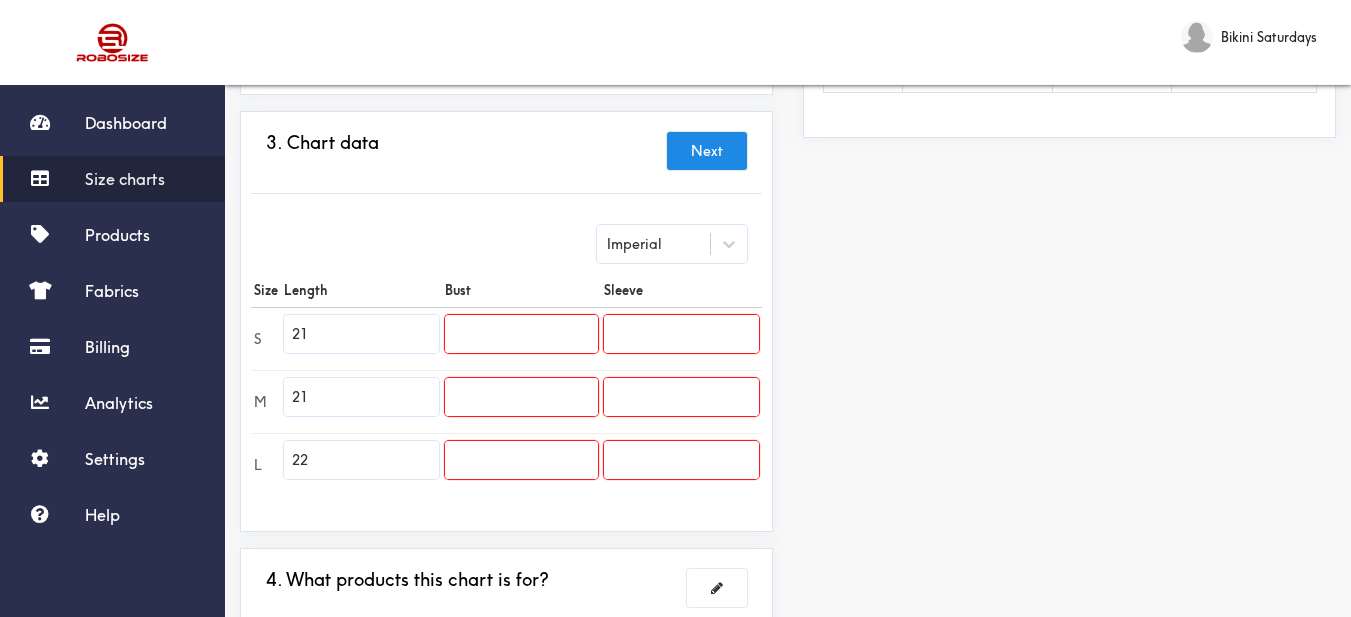 click at bounding box center [521, 334] 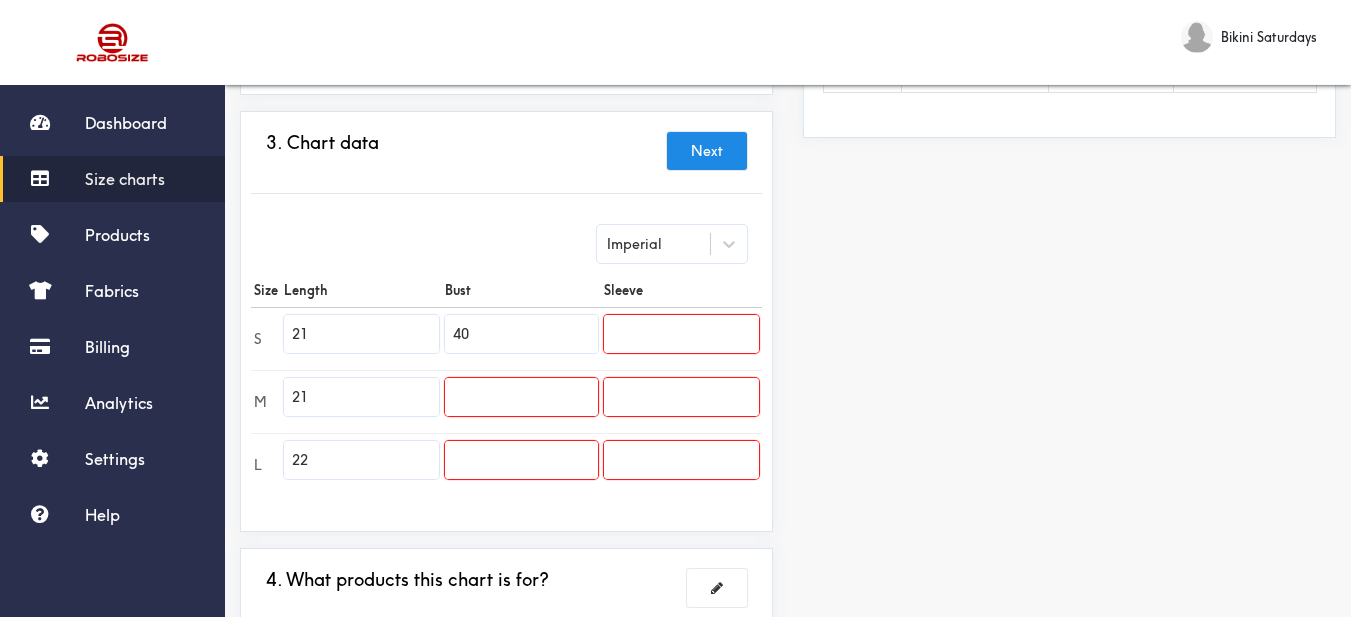 type on "40" 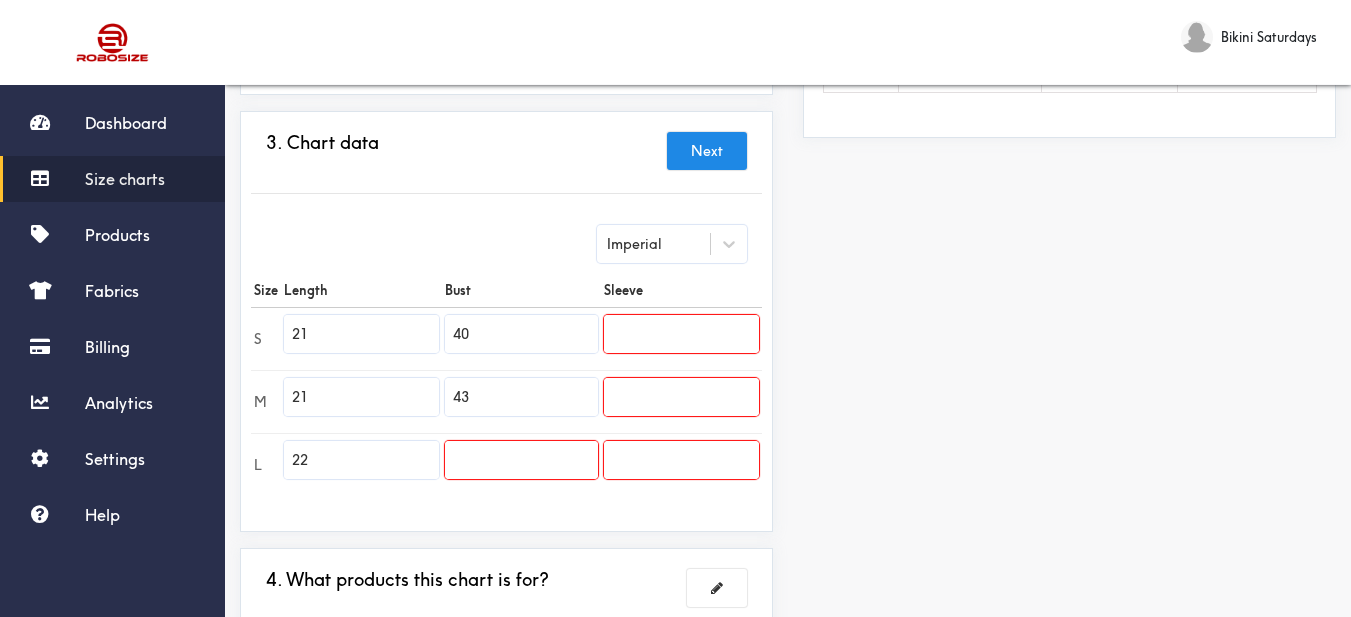 type on "43" 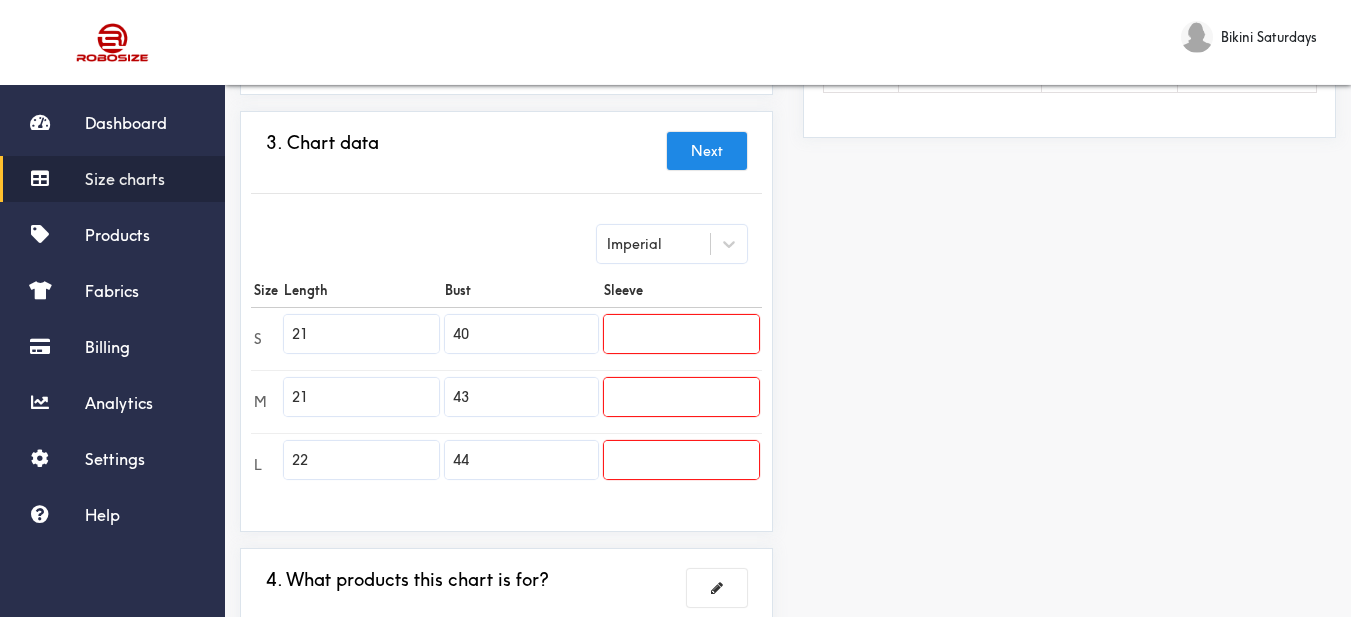 type on "44" 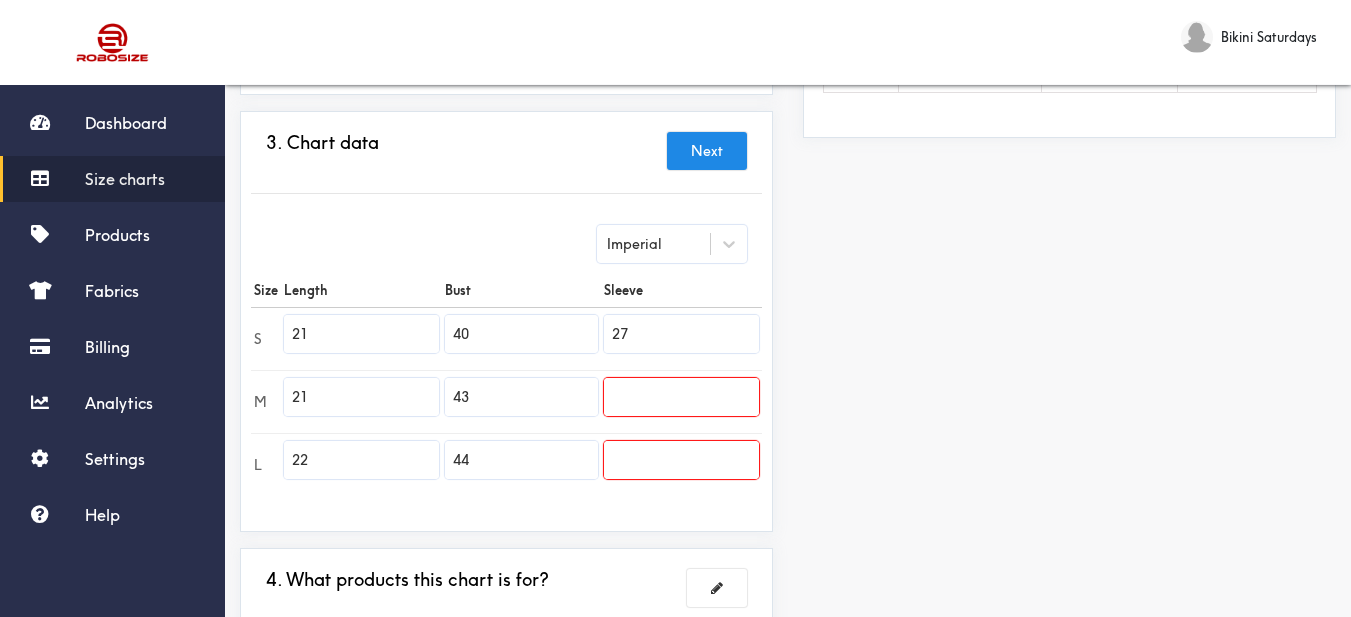type on "27" 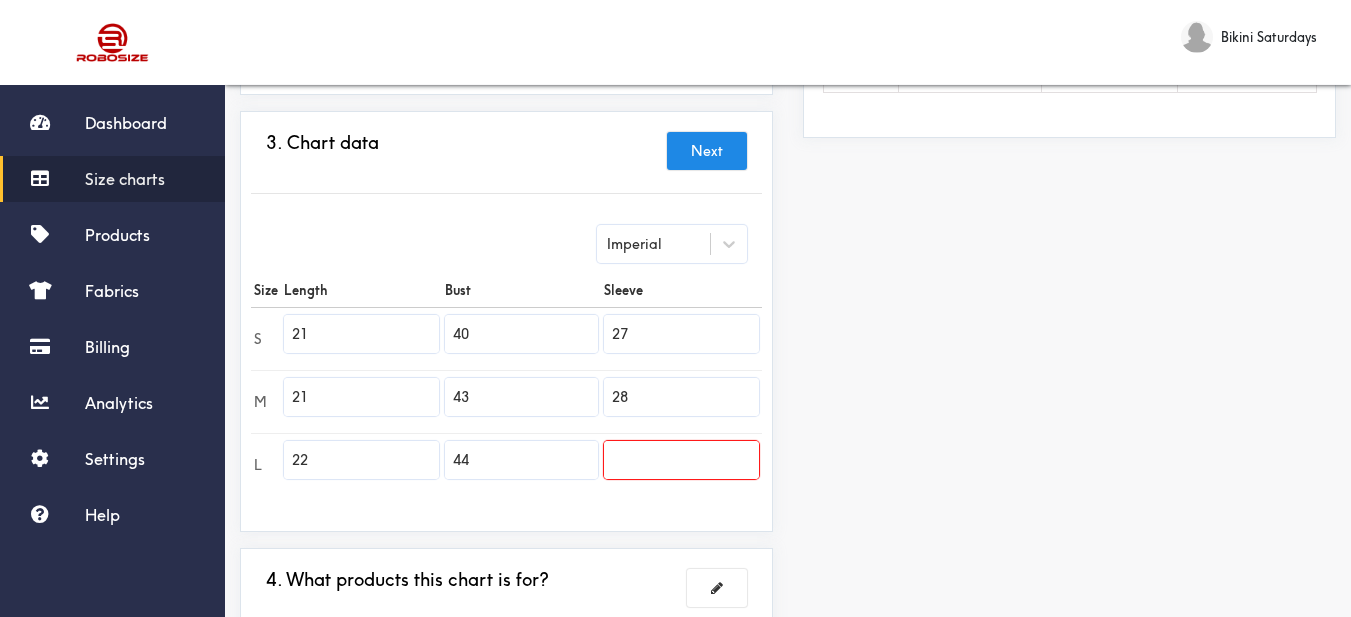 type on "28" 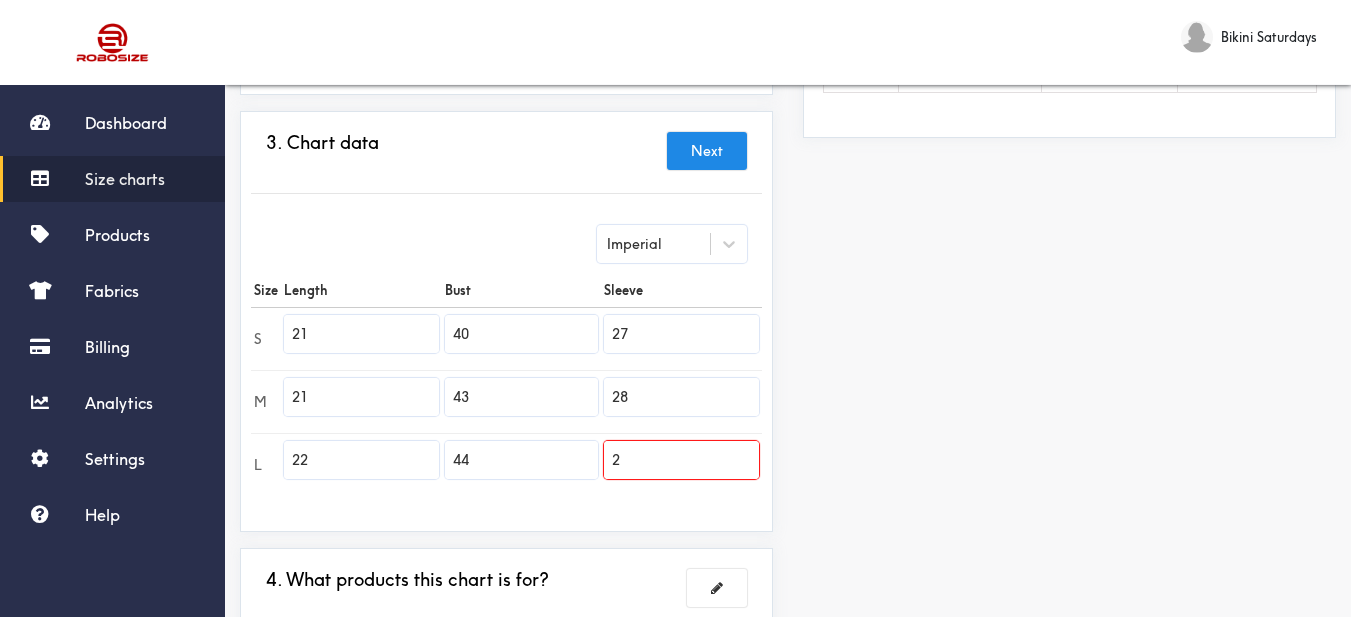 click on "2" at bounding box center (681, 460) 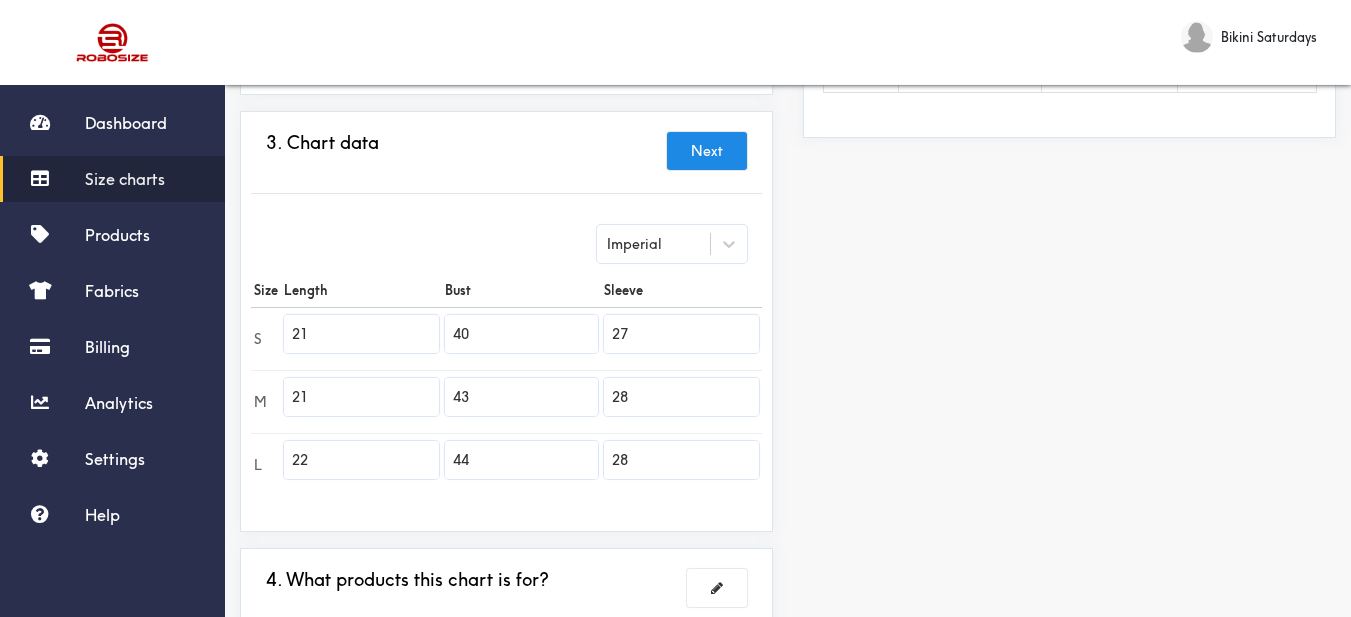 type on "28" 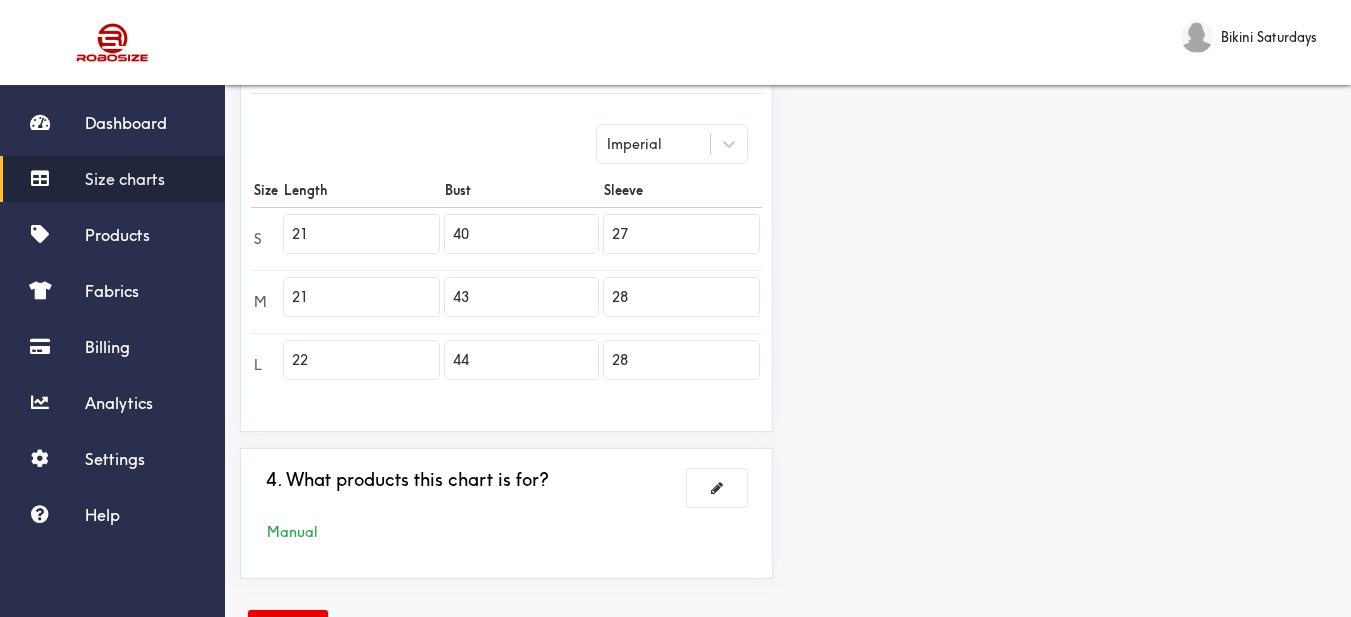 click on "Preview Edit style This chart is manually assigned to products. cm in Length Bust Sleeve S 53.25 101.5 68.5 M 53.25 109.25 71 L 56 111.75 71" at bounding box center [1069, 129] 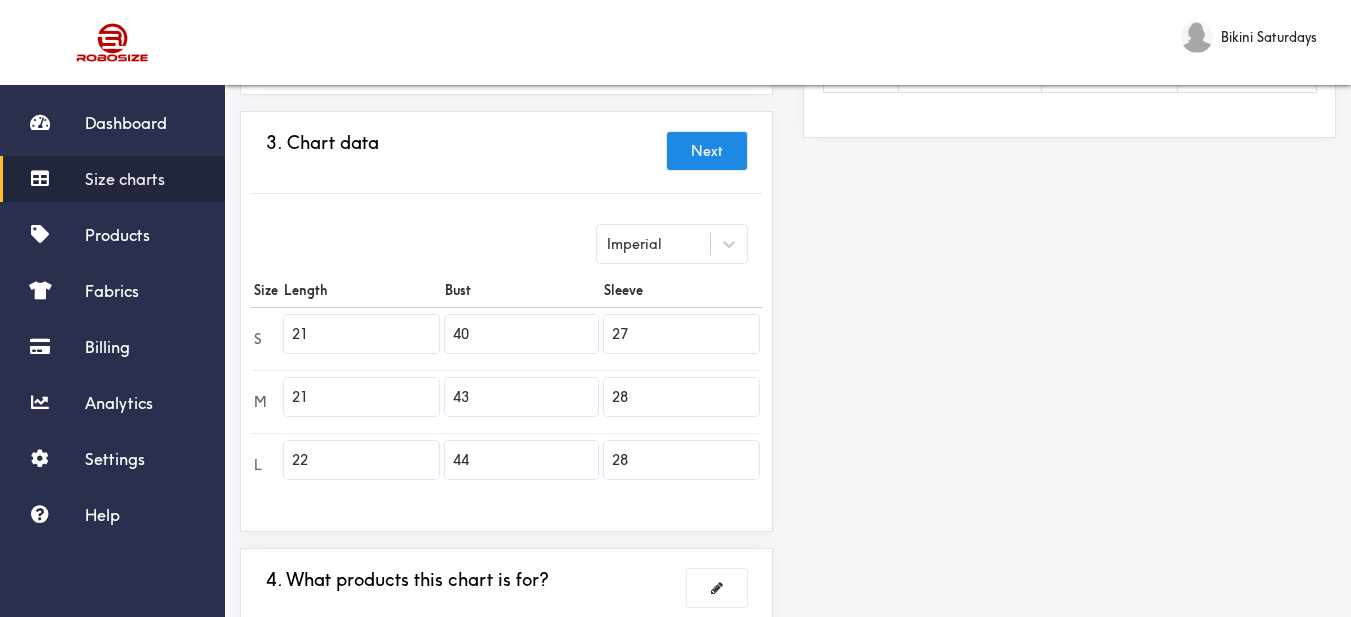 scroll, scrollTop: 611, scrollLeft: 0, axis: vertical 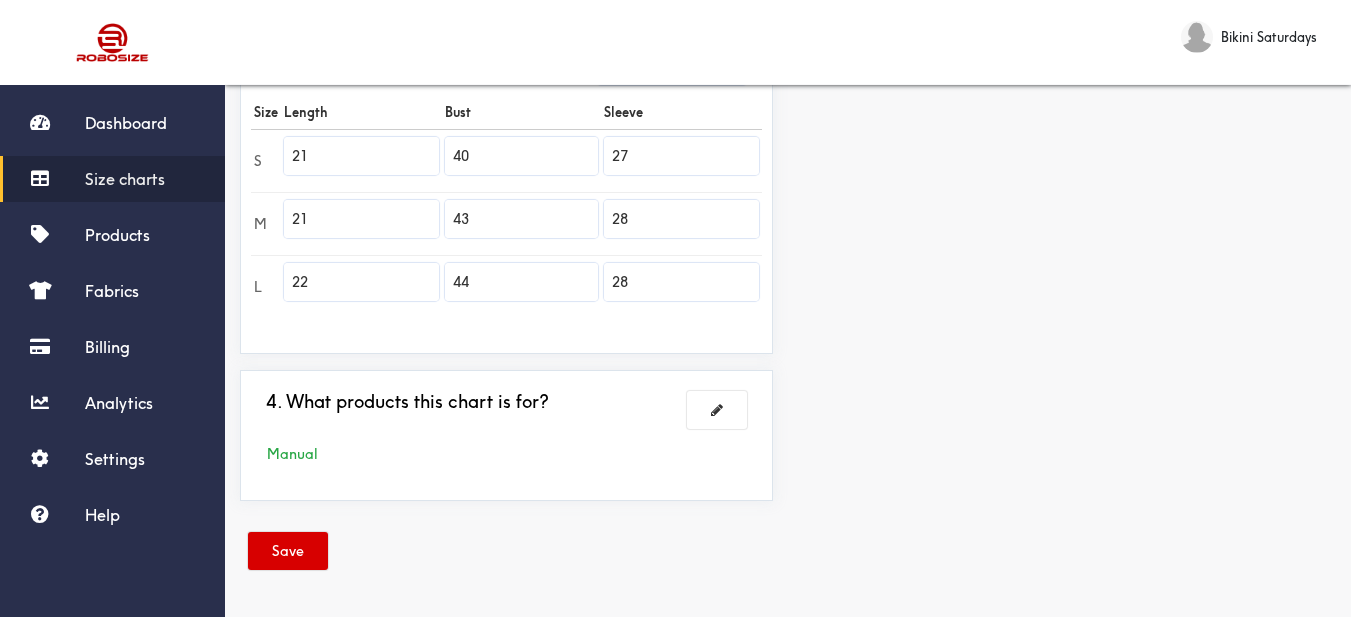 click on "Save" at bounding box center [288, 551] 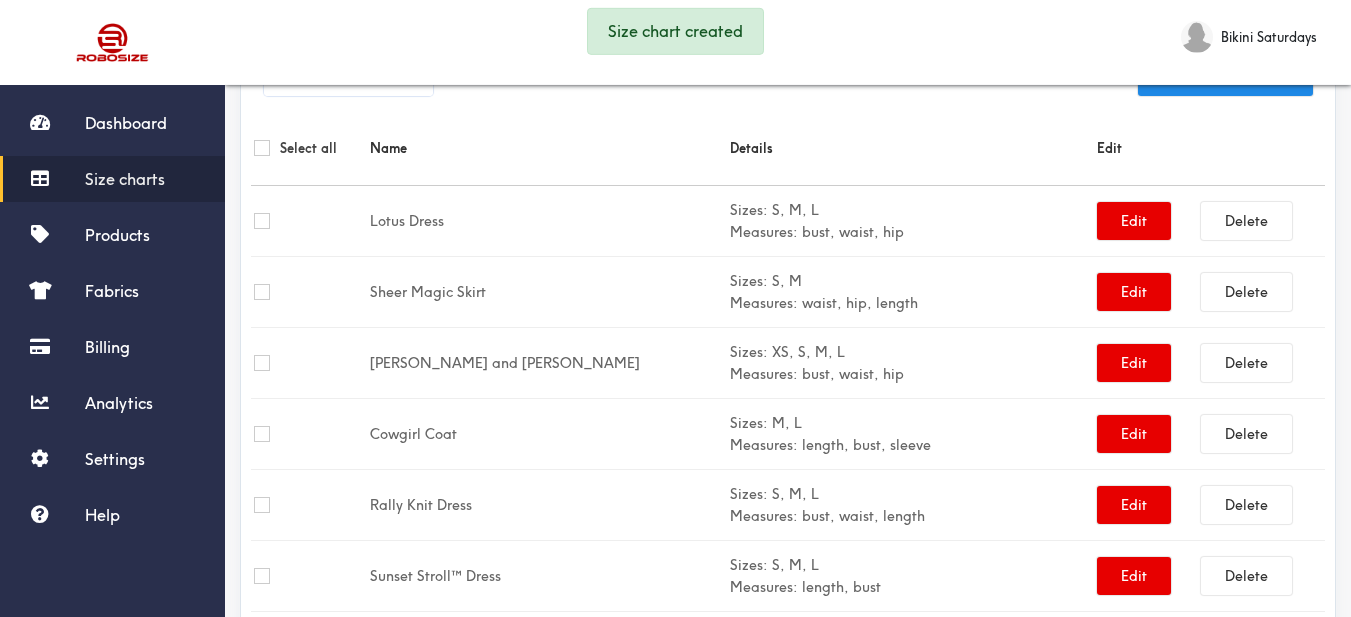 scroll, scrollTop: 611, scrollLeft: 0, axis: vertical 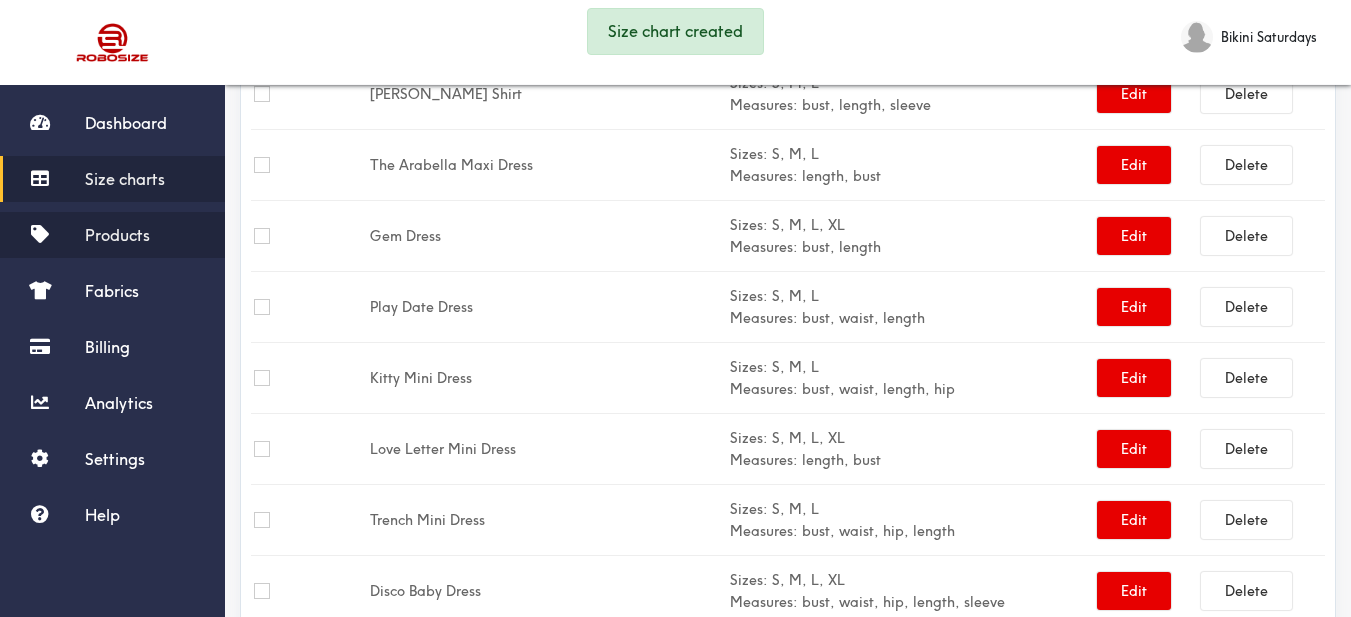 drag, startPoint x: 134, startPoint y: 238, endPoint x: 153, endPoint y: 226, distance: 22.472204 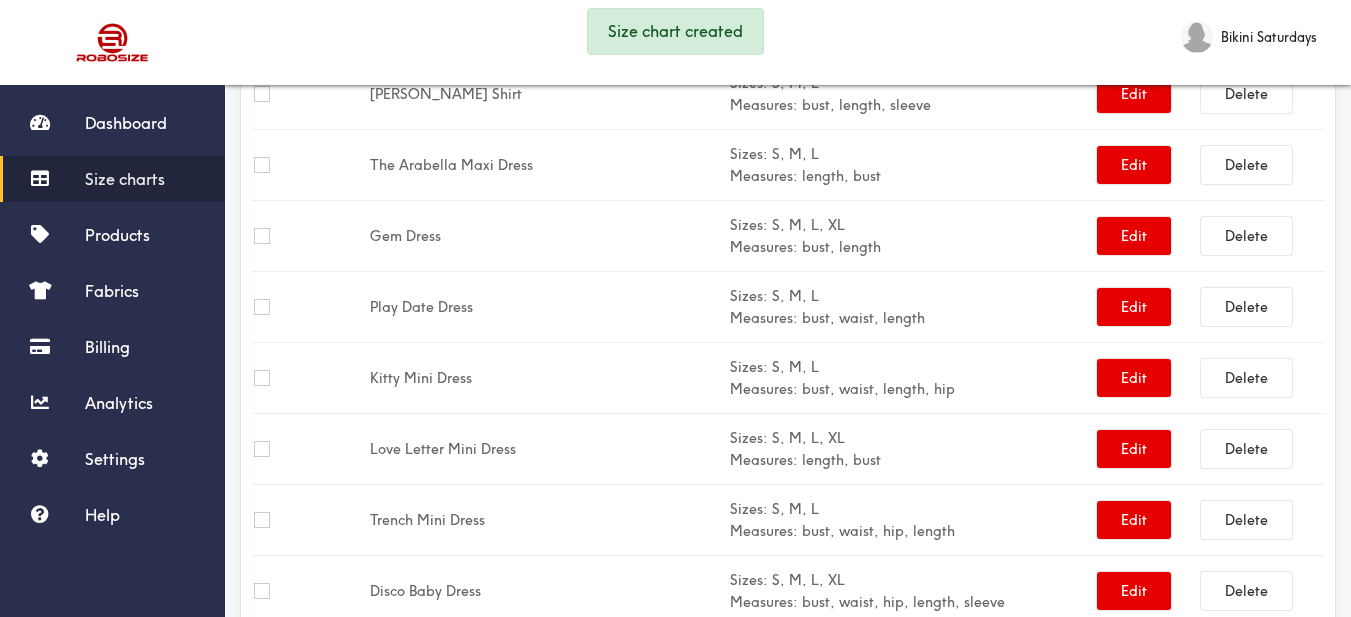 scroll, scrollTop: 58, scrollLeft: 0, axis: vertical 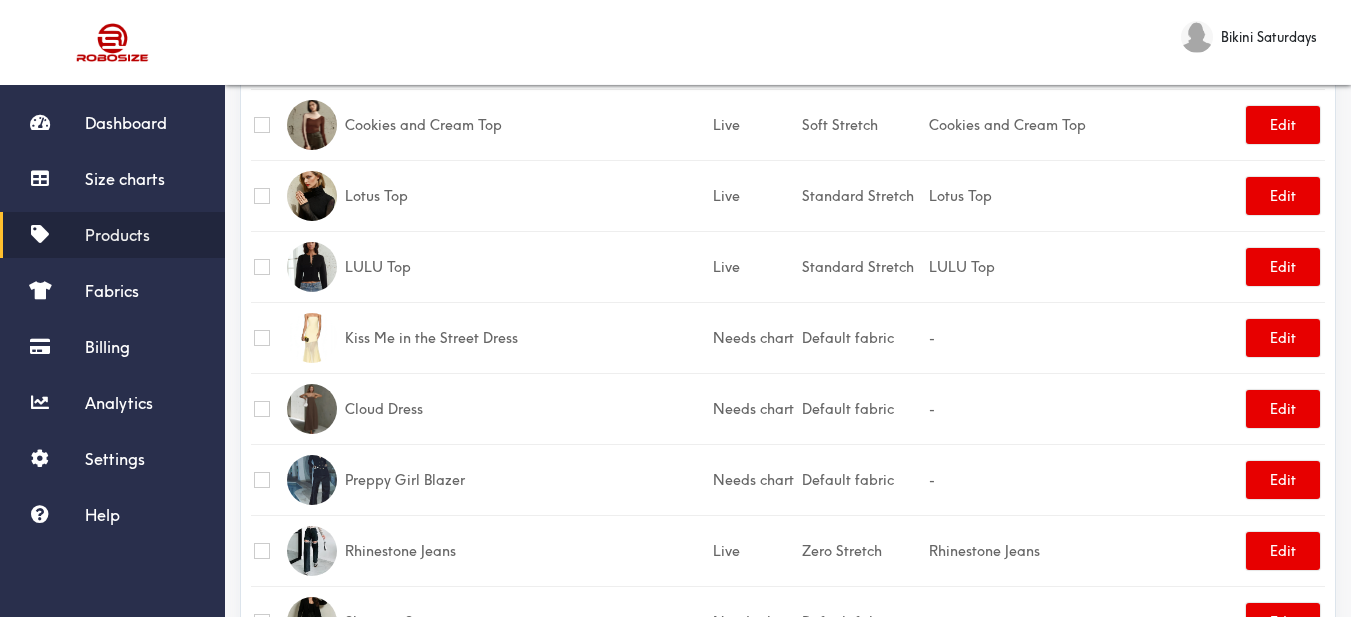 click on "Products" at bounding box center [117, 235] 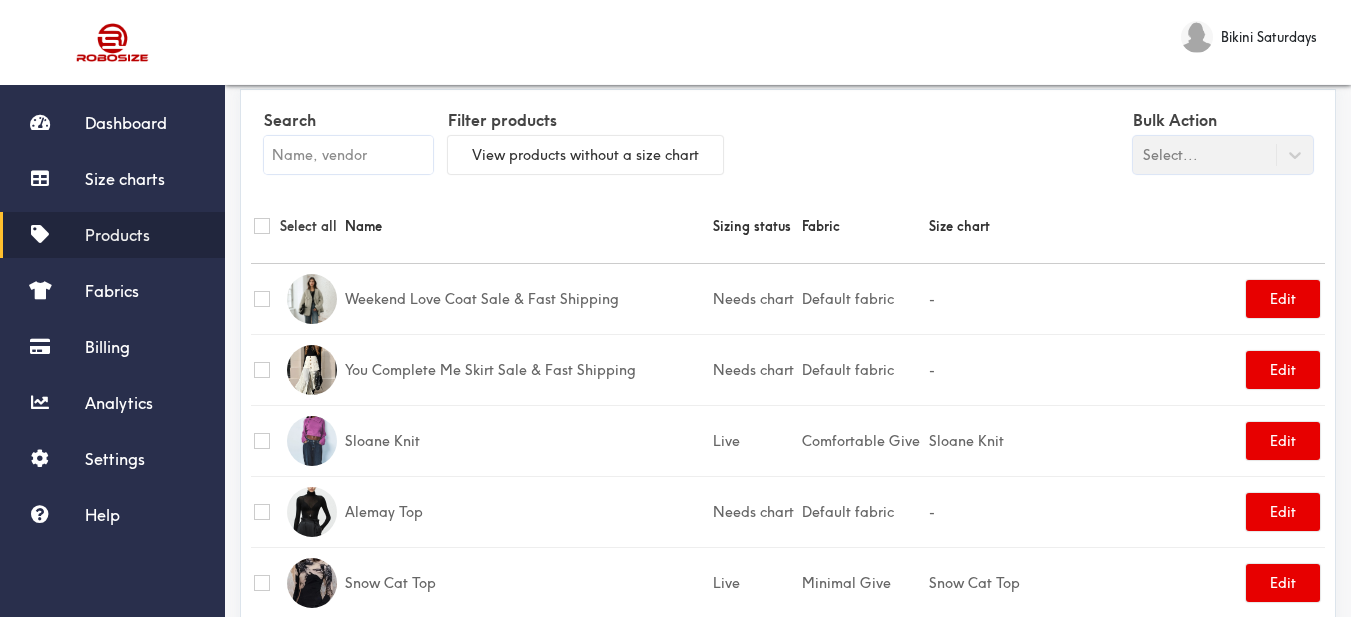scroll, scrollTop: 0, scrollLeft: 0, axis: both 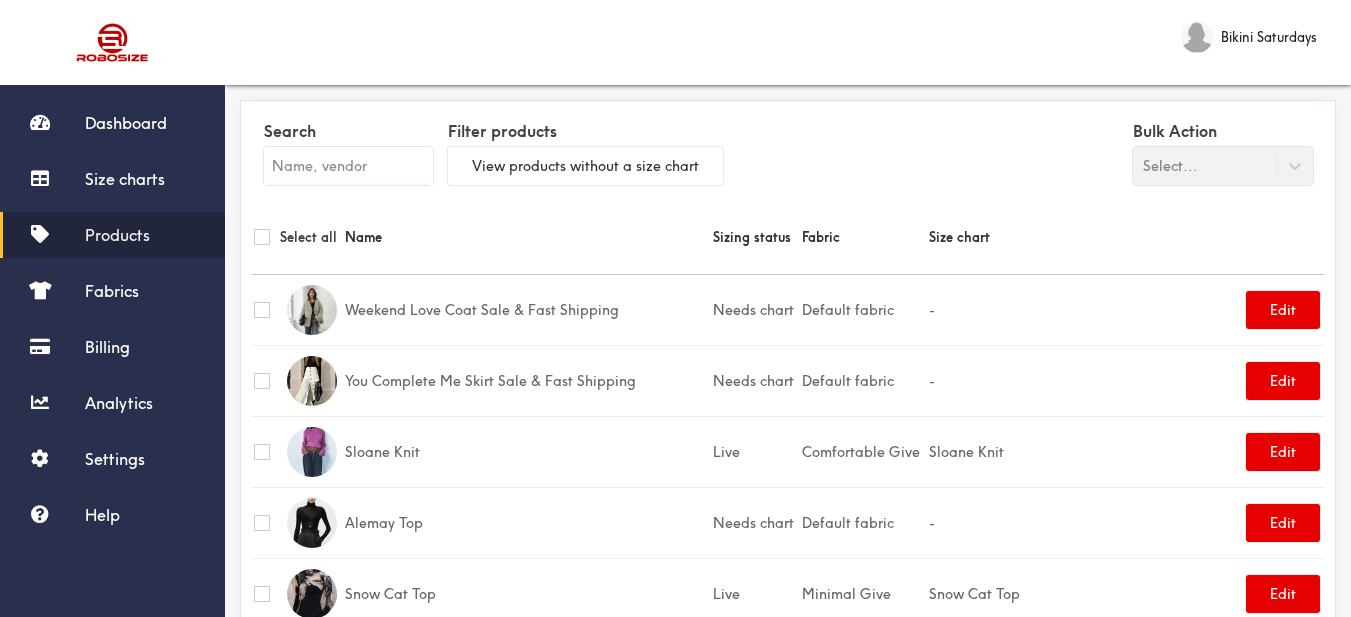 click at bounding box center (348, 166) 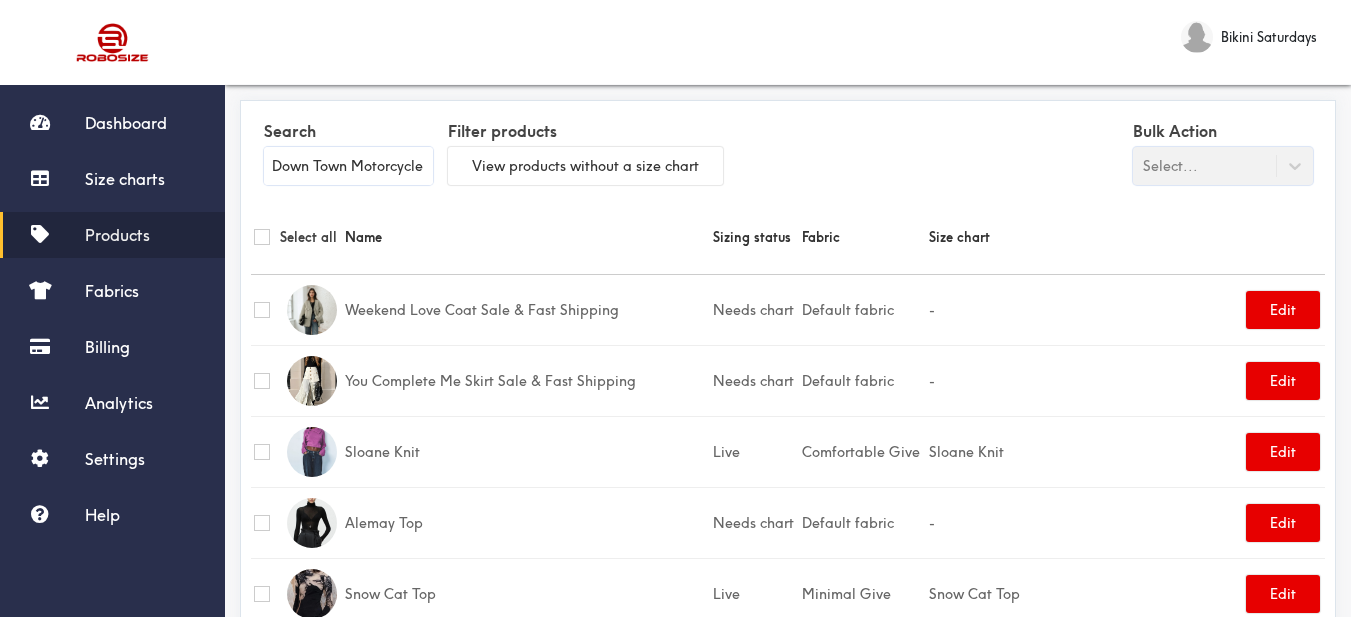 scroll, scrollTop: 0, scrollLeft: 42, axis: horizontal 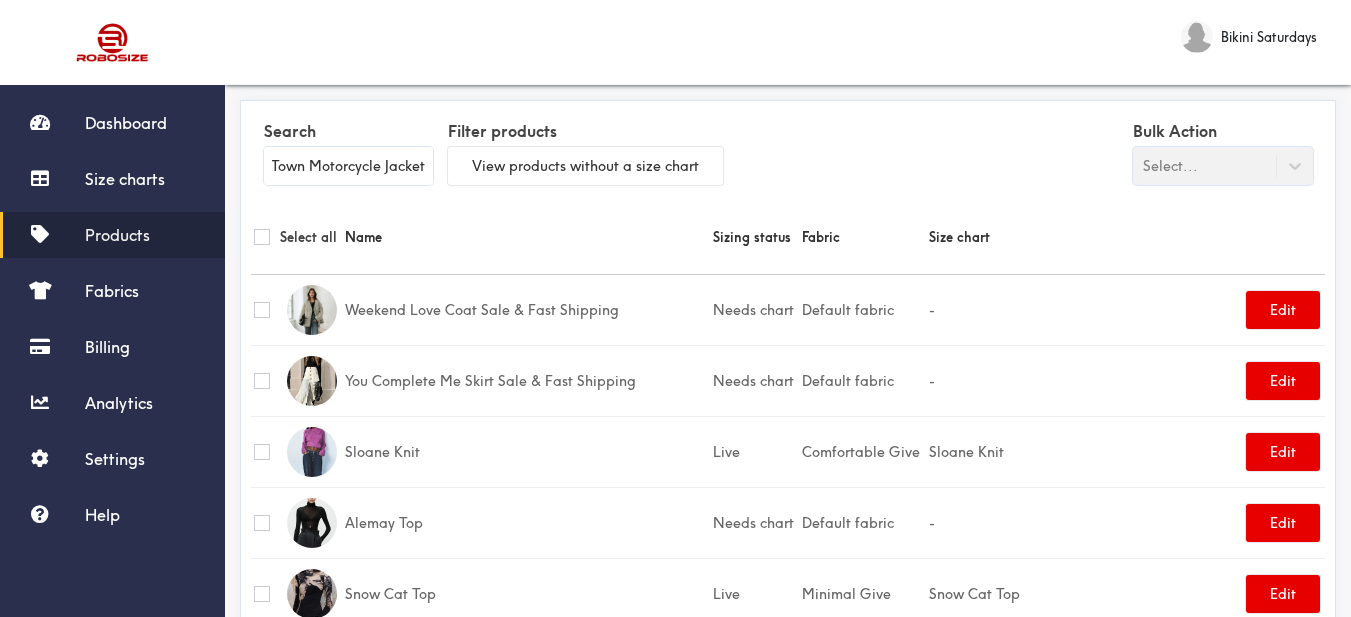 type on "Down Town Motorcycle Jacket" 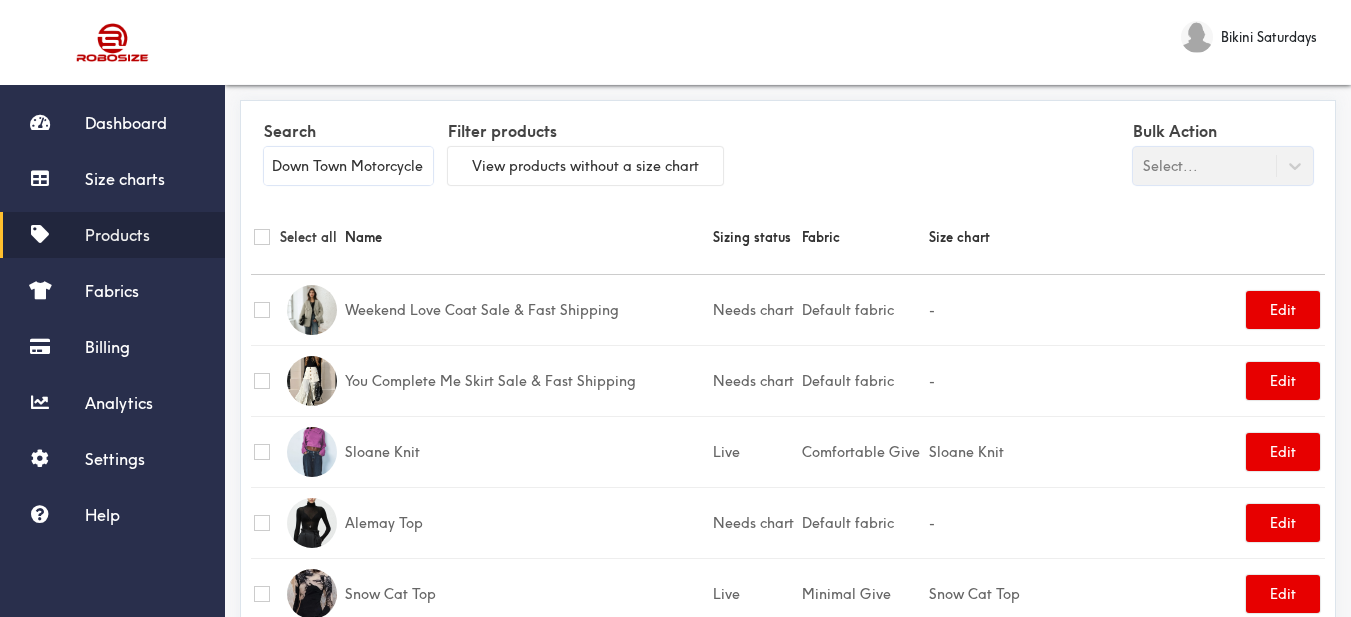 click on "Name" at bounding box center (526, 237) 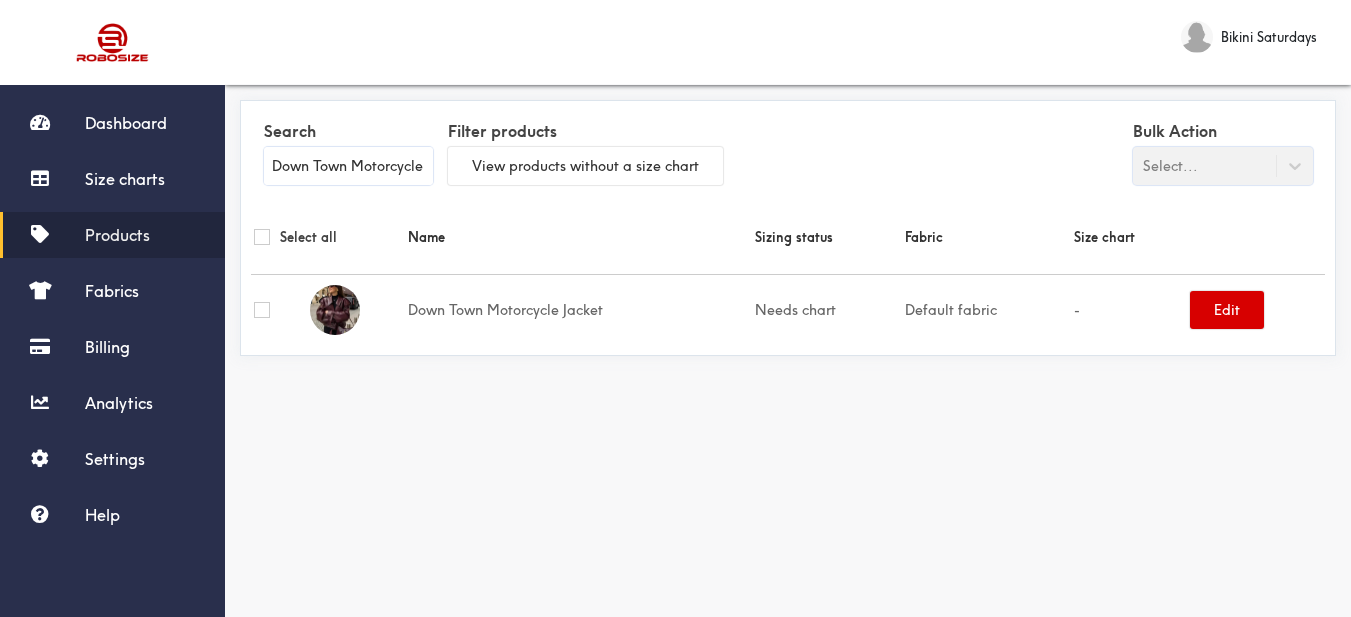 click on "Edit" at bounding box center [1227, 310] 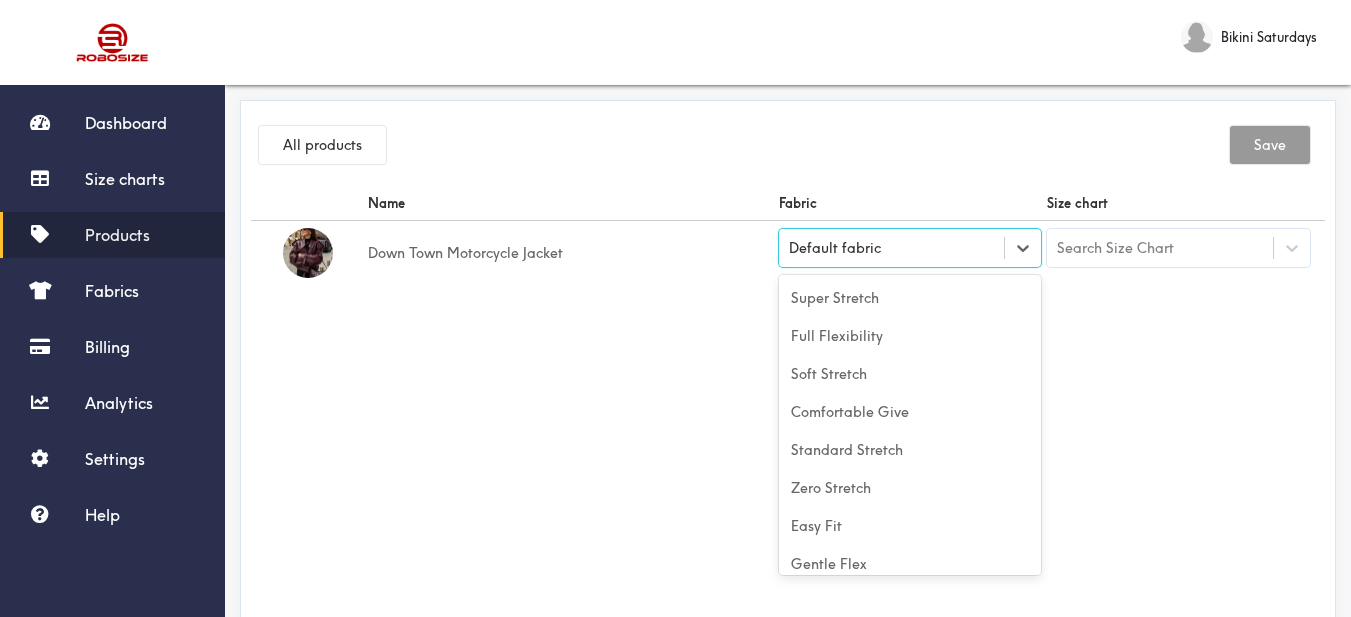 click on "Default fabric" at bounding box center [892, 248] 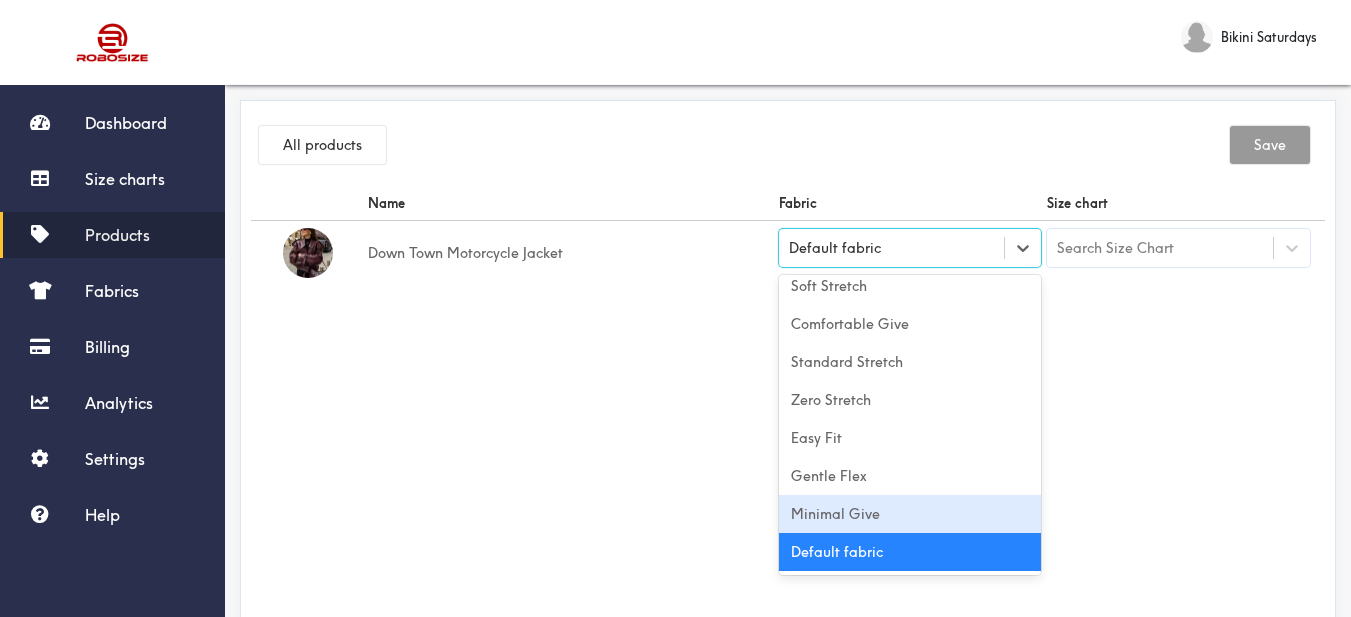 click on "Minimal Give" at bounding box center (910, 514) 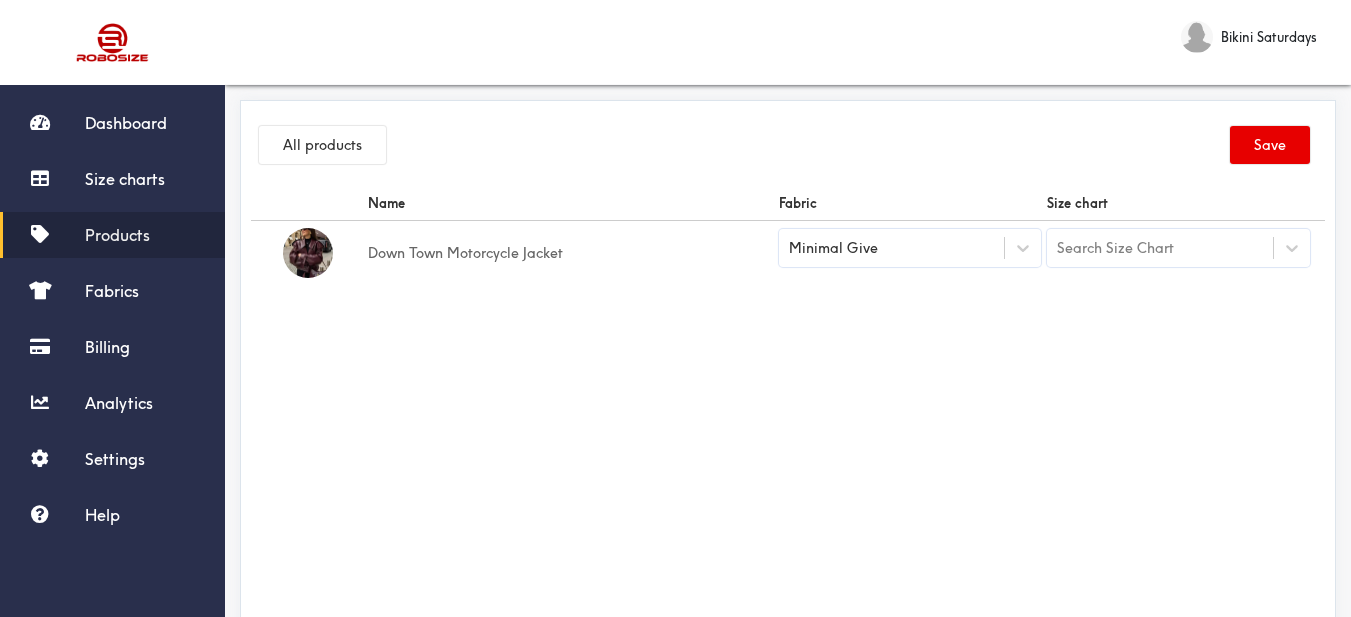 drag, startPoint x: 713, startPoint y: 402, endPoint x: 783, endPoint y: 397, distance: 70.178345 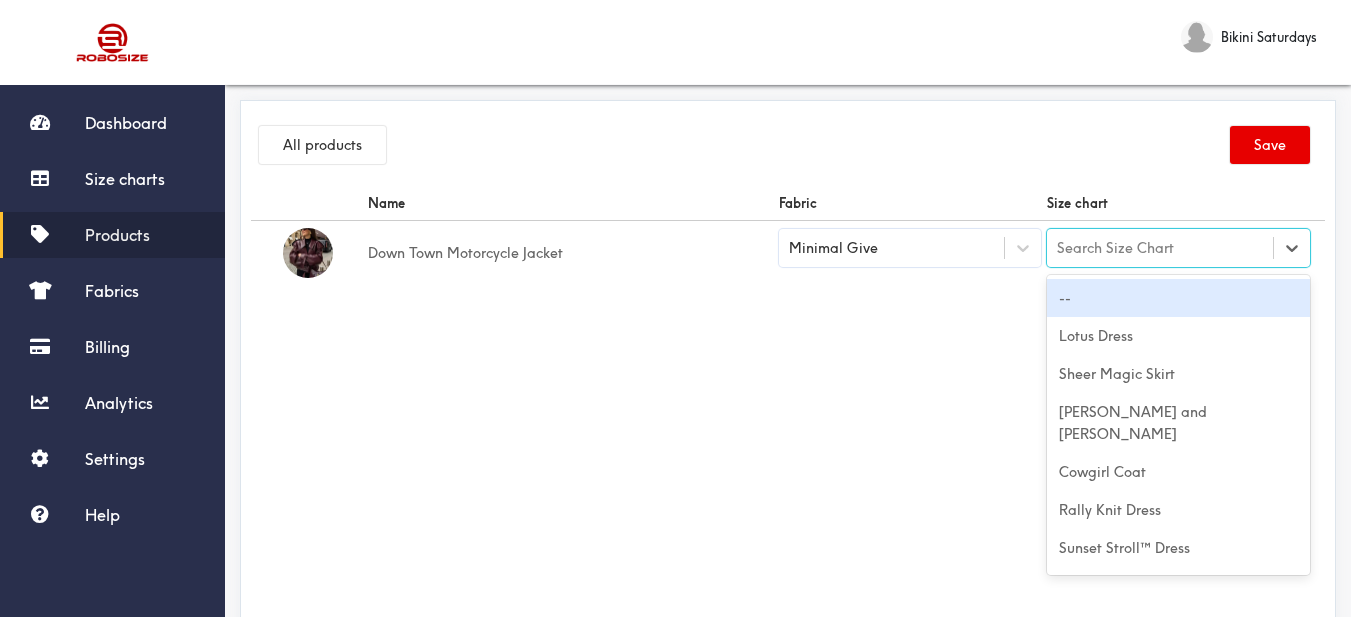 click on "Search Size Chart" at bounding box center [1178, 248] 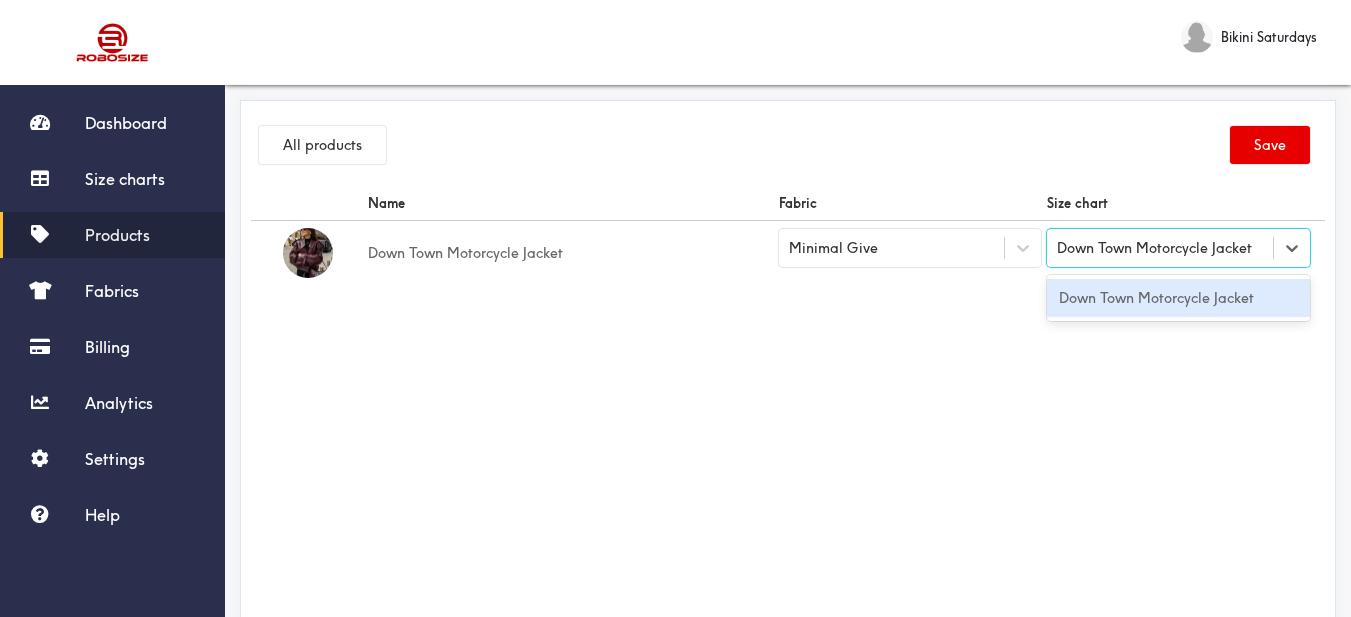 drag, startPoint x: 1121, startPoint y: 293, endPoint x: 1056, endPoint y: 306, distance: 66.287254 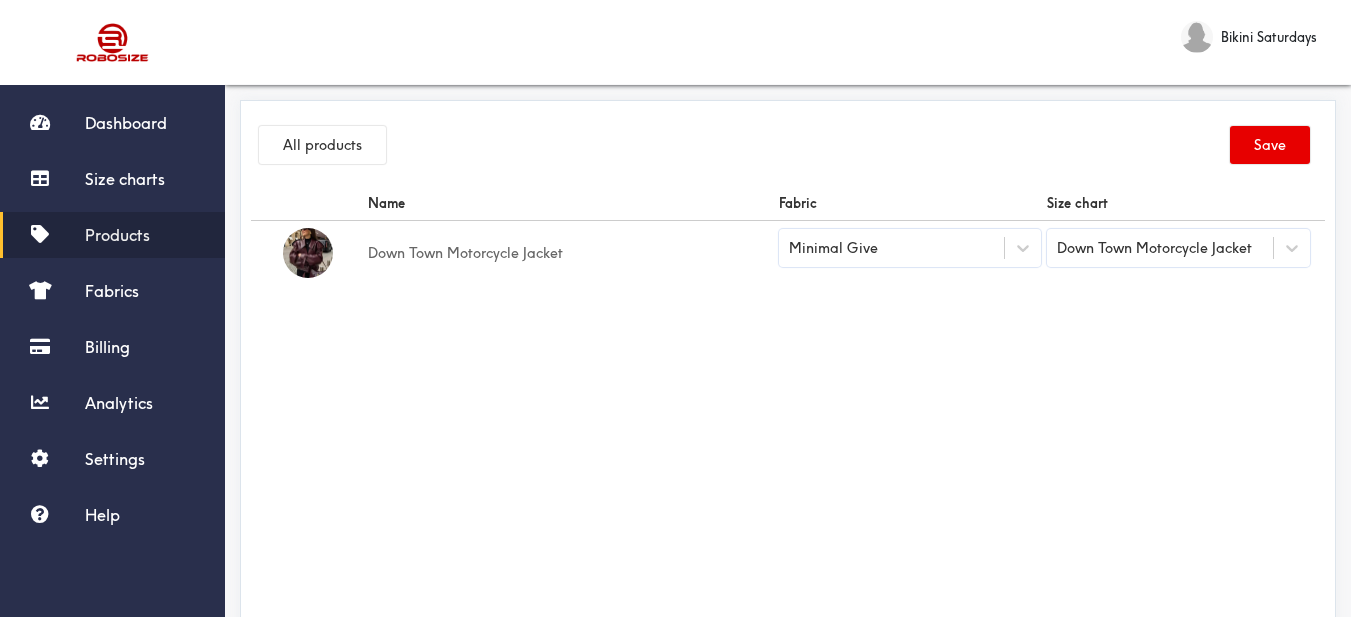 drag, startPoint x: 1028, startPoint y: 314, endPoint x: 1244, endPoint y: 161, distance: 264.69794 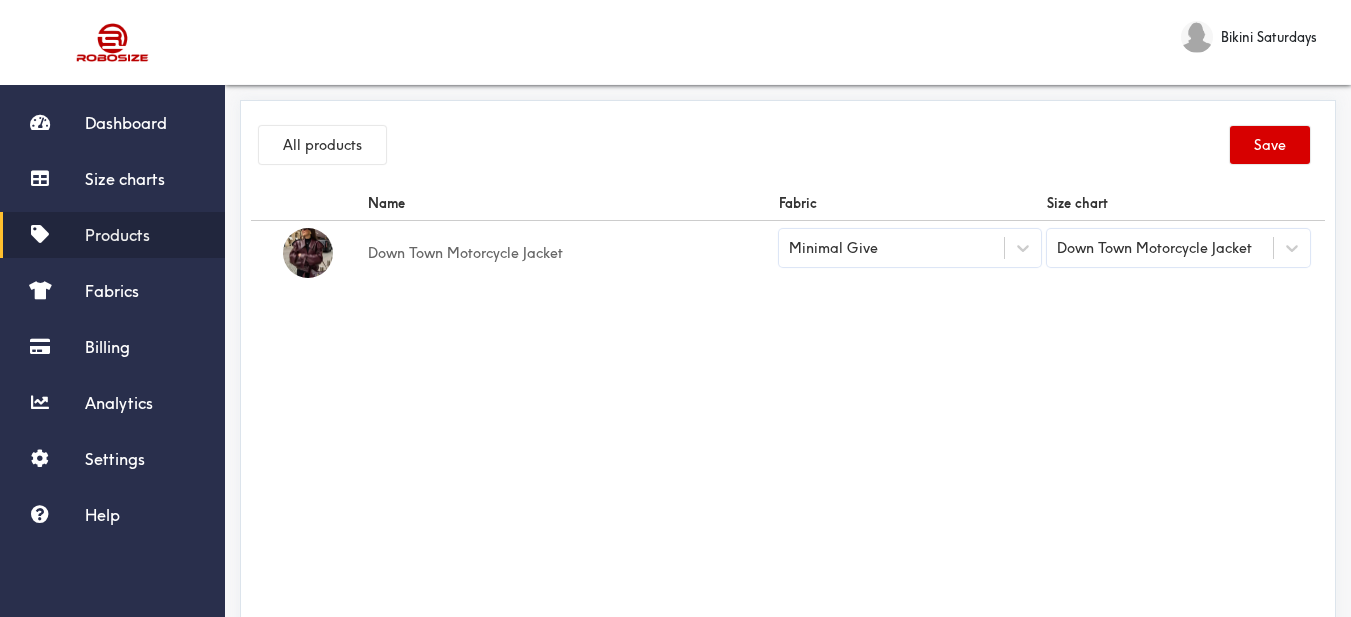 drag, startPoint x: 1260, startPoint y: 137, endPoint x: 1029, endPoint y: 197, distance: 238.66504 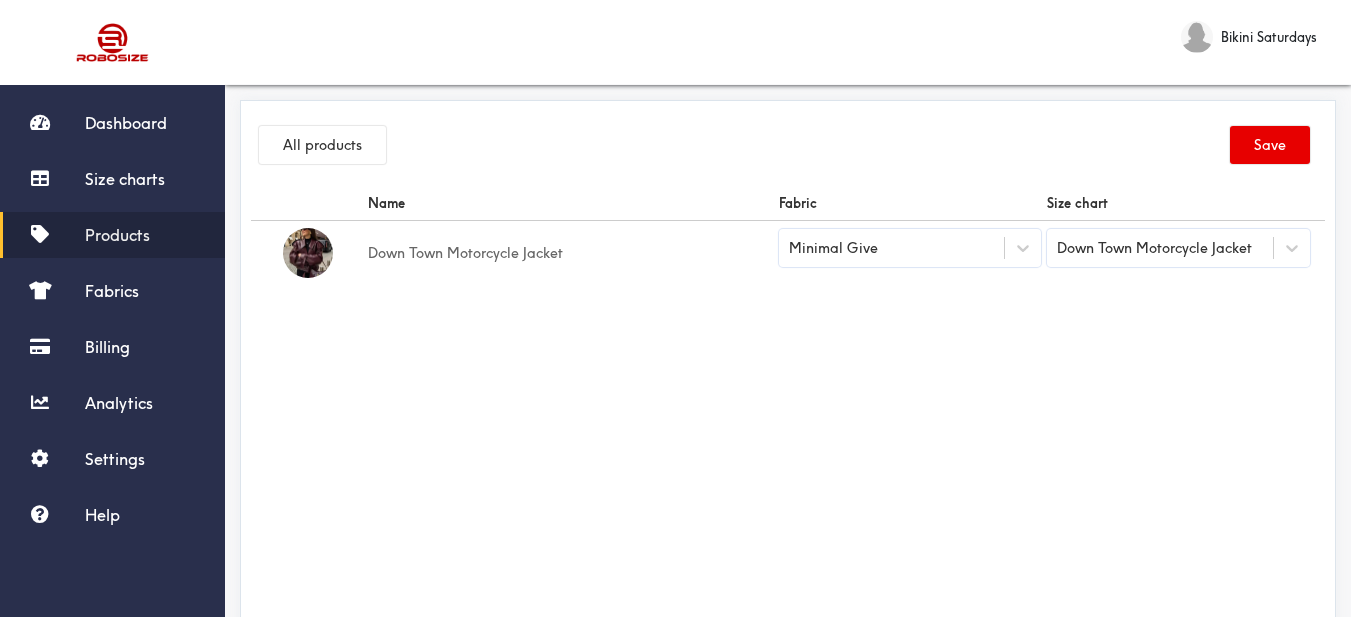 click on "Save" at bounding box center (1270, 145) 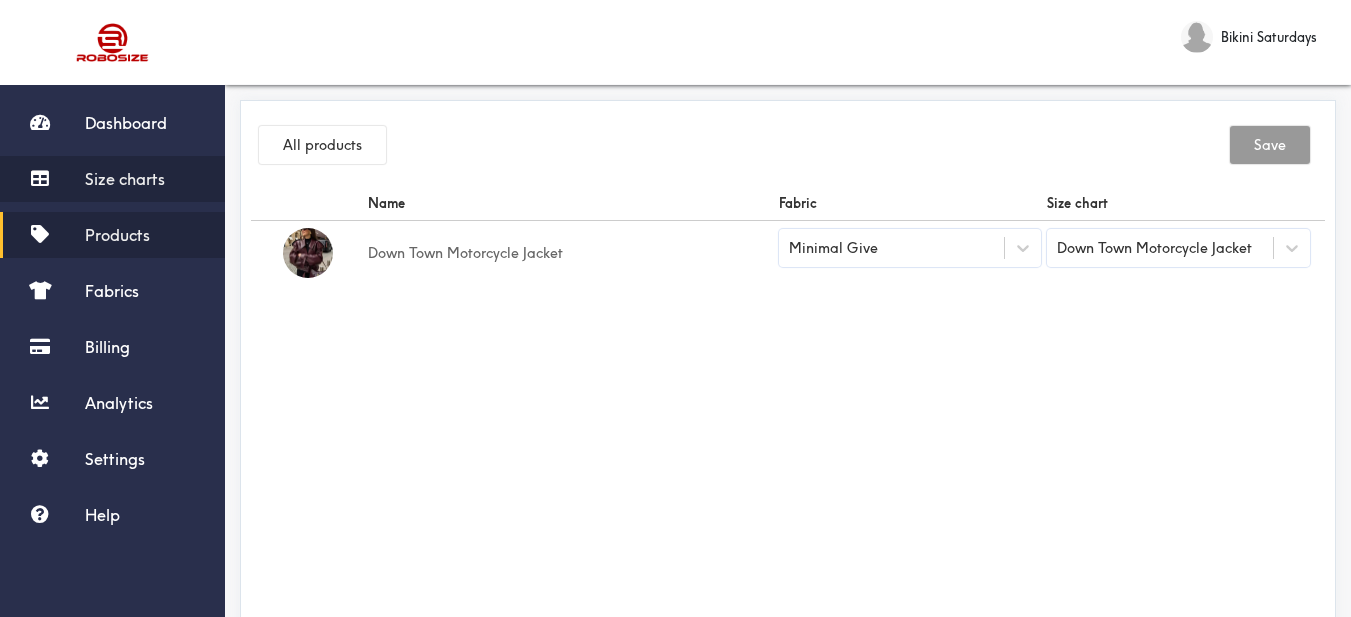 click on "Size charts" at bounding box center [125, 179] 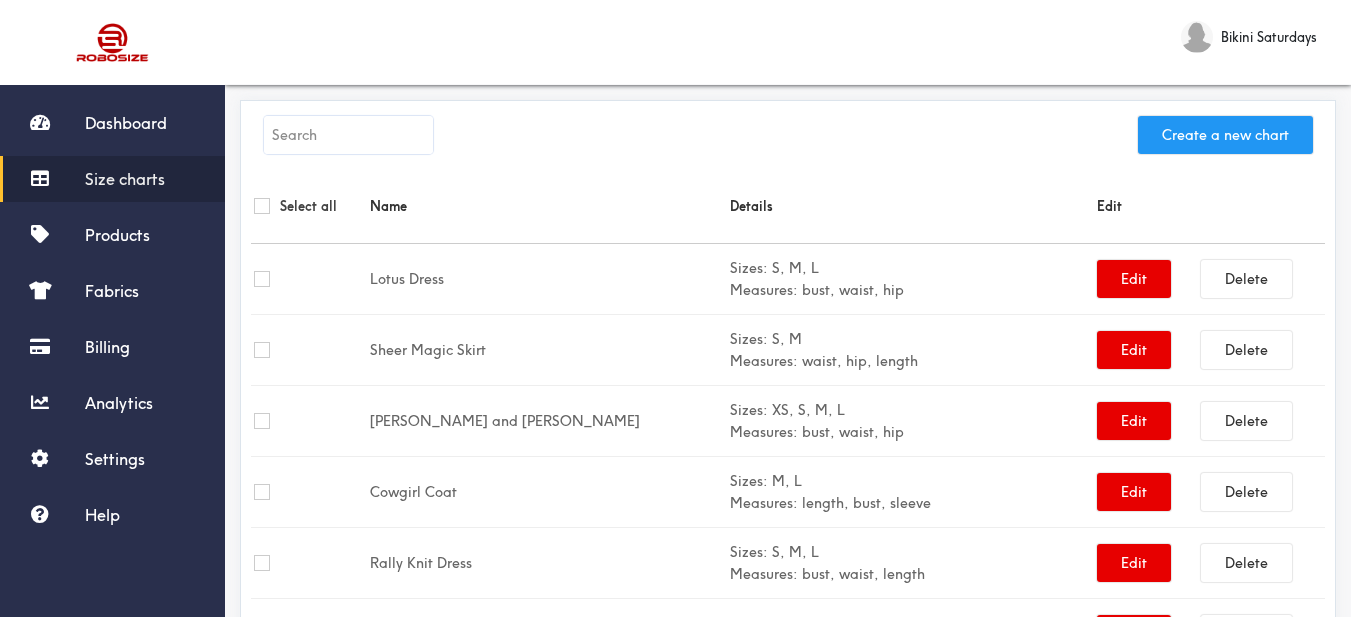 click on "Create a new chart" at bounding box center (1225, 135) 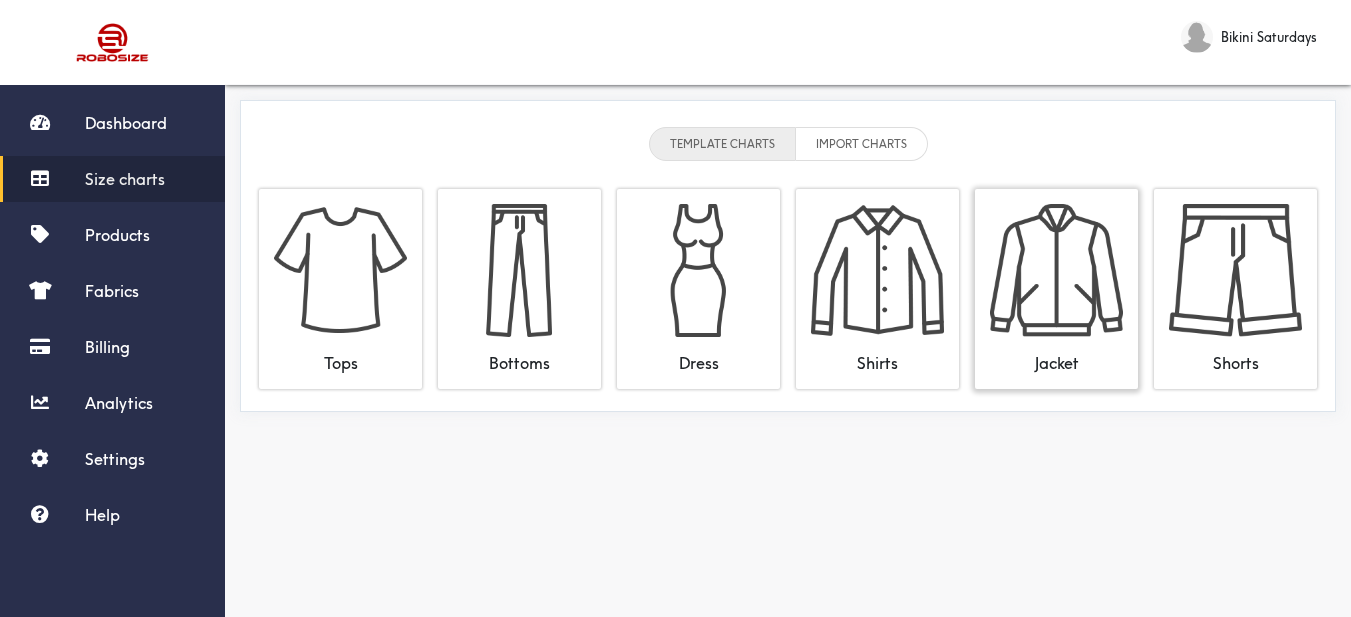 click at bounding box center [1056, 270] 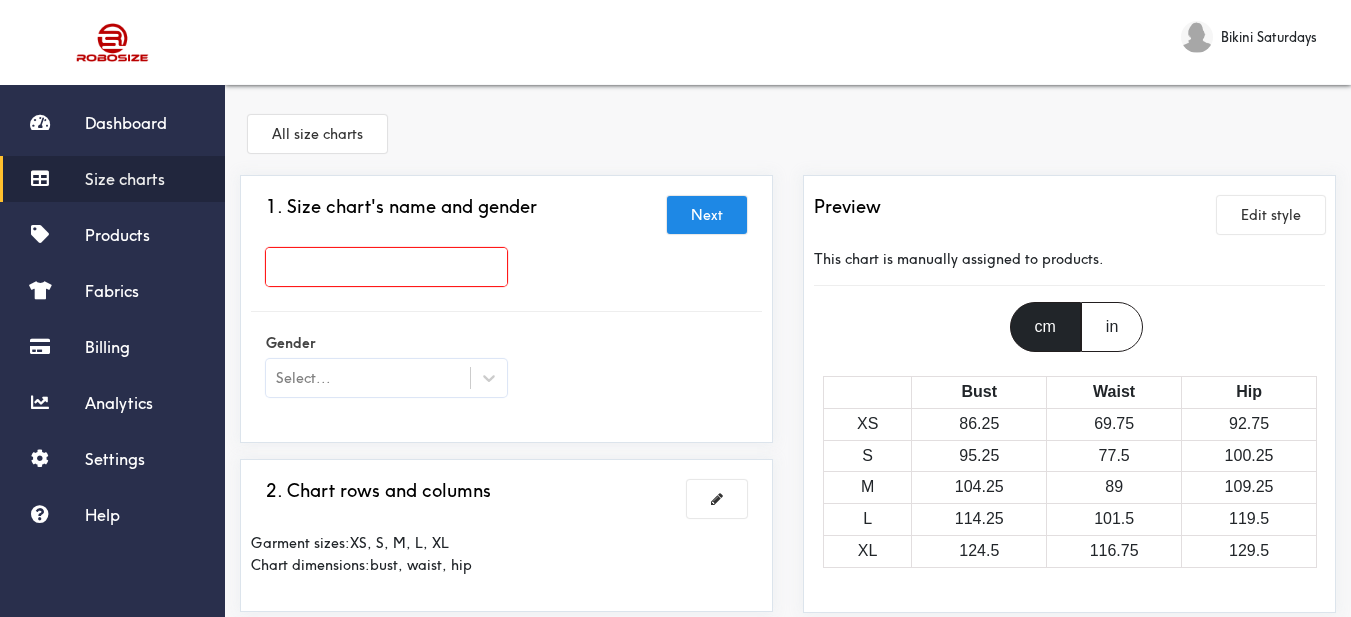 click at bounding box center [386, 272] 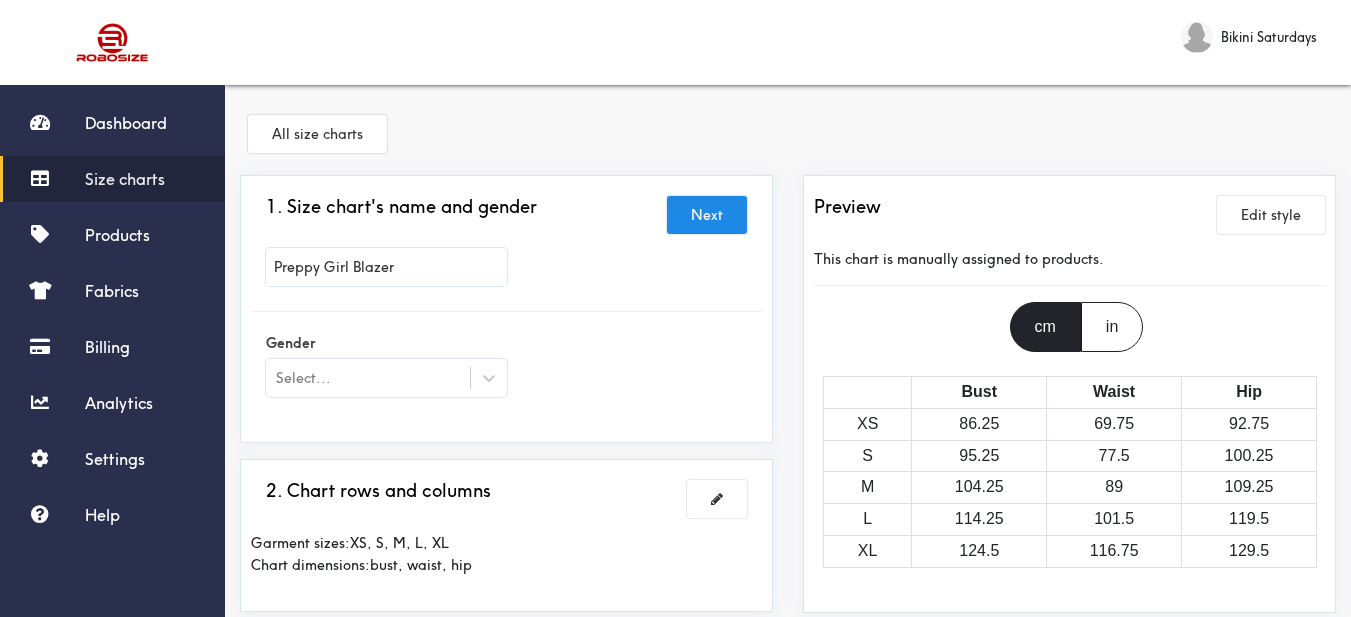 type on "Preppy Girl Blazer" 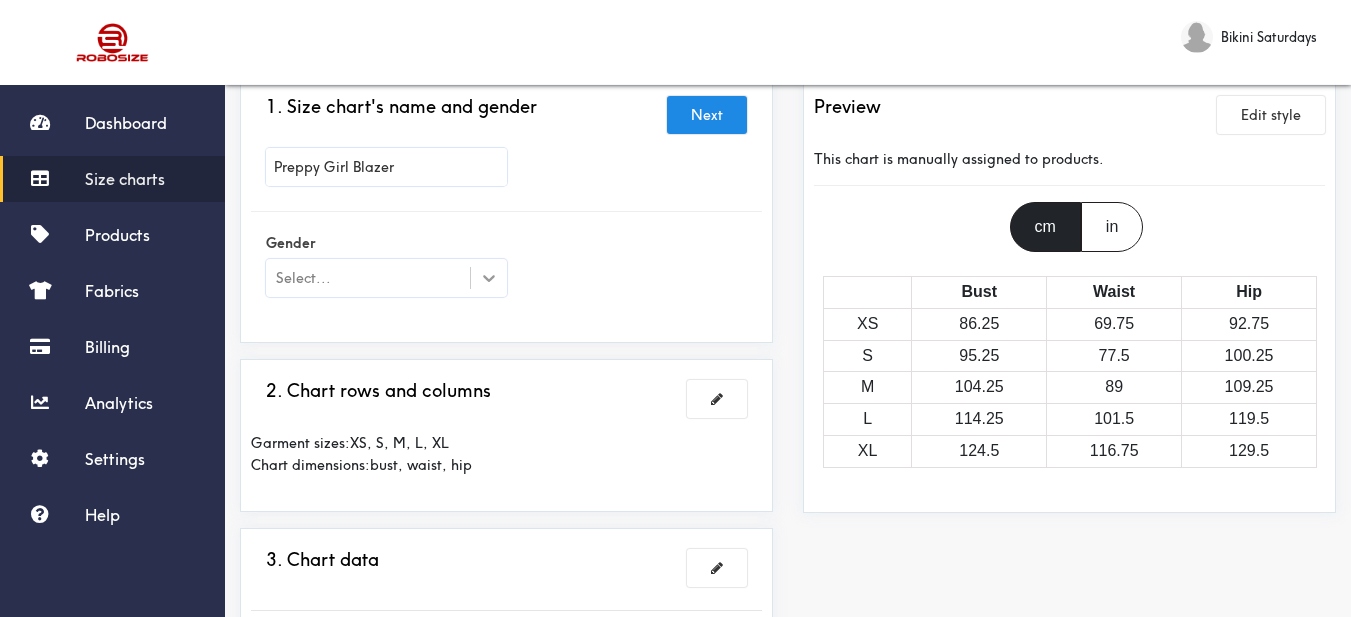 click 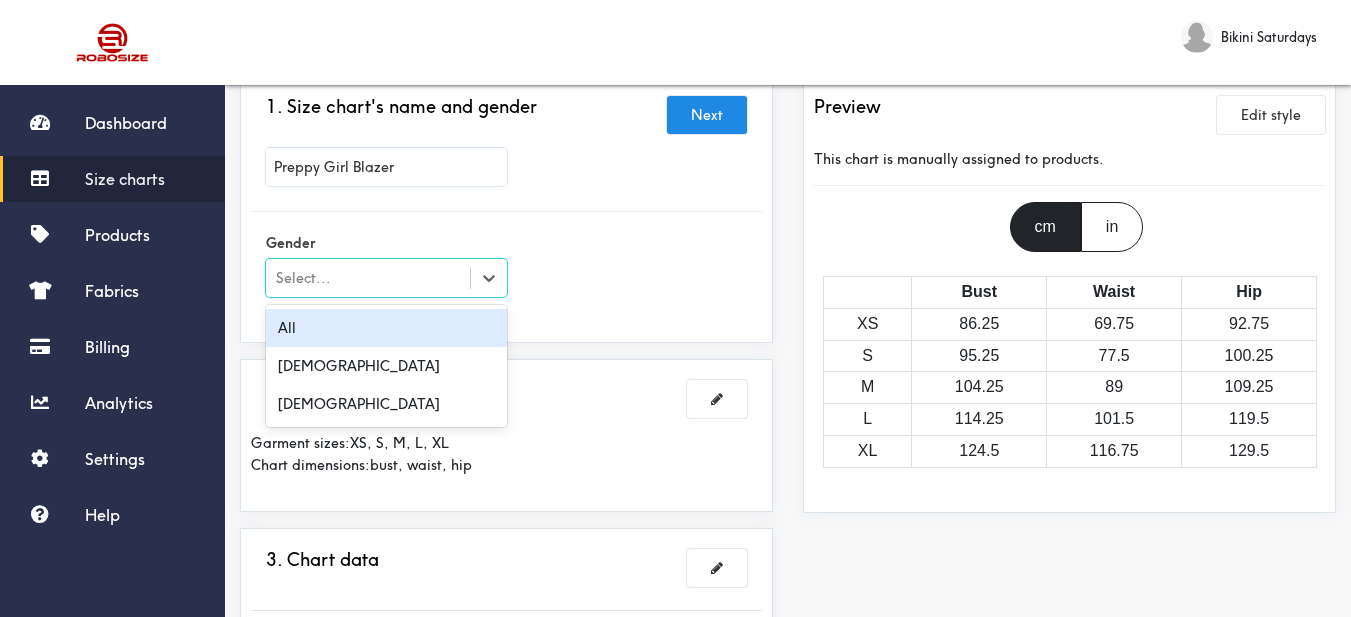 scroll, scrollTop: 300, scrollLeft: 0, axis: vertical 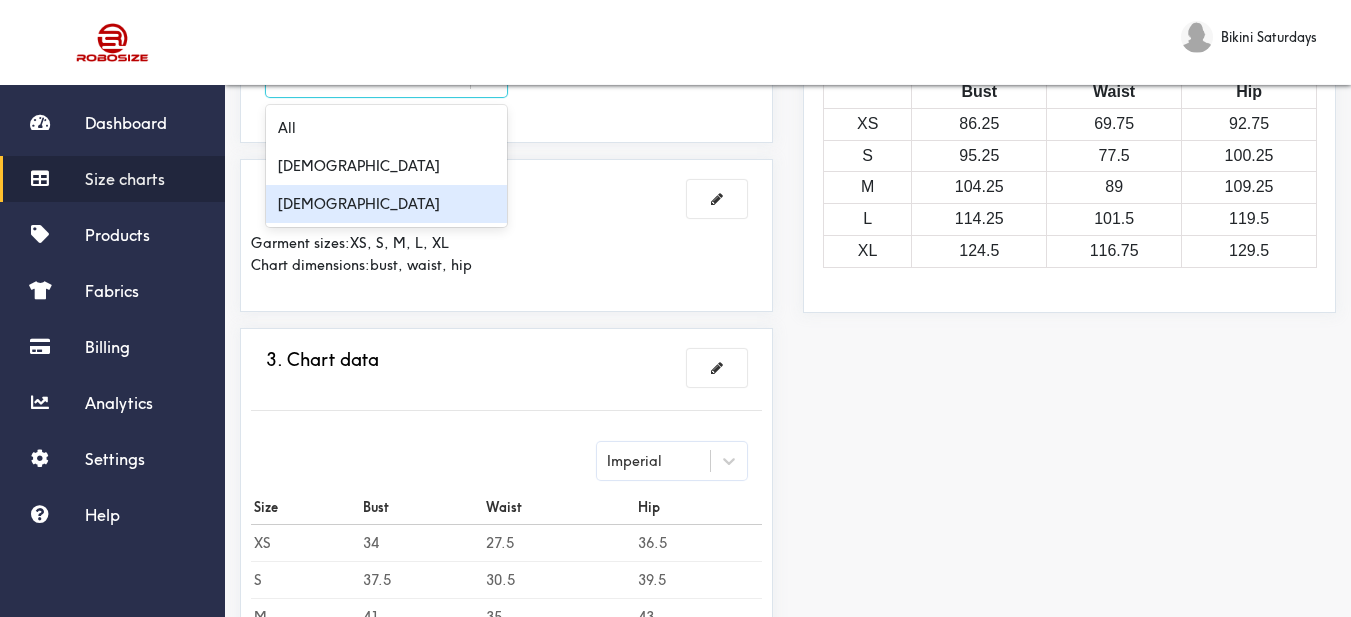 click on "[DEMOGRAPHIC_DATA]" at bounding box center [386, 204] 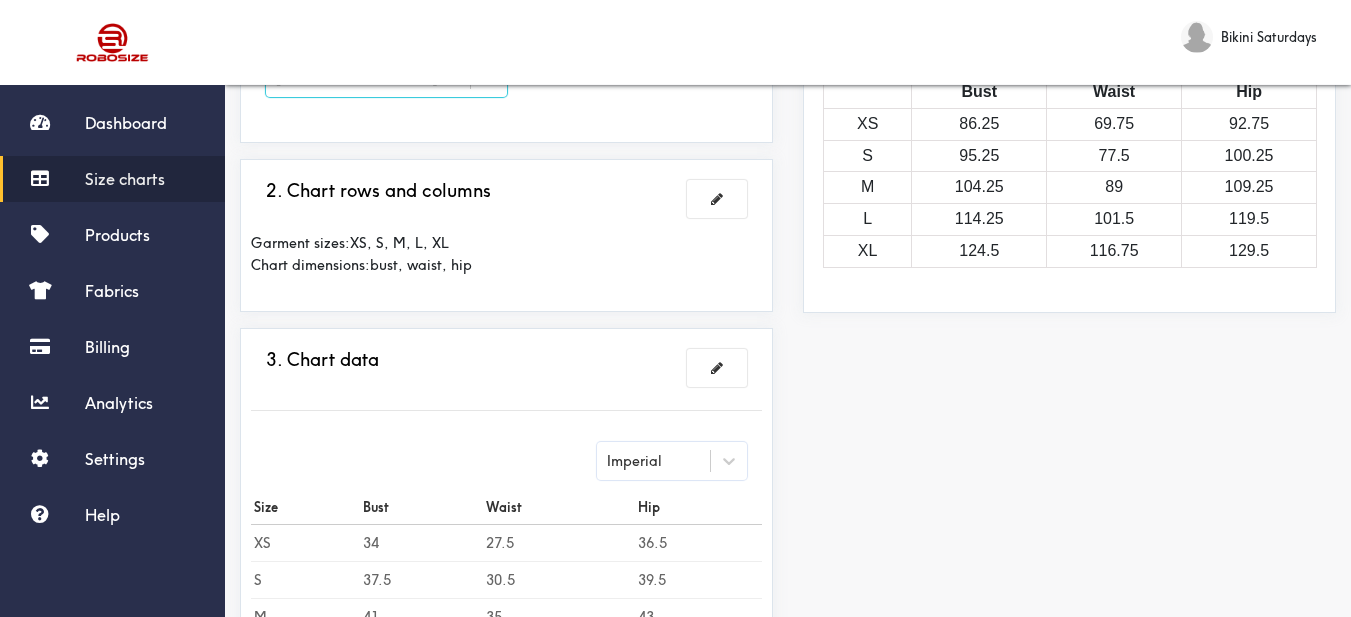 drag, startPoint x: 645, startPoint y: 150, endPoint x: 699, endPoint y: 92, distance: 79.24645 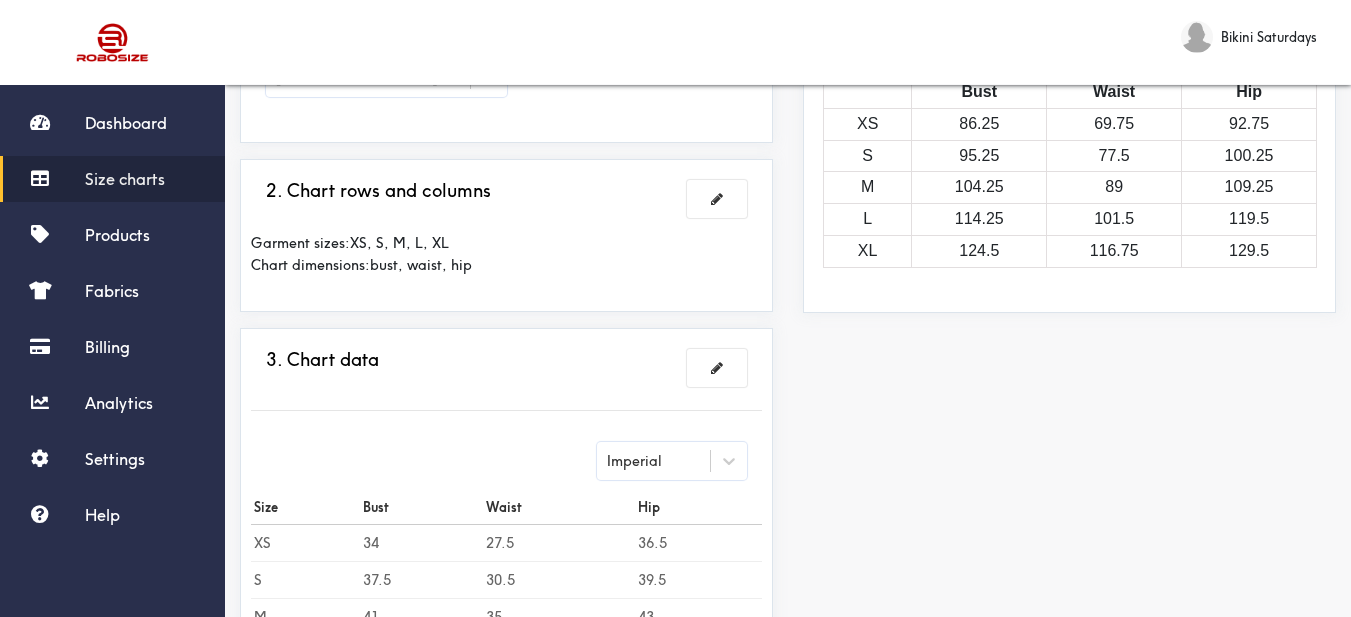 scroll, scrollTop: 100, scrollLeft: 0, axis: vertical 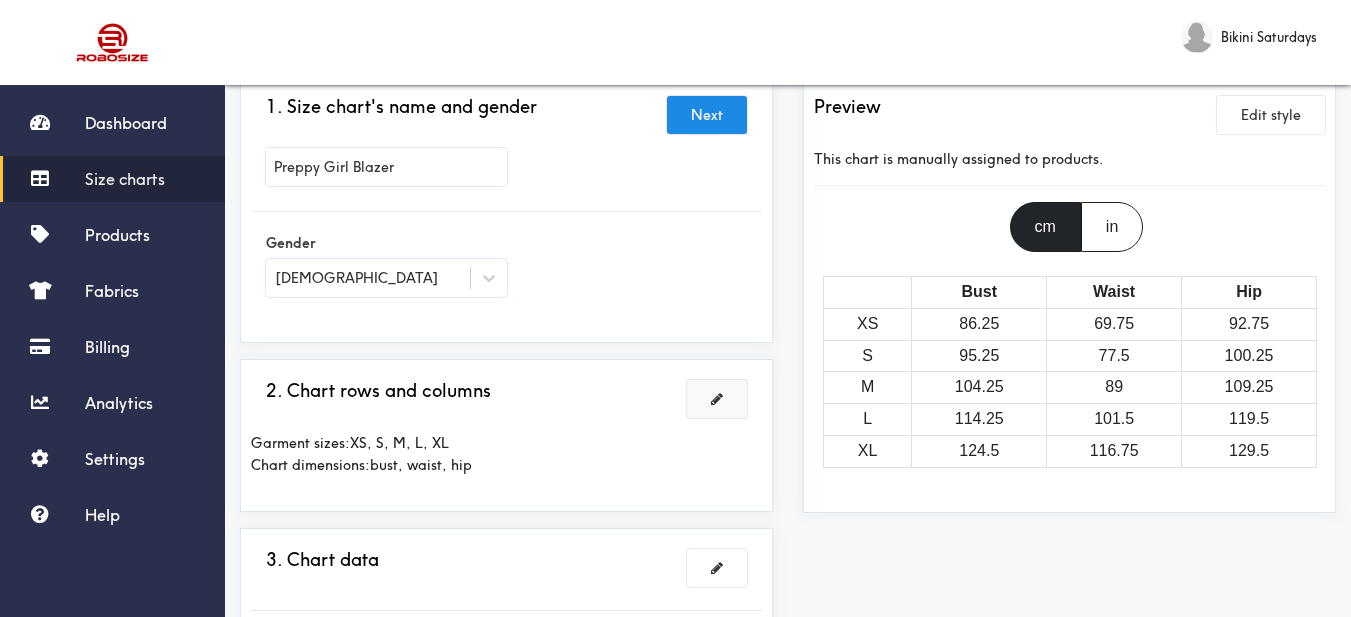 click at bounding box center [717, 399] 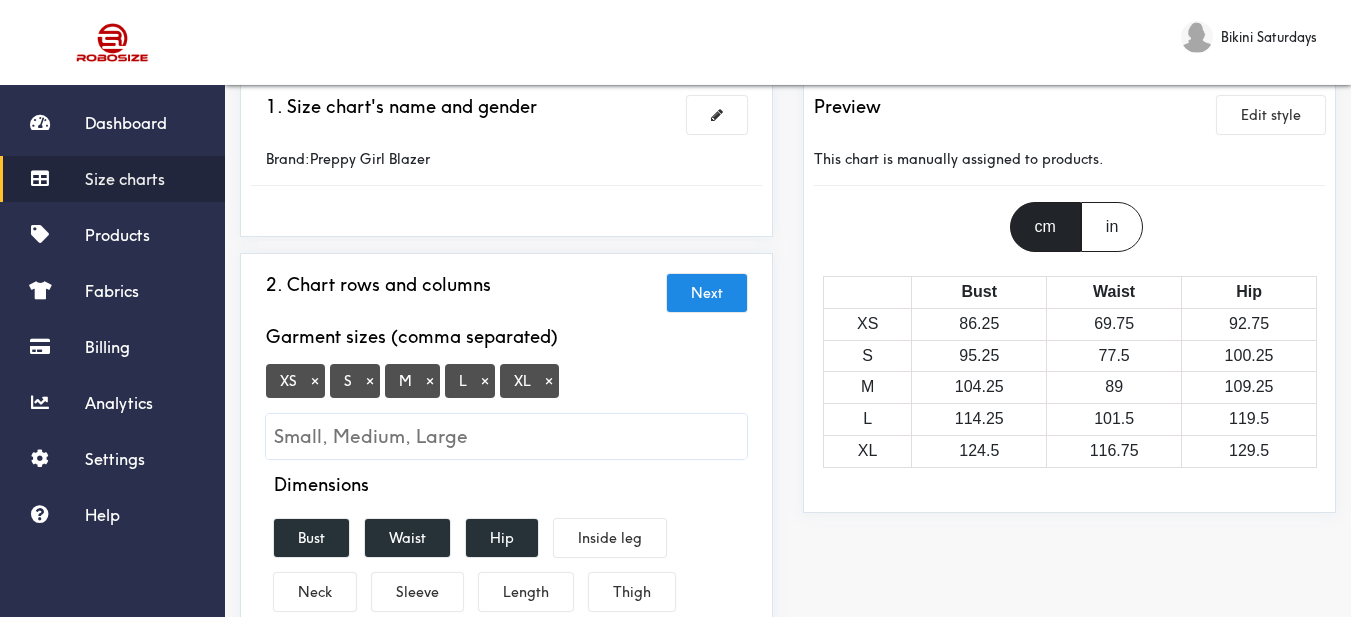 click on "×" at bounding box center (315, 381) 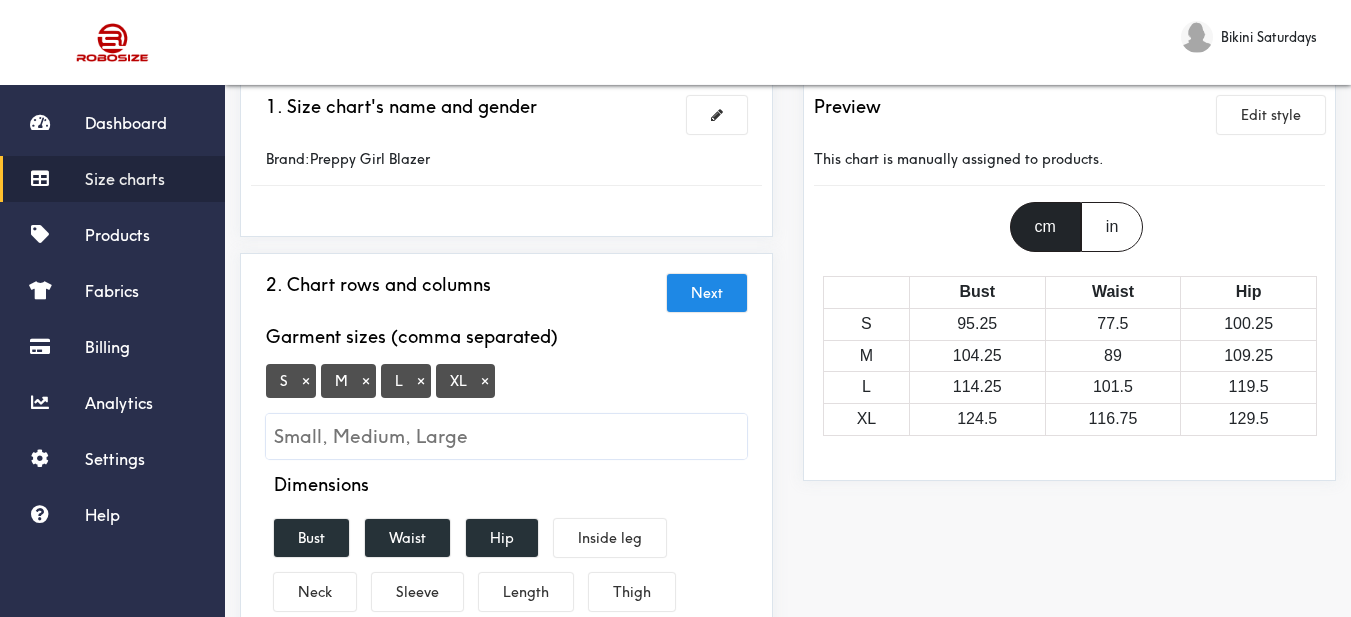 click on "×" at bounding box center [485, 381] 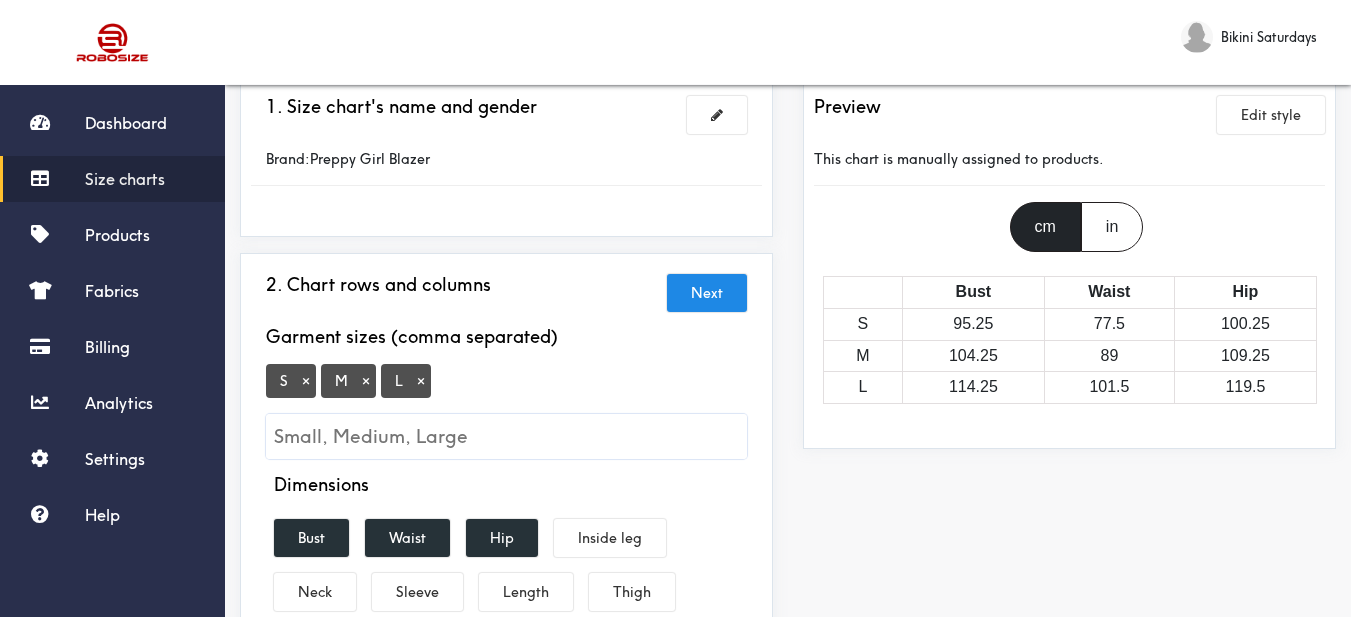 scroll, scrollTop: 200, scrollLeft: 0, axis: vertical 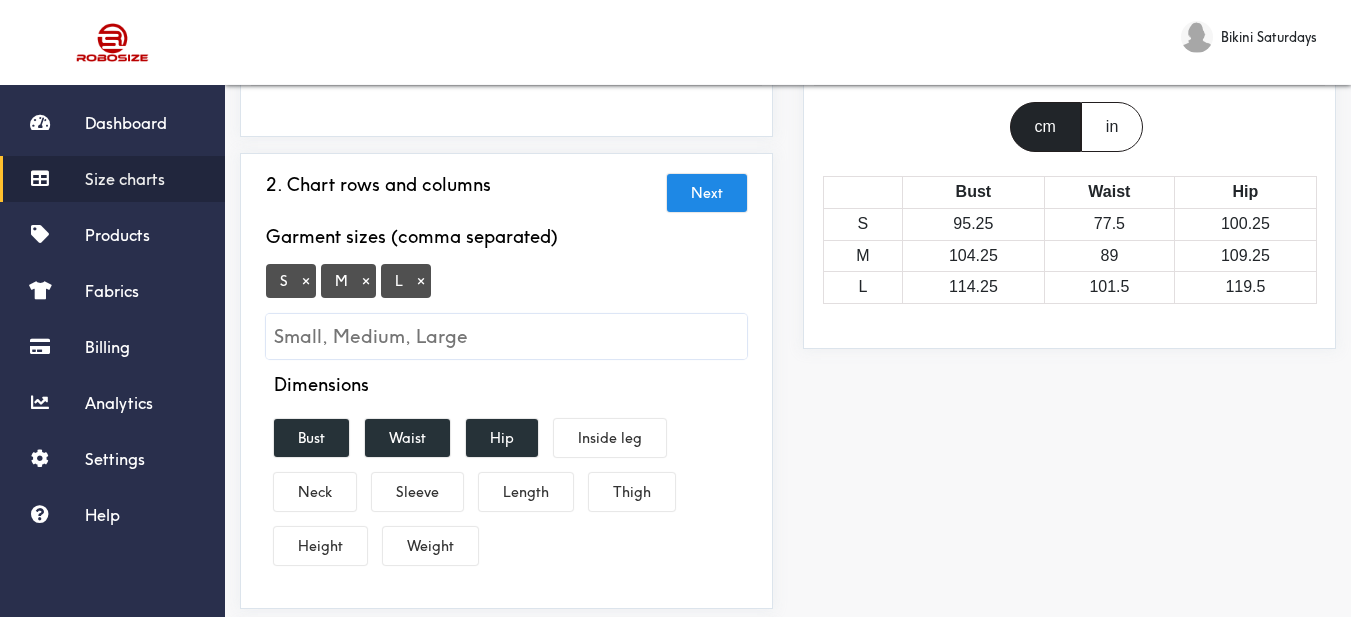 drag, startPoint x: 330, startPoint y: 428, endPoint x: 357, endPoint y: 433, distance: 27.45906 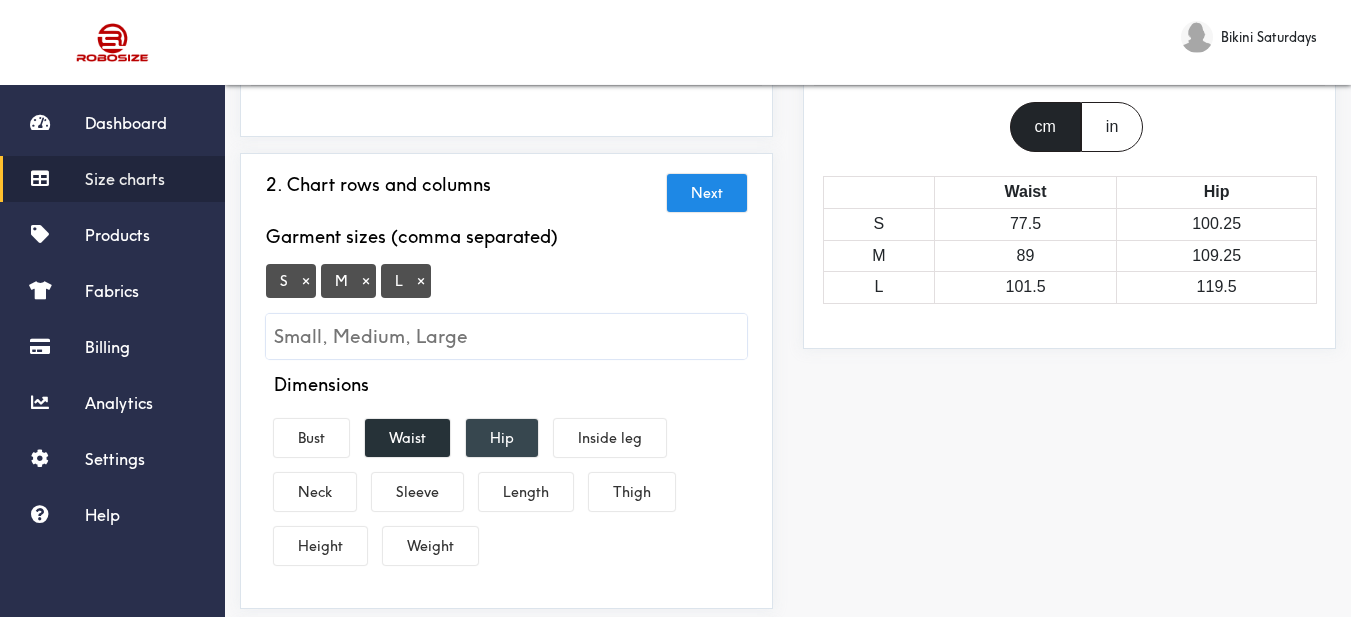 drag, startPoint x: 419, startPoint y: 444, endPoint x: 509, endPoint y: 444, distance: 90 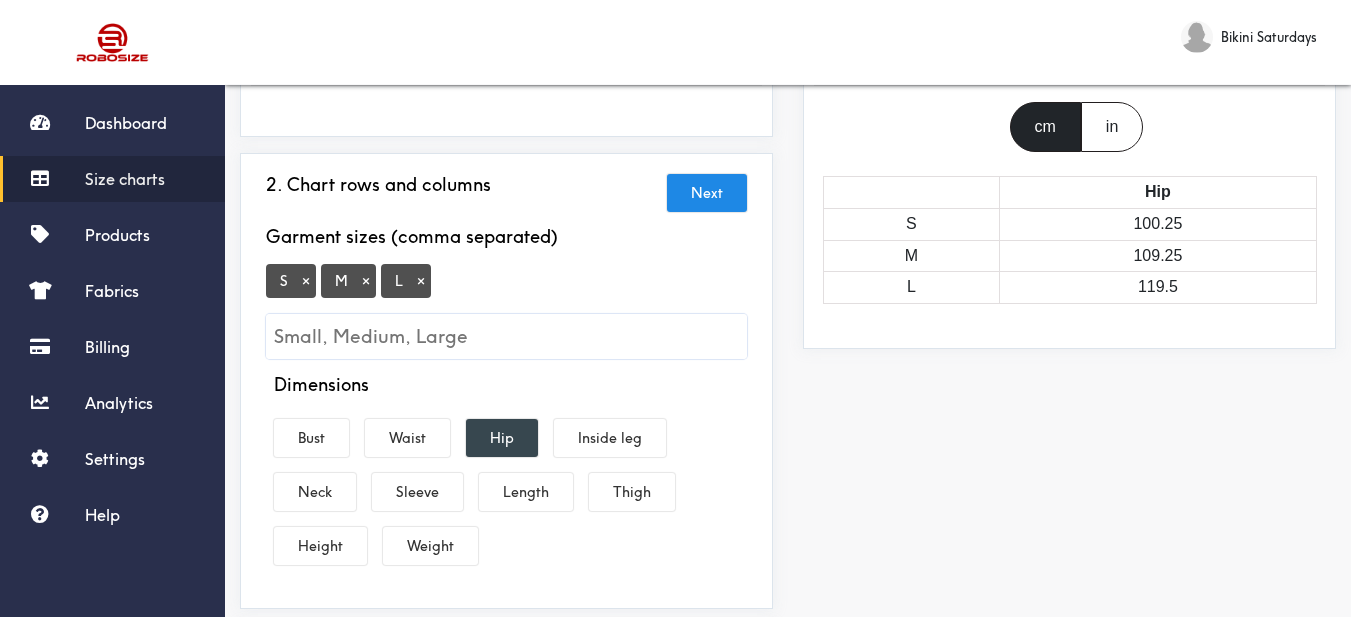 drag, startPoint x: 515, startPoint y: 443, endPoint x: 498, endPoint y: 443, distance: 17 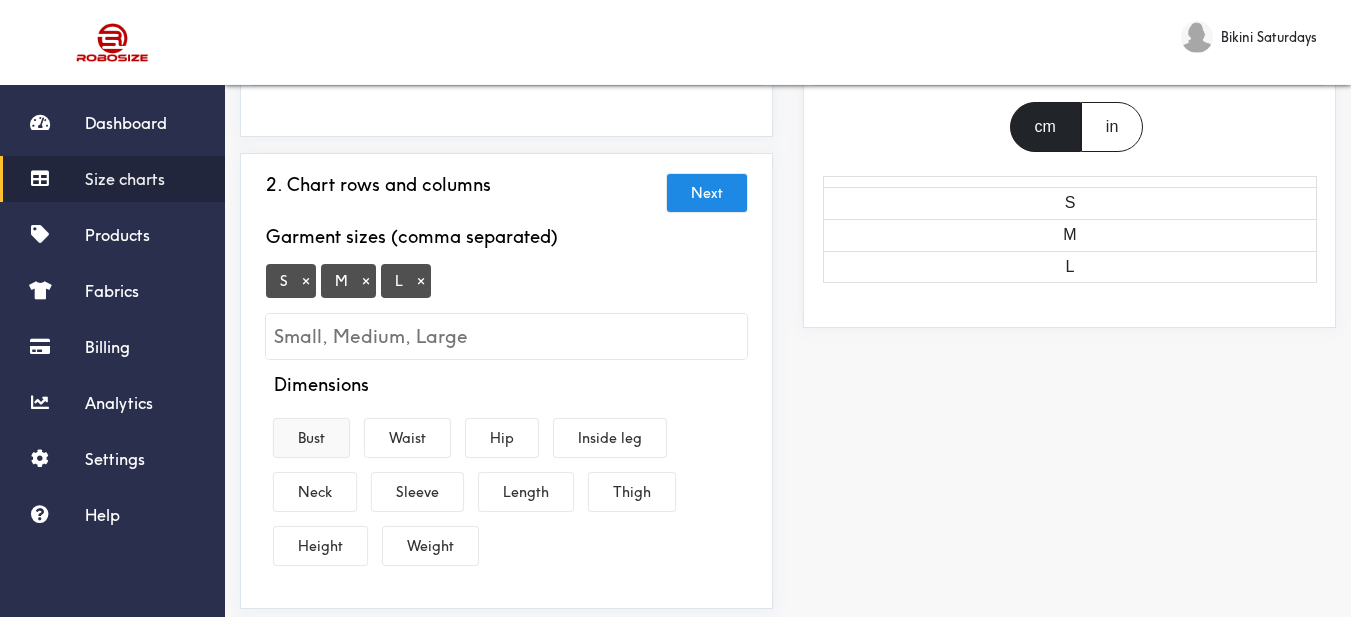 click on "Bust" at bounding box center (311, 438) 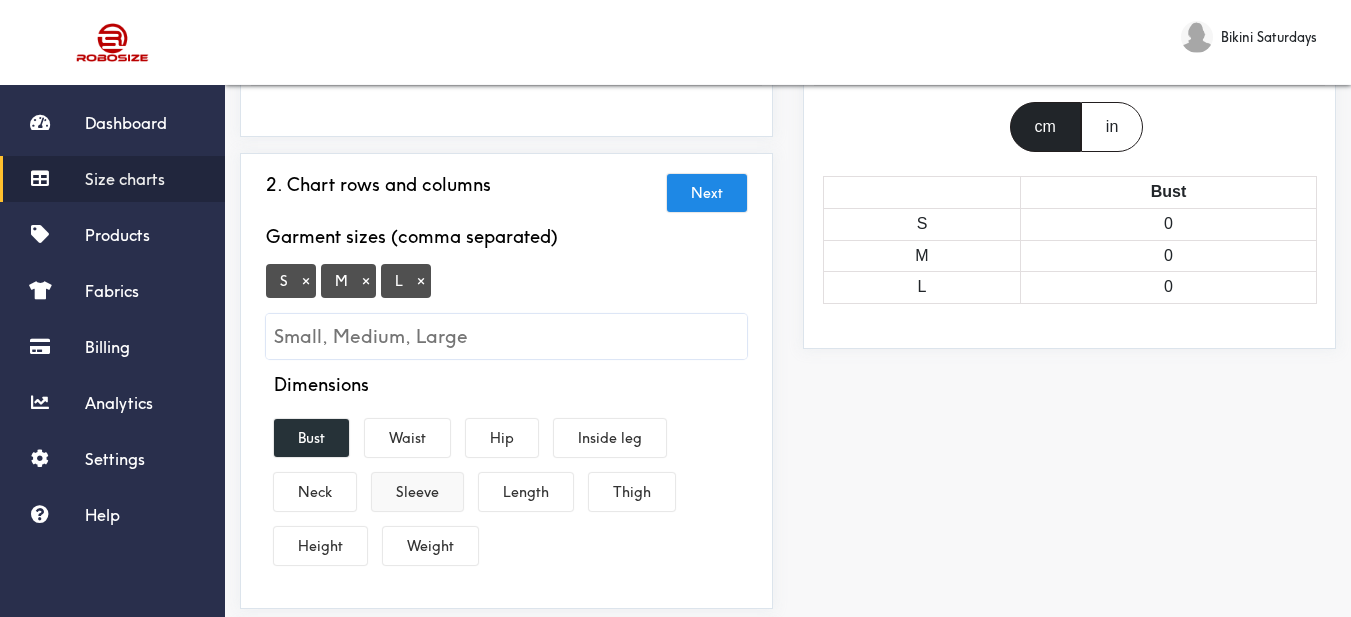 drag, startPoint x: 528, startPoint y: 497, endPoint x: 438, endPoint y: 499, distance: 90.02222 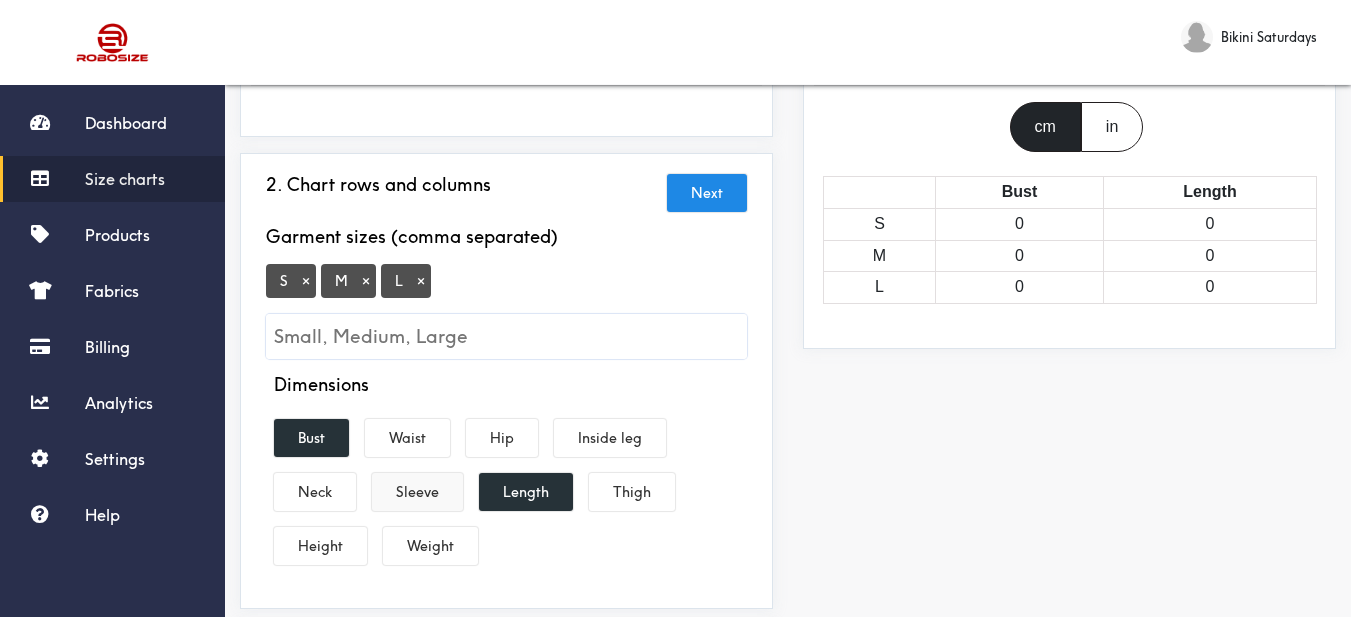 click on "Sleeve" at bounding box center [417, 492] 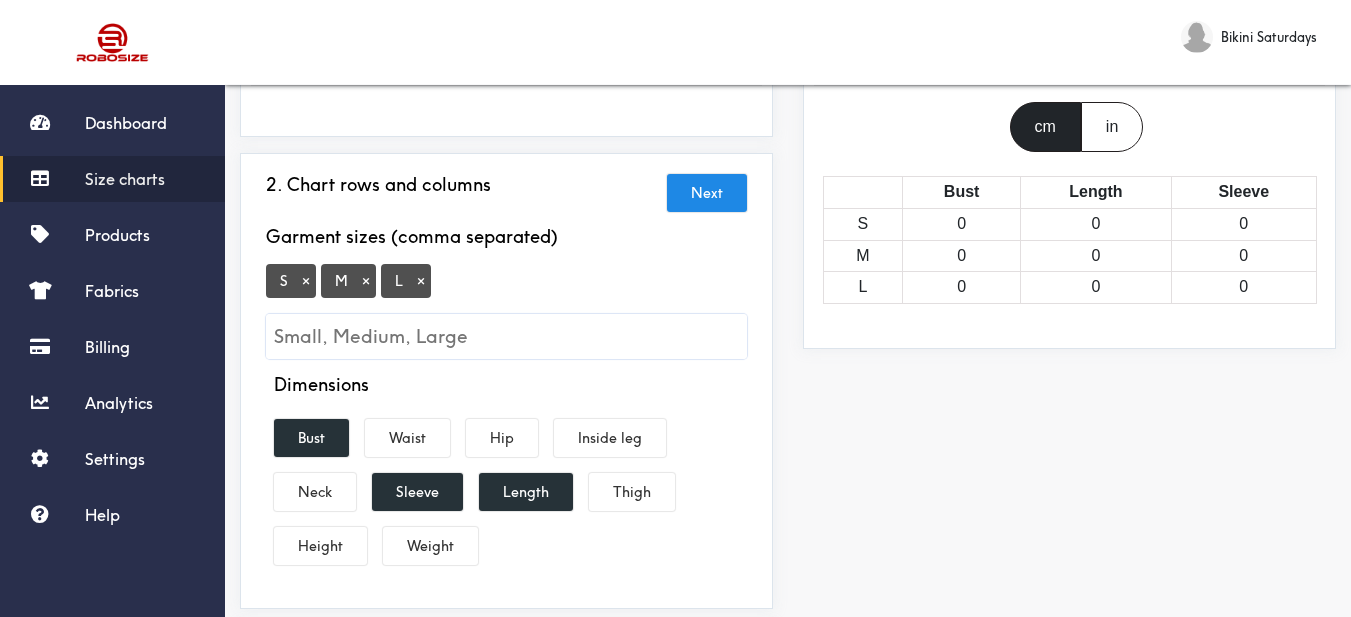 scroll, scrollTop: 500, scrollLeft: 0, axis: vertical 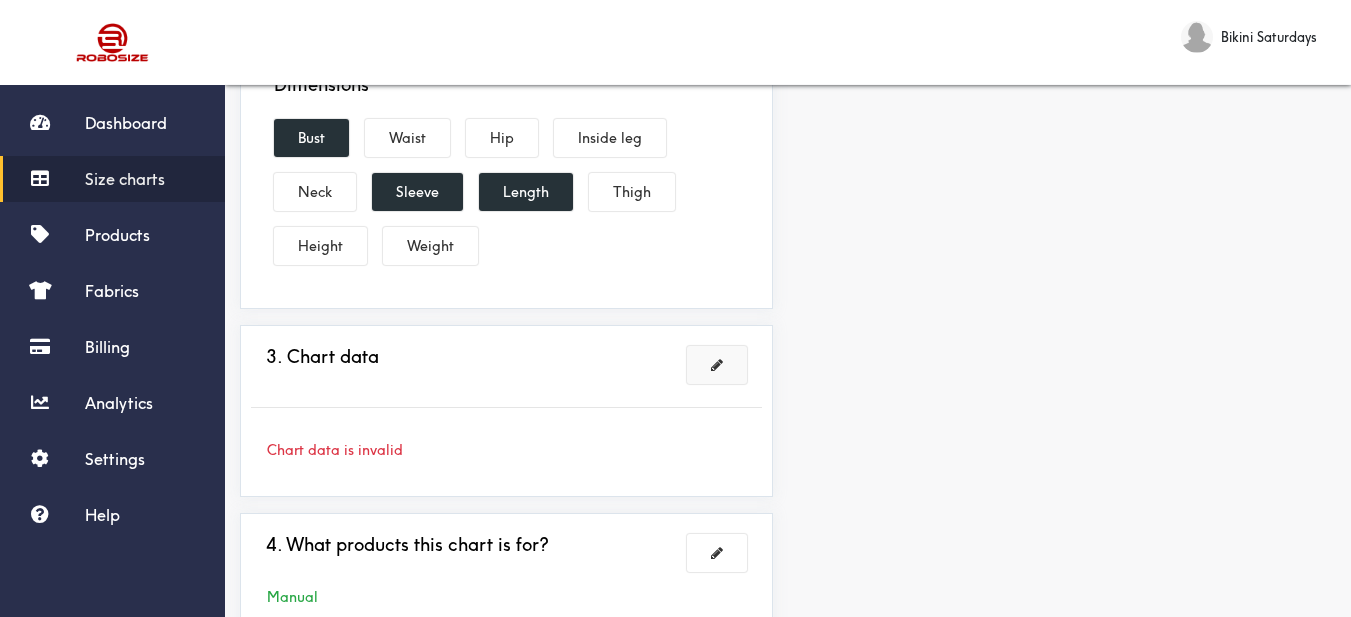 click at bounding box center [717, 365] 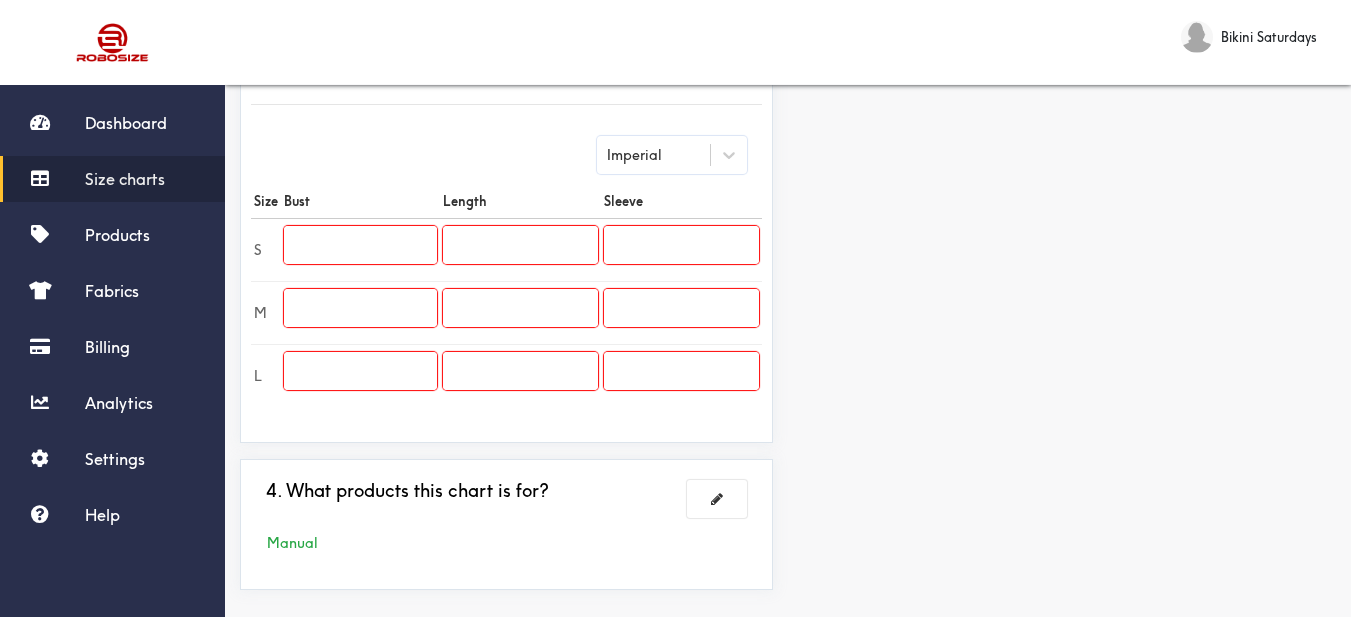scroll, scrollTop: 589, scrollLeft: 0, axis: vertical 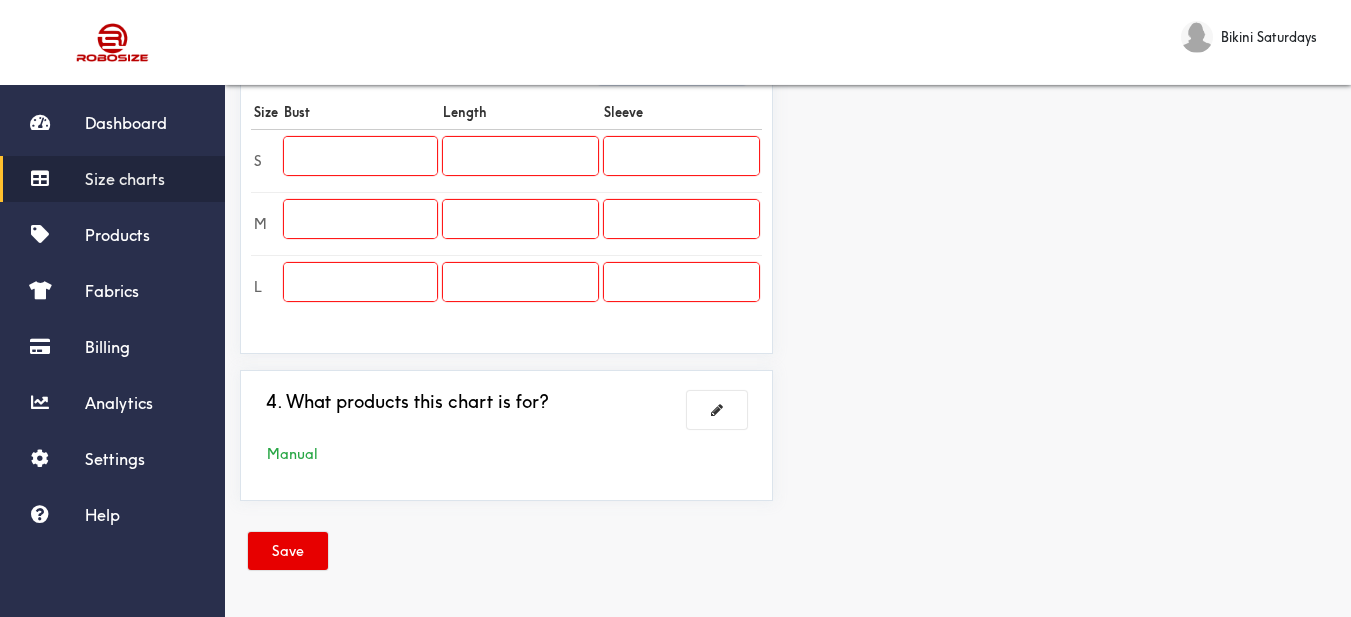 click at bounding box center [360, 156] 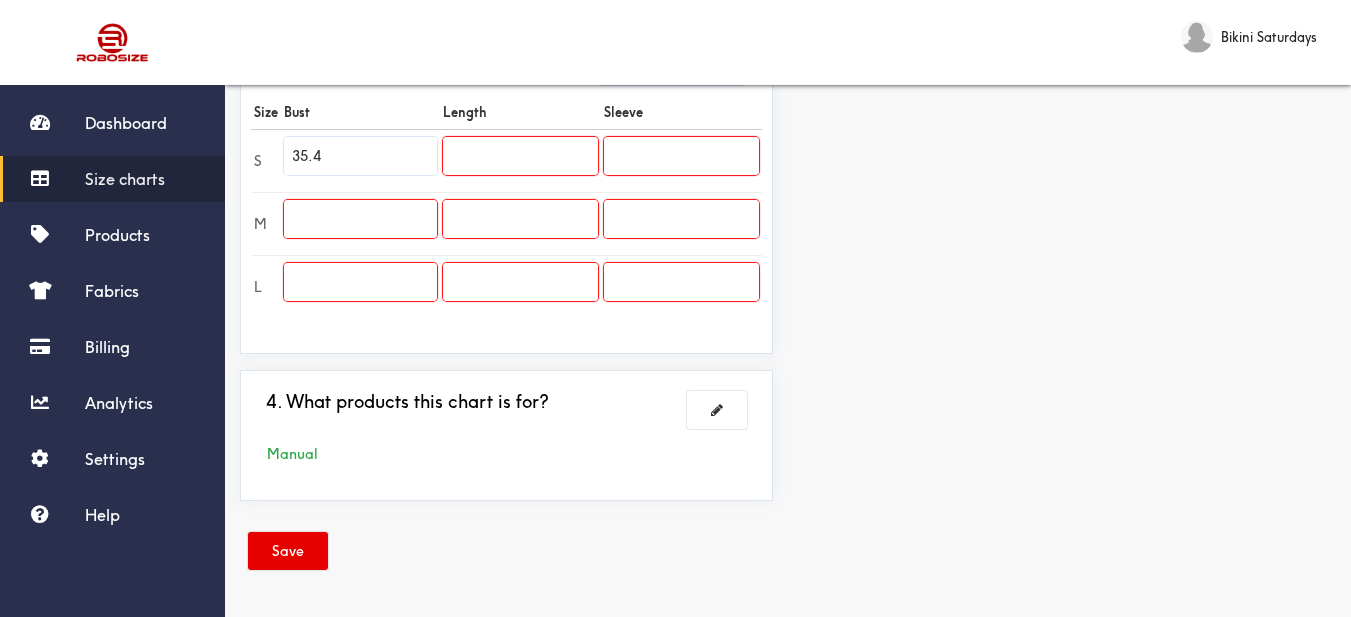 scroll, scrollTop: 389, scrollLeft: 0, axis: vertical 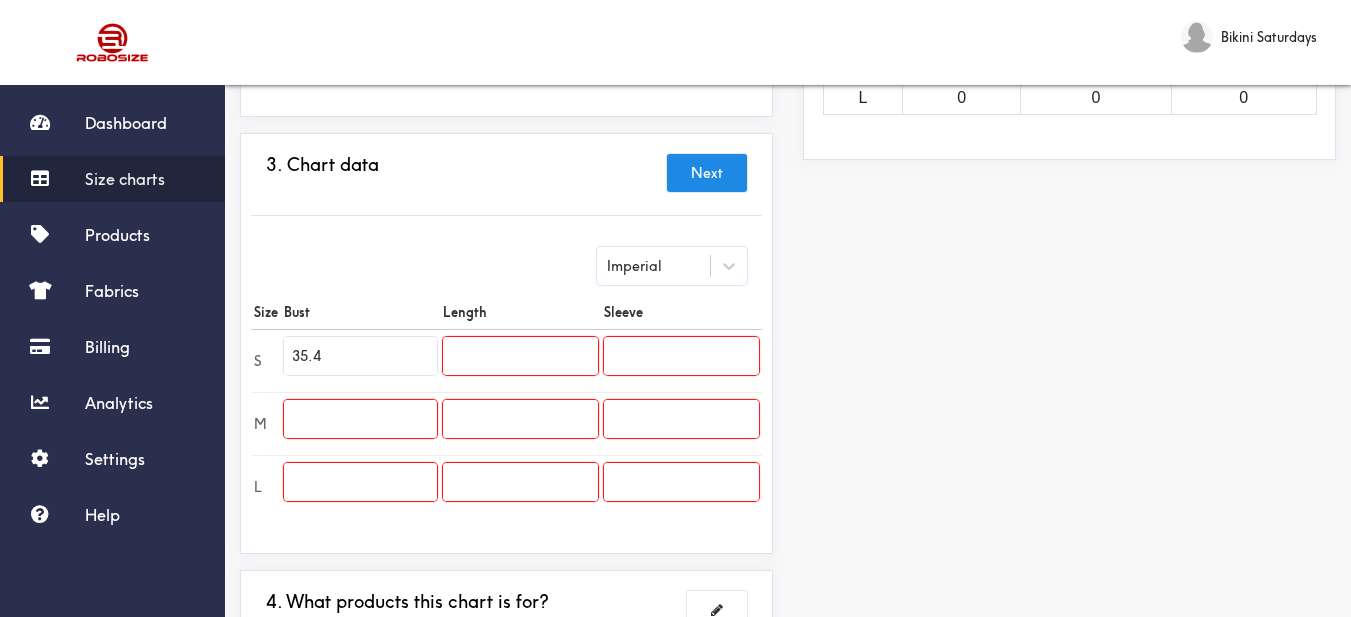 type on "35.4" 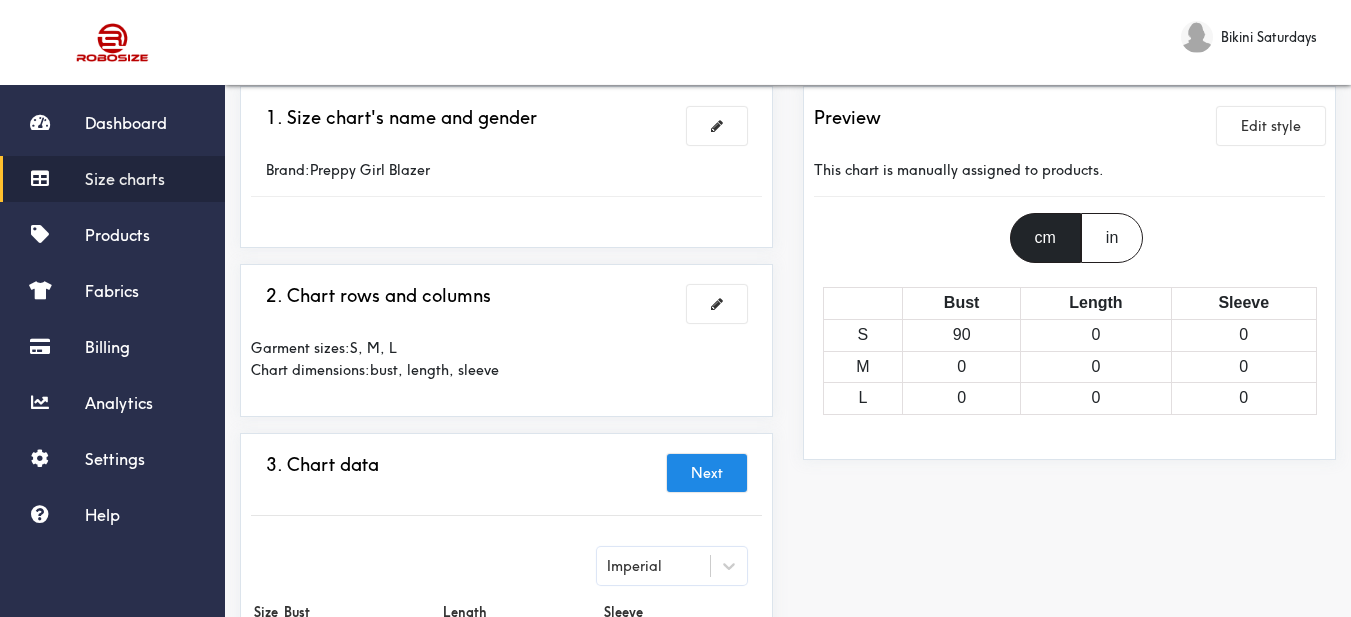 scroll, scrollTop: 289, scrollLeft: 0, axis: vertical 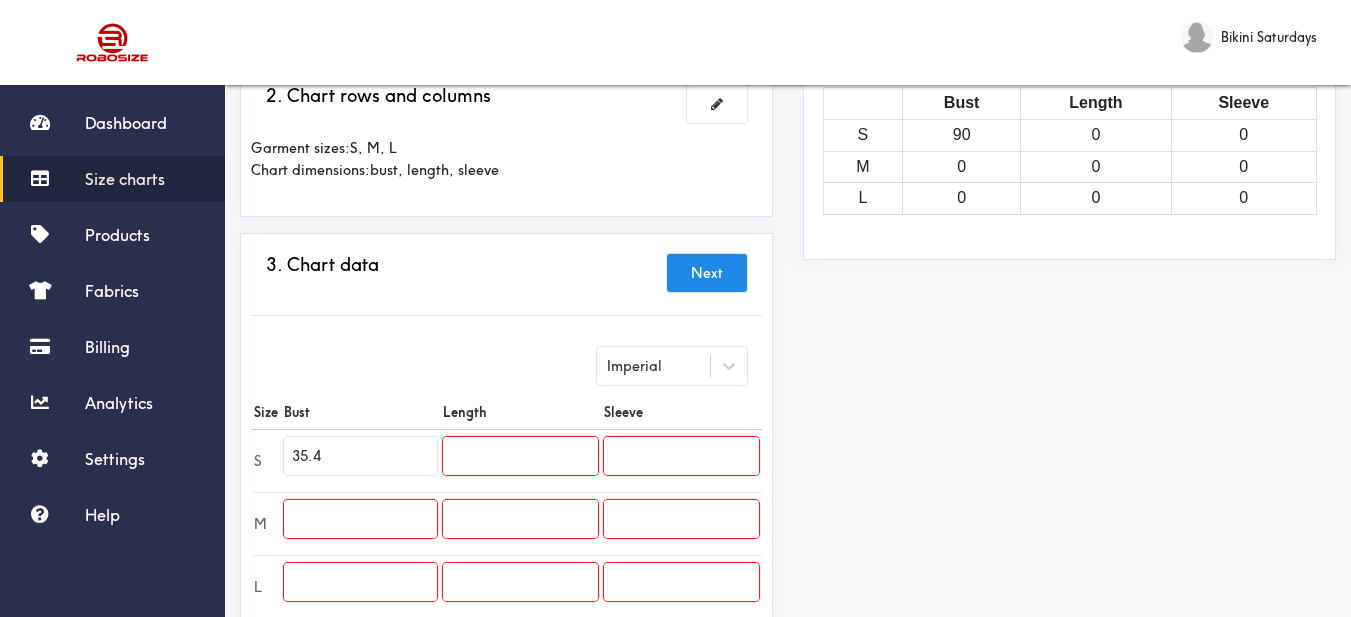 click at bounding box center [360, 519] 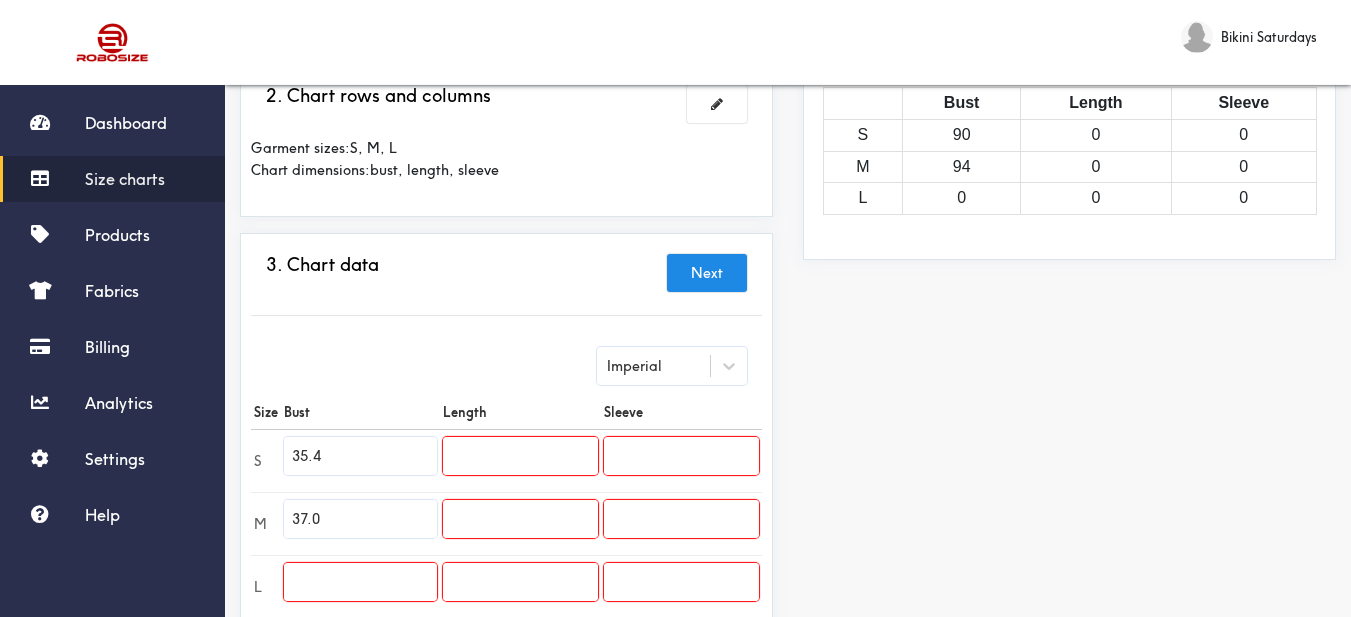 scroll, scrollTop: 489, scrollLeft: 0, axis: vertical 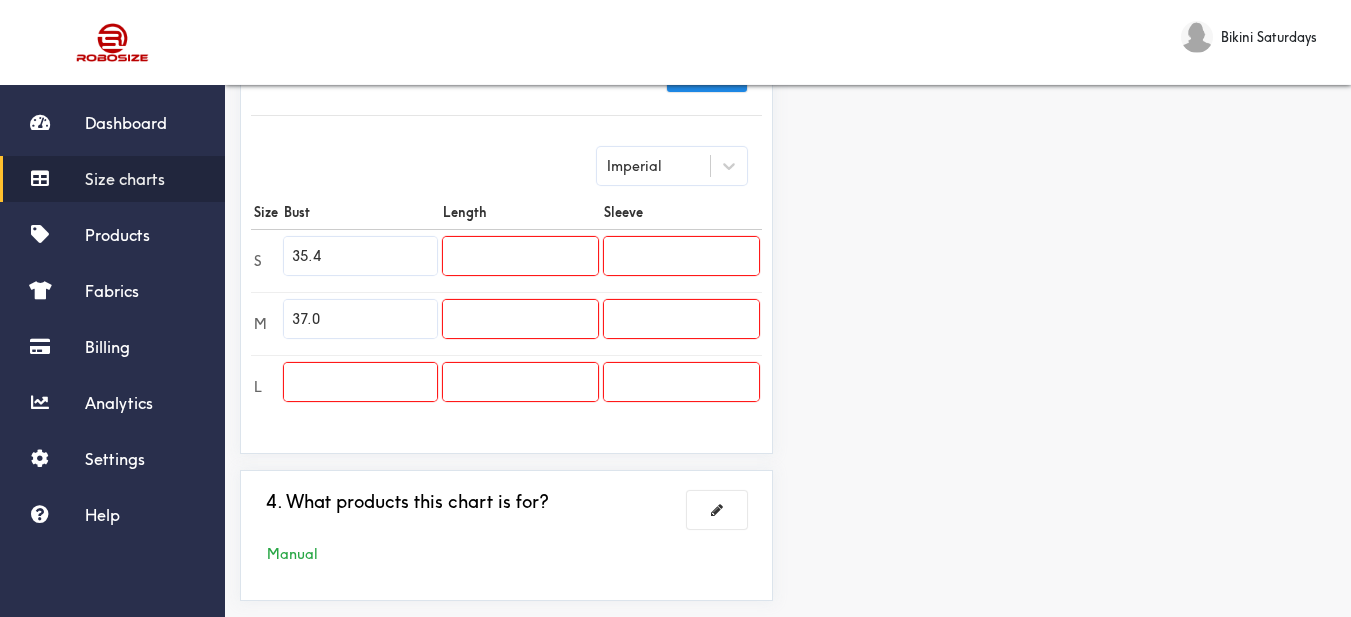 type on "37.0" 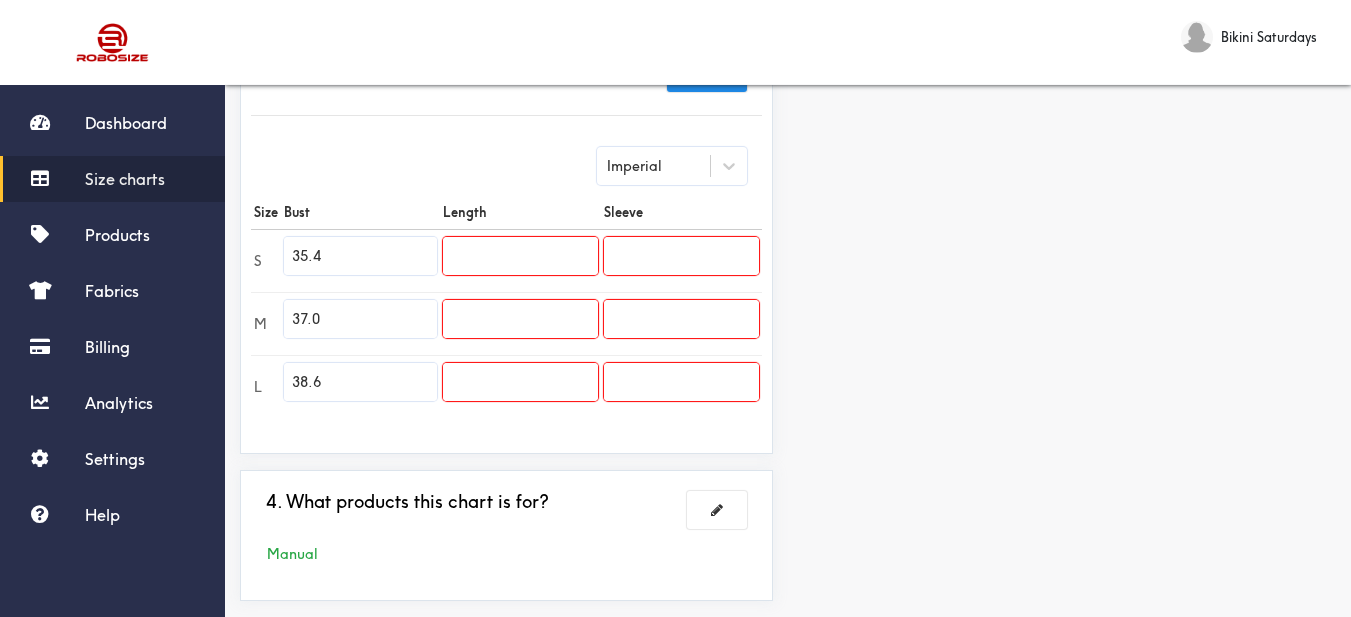 paste 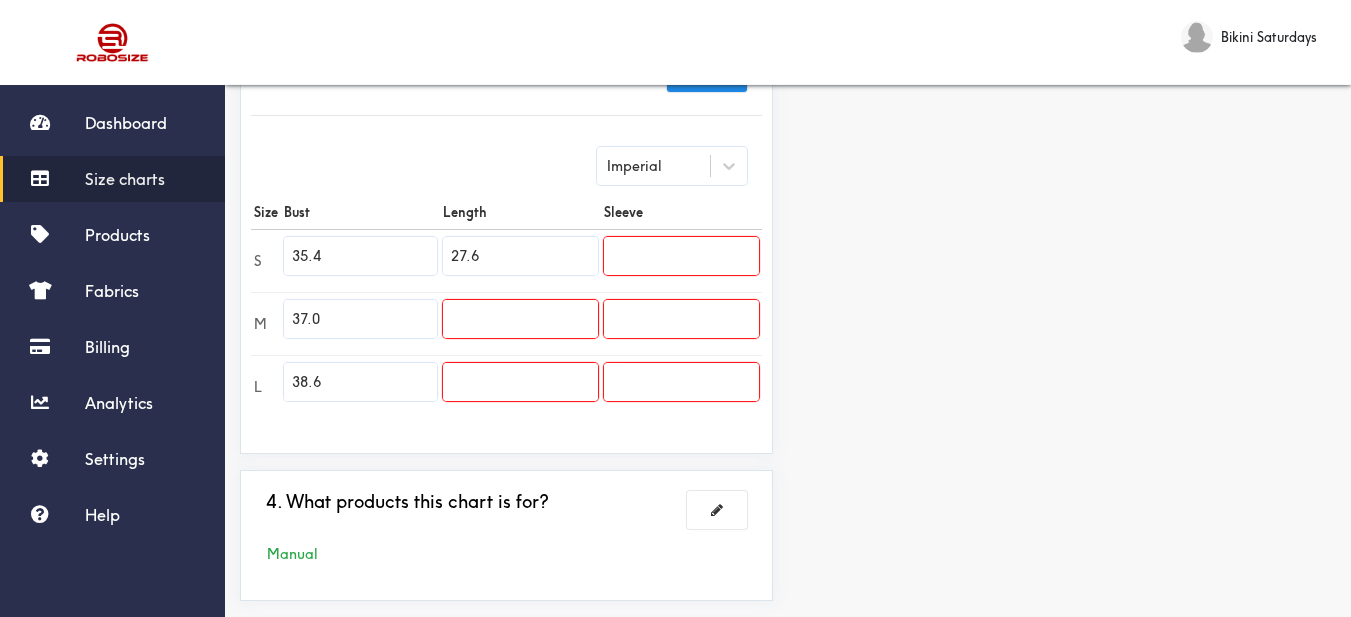type on "27.6" 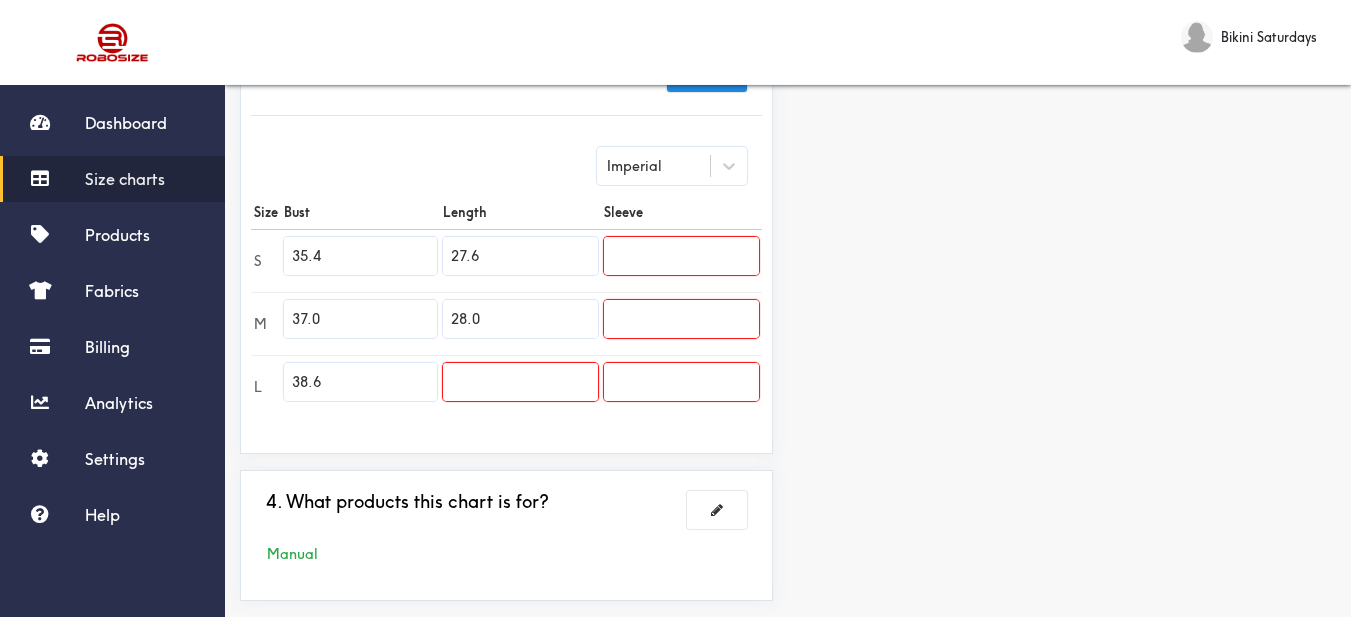 type on "28.0" 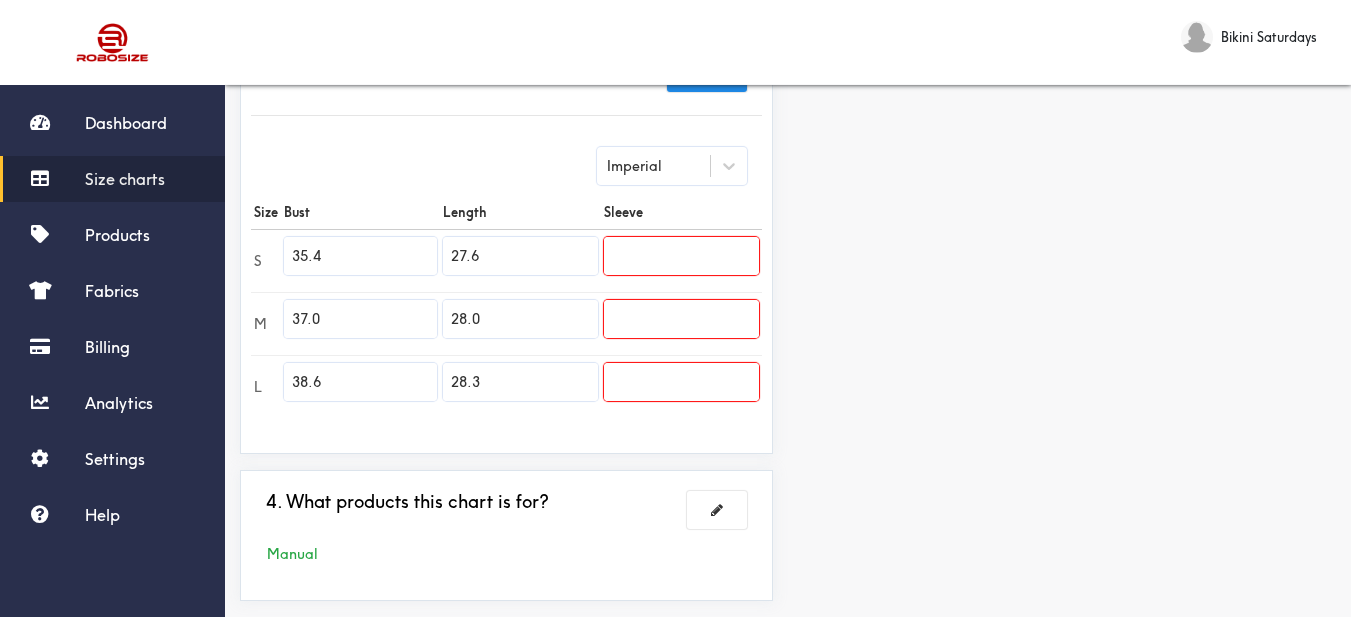 type on "28.3" 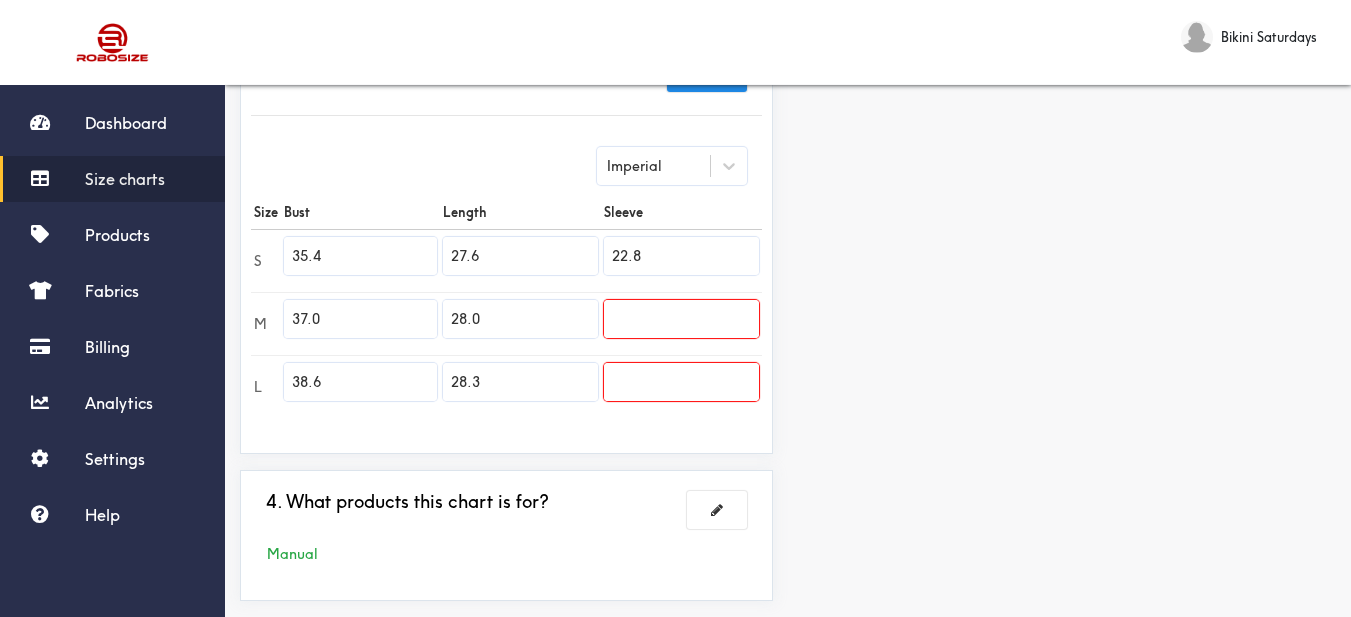 type on "22.8" 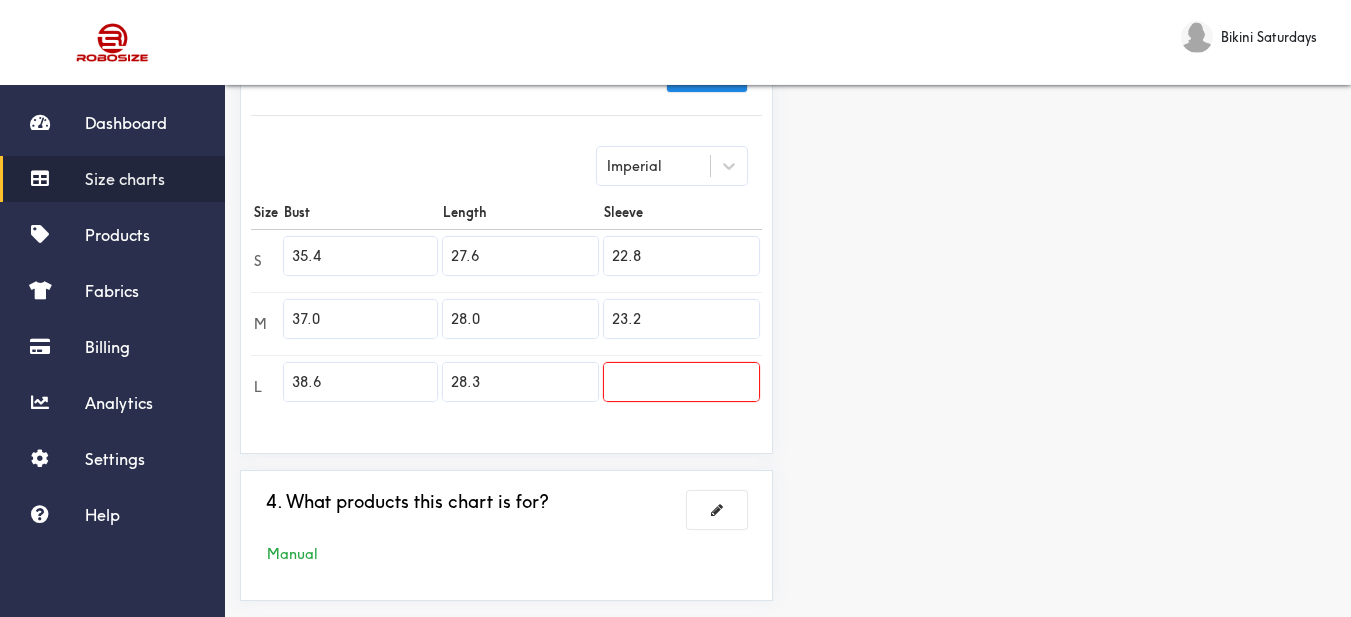 type on "23.2" 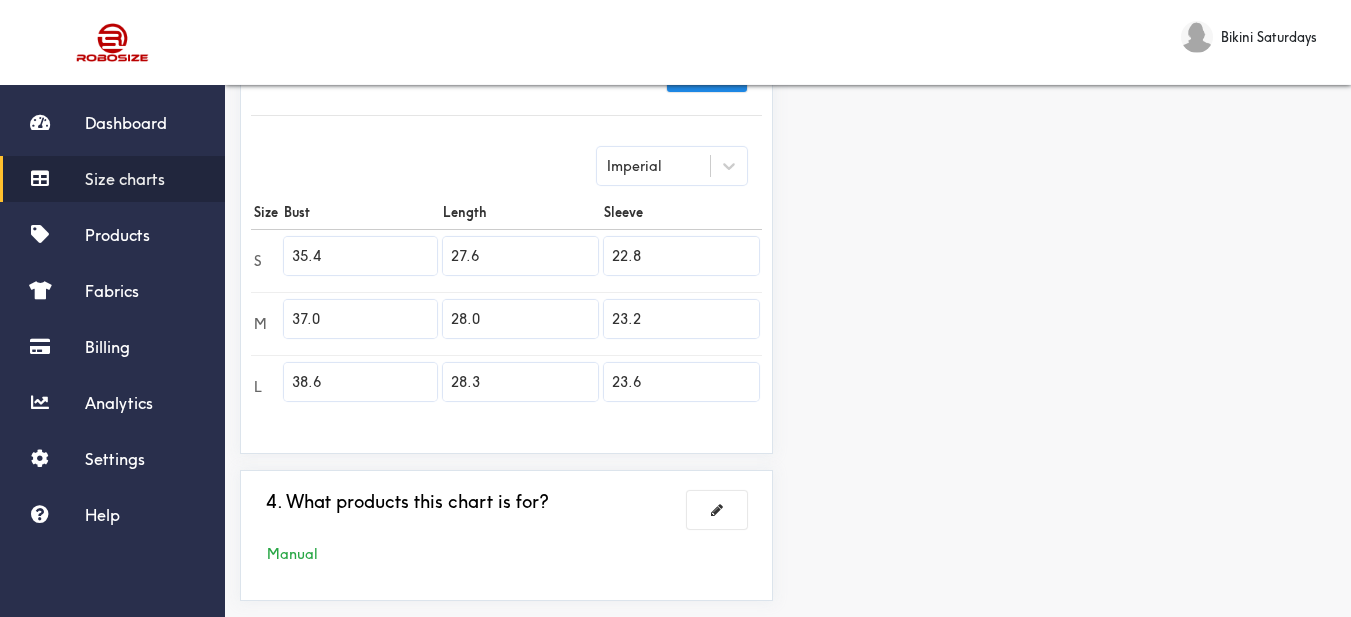 type on "23.6" 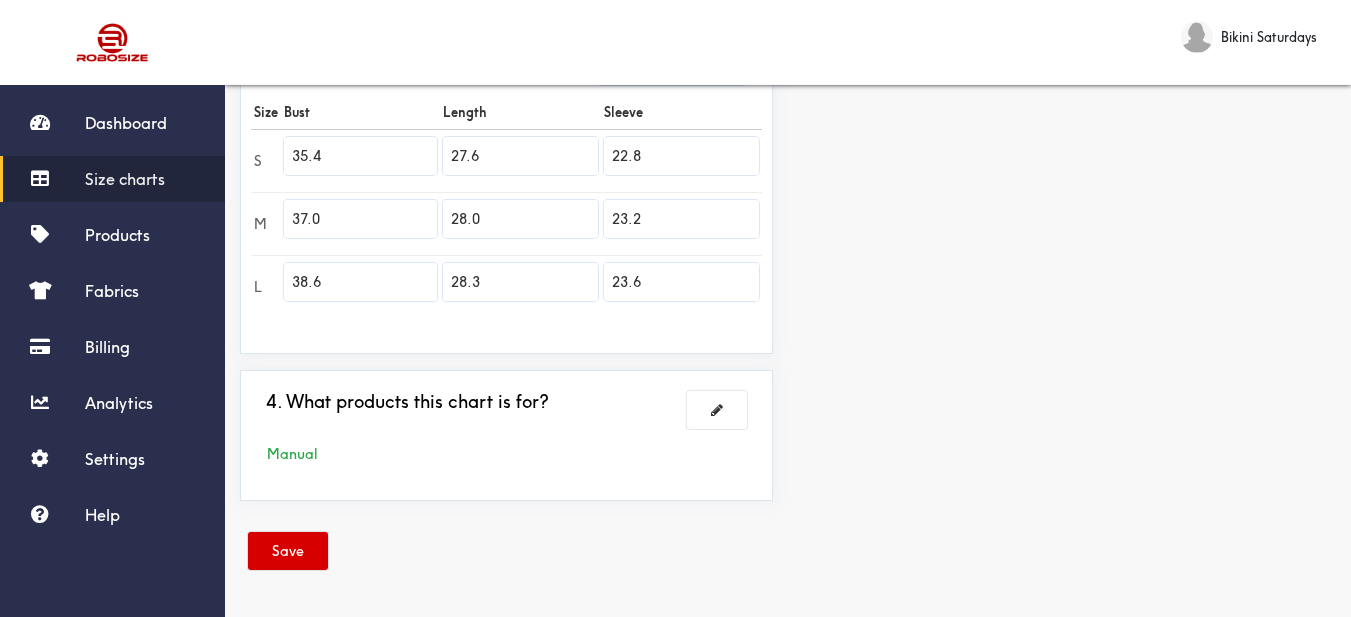 click on "Save" at bounding box center [288, 551] 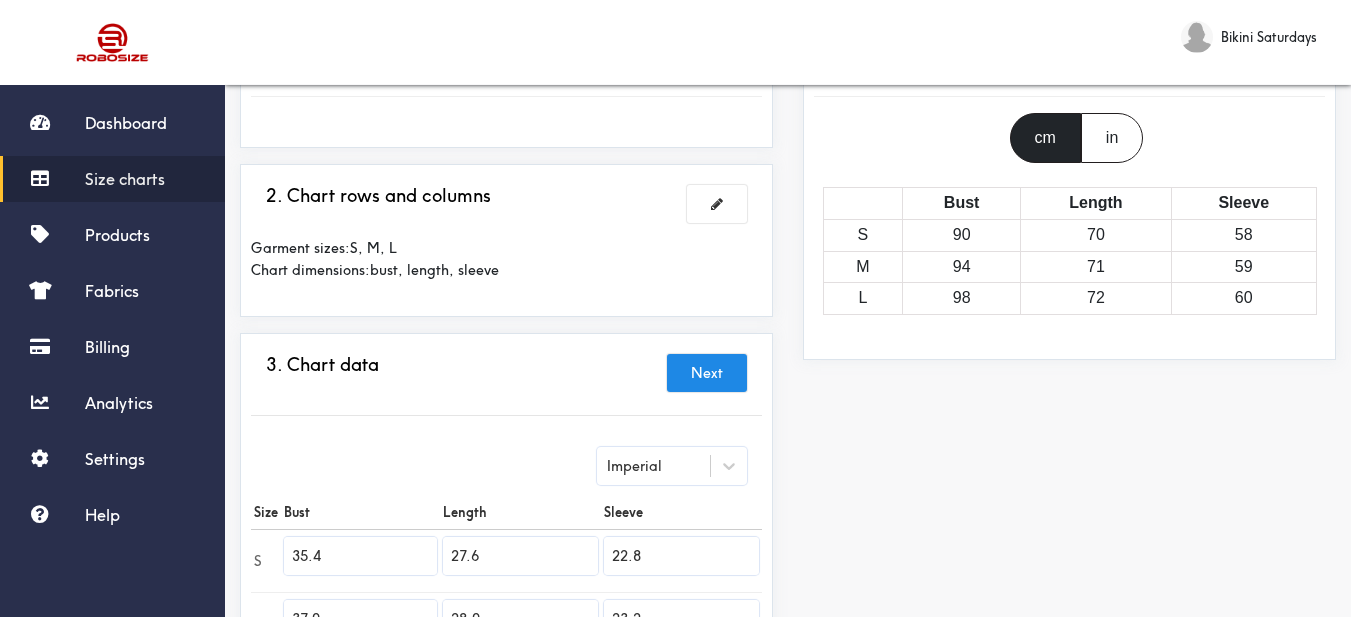 scroll, scrollTop: 0, scrollLeft: 0, axis: both 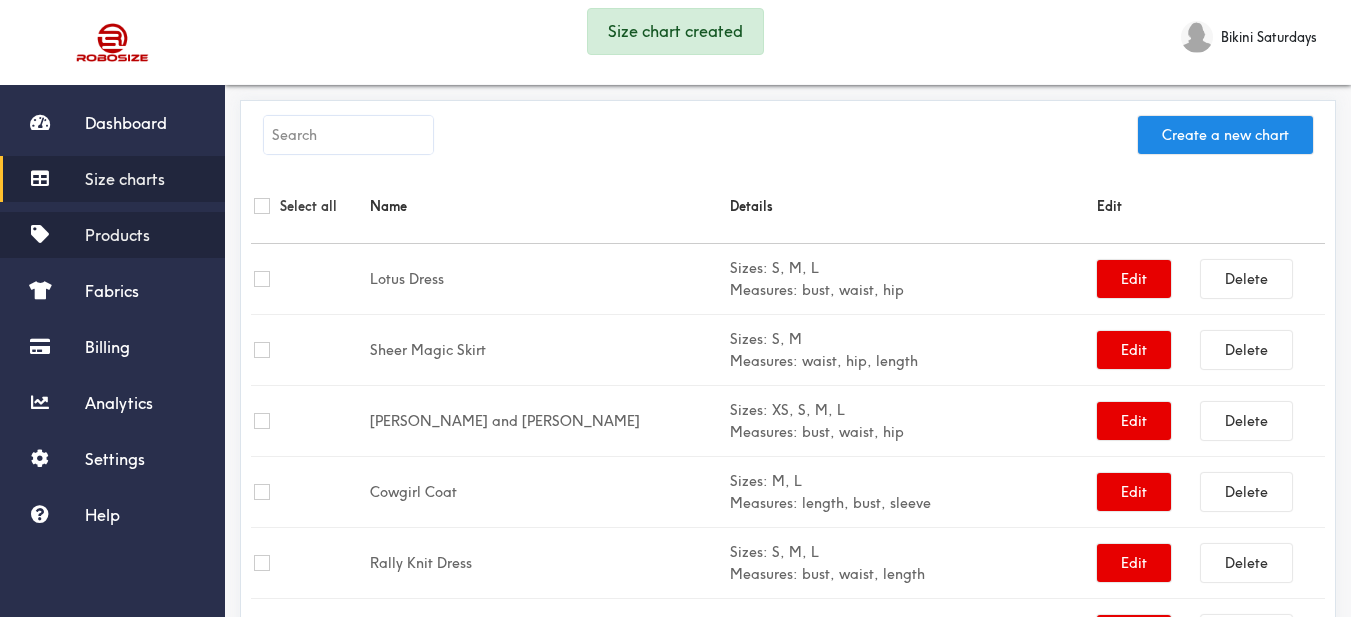 click on "Products" at bounding box center (117, 235) 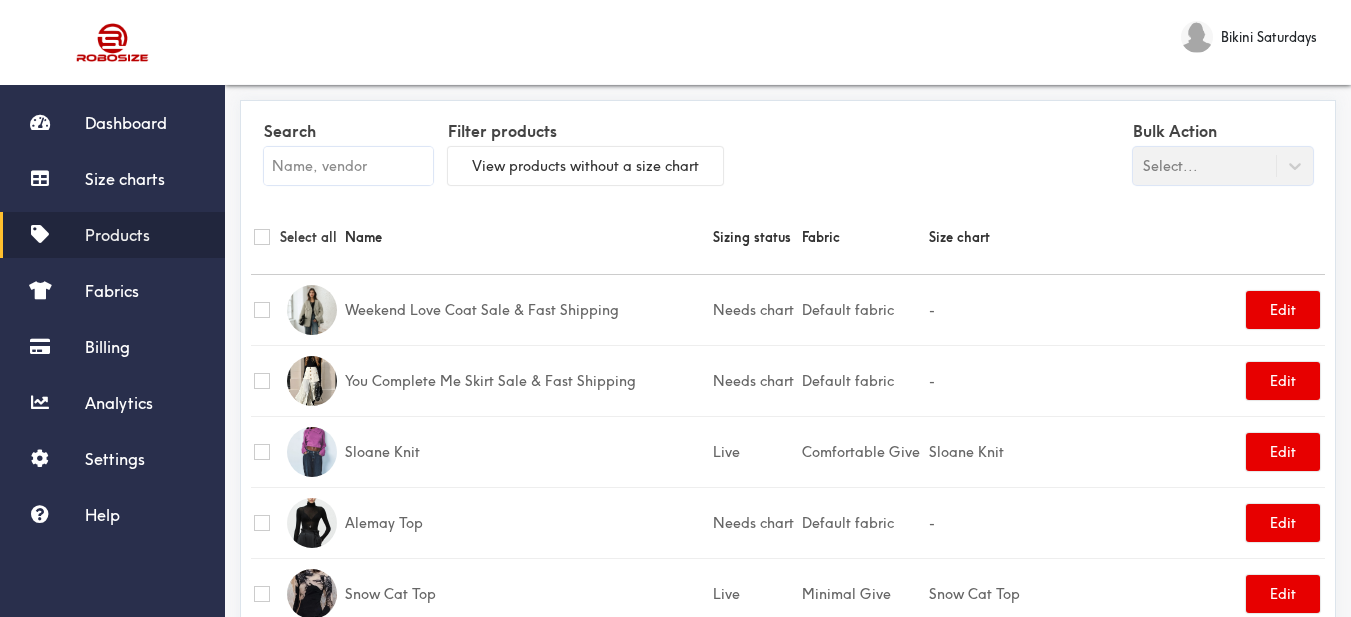 click on "Products" at bounding box center (117, 235) 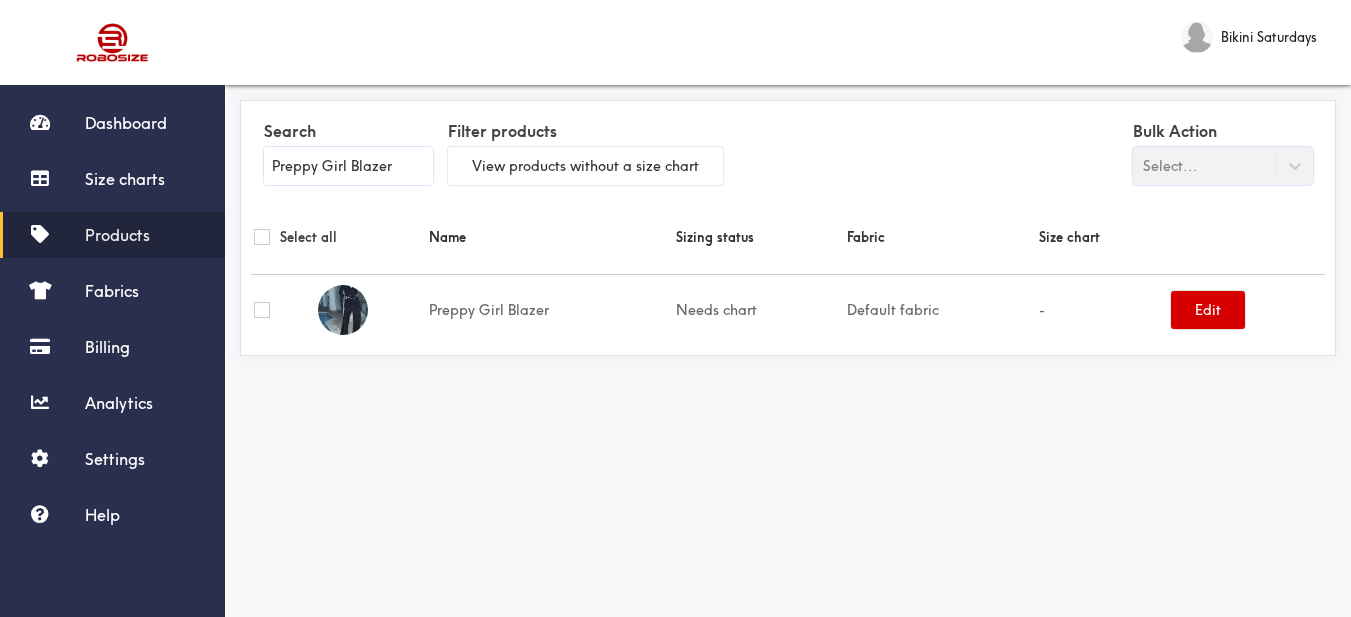 type on "Preppy Girl Blazer" 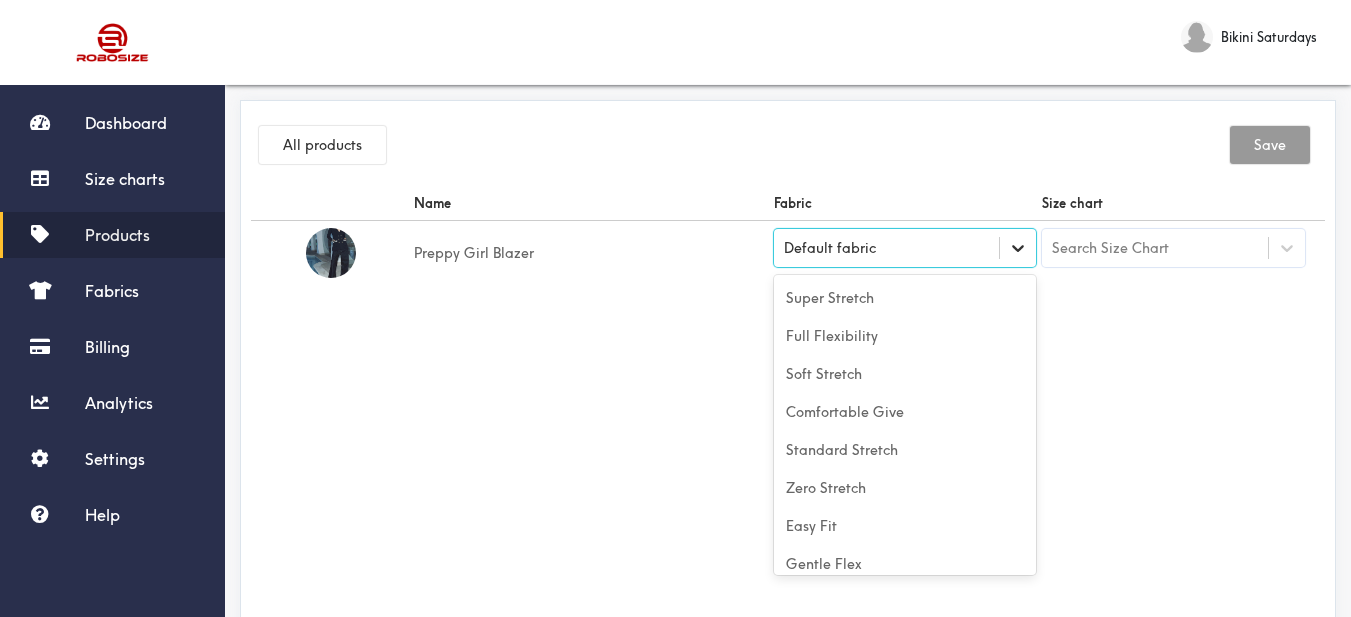 click 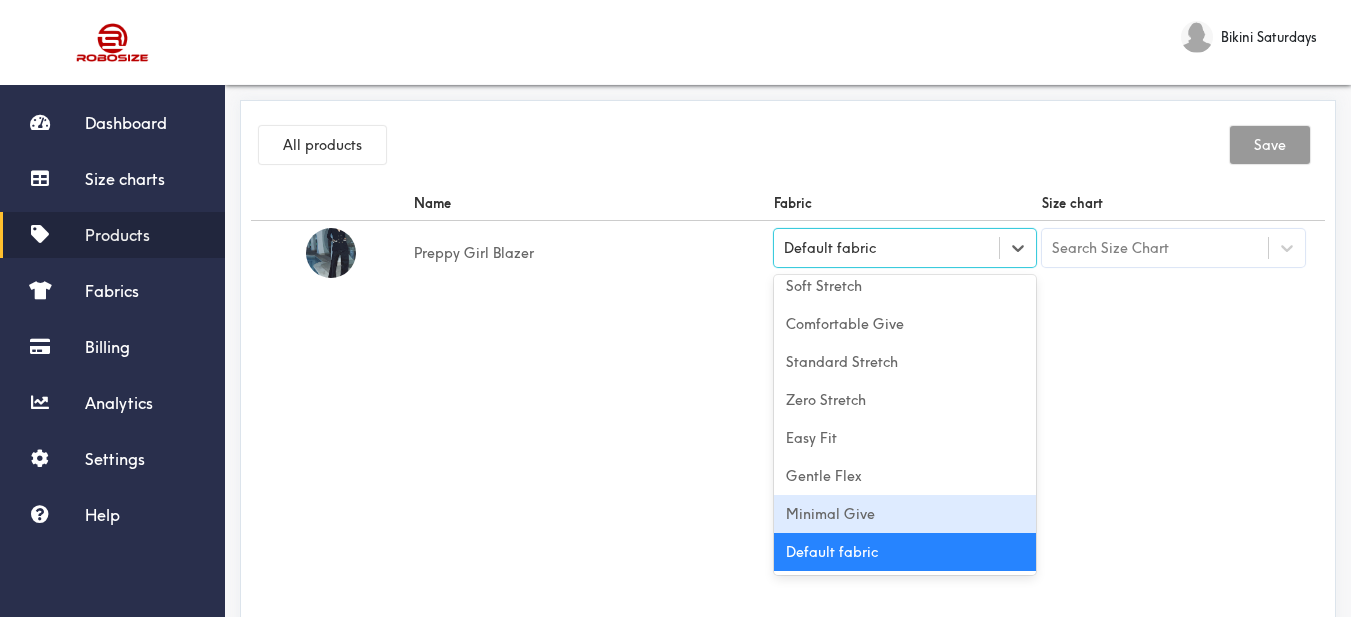click on "Minimal Give" at bounding box center [905, 514] 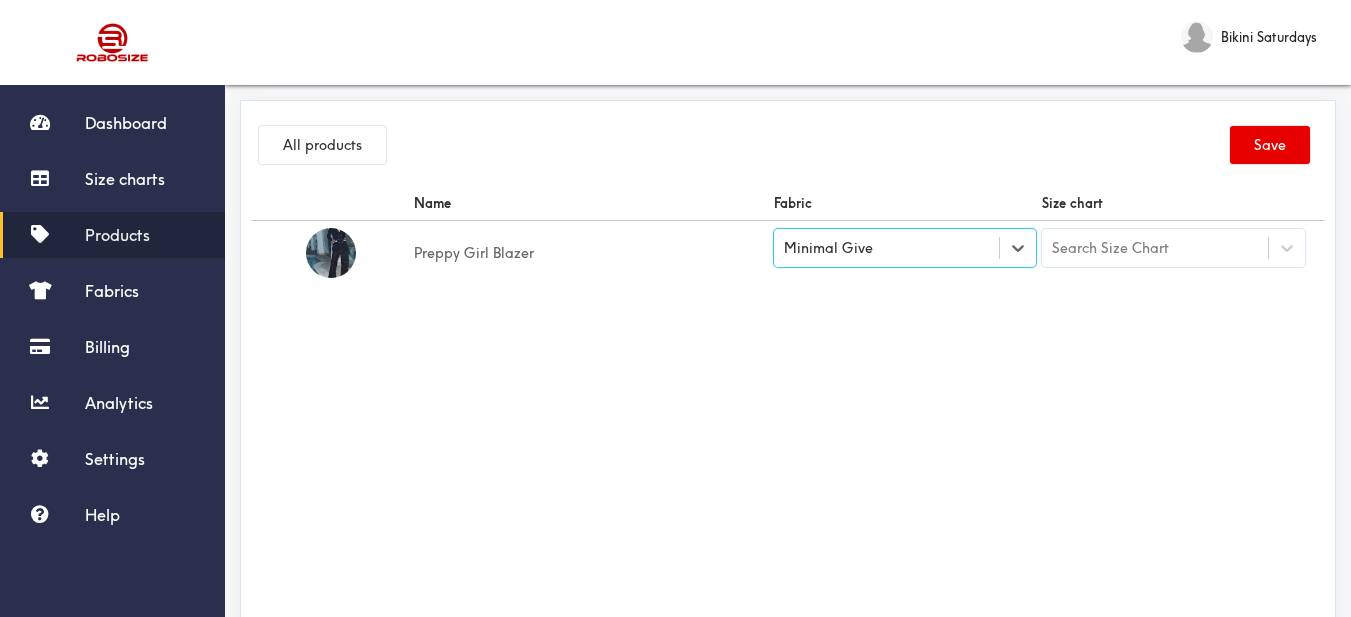 drag, startPoint x: 918, startPoint y: 416, endPoint x: 1084, endPoint y: 330, distance: 186.95454 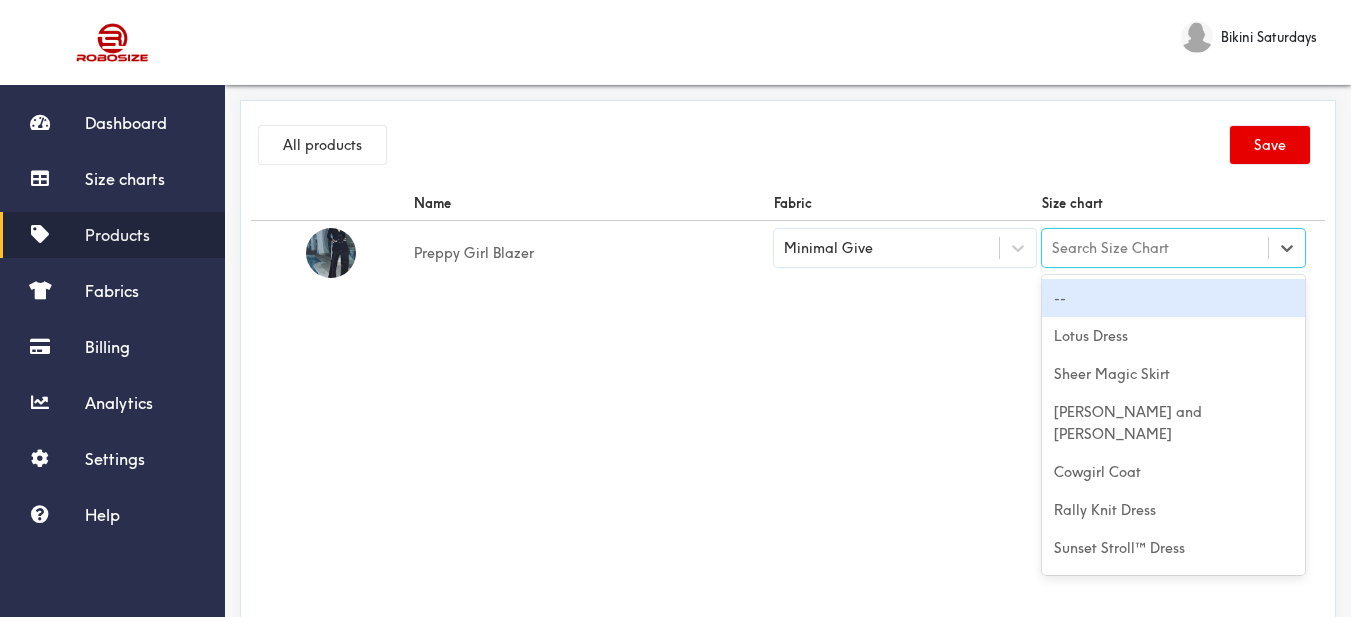 click on "Search Size Chart" at bounding box center [1110, 248] 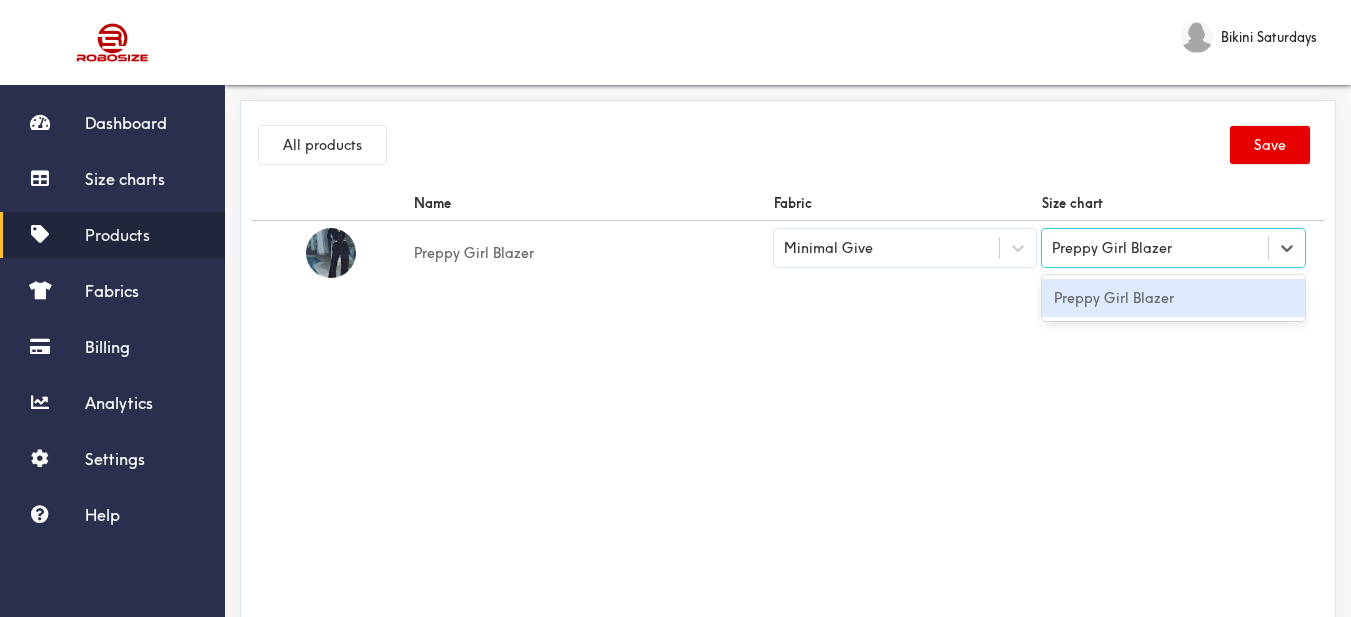 click on "Preppy Girl Blazer" at bounding box center [1173, 298] 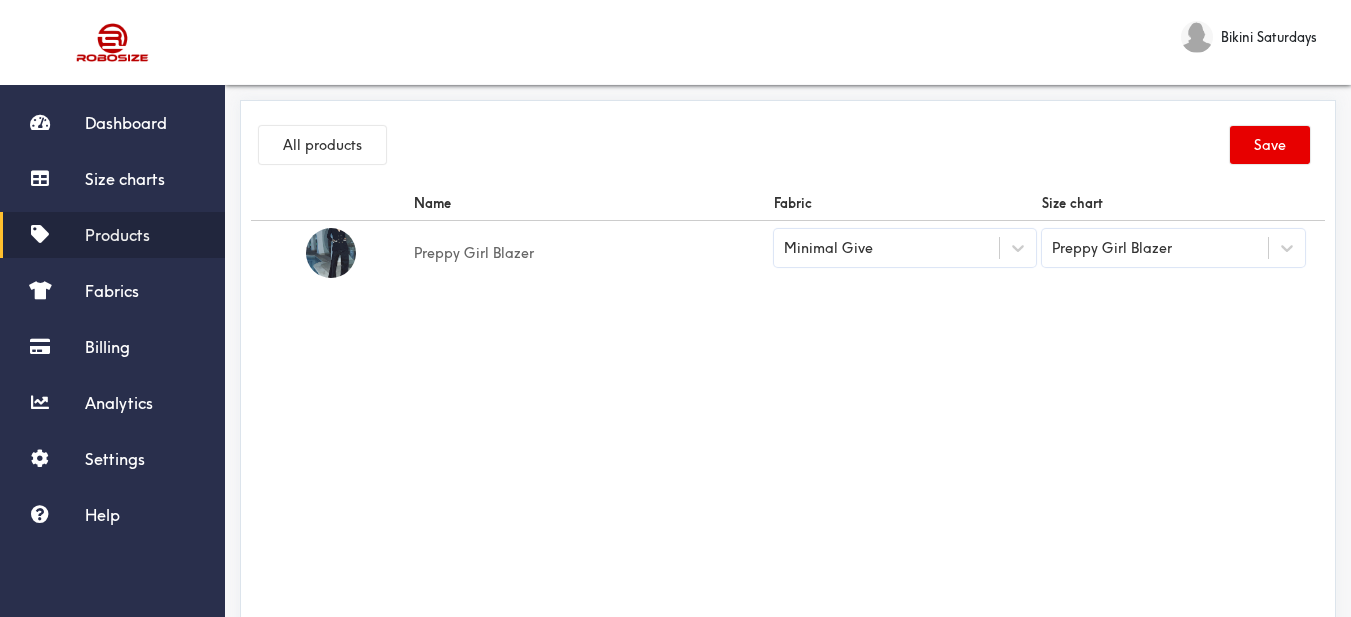 click on "All products Save" at bounding box center [788, 148] 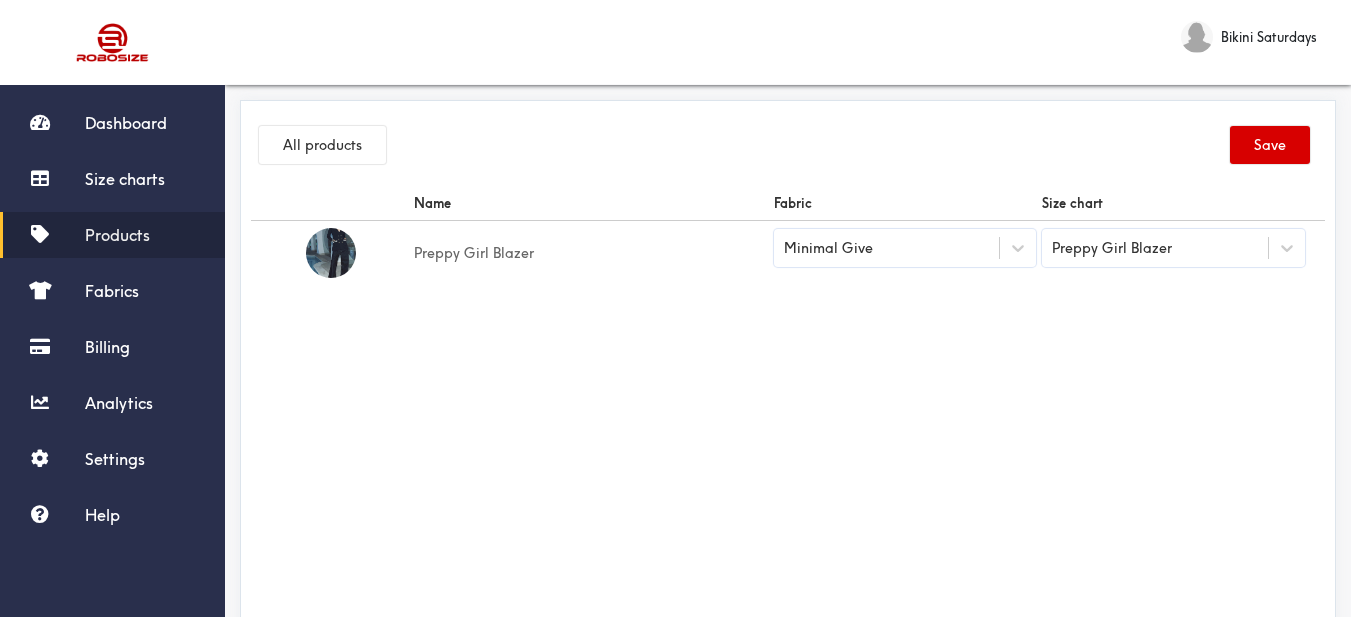 click on "Save" at bounding box center (1270, 145) 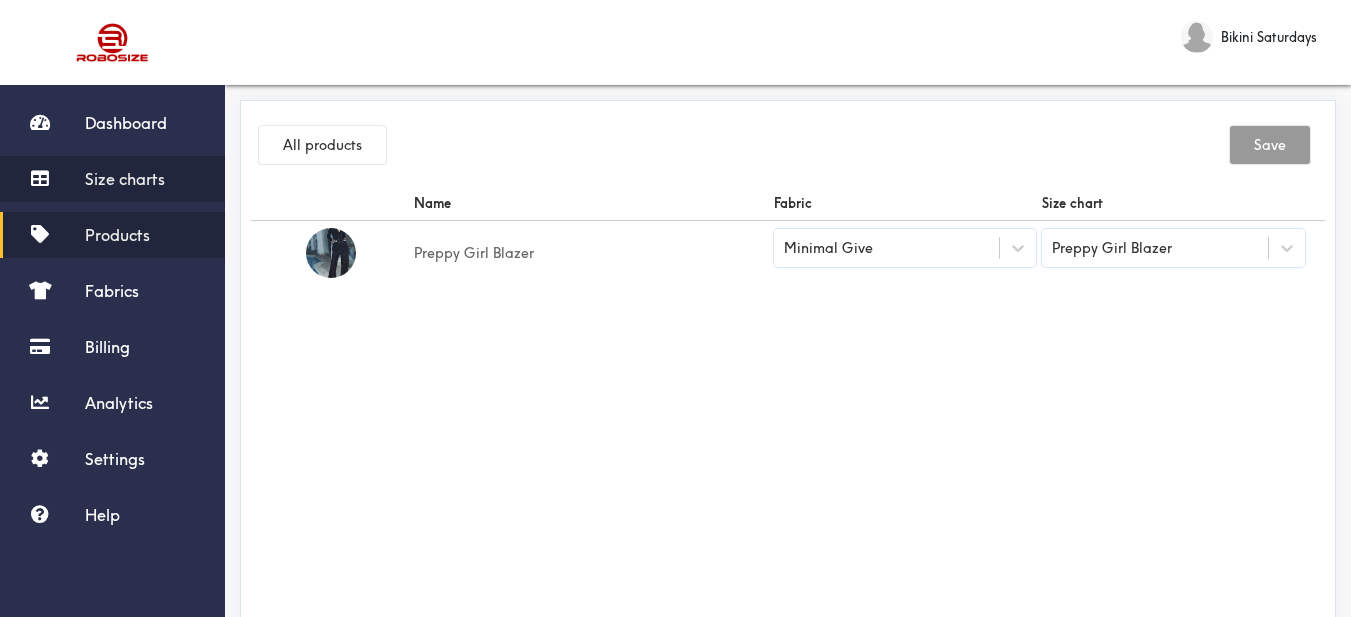 drag, startPoint x: 110, startPoint y: 170, endPoint x: 133, endPoint y: 176, distance: 23.769728 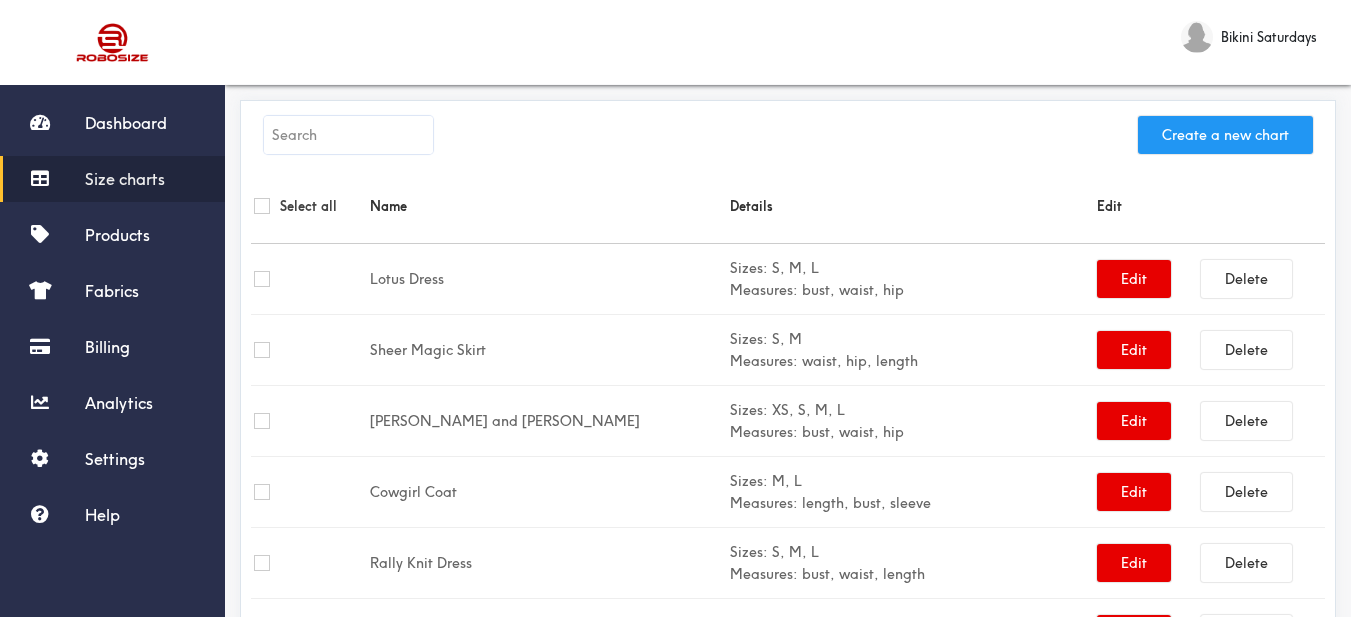 click on "Create a new chart" at bounding box center [1225, 135] 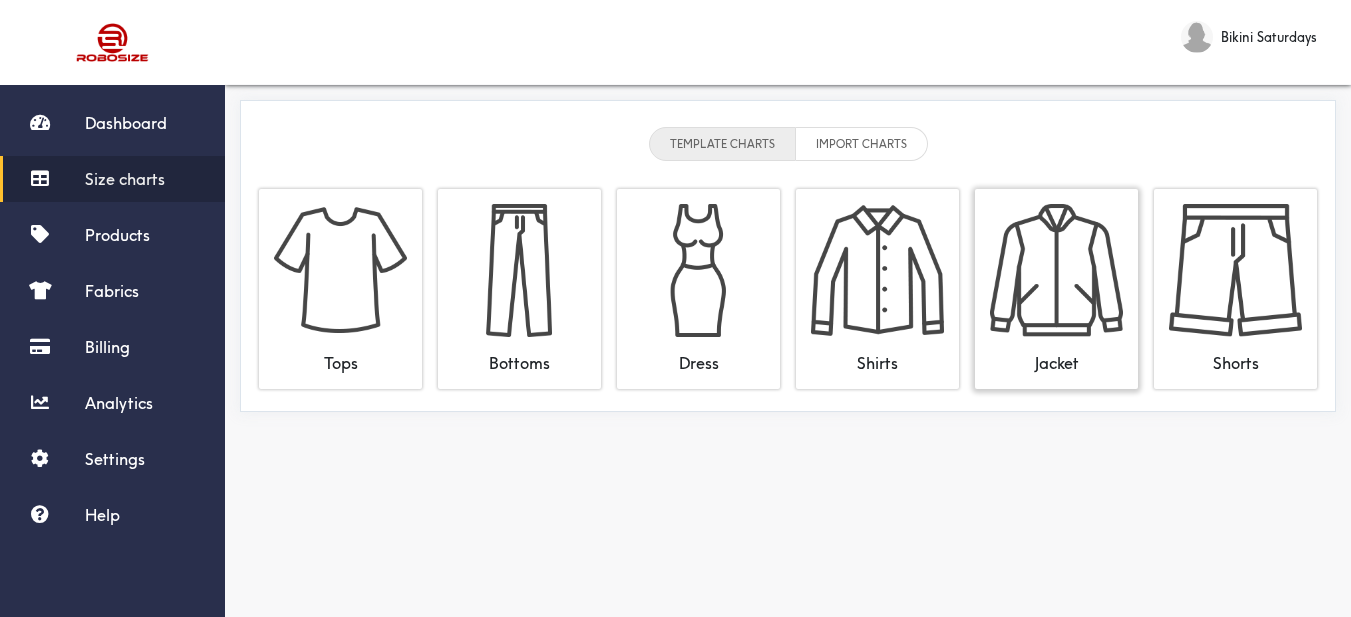 click at bounding box center (1056, 270) 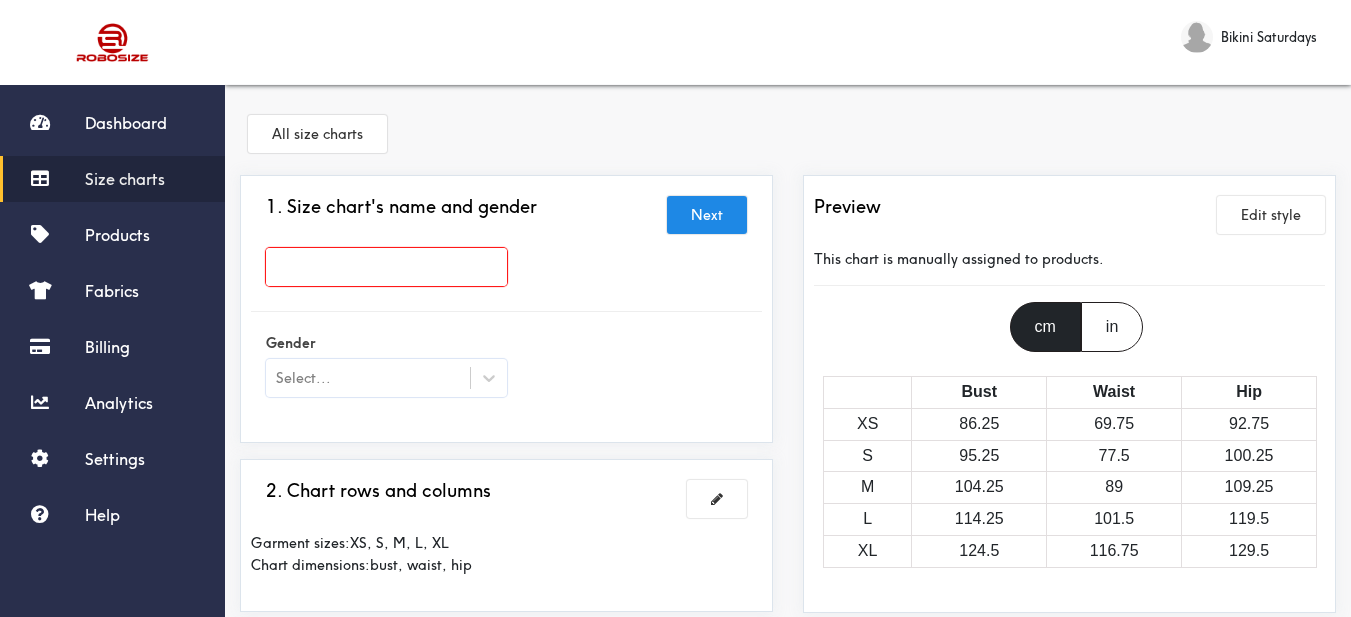 click at bounding box center (386, 272) 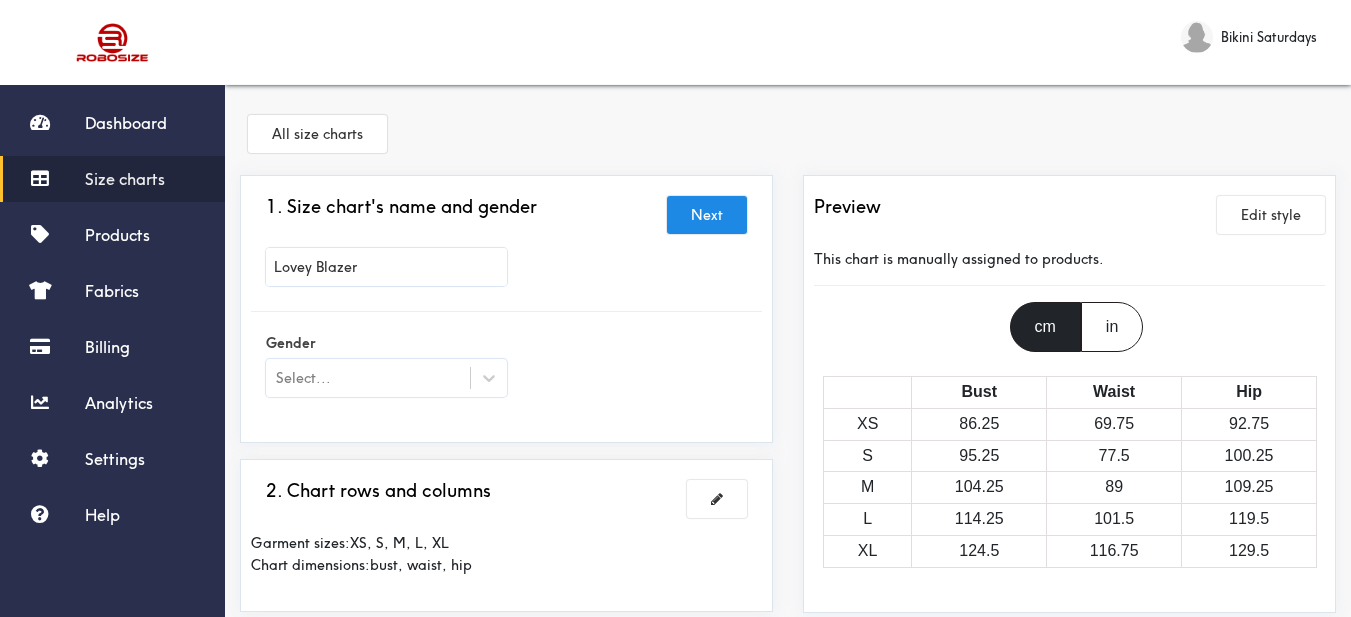 type on "Lovey Blazer" 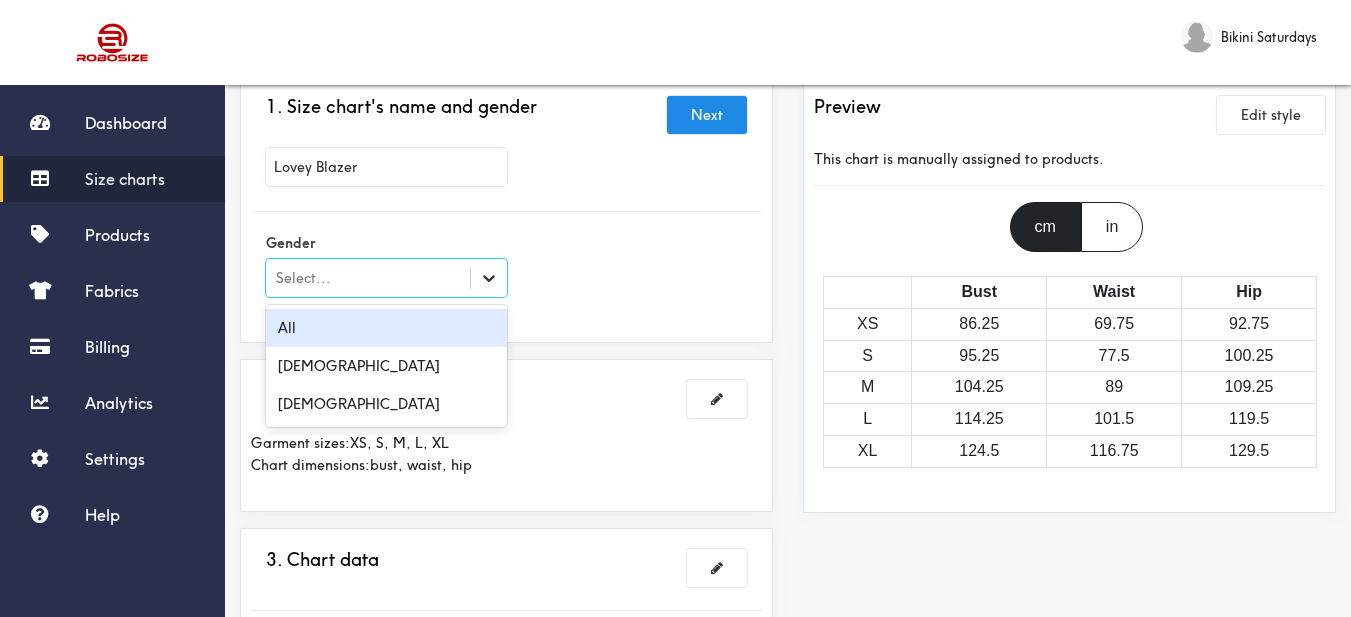 click at bounding box center [489, 278] 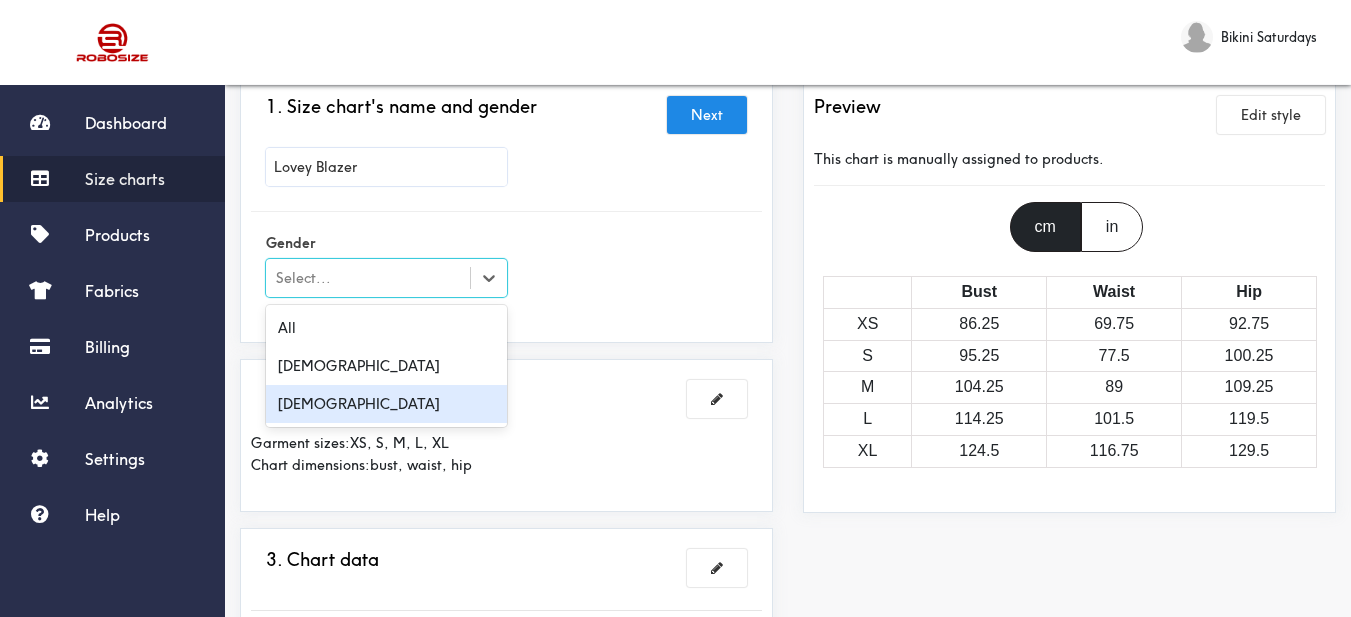 click on "[DEMOGRAPHIC_DATA]" at bounding box center [386, 404] 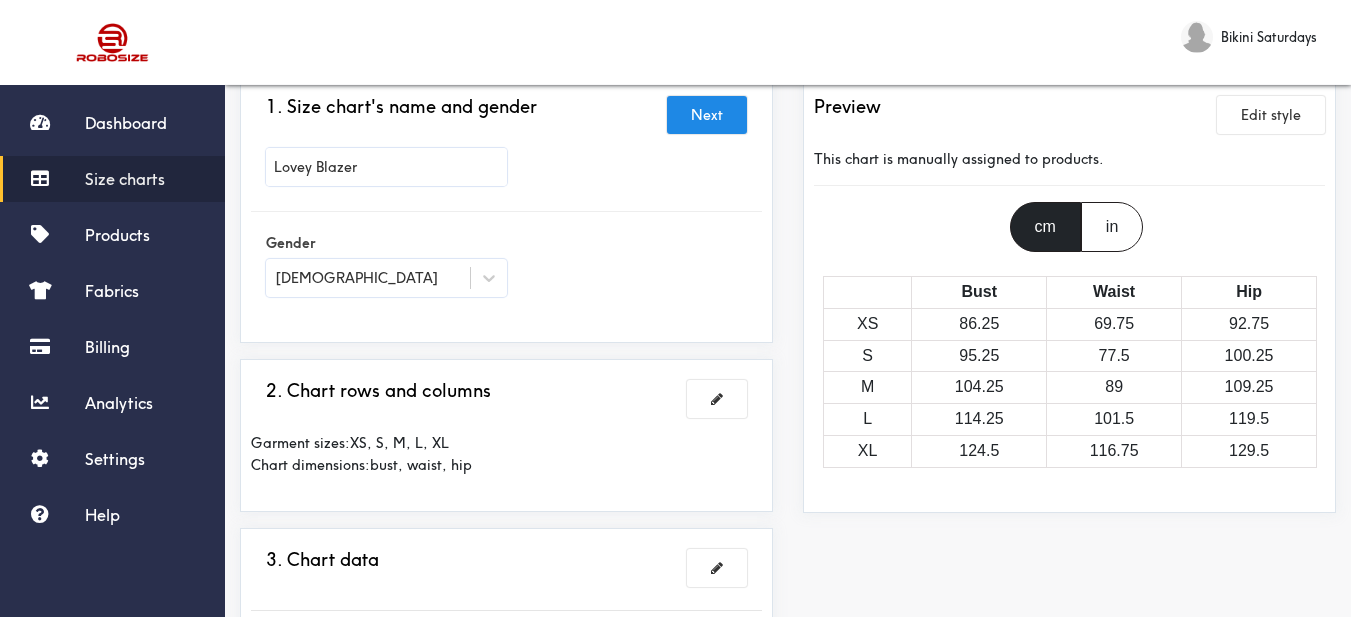 click on "1. Size chart's name and gender Next [PERSON_NAME] Gender [DEMOGRAPHIC_DATA]" at bounding box center (506, 209) 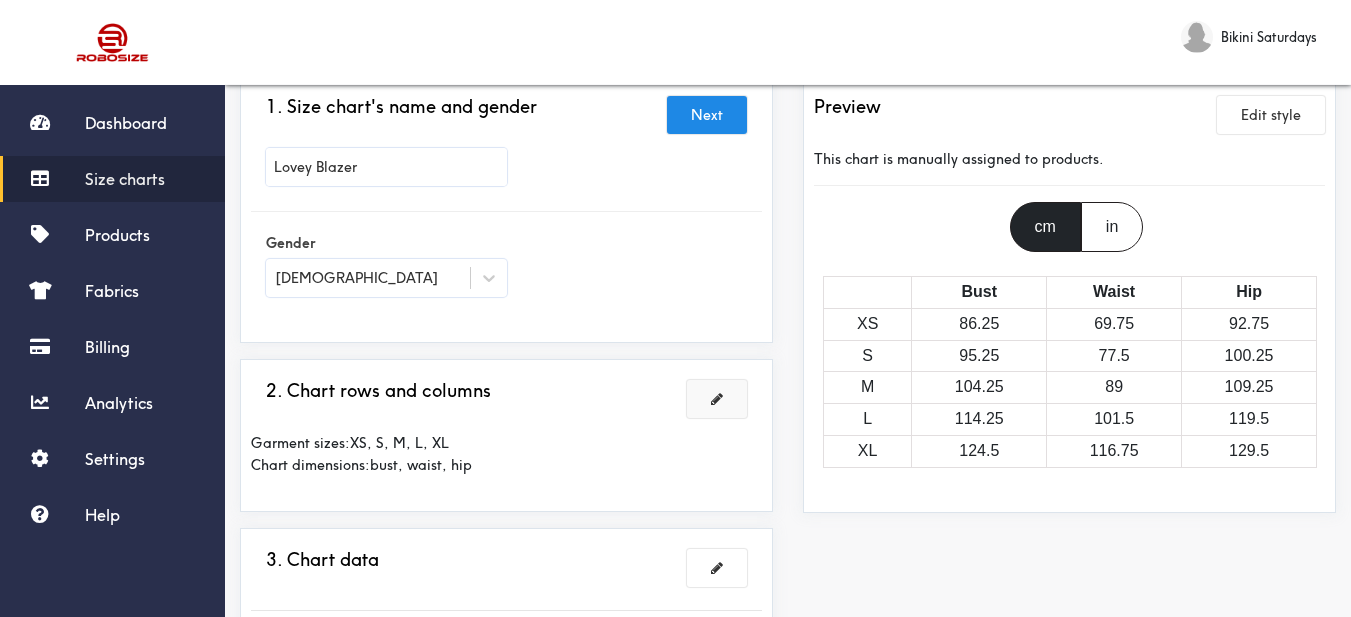 click at bounding box center (717, 399) 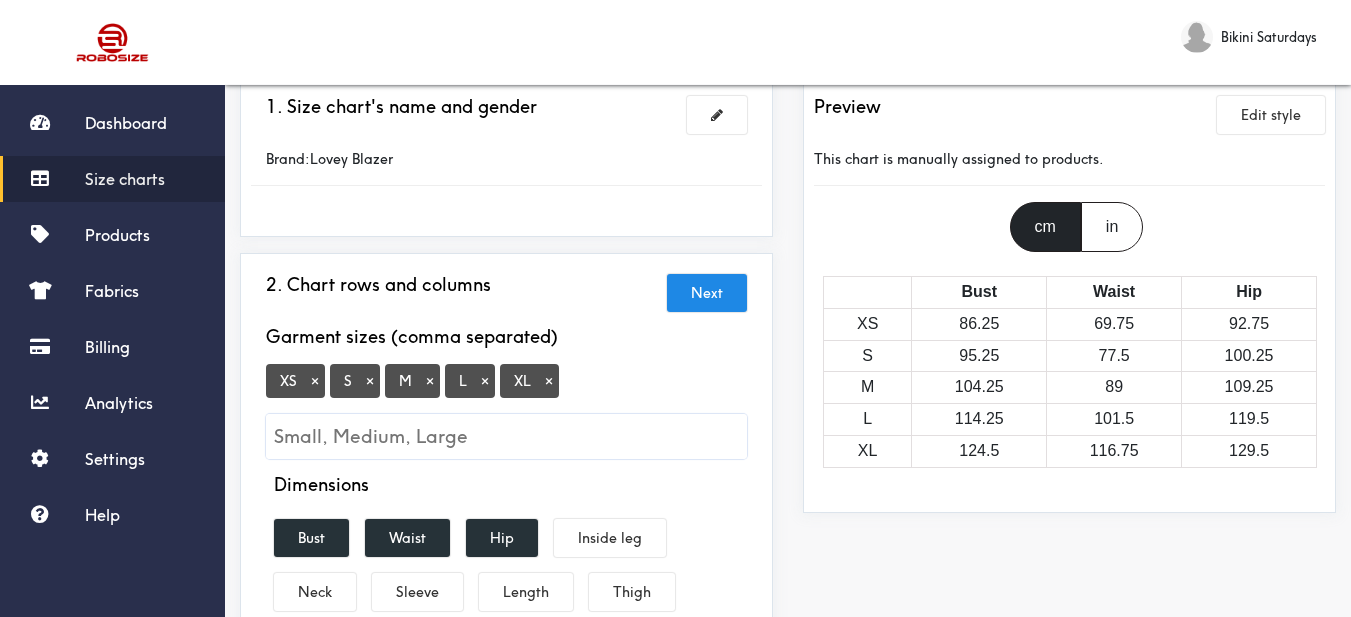 click on "×" at bounding box center (315, 381) 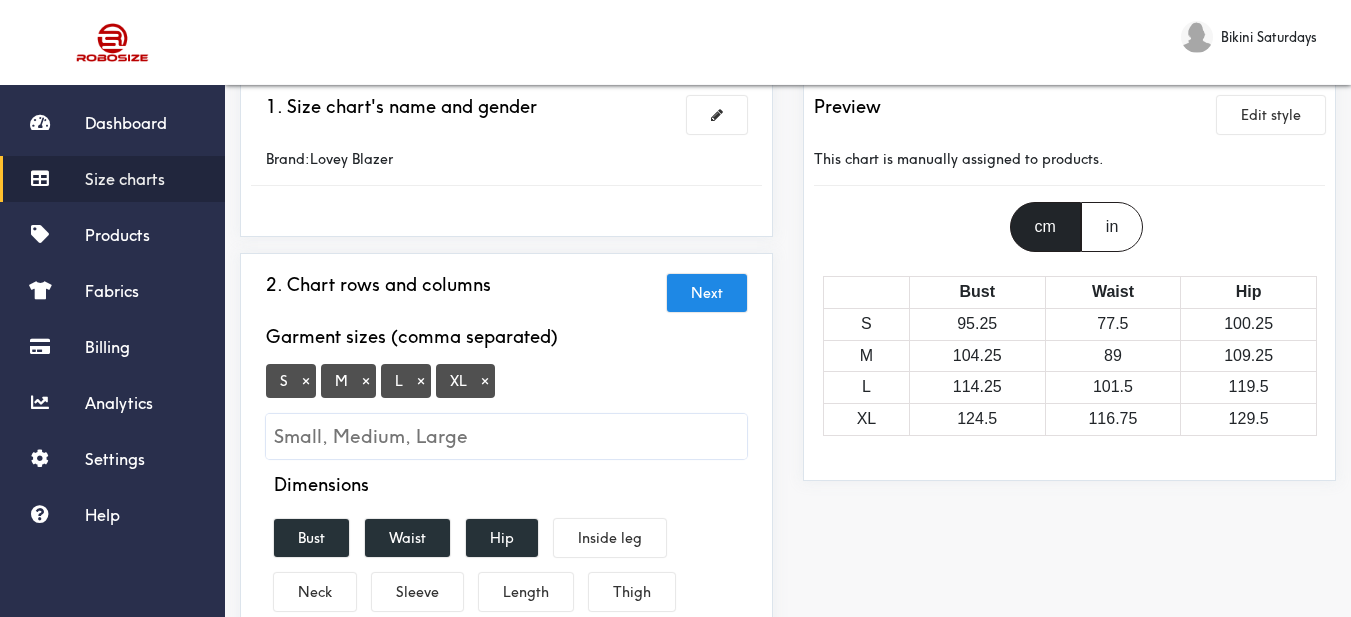 scroll, scrollTop: 300, scrollLeft: 0, axis: vertical 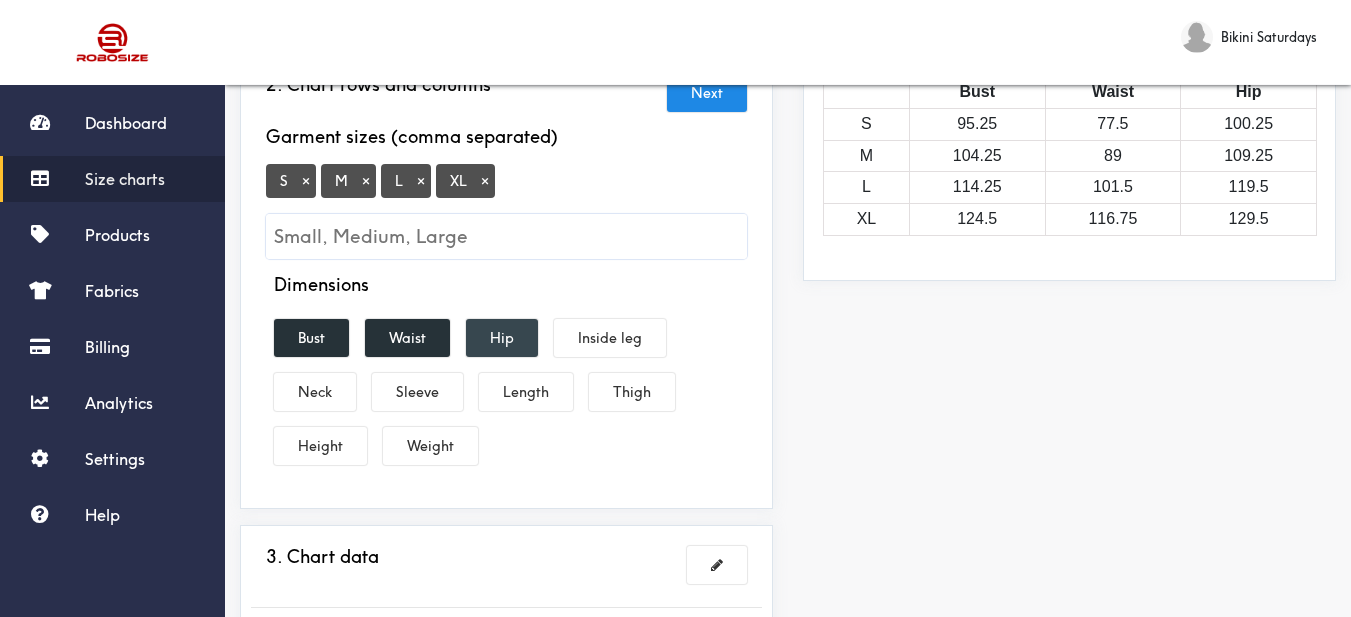 click on "Hip" at bounding box center [502, 338] 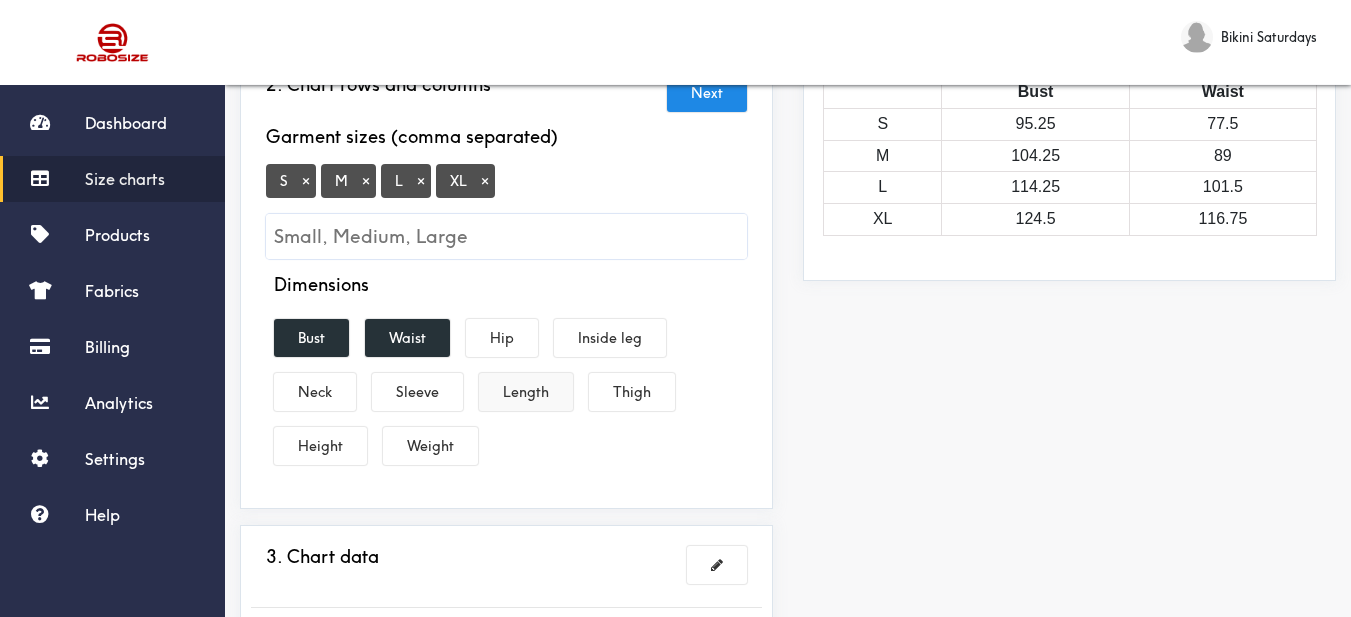 drag, startPoint x: 448, startPoint y: 392, endPoint x: 558, endPoint y: 394, distance: 110.01818 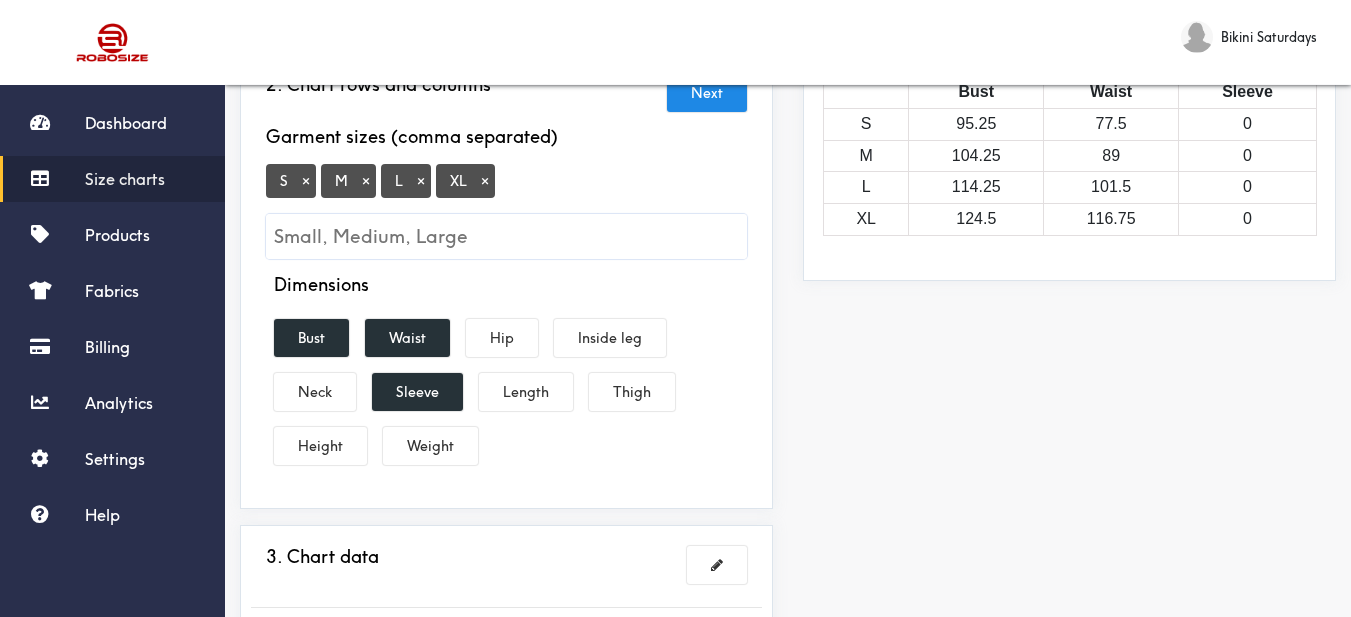 click on "Dimensions Bust Waist Hip Inside leg Neck Sleeve Length Thigh Height Weight" at bounding box center [506, 373] 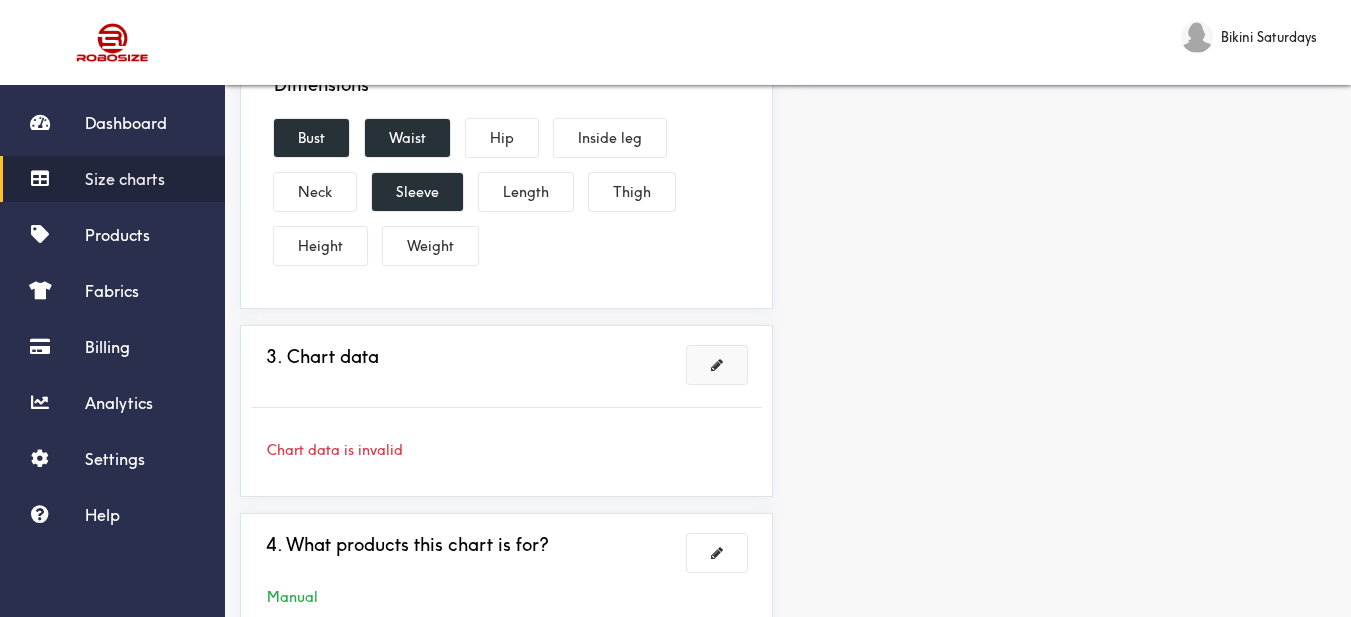 click at bounding box center [717, 365] 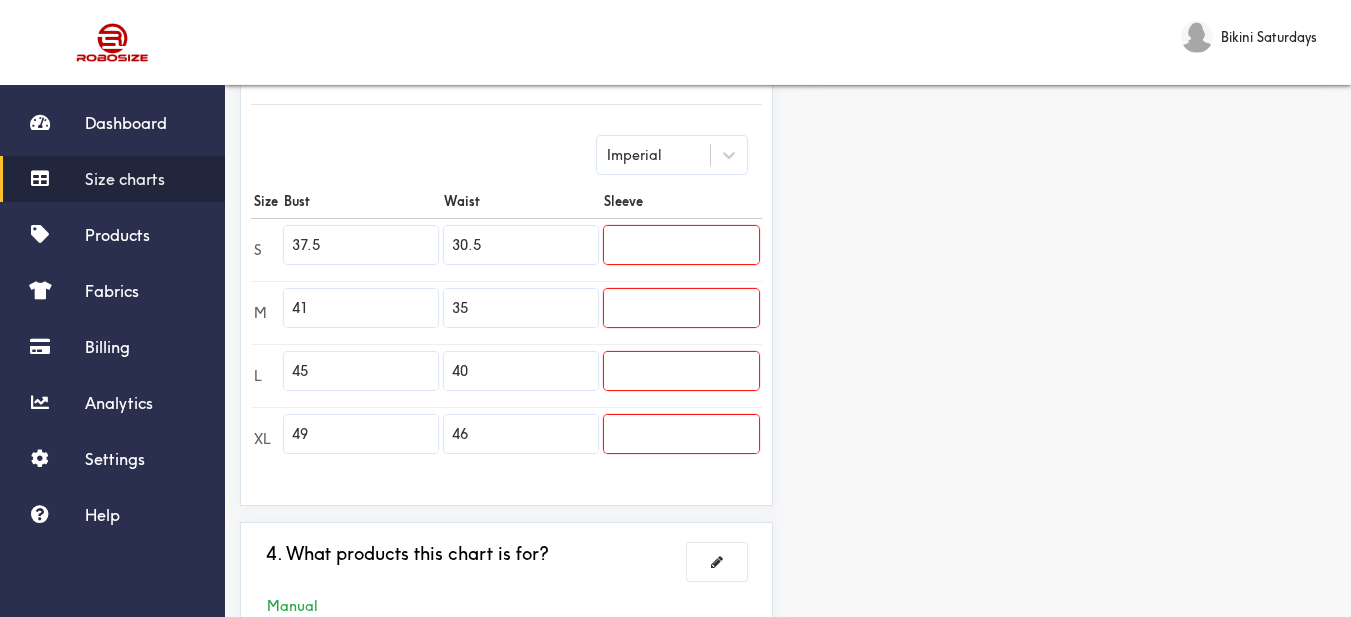 drag, startPoint x: 311, startPoint y: 237, endPoint x: 239, endPoint y: 229, distance: 72.443085 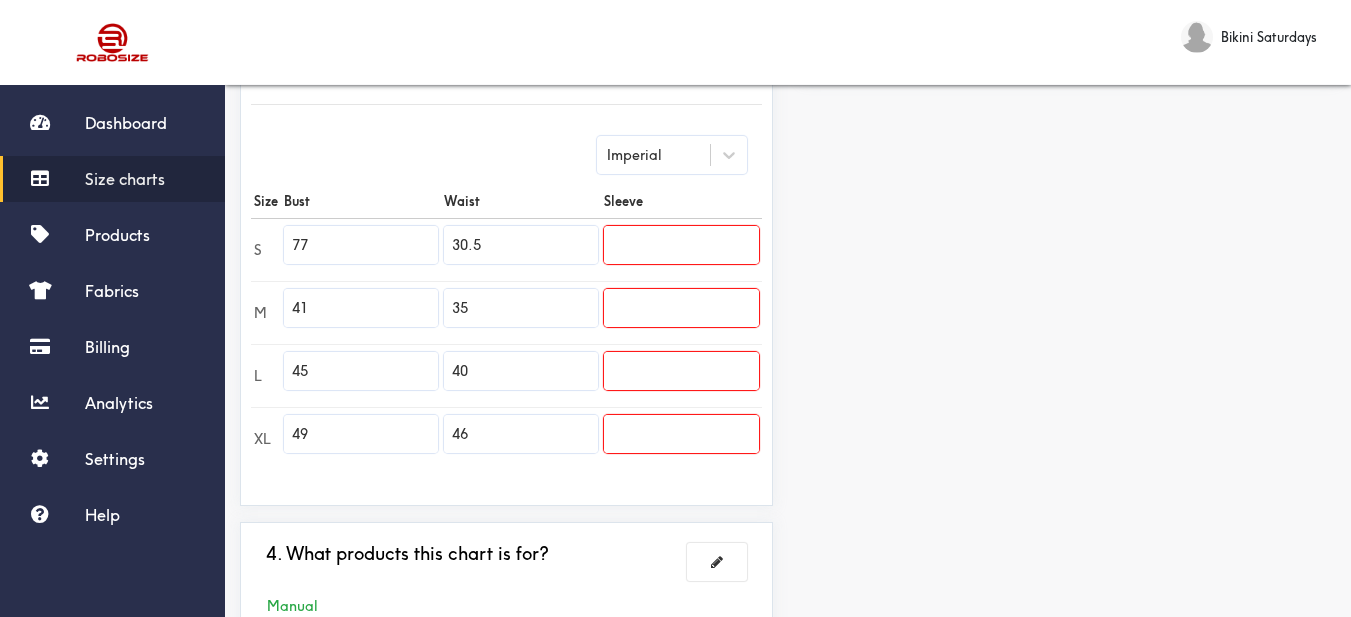 type on "77" 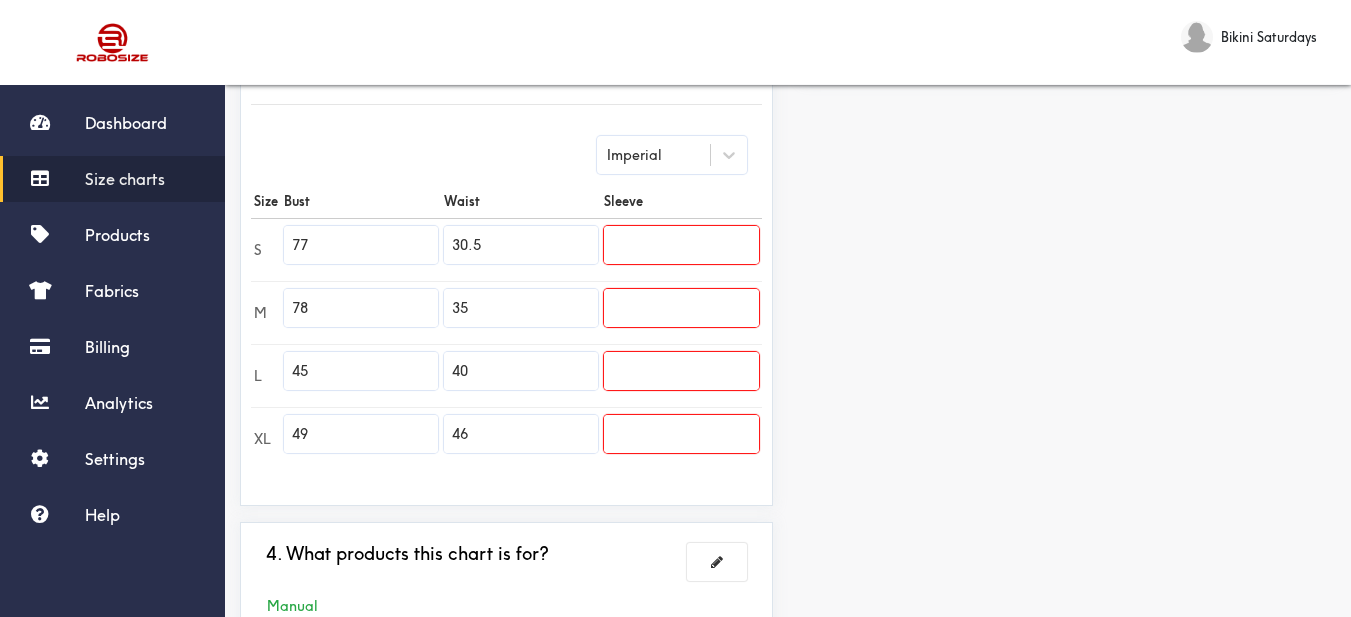 type on "78" 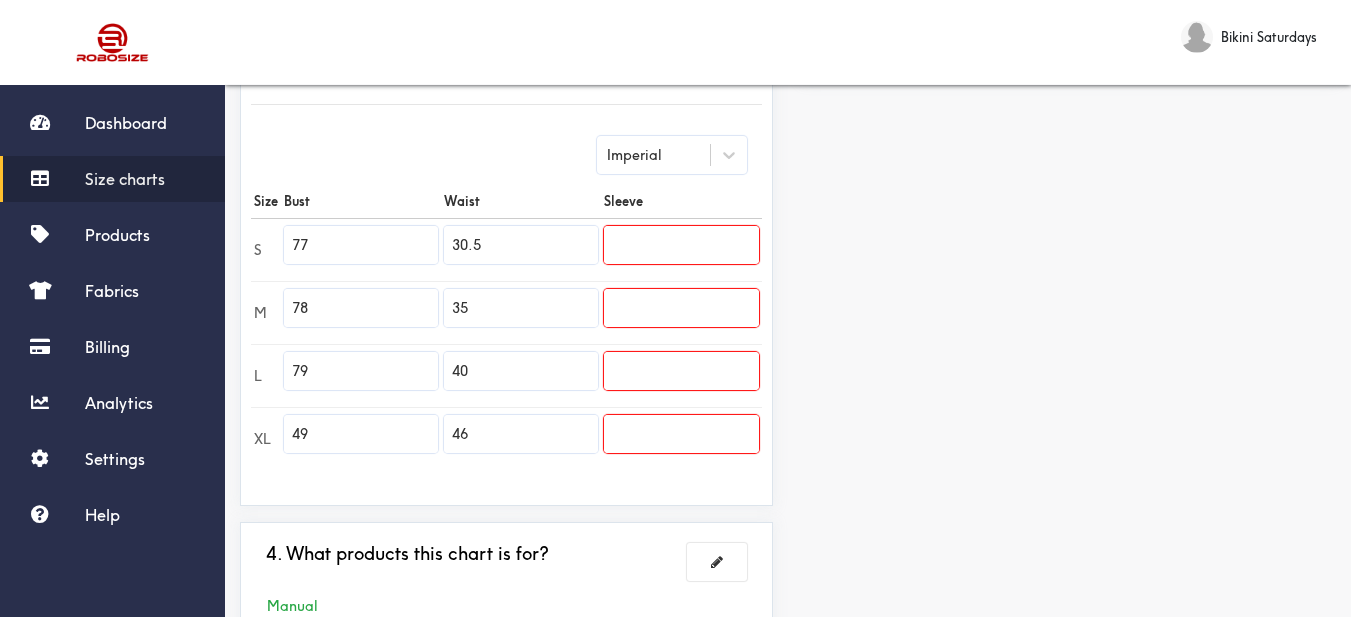 type on "79" 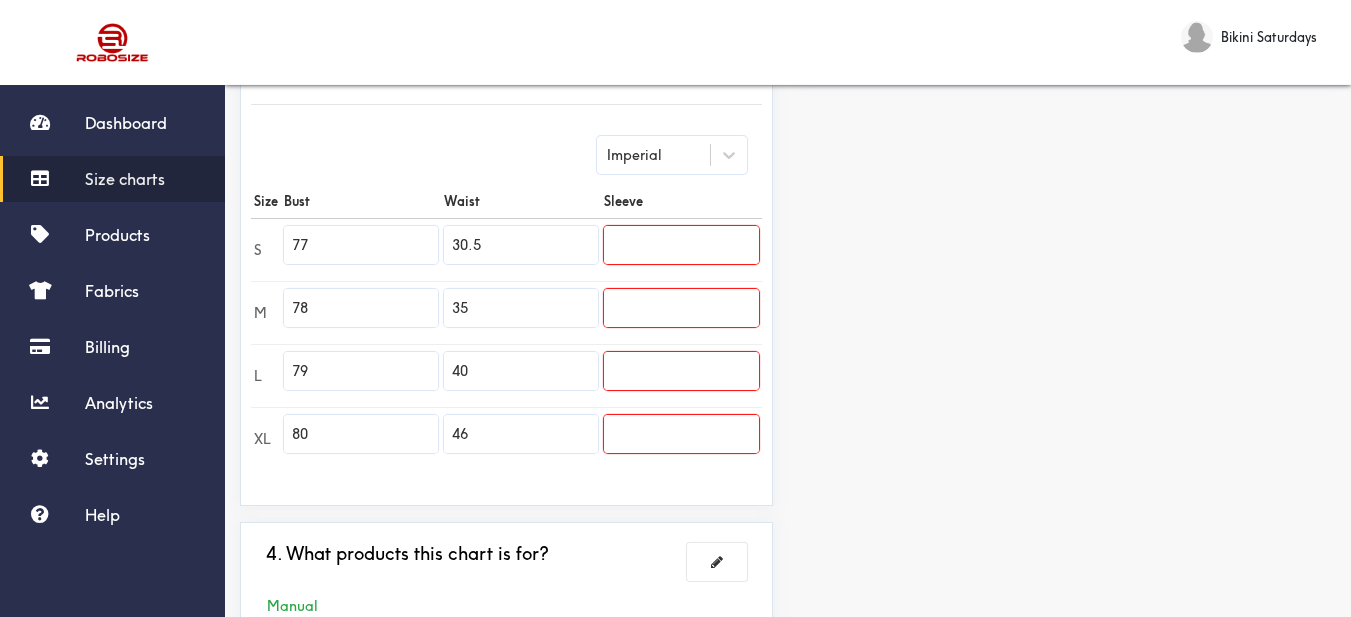 type on "80" 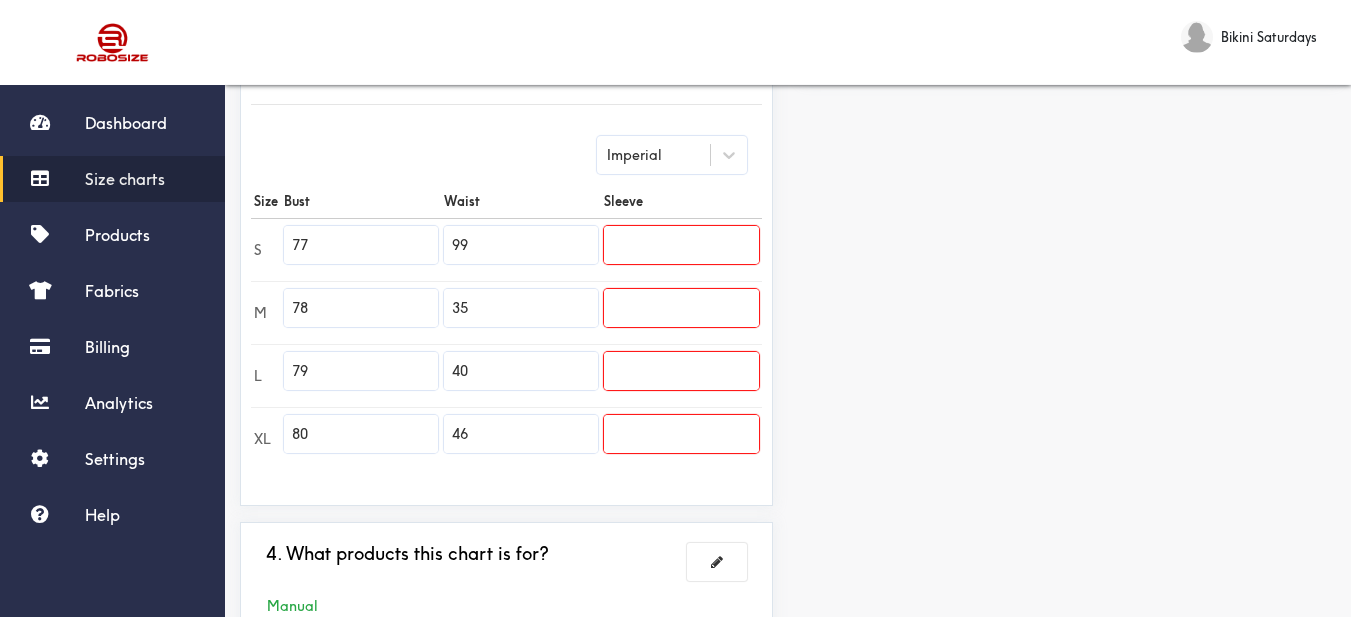 type on "99" 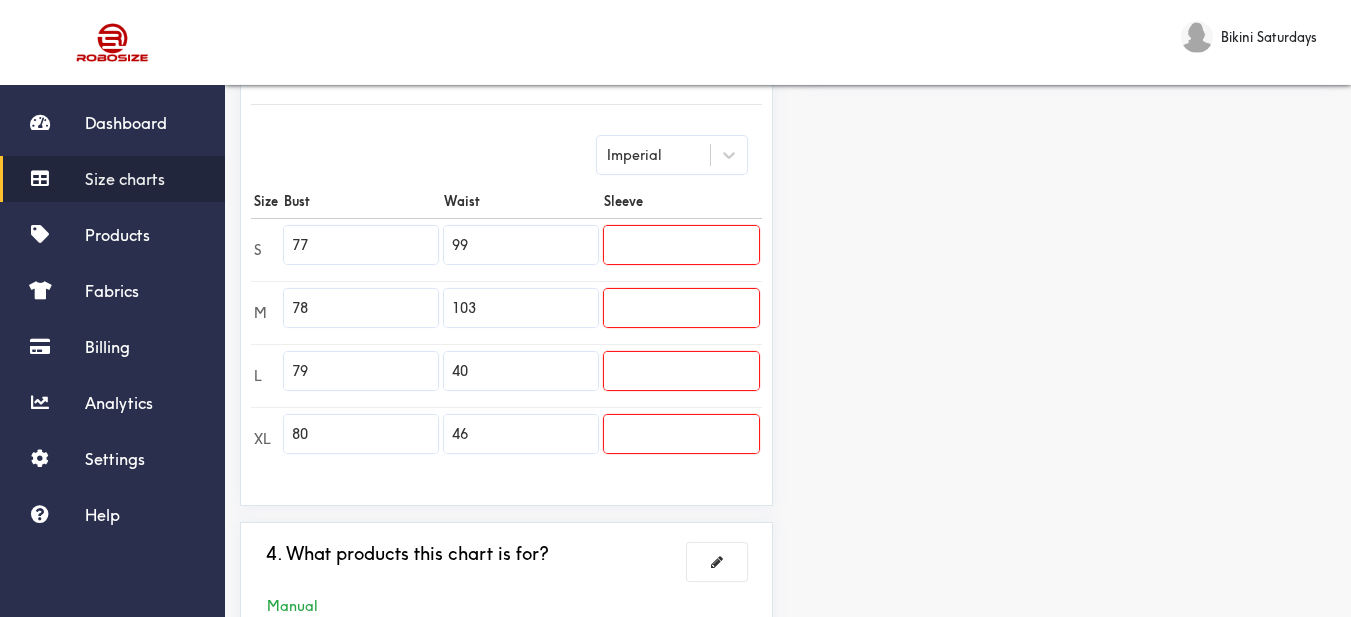 type on "103" 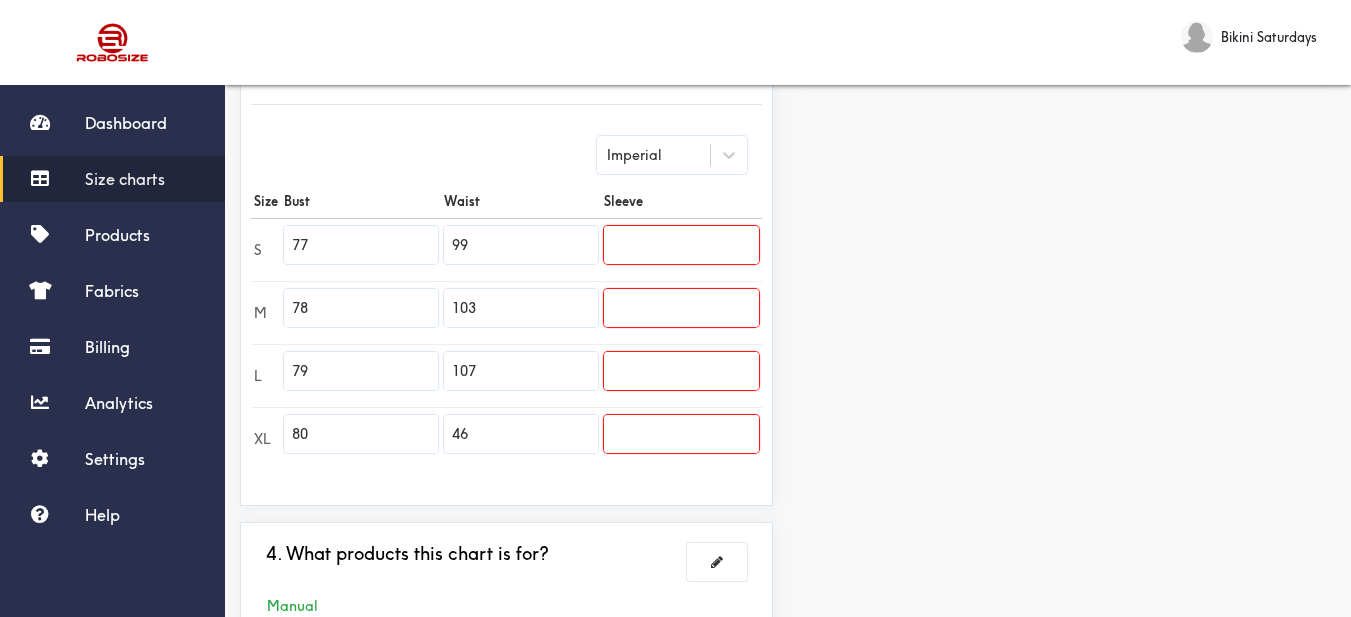 type on "107" 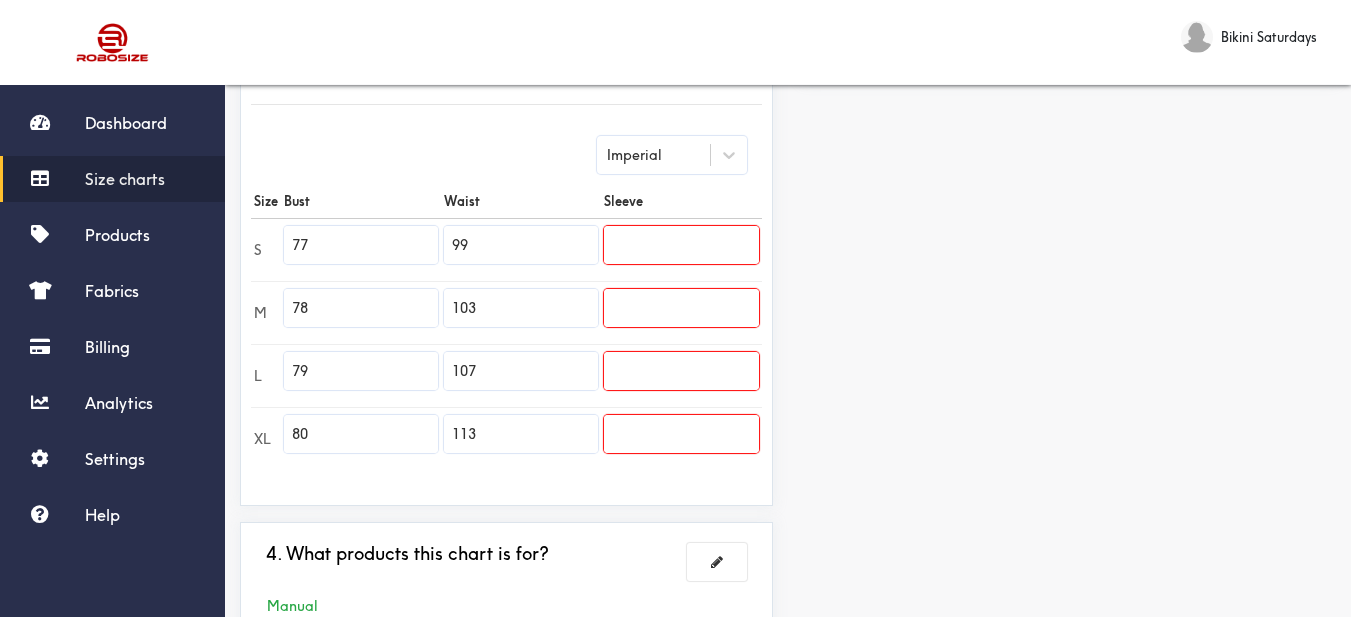 type on "113" 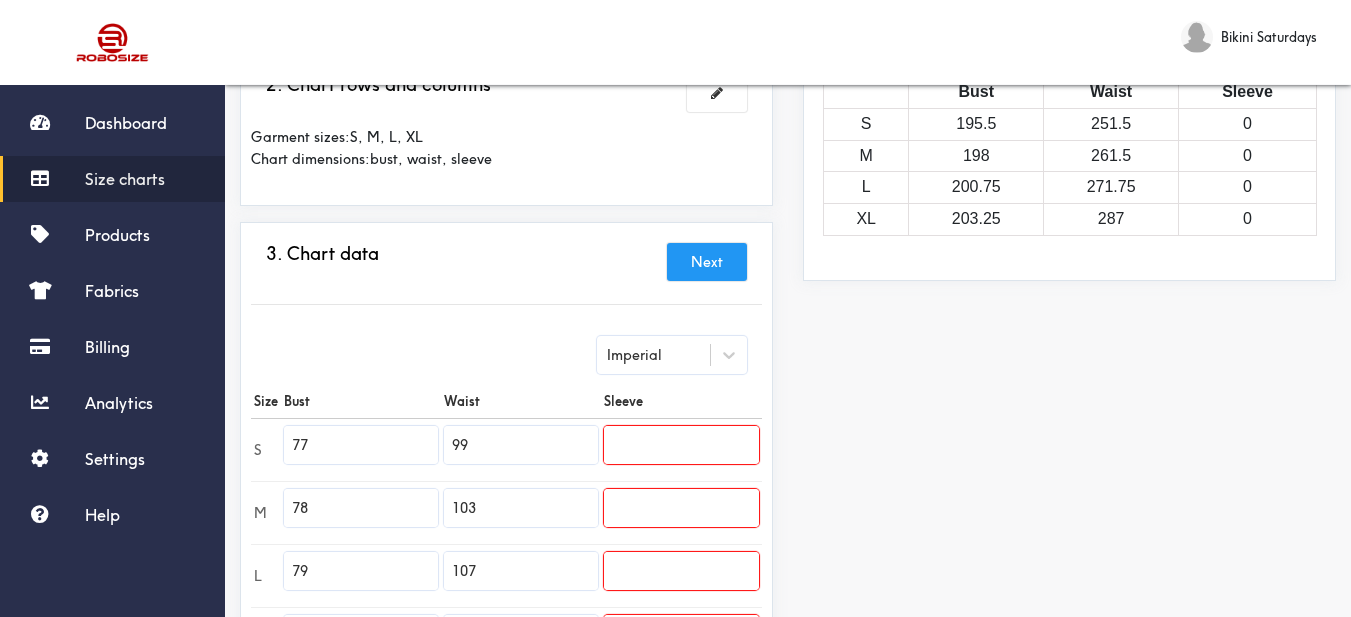 scroll, scrollTop: 0, scrollLeft: 0, axis: both 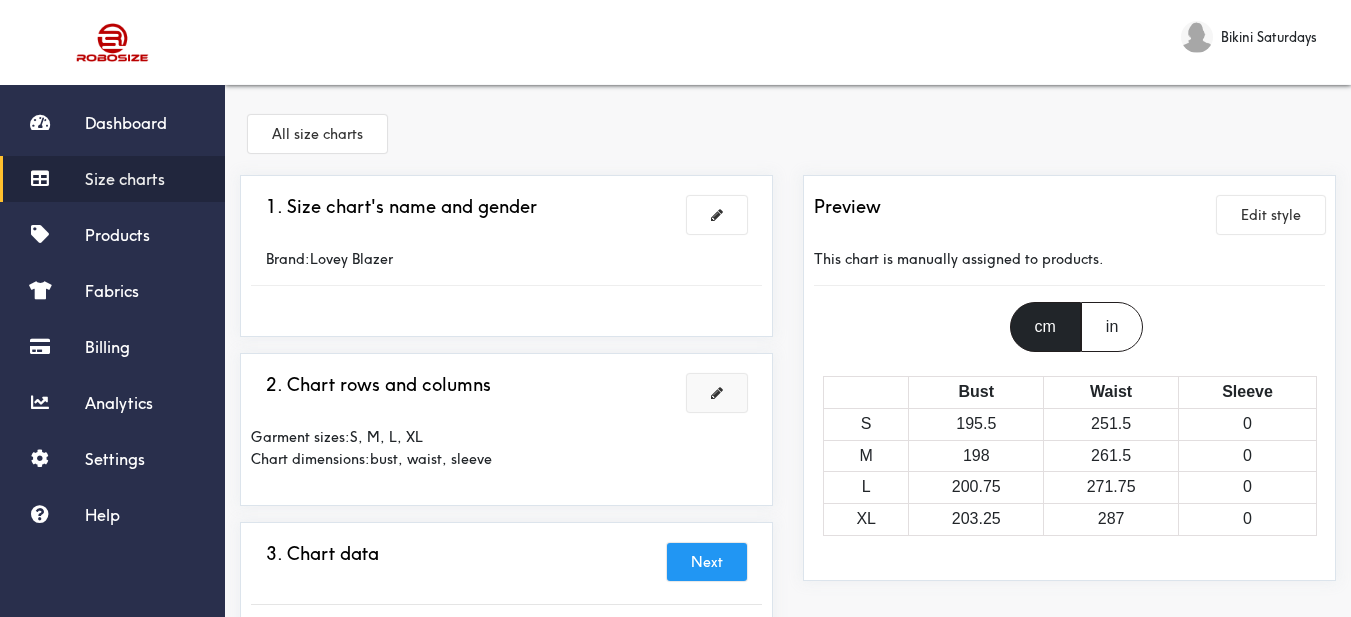 click at bounding box center (717, 393) 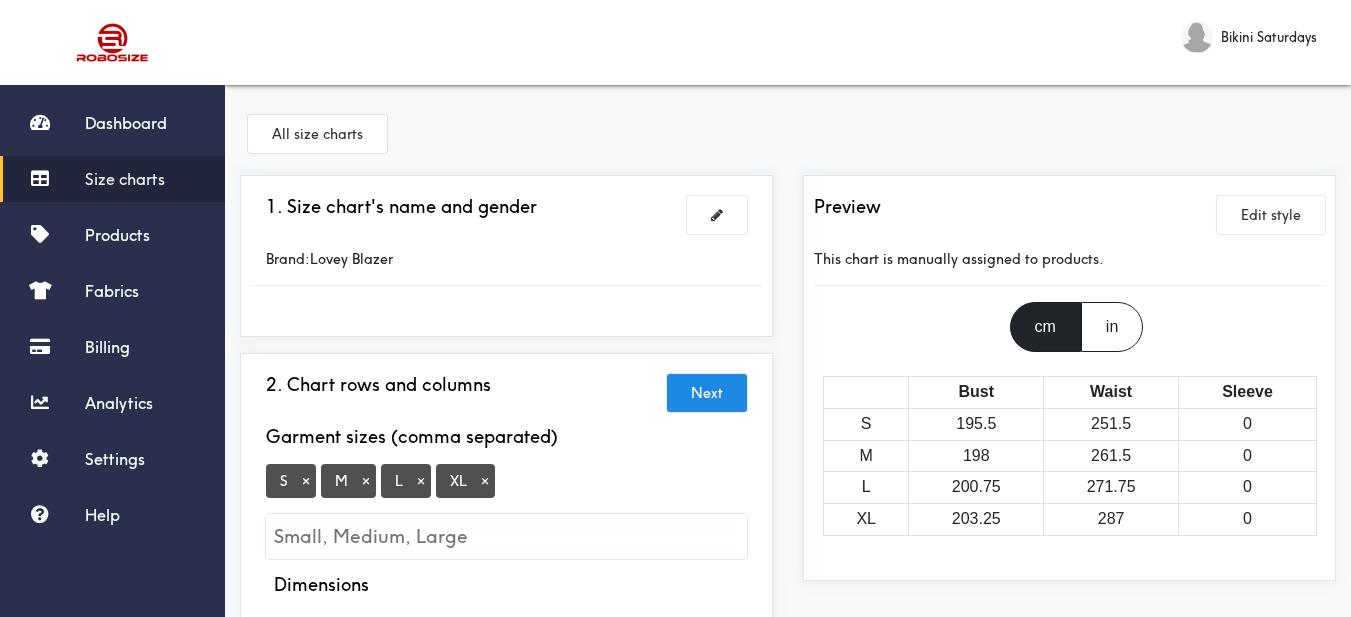scroll, scrollTop: 200, scrollLeft: 0, axis: vertical 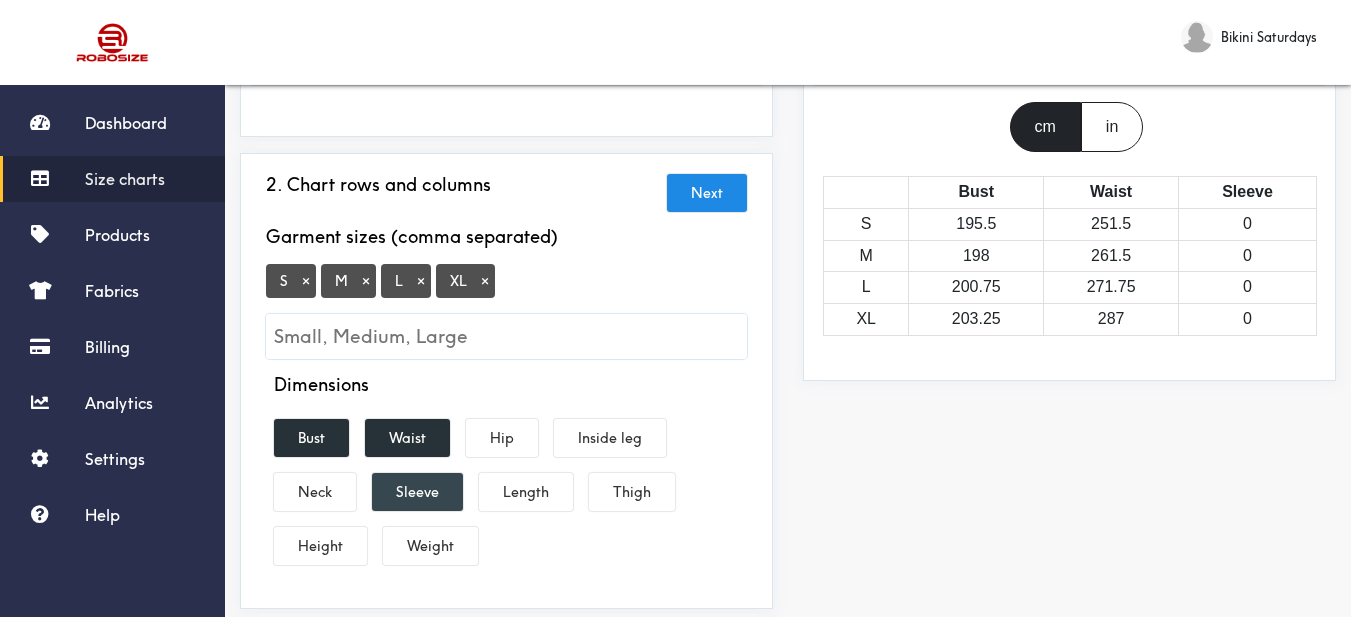 click on "Sleeve" at bounding box center (417, 492) 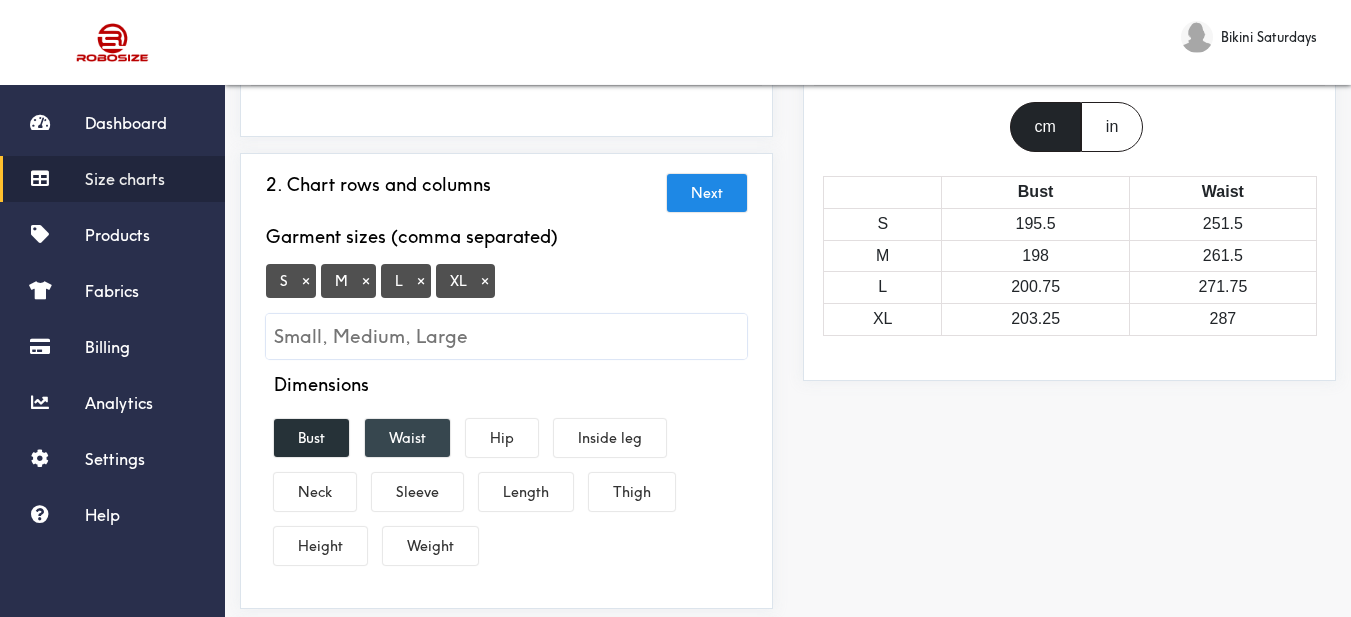drag, startPoint x: 418, startPoint y: 451, endPoint x: 373, endPoint y: 440, distance: 46.32494 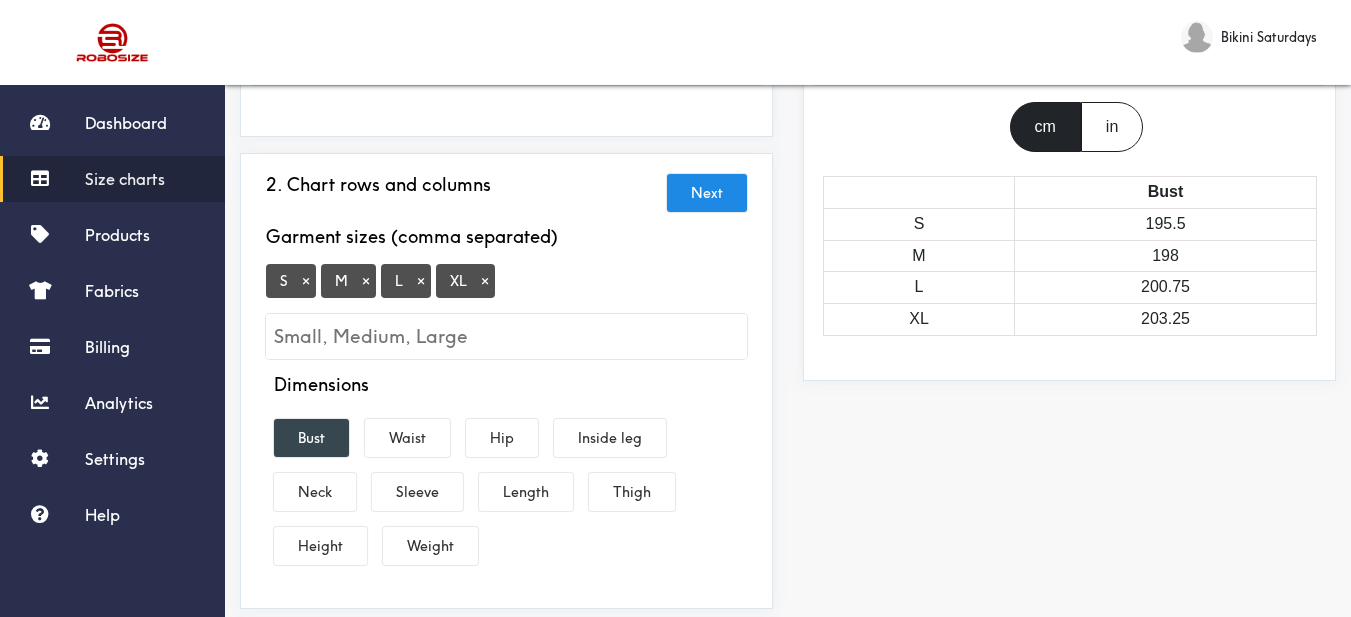 click on "Bust" at bounding box center (311, 438) 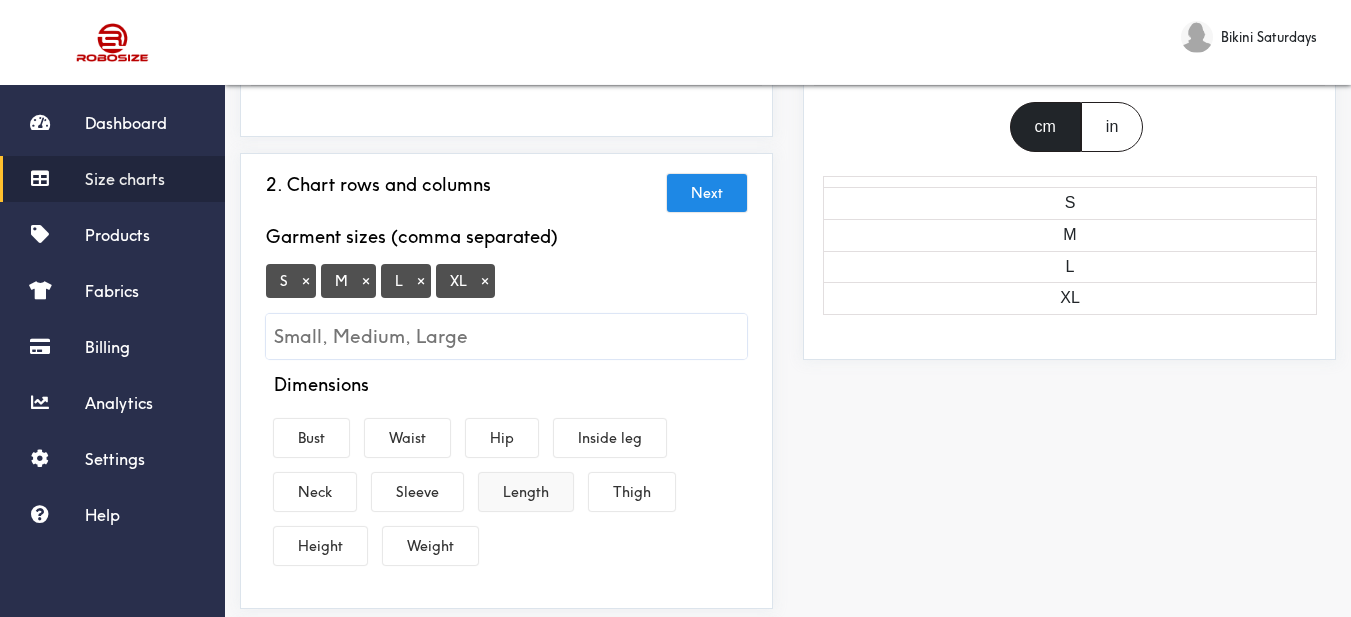 click on "Length" at bounding box center [526, 492] 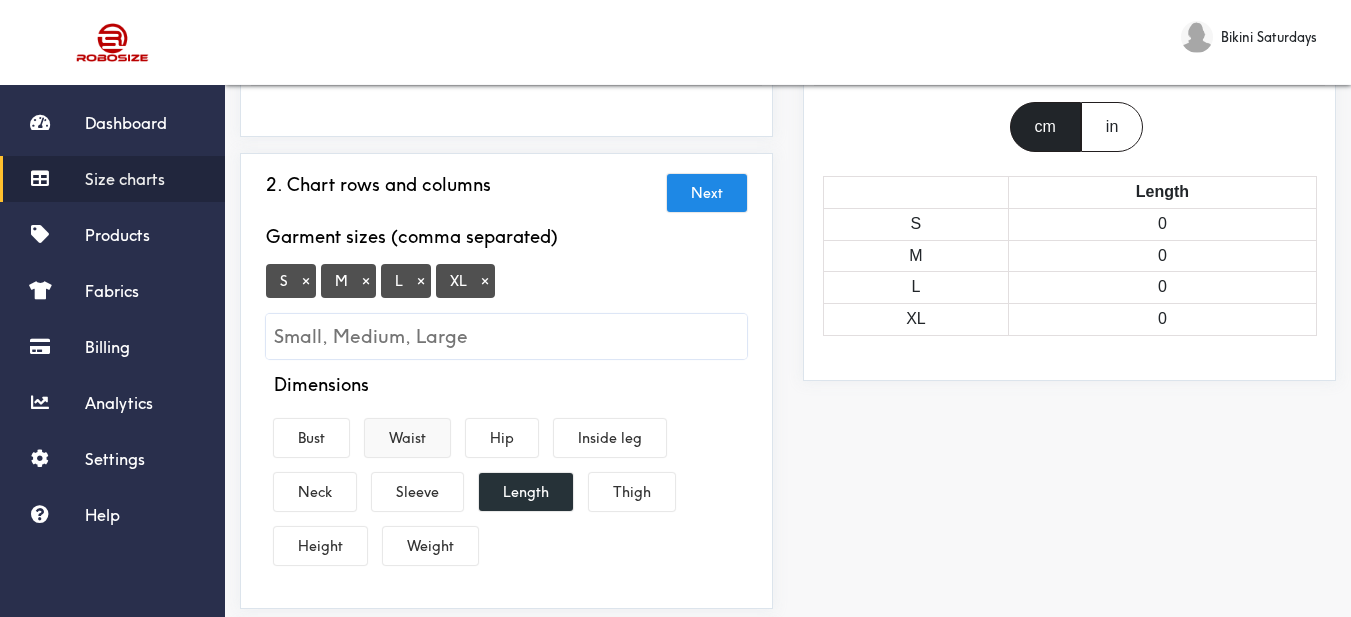 drag, startPoint x: 312, startPoint y: 435, endPoint x: 401, endPoint y: 456, distance: 91.44397 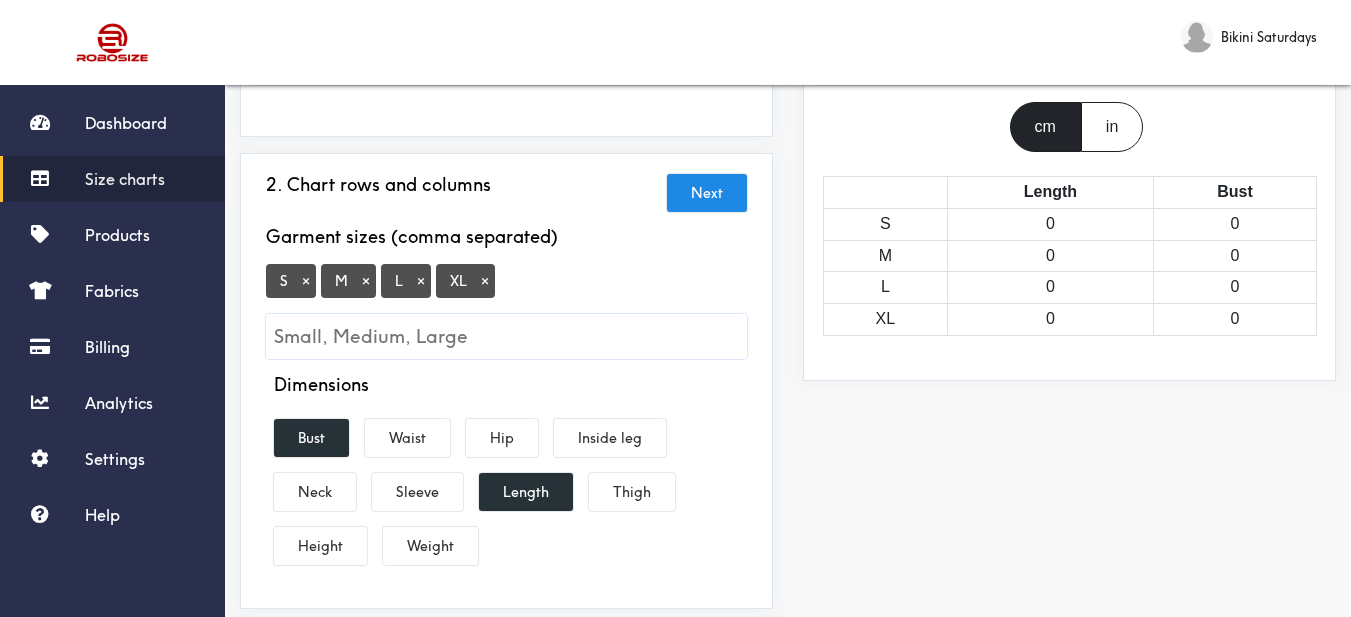 drag, startPoint x: 415, startPoint y: 456, endPoint x: 418, endPoint y: 467, distance: 11.401754 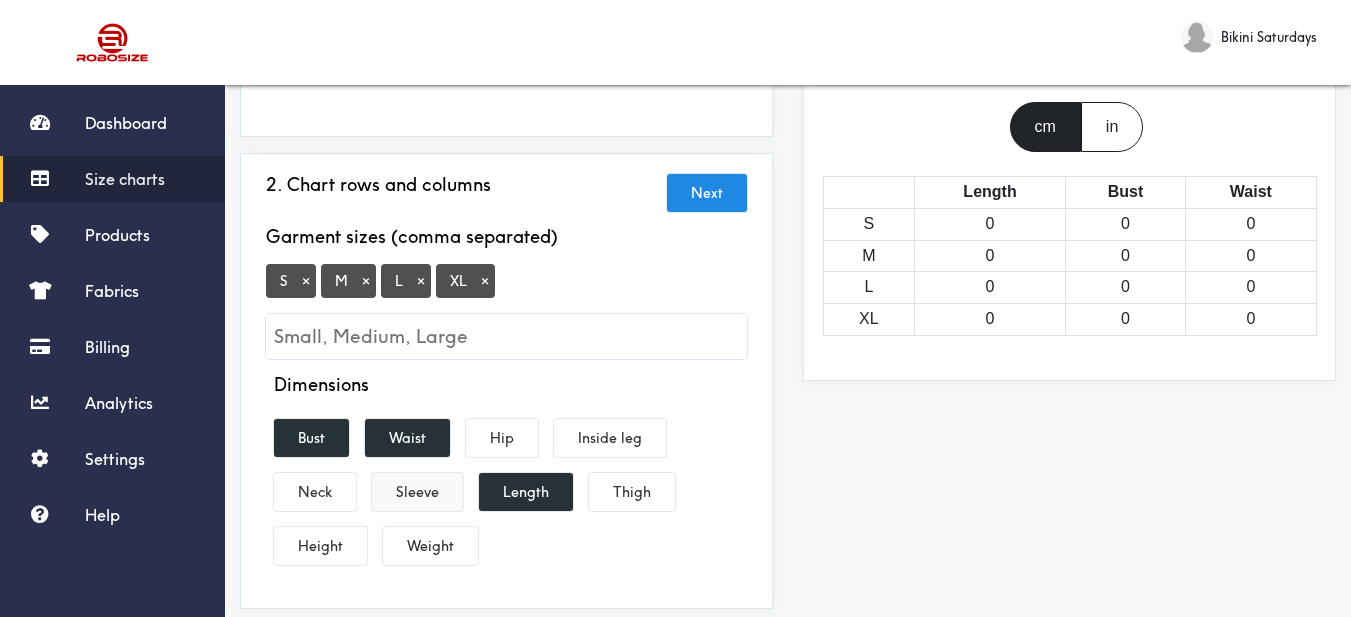 click on "Sleeve" at bounding box center (417, 492) 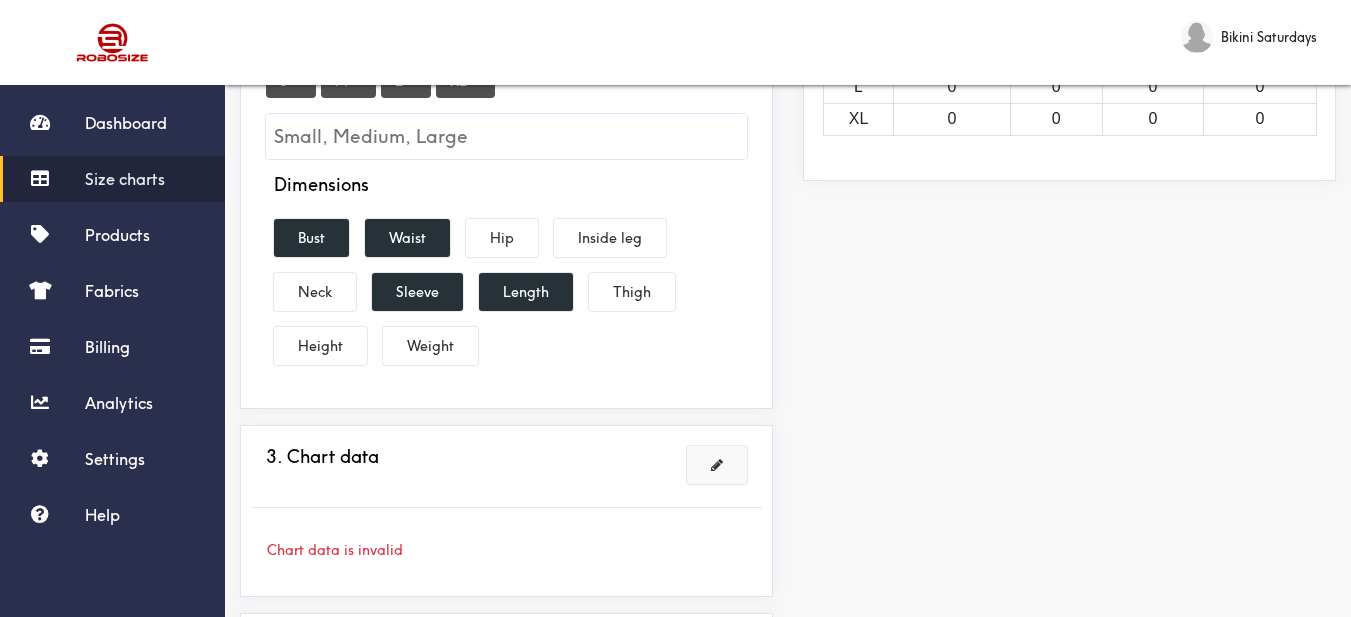 scroll, scrollTop: 643, scrollLeft: 0, axis: vertical 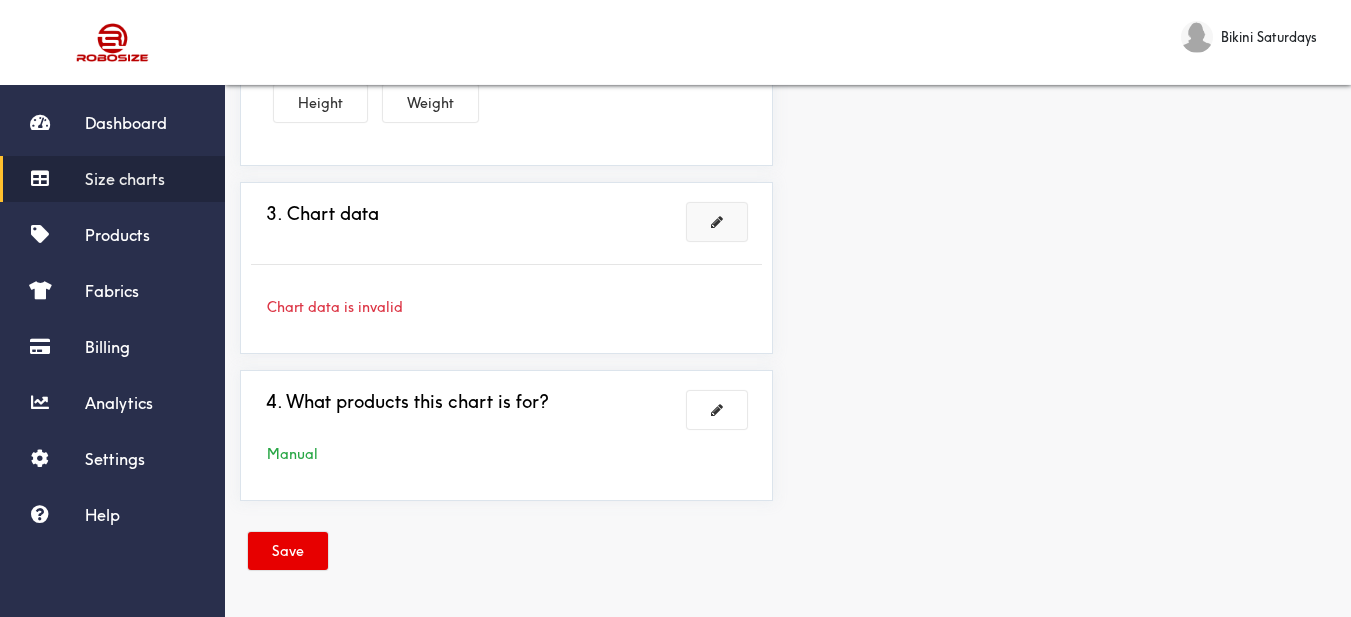 click at bounding box center (717, 222) 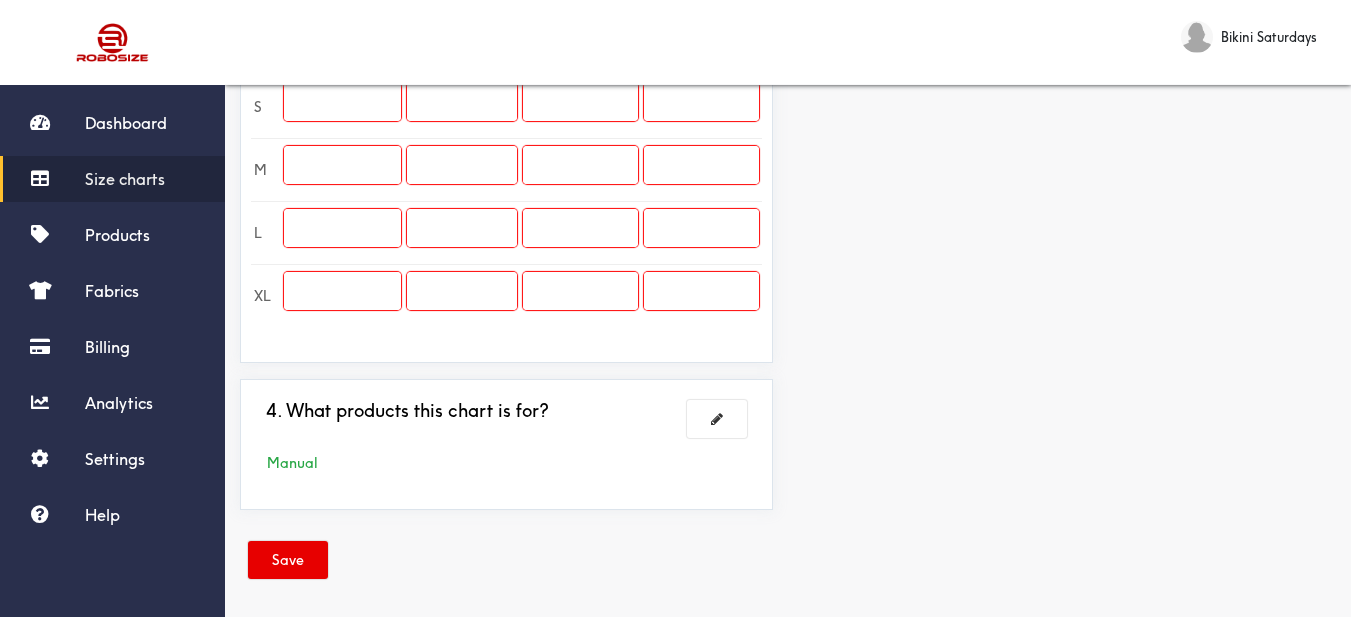 scroll, scrollTop: 443, scrollLeft: 0, axis: vertical 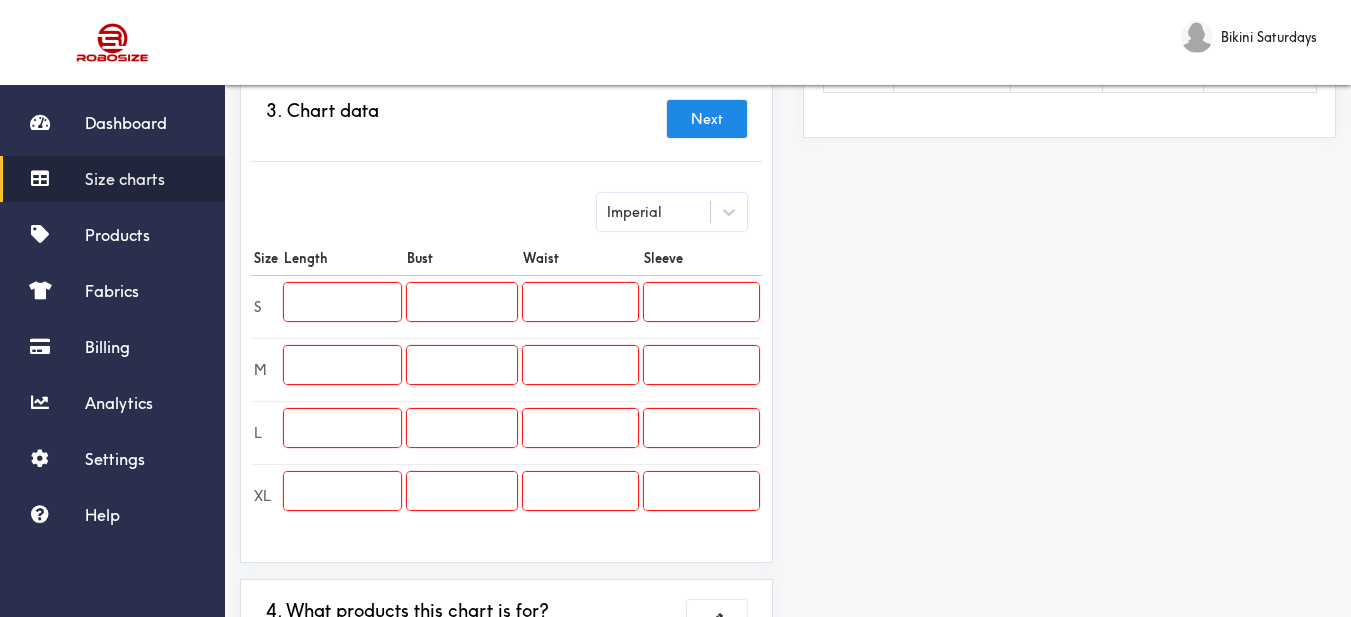 drag, startPoint x: 388, startPoint y: 293, endPoint x: 441, endPoint y: 230, distance: 82.32861 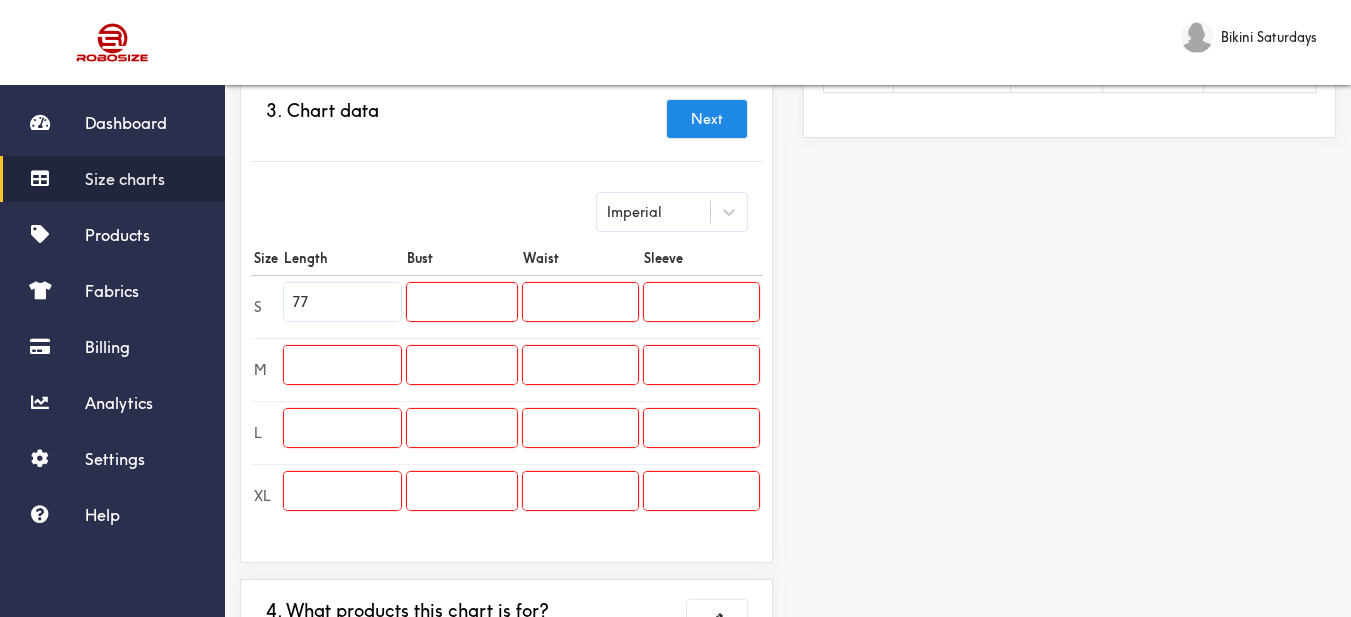 type on "77" 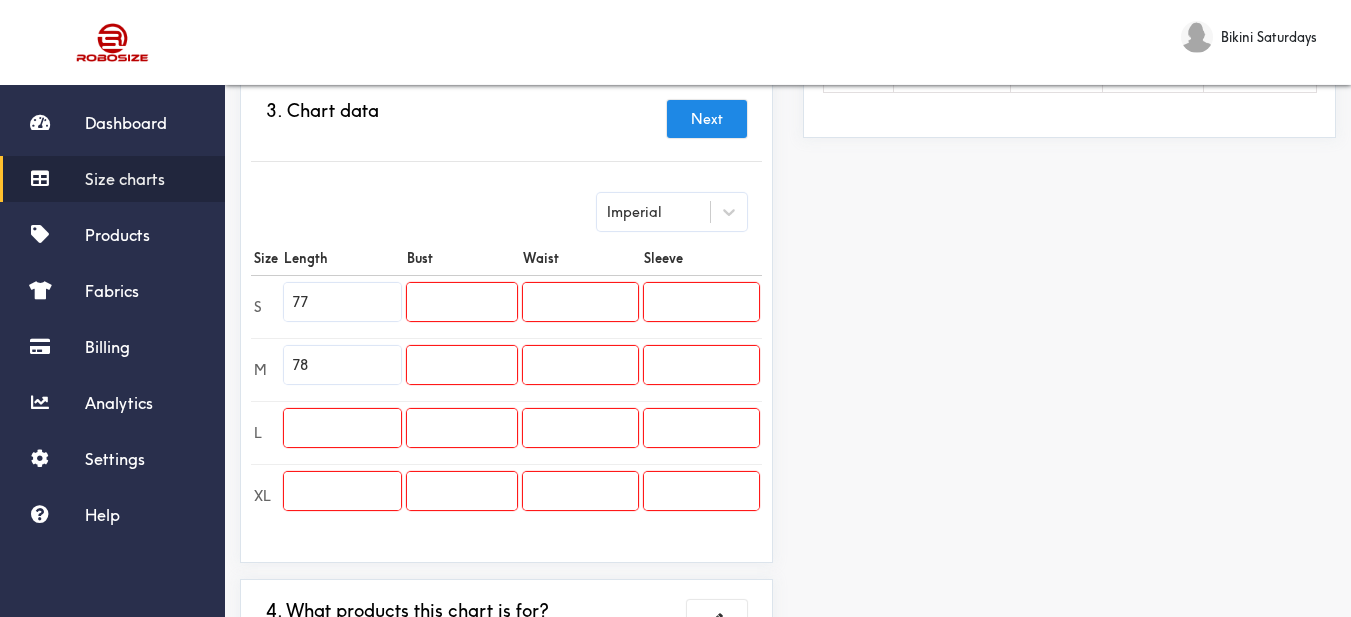 type on "78" 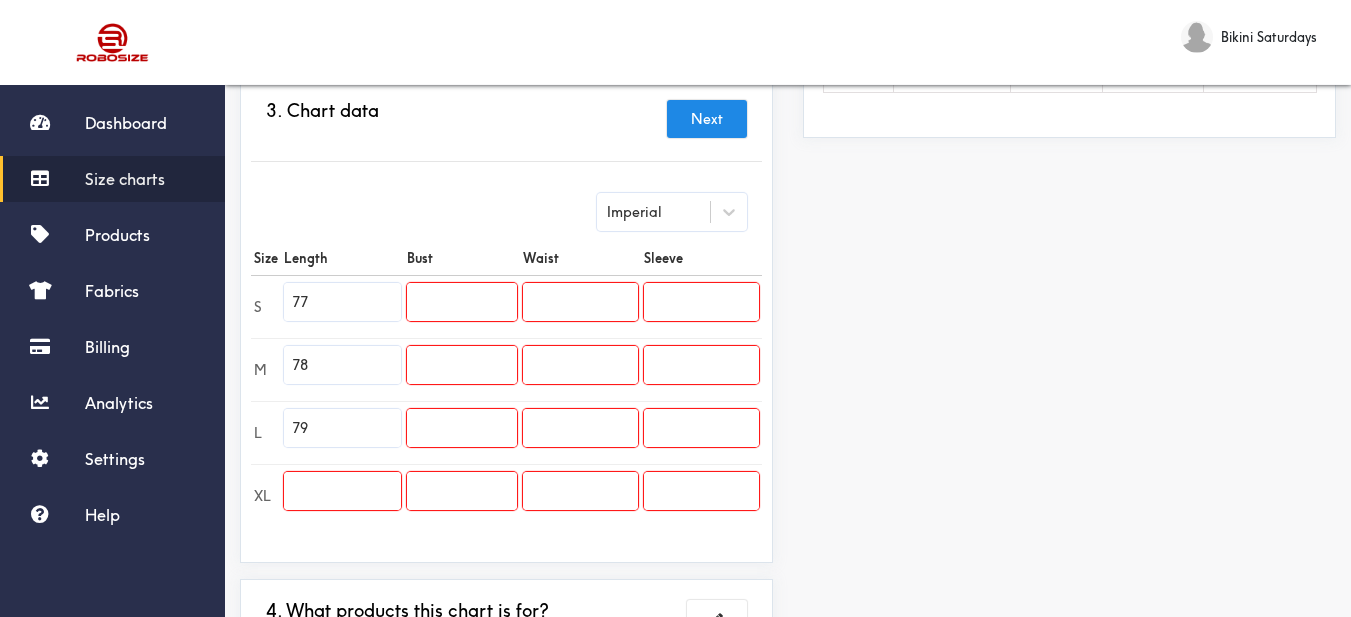 type on "79" 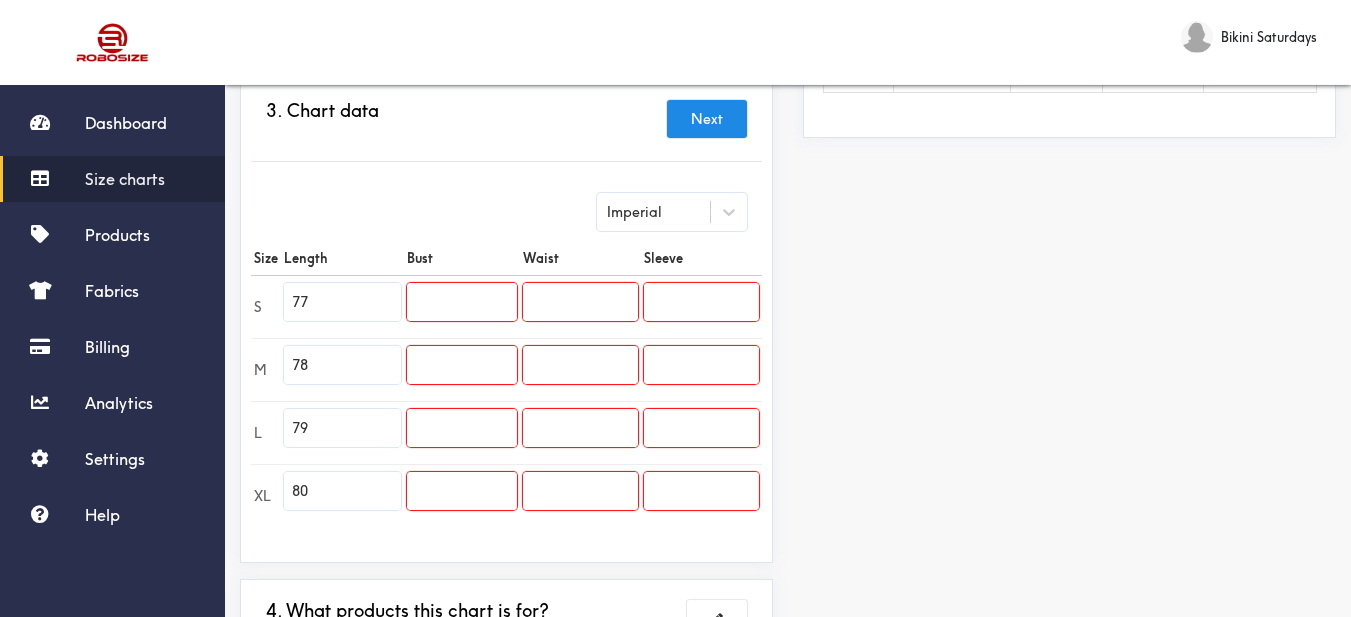 type on "80" 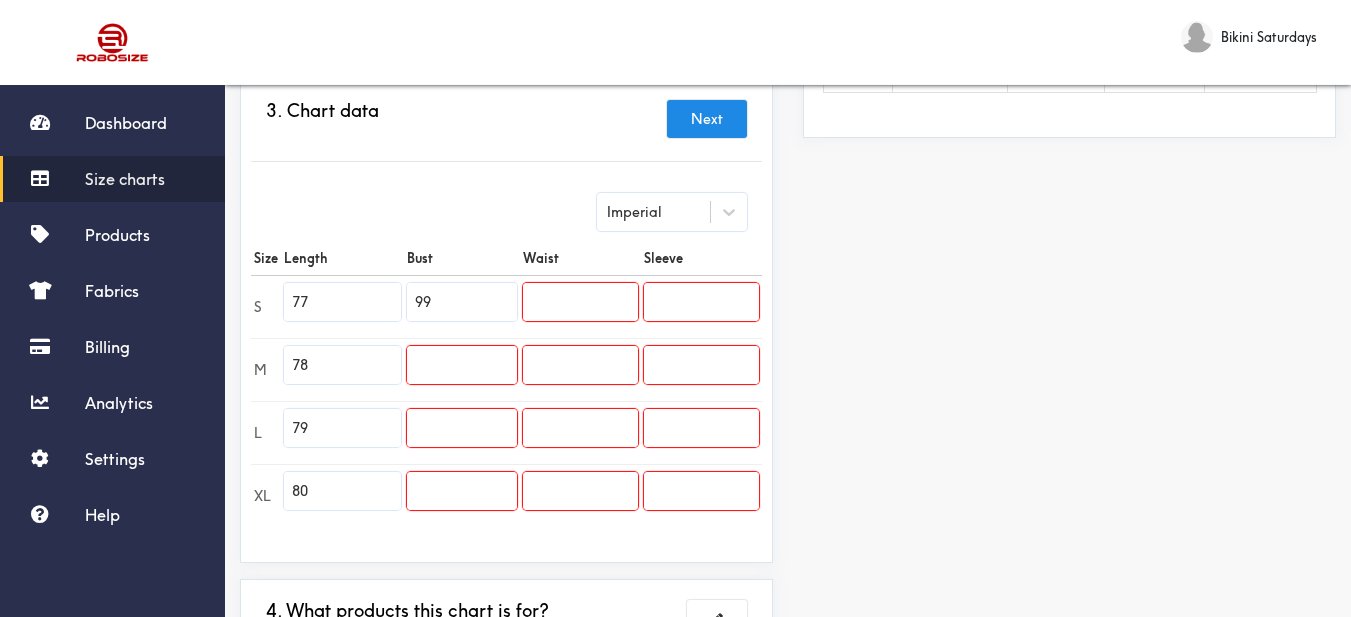 type on "99" 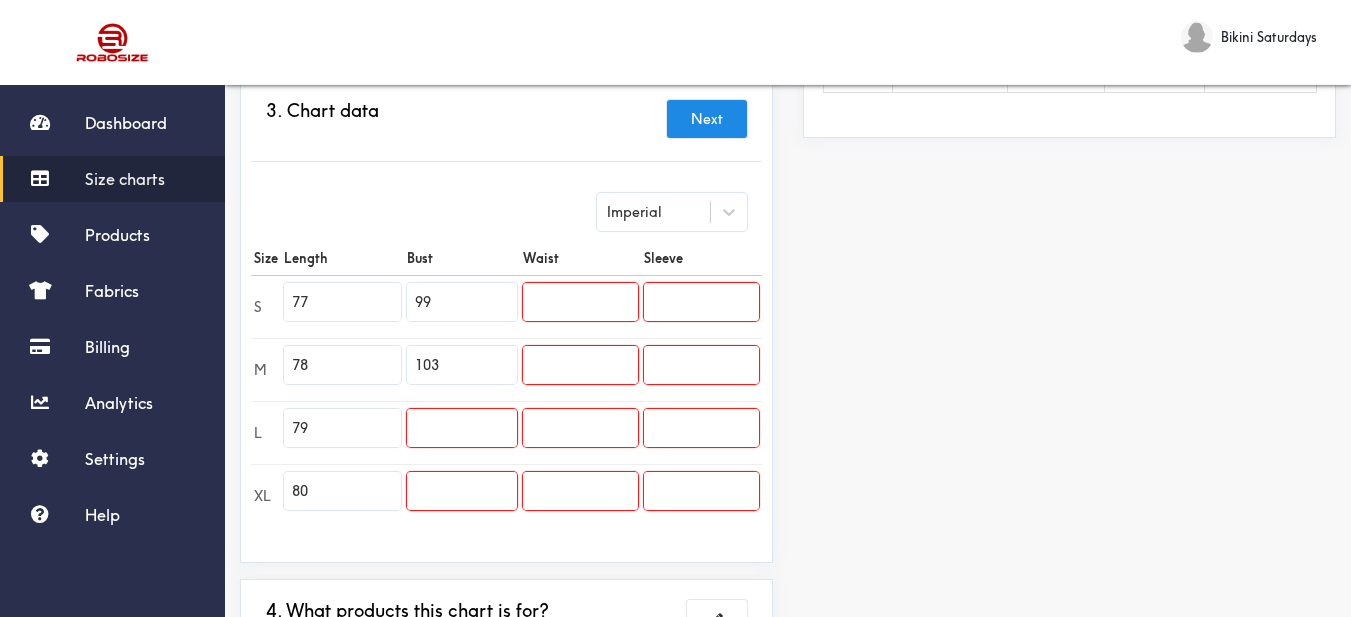type on "103" 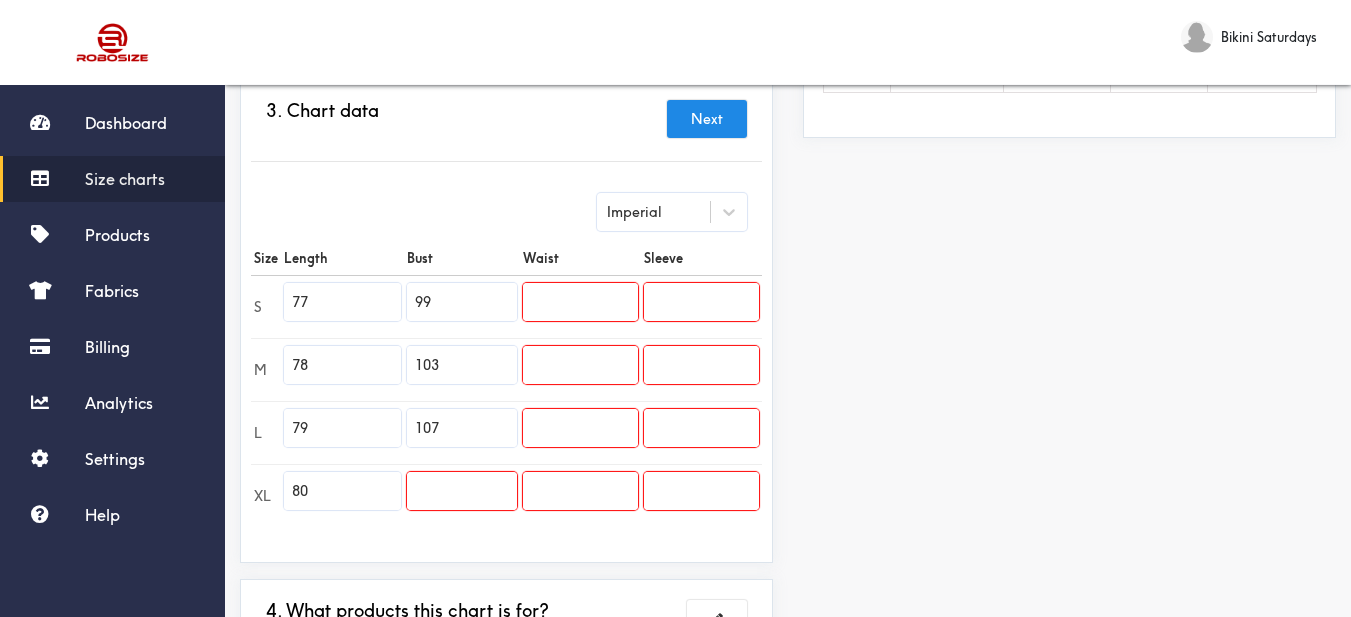 type on "107" 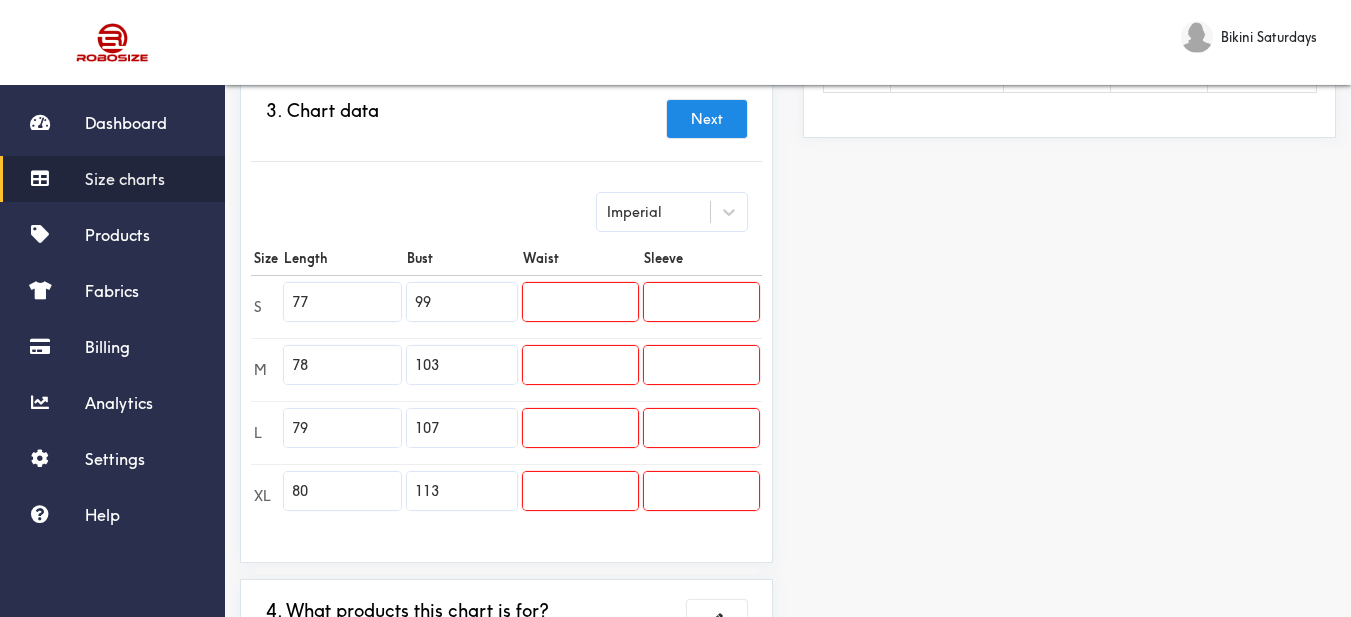 type on "113" 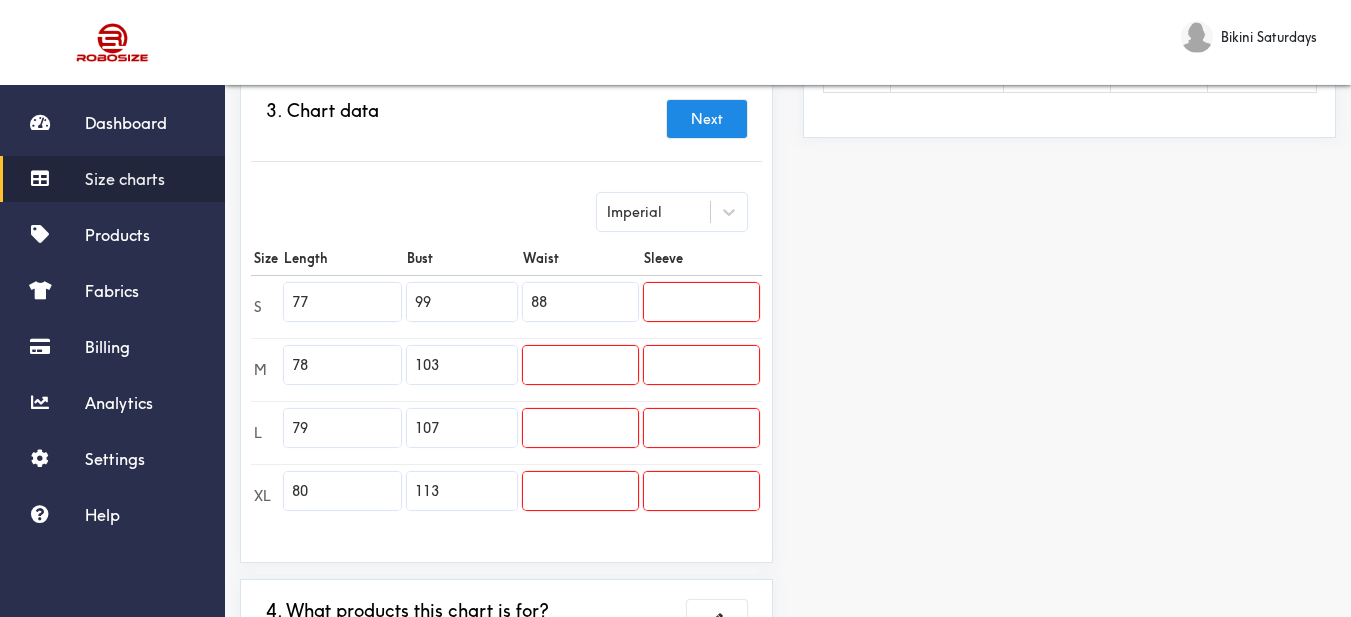 type on "88" 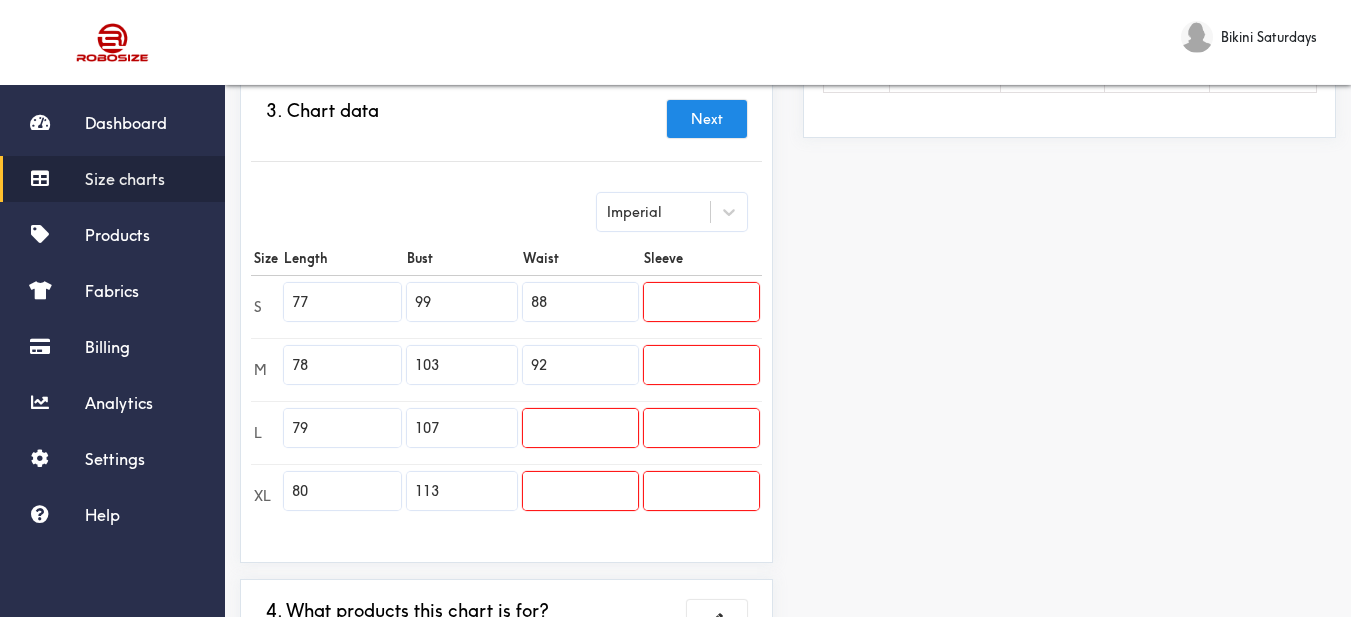 type on "92" 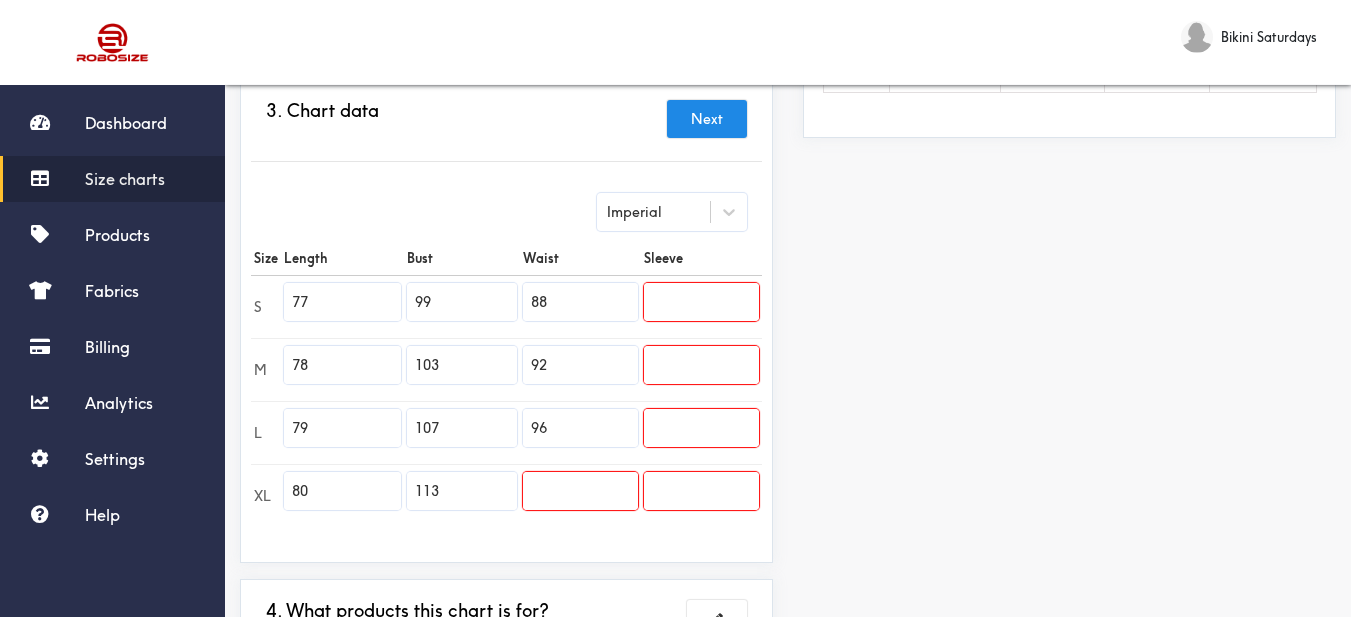type on "96" 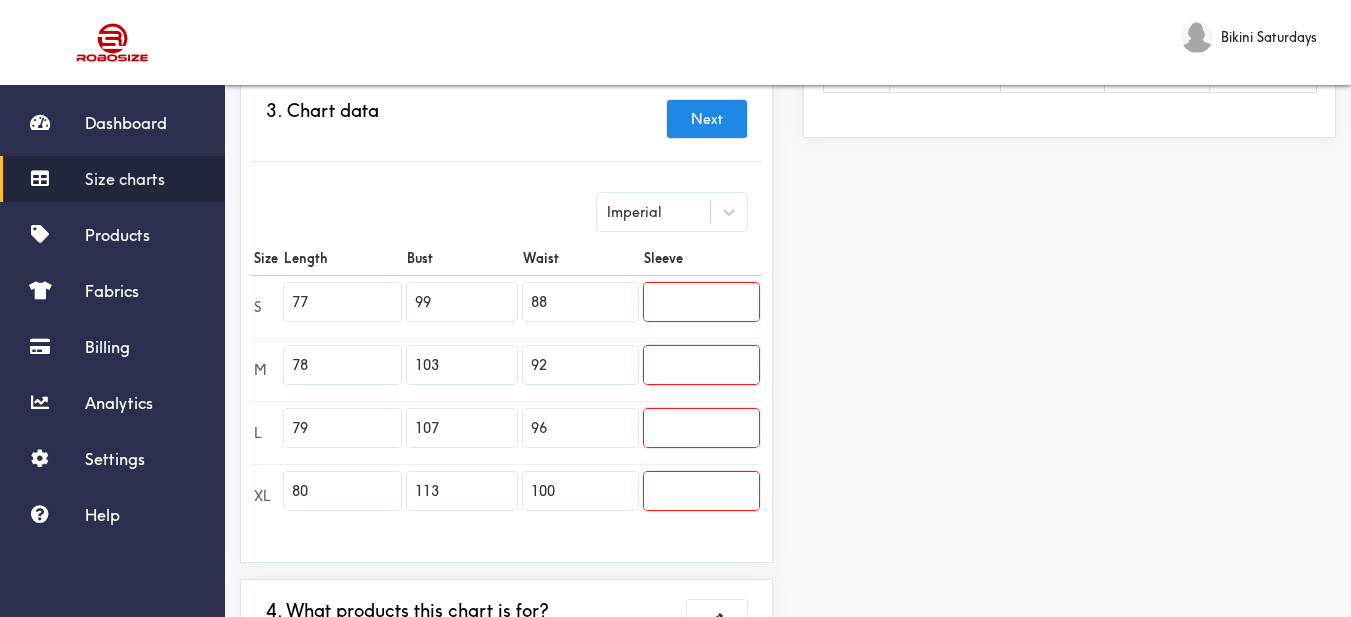 type on "100" 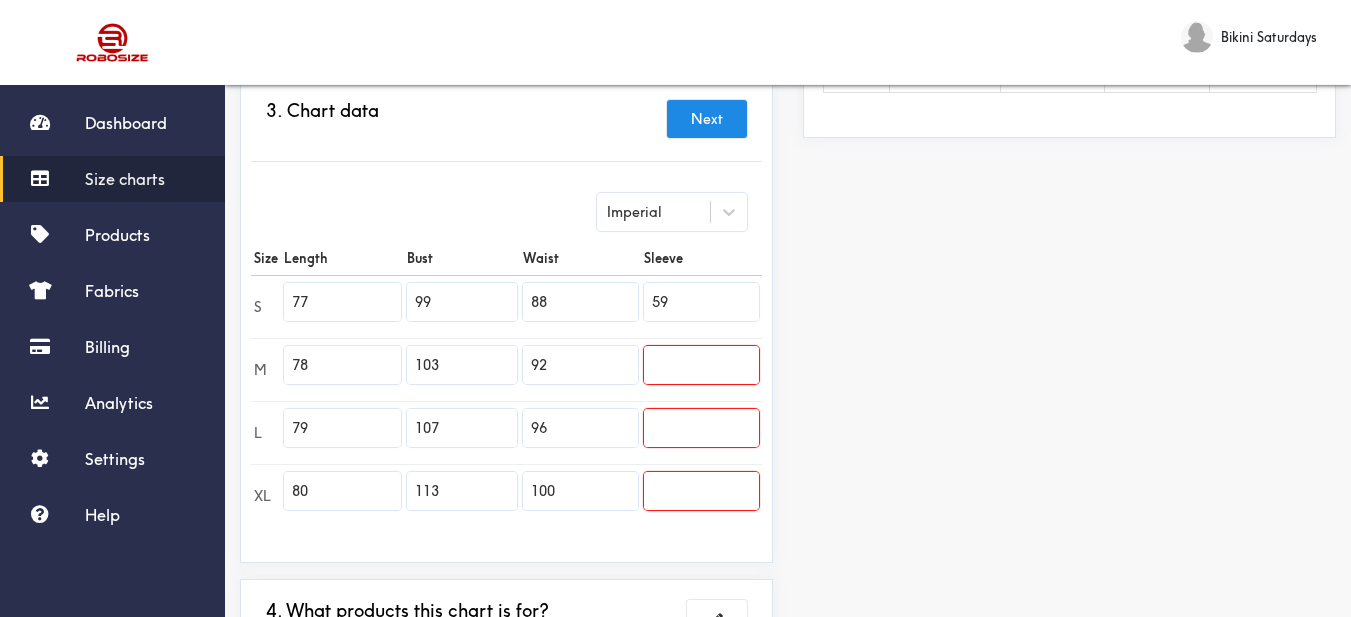type on "59" 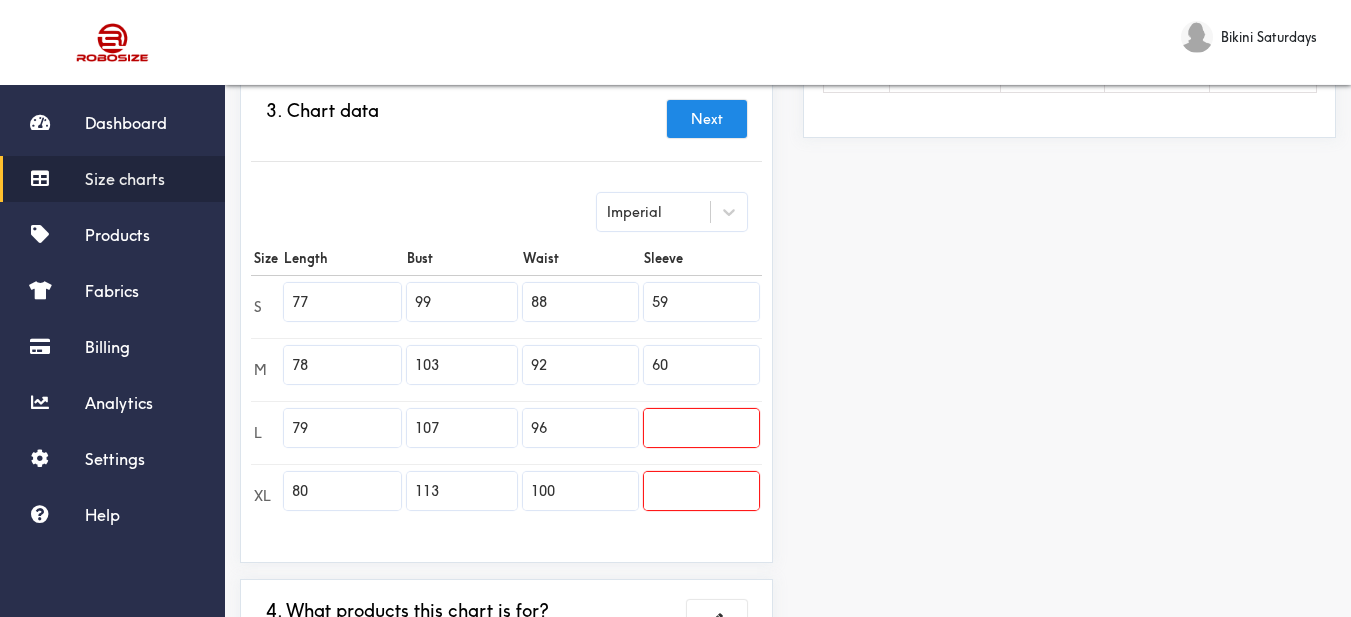 type on "60" 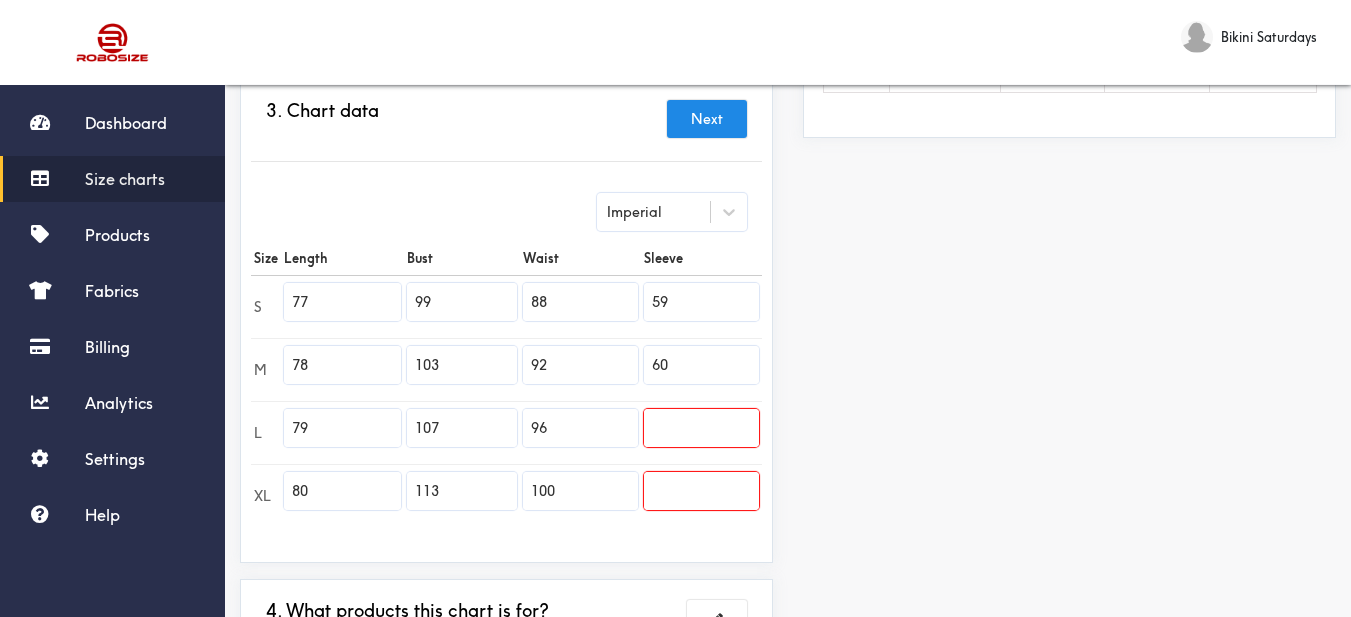 click at bounding box center (701, 428) 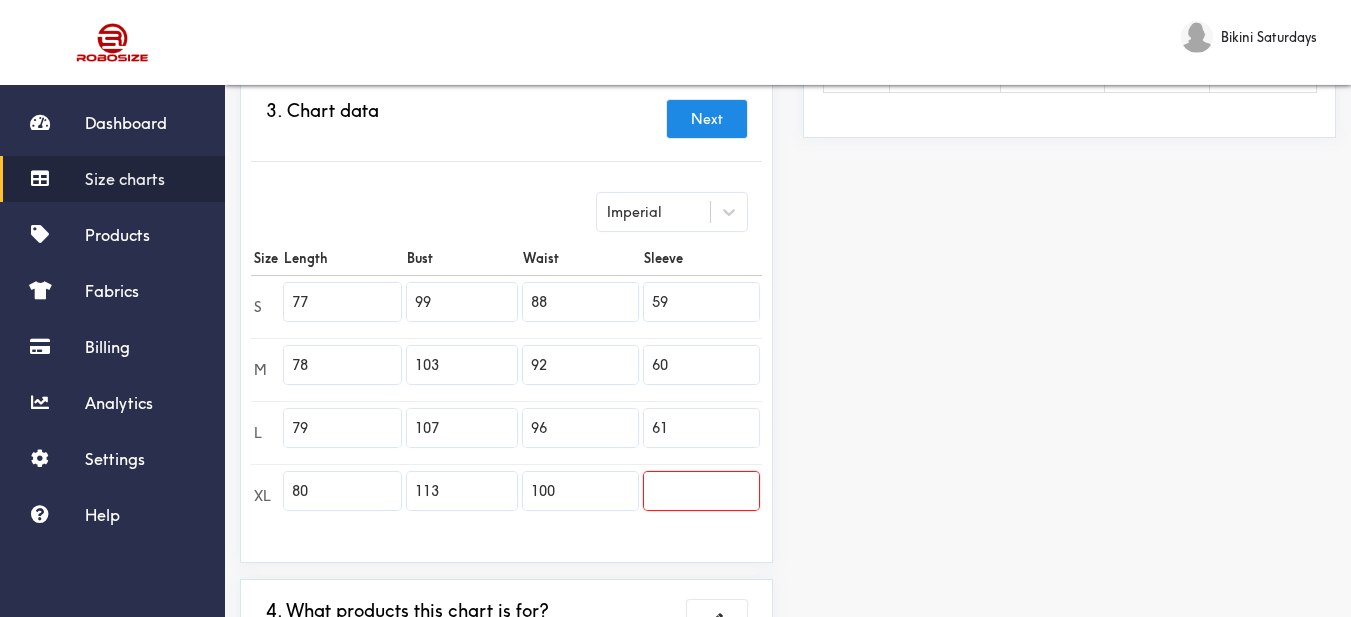 type on "61" 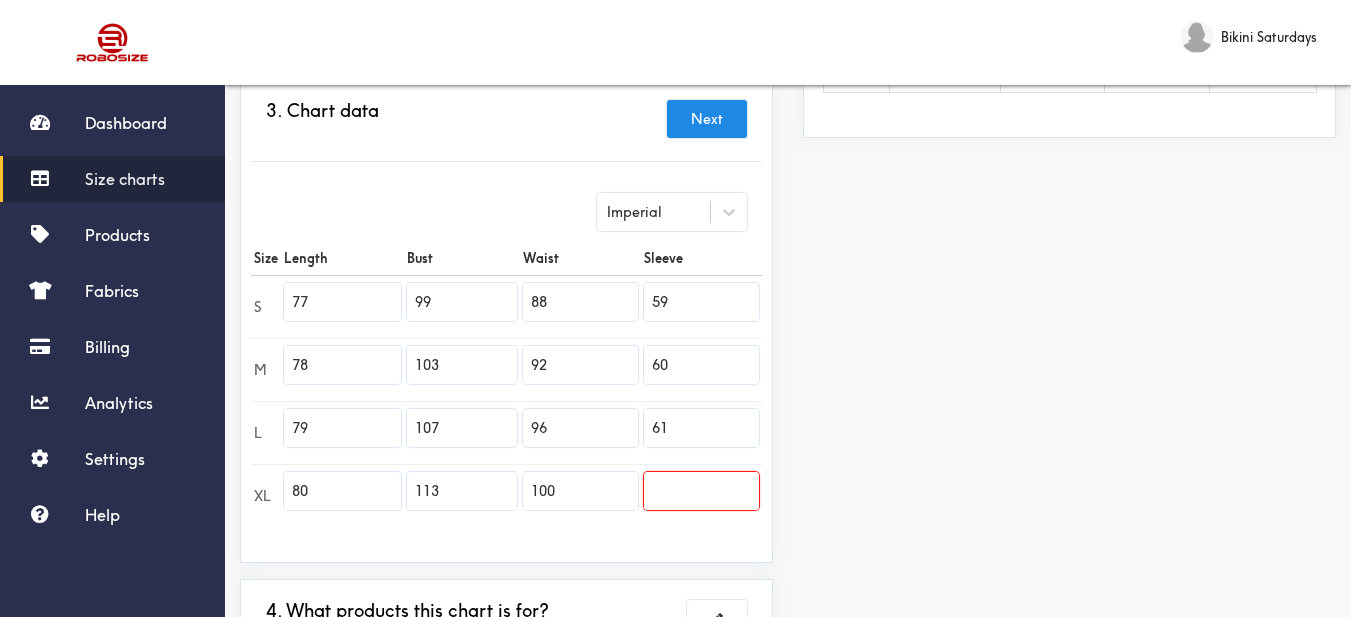 click at bounding box center (701, 491) 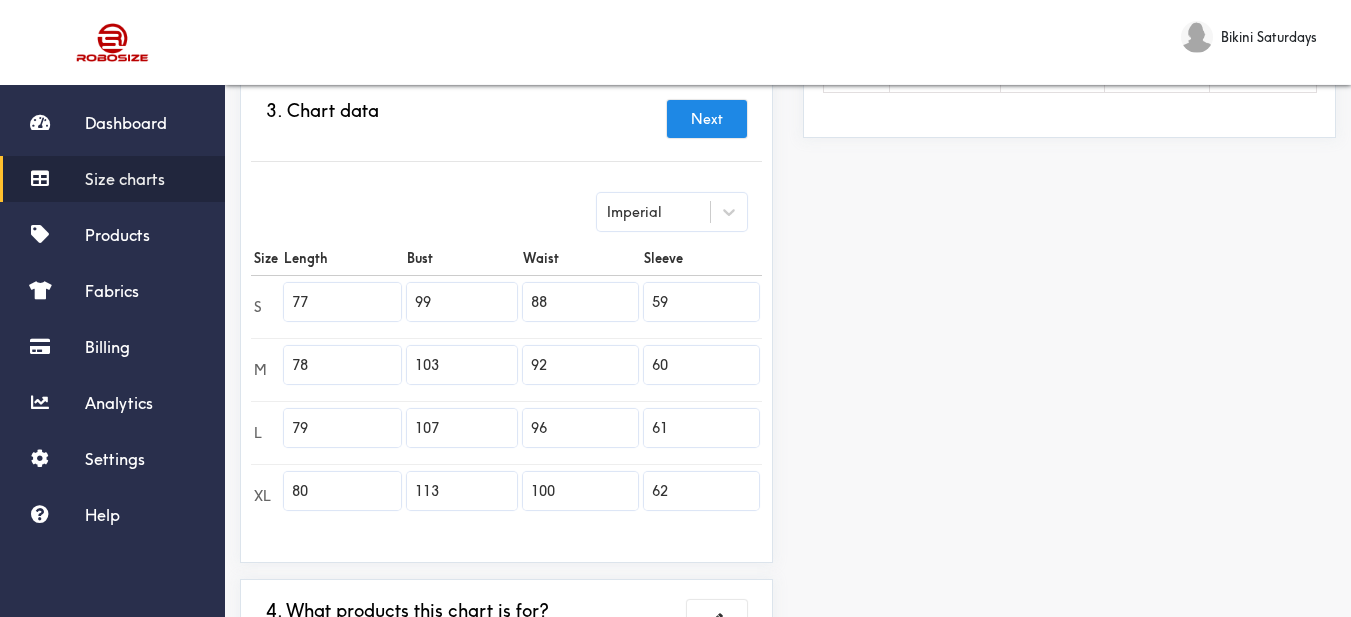 type on "62" 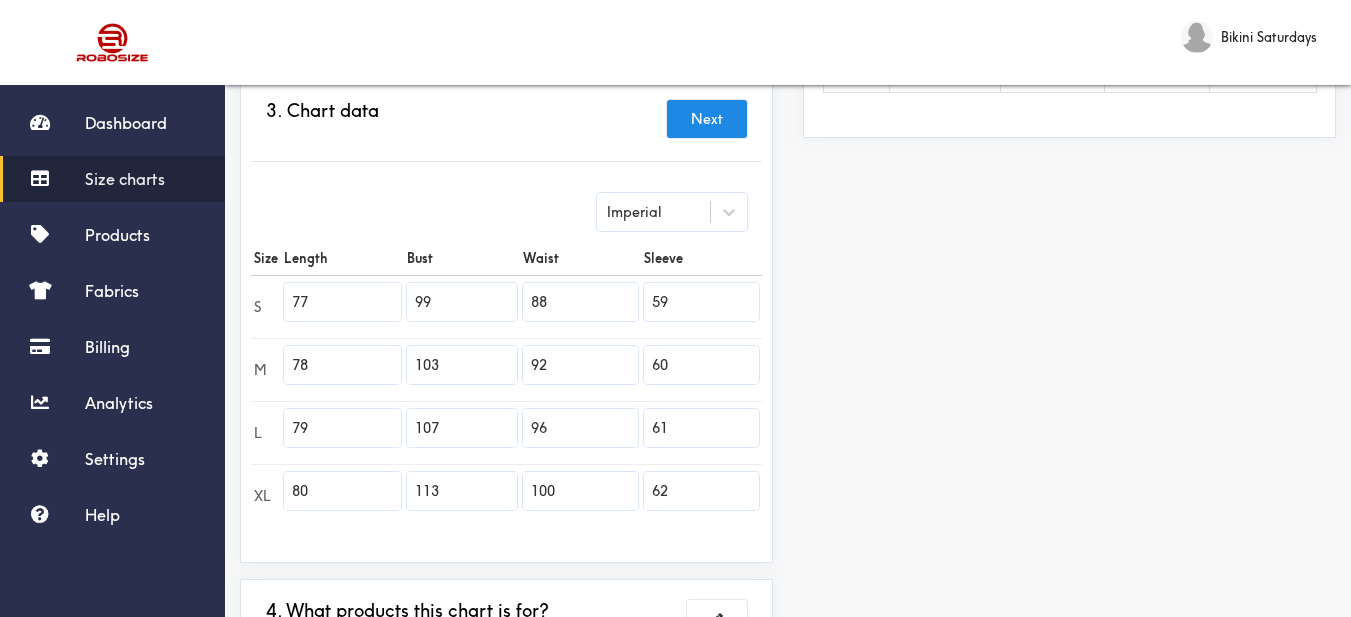 click on "Preview Edit style This chart is manually assigned to products. cm in Length Bust Waist Sleeve S 195.5 251.5 223.5 149.75 M 198 261.5 233.75 152.5 L 200.75 271.75 243.75 155 XL 203.25 287 254 157.5" at bounding box center [1069, 229] 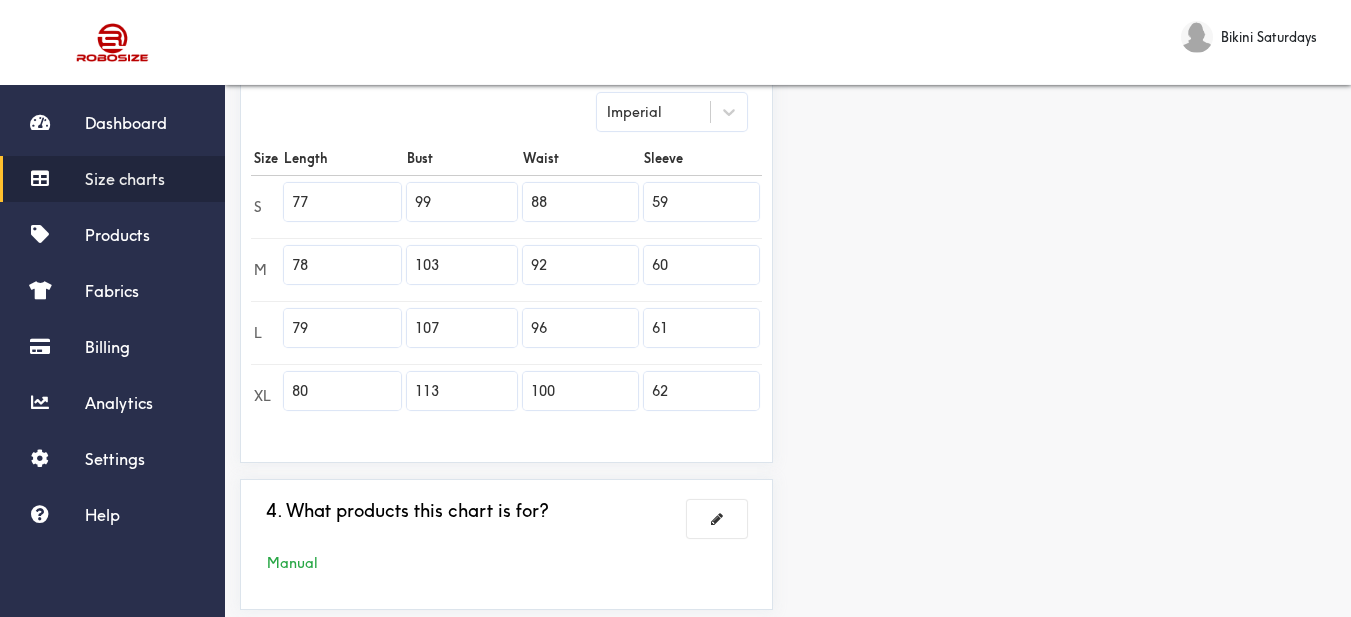 scroll, scrollTop: 443, scrollLeft: 0, axis: vertical 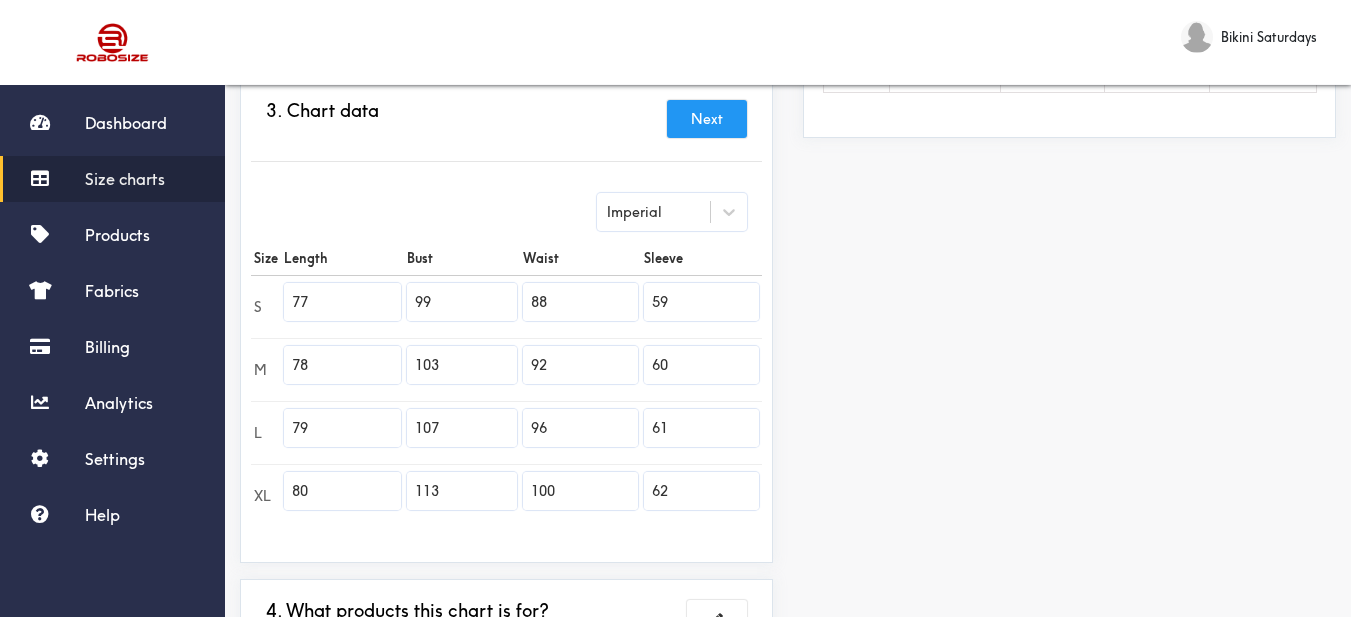 click on "Next" at bounding box center [707, 119] 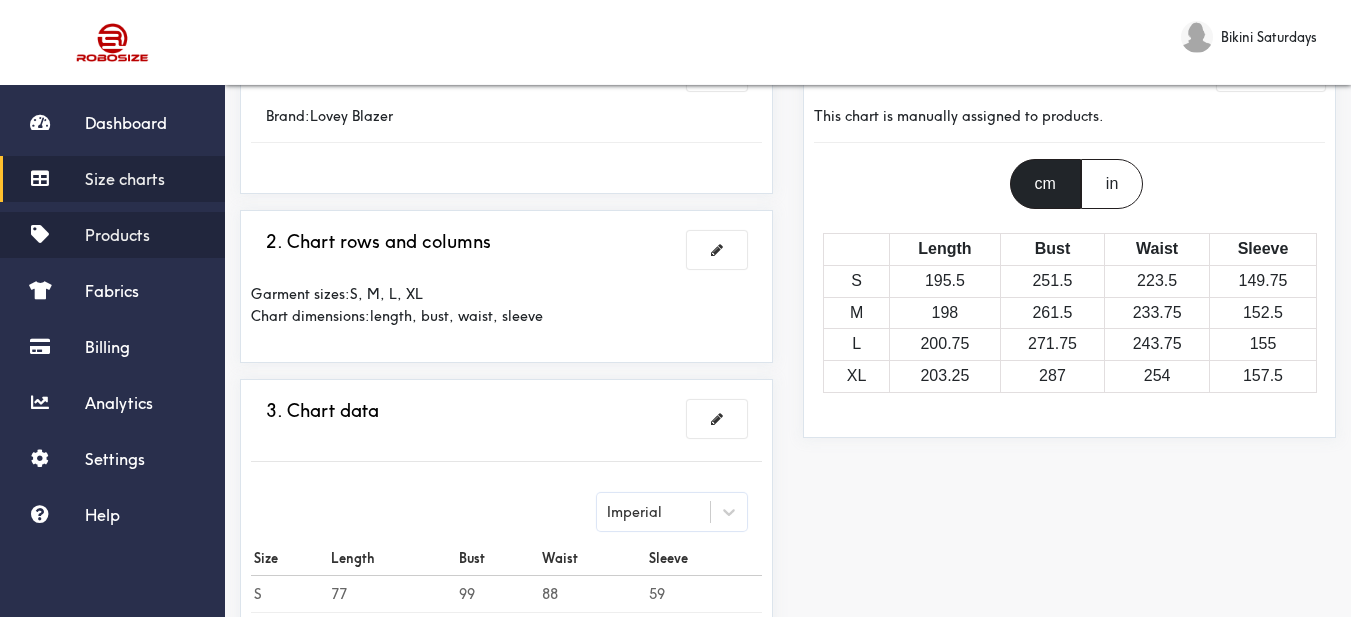 click on "Products" at bounding box center (117, 235) 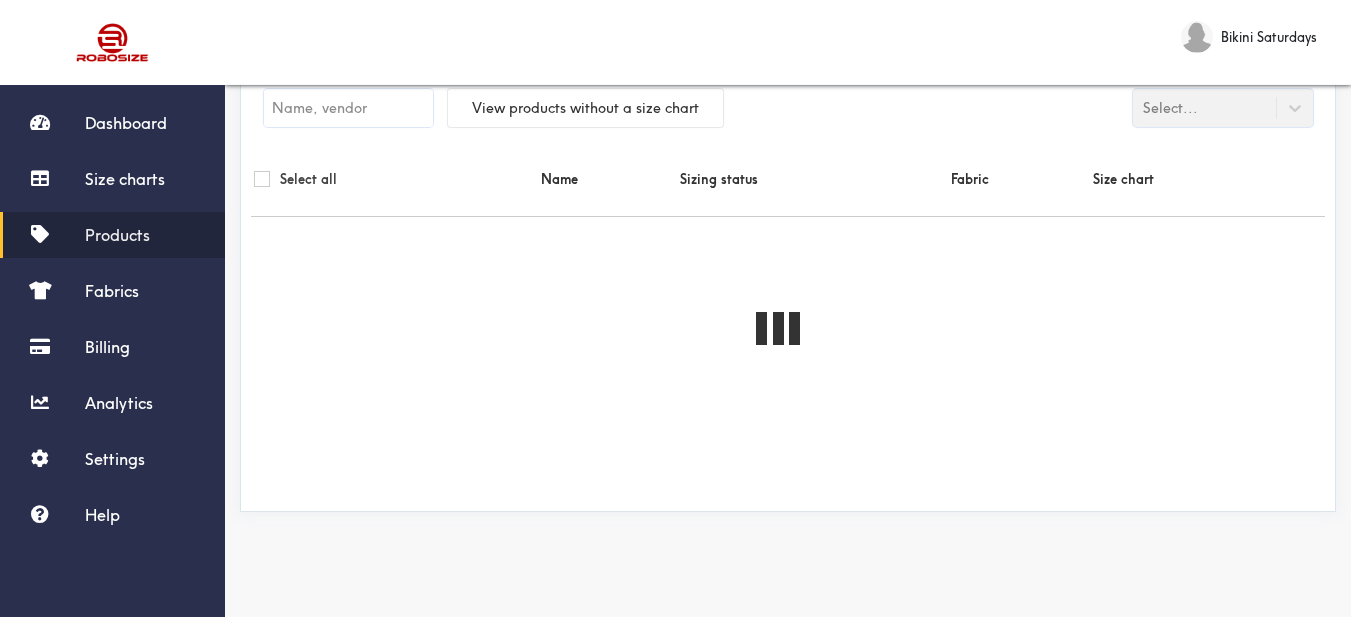 scroll, scrollTop: 58, scrollLeft: 0, axis: vertical 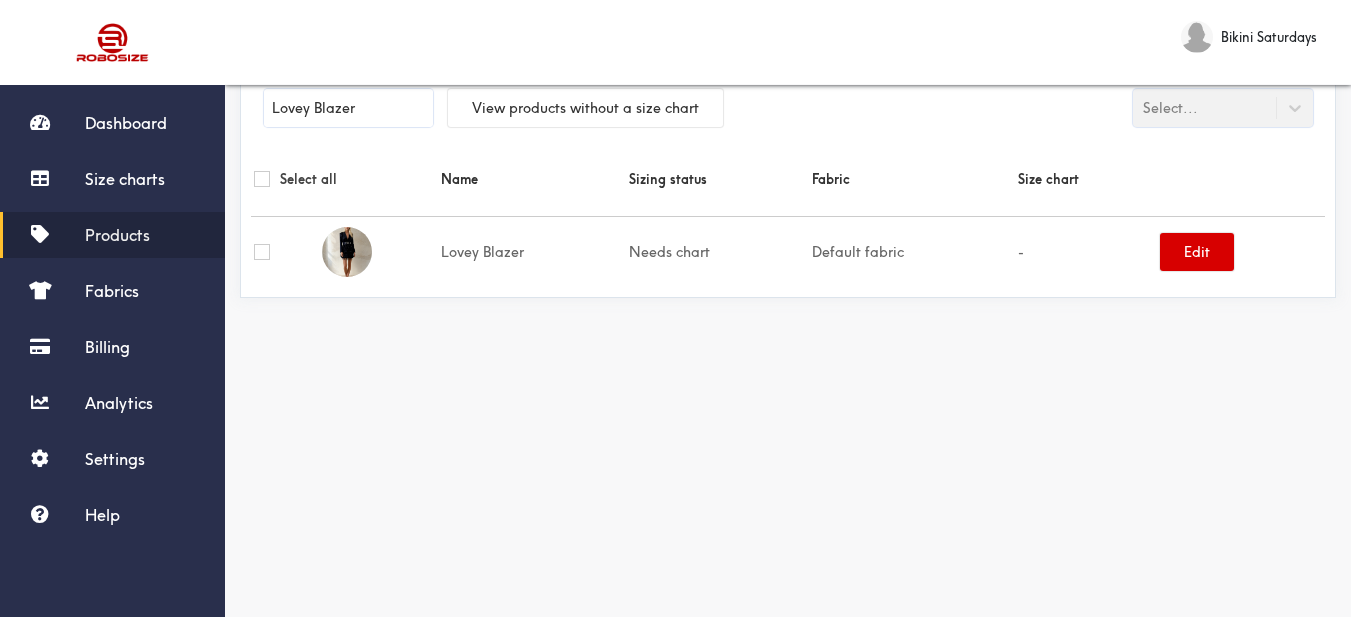 type on "Lovey Blazer" 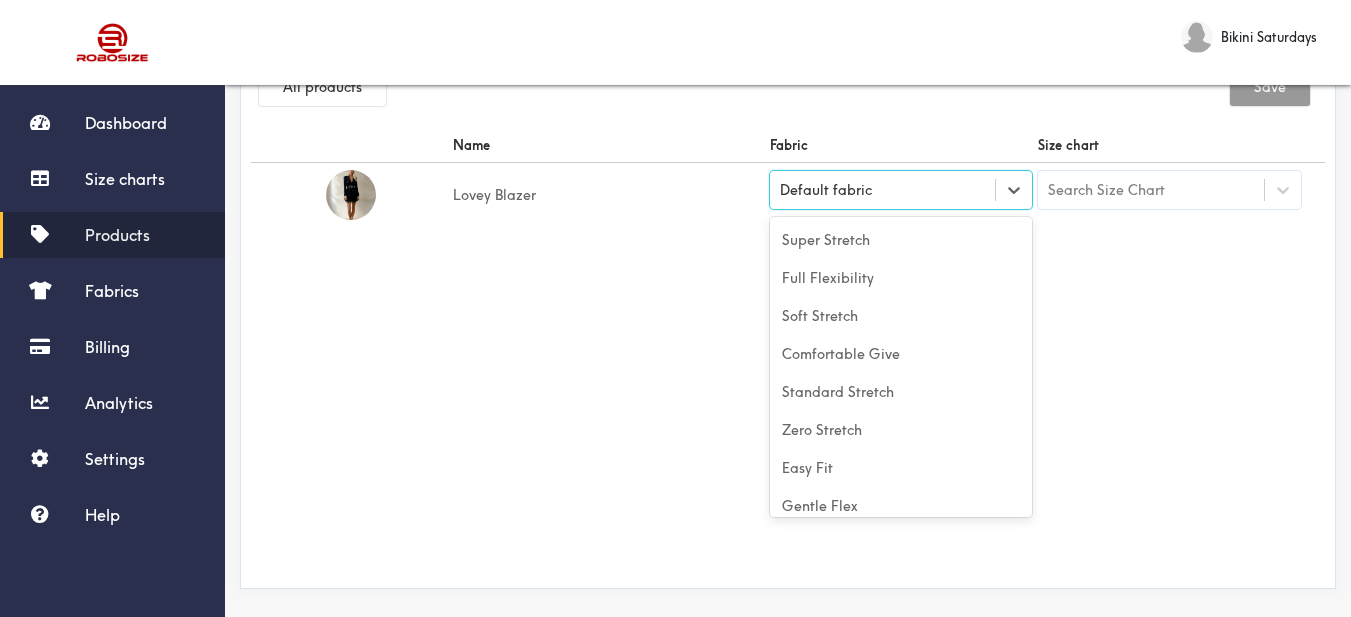 drag, startPoint x: 1016, startPoint y: 197, endPoint x: 943, endPoint y: 207, distance: 73.68175 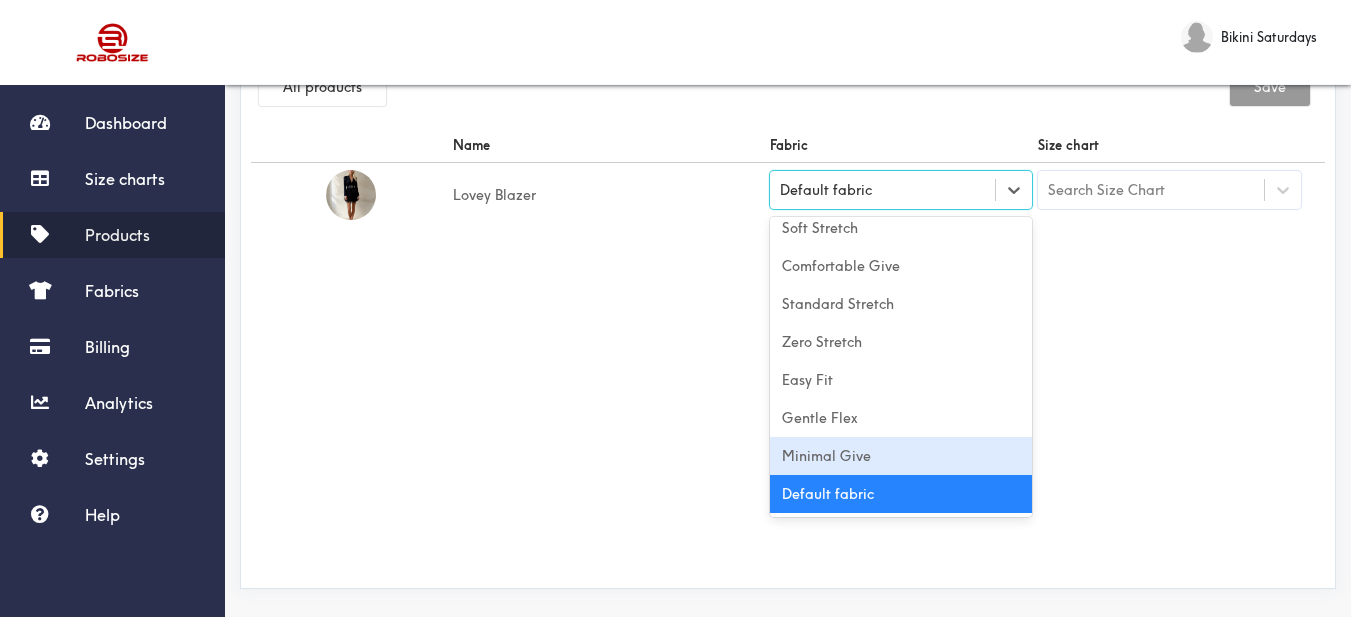 click on "Minimal Give" at bounding box center [901, 456] 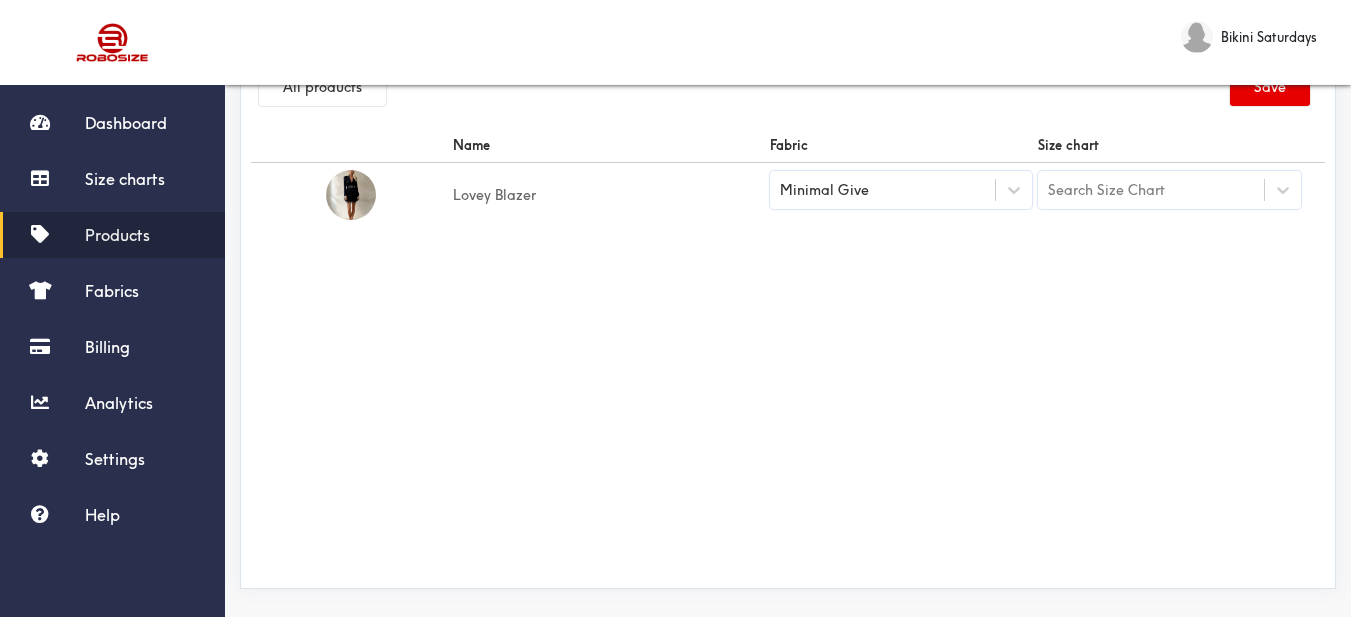 drag, startPoint x: 1058, startPoint y: 367, endPoint x: 1094, endPoint y: 295, distance: 80.49844 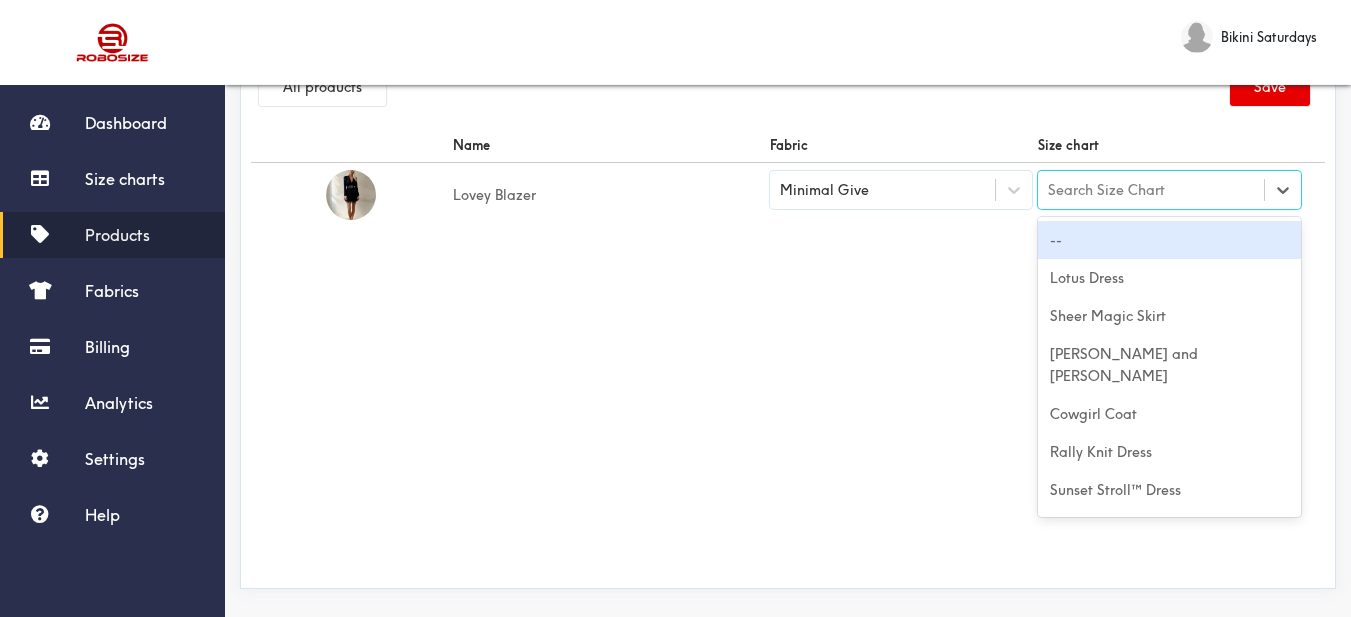 click on "Search Size Chart" at bounding box center (1106, 190) 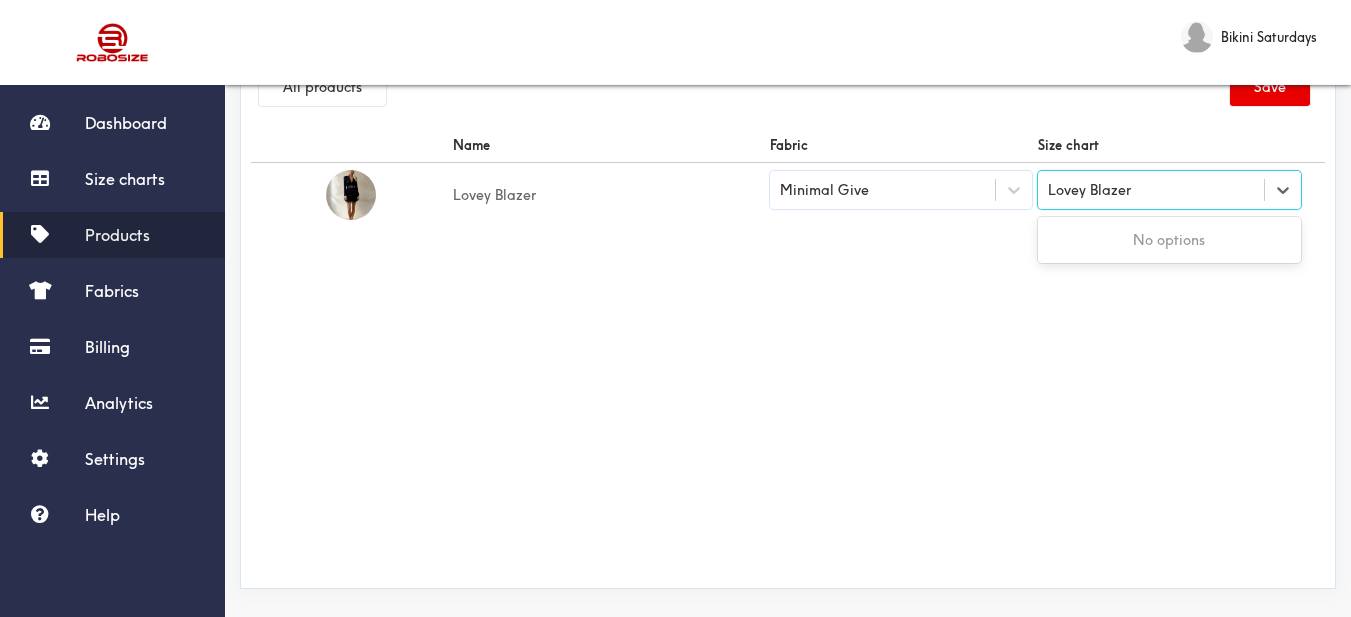 click on "No options" at bounding box center (1169, 240) 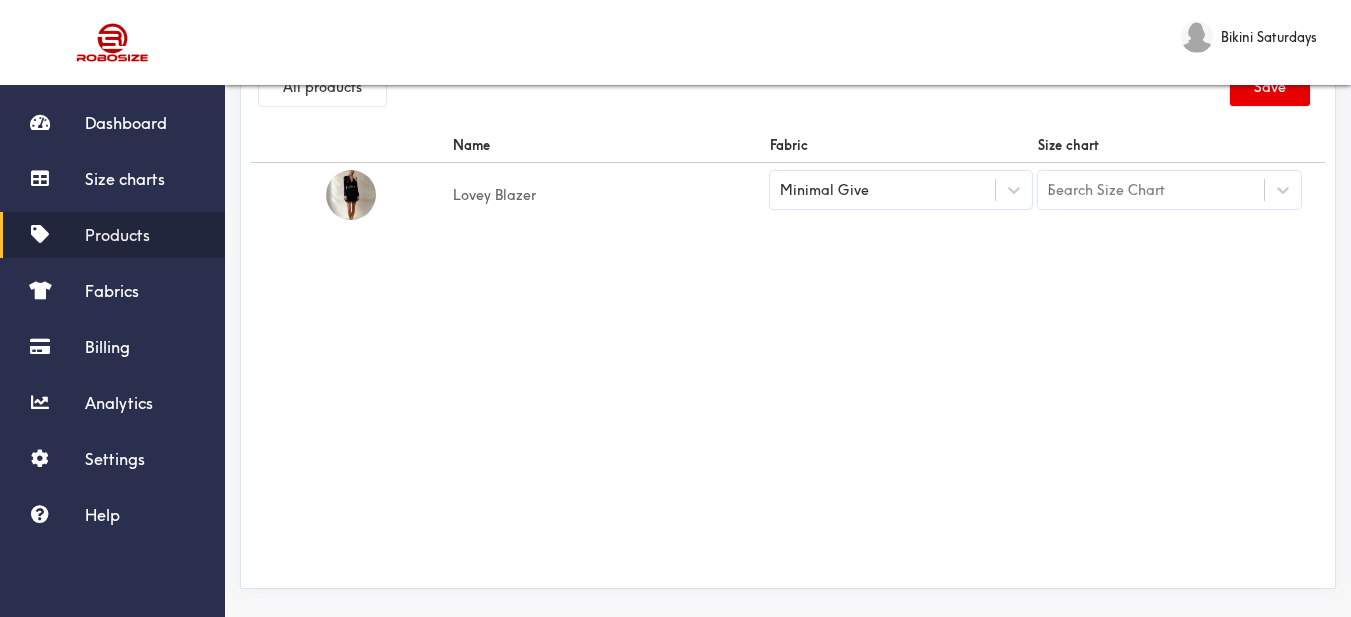 type 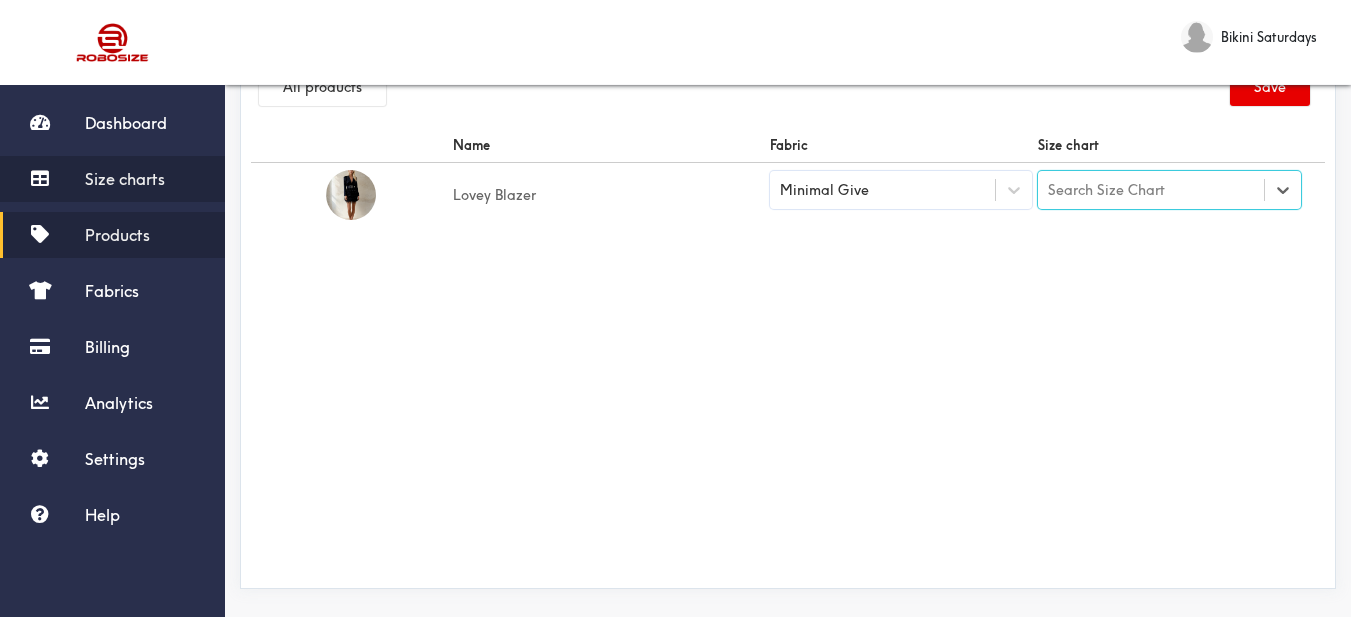 click on "Size charts" at bounding box center [125, 179] 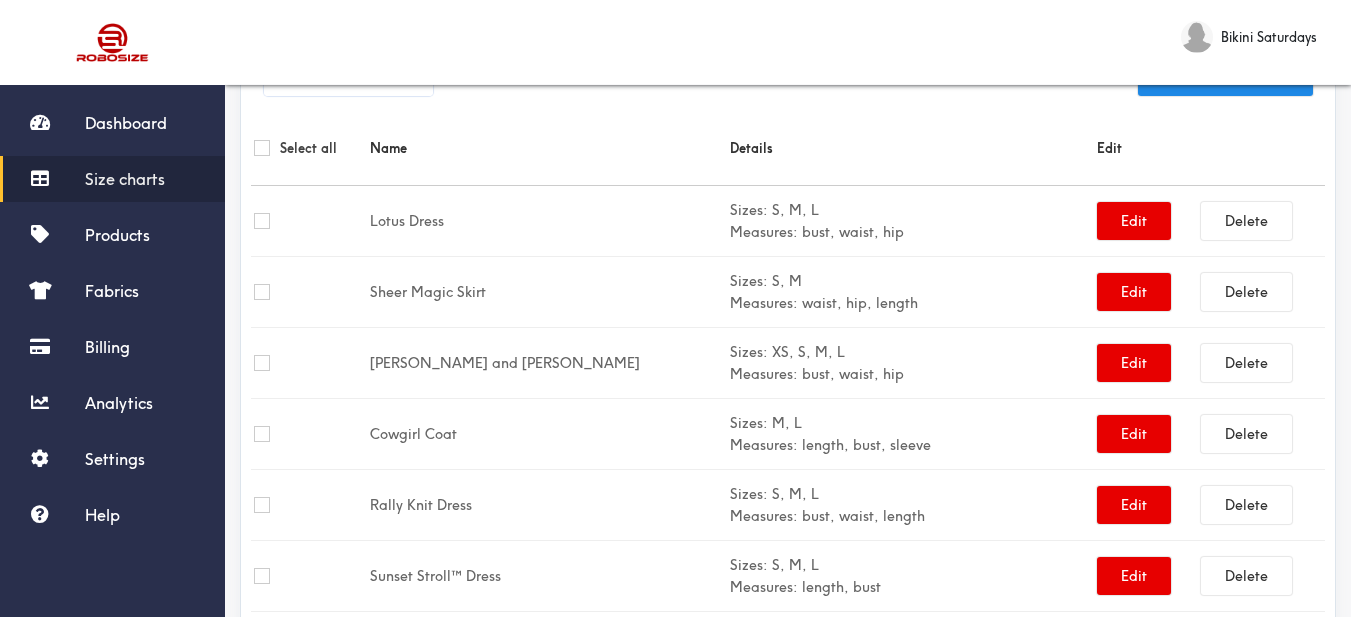 scroll, scrollTop: 0, scrollLeft: 0, axis: both 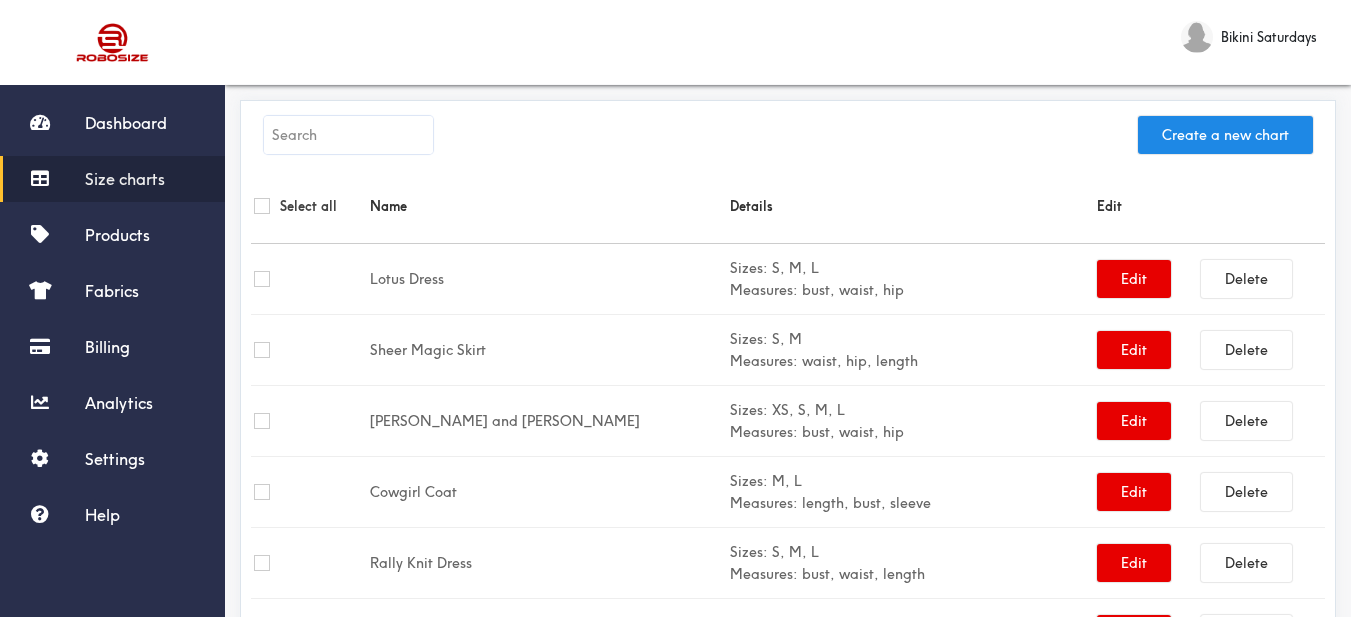 drag, startPoint x: 393, startPoint y: 113, endPoint x: 408, endPoint y: 139, distance: 30.016663 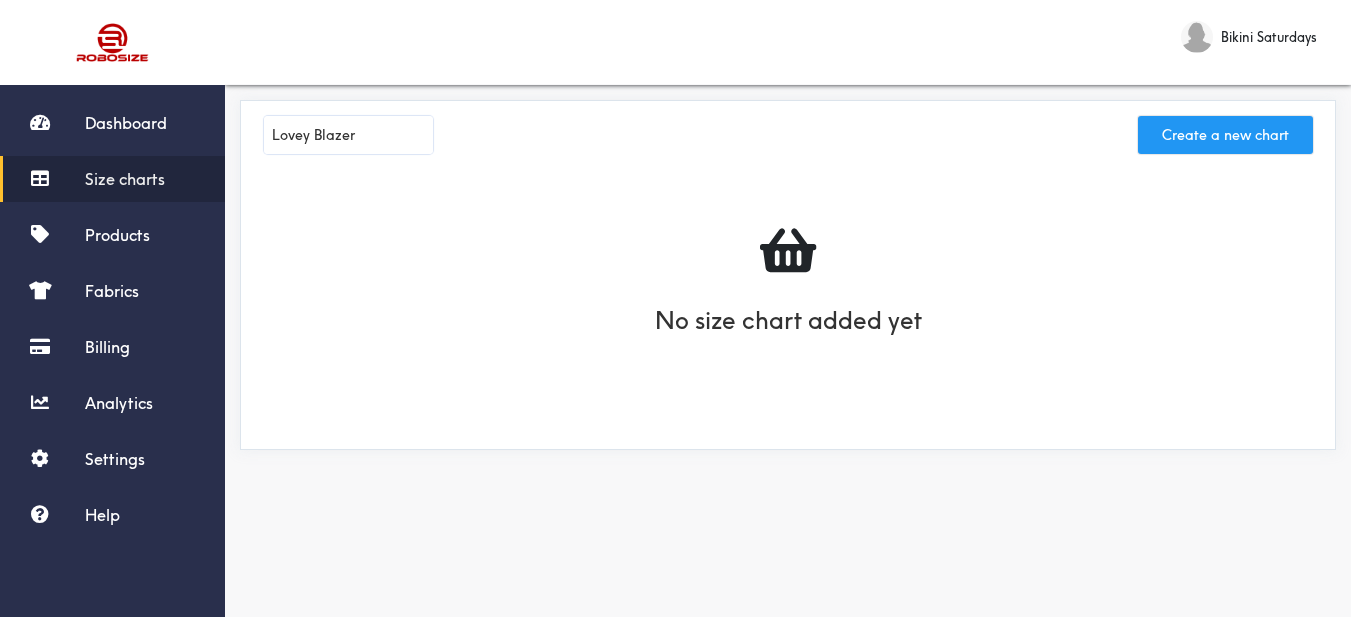 type on "Lovey Blazer" 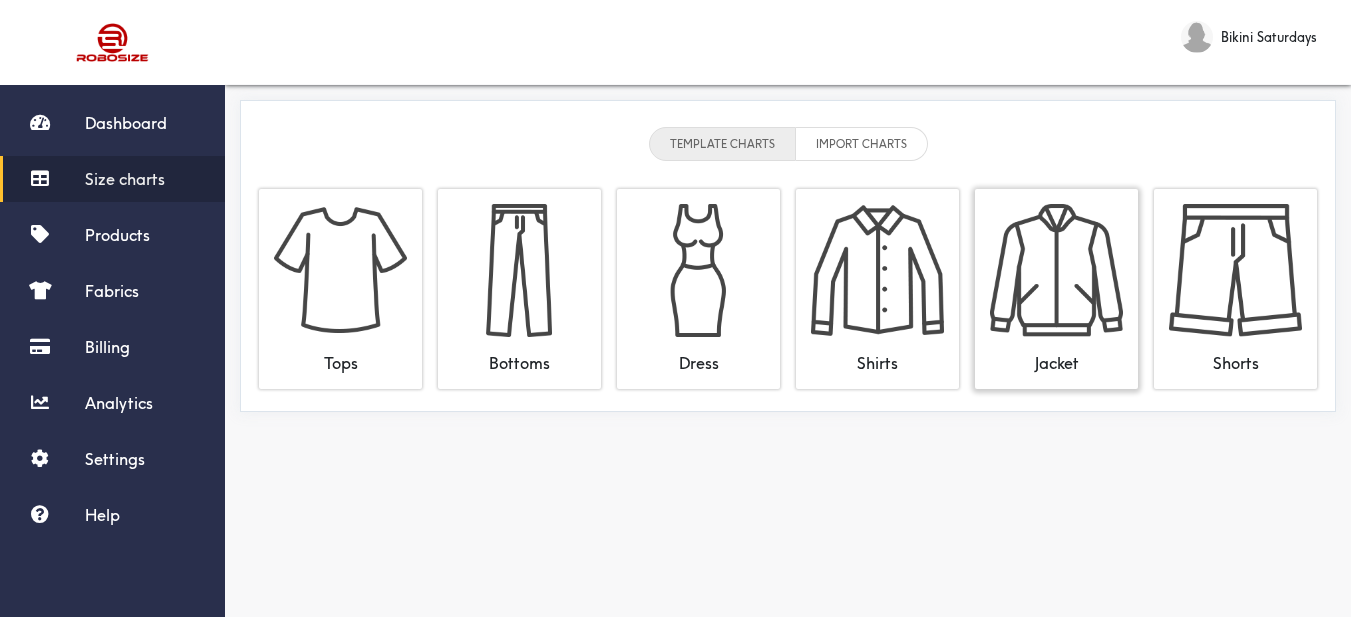 click at bounding box center [1056, 270] 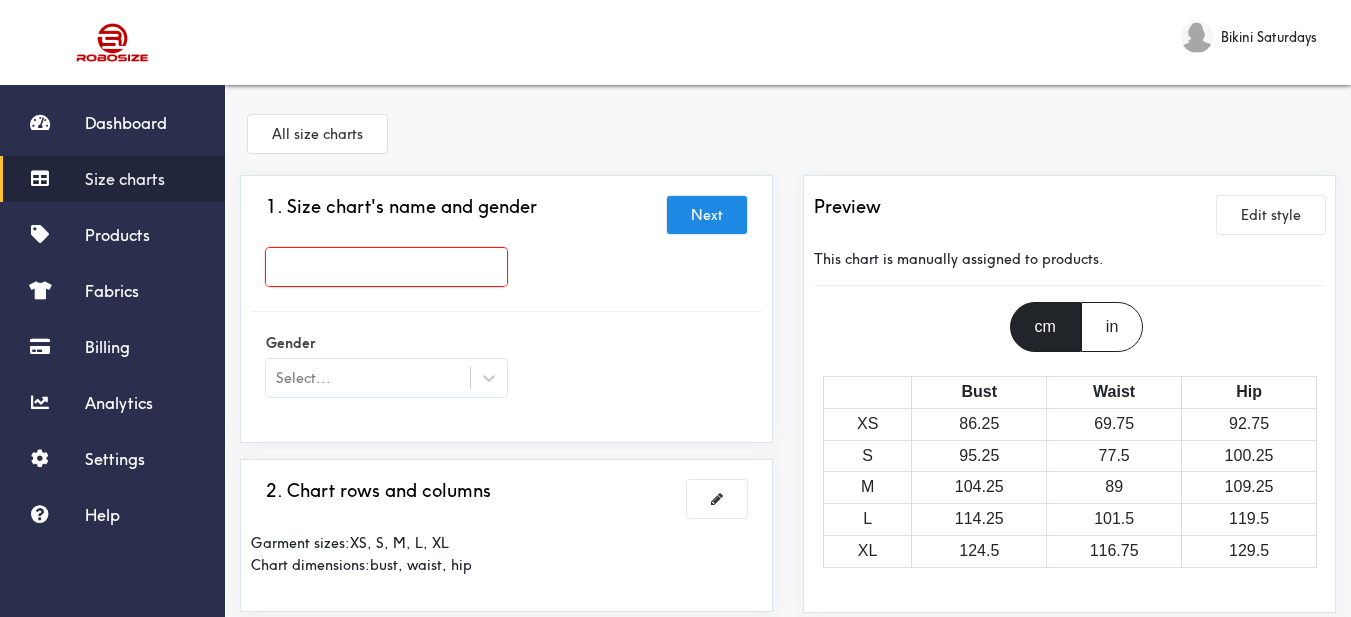 click at bounding box center (506, 272) 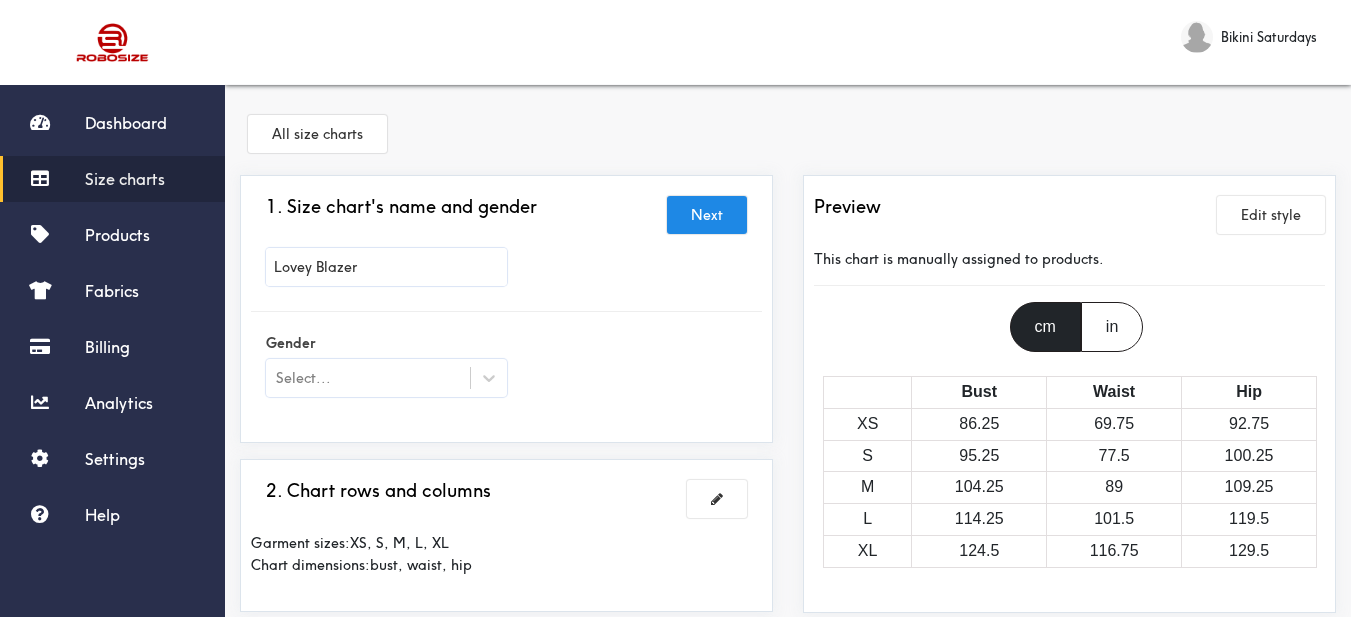scroll, scrollTop: 200, scrollLeft: 0, axis: vertical 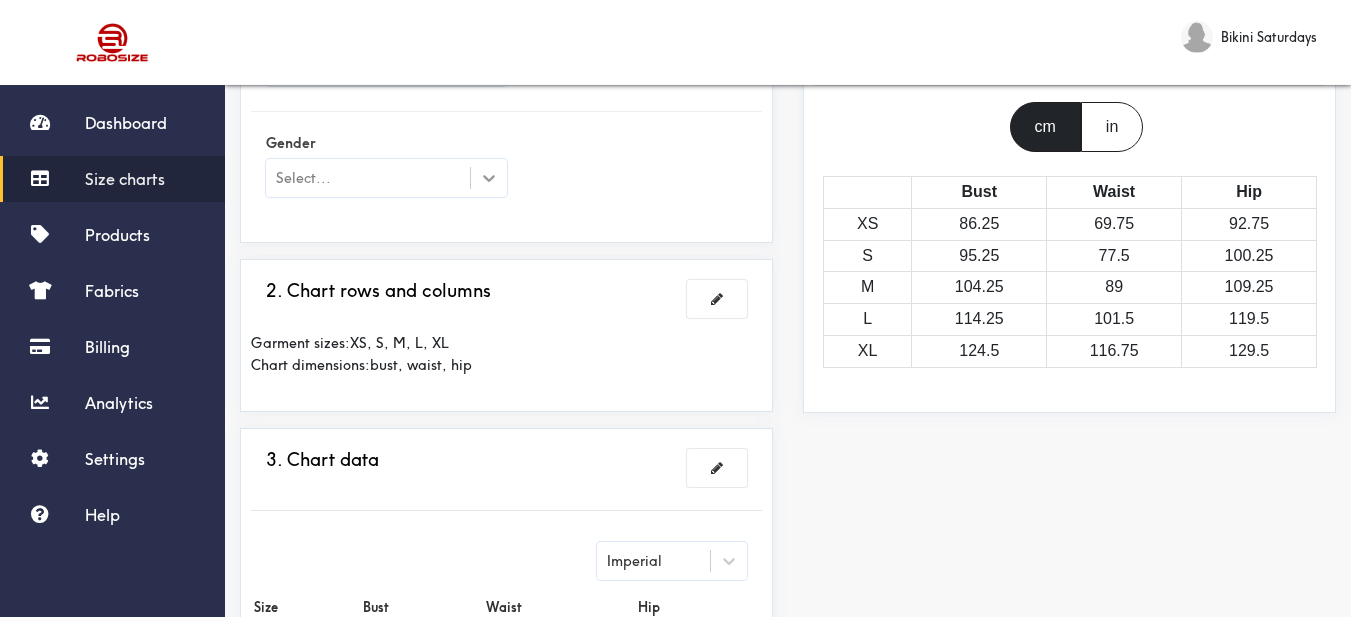 type on "Lovey Blazer" 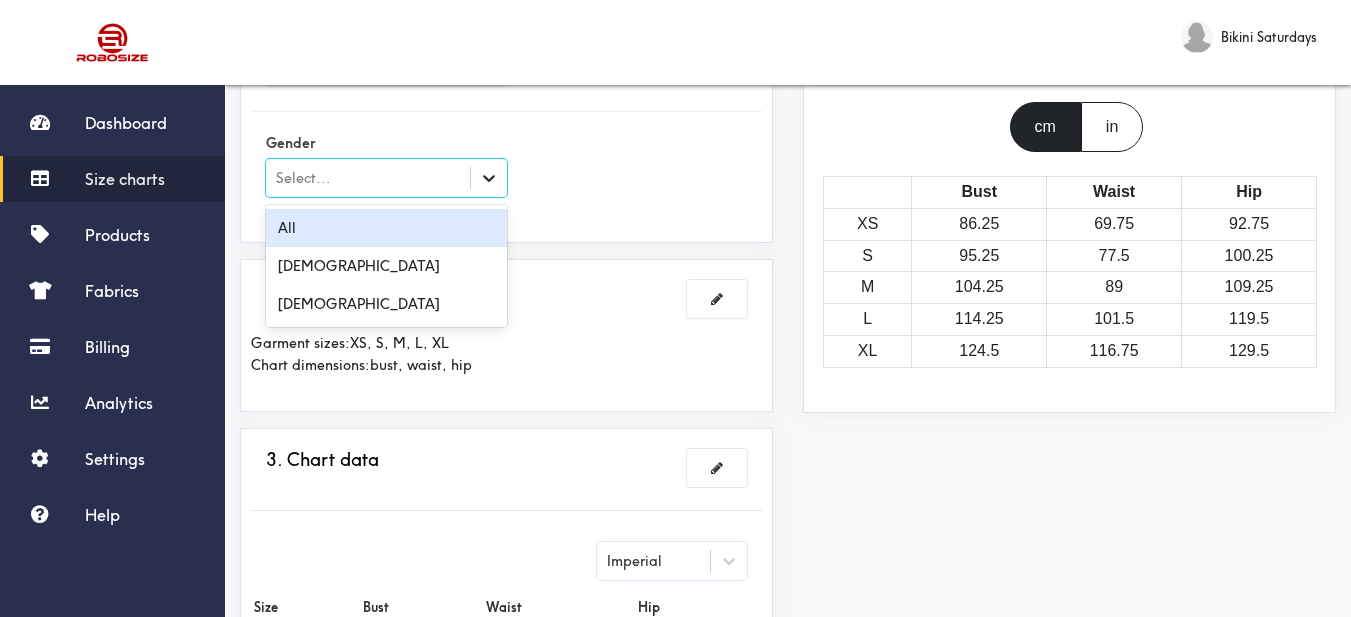 click at bounding box center [489, 178] 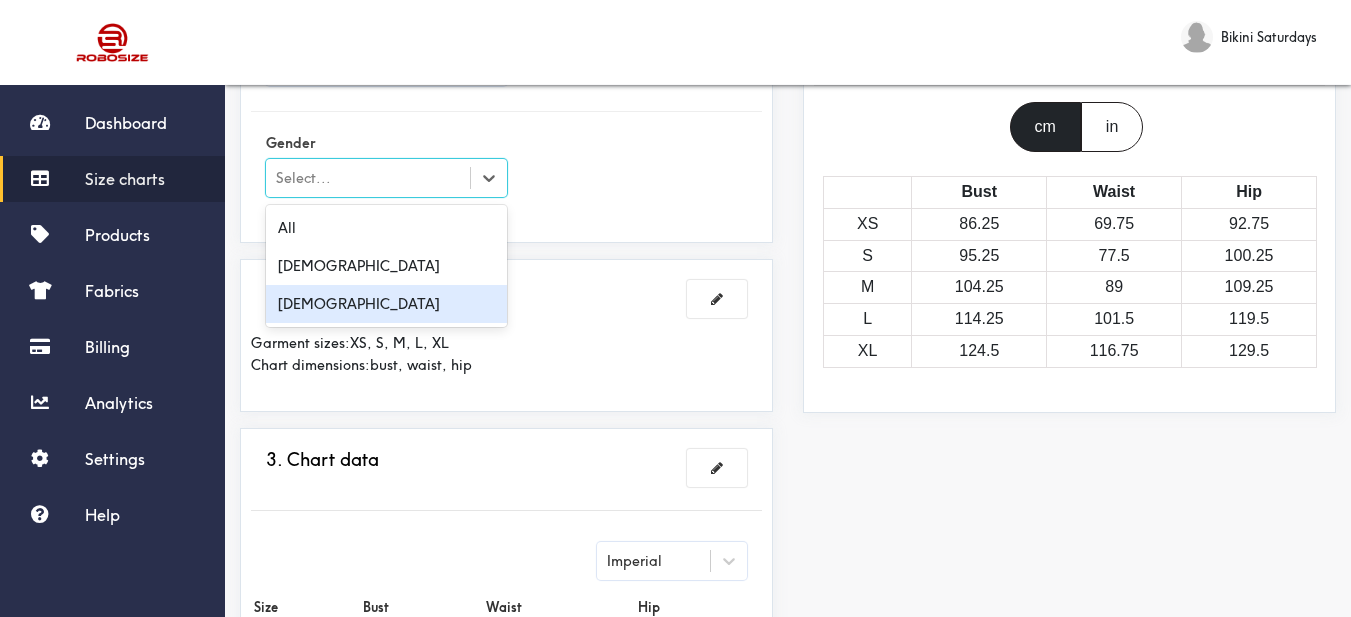 drag, startPoint x: 392, startPoint y: 306, endPoint x: 428, endPoint y: 285, distance: 41.677334 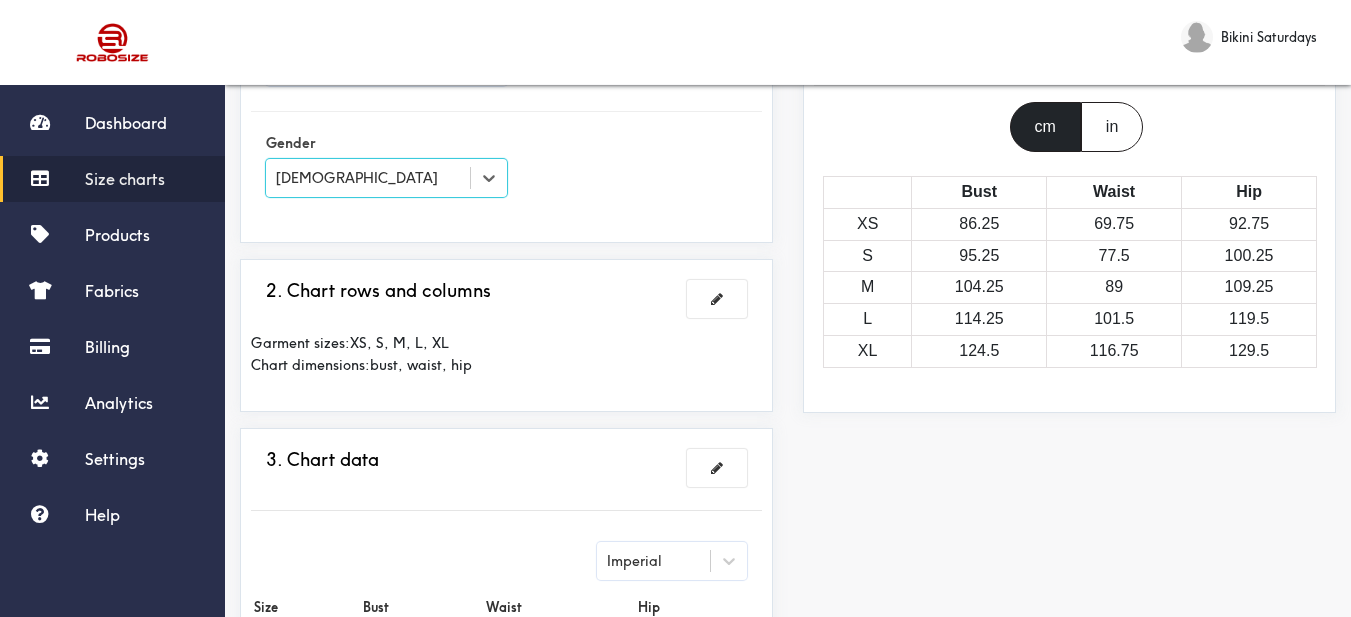 click on "Gender option [DEMOGRAPHIC_DATA], selected.   Select is focused , press Down to open the menu,  [DEMOGRAPHIC_DATA]" at bounding box center [506, 167] 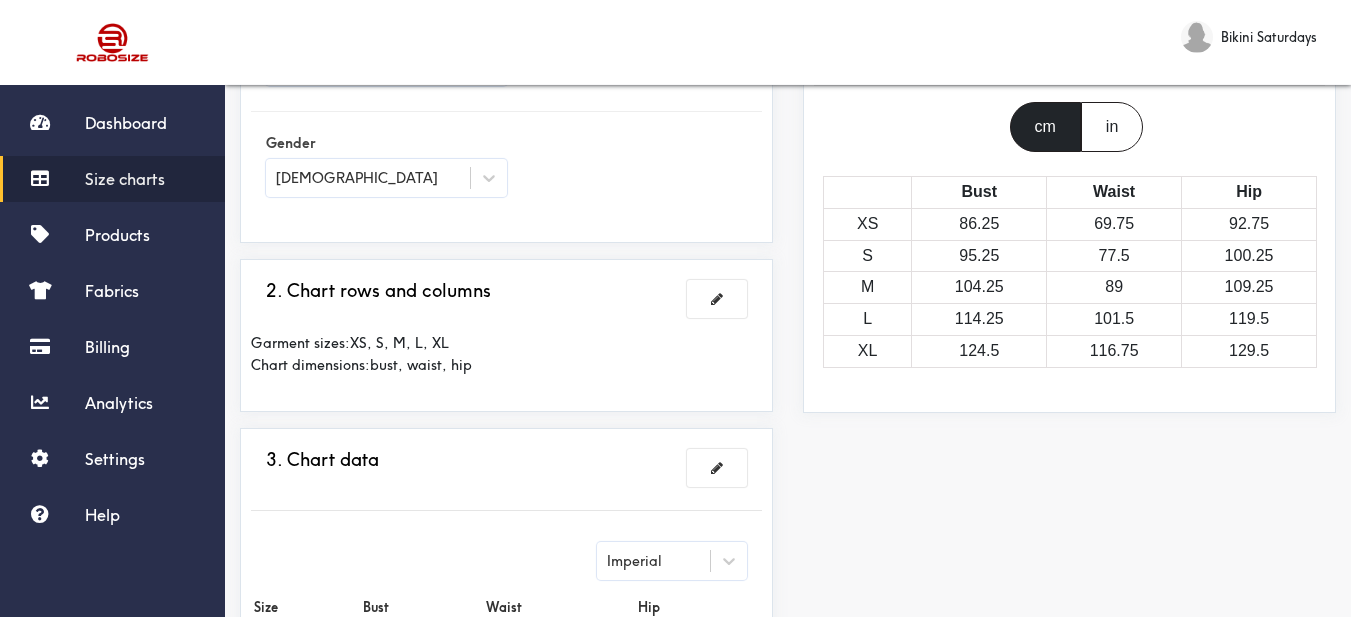scroll, scrollTop: 300, scrollLeft: 0, axis: vertical 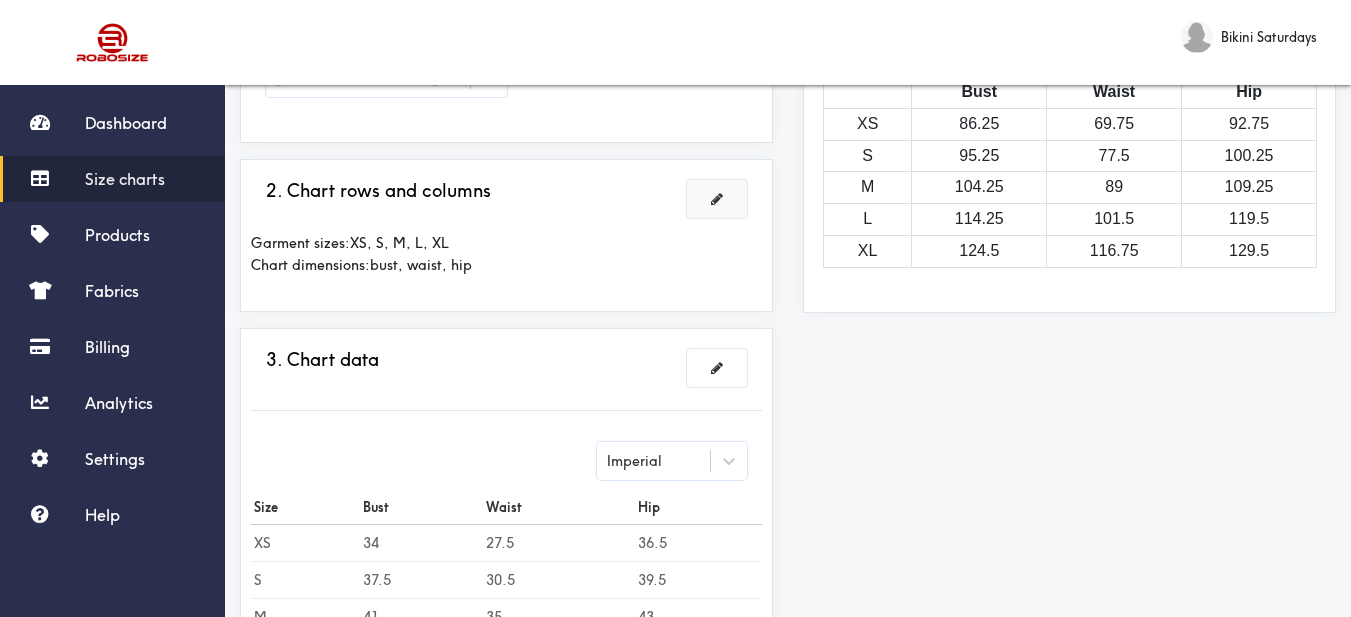 click at bounding box center (717, 199) 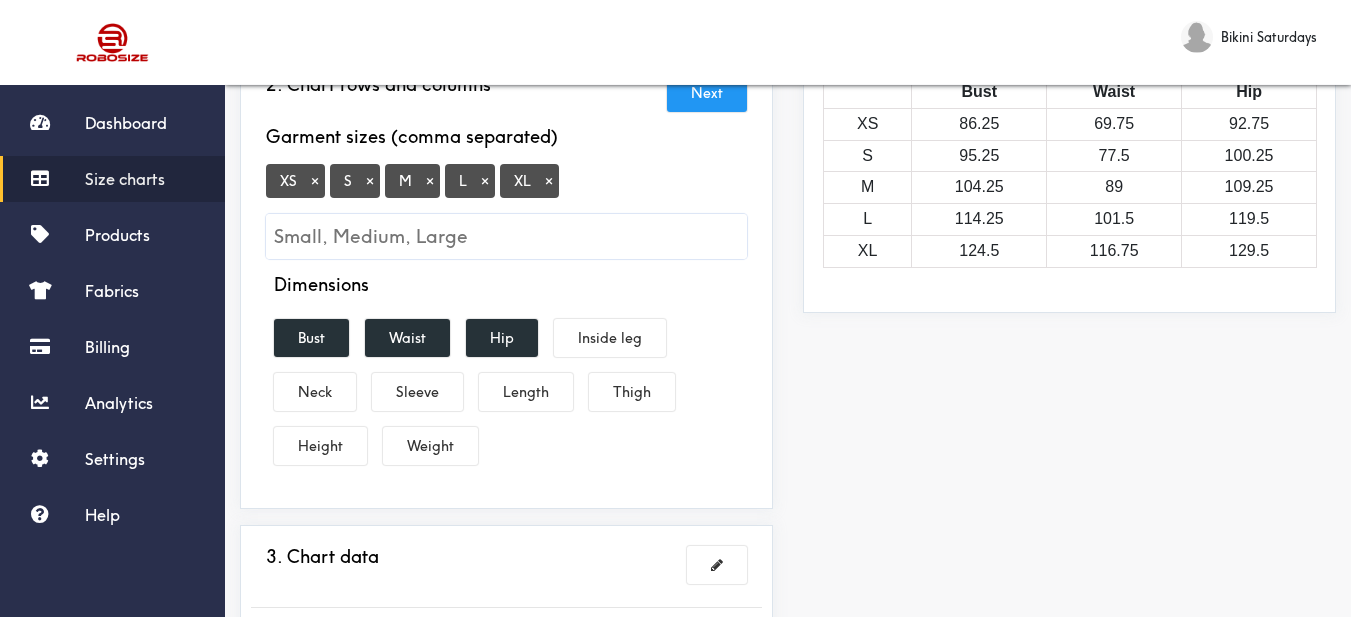 click on "×" at bounding box center [315, 181] 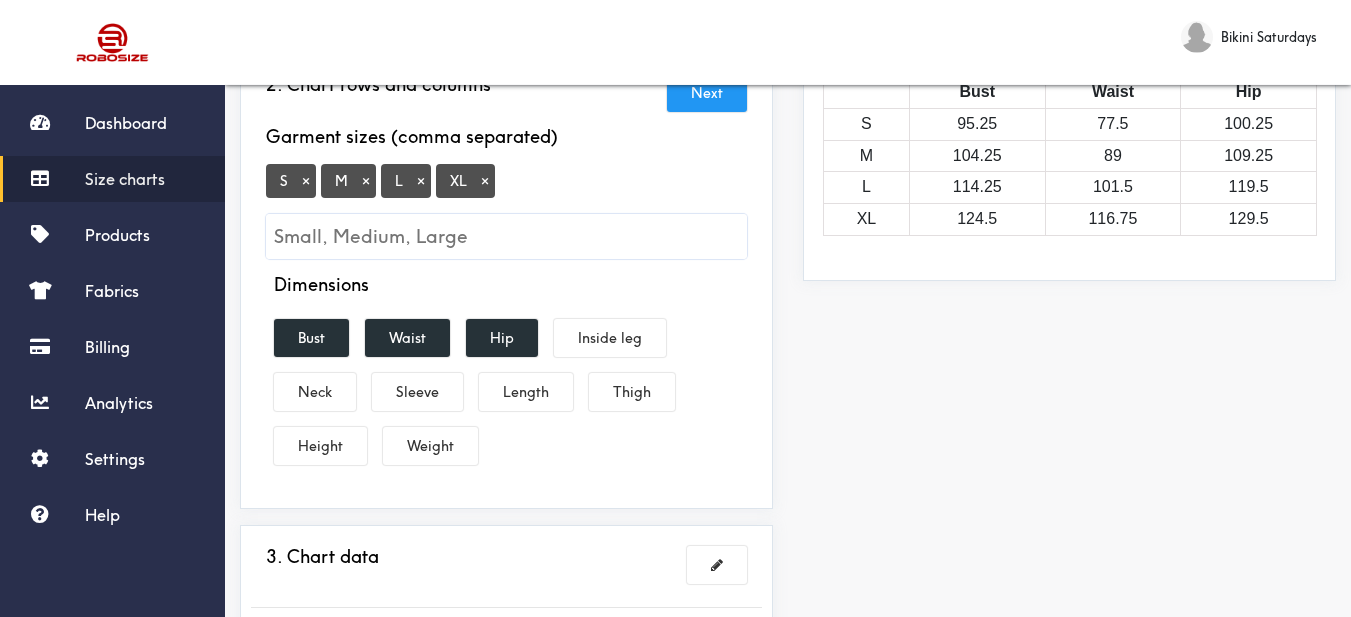 scroll, scrollTop: 400, scrollLeft: 0, axis: vertical 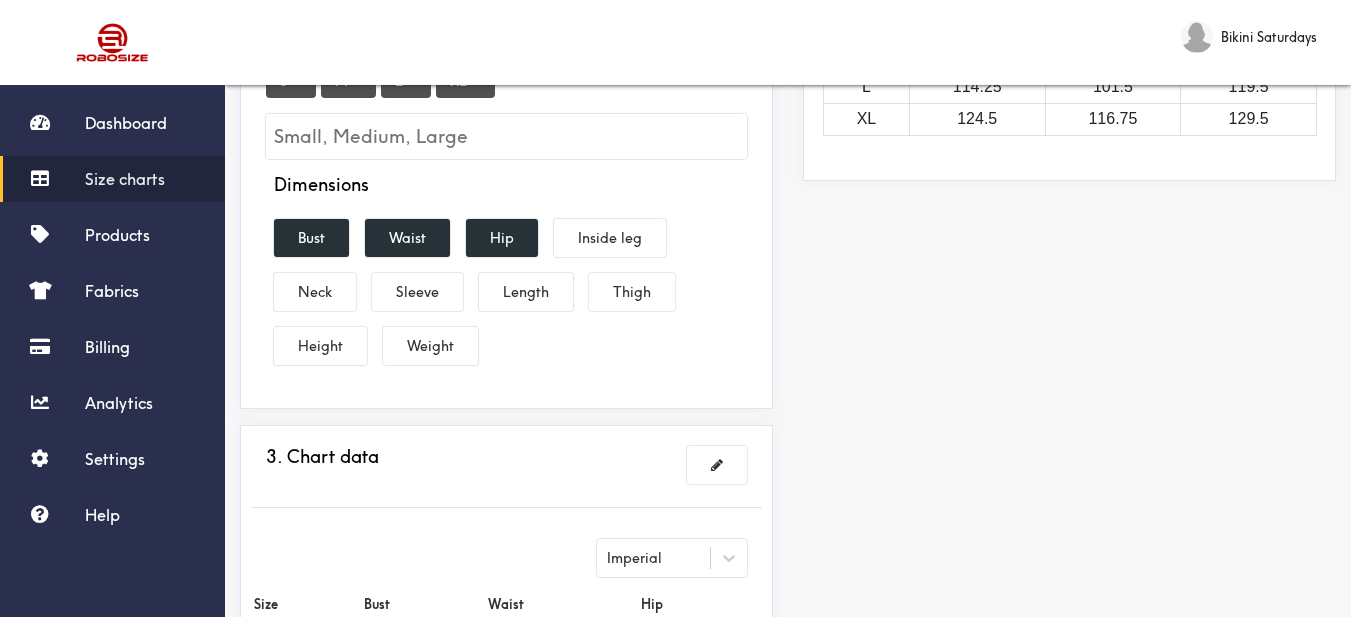 click on "Dimensions Bust Waist Hip Inside leg Neck Sleeve Length Thigh Height Weight" at bounding box center (506, 273) 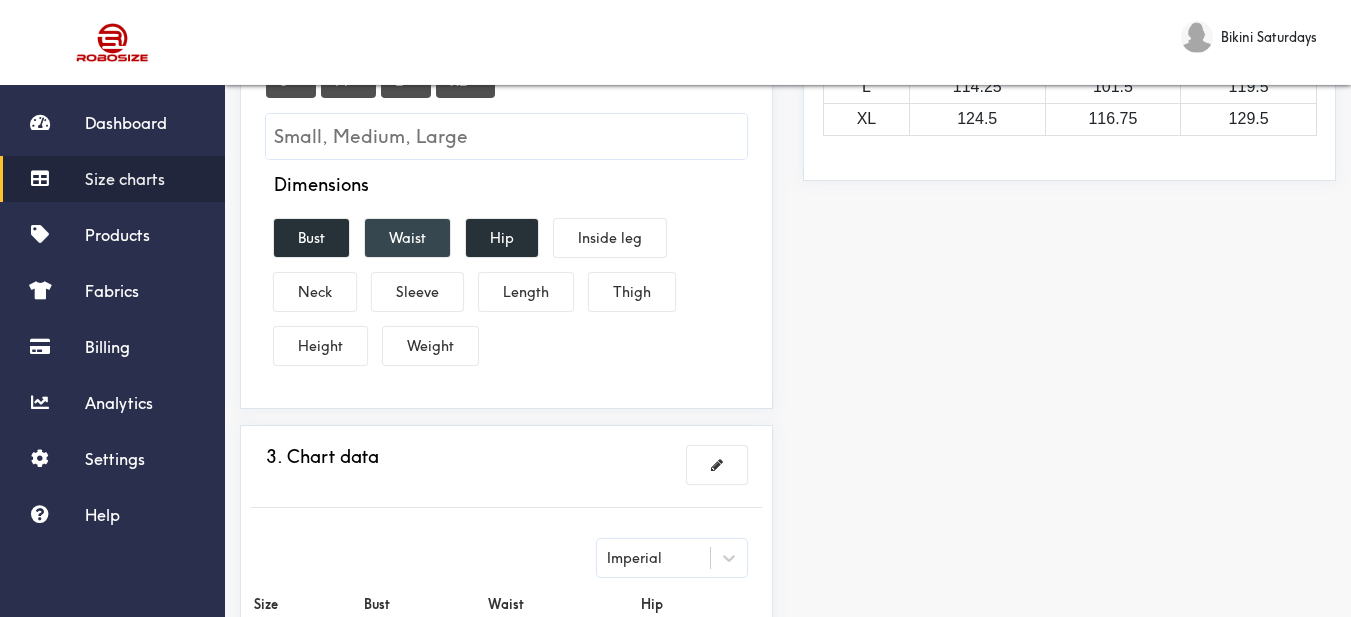 click on "Waist" at bounding box center [407, 238] 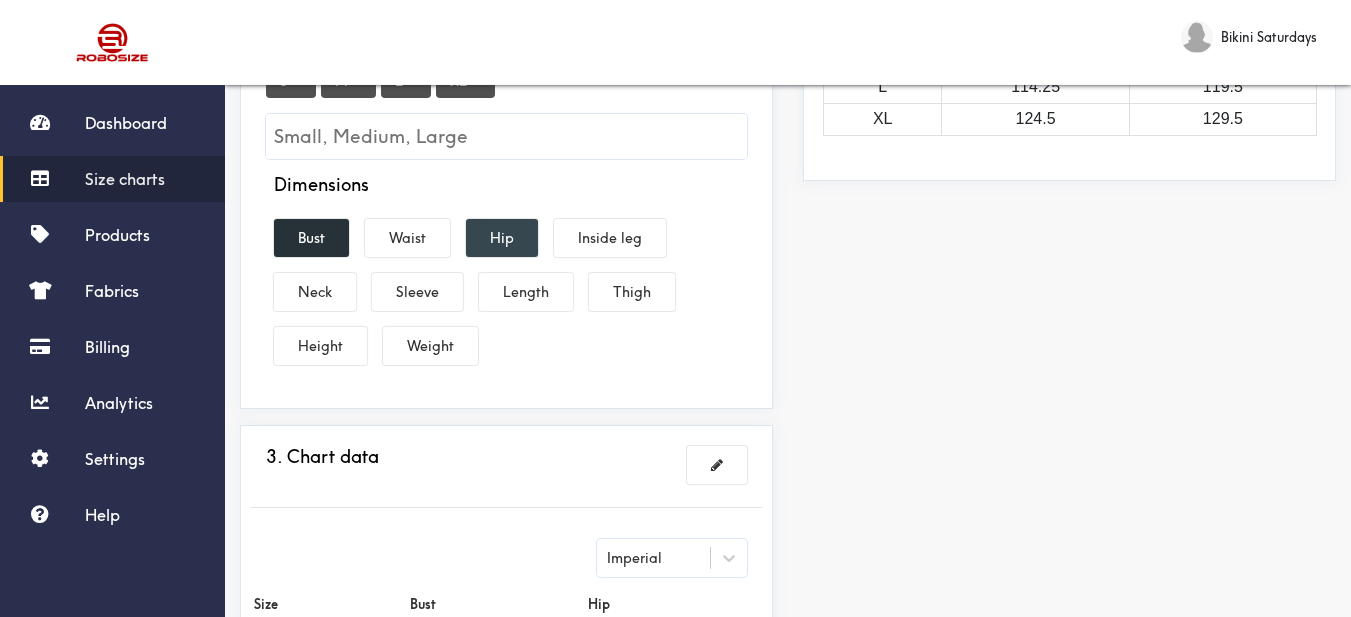 click on "Hip" at bounding box center (502, 238) 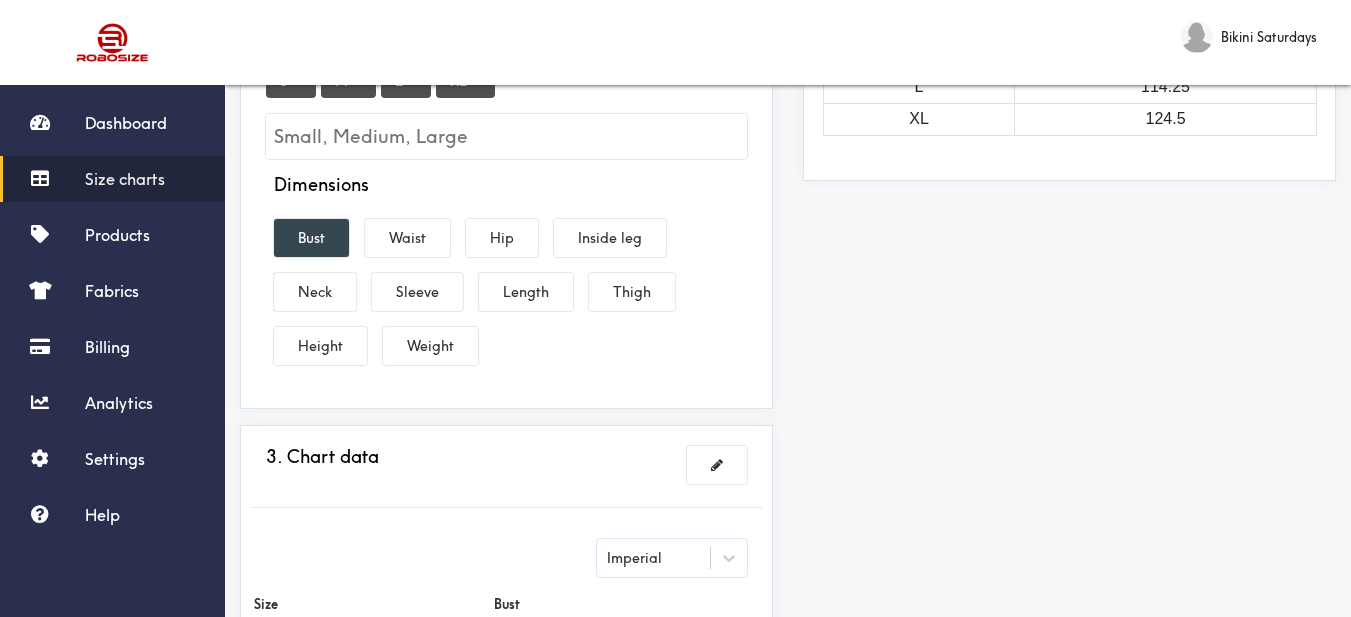 click on "Bust" at bounding box center (311, 238) 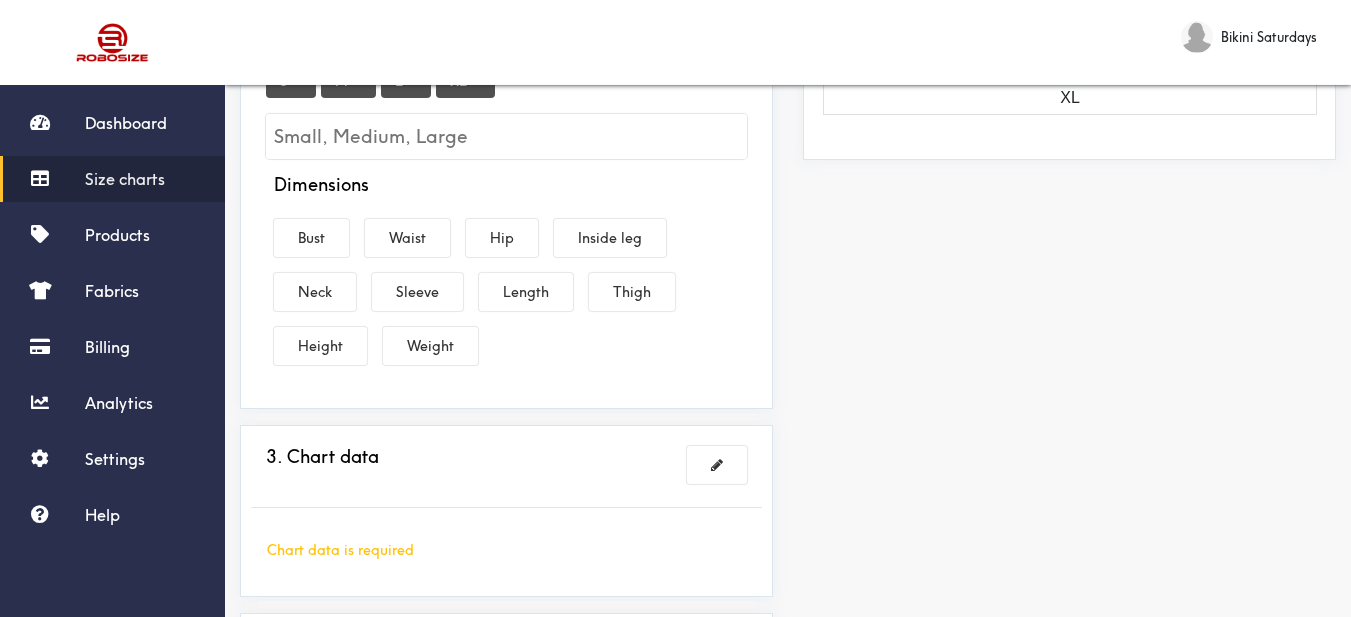 drag, startPoint x: 529, startPoint y: 293, endPoint x: 361, endPoint y: 255, distance: 172.24402 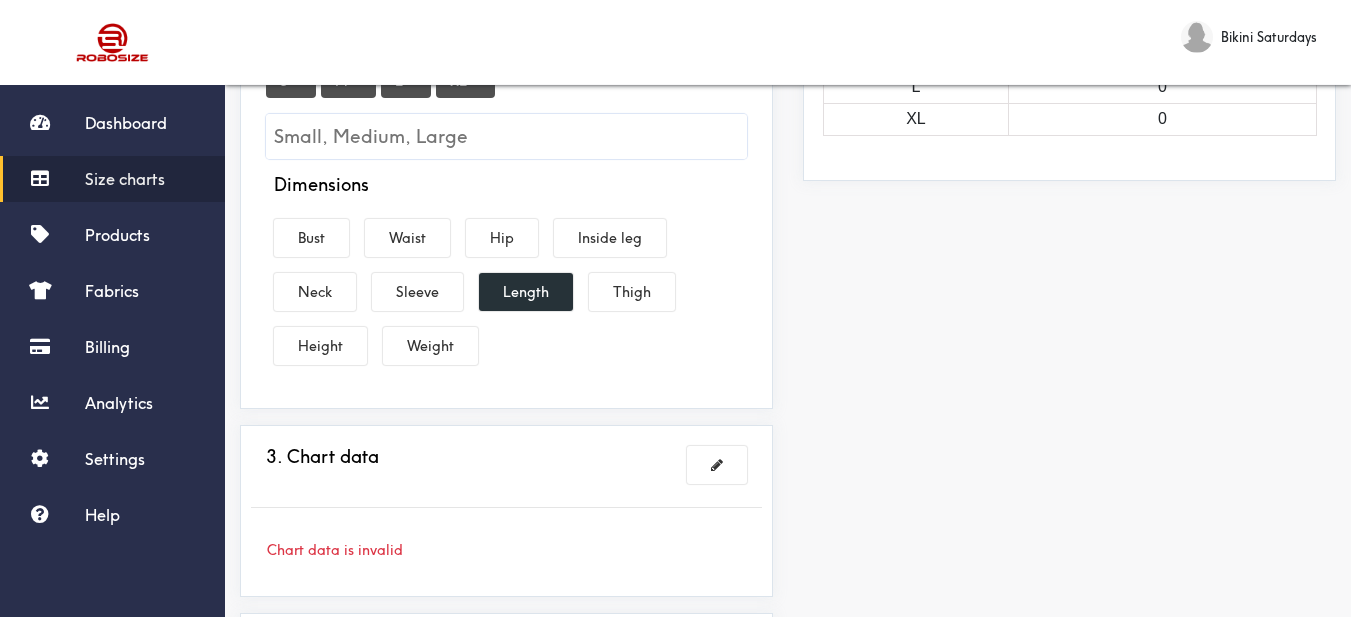 drag, startPoint x: 319, startPoint y: 242, endPoint x: 350, endPoint y: 241, distance: 31.016125 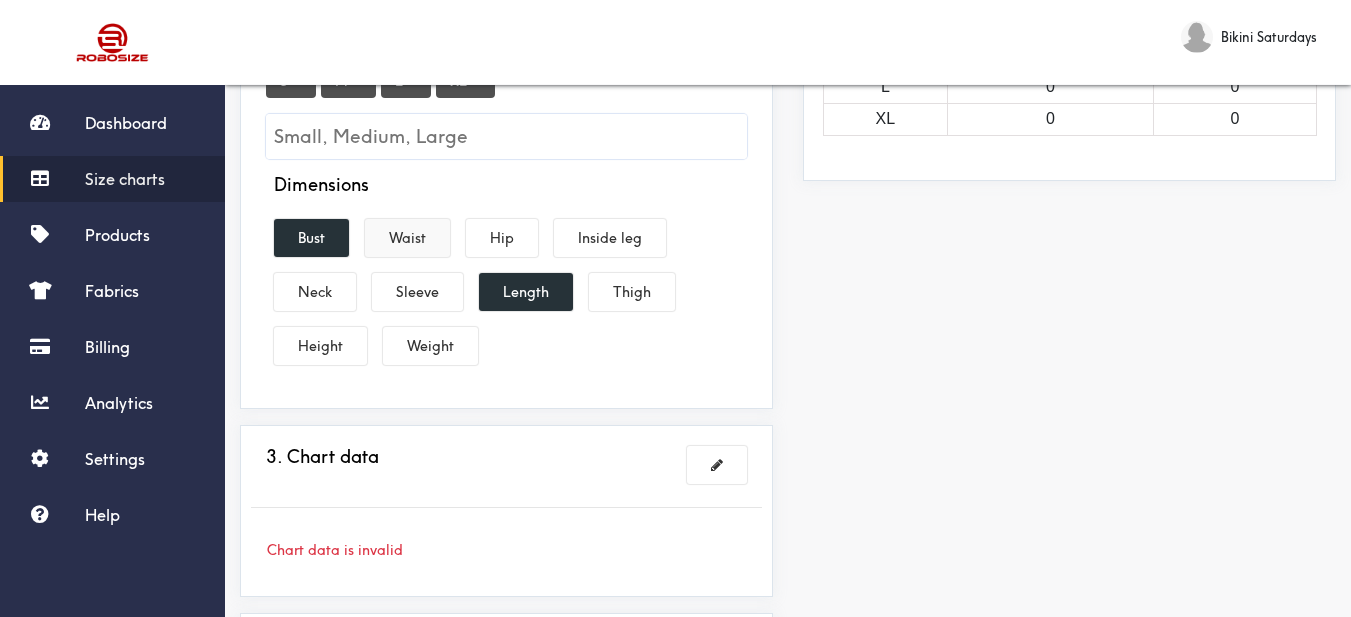 click on "Waist" at bounding box center (407, 238) 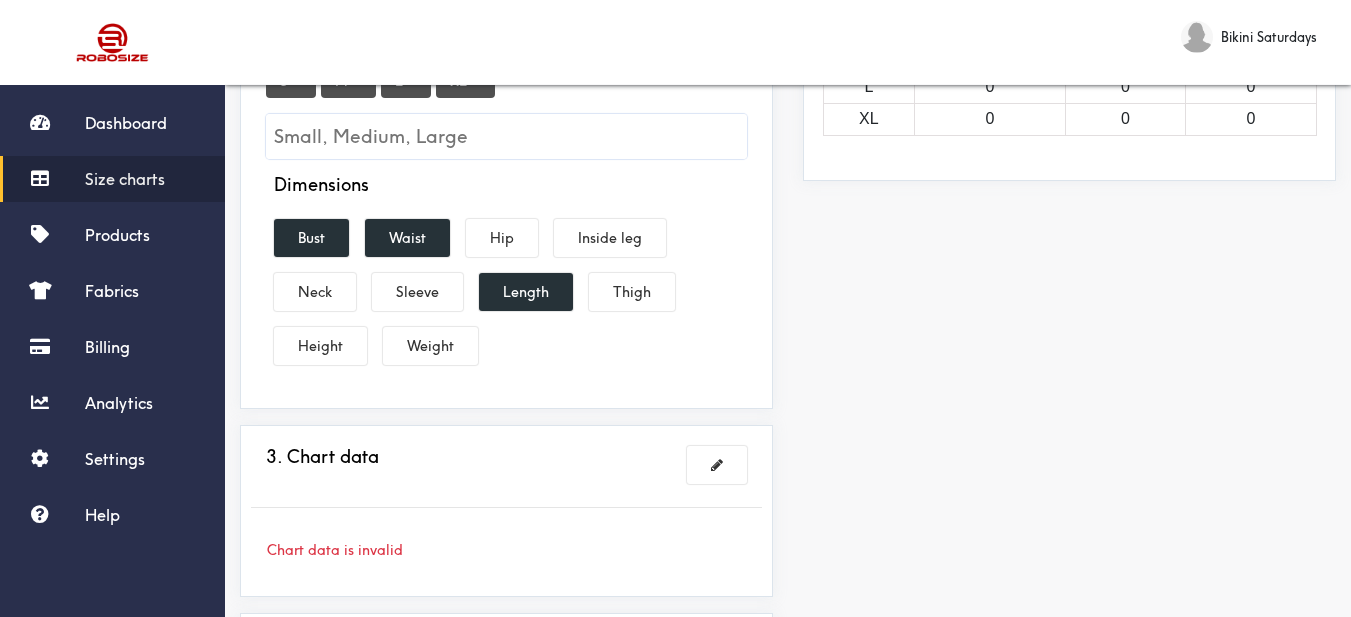drag, startPoint x: 412, startPoint y: 275, endPoint x: 567, endPoint y: 317, distance: 160.58954 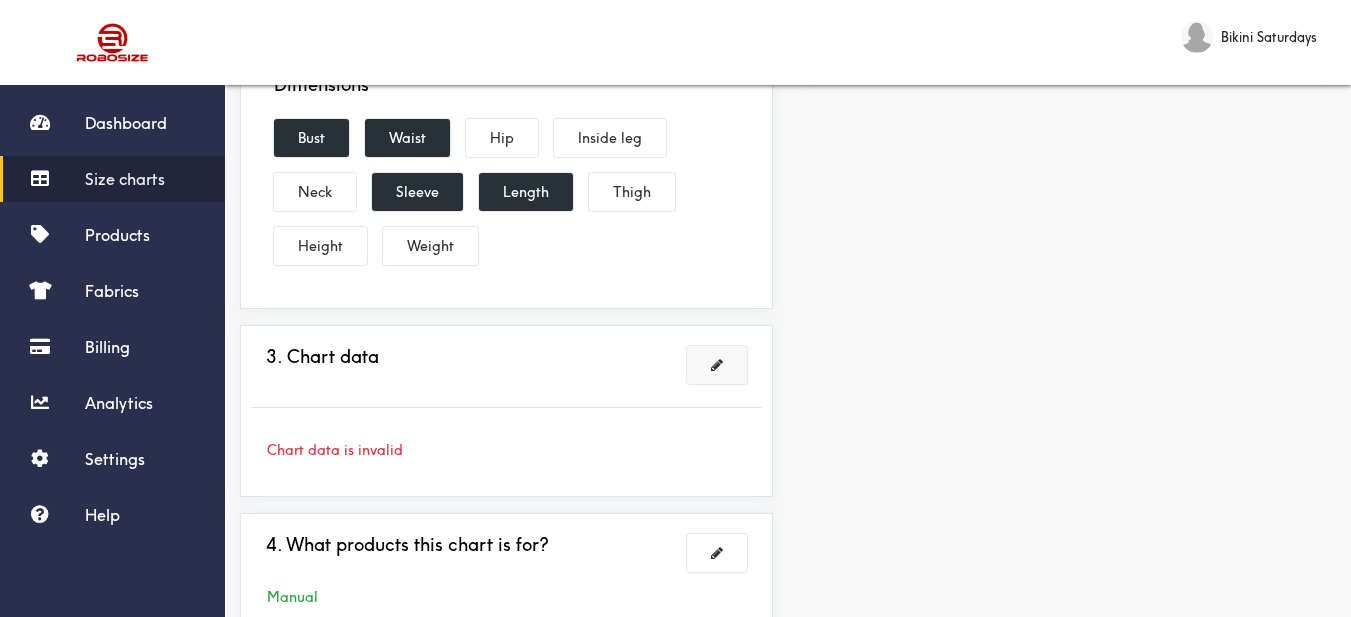 click at bounding box center [717, 365] 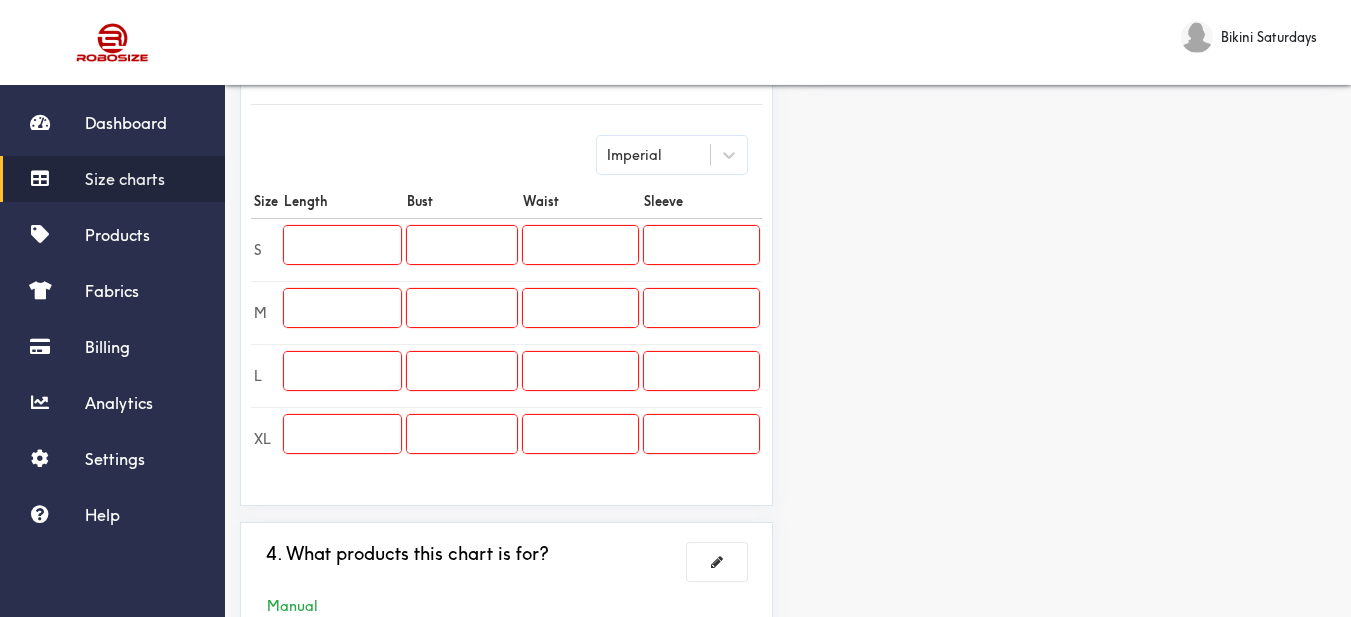scroll, scrollTop: 600, scrollLeft: 0, axis: vertical 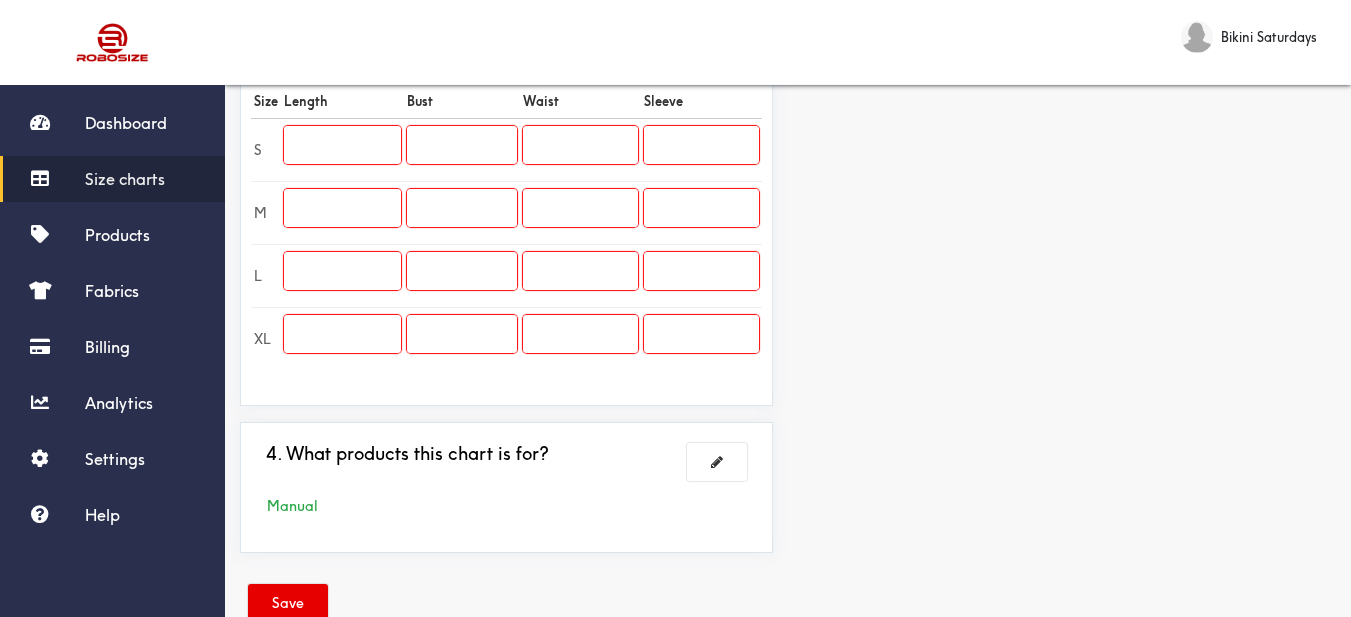 click at bounding box center [342, 145] 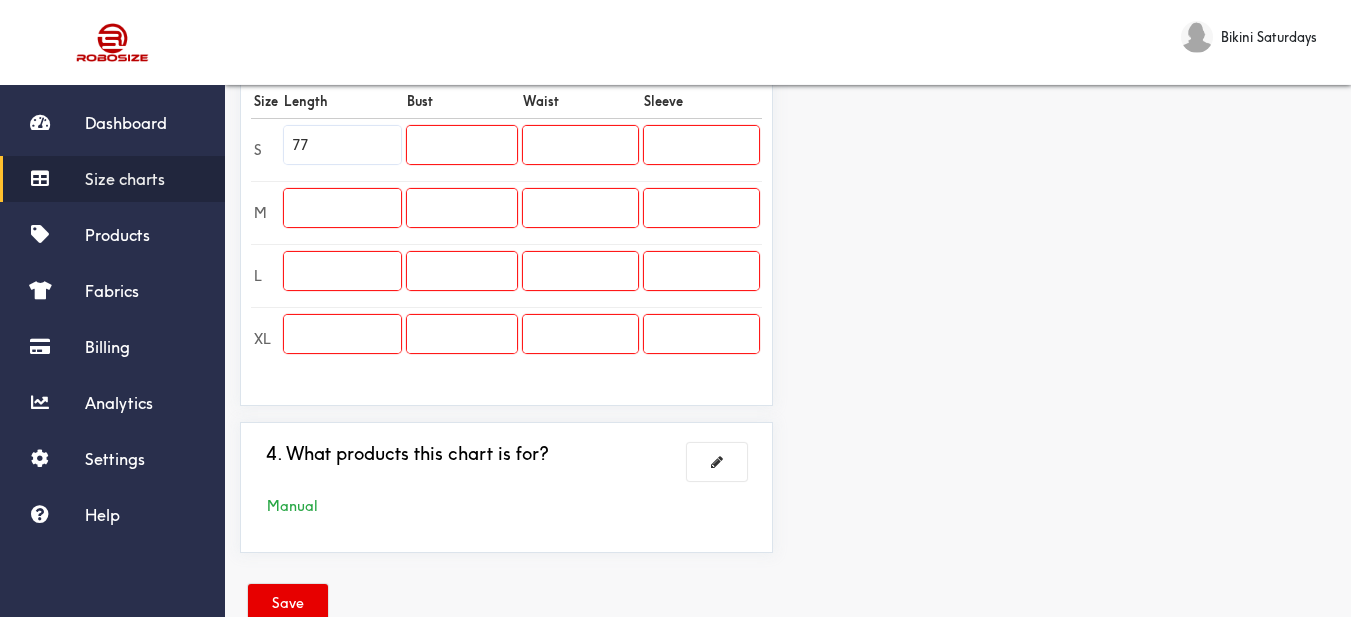 type on "77" 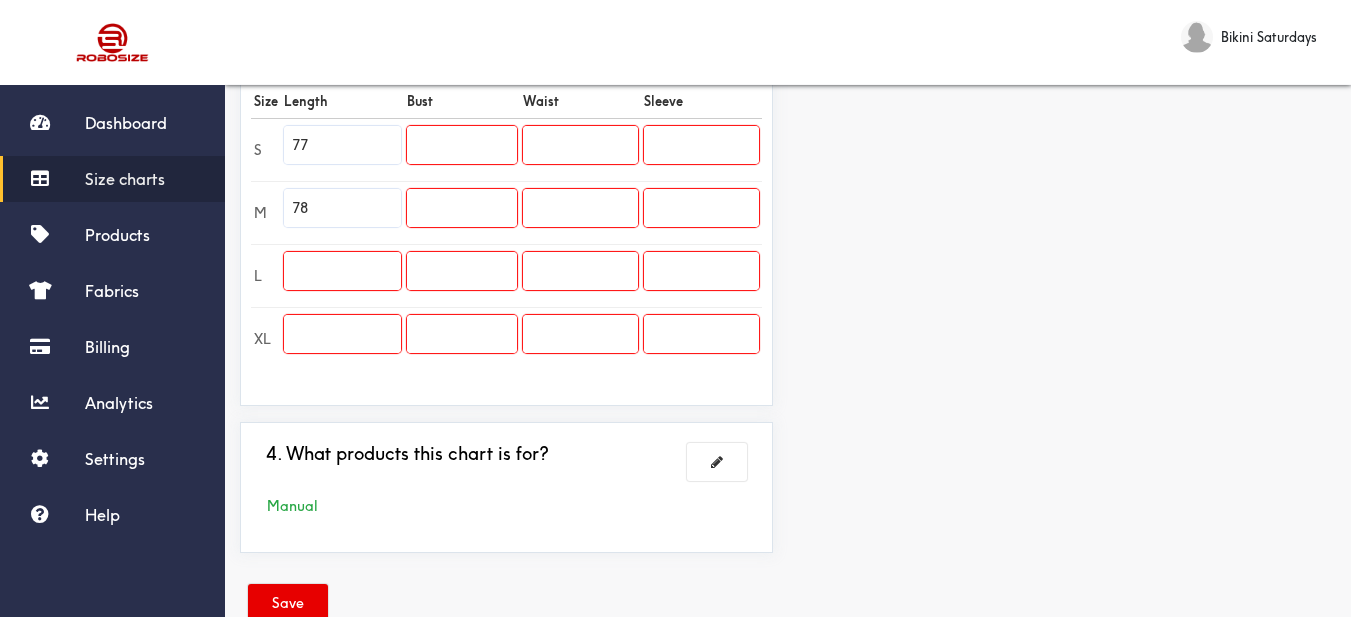 type on "78" 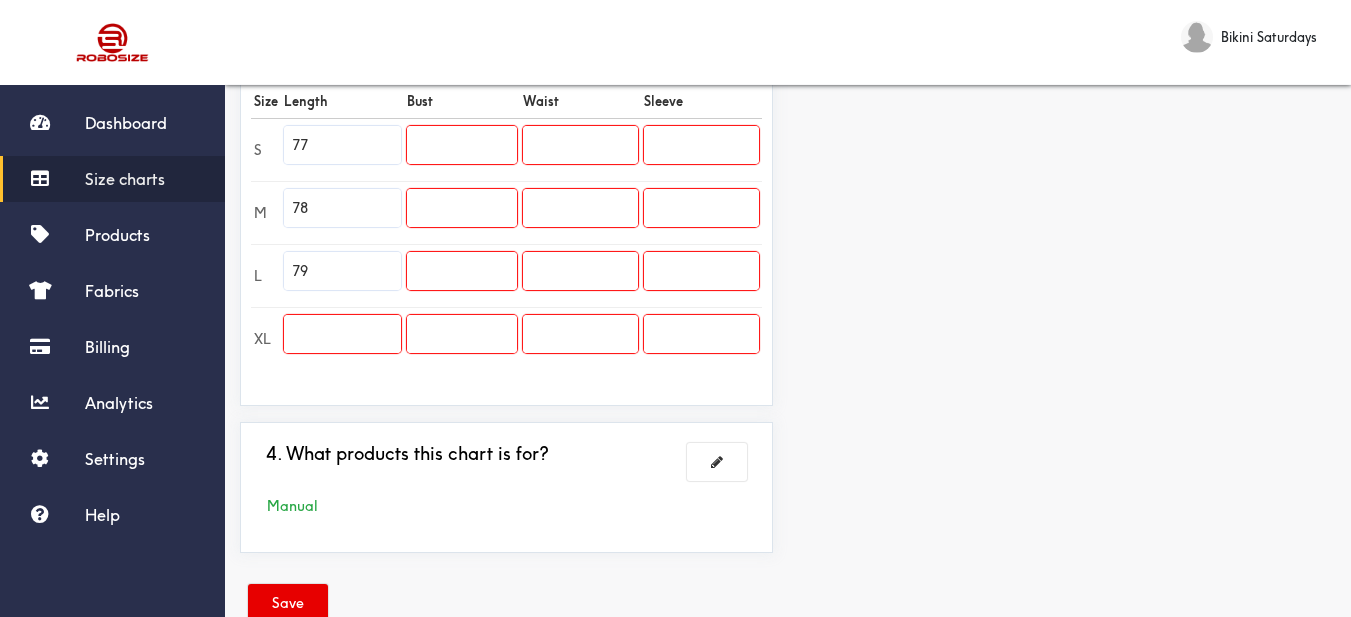 type on "79" 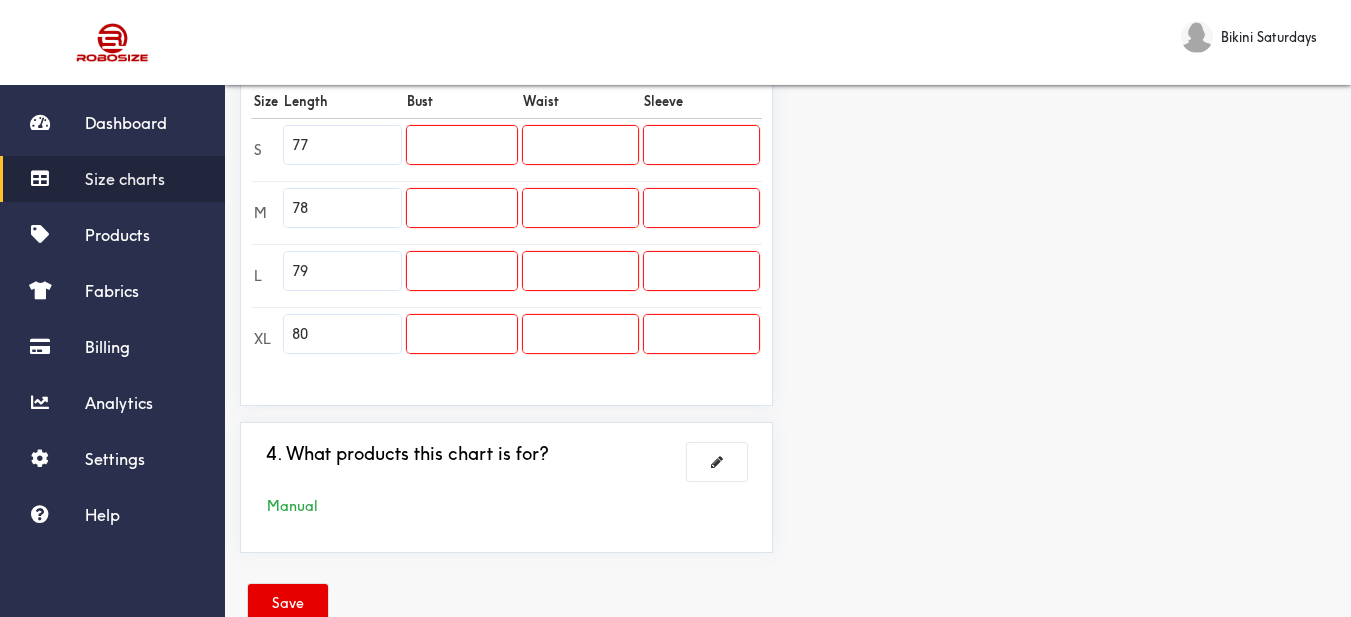 type on "80" 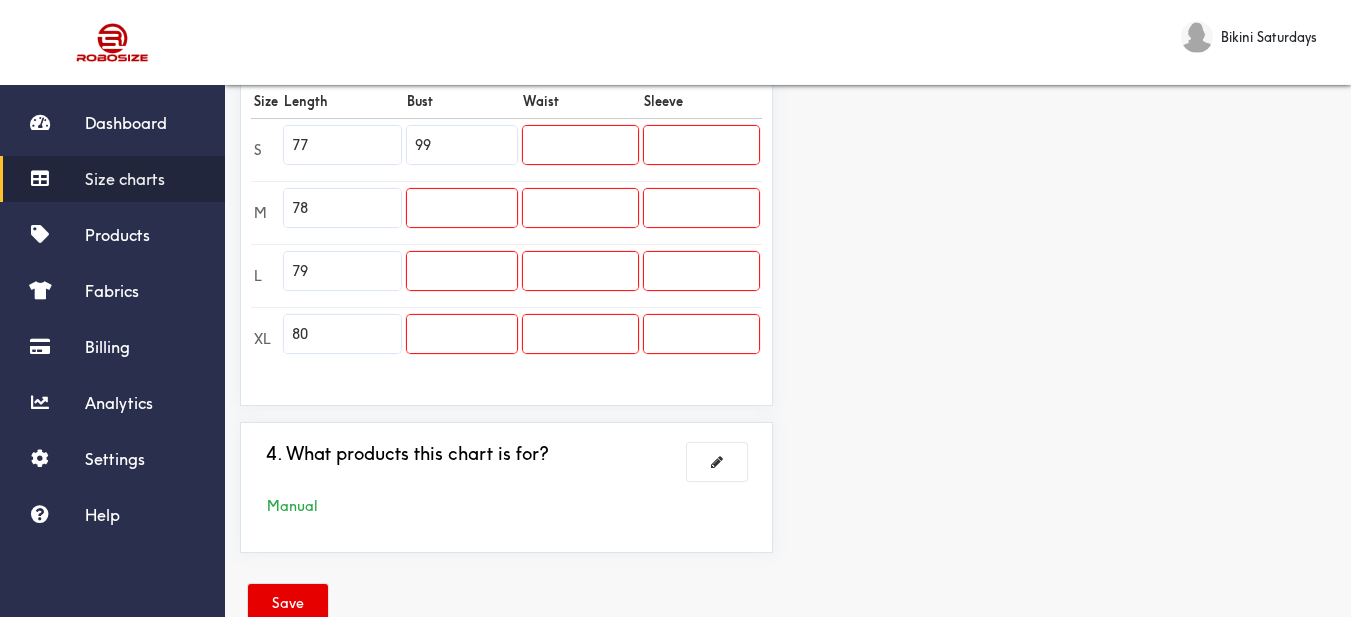 type on "99" 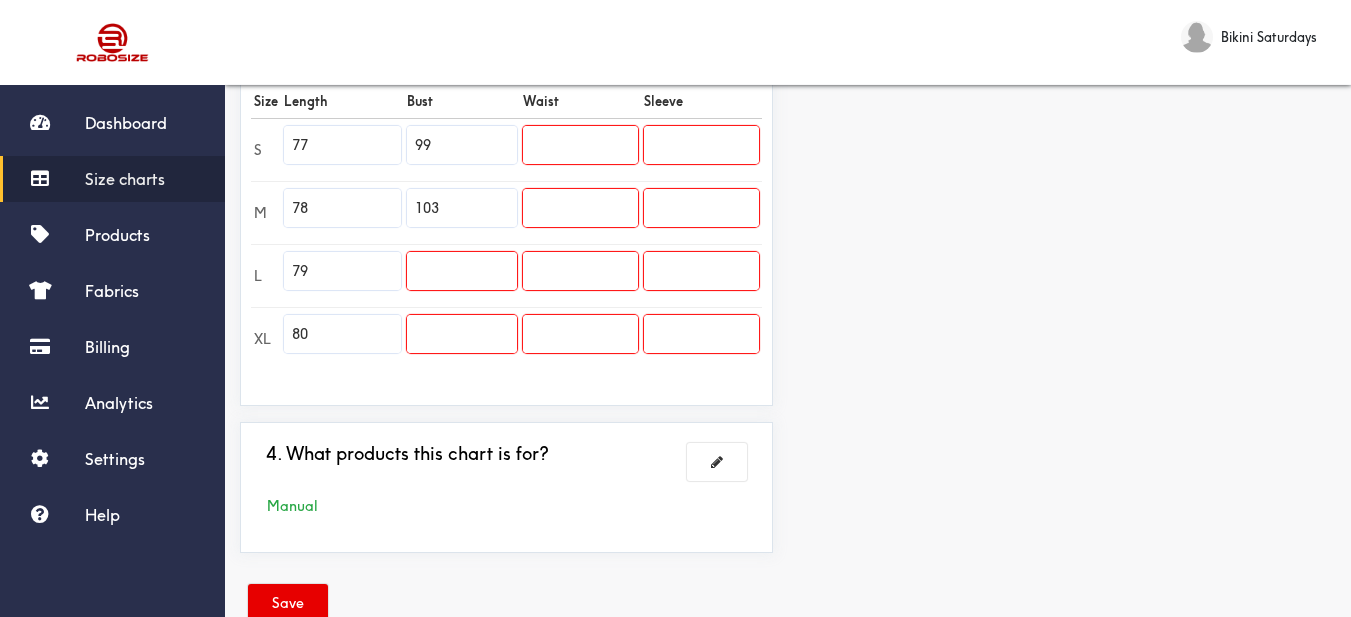 type on "103" 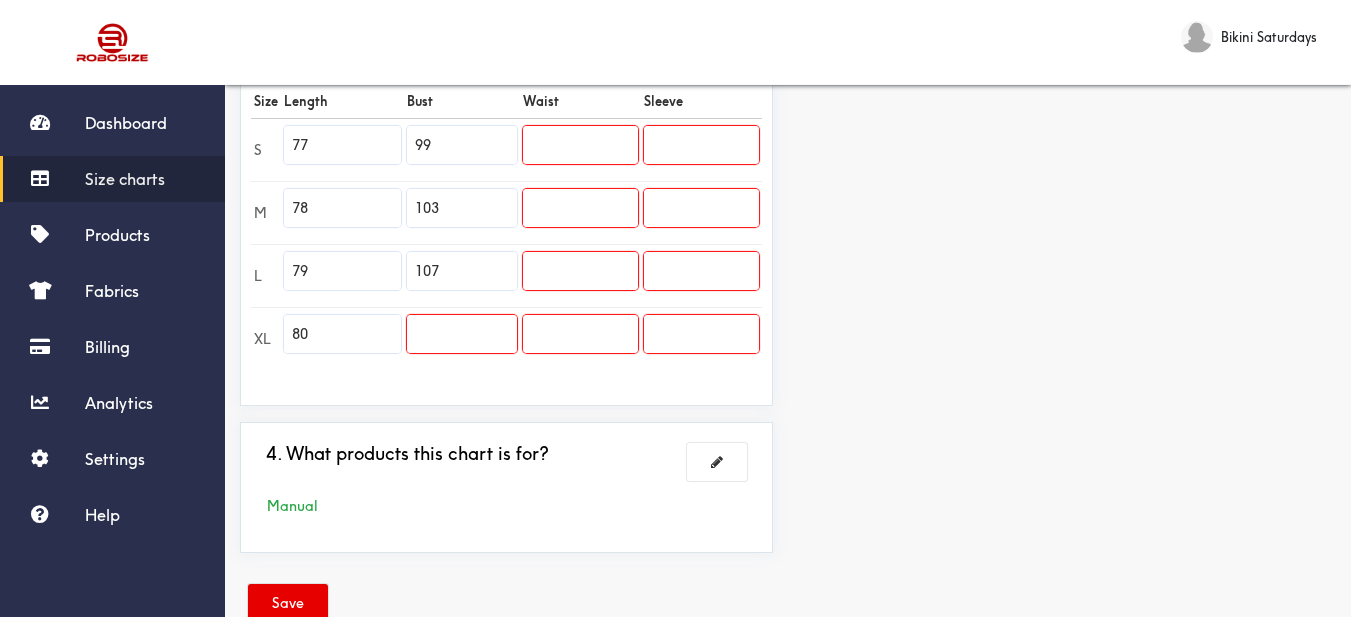 type on "107" 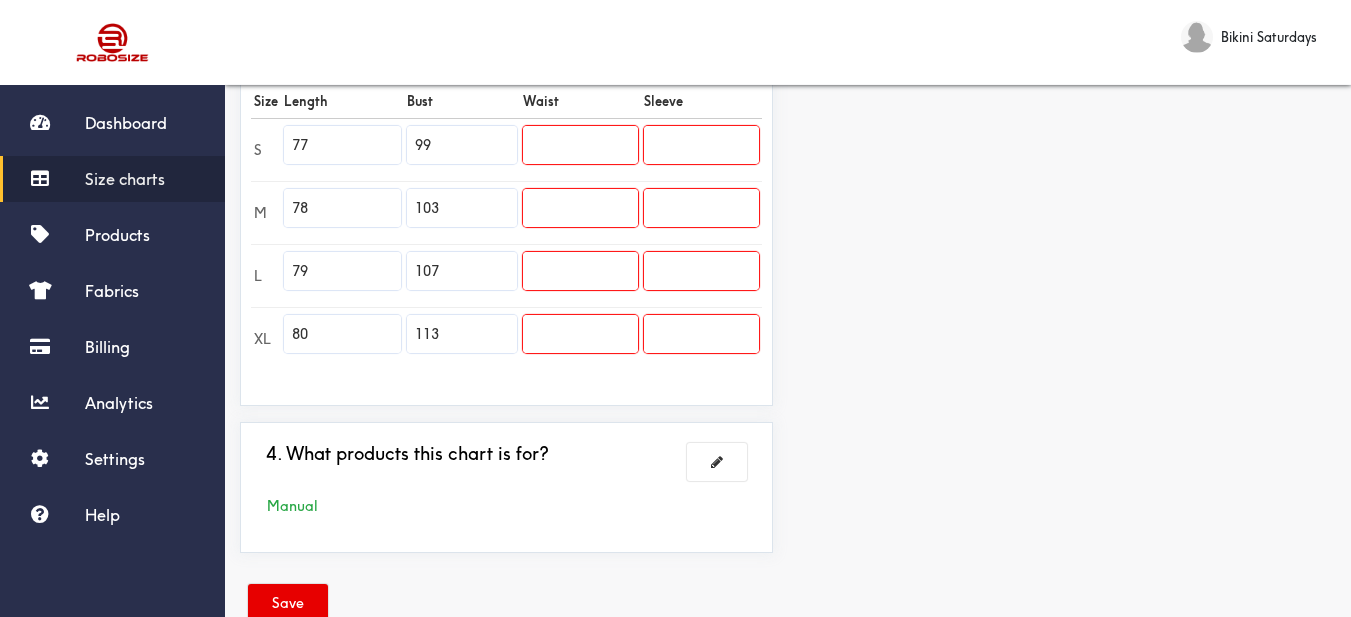 type on "113" 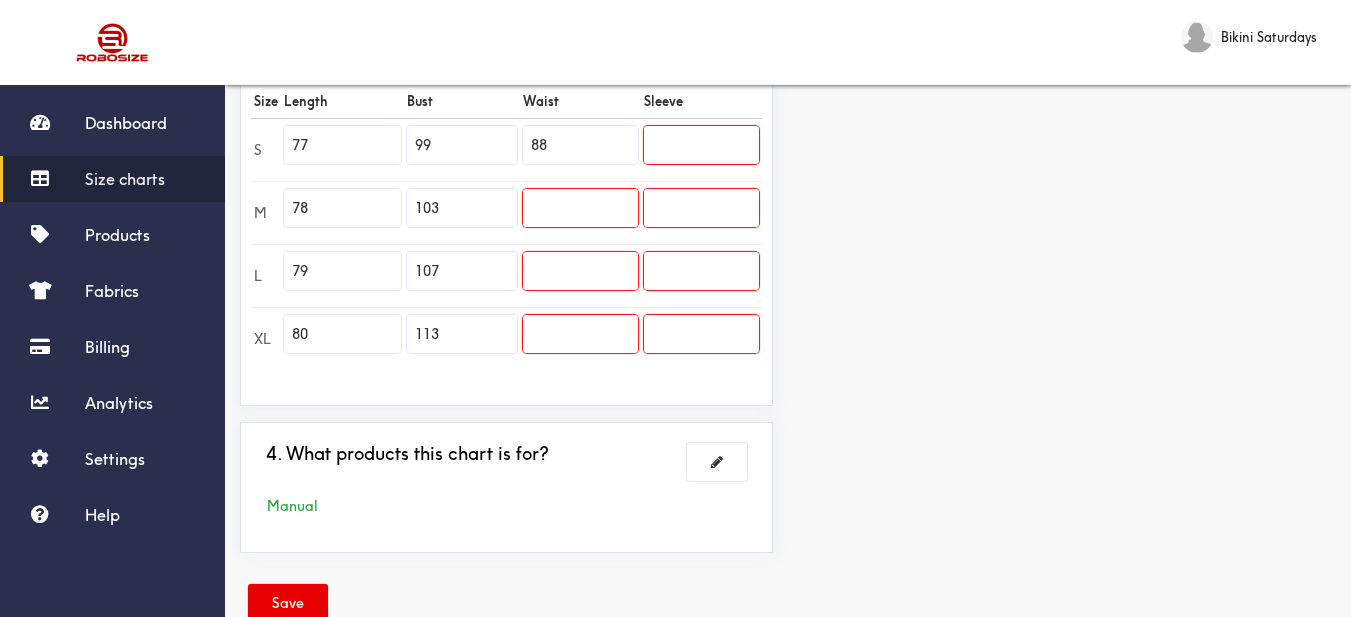 type on "88" 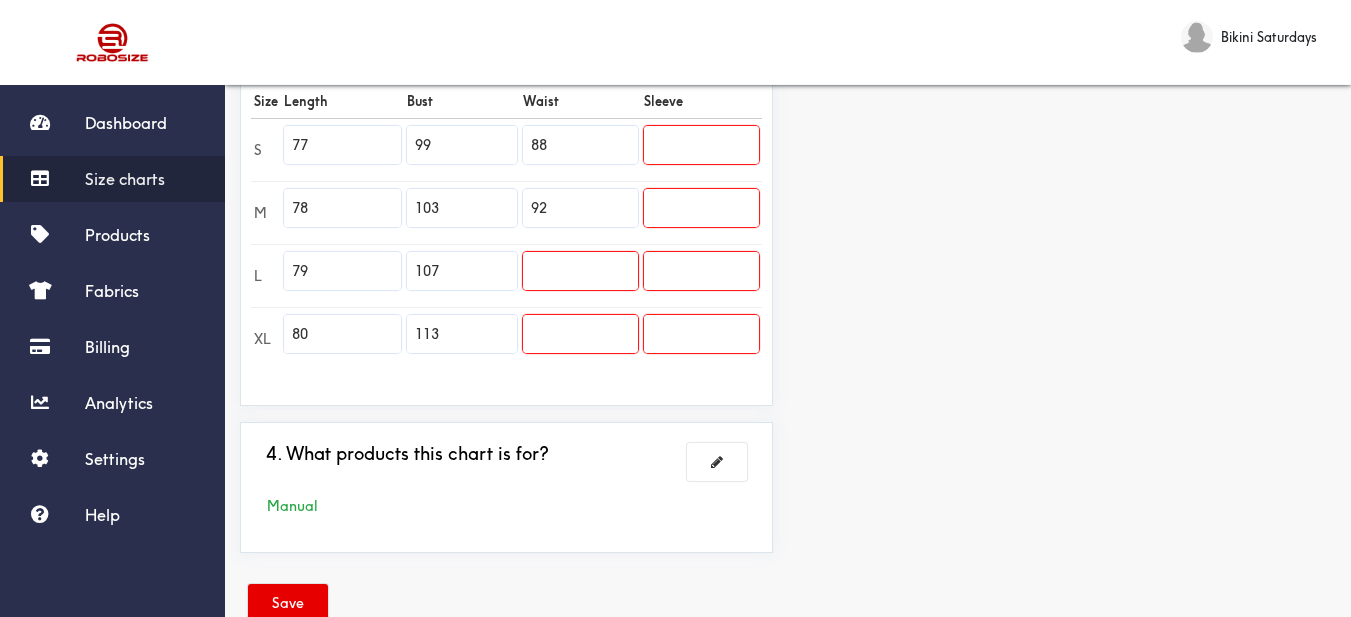 type on "92" 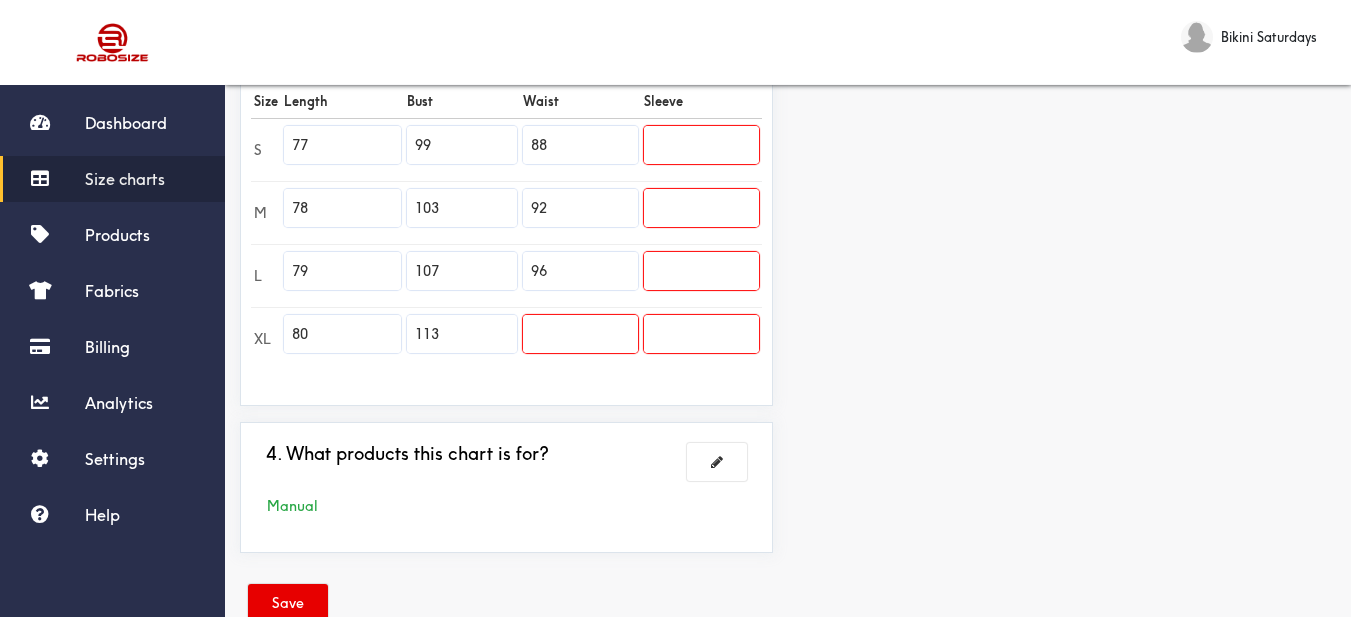 type on "96" 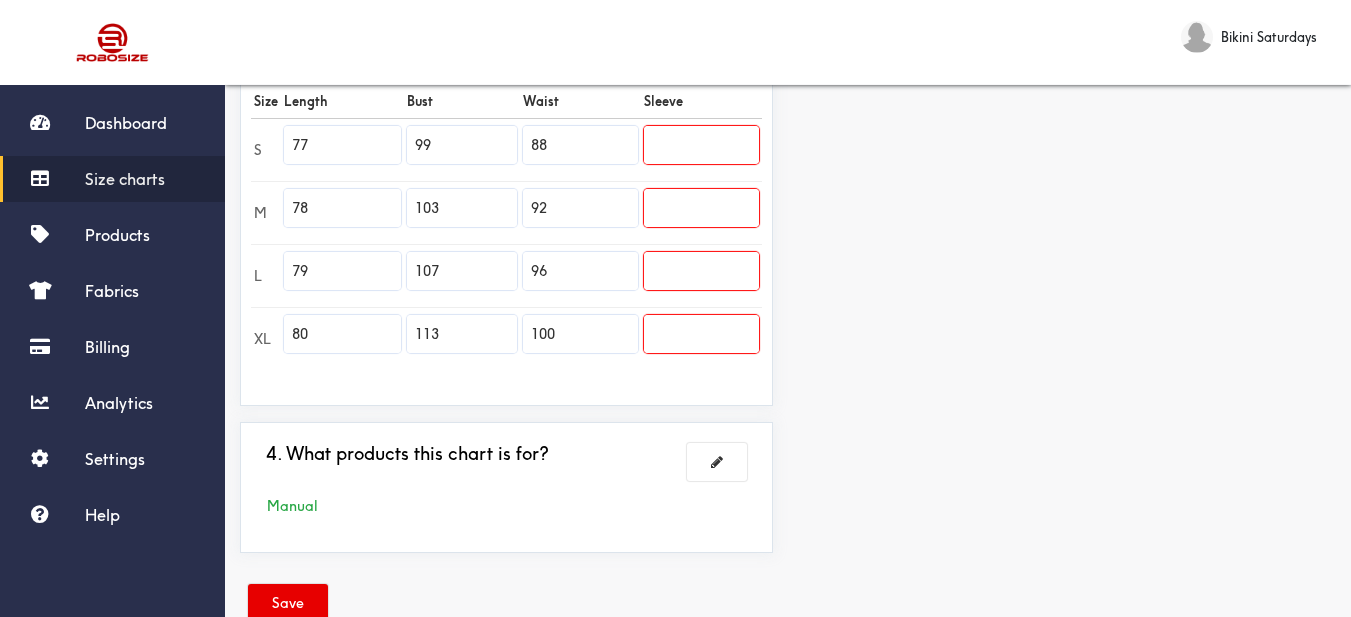 type on "100" 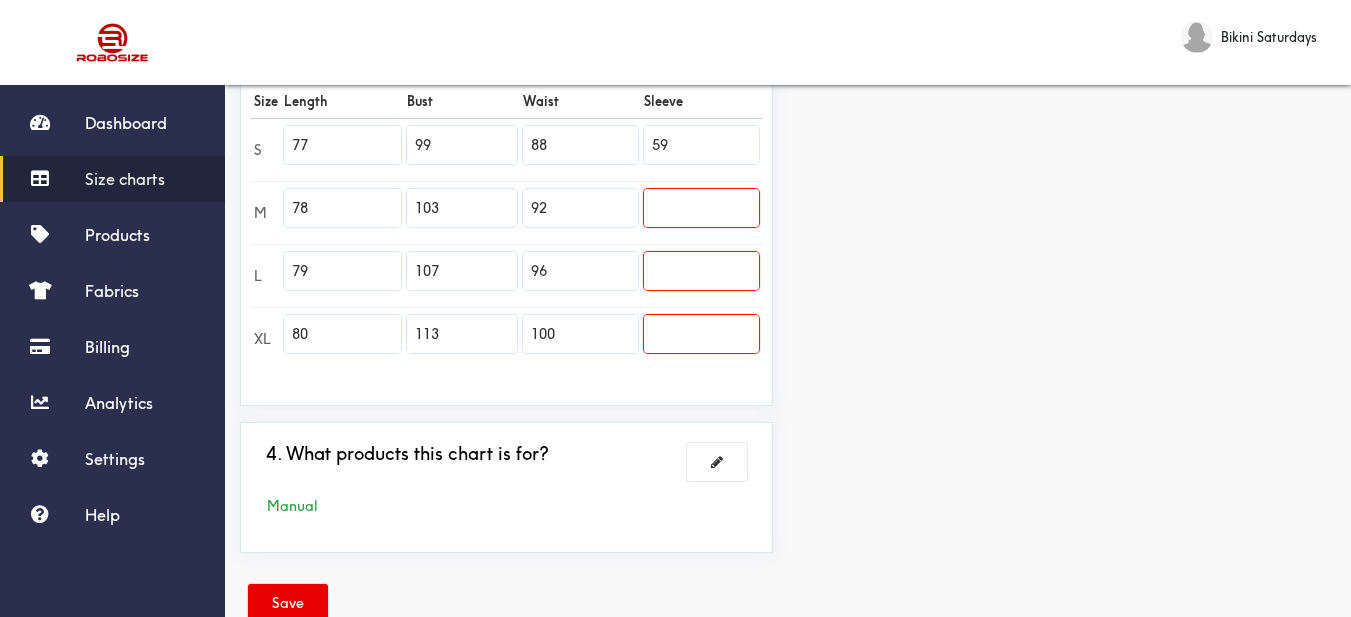 type on "59" 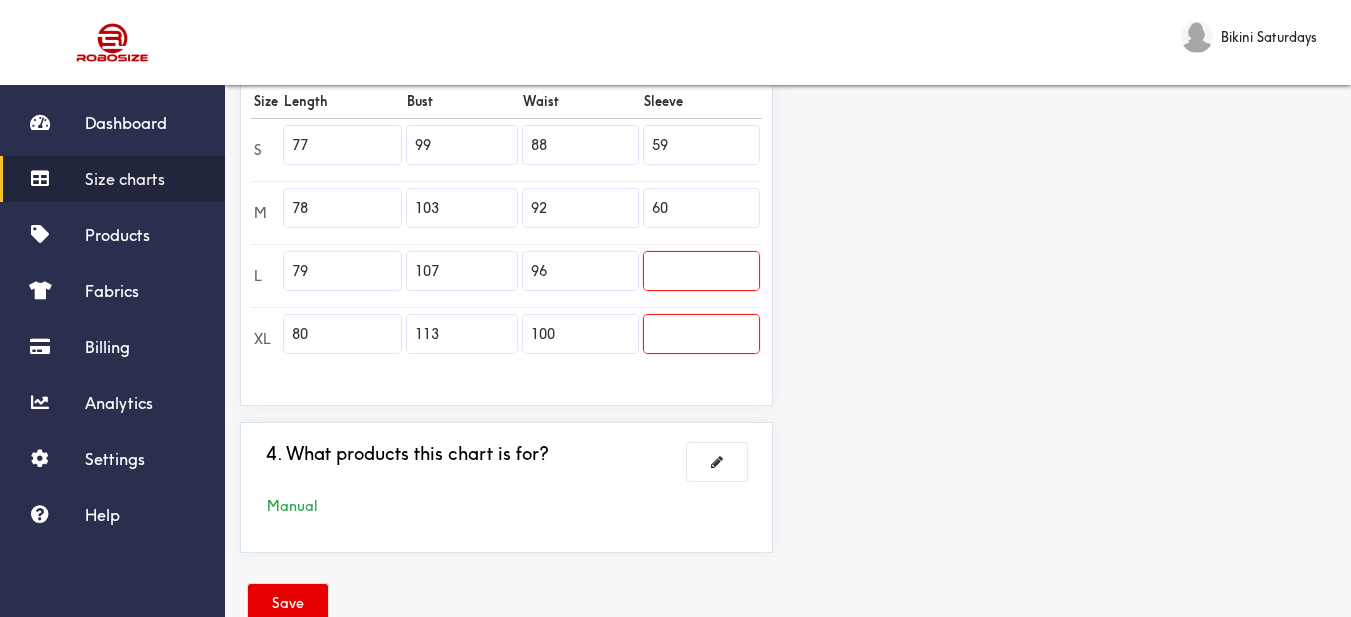 type on "60" 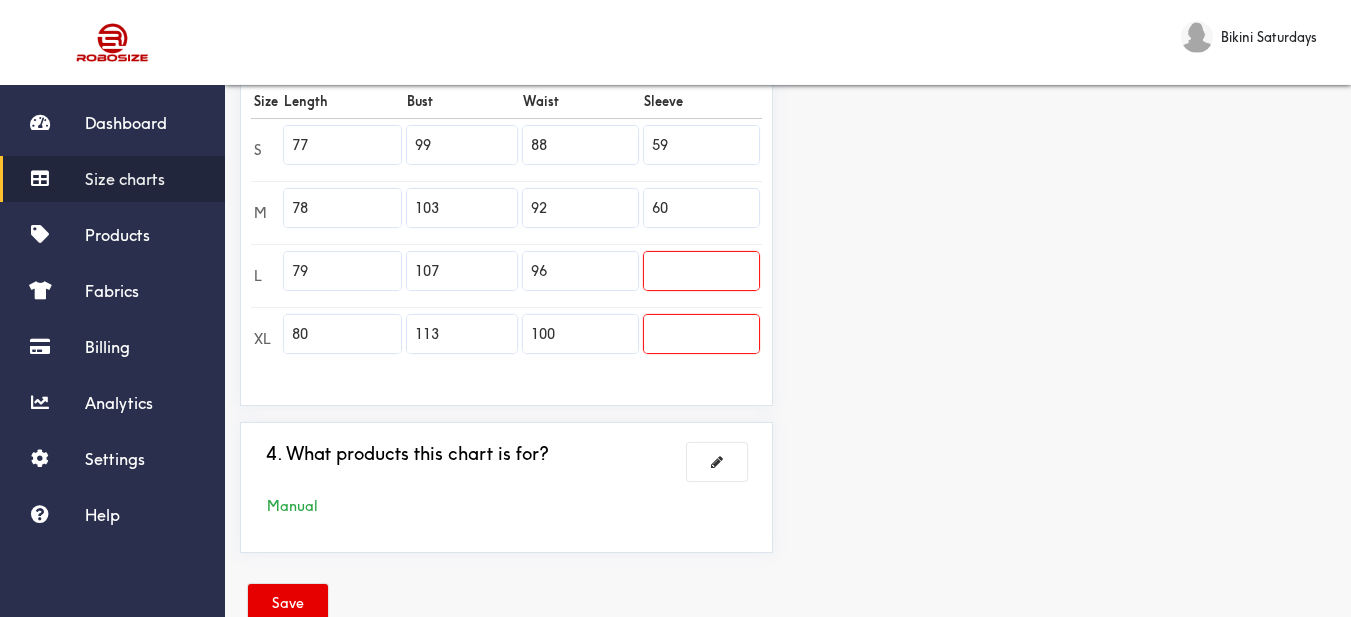 click at bounding box center (701, 271) 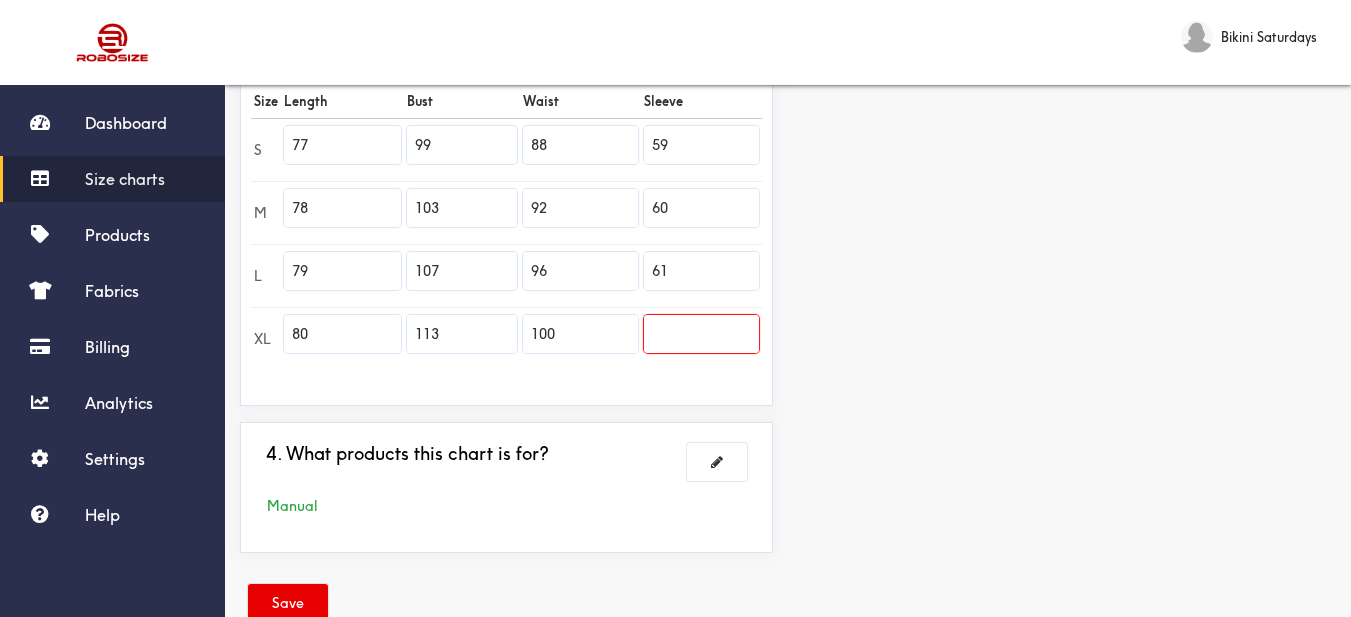 type on "61" 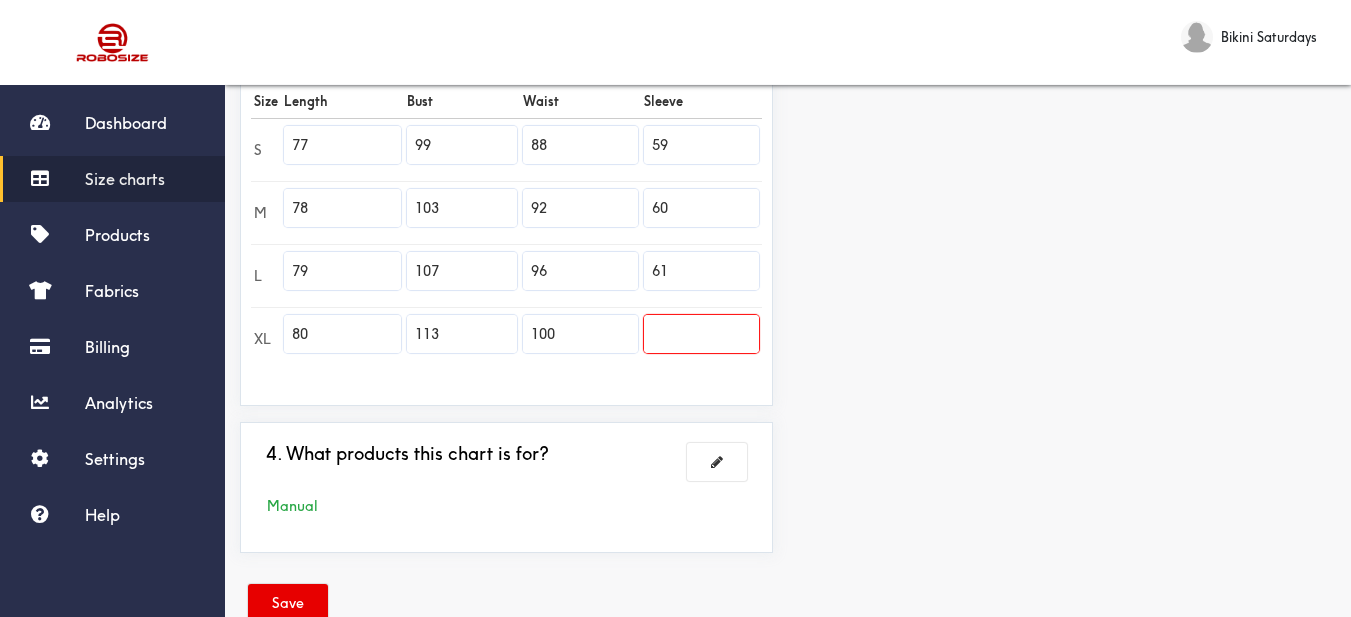 click at bounding box center [701, 334] 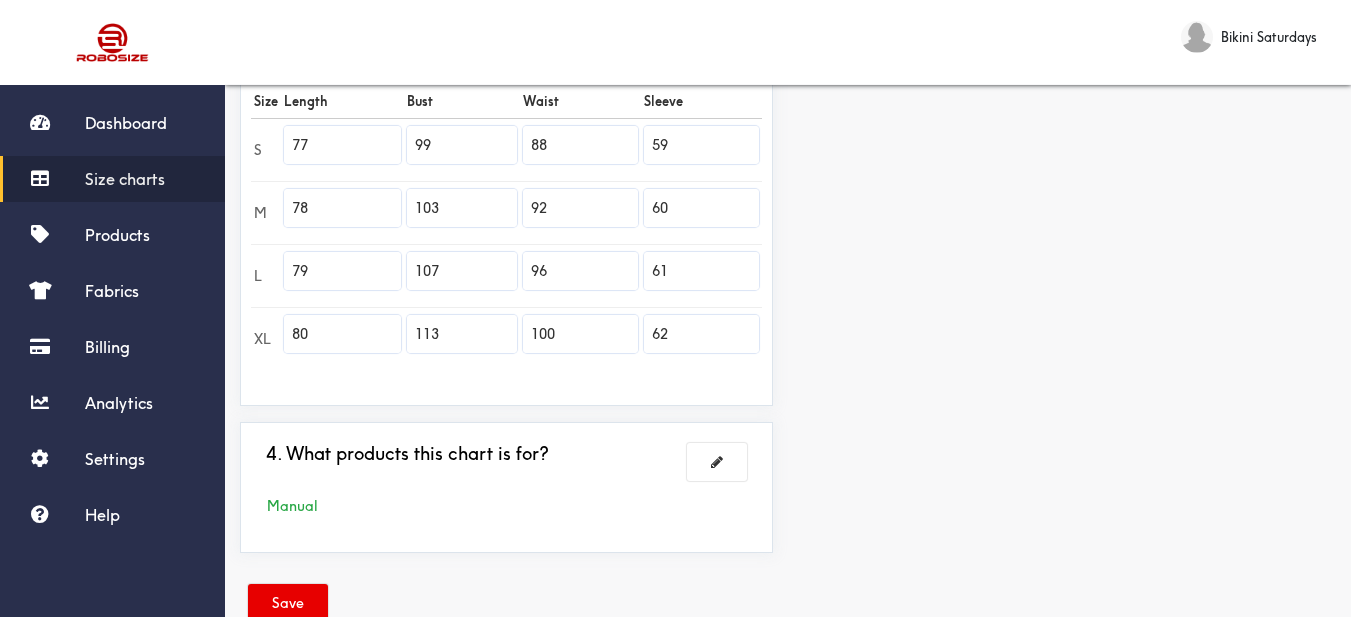 type on "62" 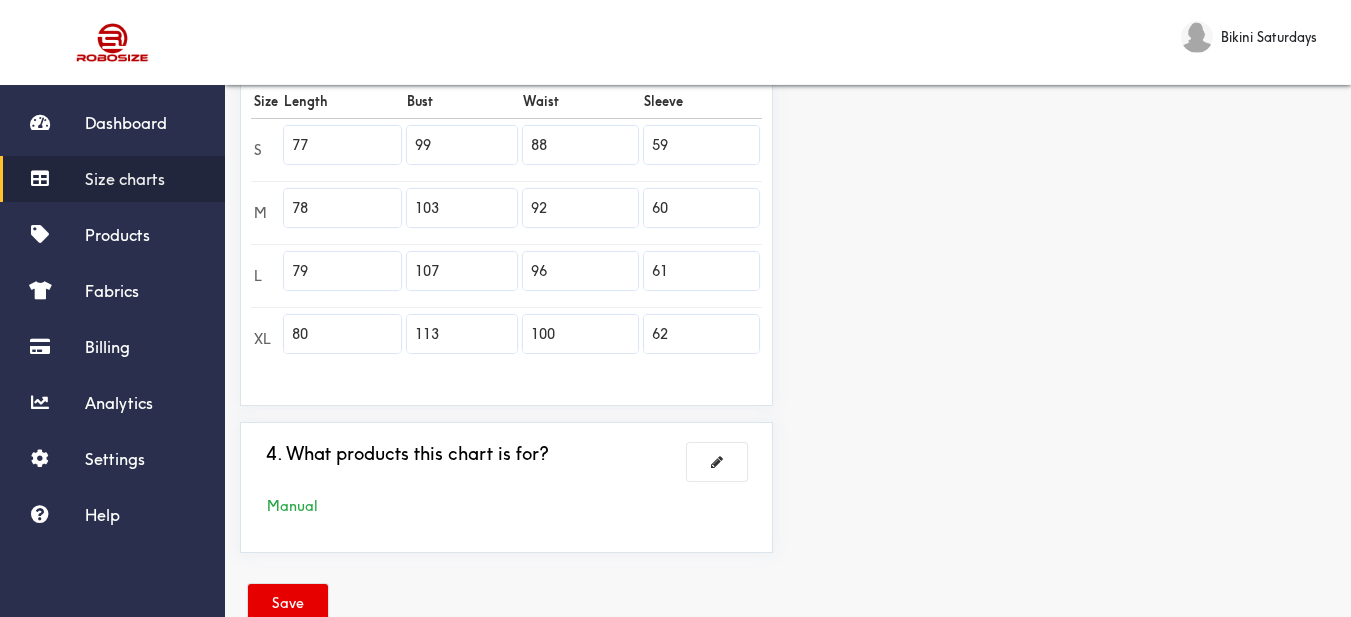 drag, startPoint x: 960, startPoint y: 360, endPoint x: 825, endPoint y: 347, distance: 135.62448 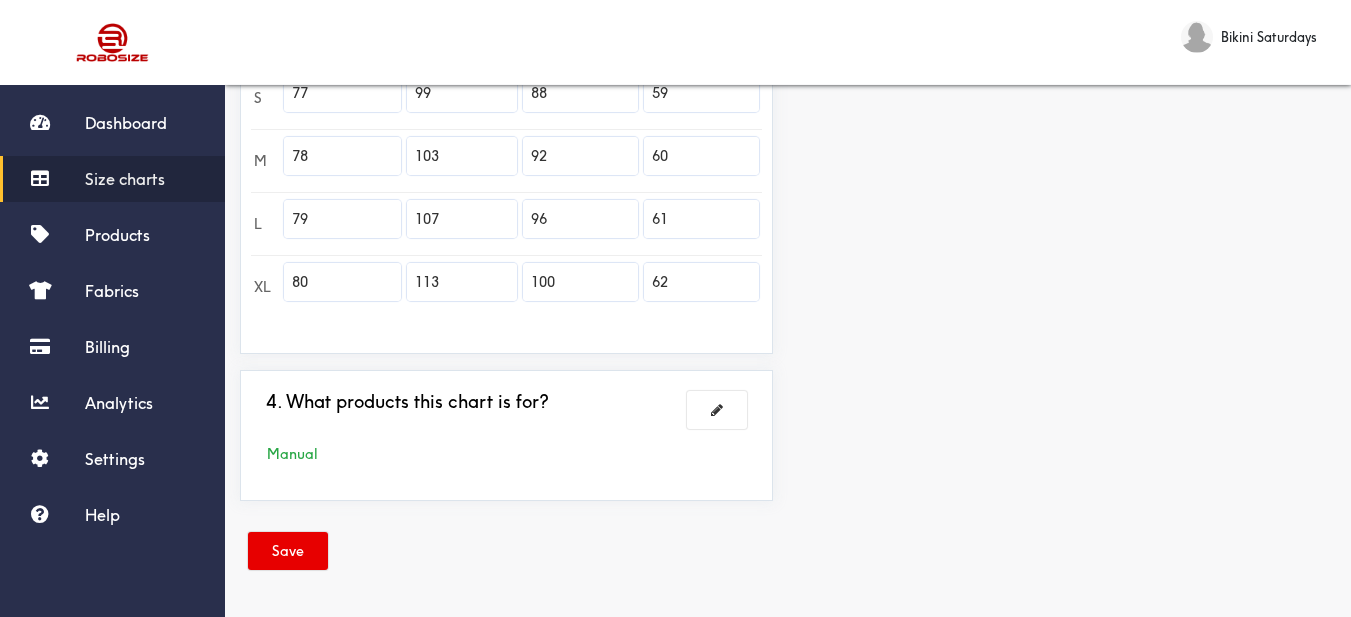 drag, startPoint x: 293, startPoint y: 553, endPoint x: 383, endPoint y: 543, distance: 90.55385 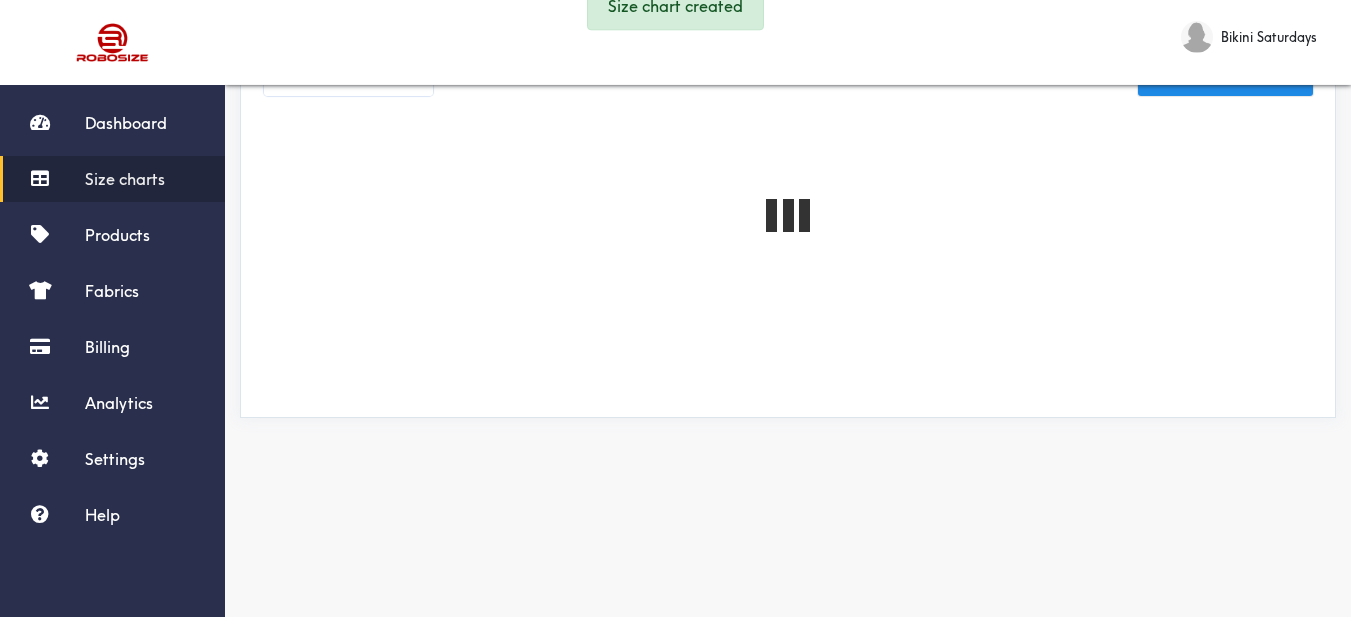 scroll, scrollTop: 0, scrollLeft: 0, axis: both 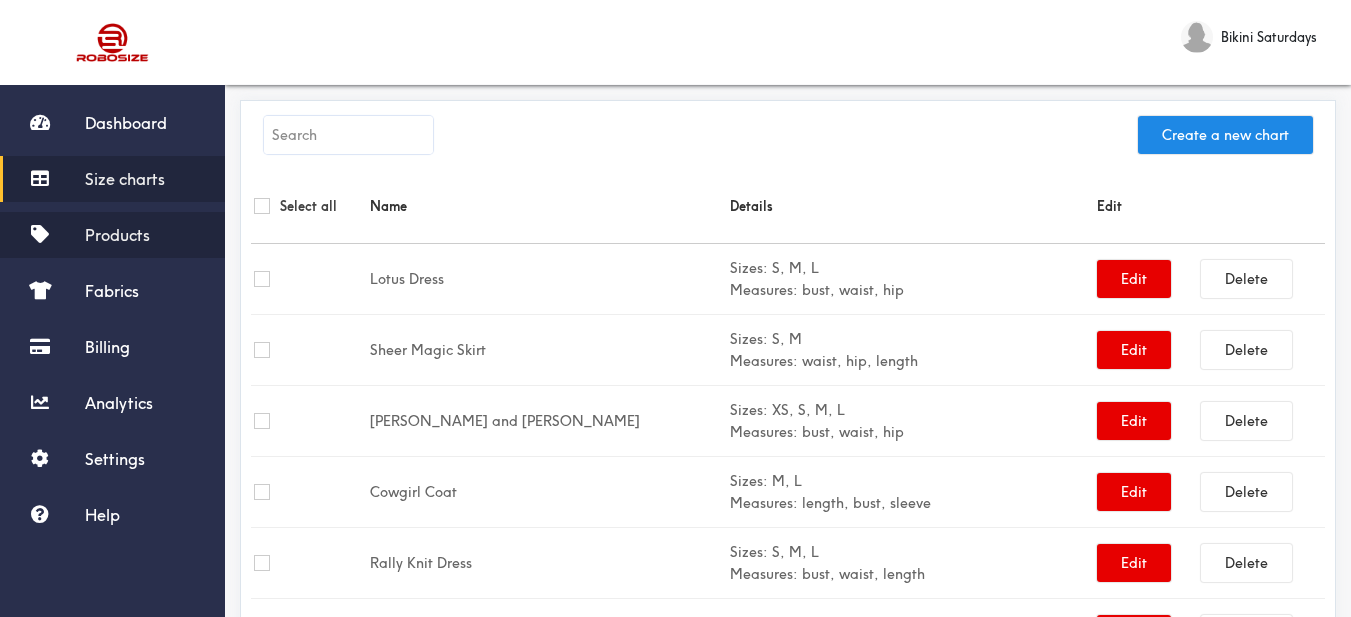 click on "Products" at bounding box center [112, 235] 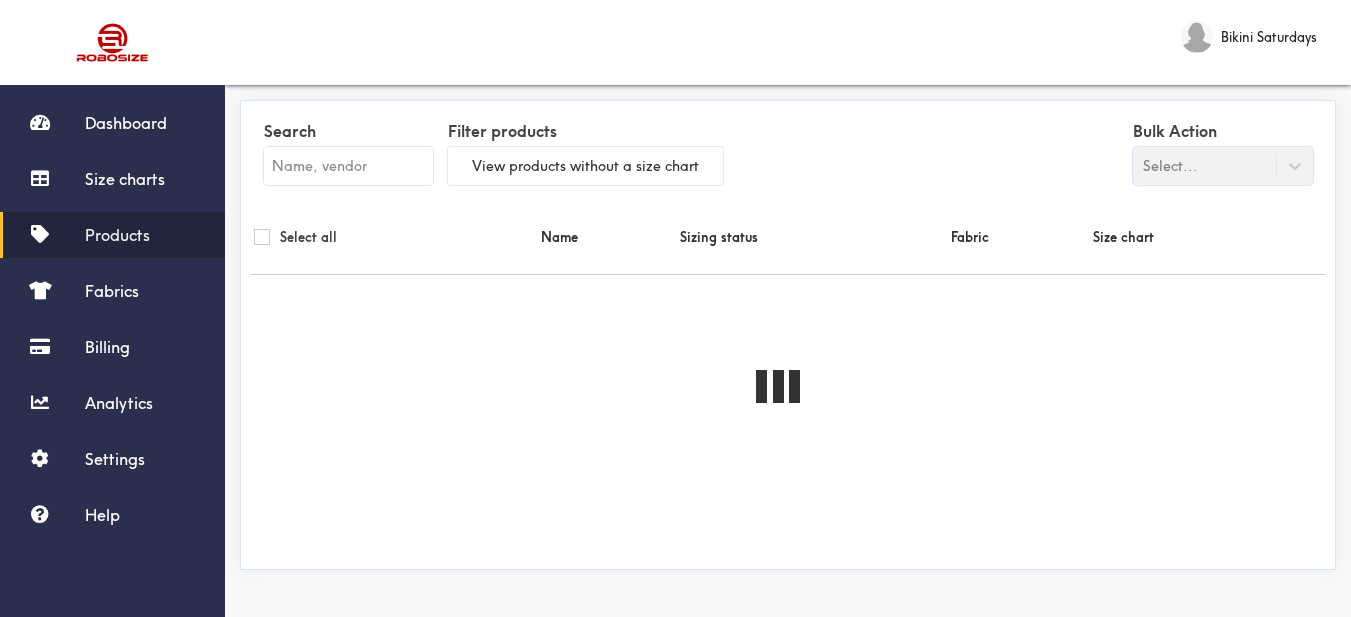 click at bounding box center [348, 166] 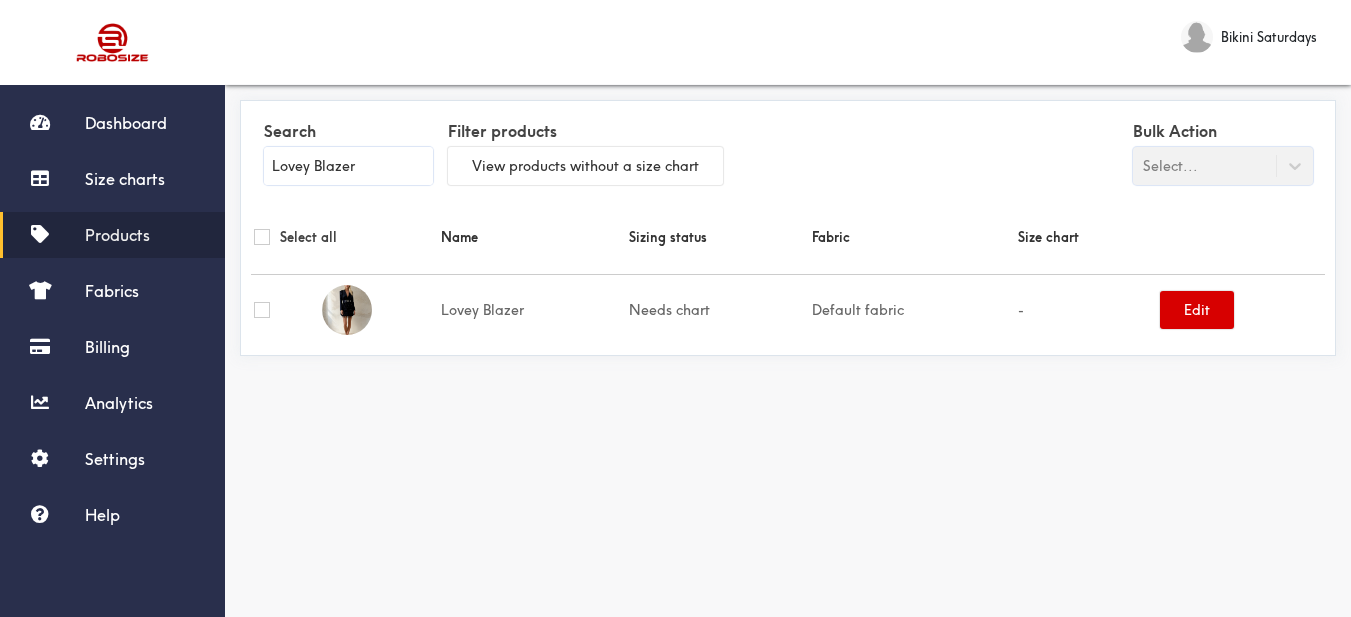 type on "Lovey Blazer" 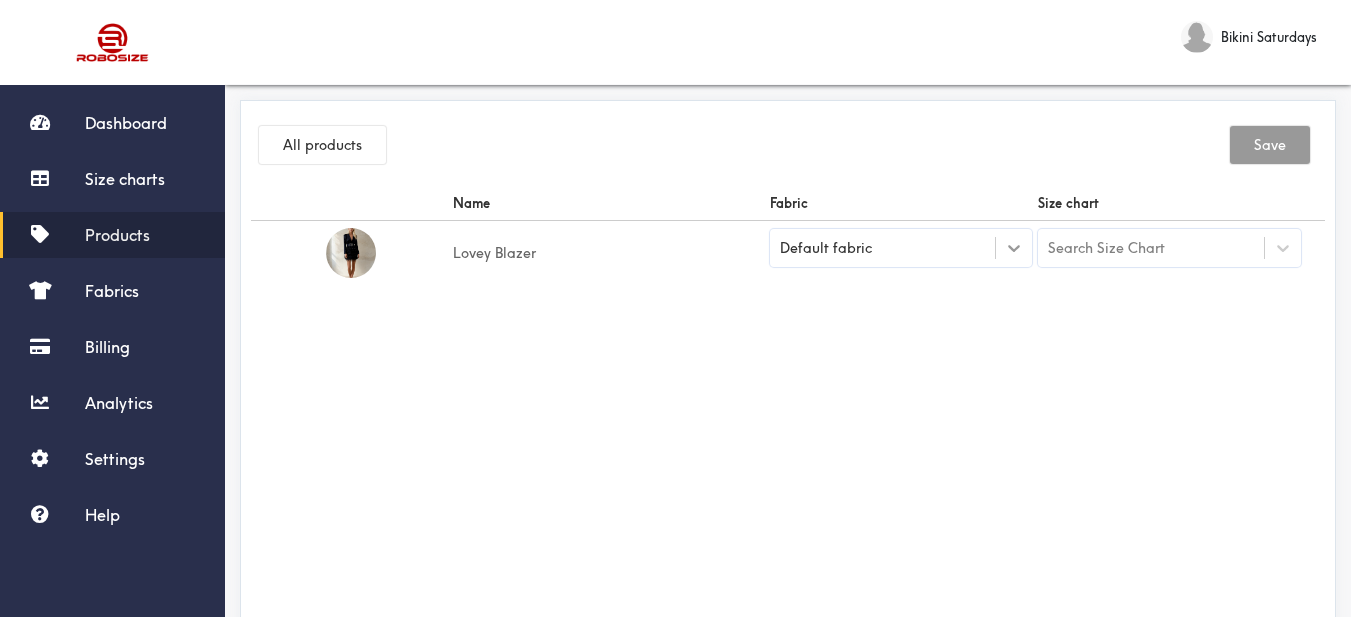 click 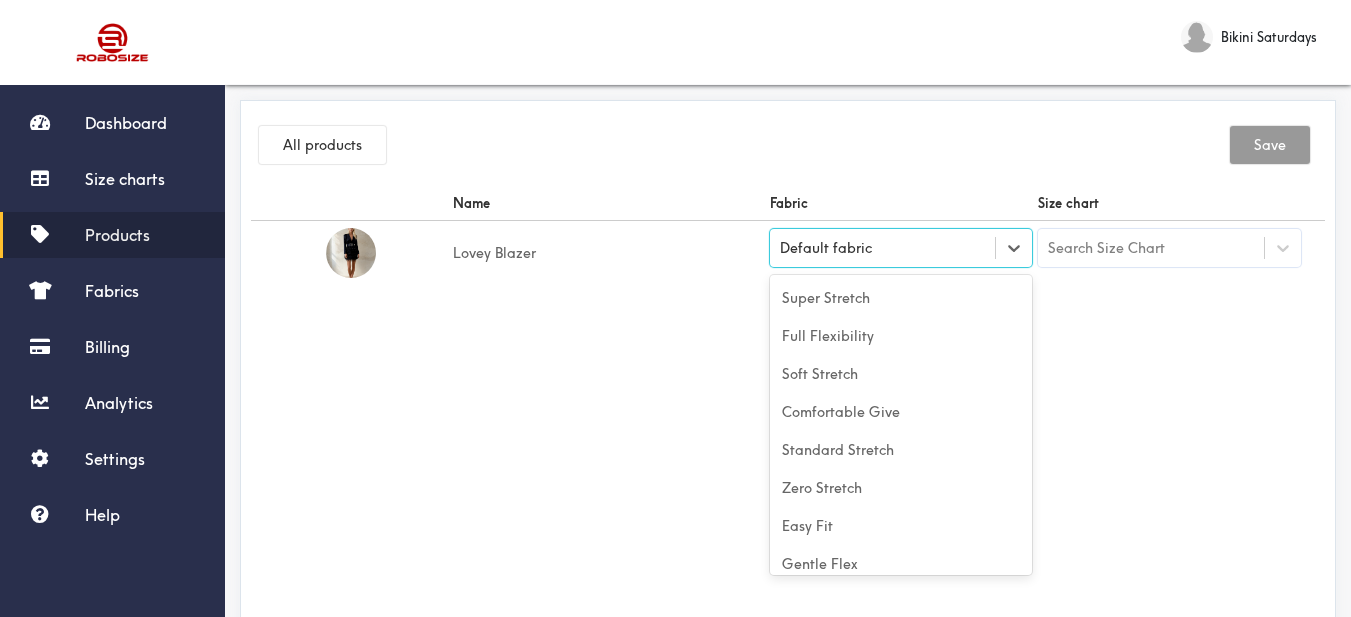 scroll, scrollTop: 88, scrollLeft: 0, axis: vertical 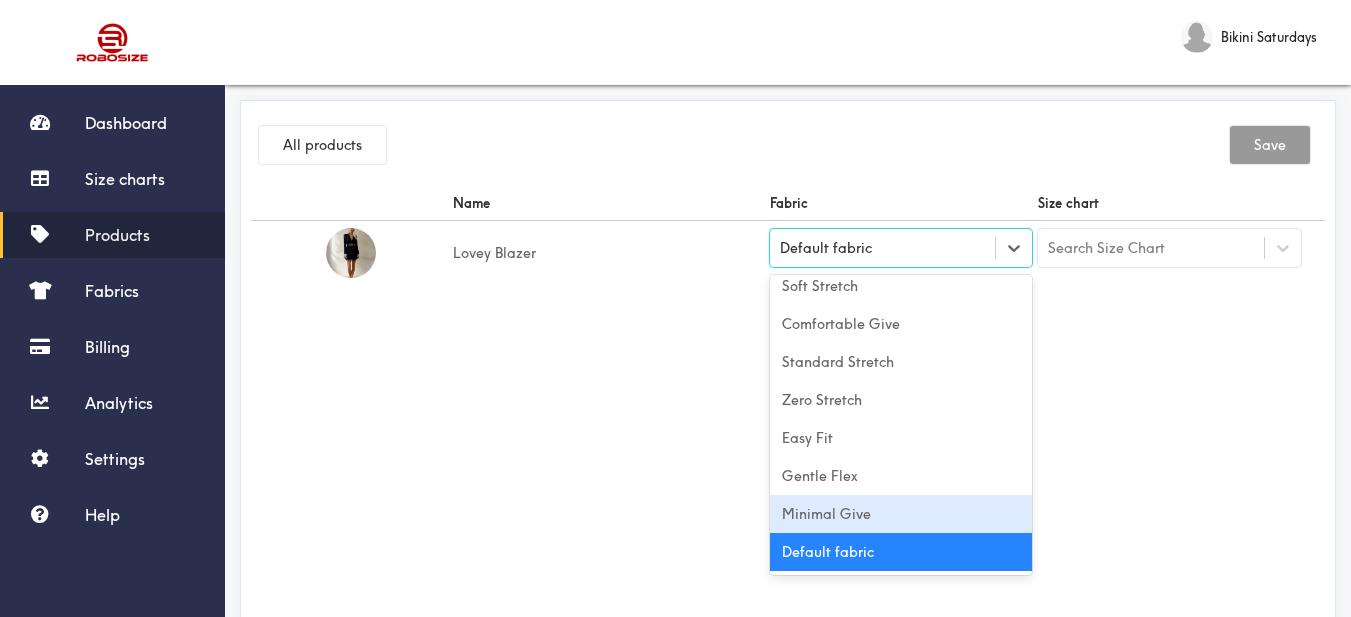 drag, startPoint x: 861, startPoint y: 502, endPoint x: 886, endPoint y: 492, distance: 26.925823 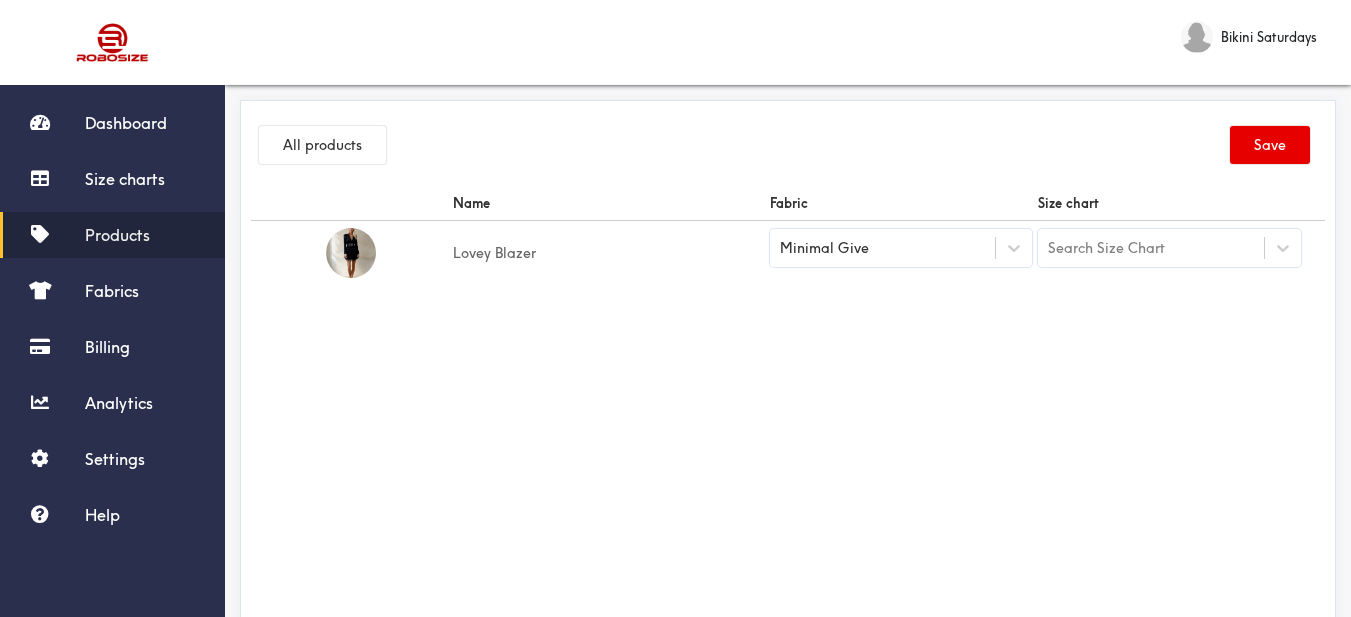 drag, startPoint x: 1124, startPoint y: 407, endPoint x: 1167, endPoint y: 355, distance: 67.47592 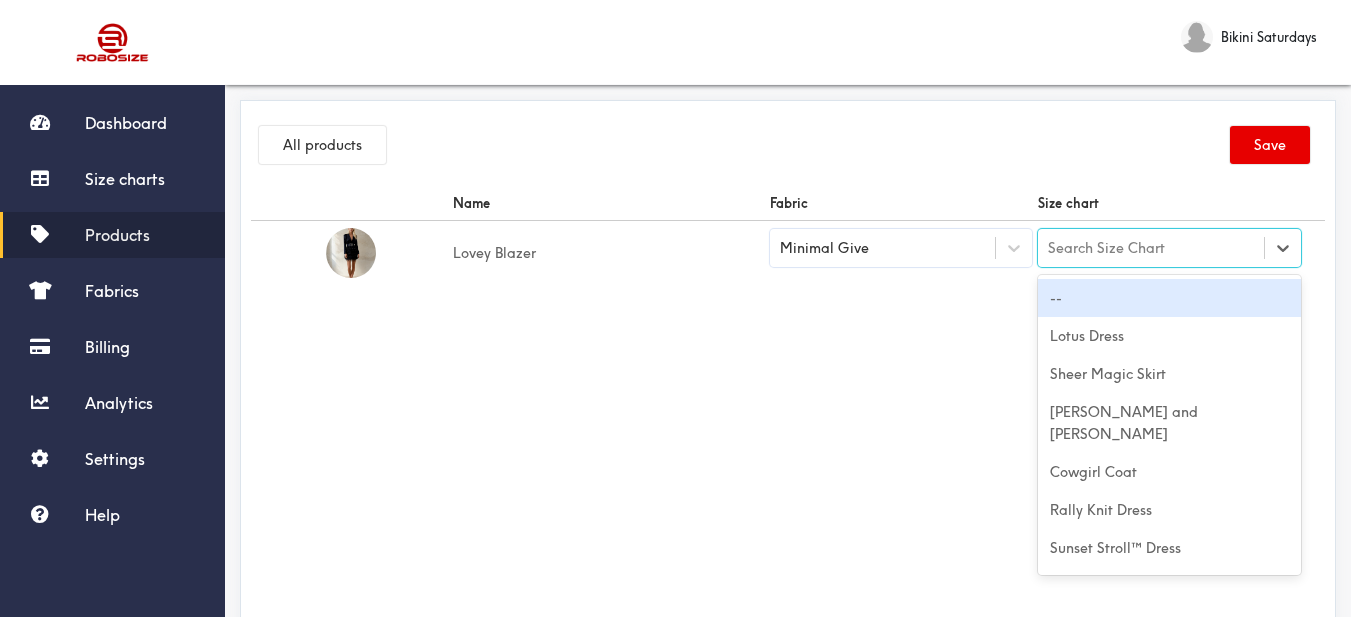paste on "Lovey Blazer" 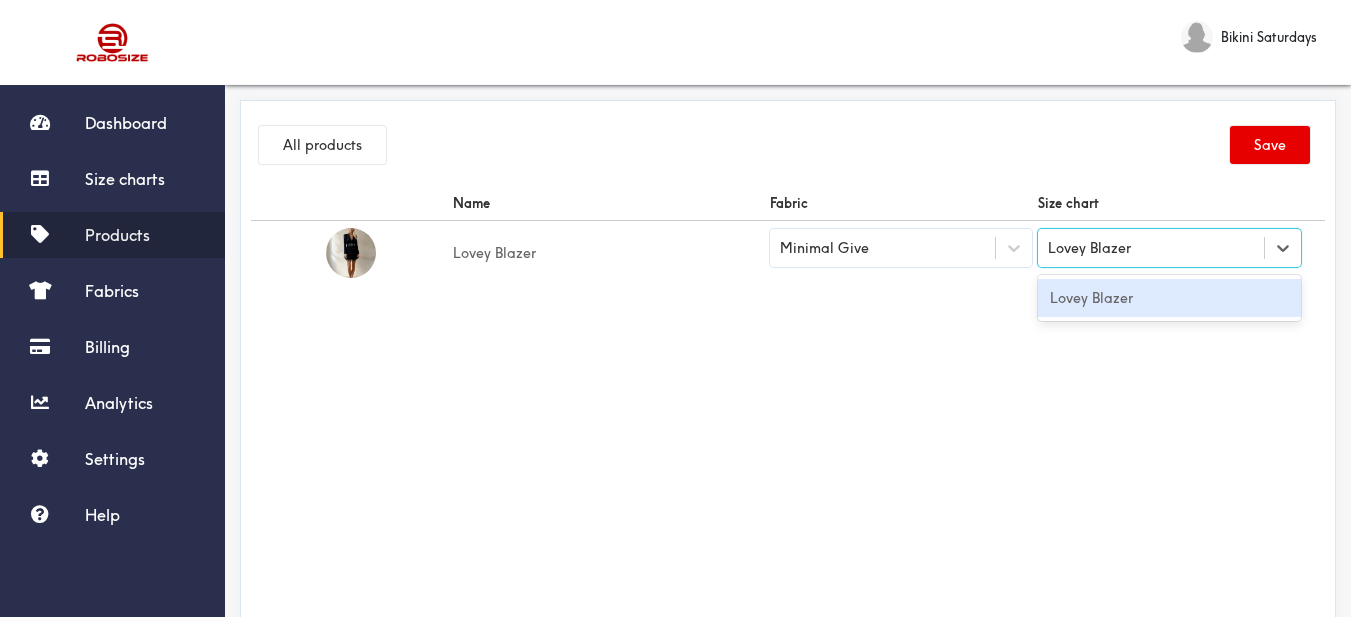 drag, startPoint x: 1131, startPoint y: 299, endPoint x: 1149, endPoint y: 291, distance: 19.697716 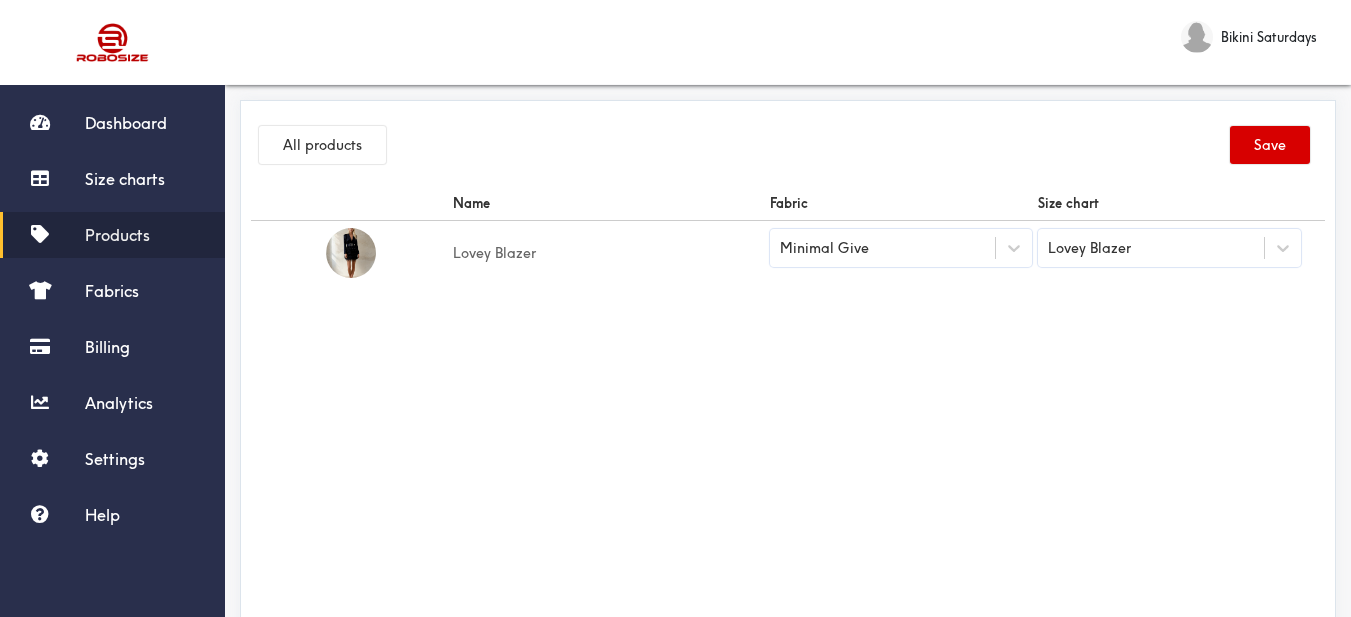 click on "Save" at bounding box center [1270, 145] 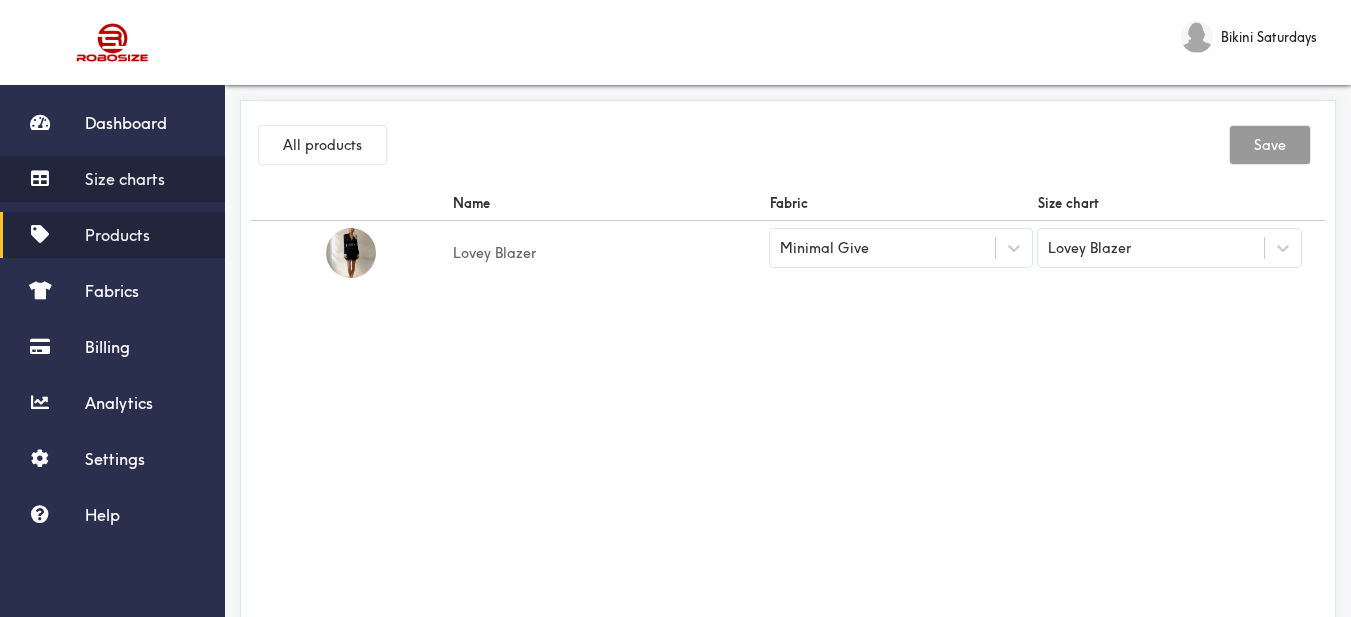 click on "Size charts" at bounding box center (112, 179) 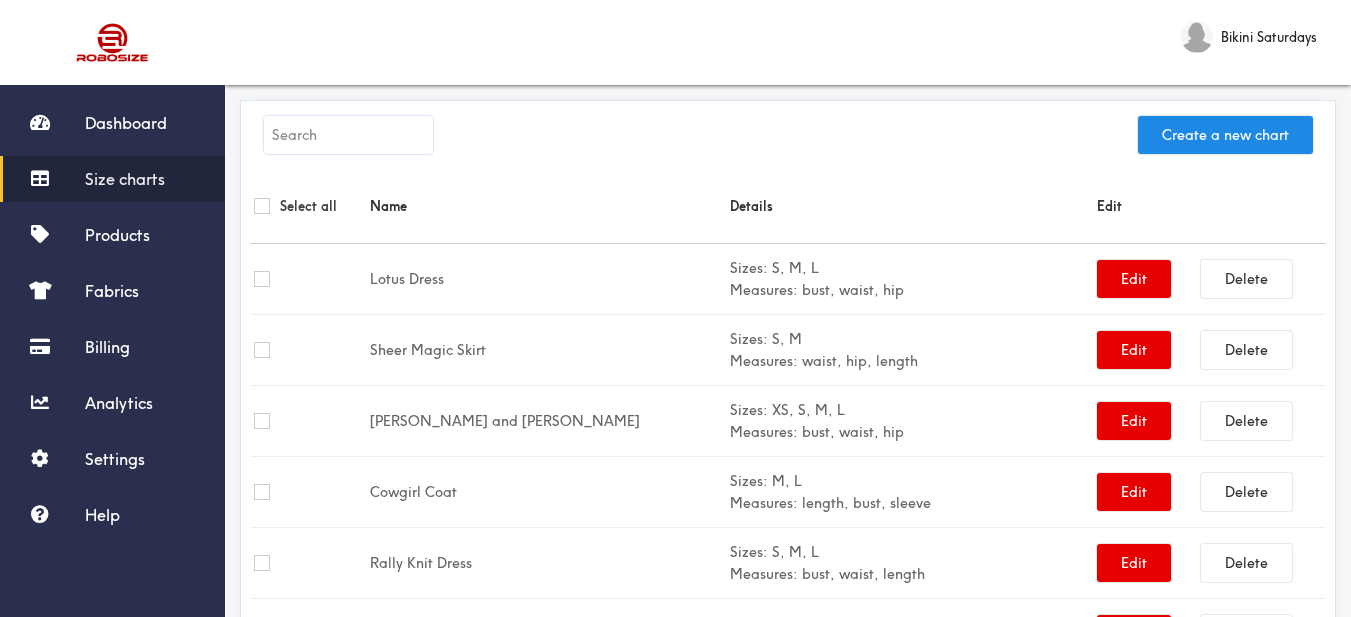 drag, startPoint x: 1204, startPoint y: 134, endPoint x: 992, endPoint y: 21, distance: 240.2353 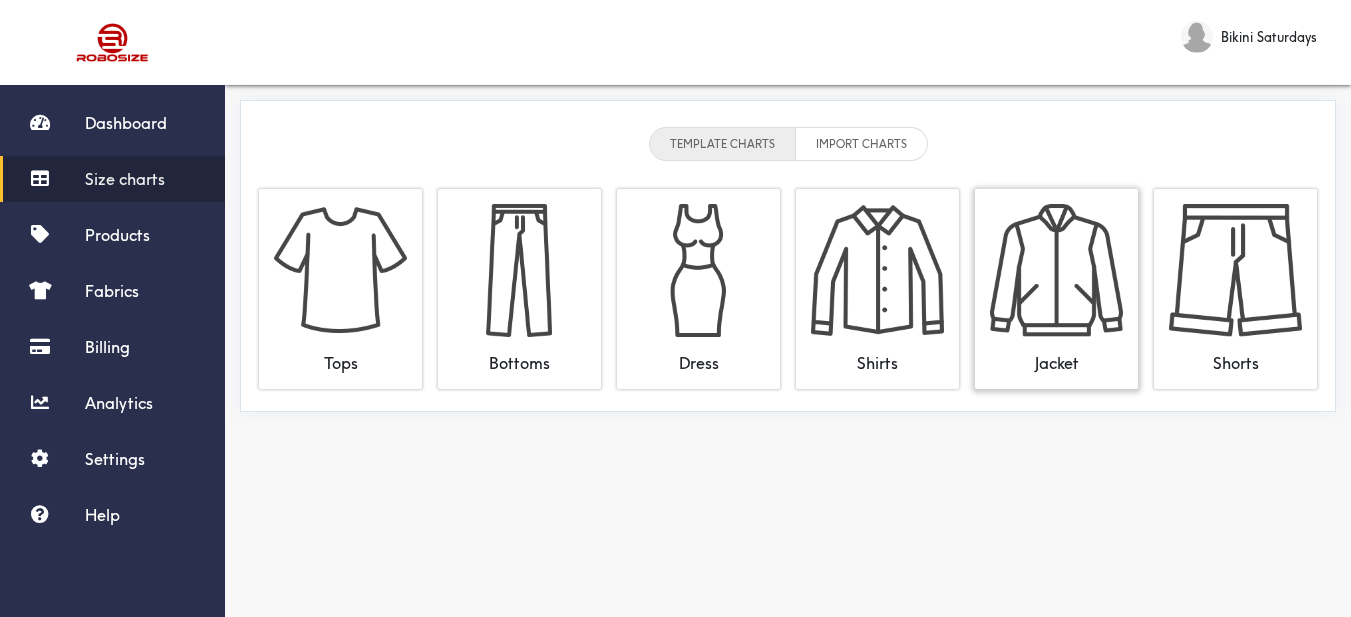 click at bounding box center [1056, 270] 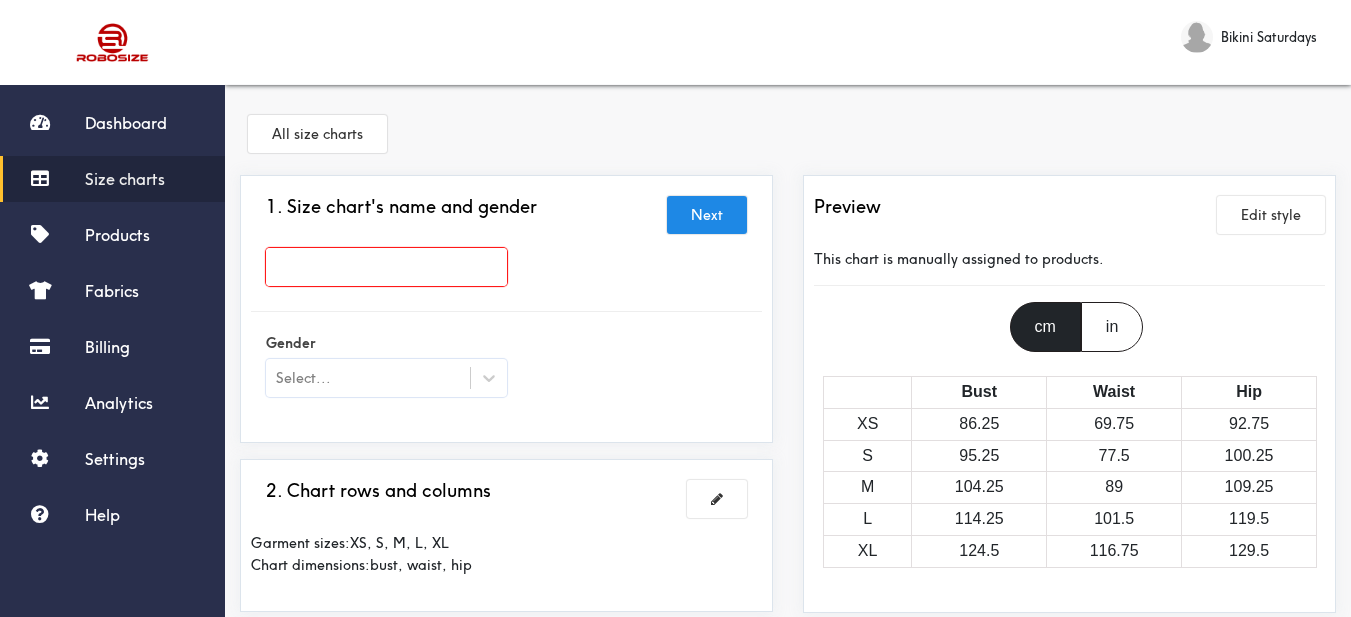 click at bounding box center (386, 267) 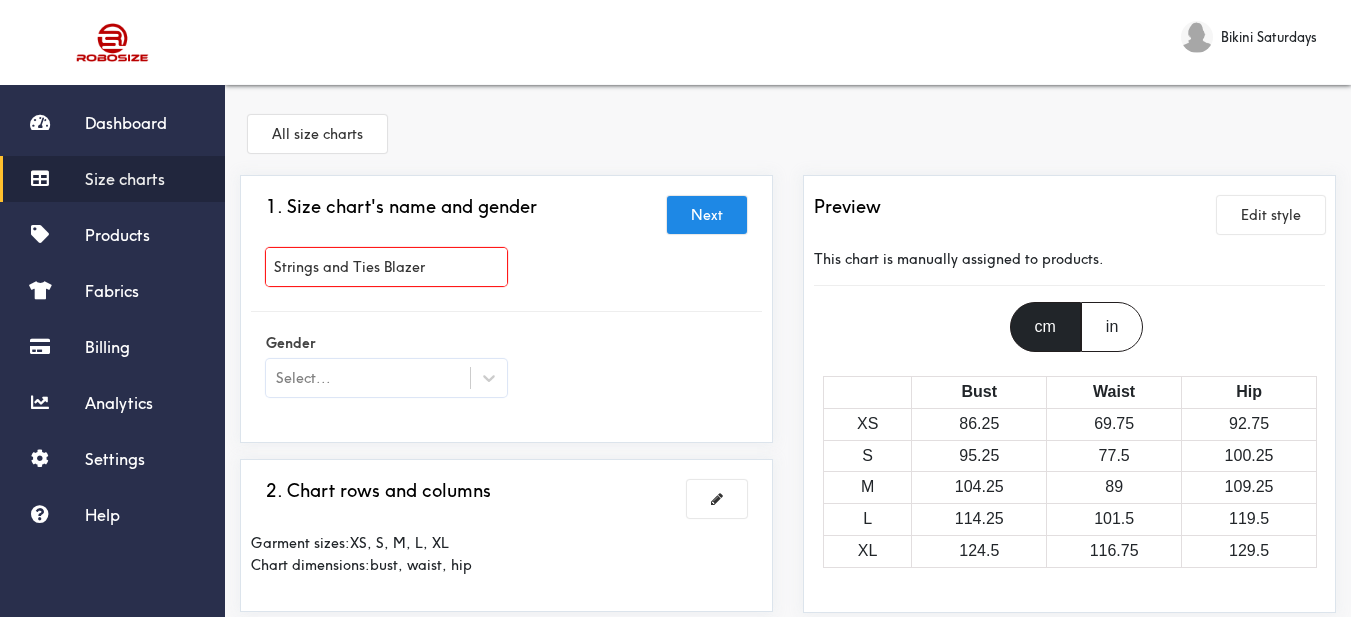 type on "Strings and Ties Blazer" 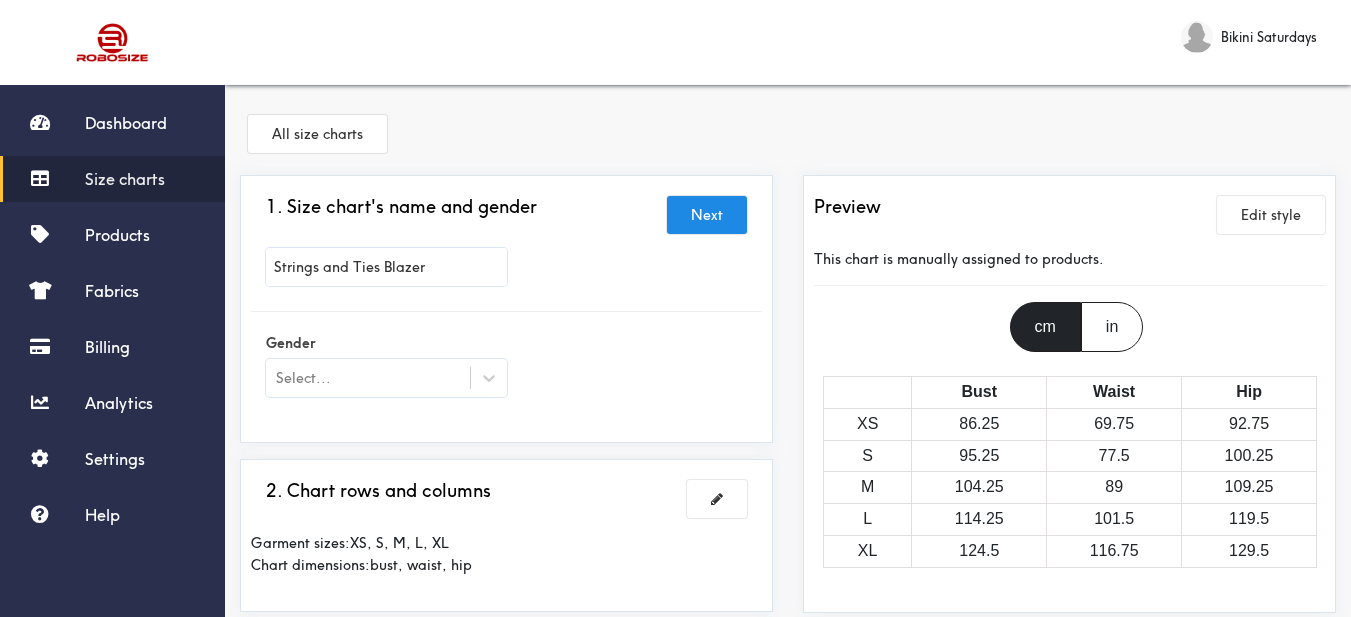 drag, startPoint x: 667, startPoint y: 297, endPoint x: 647, endPoint y: 283, distance: 24.41311 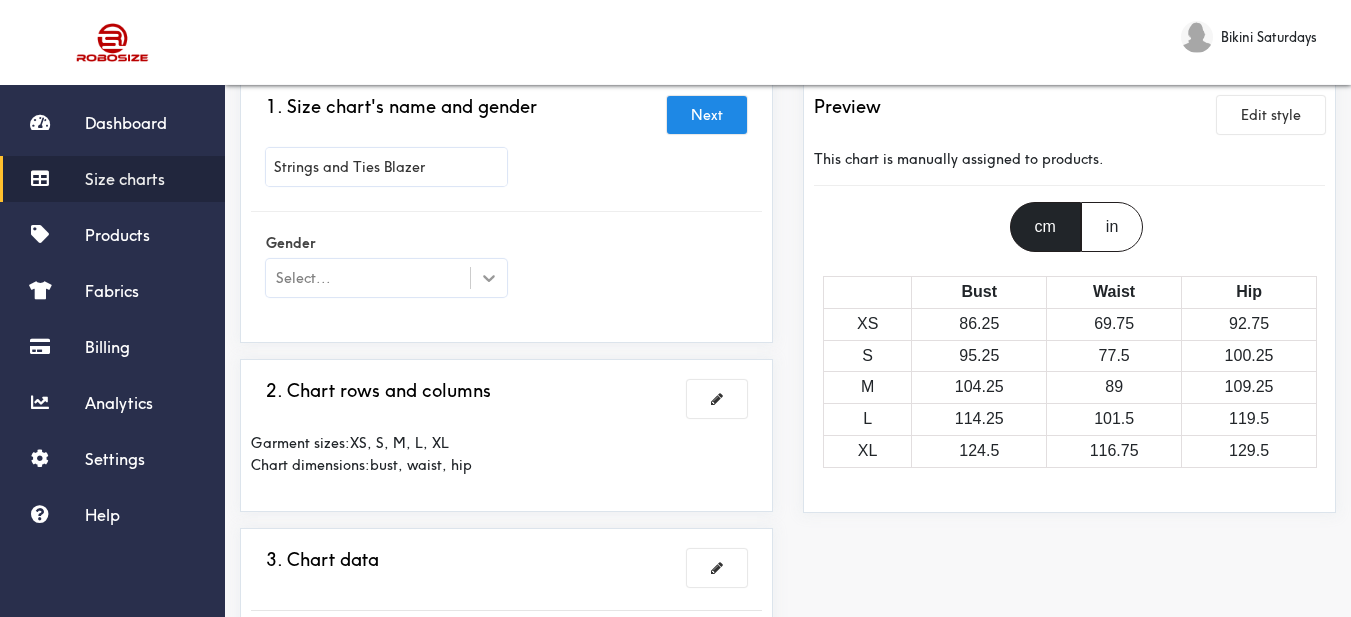click 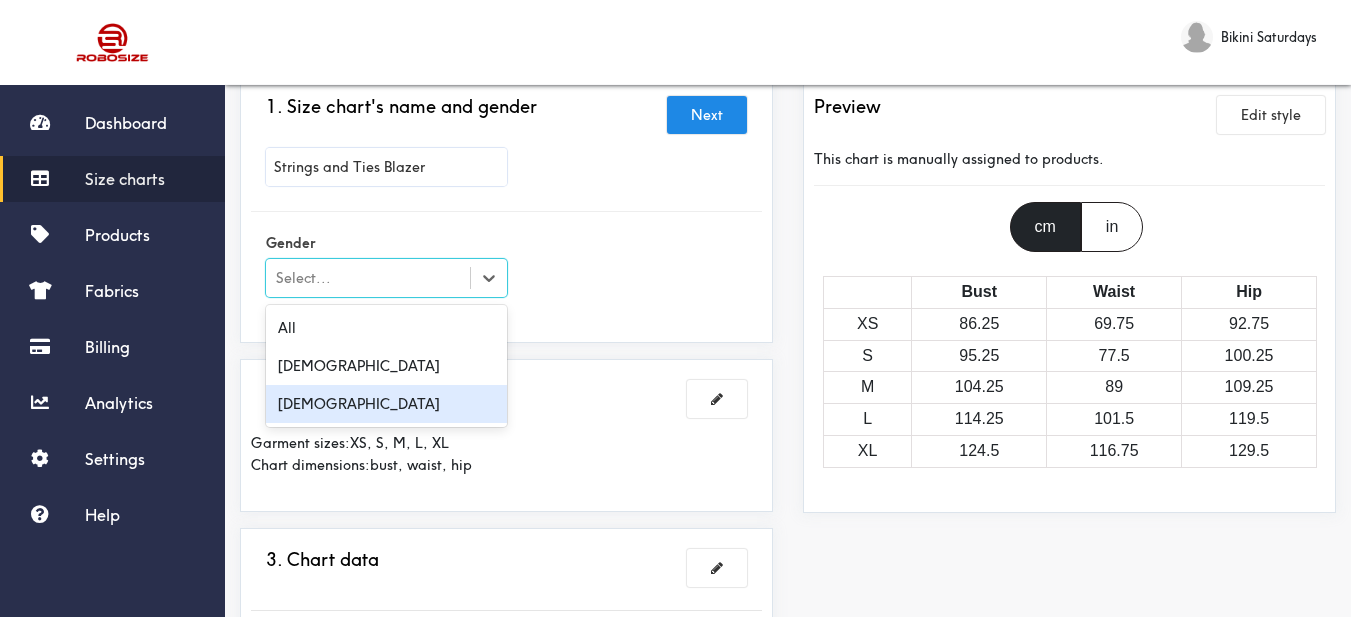 click on "[DEMOGRAPHIC_DATA]" at bounding box center (386, 404) 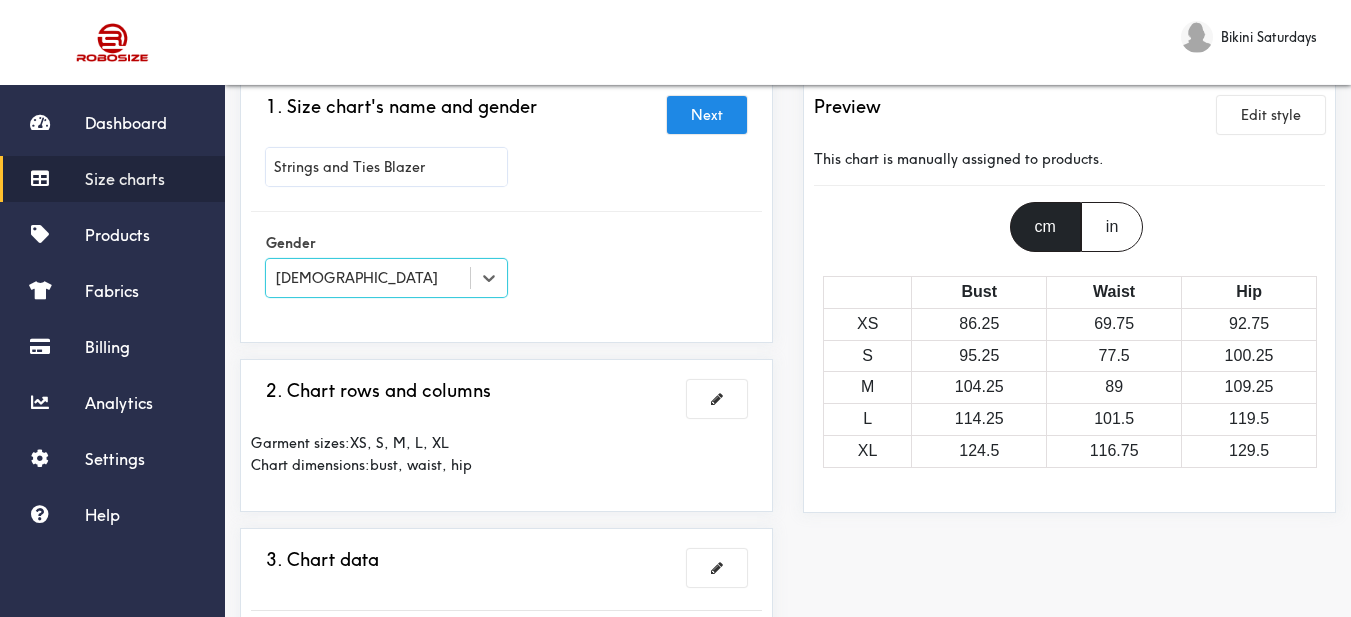 drag, startPoint x: 553, startPoint y: 339, endPoint x: 566, endPoint y: 326, distance: 18.384777 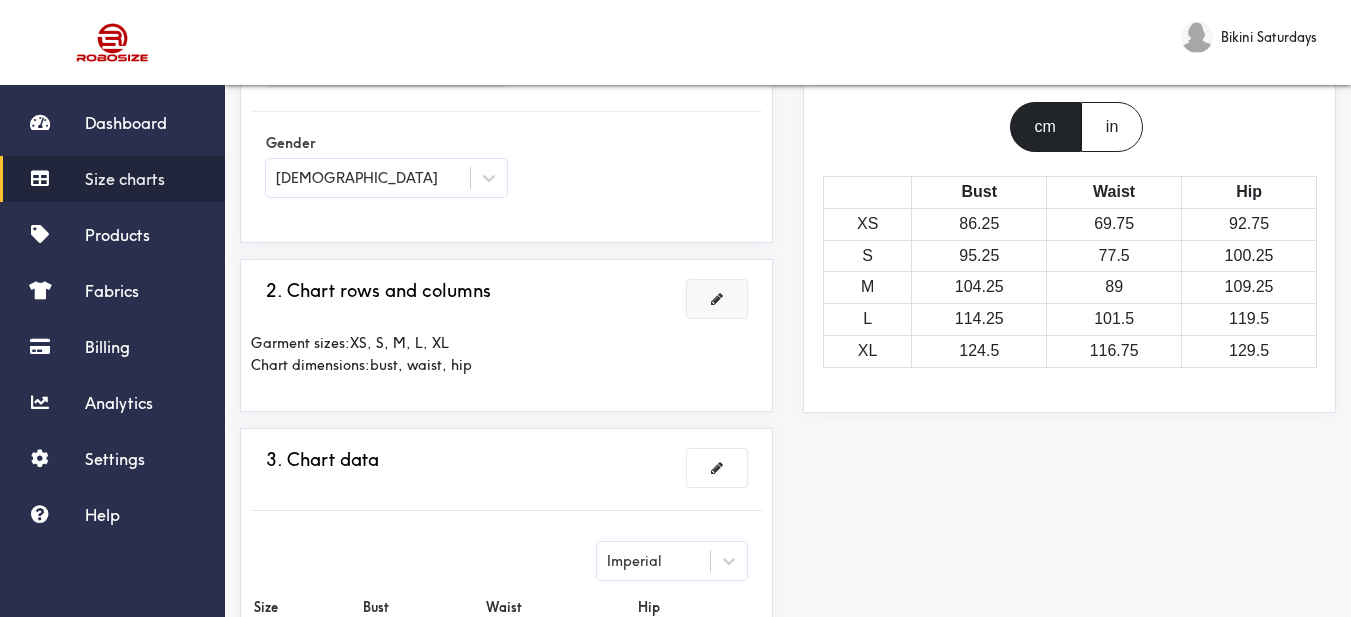 click at bounding box center [717, 299] 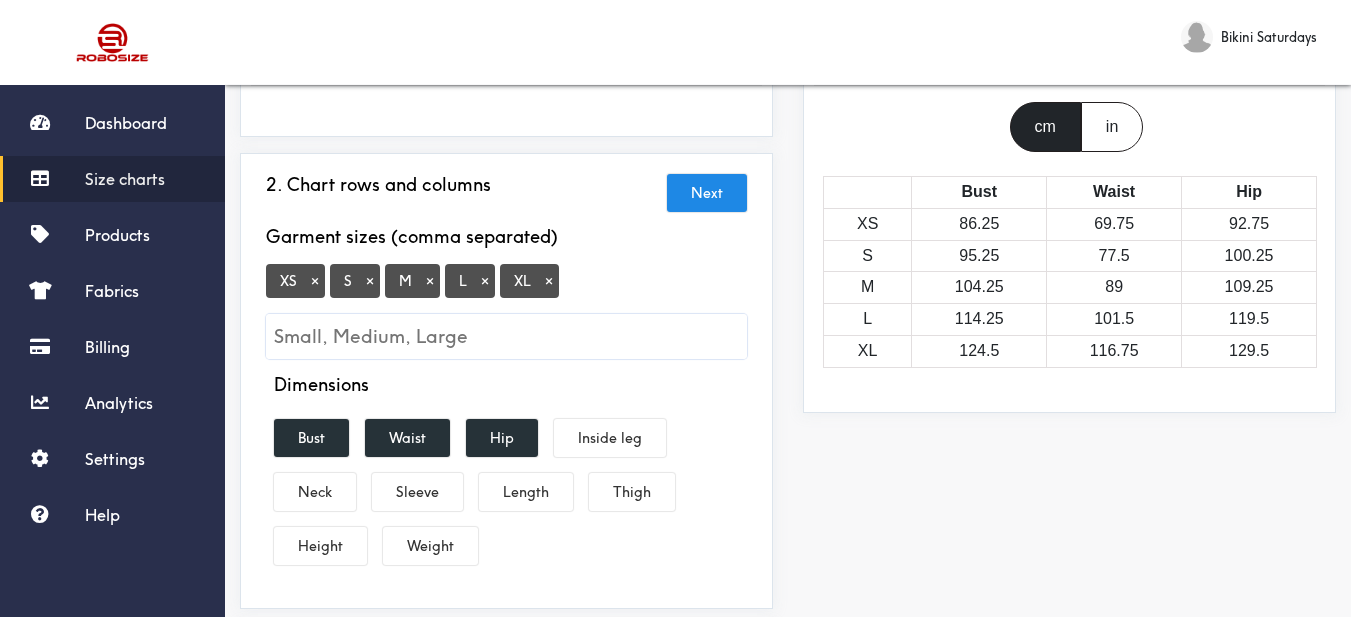scroll, scrollTop: 300, scrollLeft: 0, axis: vertical 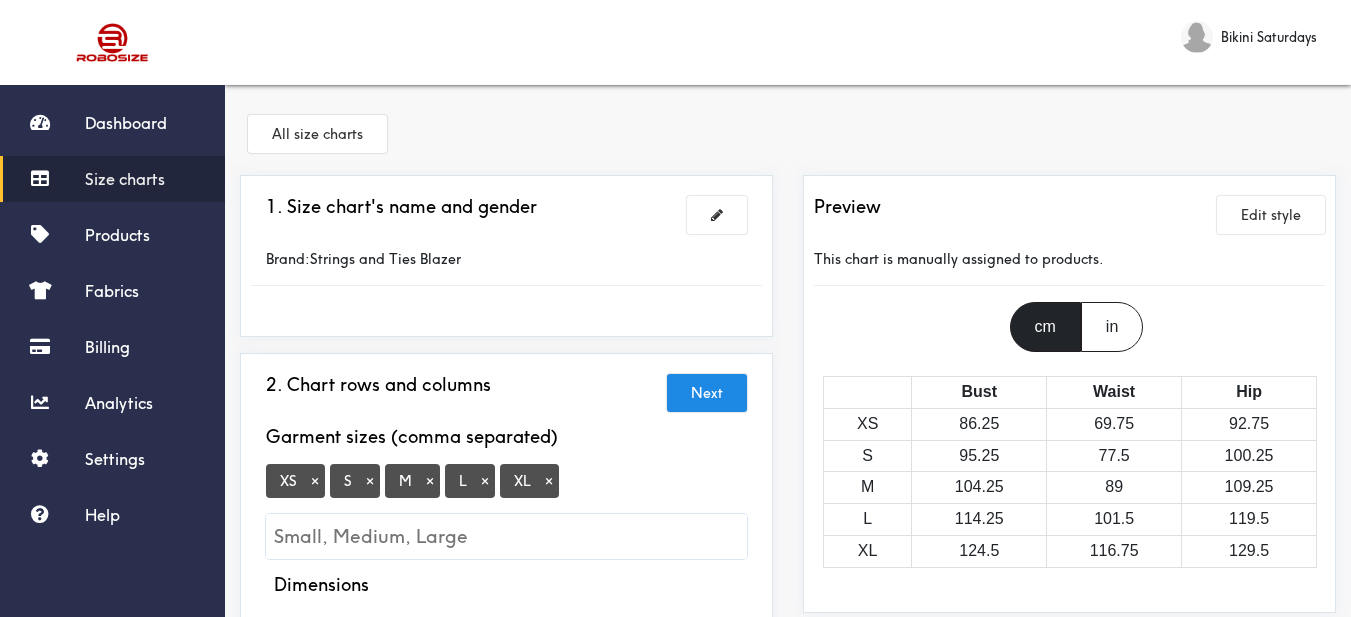 click on "Size charts" at bounding box center [125, 179] 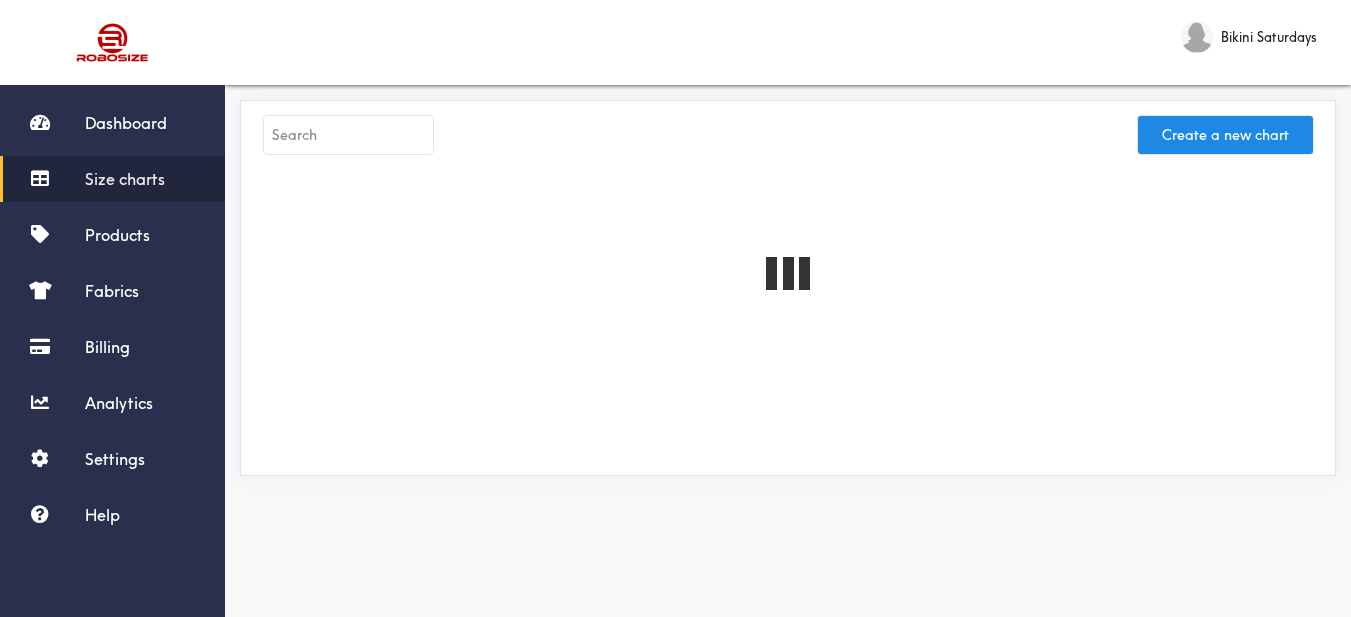 click at bounding box center (348, 135) 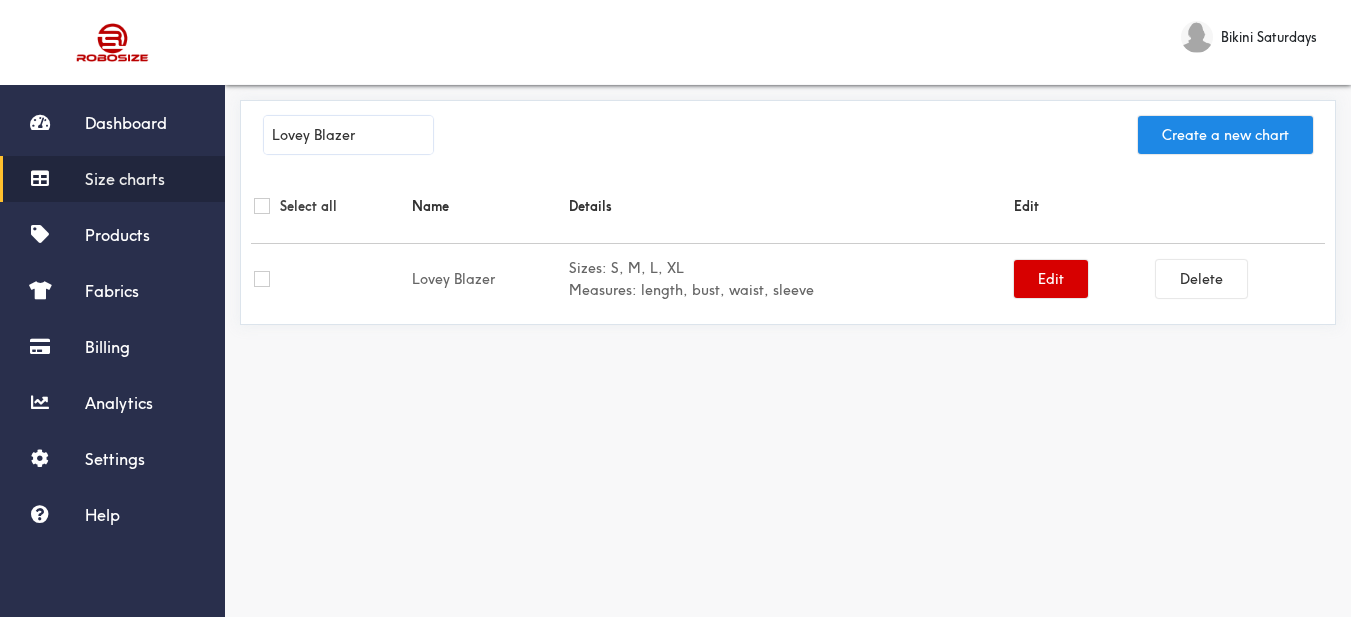 type on "Lovey Blazer" 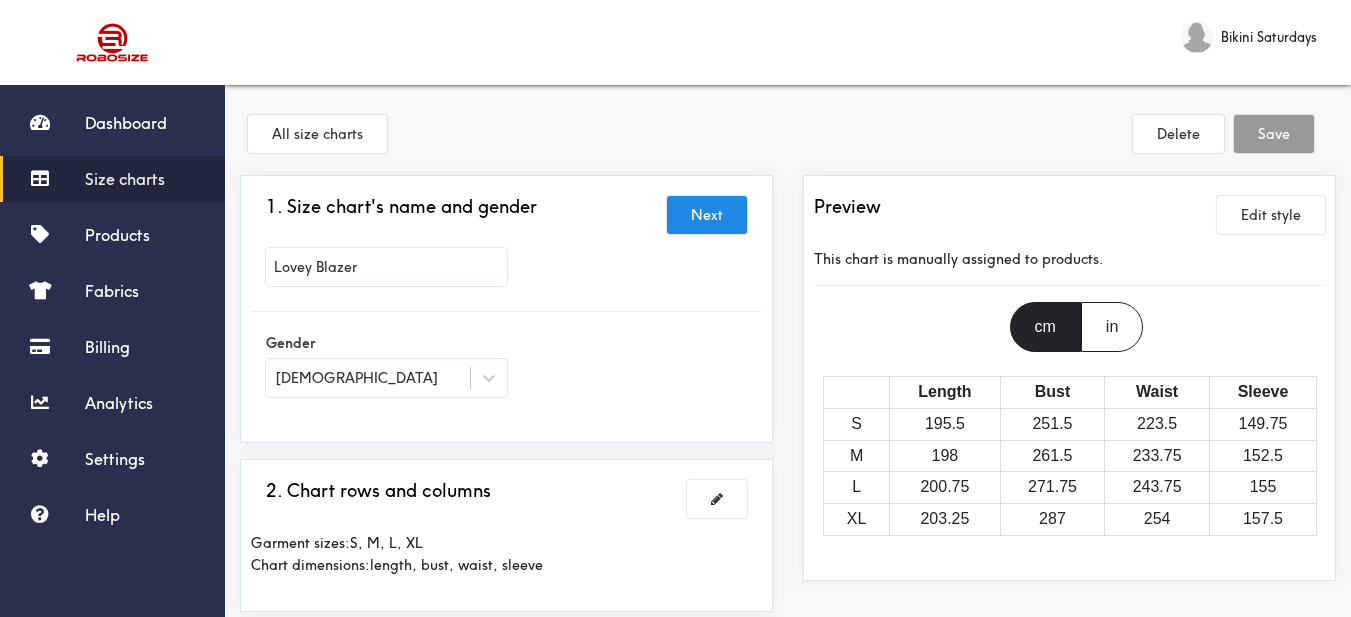 scroll, scrollTop: 500, scrollLeft: 0, axis: vertical 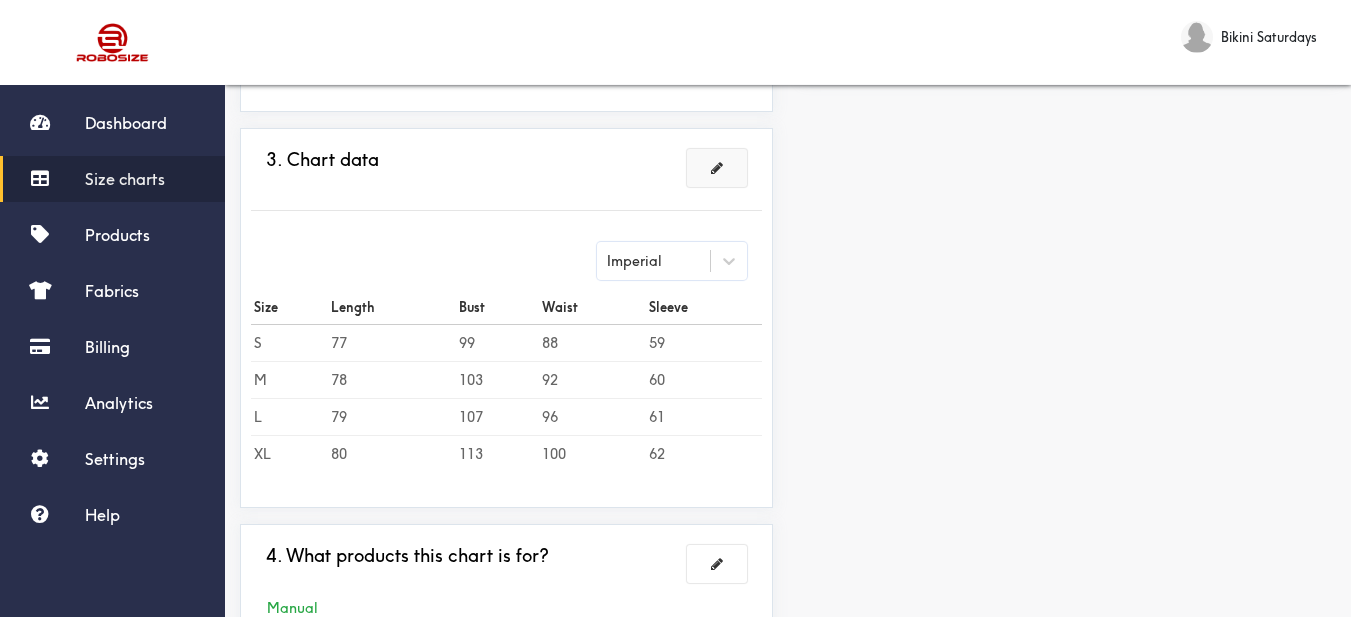 click at bounding box center (717, 168) 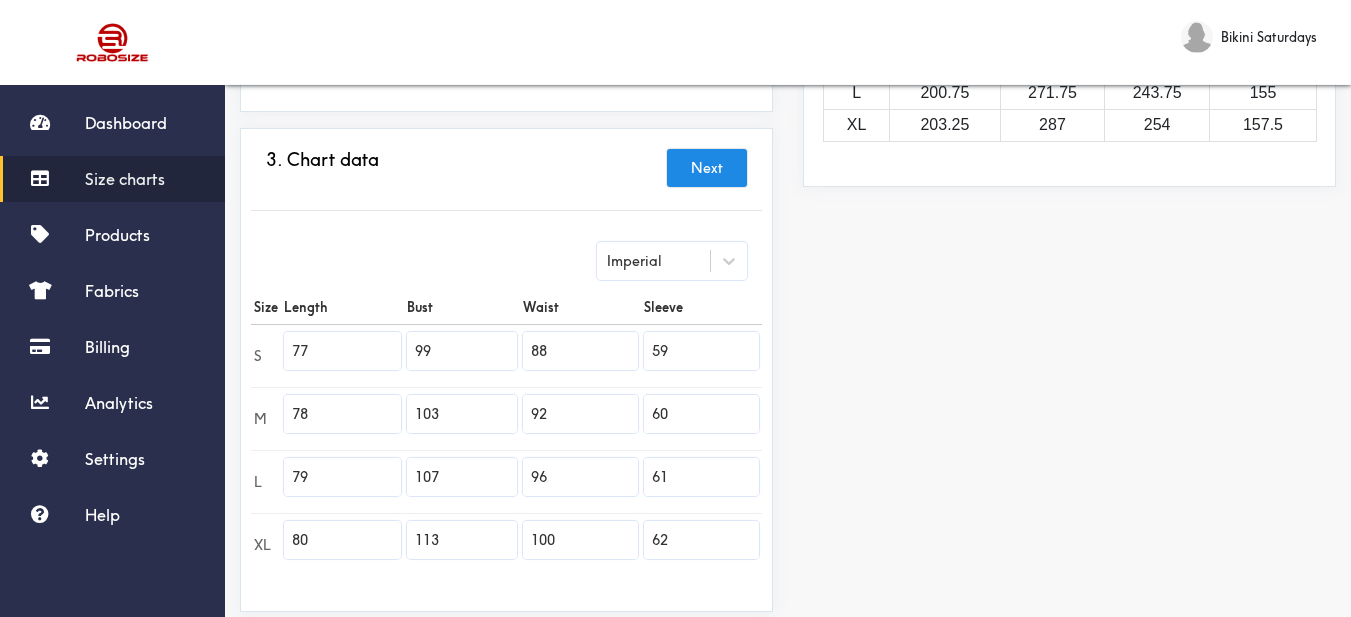 drag, startPoint x: 1255, startPoint y: 286, endPoint x: 1142, endPoint y: 293, distance: 113.216606 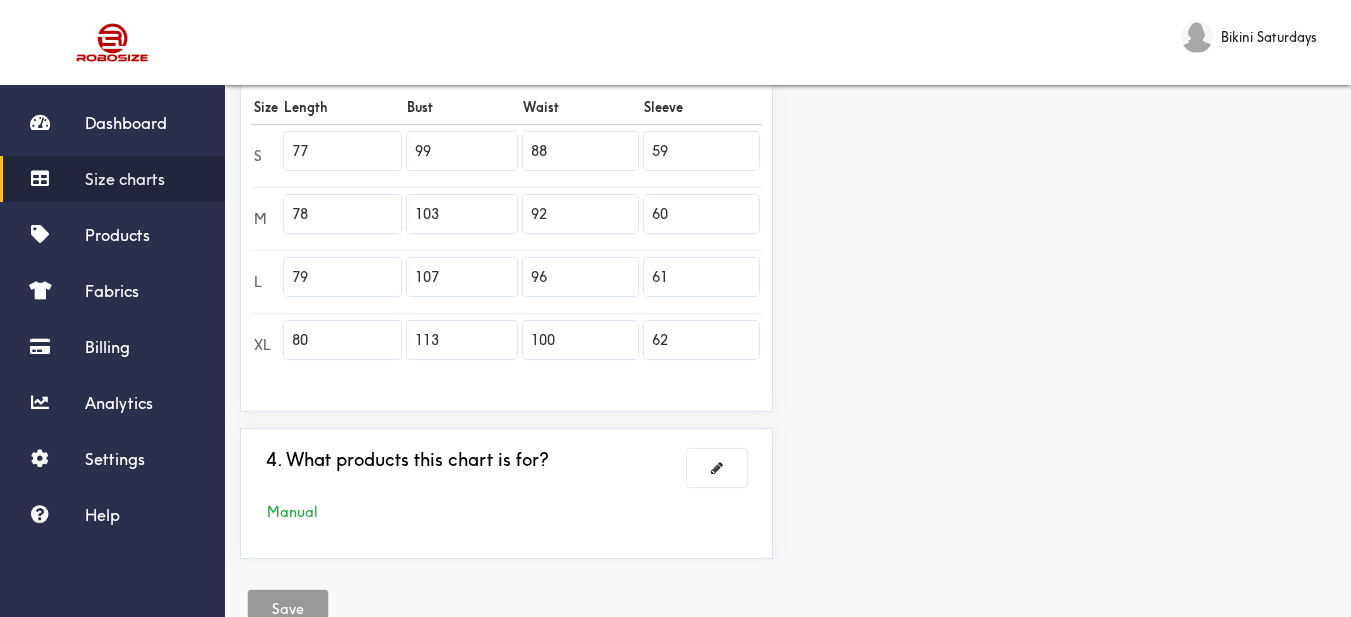 drag, startPoint x: 259, startPoint y: 155, endPoint x: 240, endPoint y: 161, distance: 19.924858 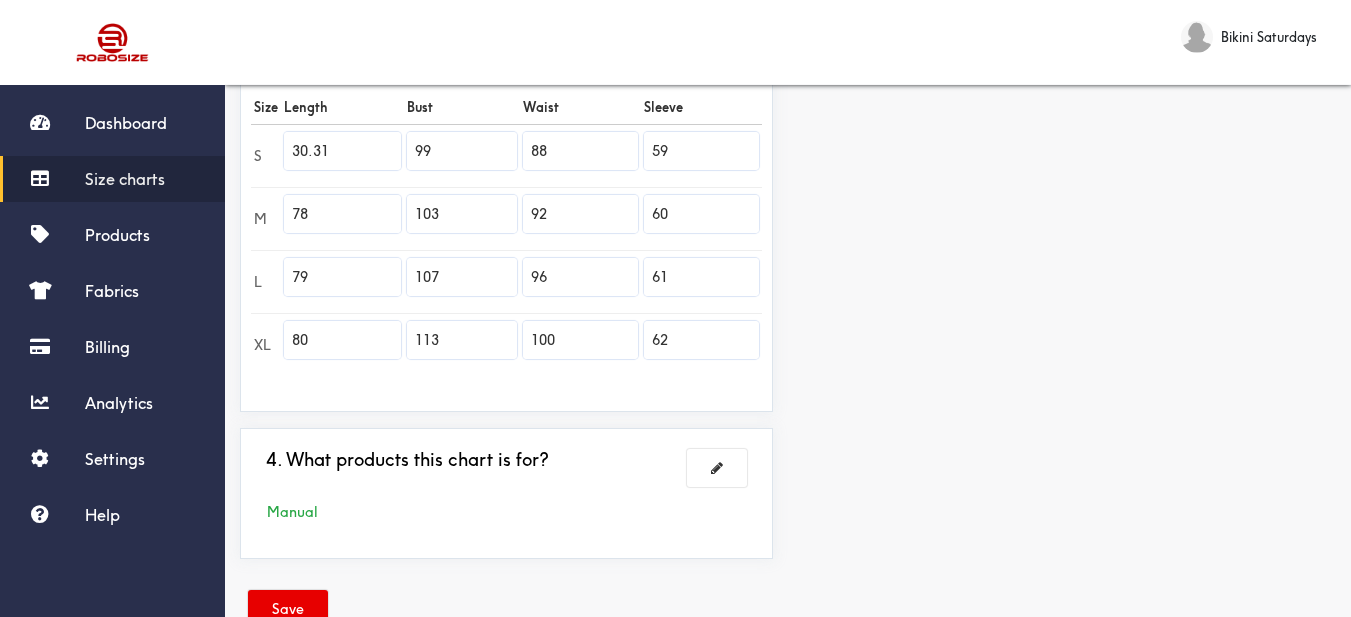 type on "30.31" 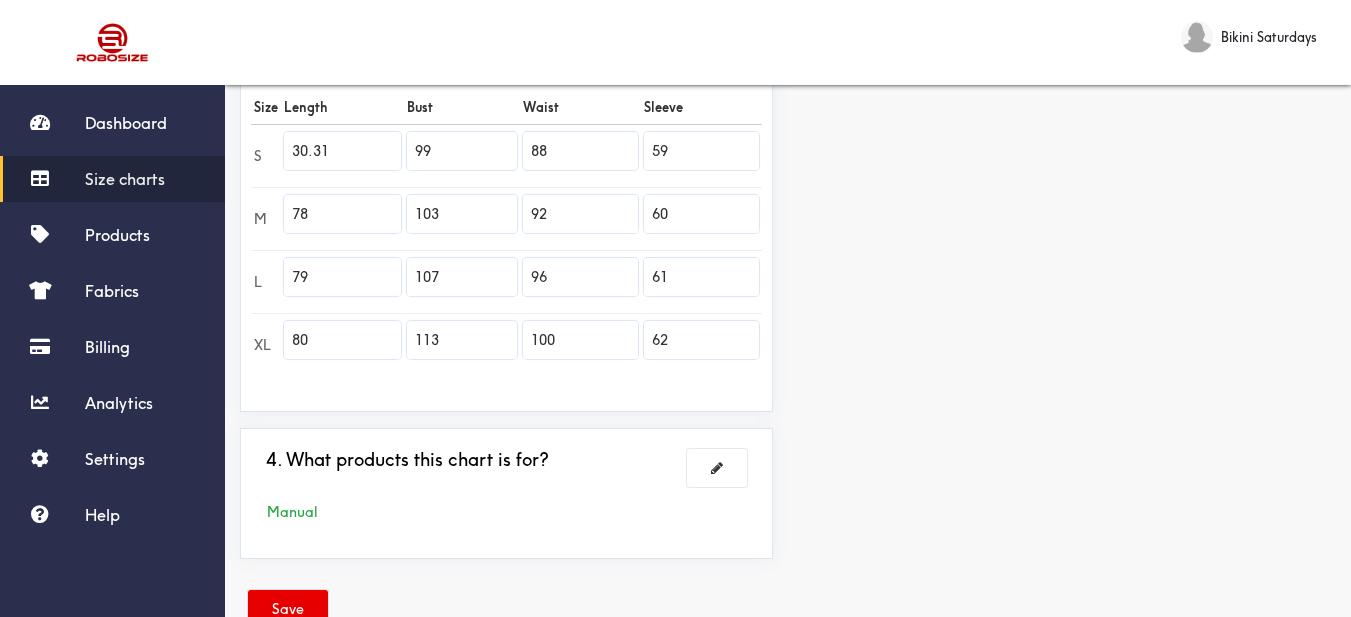 click on "Preview Edit style This chart is manually assigned to products. cm in Length Bust Waist Sleeve S 77 251.5 223.5 149.75 M 198 261.5 233.75 152.5 L 200.75 271.75 243.75 155 XL 203.25 287 254 157.5" at bounding box center [1069, 78] 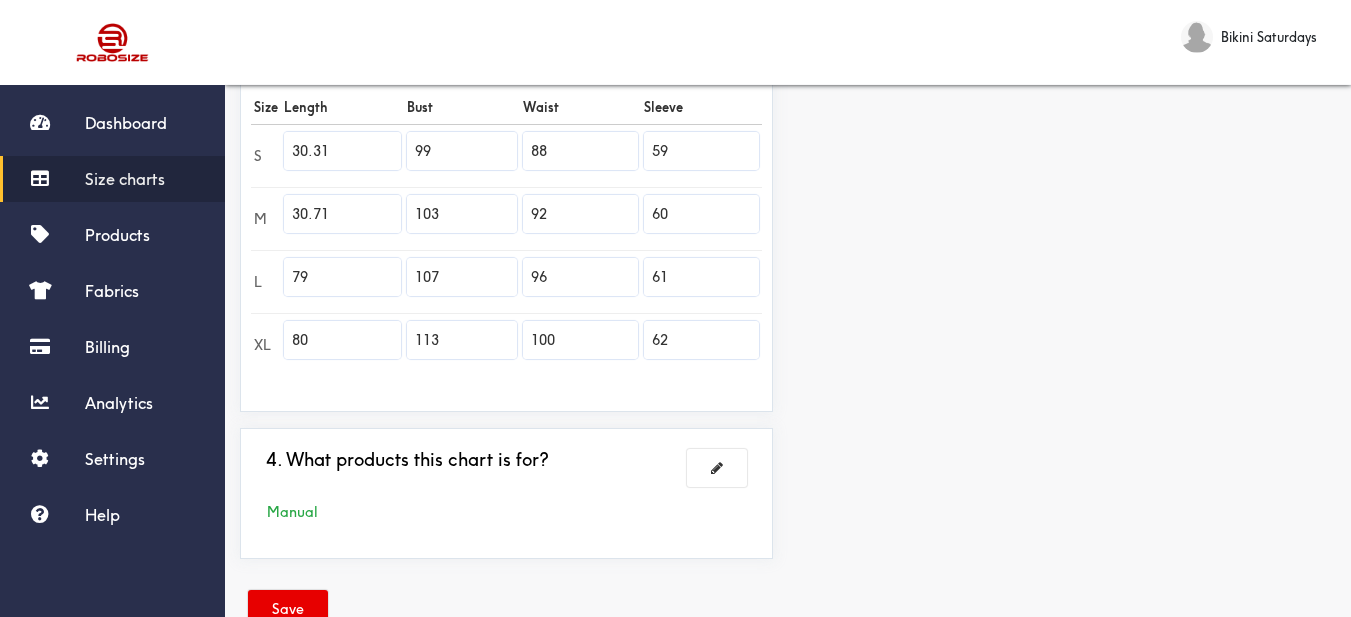 type on "30.71" 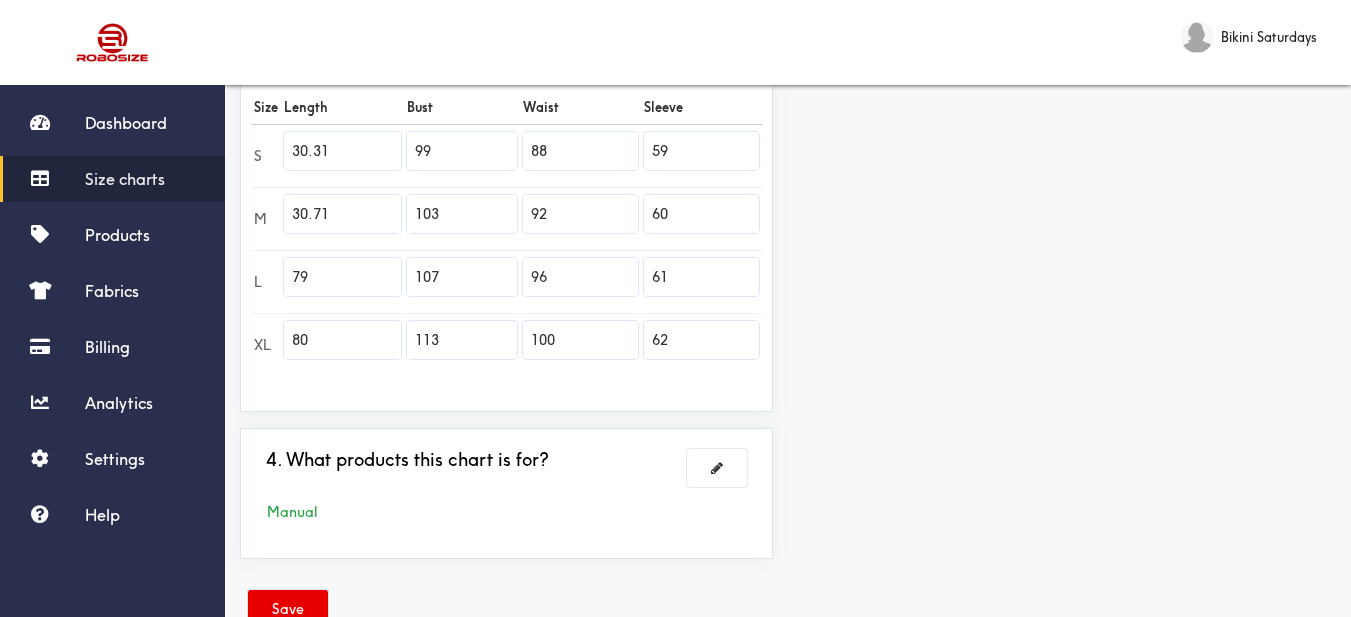 click on "Preview Edit style This chart is manually assigned to products. cm in Length Bust Waist Sleeve S 77 251.5 223.5 149.75 M 78 261.5 233.75 152.5 L 200.75 271.75 243.75 155 XL 203.25 287 254 157.5" at bounding box center (1069, 78) 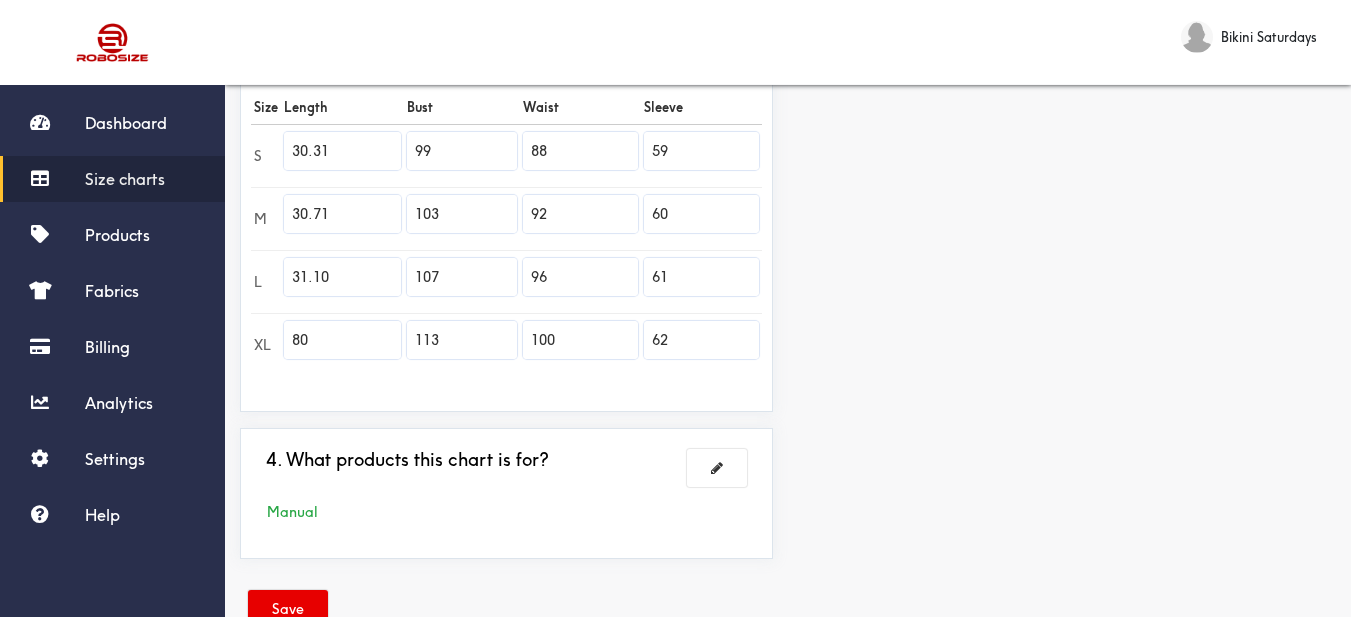 type on "31.10" 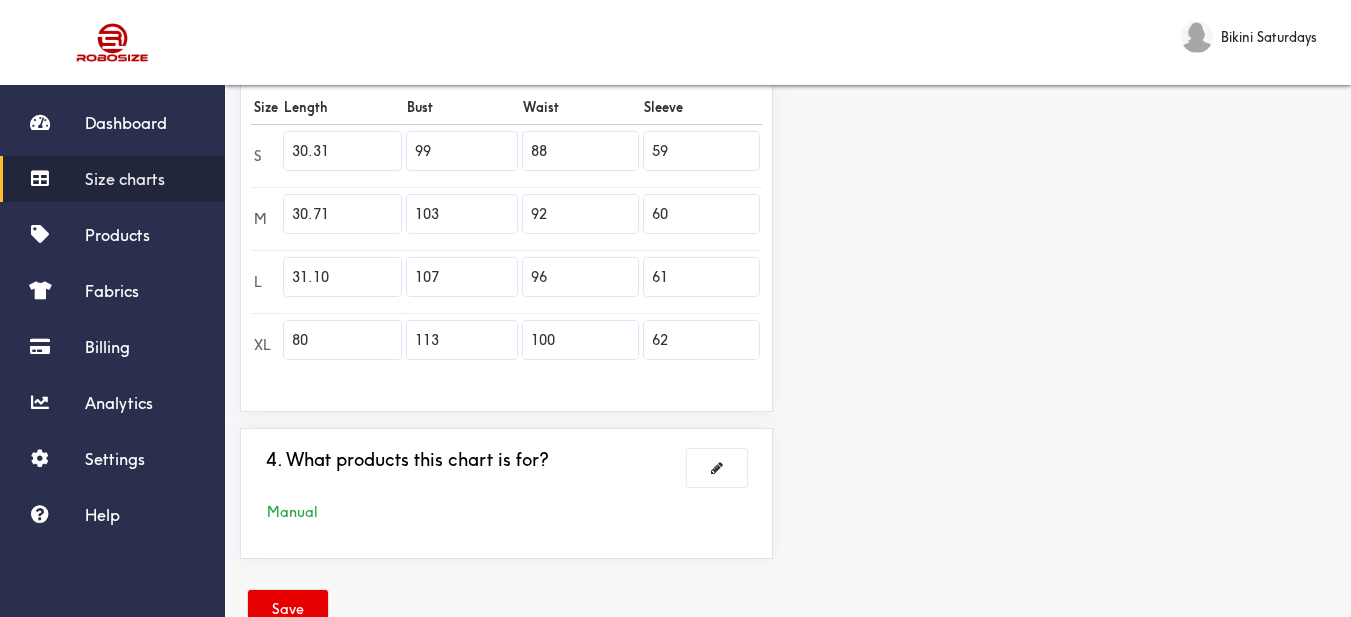 click on "Preview Edit style This chart is manually assigned to products. cm in Length Bust Waist Sleeve S 77 251.5 223.5 149.75 M 78 261.5 233.75 152.5 L 79 271.75 243.75 155 XL 203.25 287 254 157.5" at bounding box center (1069, 78) 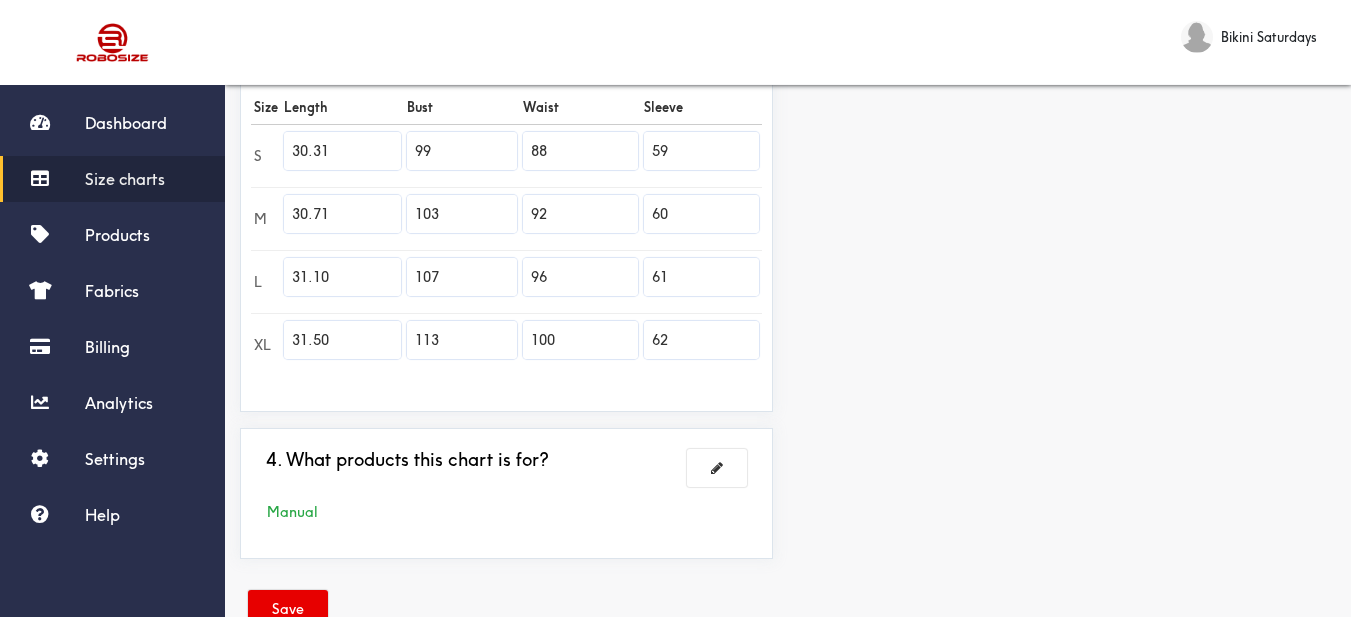 type on "31.50" 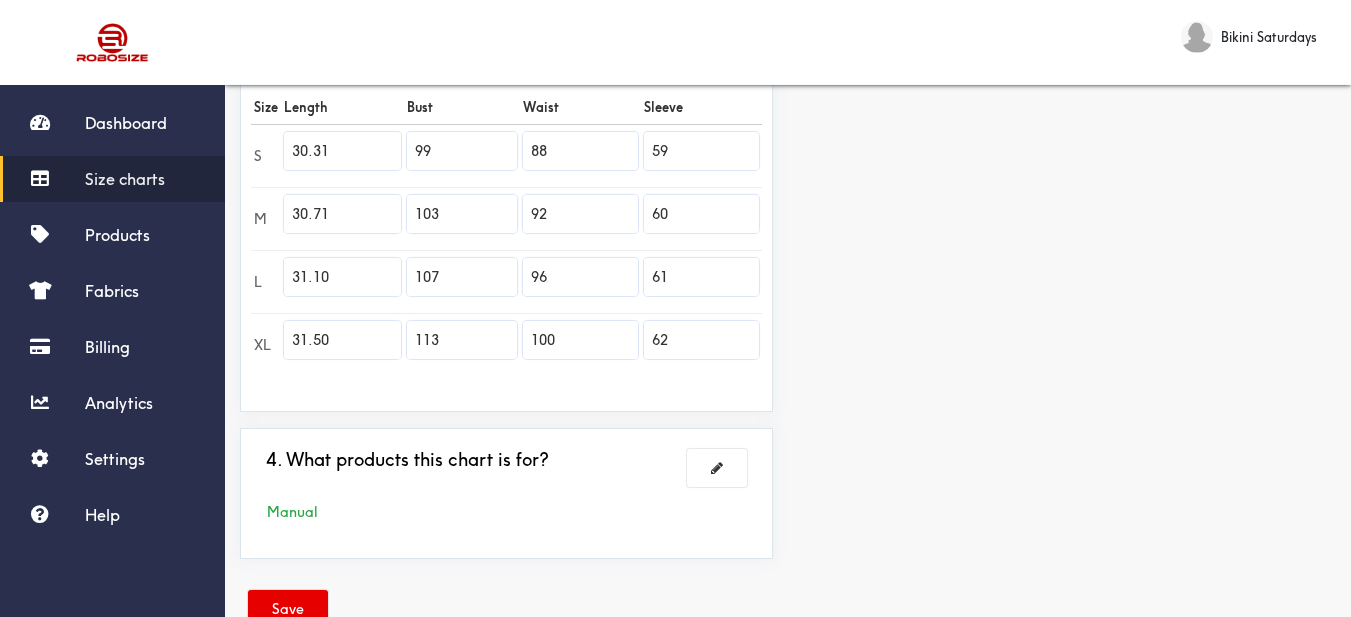 click on "Preview Edit style This chart is manually assigned to products. cm in Length Bust Waist Sleeve S 77 251.5 223.5 149.75 M 78 261.5 233.75 152.5 L 79 271.75 243.75 155 XL 80 287 254 157.5" at bounding box center [1069, 78] 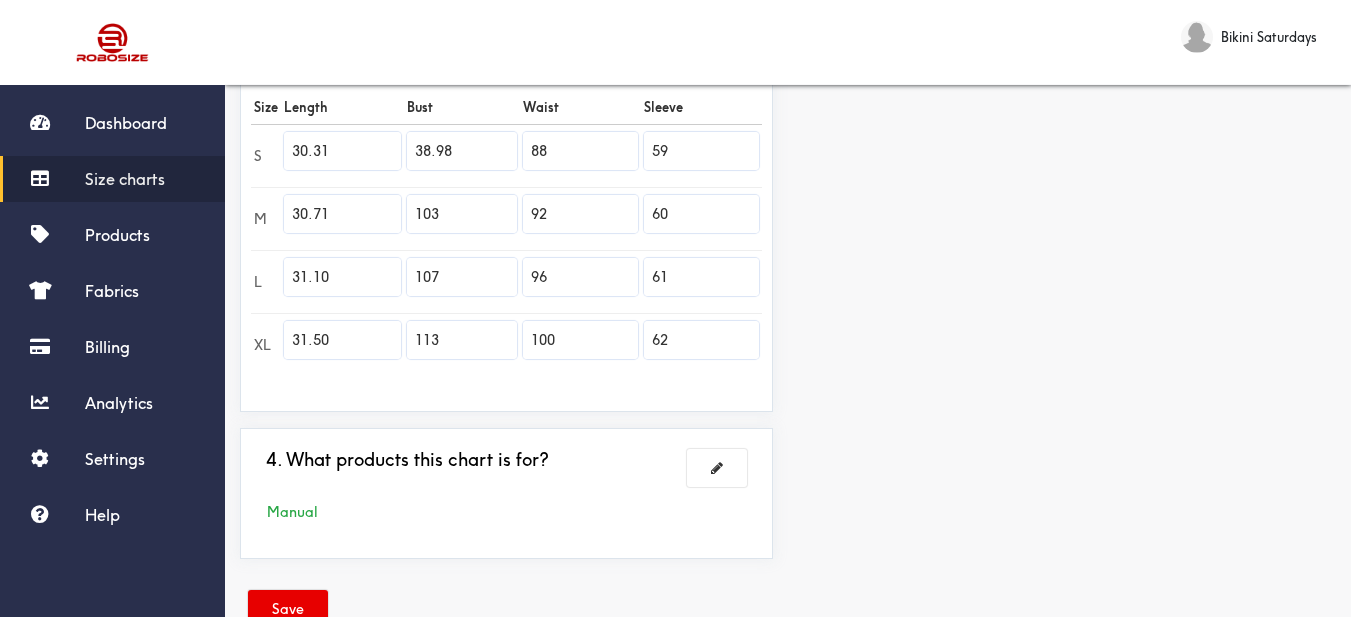 type on "38.98" 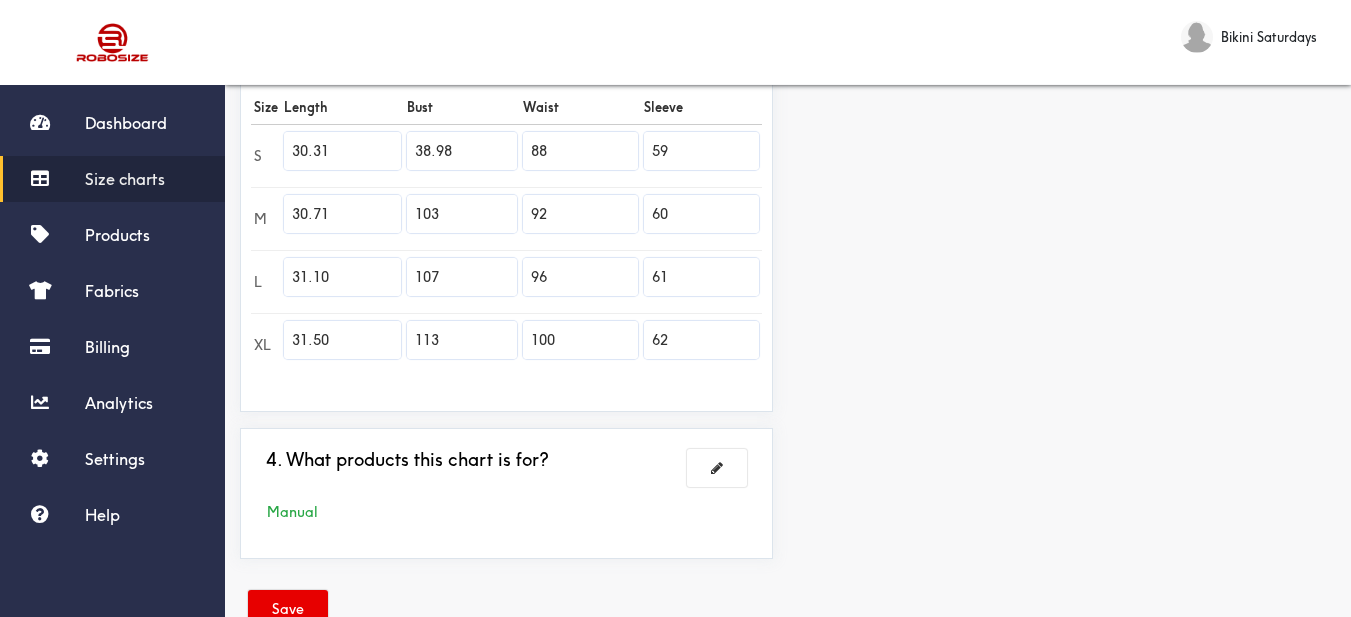 click on "Preview Edit style This chart is manually assigned to products. cm in Length Bust Waist Sleeve S 77 99 223.5 149.75 M 78 261.5 233.75 152.5 L 79 271.75 243.75 155 XL 80 287 254 157.5" at bounding box center (1069, 78) 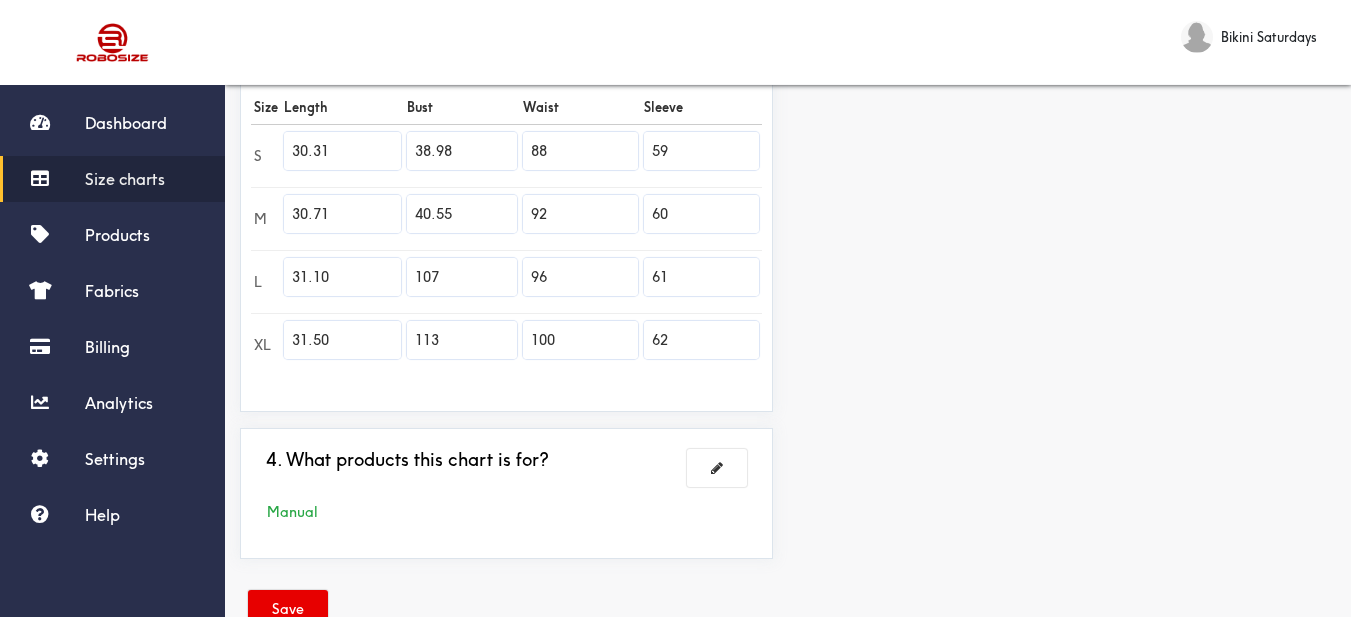 type on "40.55" 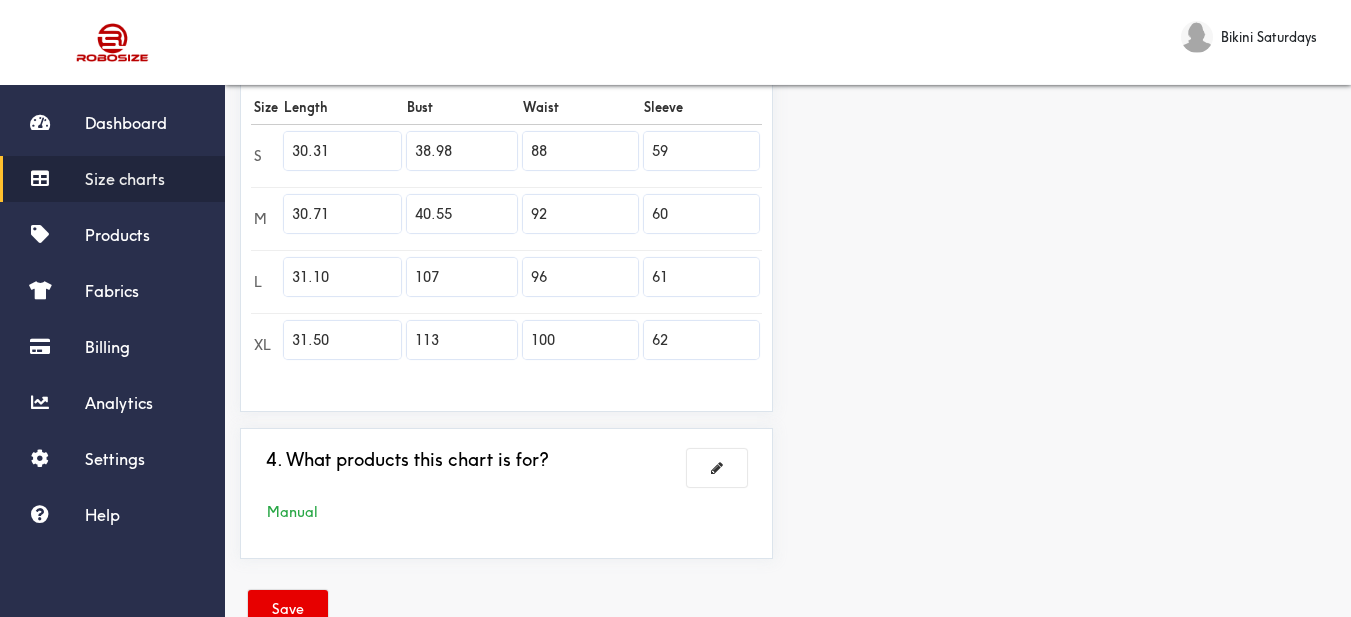 click on "Preview Edit style This chart is manually assigned to products. cm in Length Bust Waist Sleeve S 77 99 223.5 149.75 M 78 103 233.75 152.5 L 79 271.75 243.75 155 XL 80 287 254 157.5" at bounding box center (1069, 78) 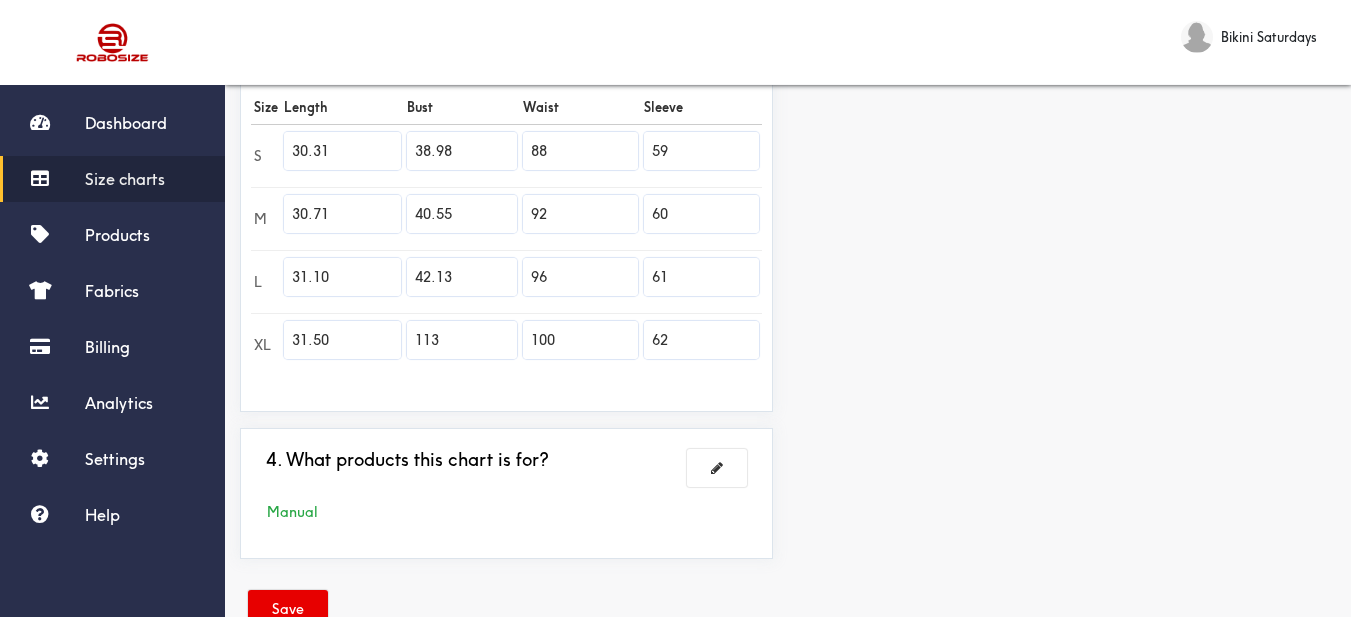 type on "42.13" 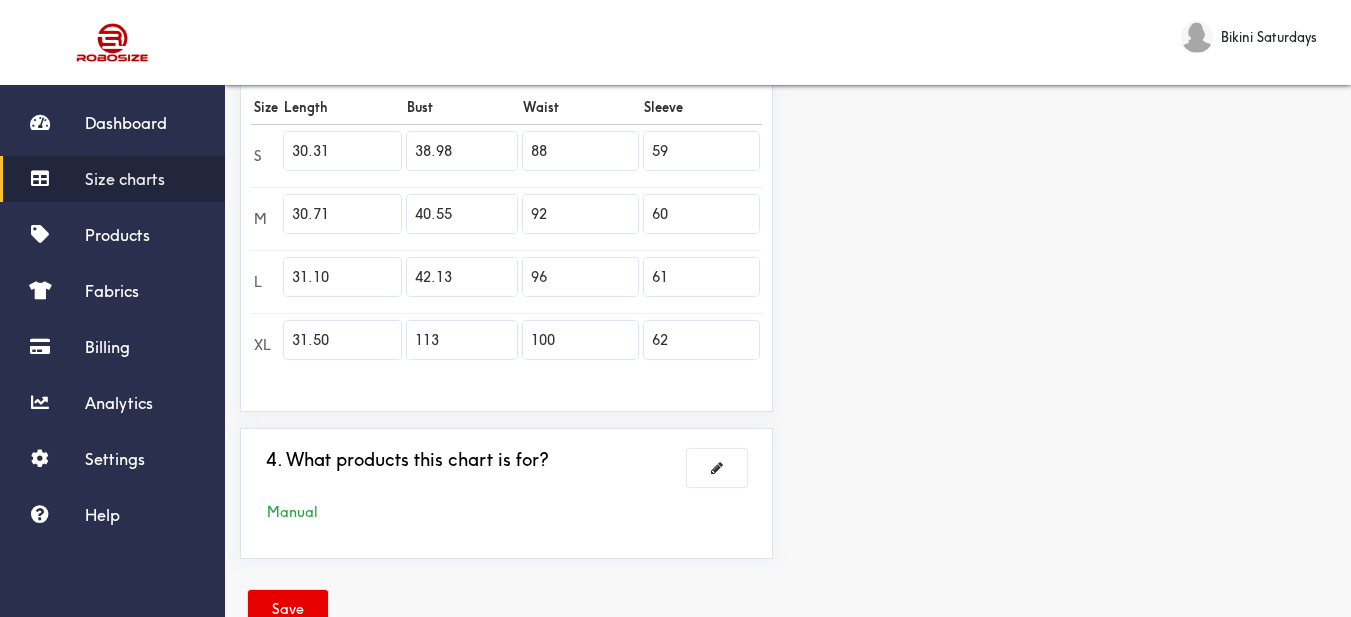 click on "Preview Edit style This chart is manually assigned to products. cm in Length Bust Waist Sleeve S 77 99 223.5 149.75 M 78 103 233.75 152.5 L 79 107 243.75 155 XL 80 287 254 157.5" at bounding box center (1069, 78) 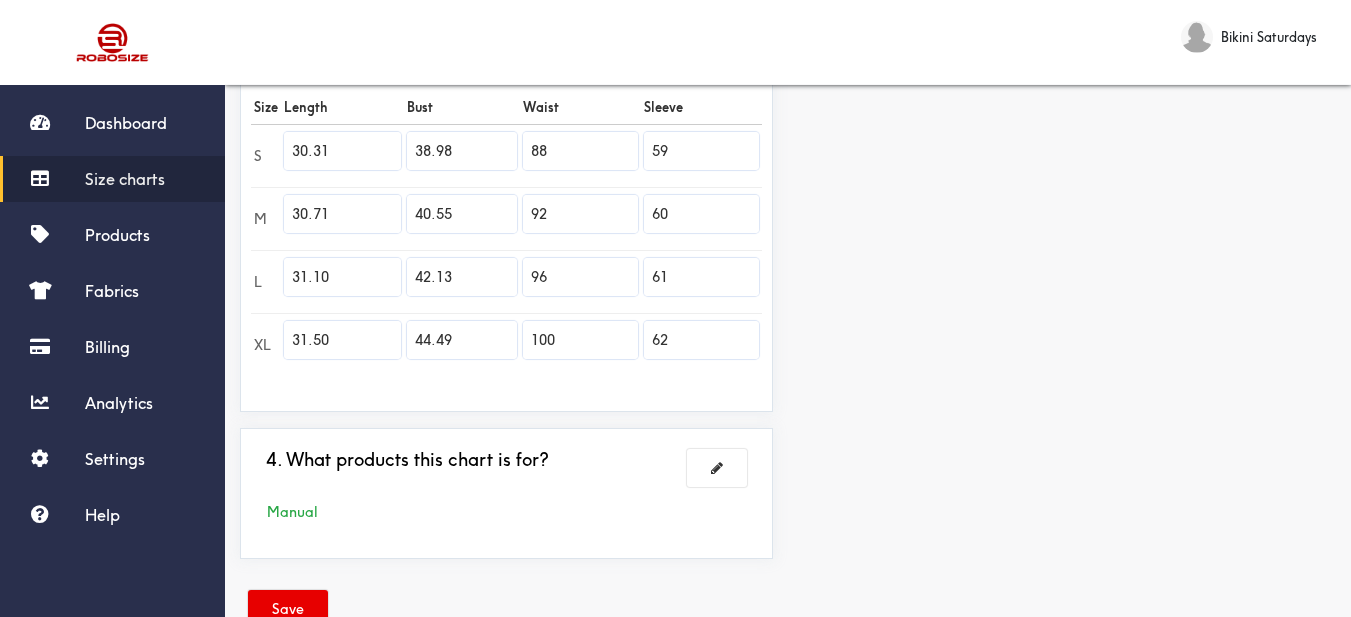 type on "44.49" 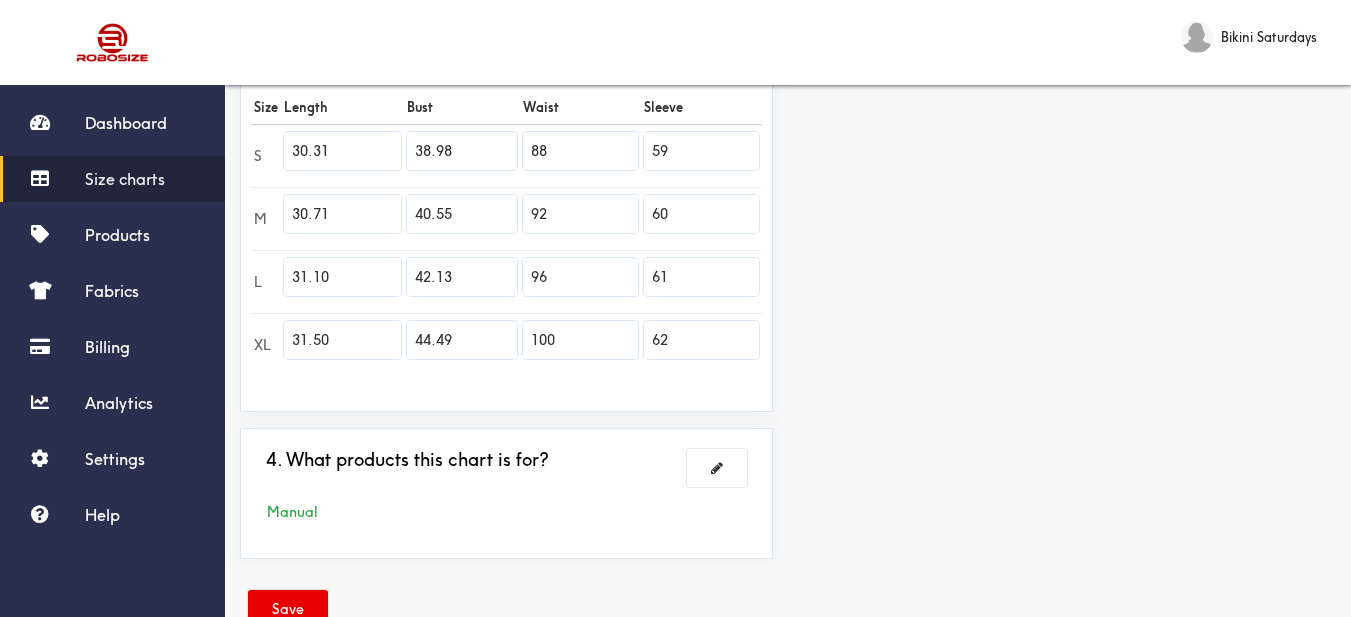 click on "Preview Edit style This chart is manually assigned to products. cm in Length Bust Waist Sleeve S 77 99 223.5 149.75 M 78 103 233.75 152.5 L 79 107 243.75 155 XL 80 113 254 157.5" at bounding box center (1069, 78) 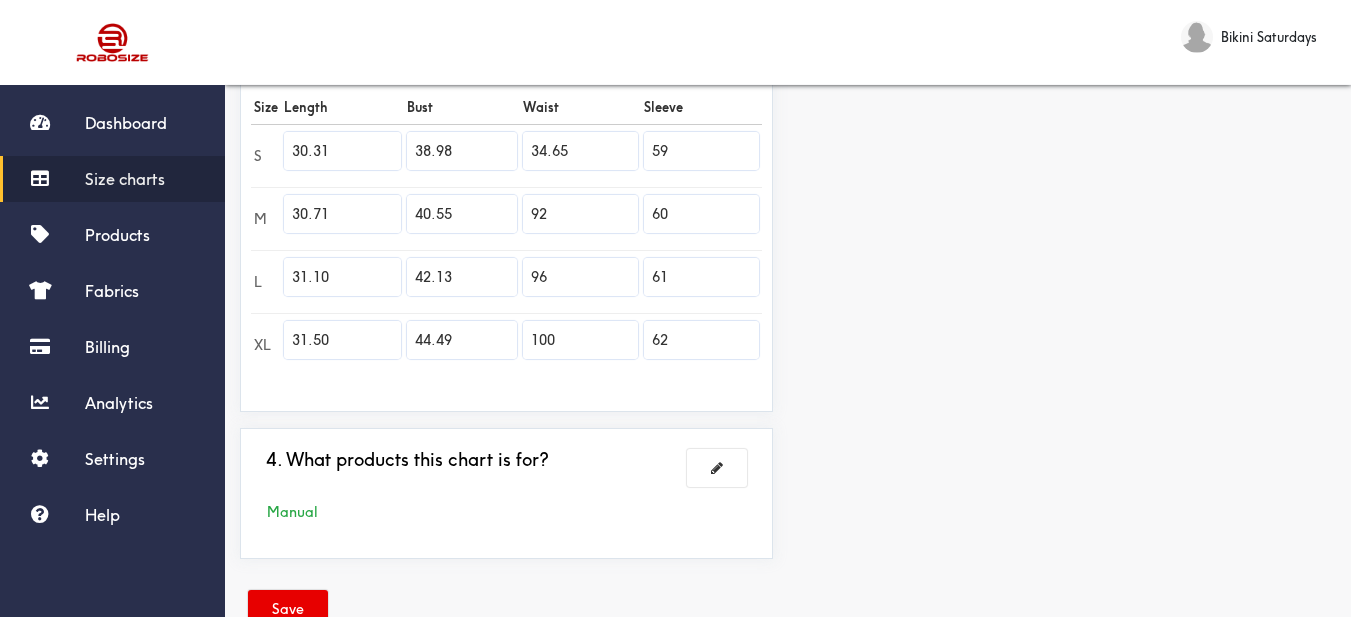 type on "34.65" 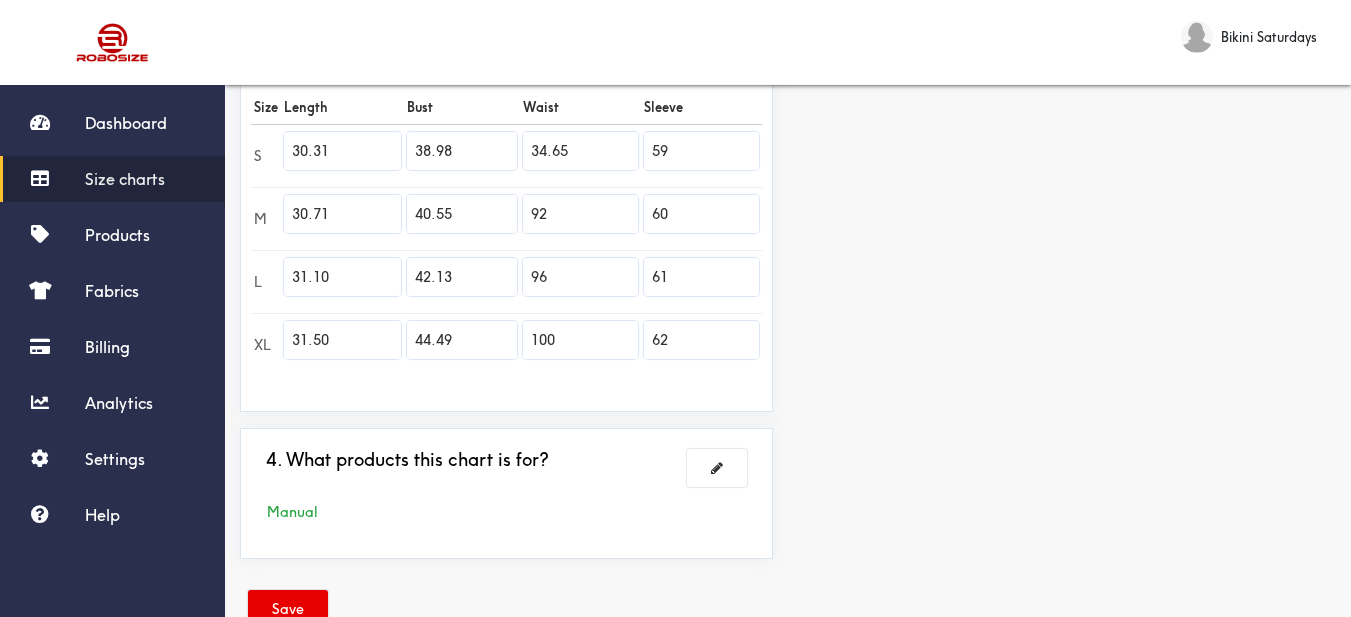 click on "Preview Edit style This chart is manually assigned to products. cm in Length Bust Waist Sleeve S 77 99 88 149.75 M 78 103 233.75 152.5 L 79 107 243.75 155 XL 80 113 254 157.5" at bounding box center (1069, 78) 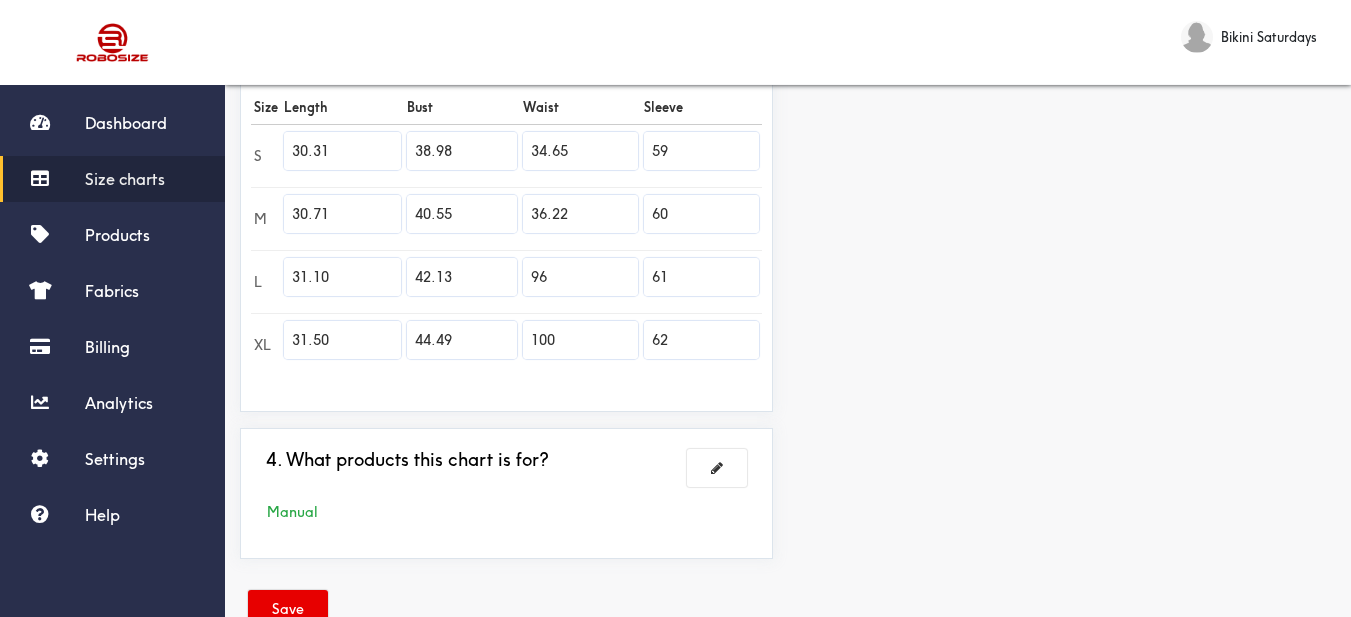 type on "36.22" 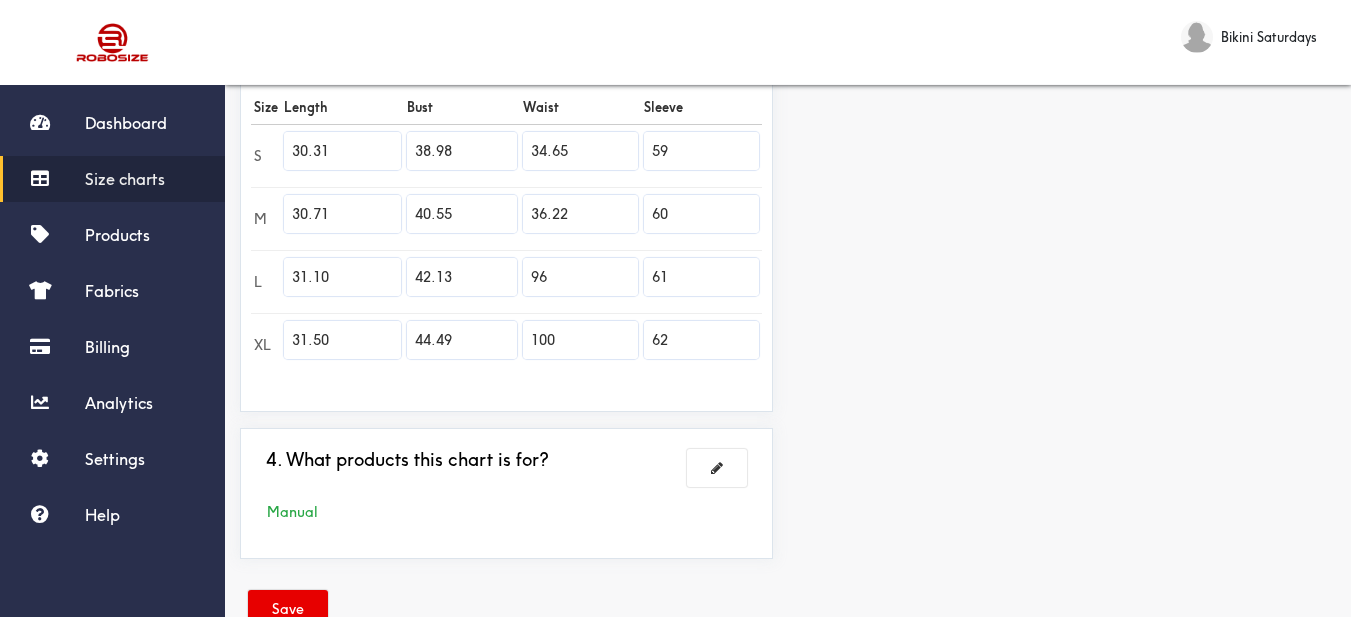 click on "Preview Edit style This chart is manually assigned to products. cm in Length Bust Waist Sleeve S 77 99 88 149.75 M 78 103 92 152.5 L 79 107 243.75 155 XL 80 113 254 157.5" at bounding box center [1069, 78] 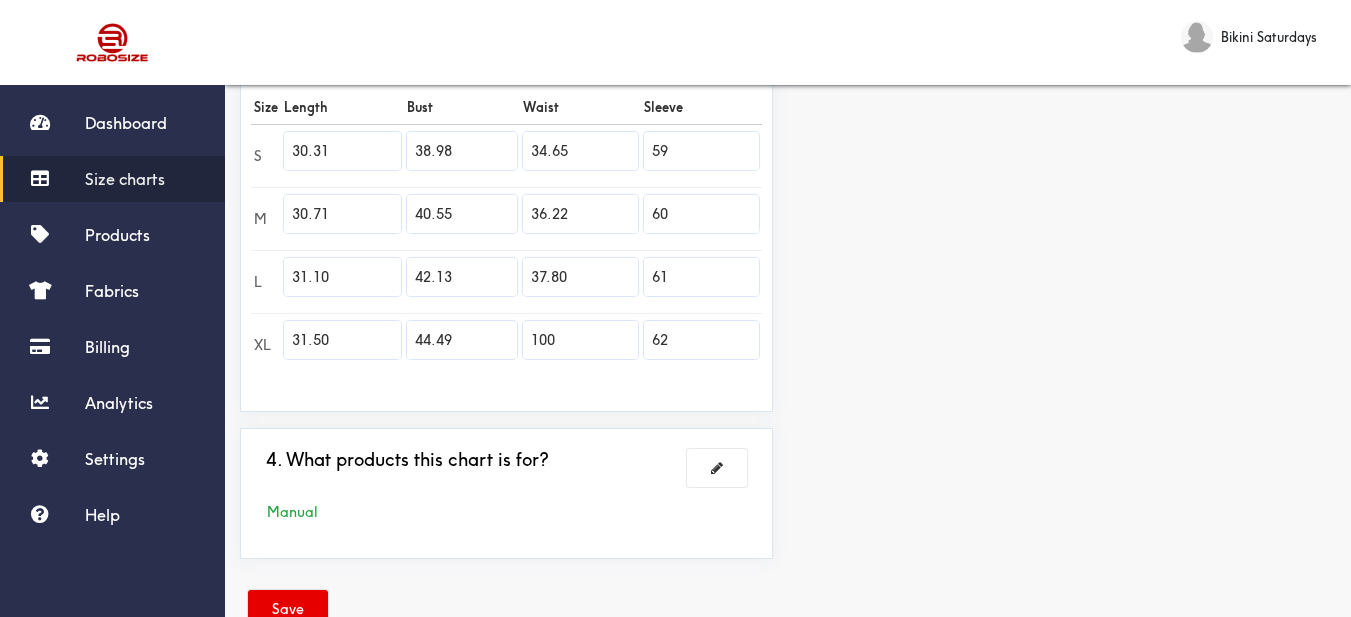type on "37.80" 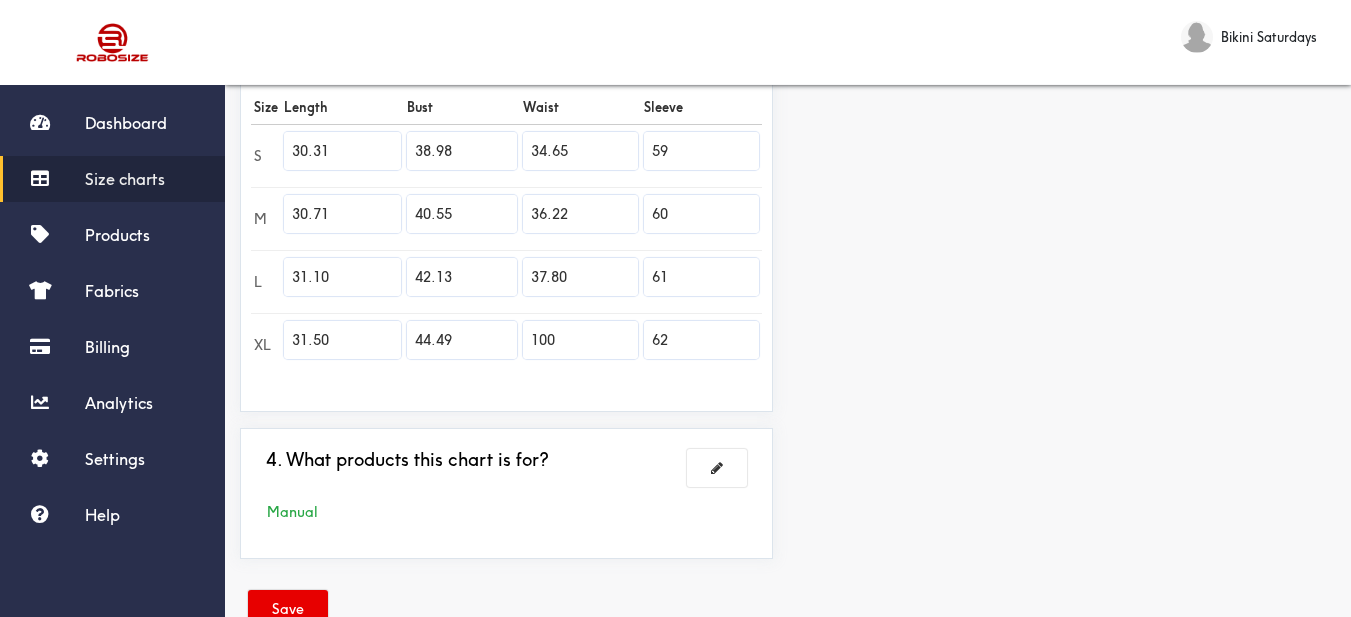 click on "Preview Edit style This chart is manually assigned to products. cm in Length Bust Waist Sleeve S 77 99 88 149.75 M 78 103 92 152.5 L 79 107 96 155 XL 80 113 254 157.5" at bounding box center (1069, 78) 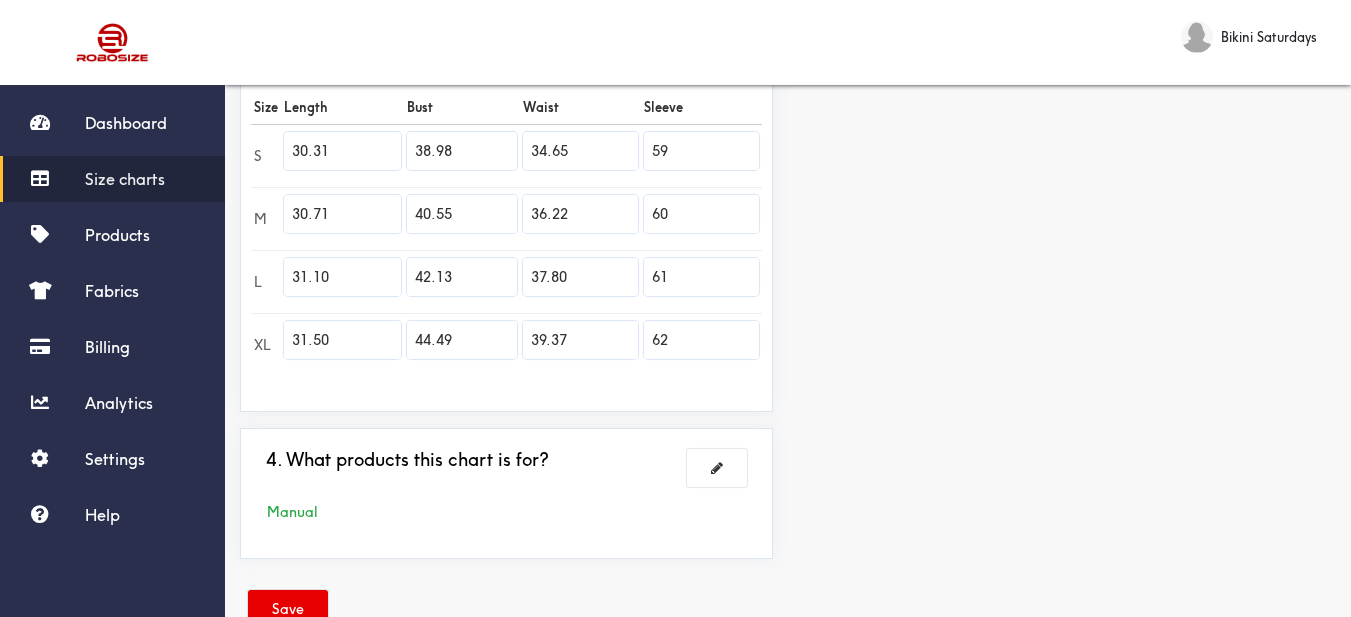 type on "39.37" 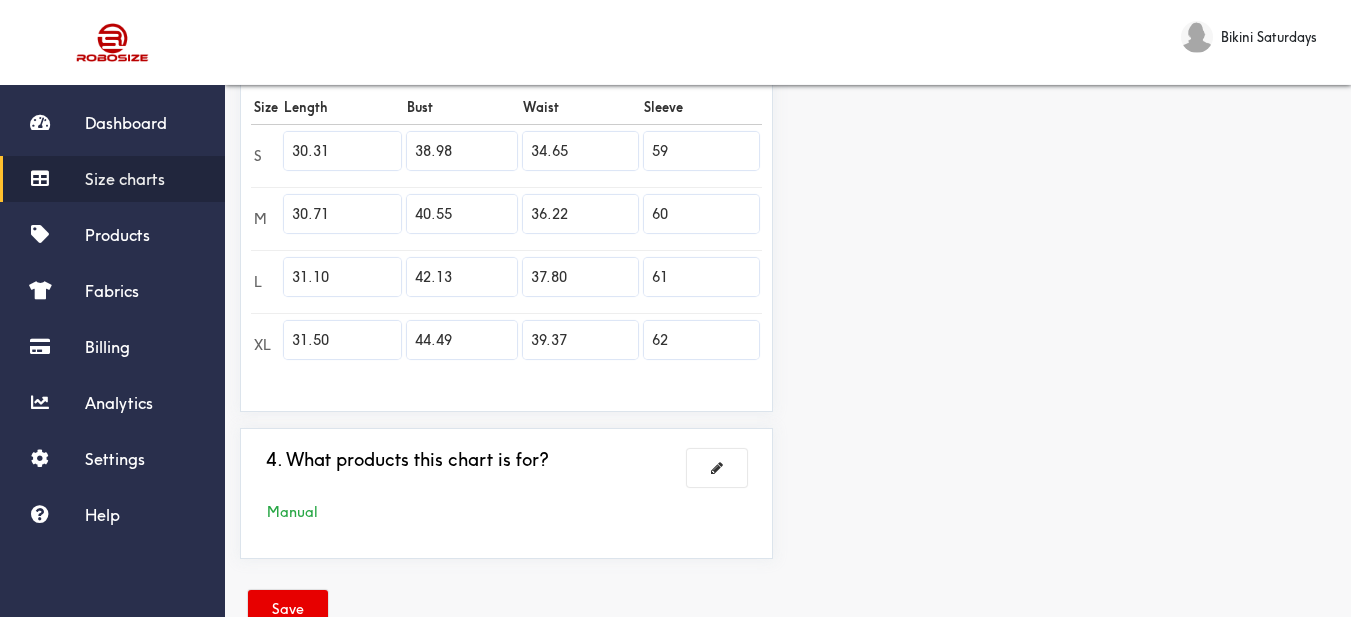 drag, startPoint x: 1311, startPoint y: 184, endPoint x: 1275, endPoint y: 179, distance: 36.345562 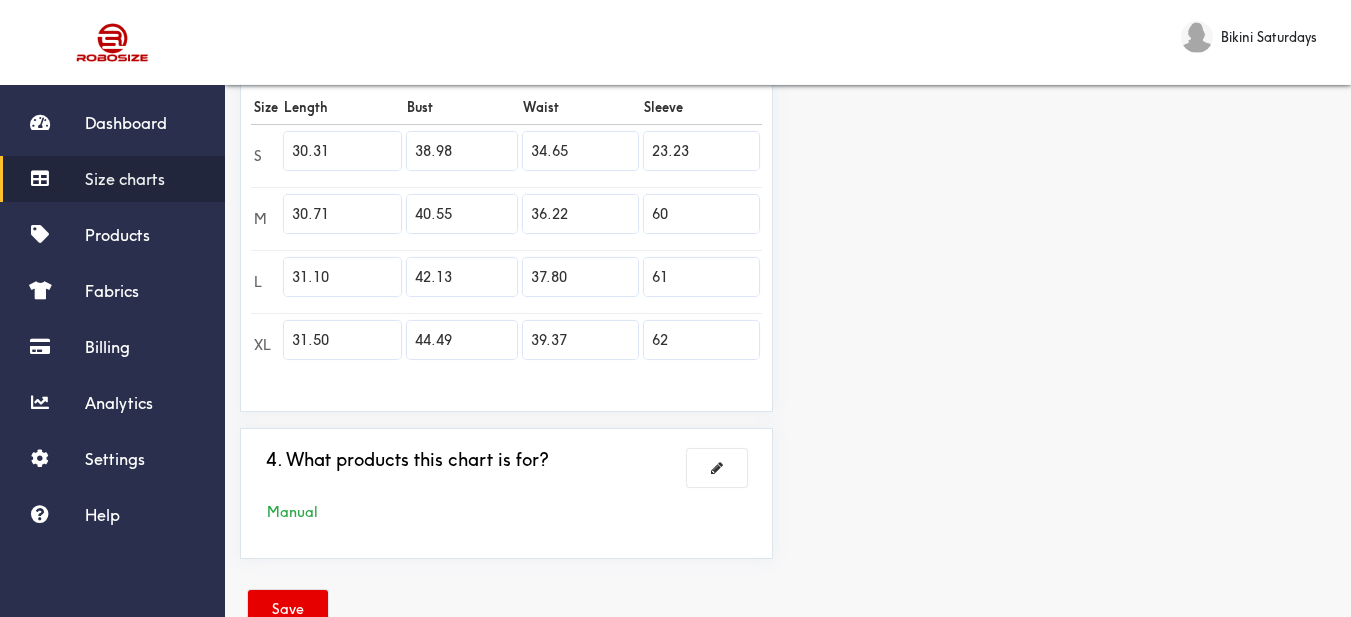 type on "23.23" 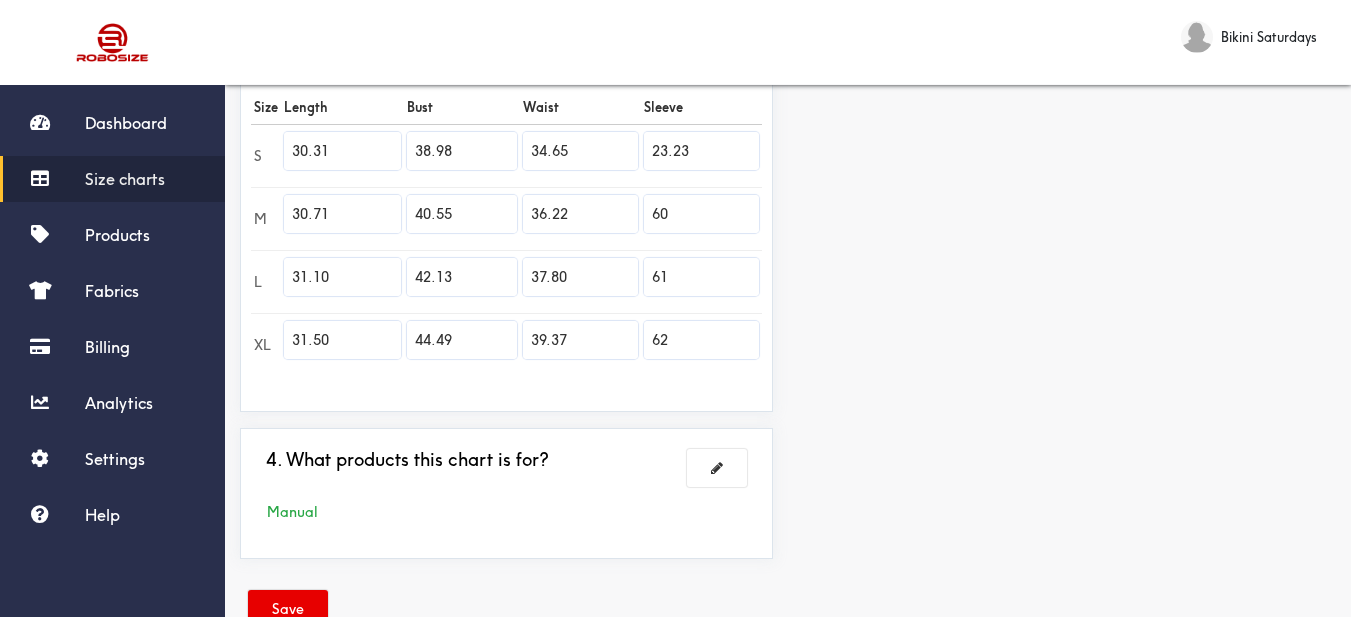 click on "Preview Edit style This chart is manually assigned to products. cm in Length Bust Waist Sleeve S 77 99 88 59 M 78 103 92 152.5 L 79 107 96 155 XL 80 113 100 157.5" at bounding box center (1069, 78) 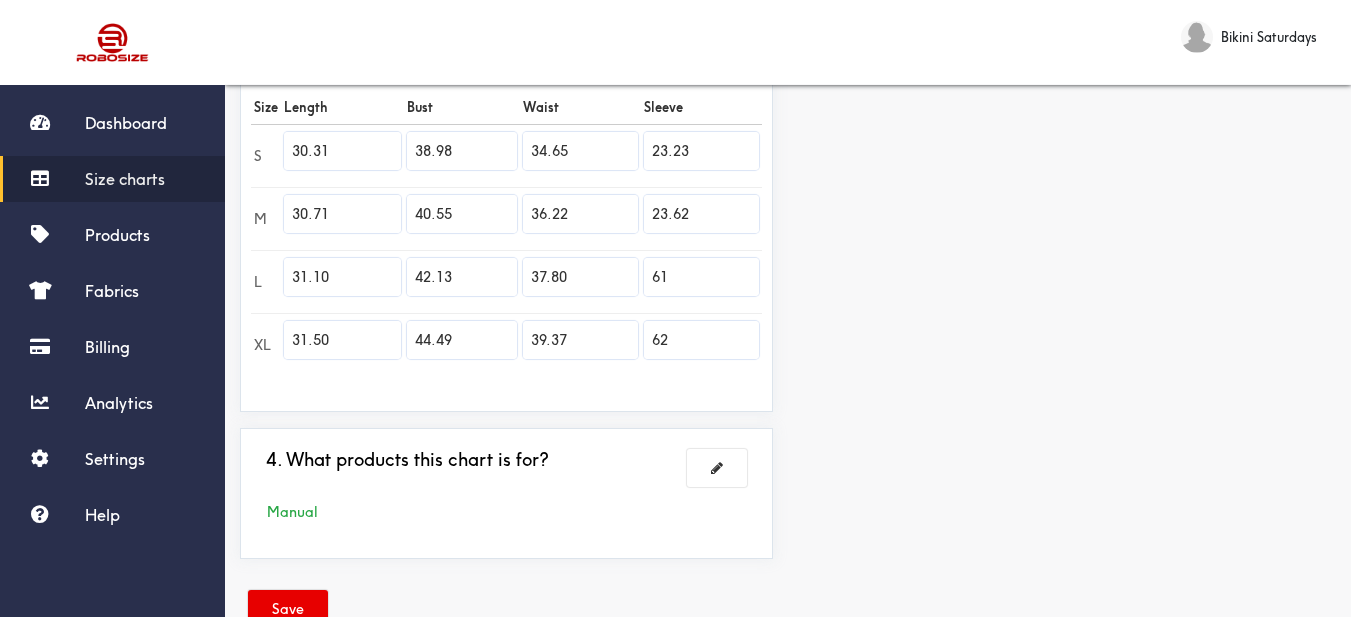 type on "23.62" 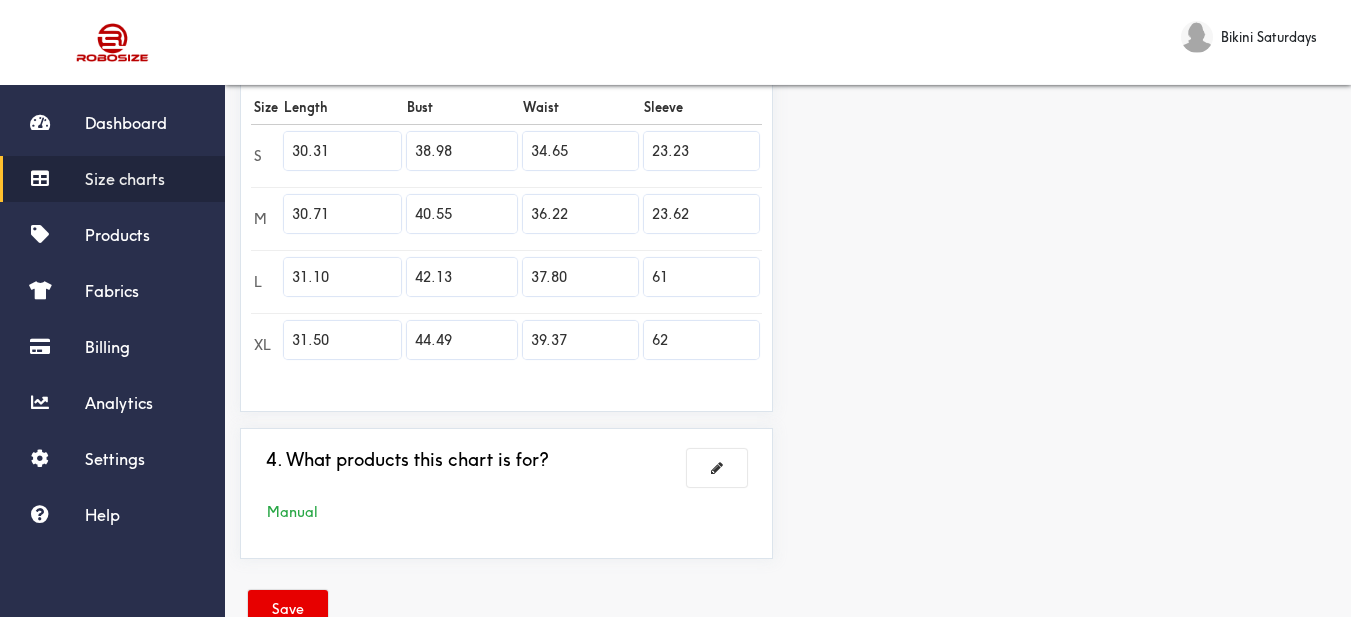 click on "Preview Edit style This chart is manually assigned to products. cm in Length Bust Waist Sleeve S 77 99 88 59 M 78 103 92 60 L 79 107 96 155 XL 80 113 100 157.5" at bounding box center (1069, 78) 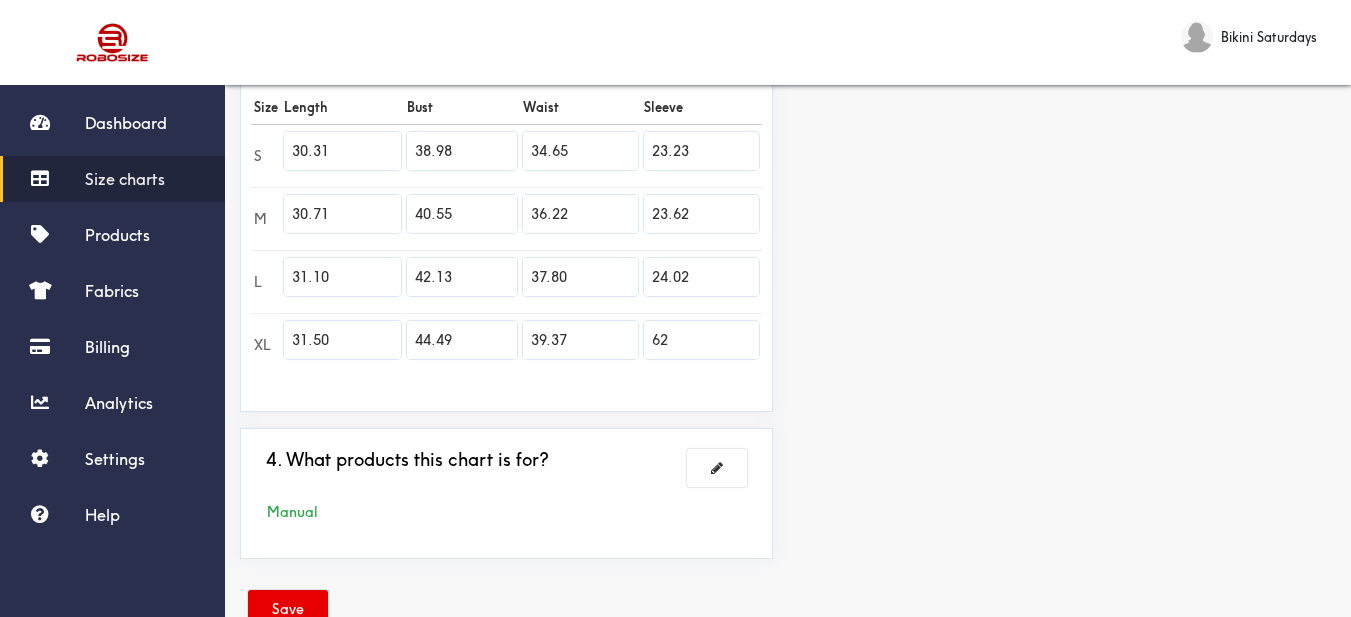 type on "24.02" 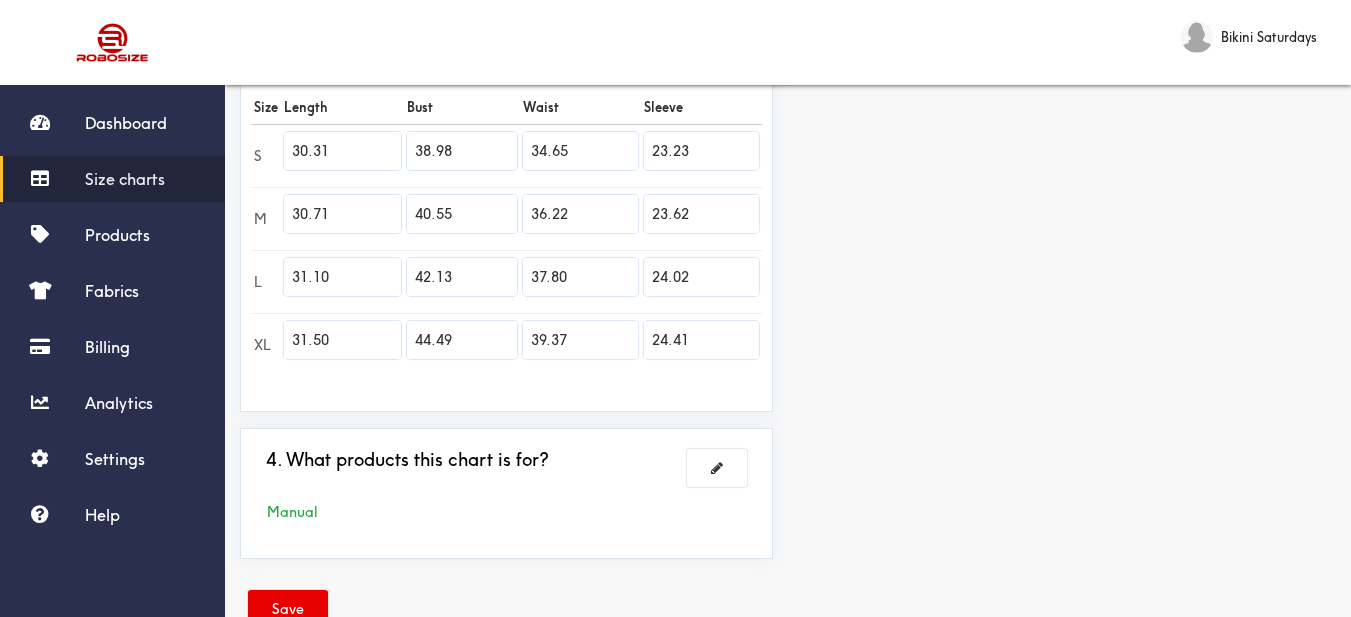 type on "24.41" 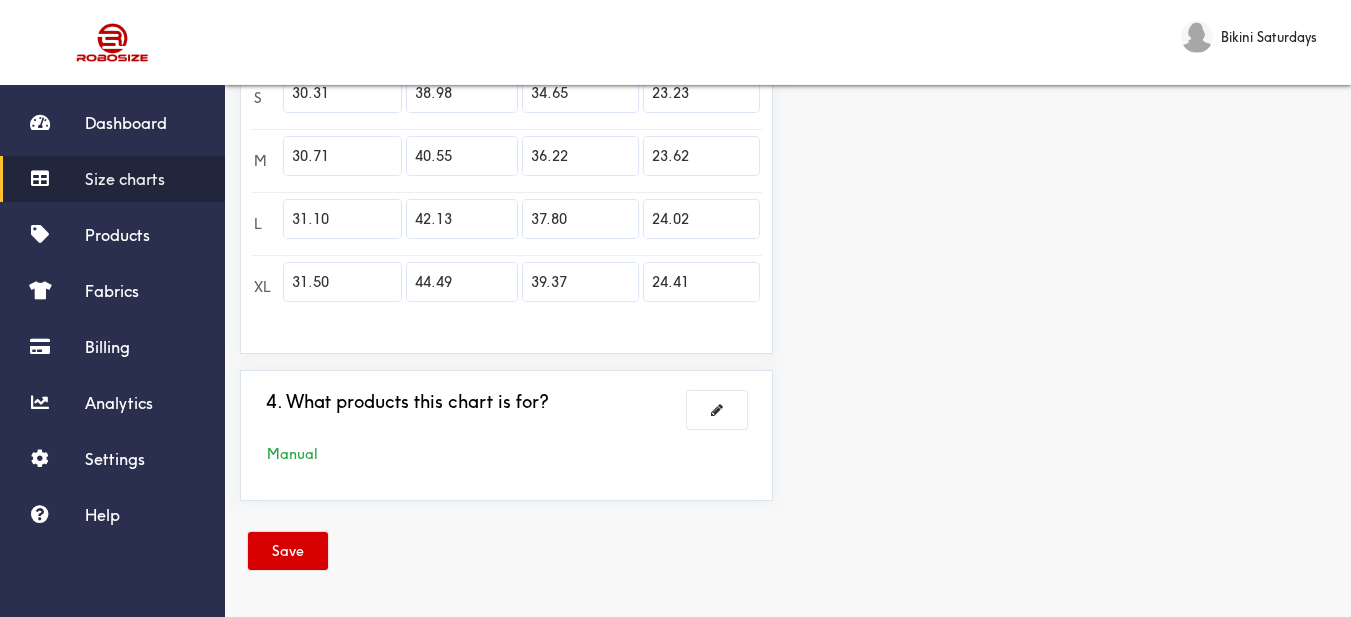 click on "Save" at bounding box center [288, 551] 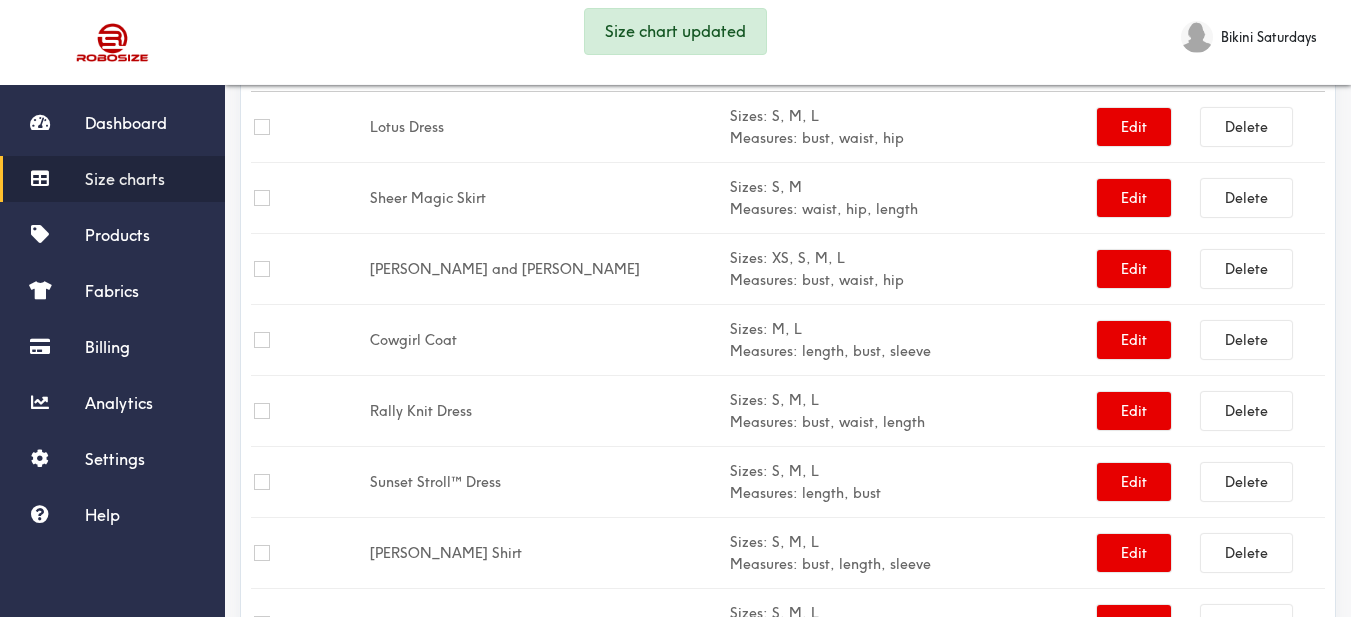 scroll, scrollTop: 0, scrollLeft: 0, axis: both 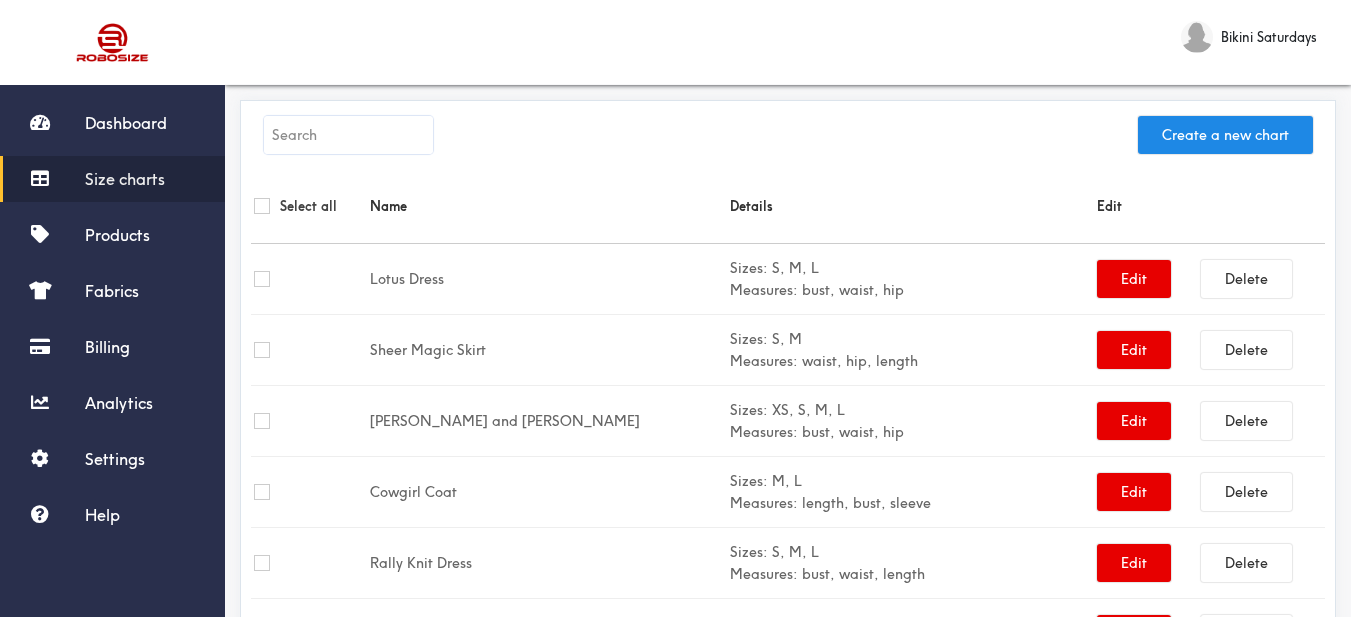click on "Size charts" at bounding box center [125, 179] 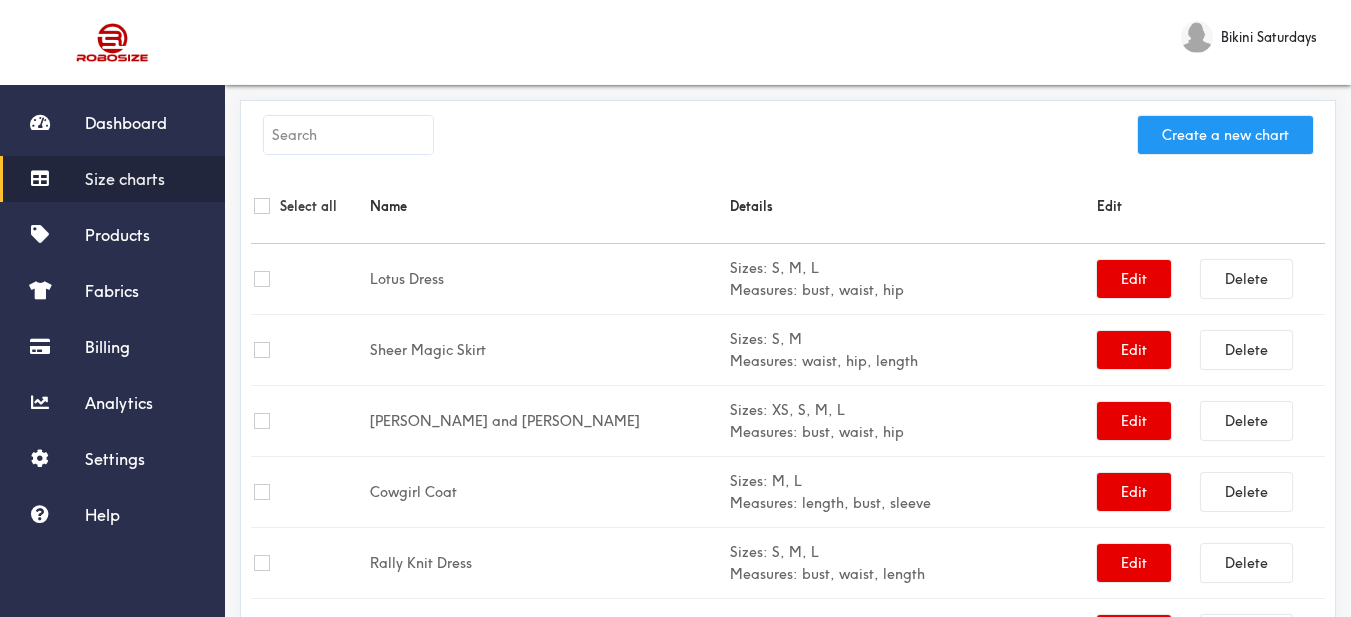 click on "Create a new chart" at bounding box center (1225, 135) 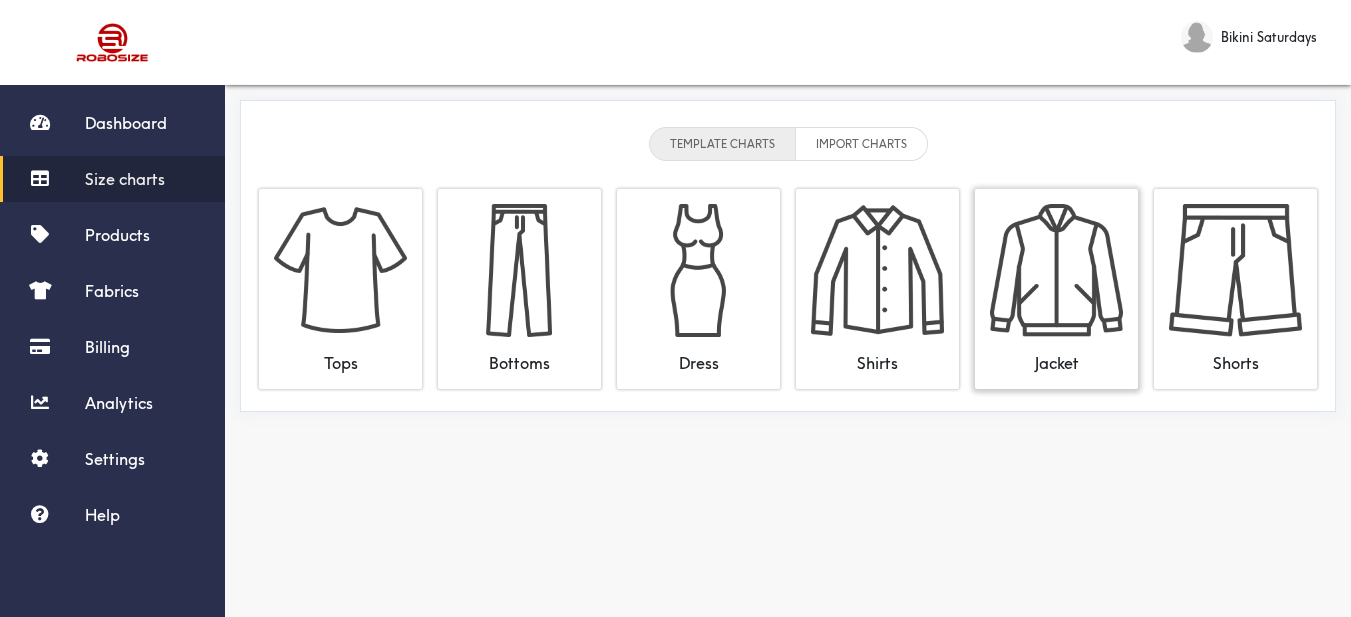 click at bounding box center (1056, 270) 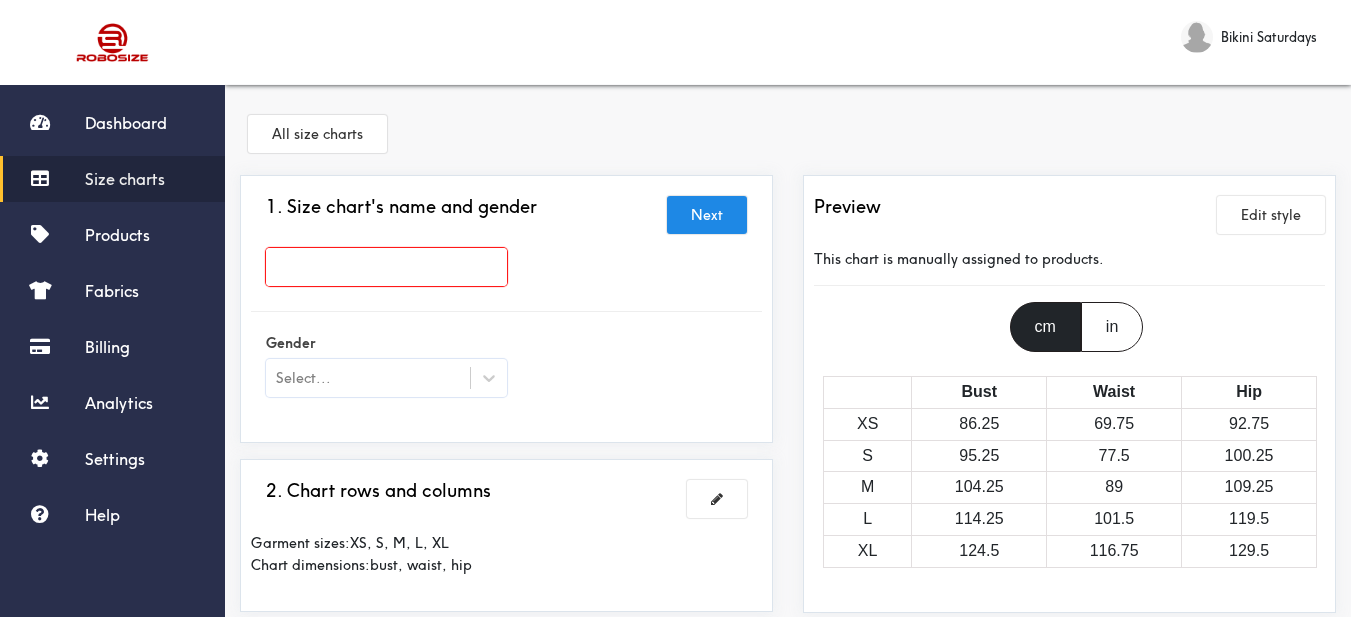 click at bounding box center (386, 267) 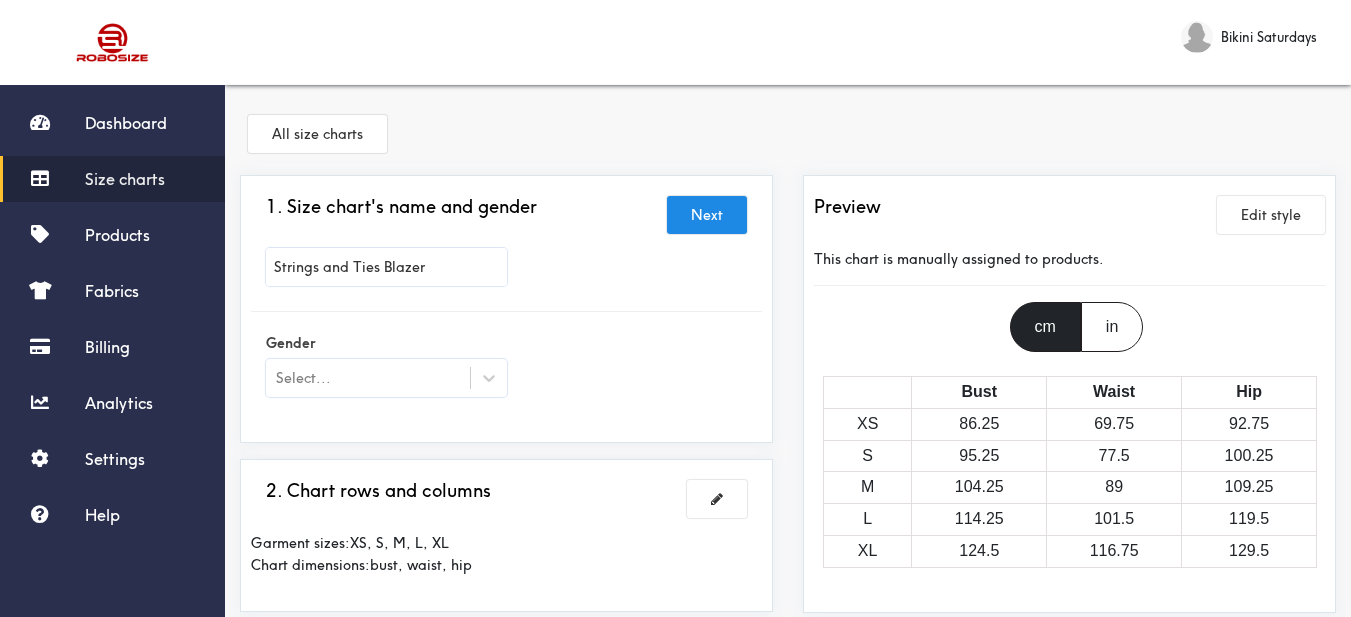 type on "Strings and Ties Blazer" 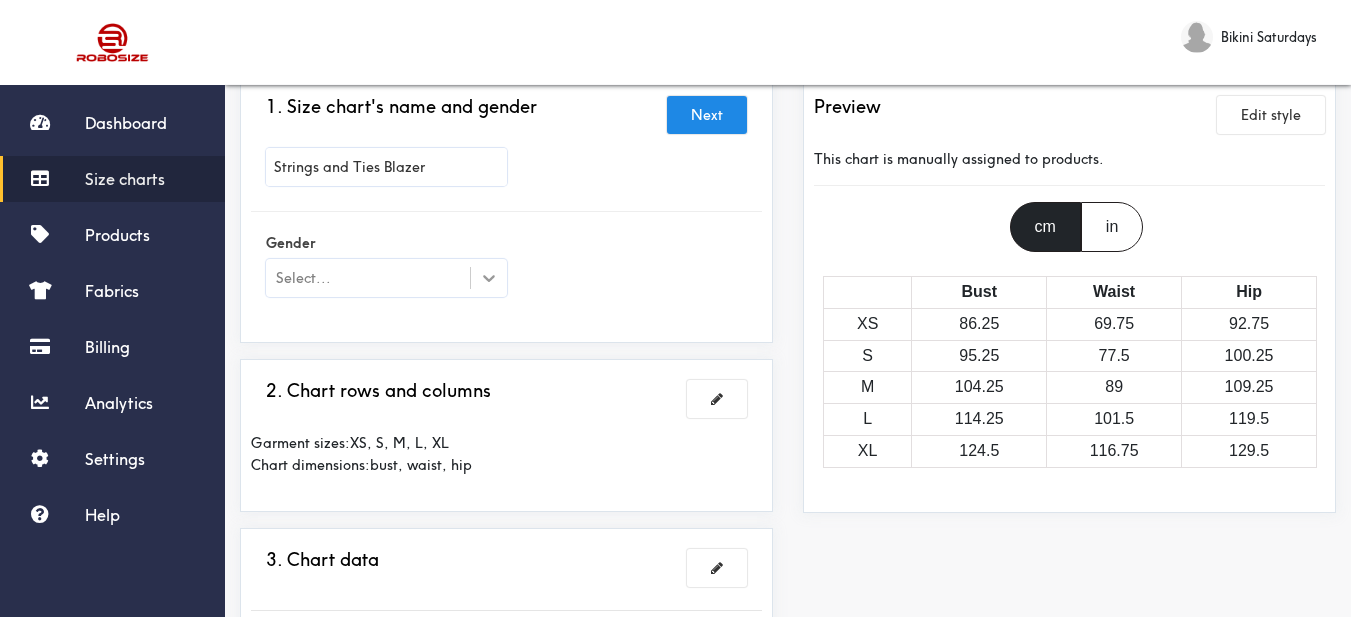 click at bounding box center (489, 278) 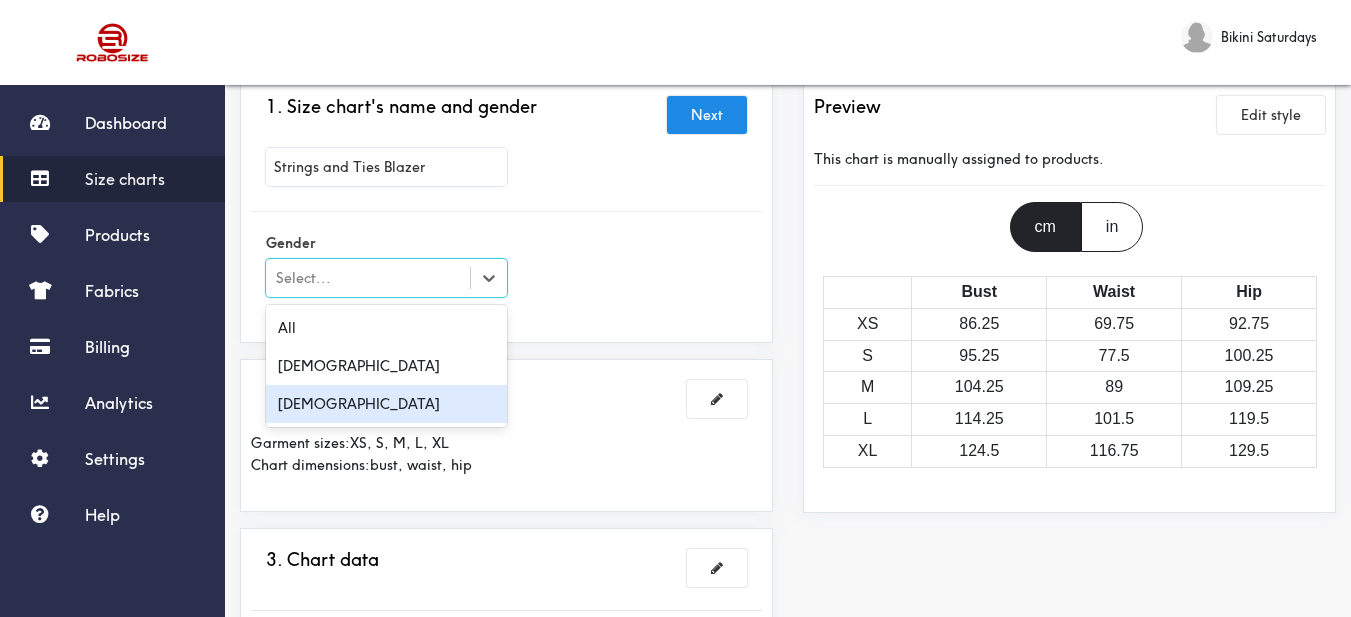 drag, startPoint x: 413, startPoint y: 406, endPoint x: 468, endPoint y: 374, distance: 63.631752 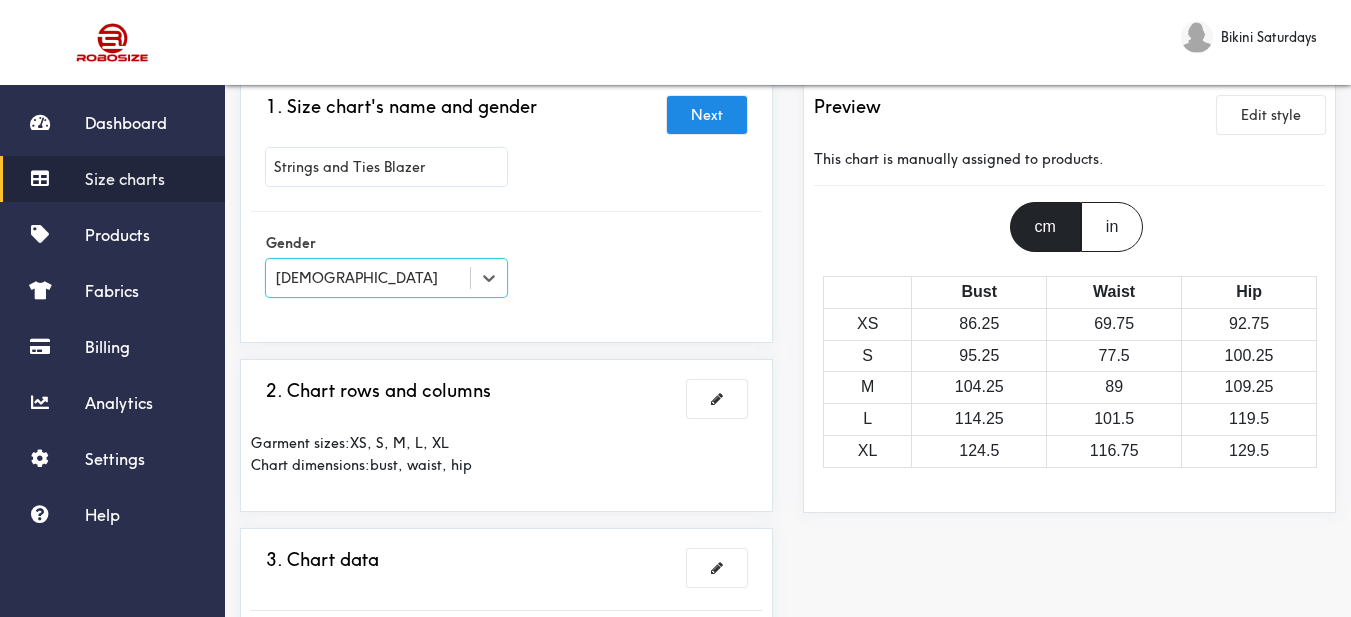 click on "Gender option [DEMOGRAPHIC_DATA], selected.   Select is focused , press Down to open the menu,  [DEMOGRAPHIC_DATA]" at bounding box center (506, 267) 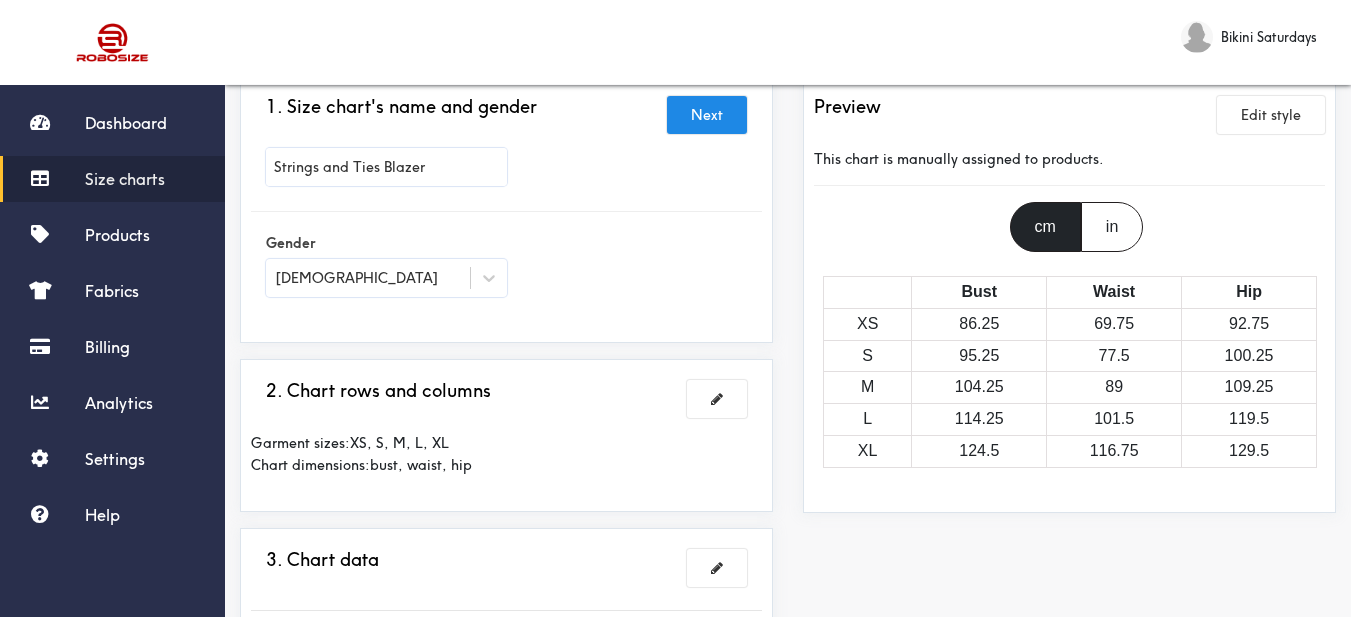 scroll, scrollTop: 200, scrollLeft: 0, axis: vertical 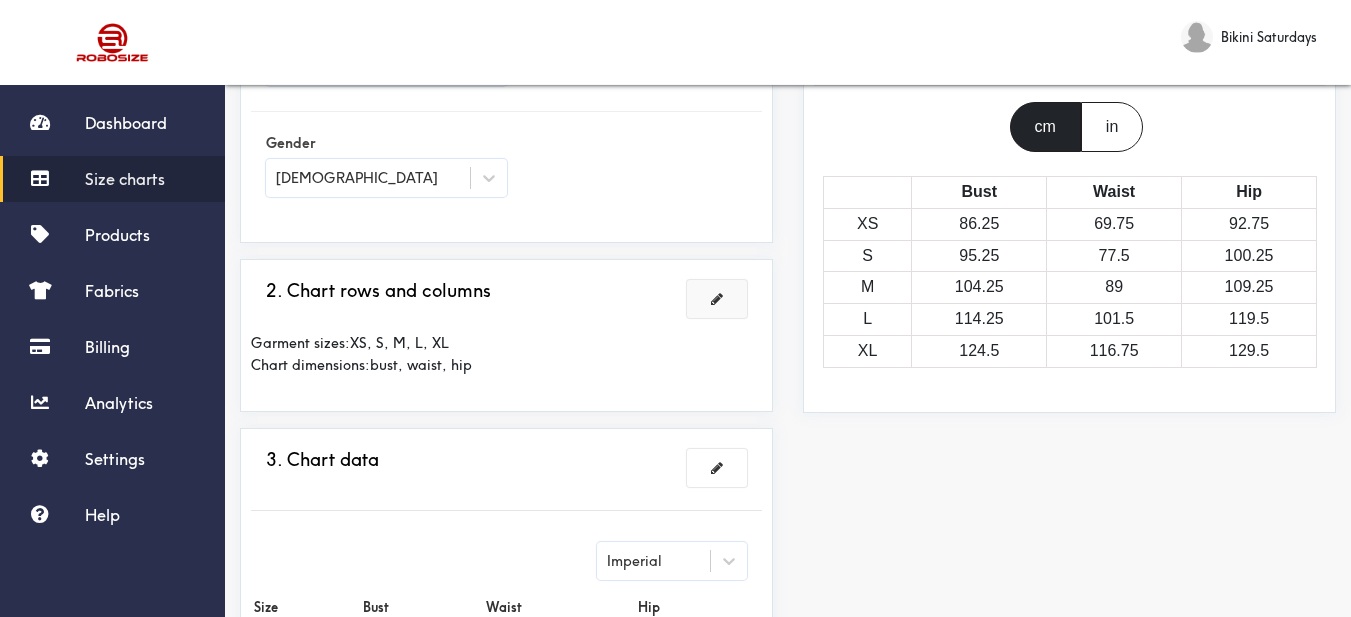 click at bounding box center (717, 299) 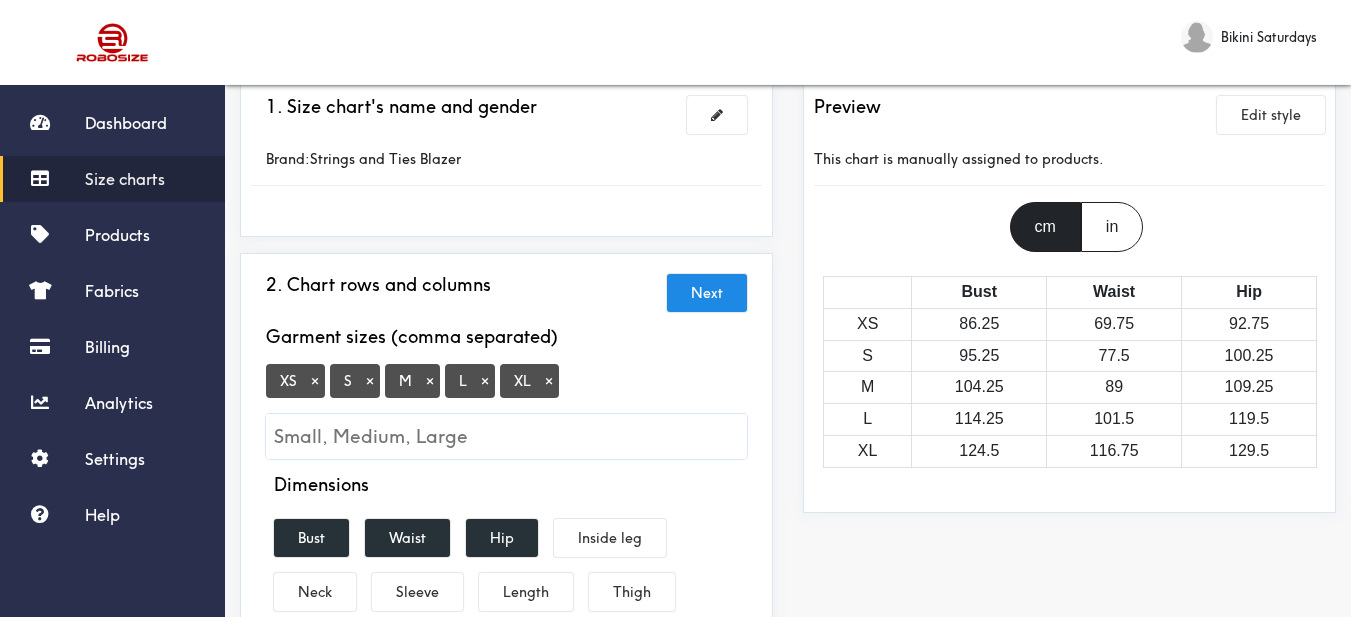 scroll, scrollTop: 300, scrollLeft: 0, axis: vertical 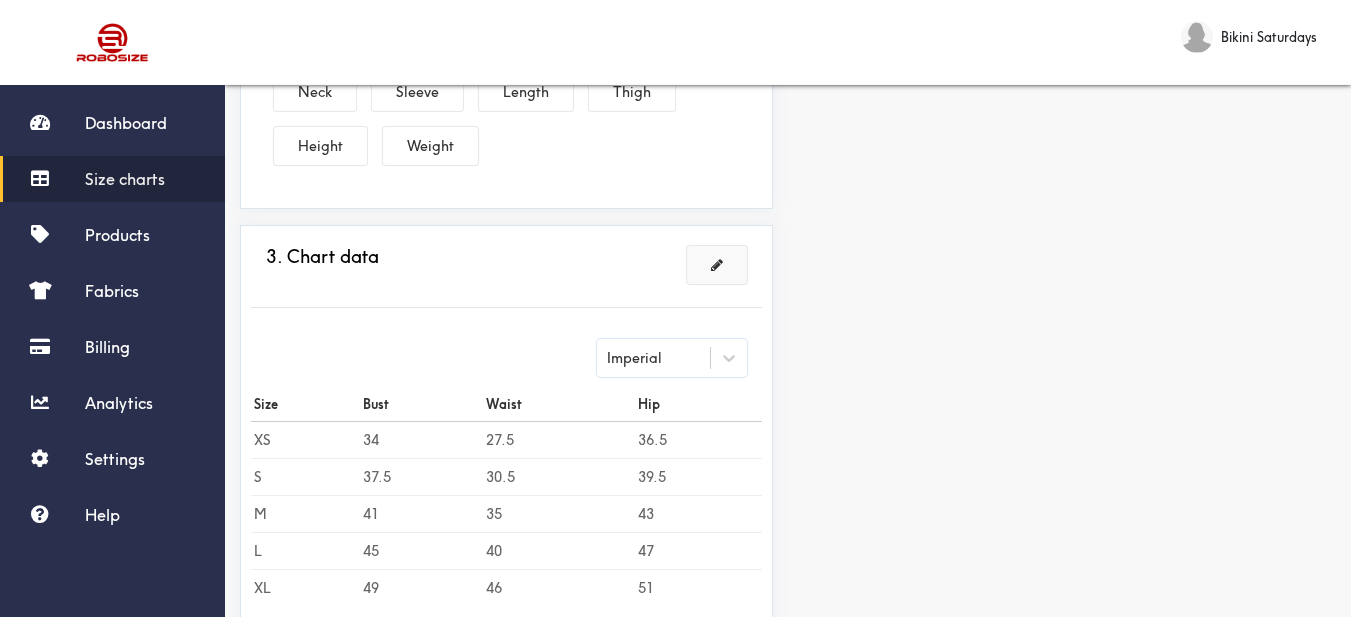 click at bounding box center [717, 265] 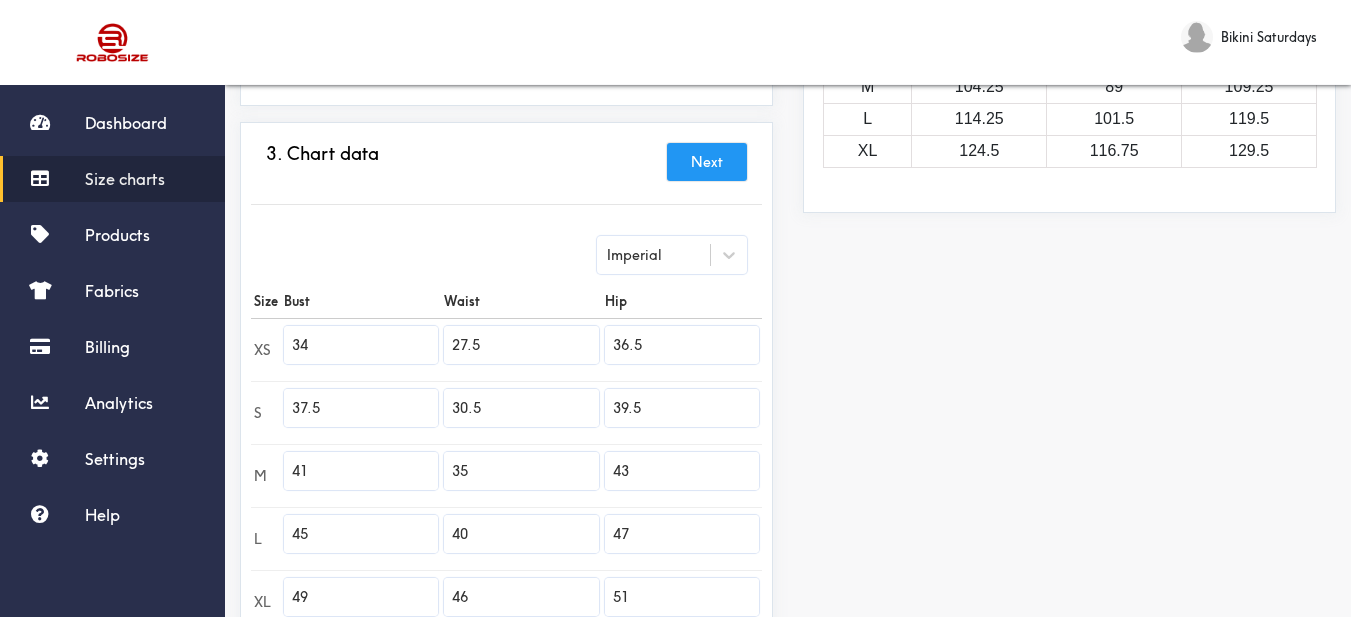 scroll, scrollTop: 600, scrollLeft: 0, axis: vertical 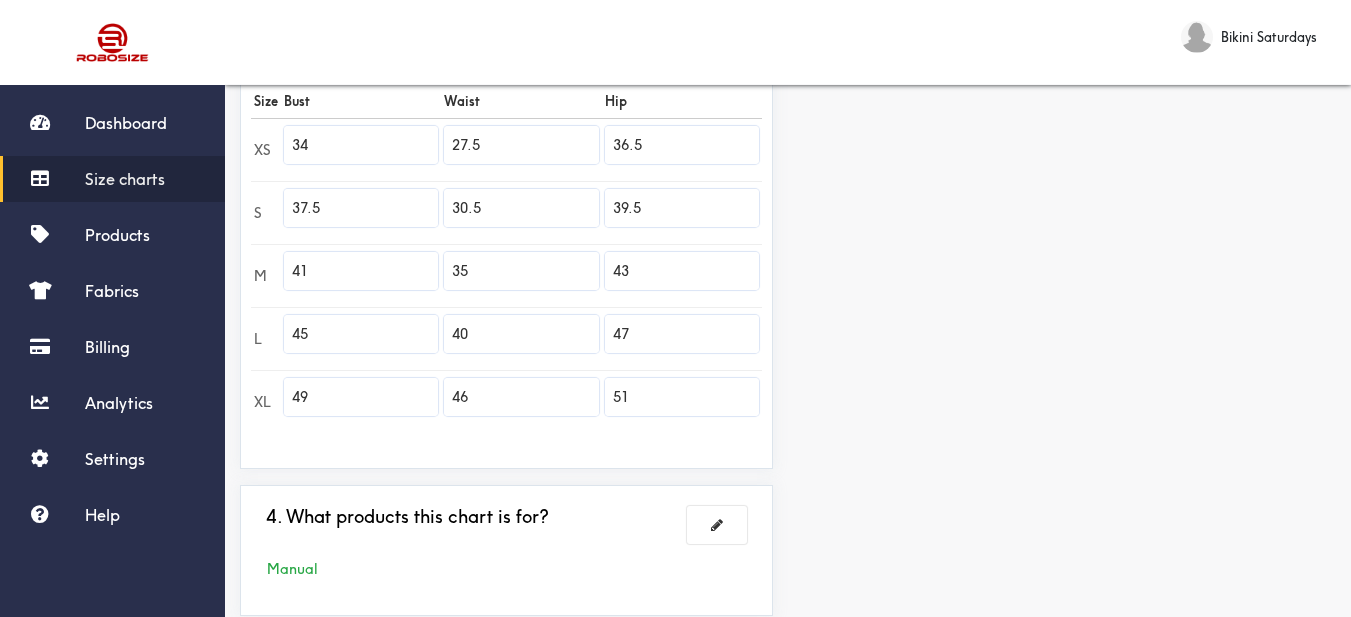 click on "34" at bounding box center [361, 149] 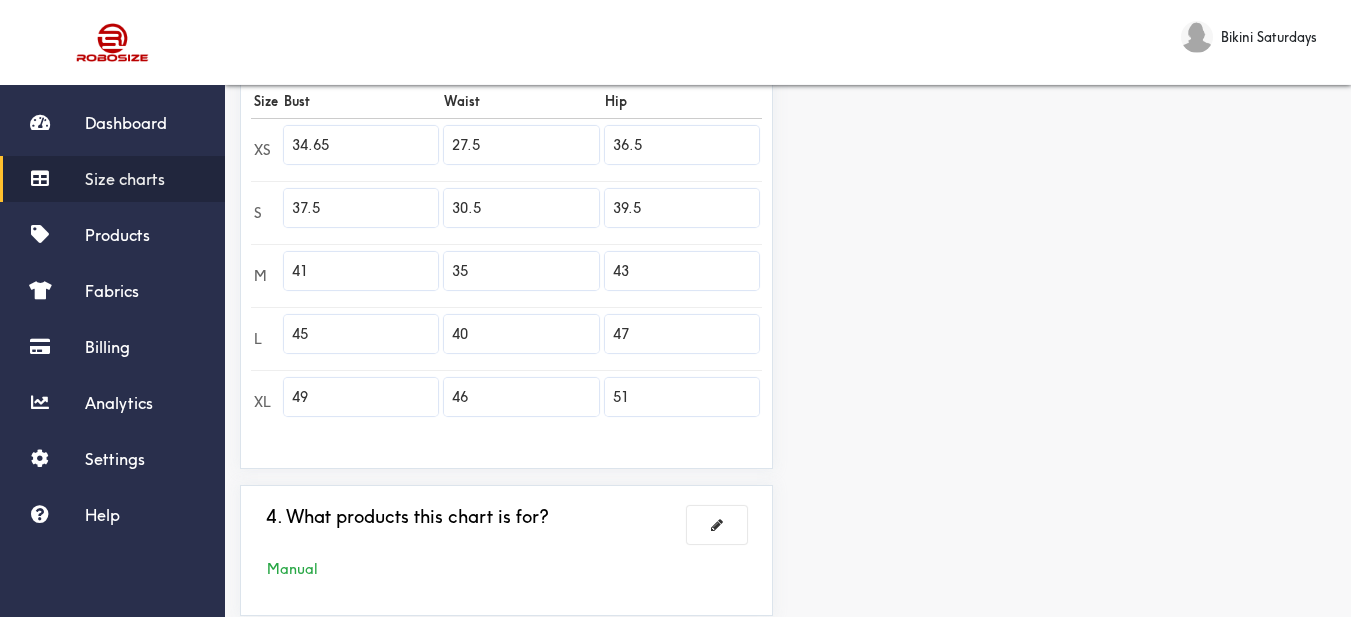 type on "34.65" 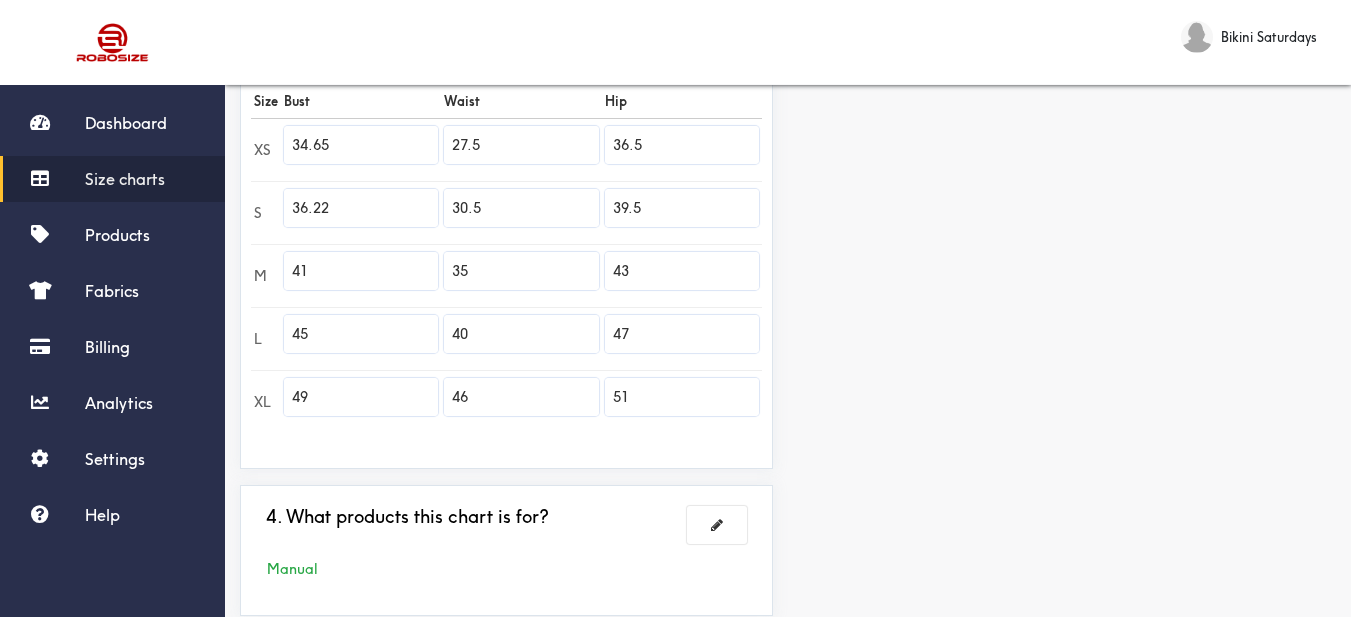 type on "36.22" 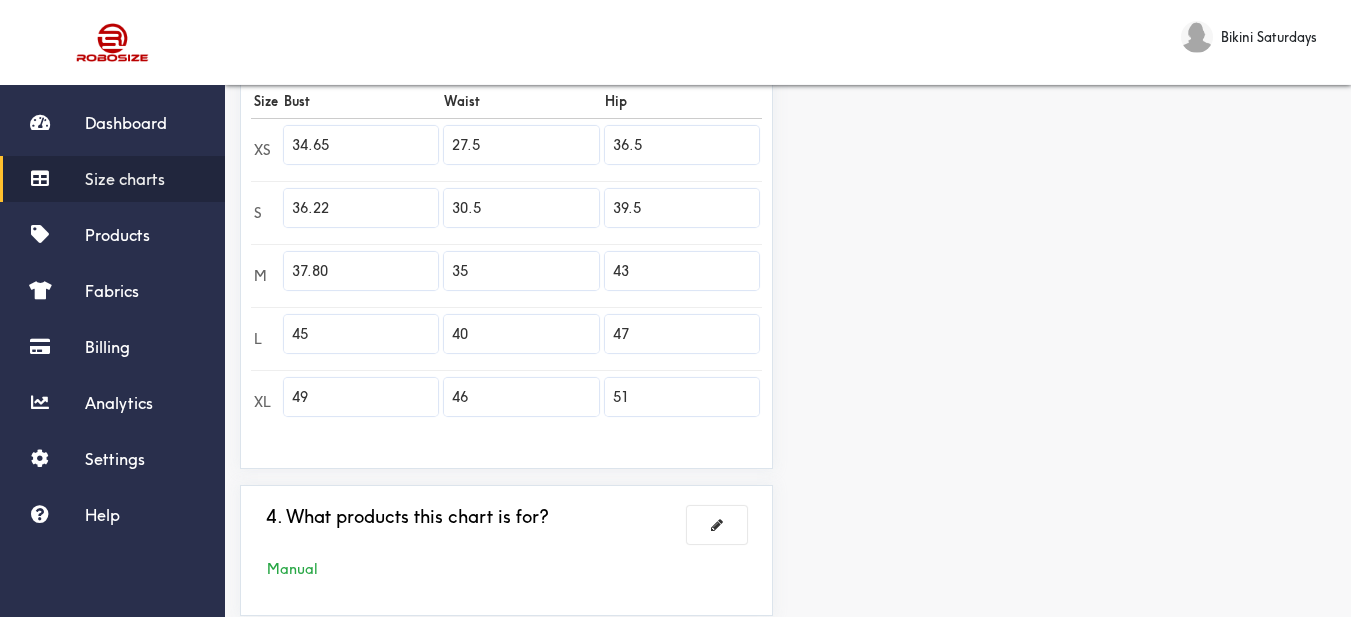 type on "37.80" 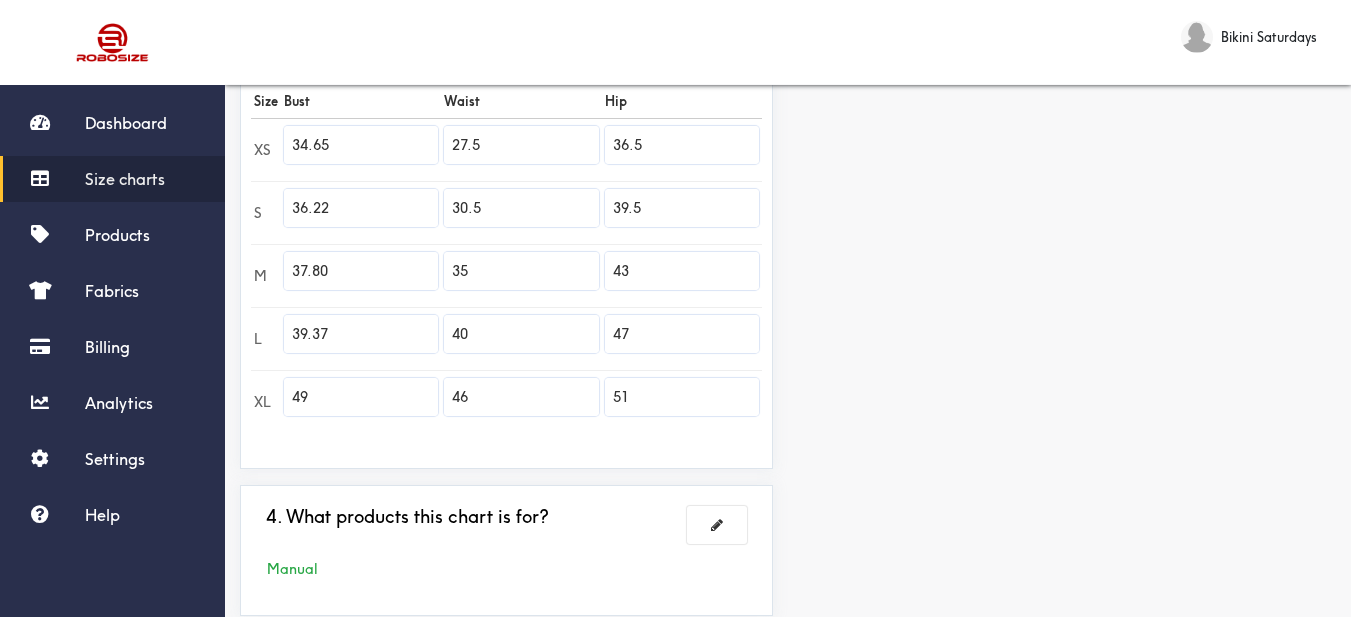type on "39.37" 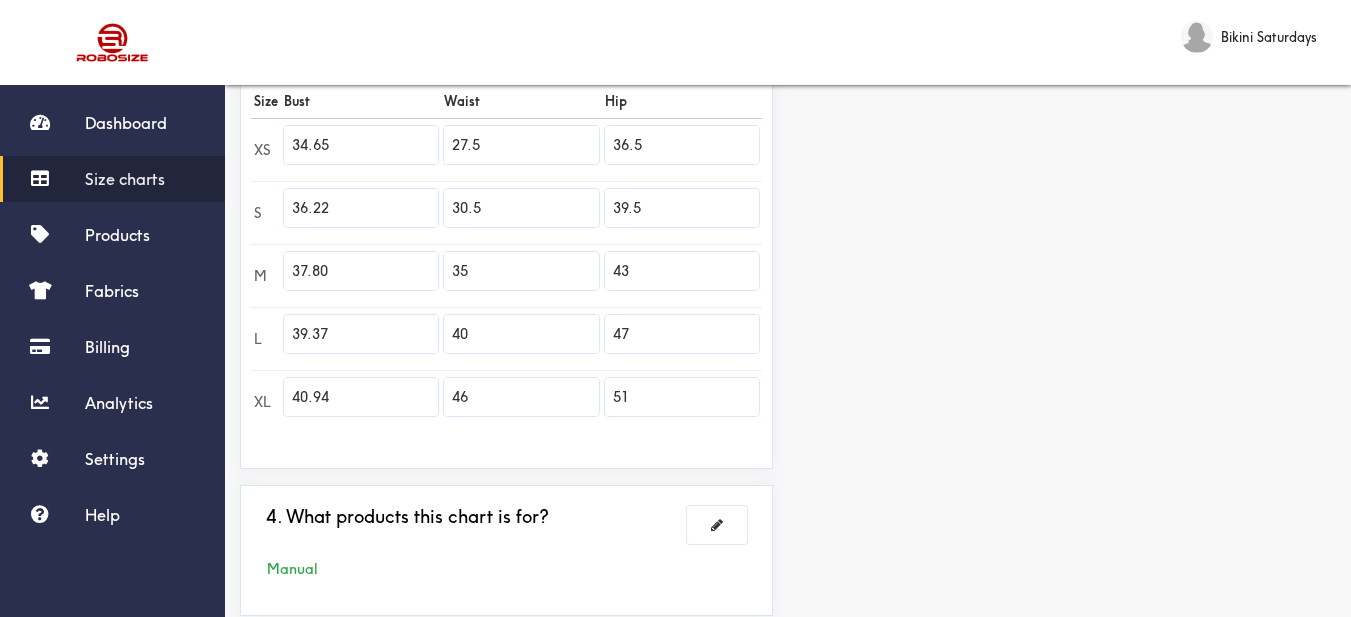 type on "40.94" 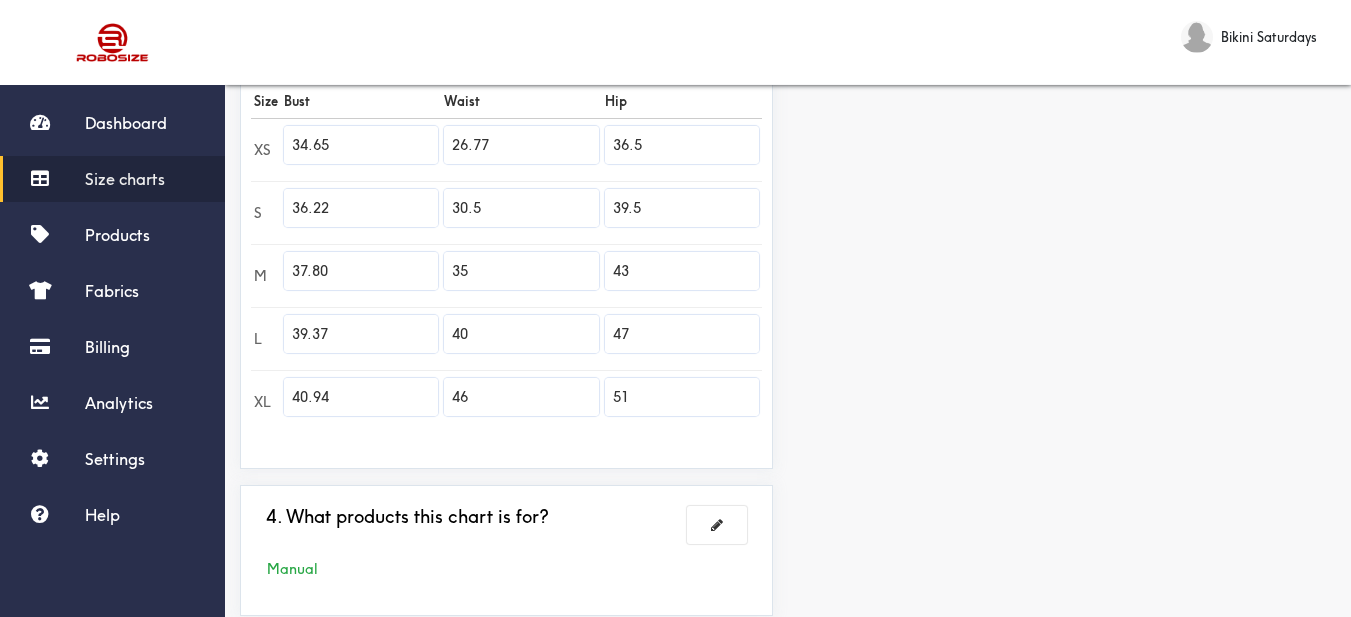 type on "26.77" 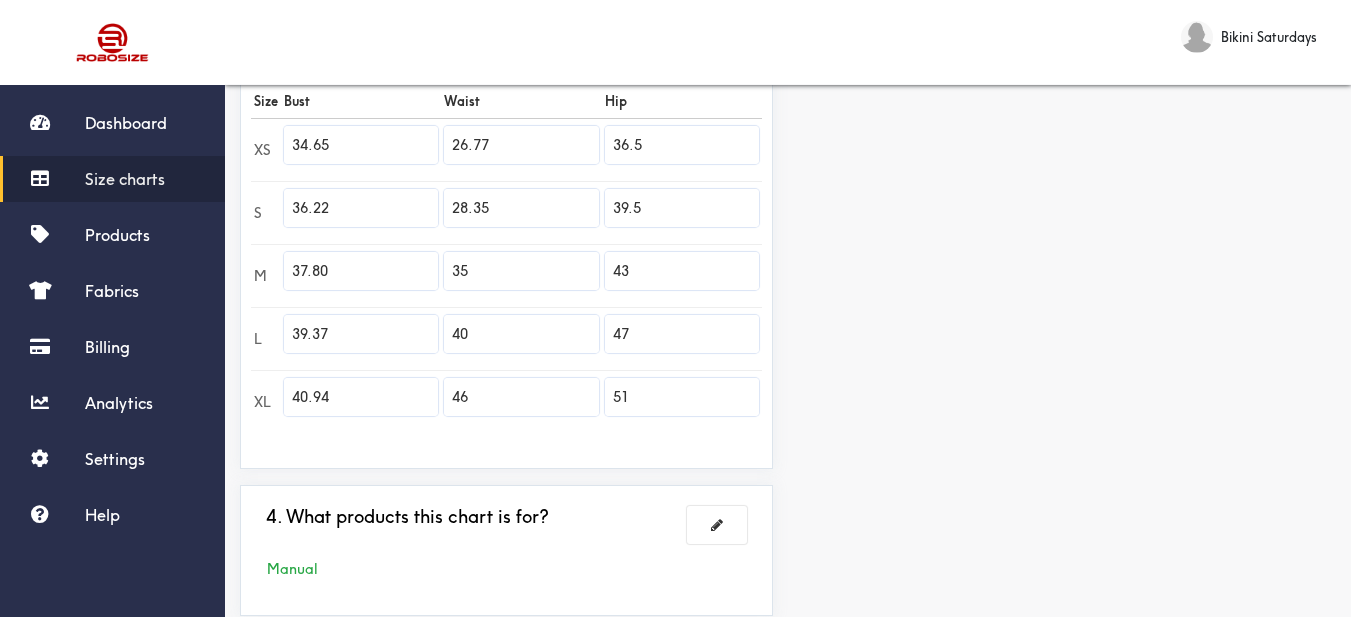 type on "28.35" 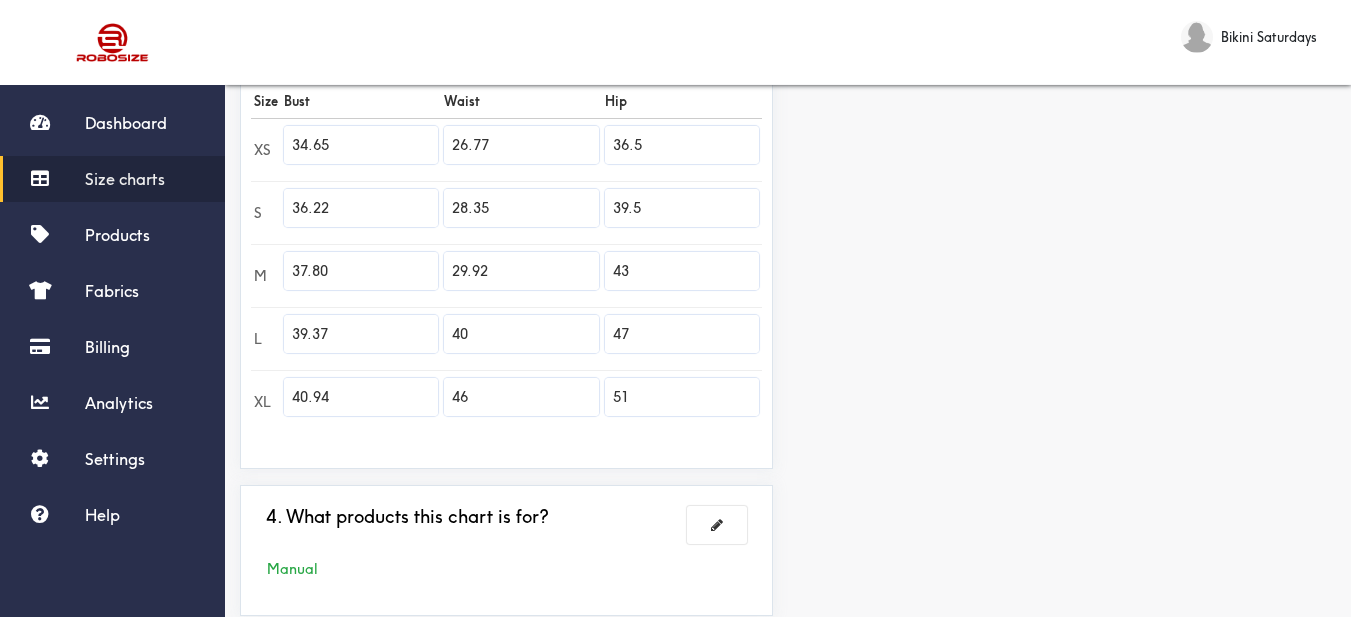 type on "29.92" 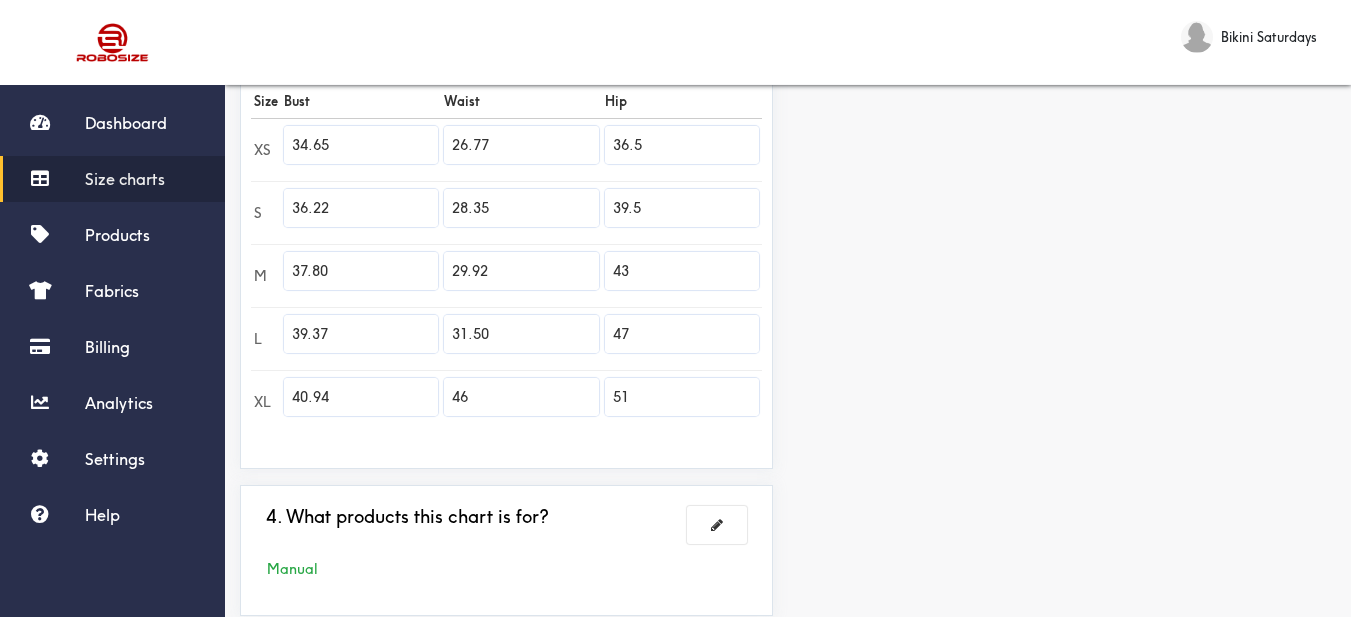 type on "31.50" 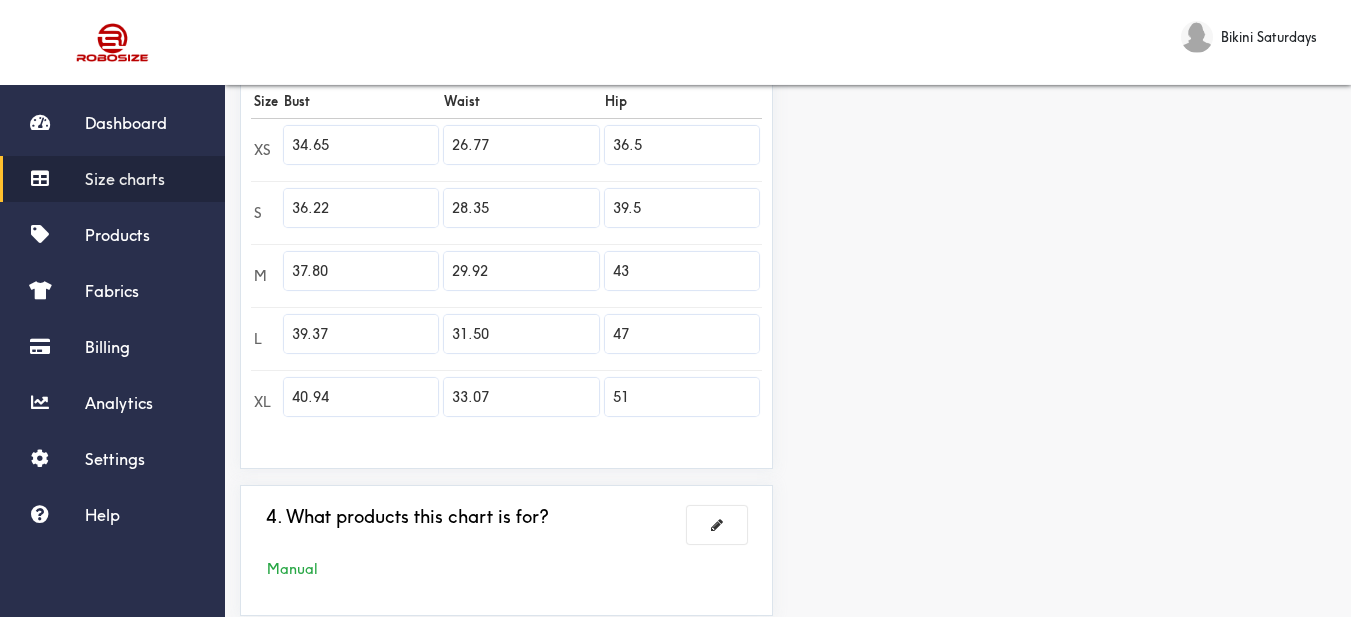 type on "33.07" 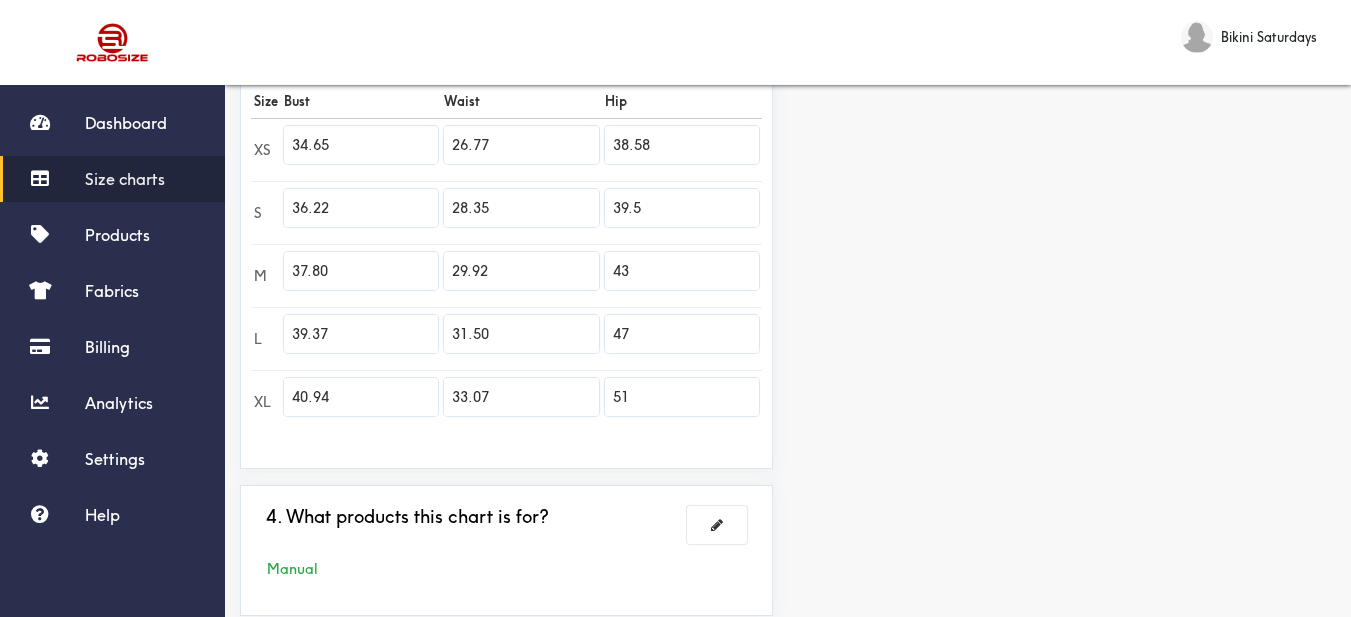 type on "38.58" 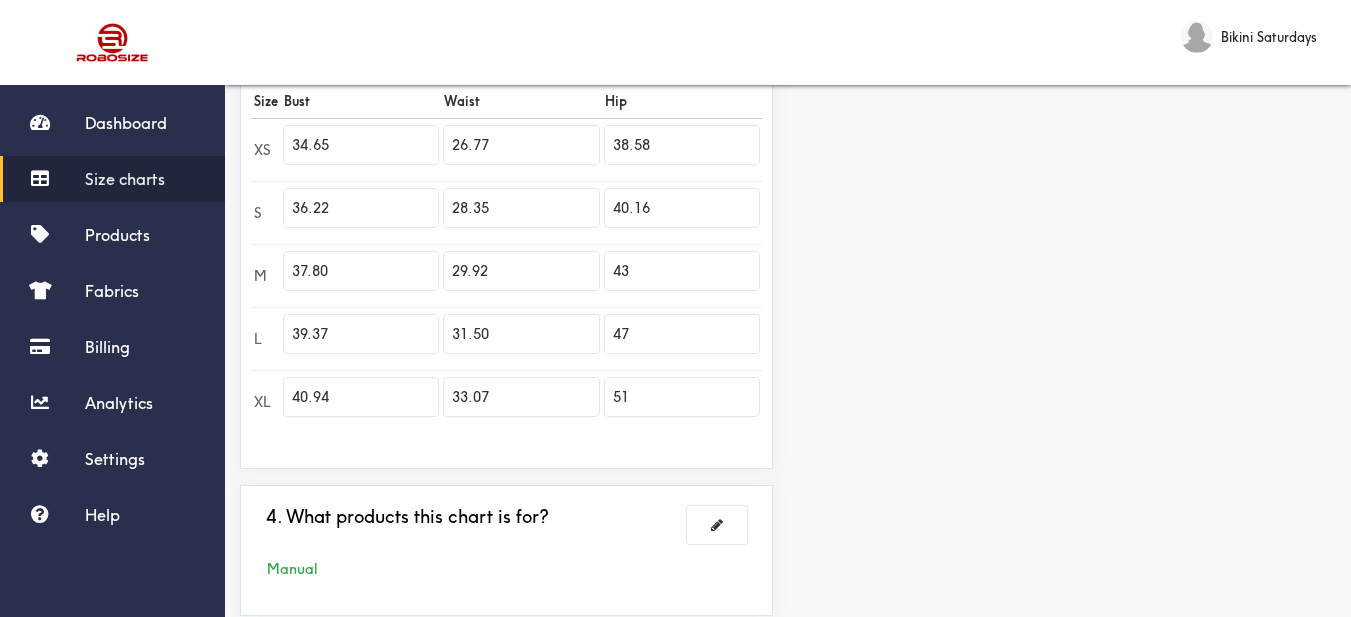 type on "40.16" 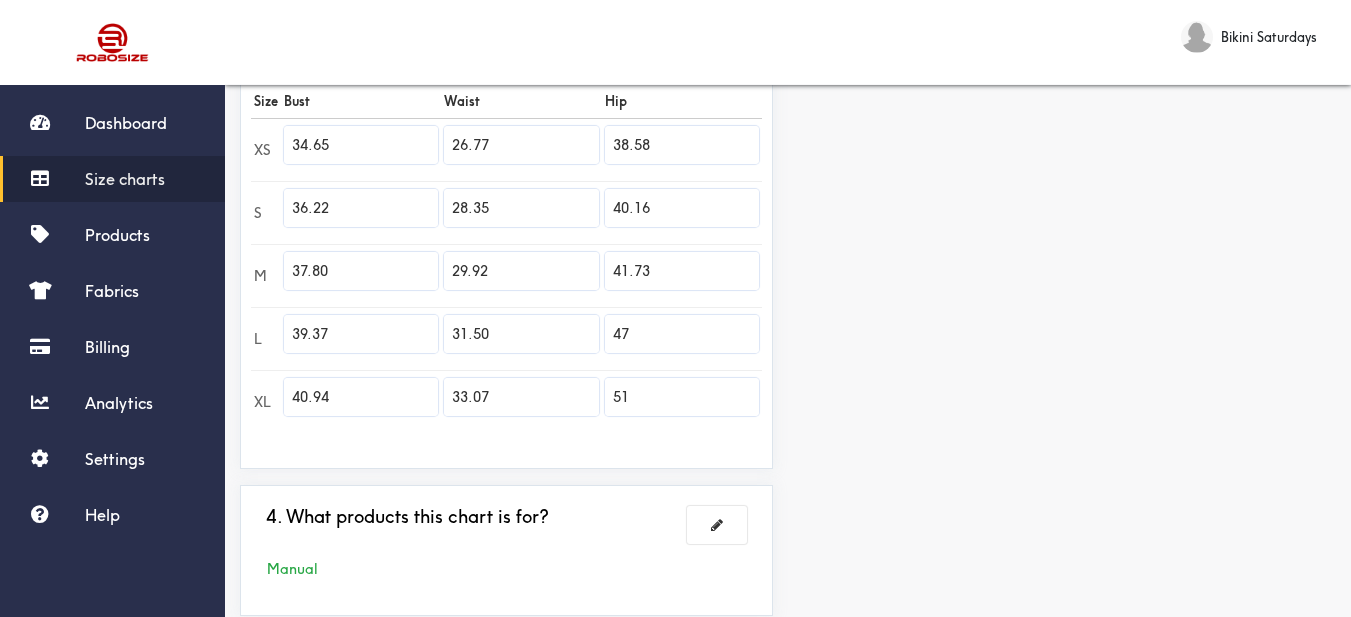 type on "41.73" 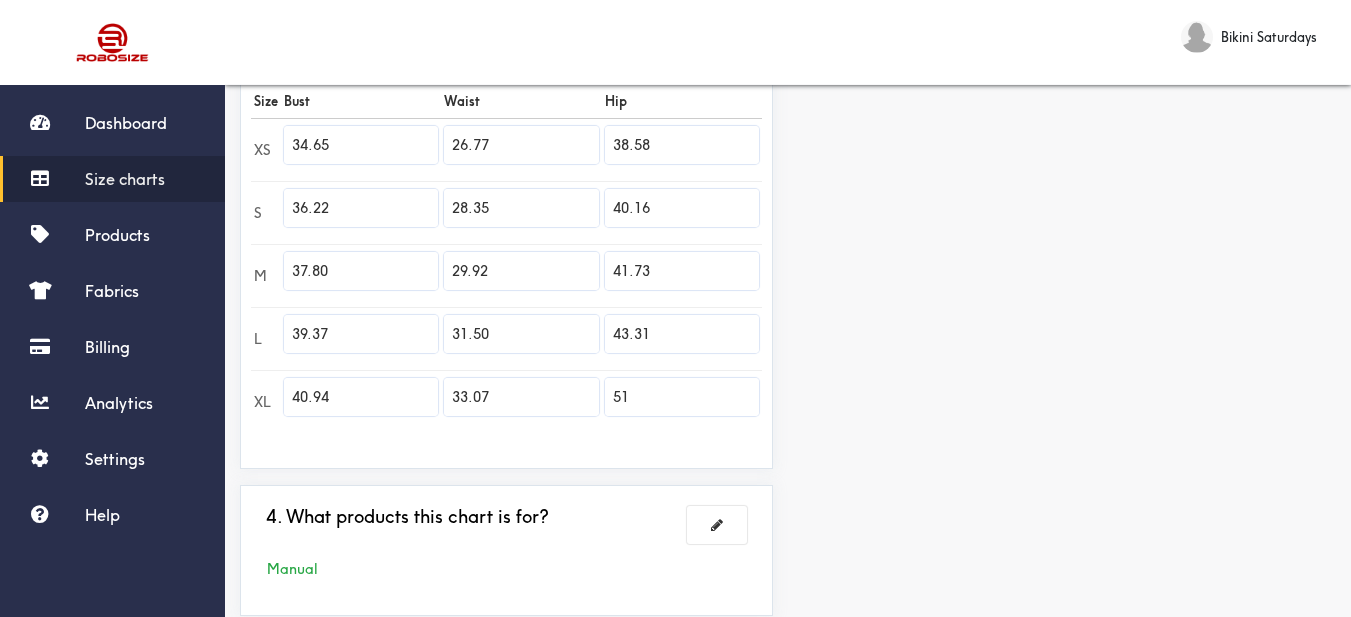 type on "43.31" 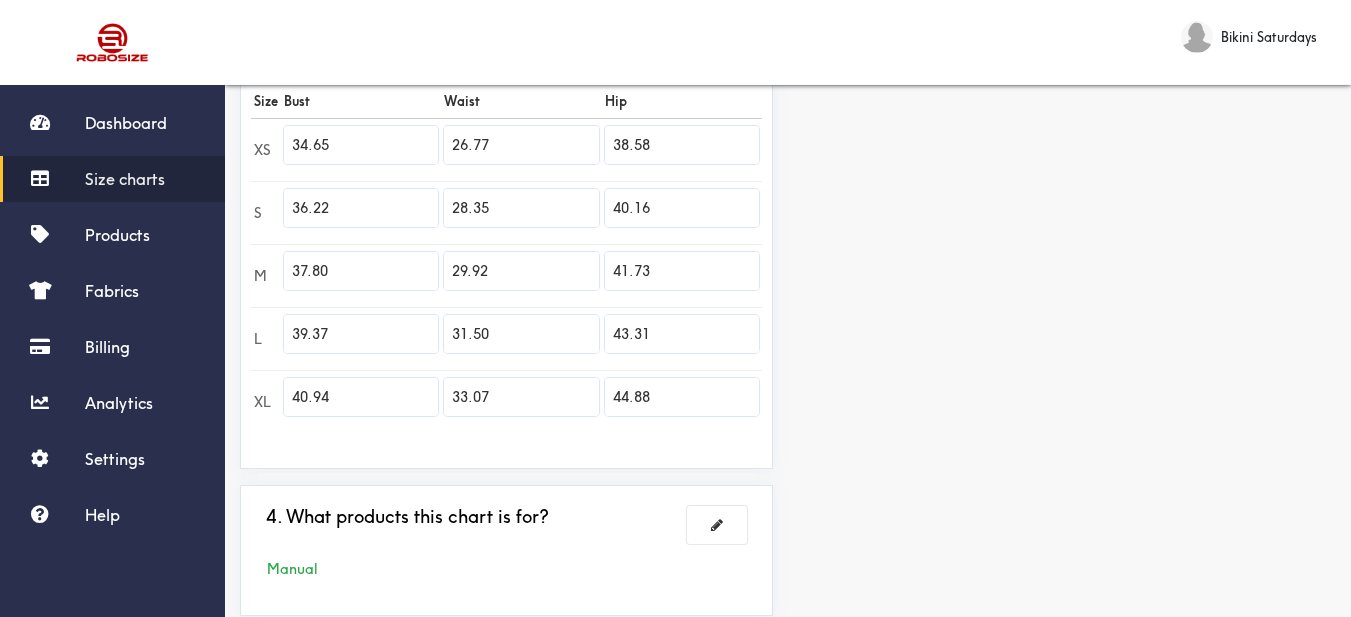 type on "44.88" 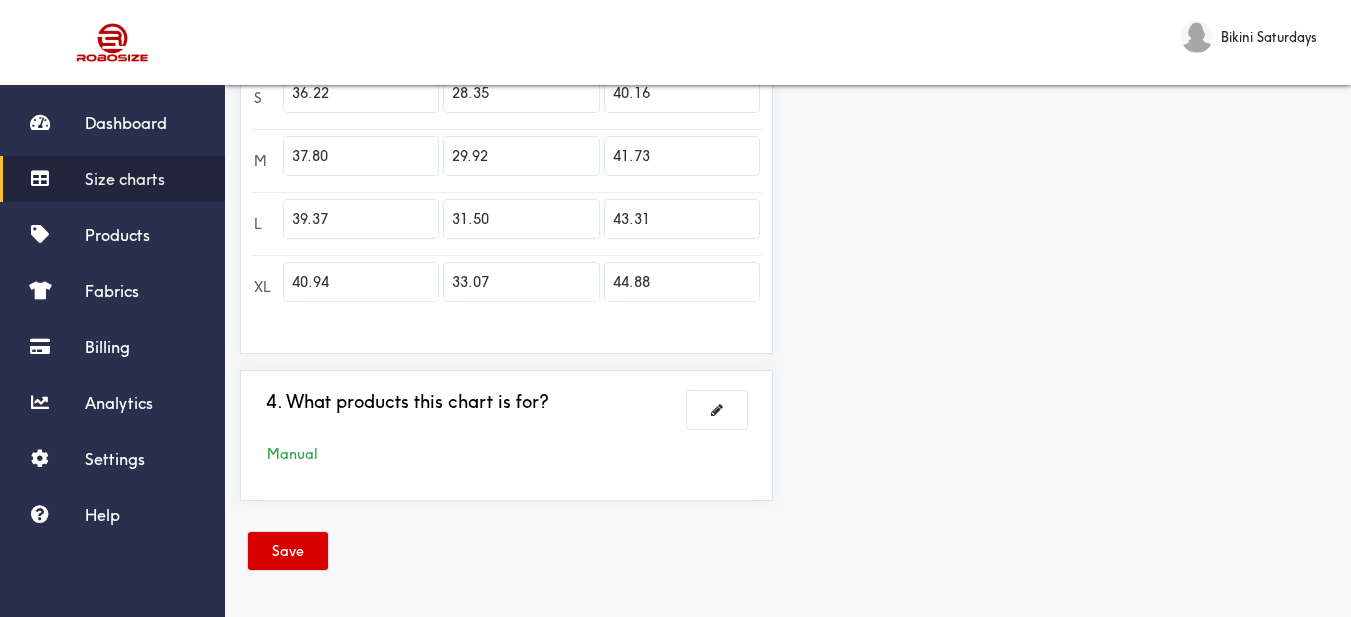 click on "Save" at bounding box center (288, 551) 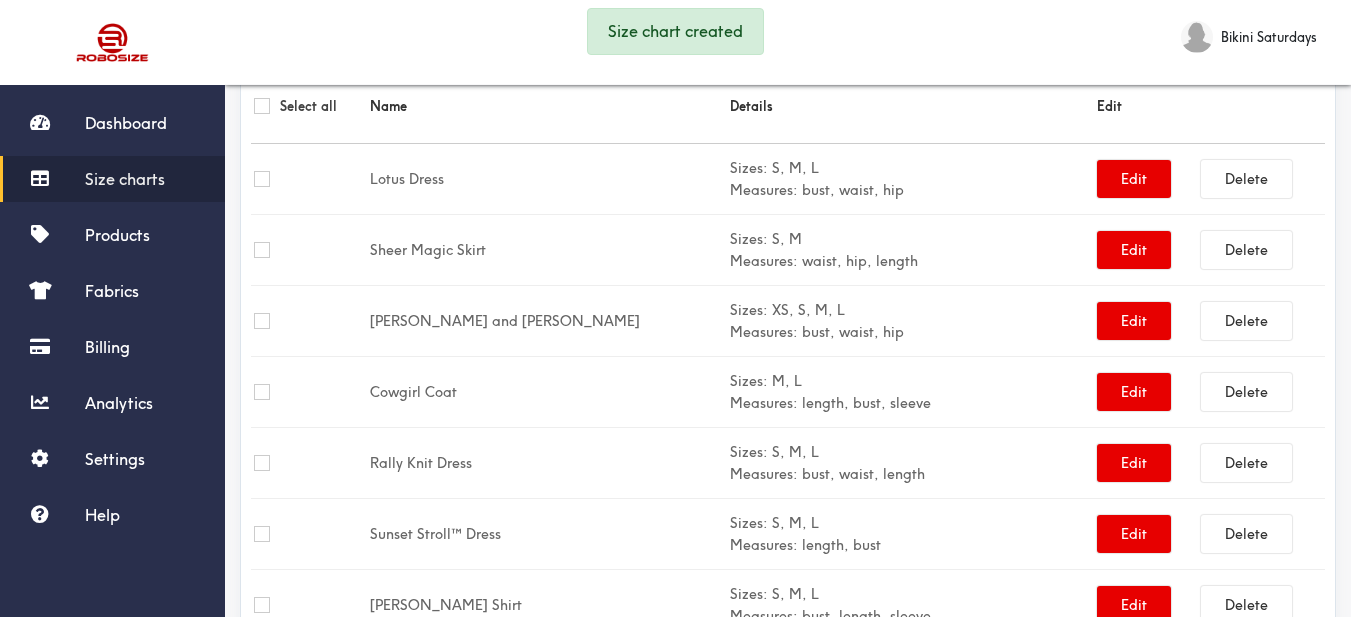 scroll, scrollTop: 0, scrollLeft: 0, axis: both 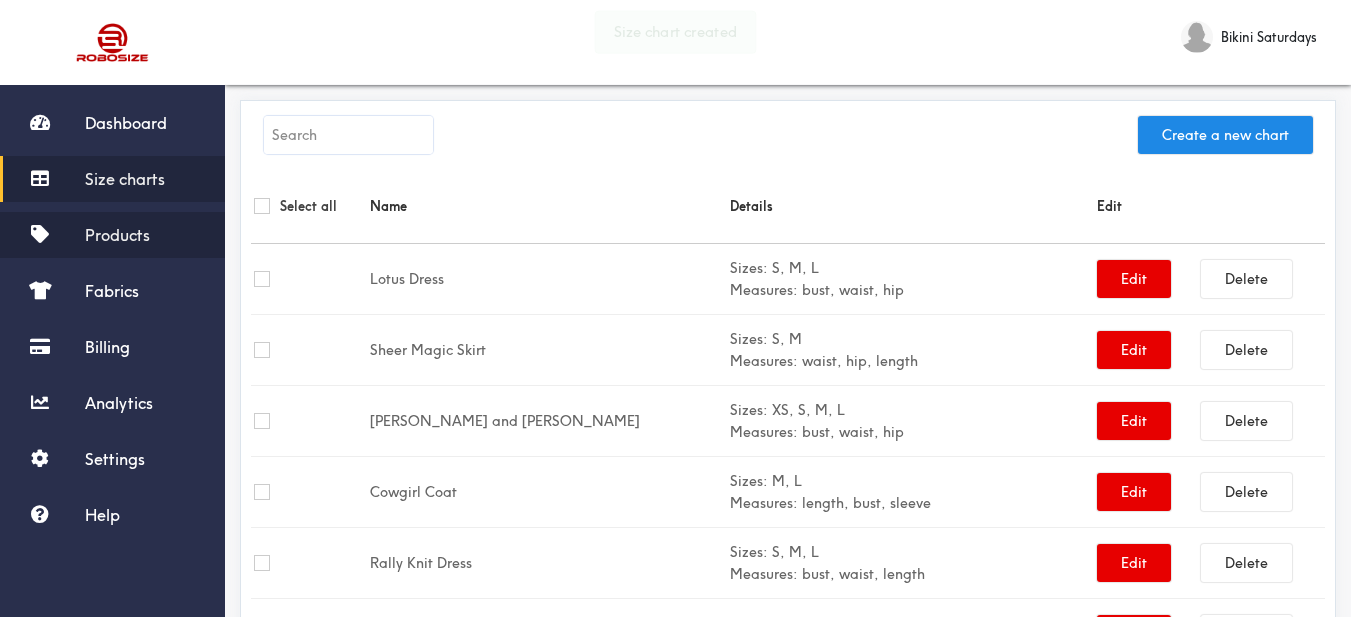 click on "Products" at bounding box center (117, 235) 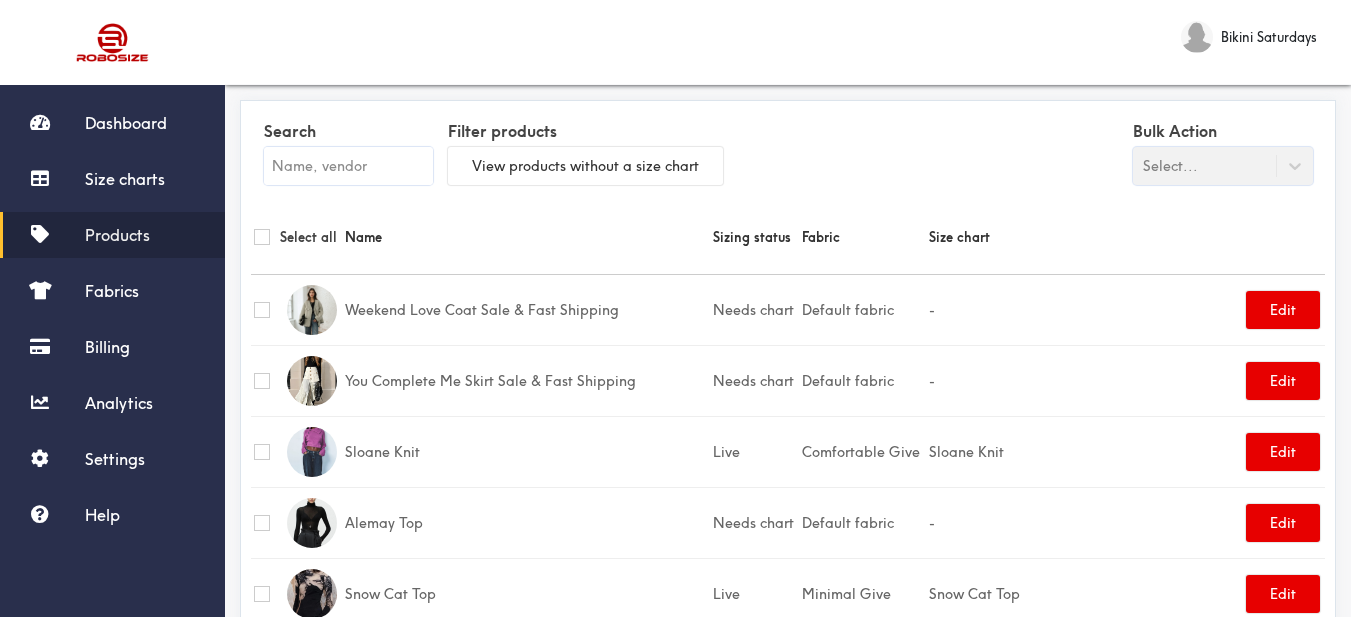 click at bounding box center [348, 166] 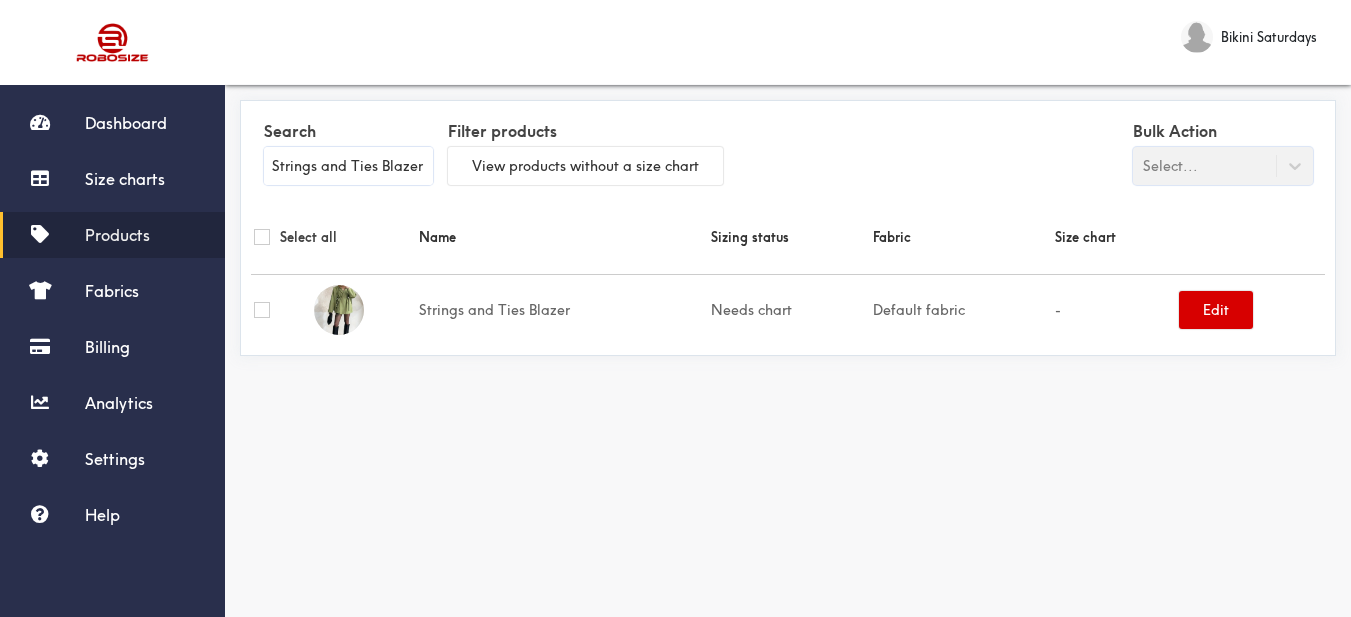type on "Strings and Ties Blazer" 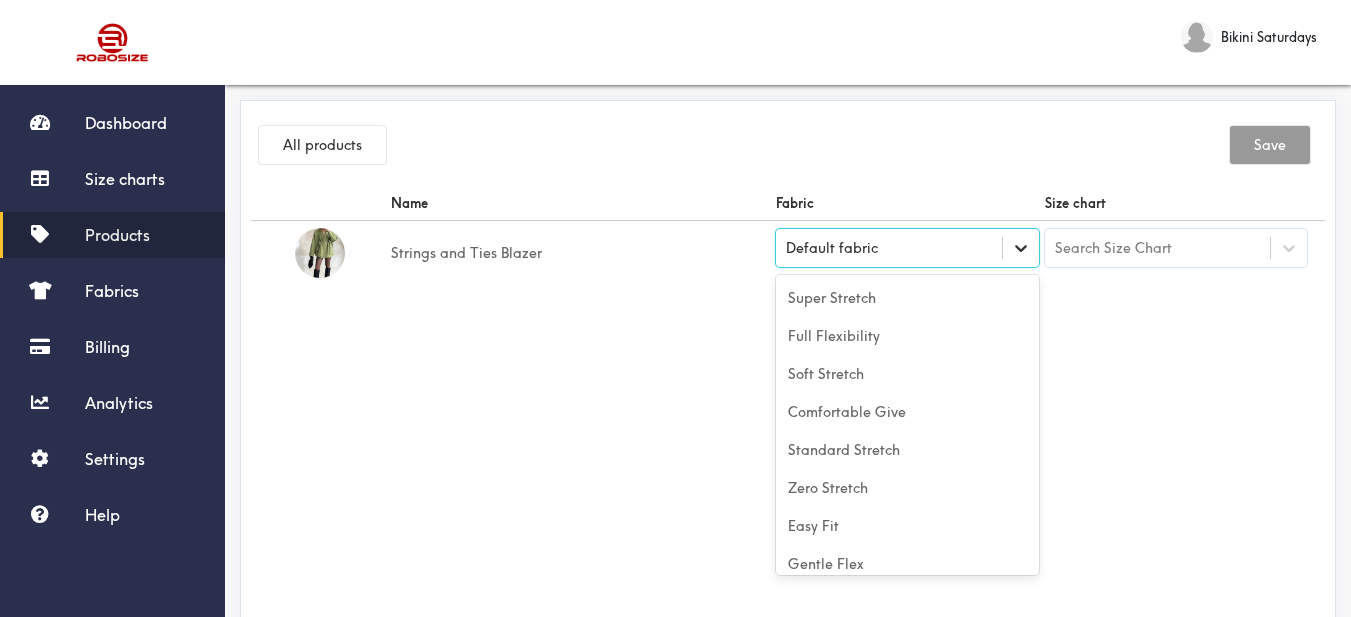 click 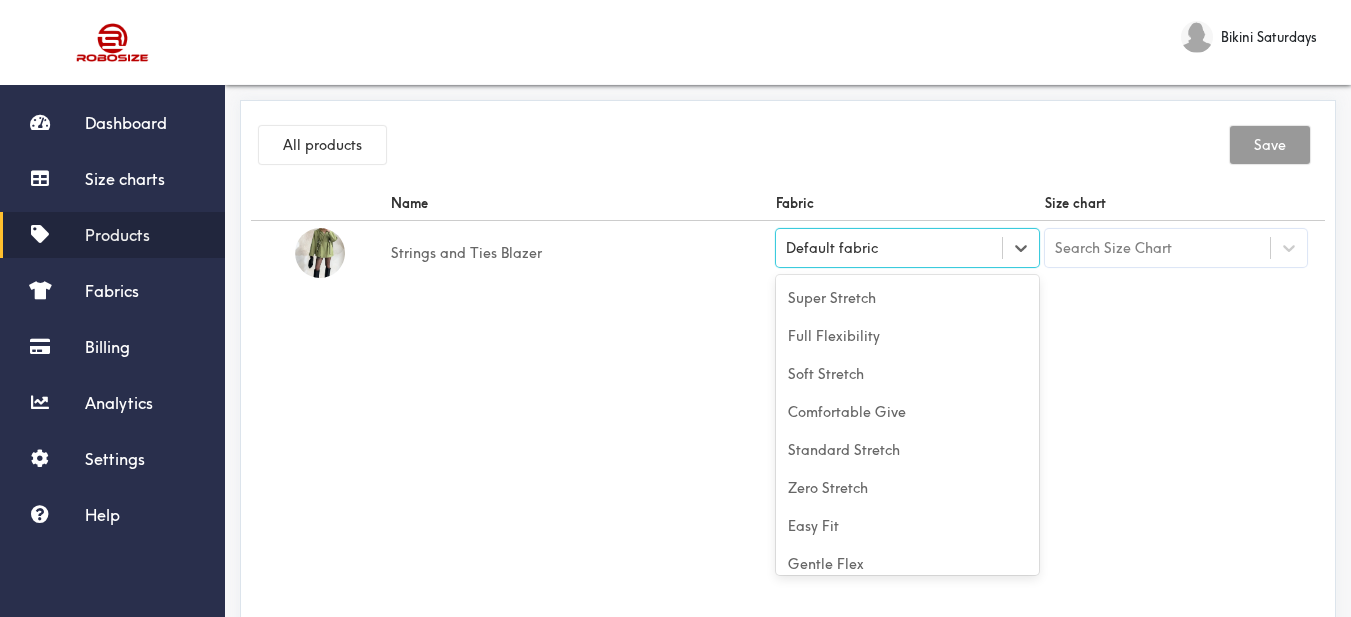 scroll, scrollTop: 88, scrollLeft: 0, axis: vertical 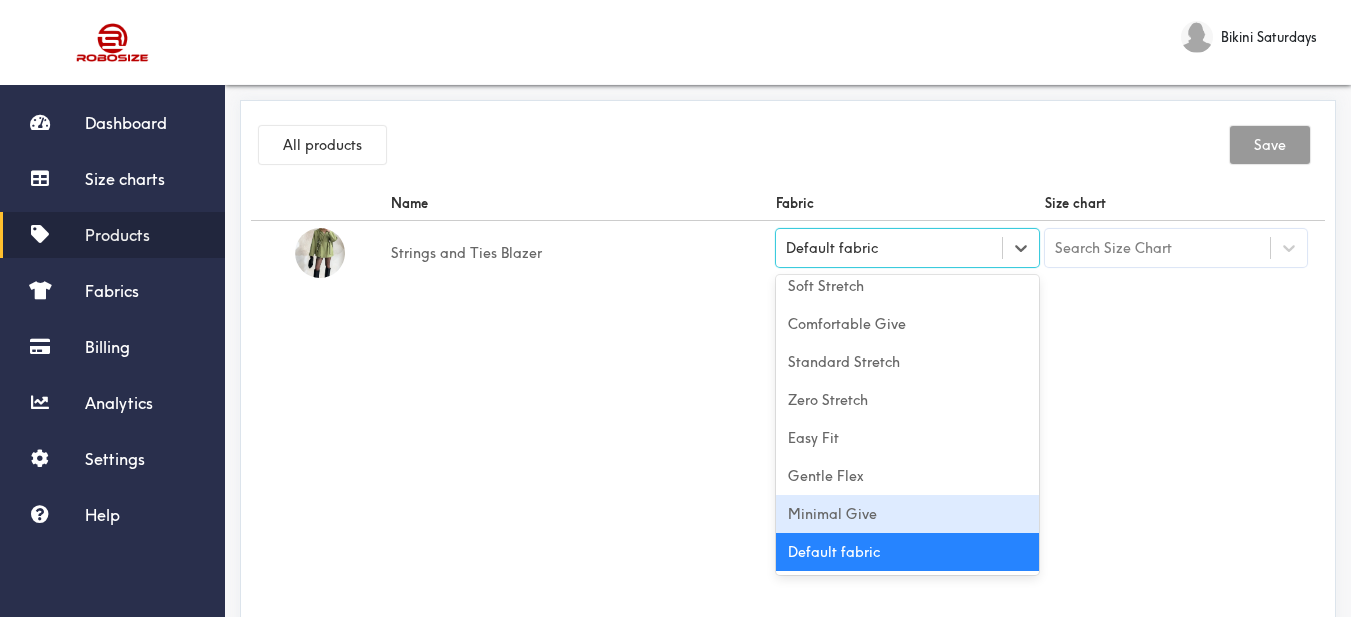 click on "Minimal Give" at bounding box center (907, 514) 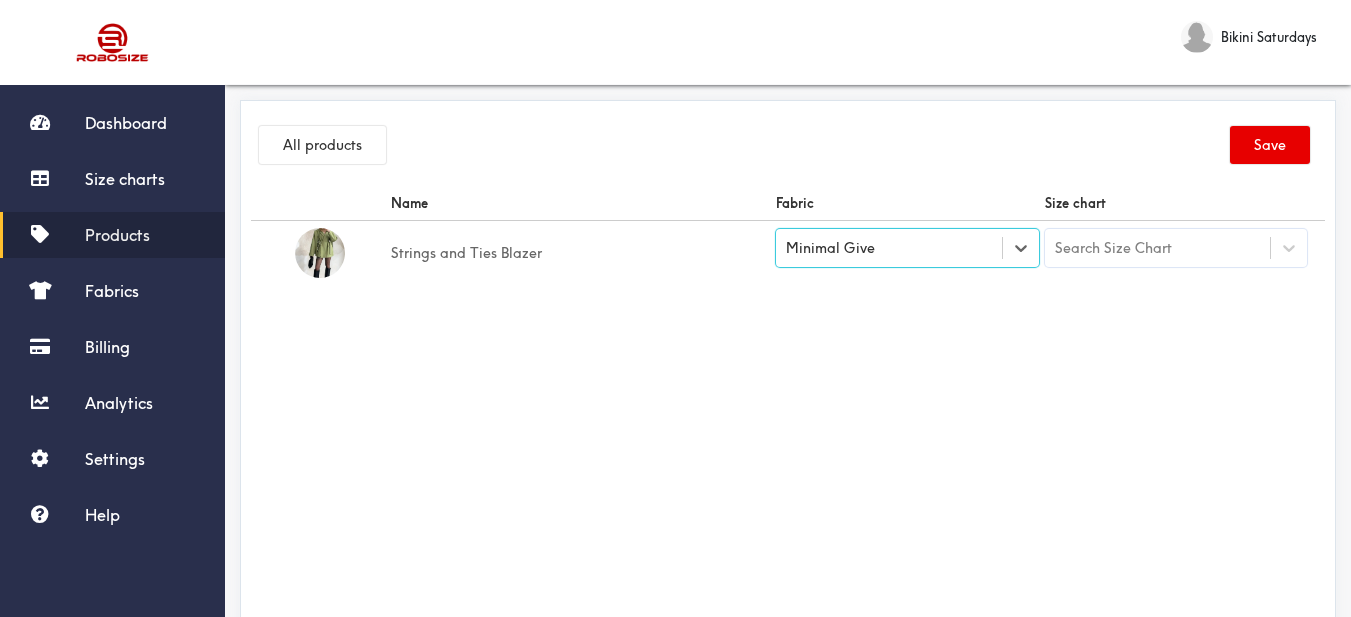click on "Name Fabric Size chart Strings and Ties Blazer option [object Object], selected.   Select is focused , press Down to open the menu,  Minimal Give	 Search Size Chart" at bounding box center [788, 411] 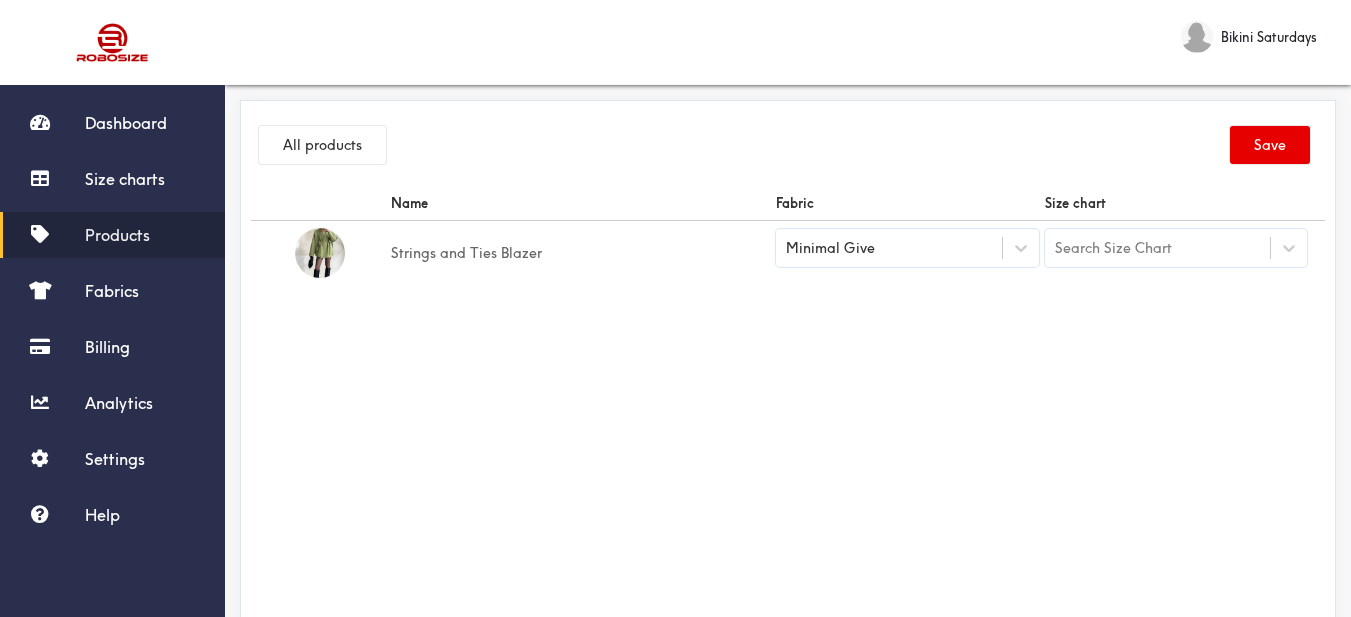 click on "Search Size Chart" at bounding box center (1113, 248) 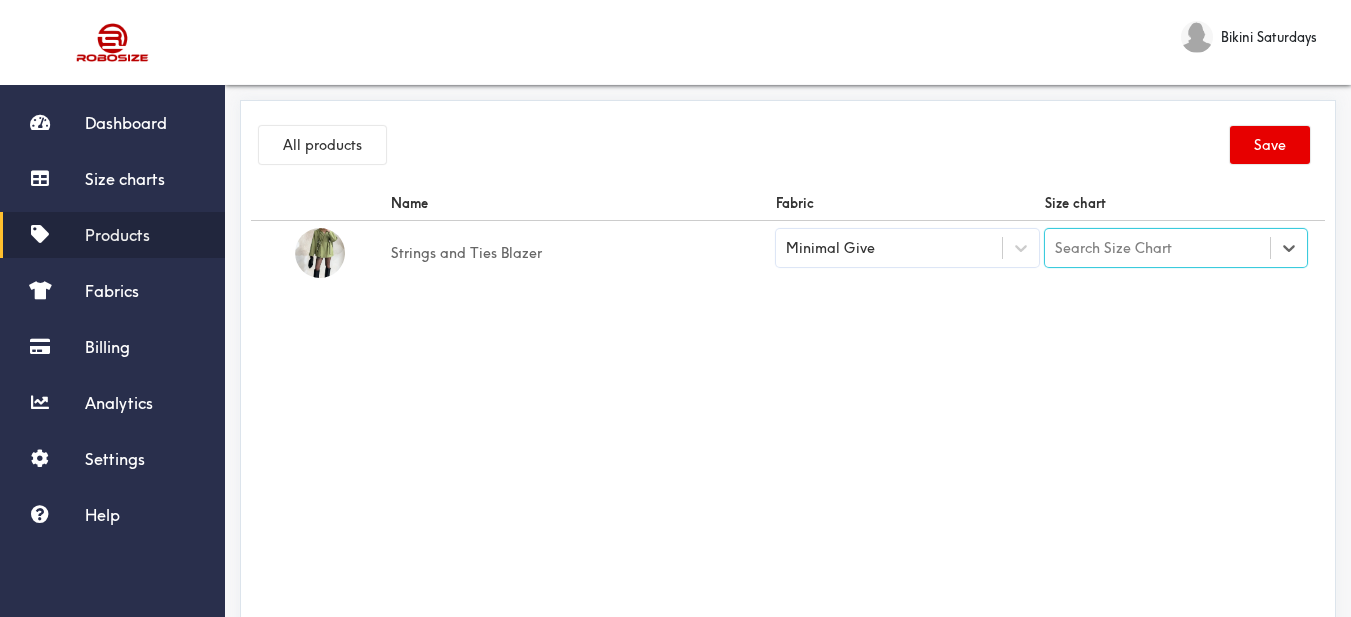 drag, startPoint x: 1124, startPoint y: 236, endPoint x: 1203, endPoint y: 248, distance: 79.9062 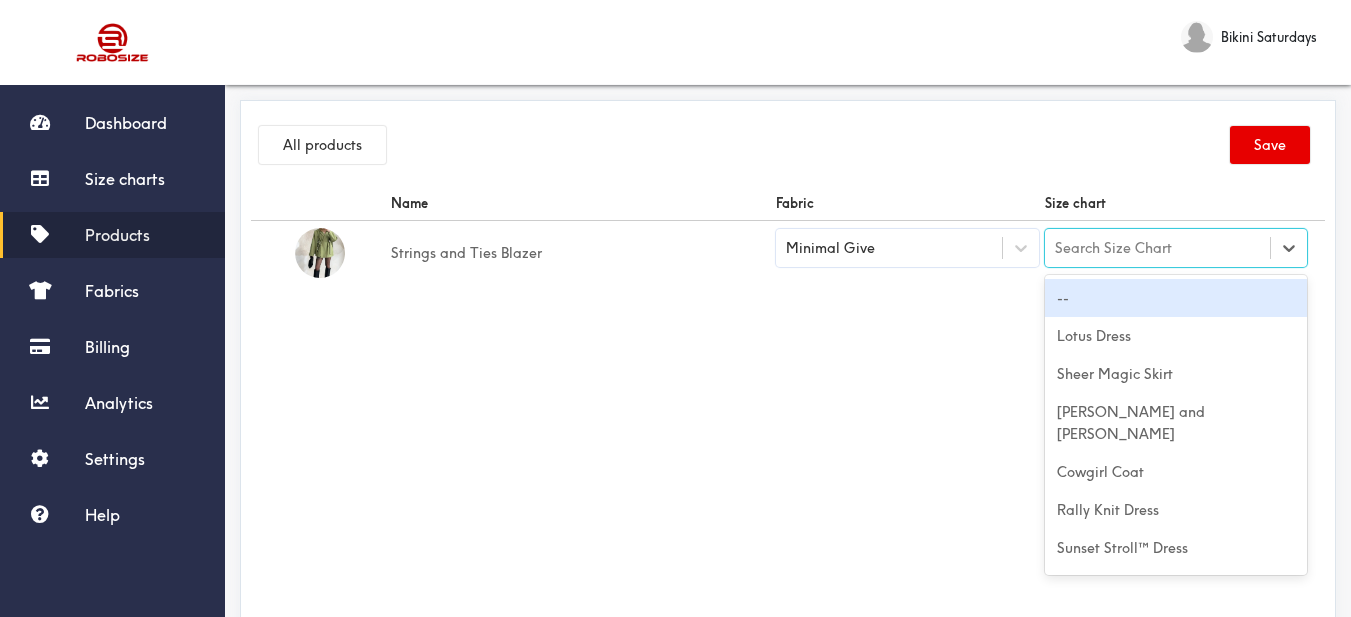 paste on "Strings and Ties Blazer" 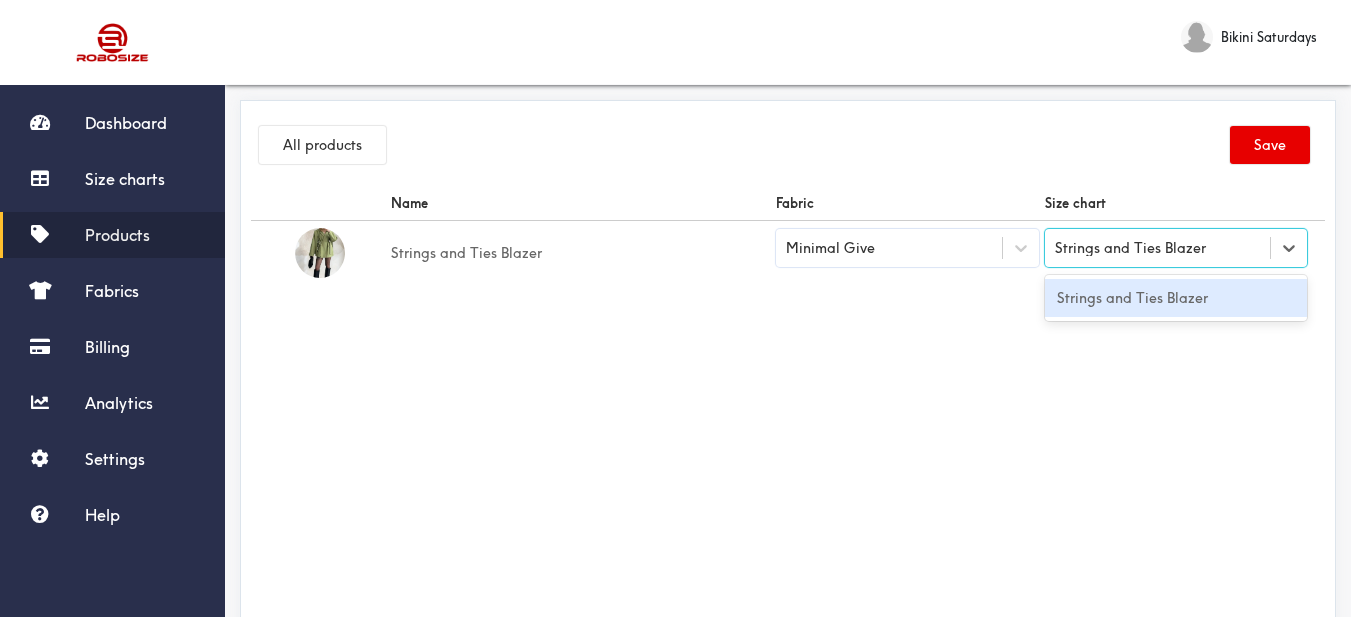 drag, startPoint x: 1155, startPoint y: 296, endPoint x: 1169, endPoint y: 274, distance: 26.076809 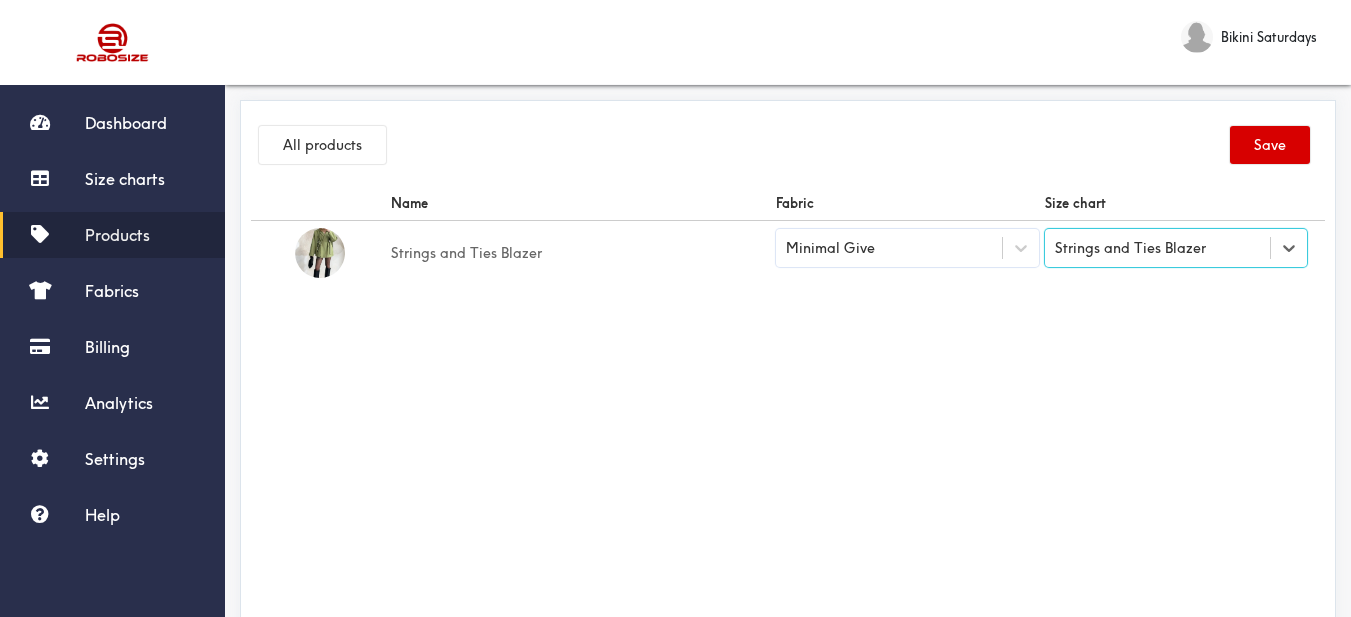 click on "Save" at bounding box center [1270, 145] 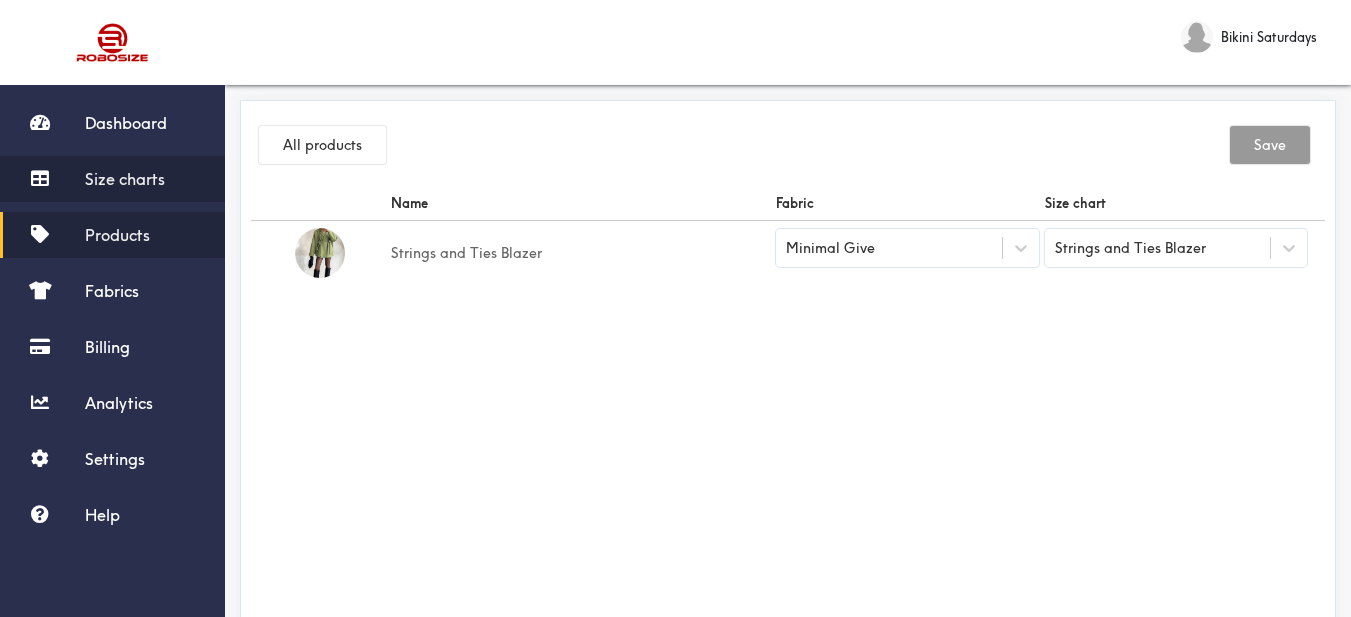 click on "Size charts" at bounding box center (125, 179) 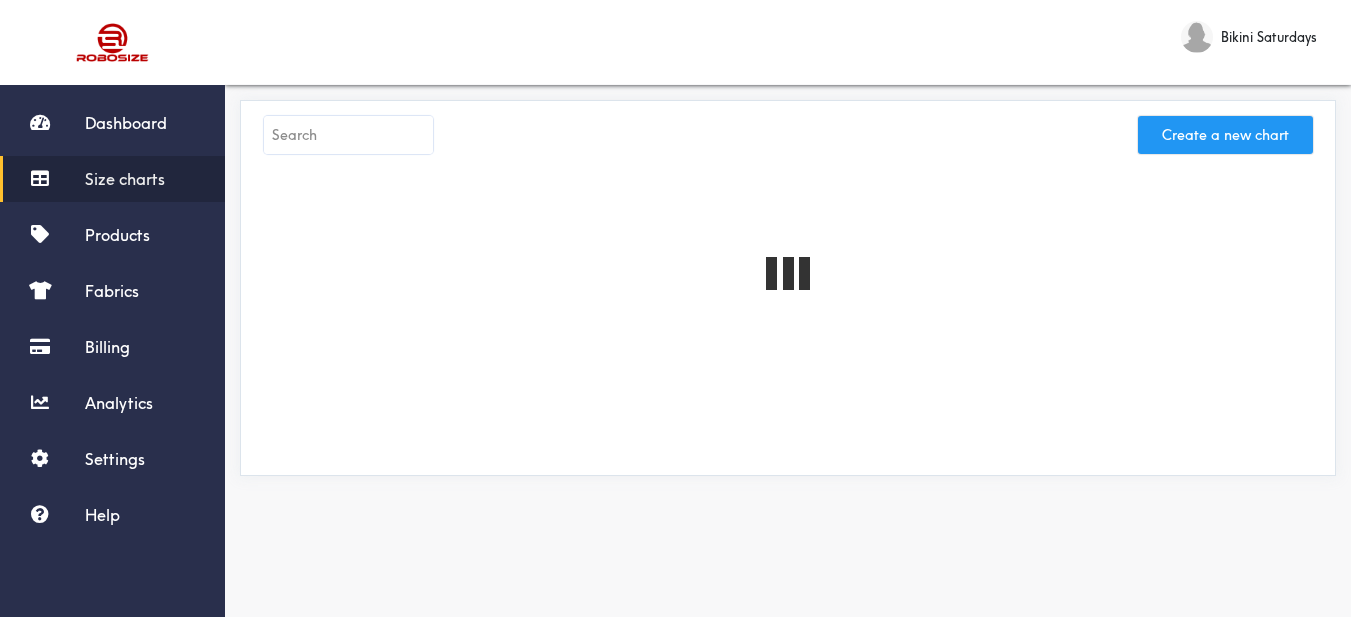 click on "Create a new chart" at bounding box center (1225, 135) 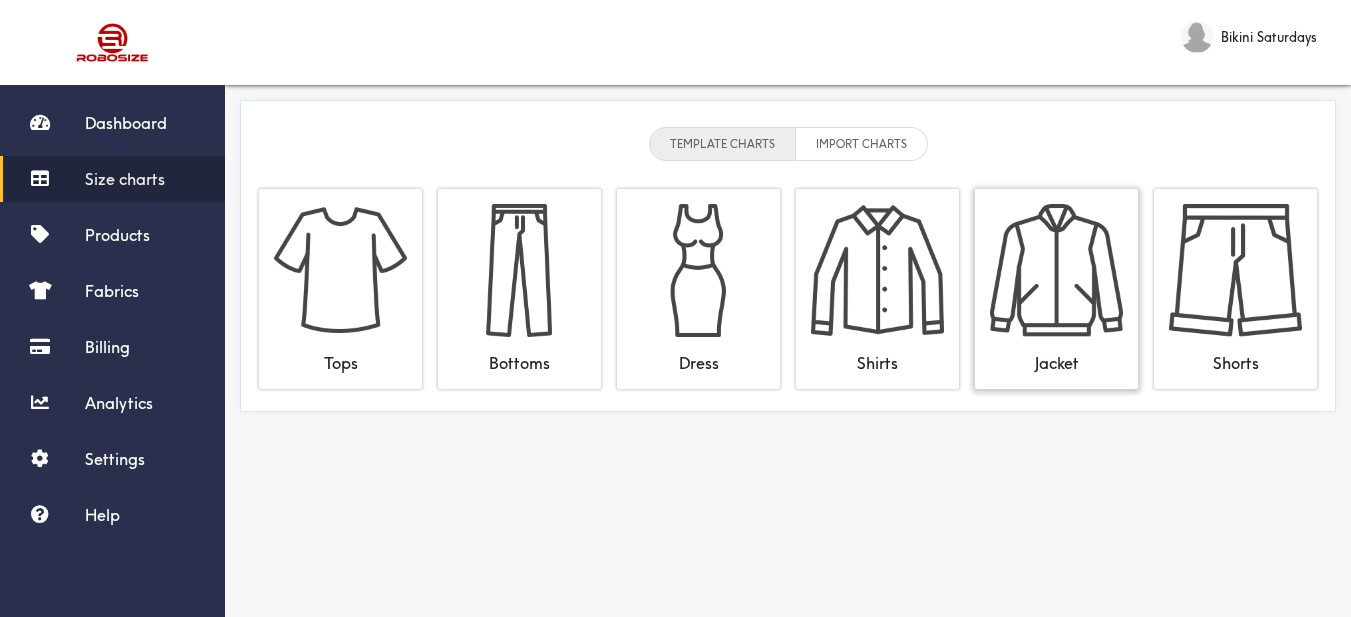 click at bounding box center (1056, 270) 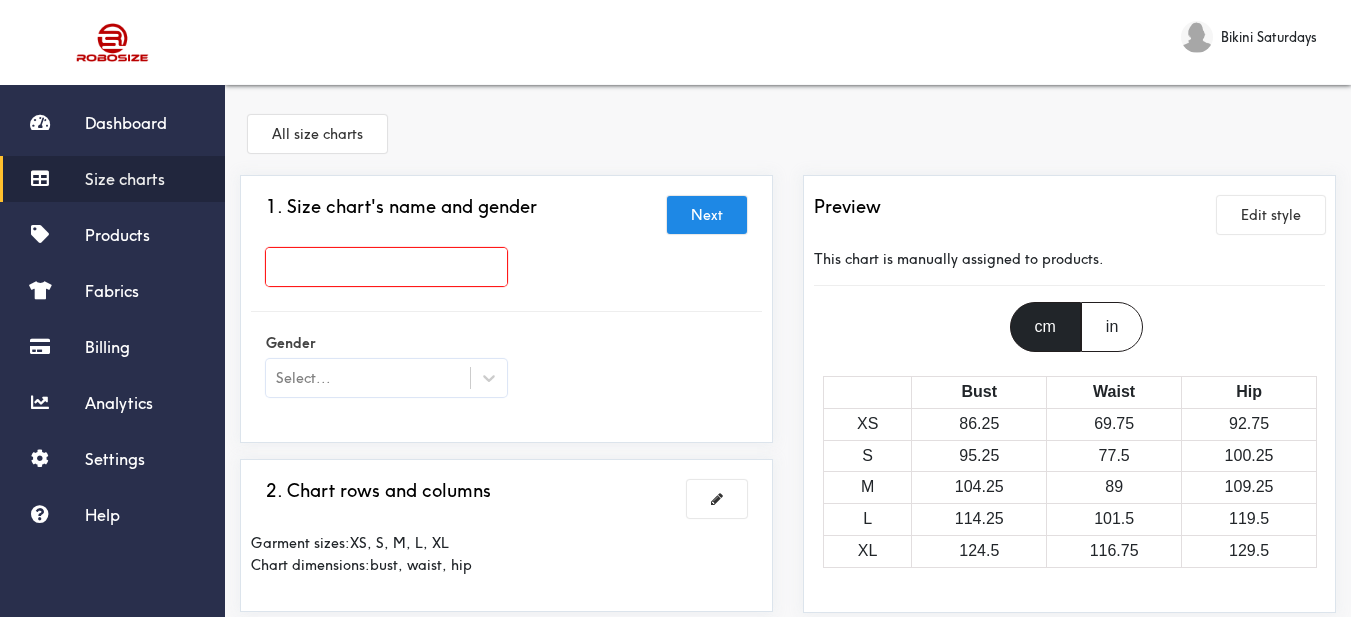 click at bounding box center (386, 267) 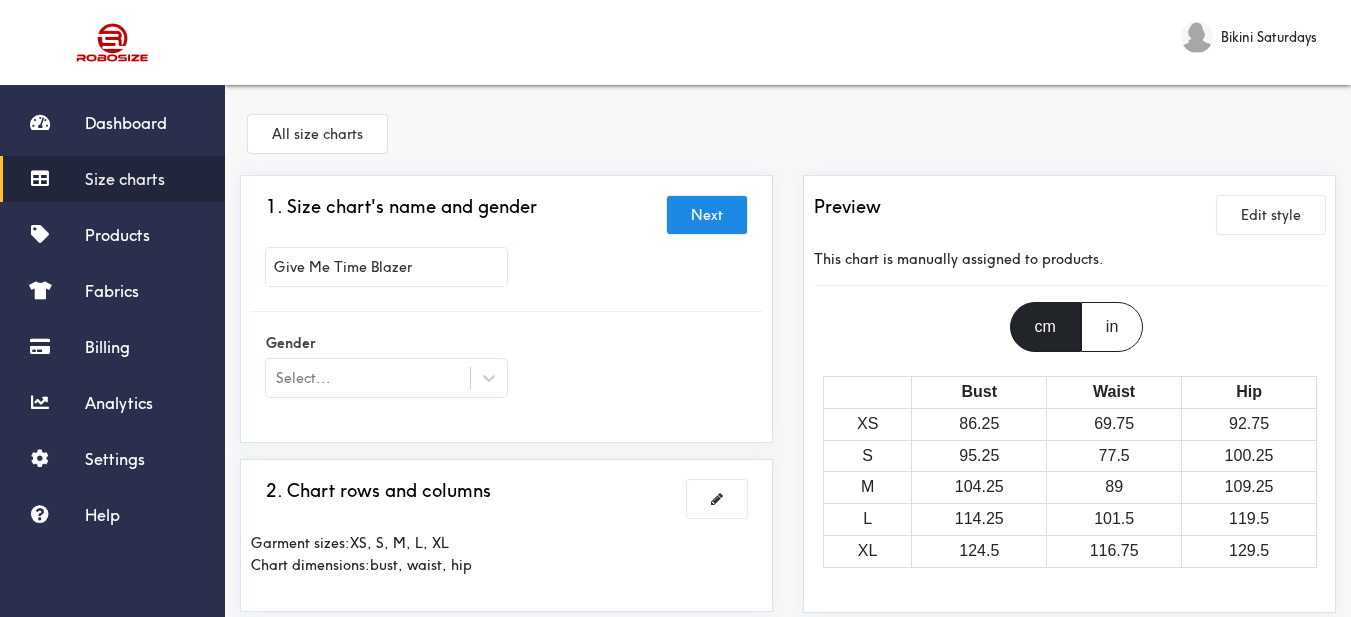 type on "Give Me Time Blazer" 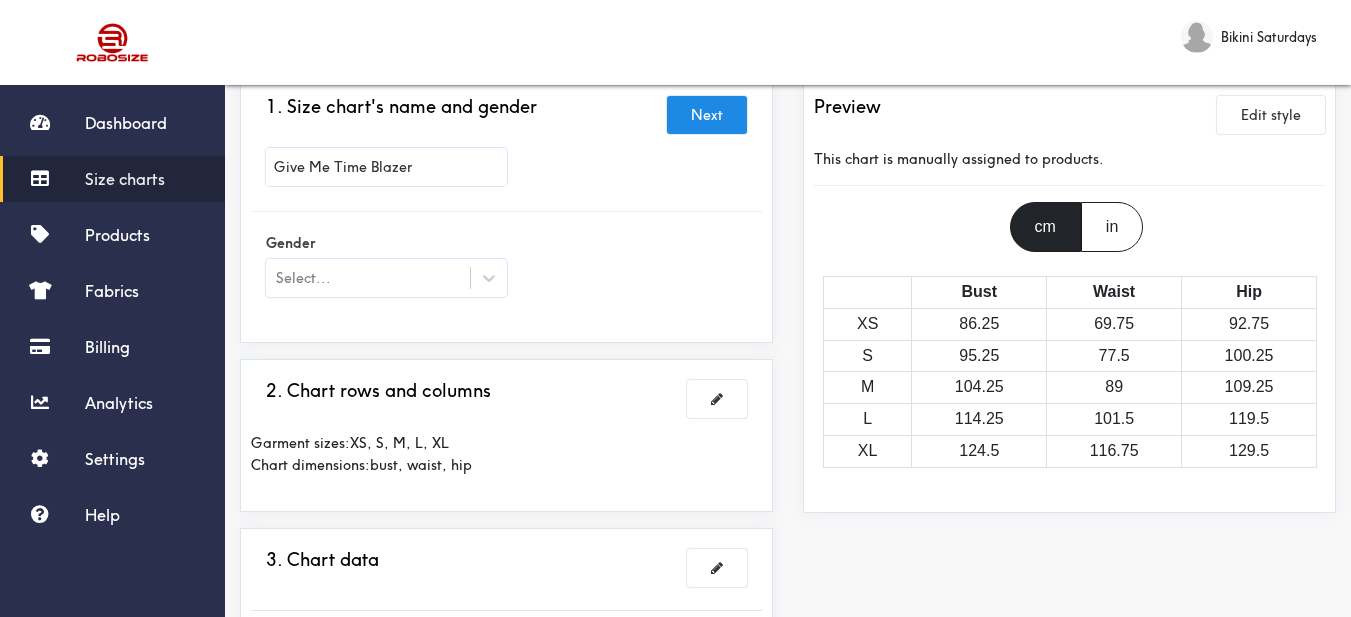 click on "Gender Select..." at bounding box center [506, 267] 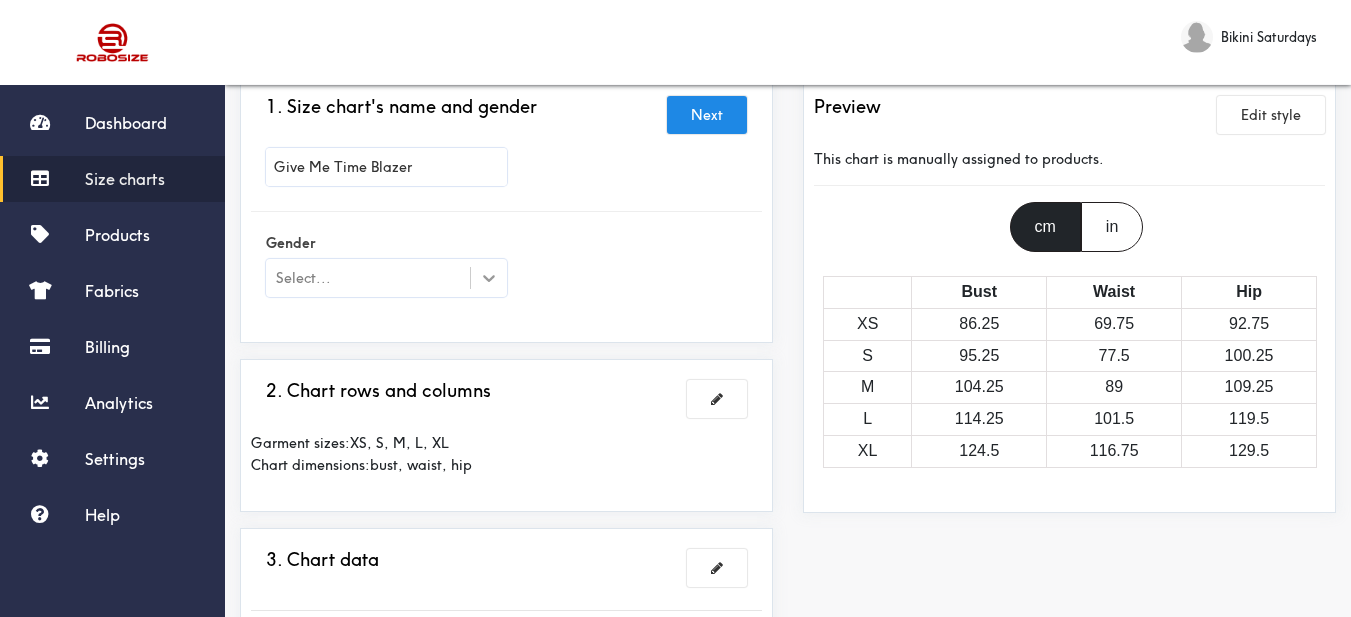 click 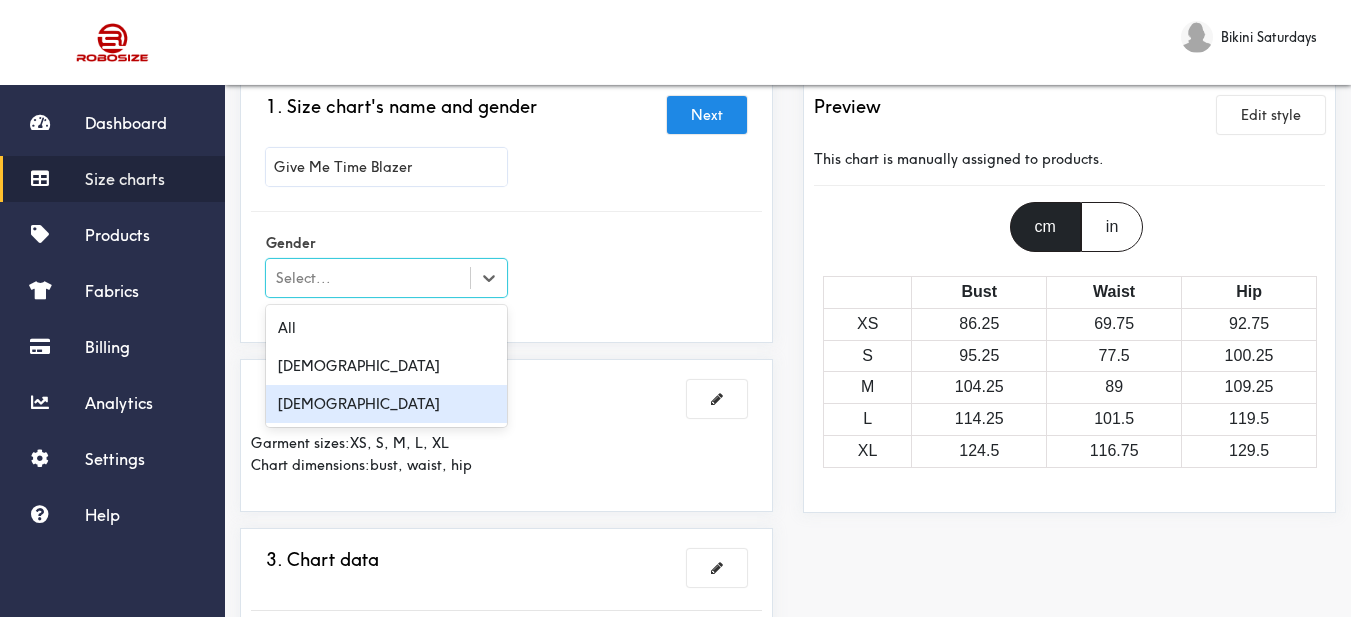 click on "[DEMOGRAPHIC_DATA]" at bounding box center [386, 404] 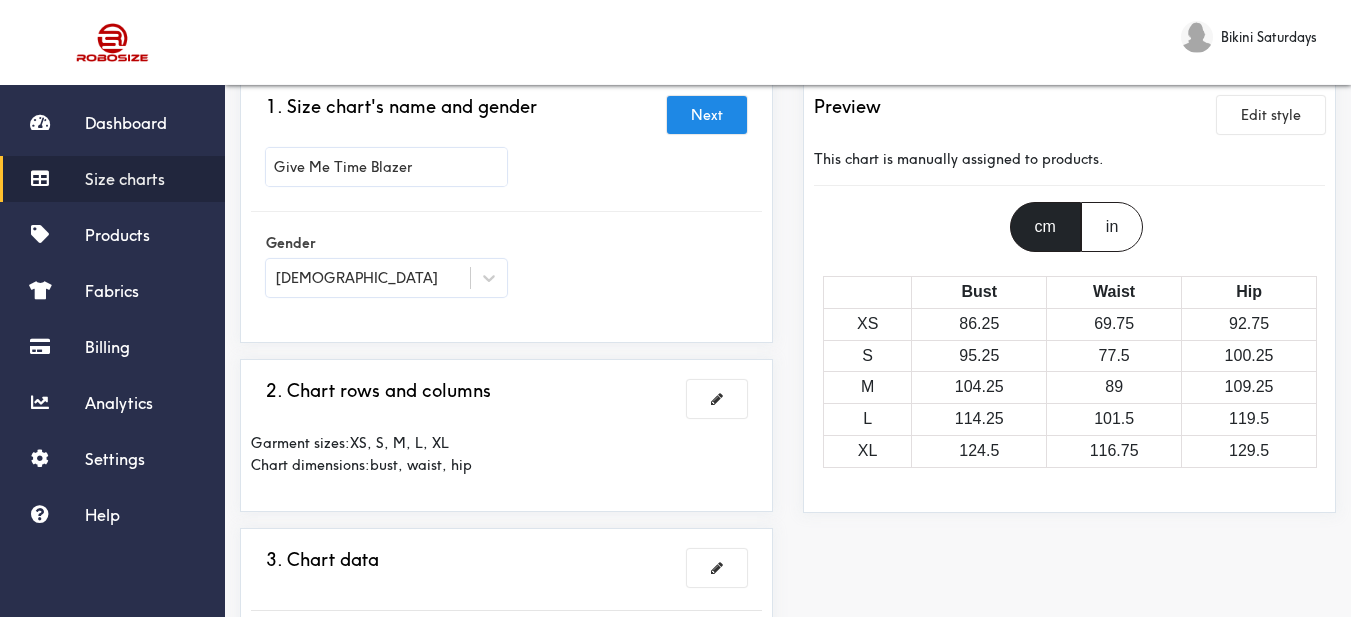 click on "1. Size chart's name and gender Next Give Me Time Blazer Gender [DEMOGRAPHIC_DATA] 2. Chart rows and columns Garment sizes:  XS, S, M, L, XL Chart dimensions:  bust, waist, hip 3. Chart data Imperial Size Bust Waist Hip XS 34 27.5 36.5 S 37.5 30.5 39.5 M 41 35 43 L 45 40 47 XL 49 46 51 4. What products this chart is for? Manual" at bounding box center [506, 591] 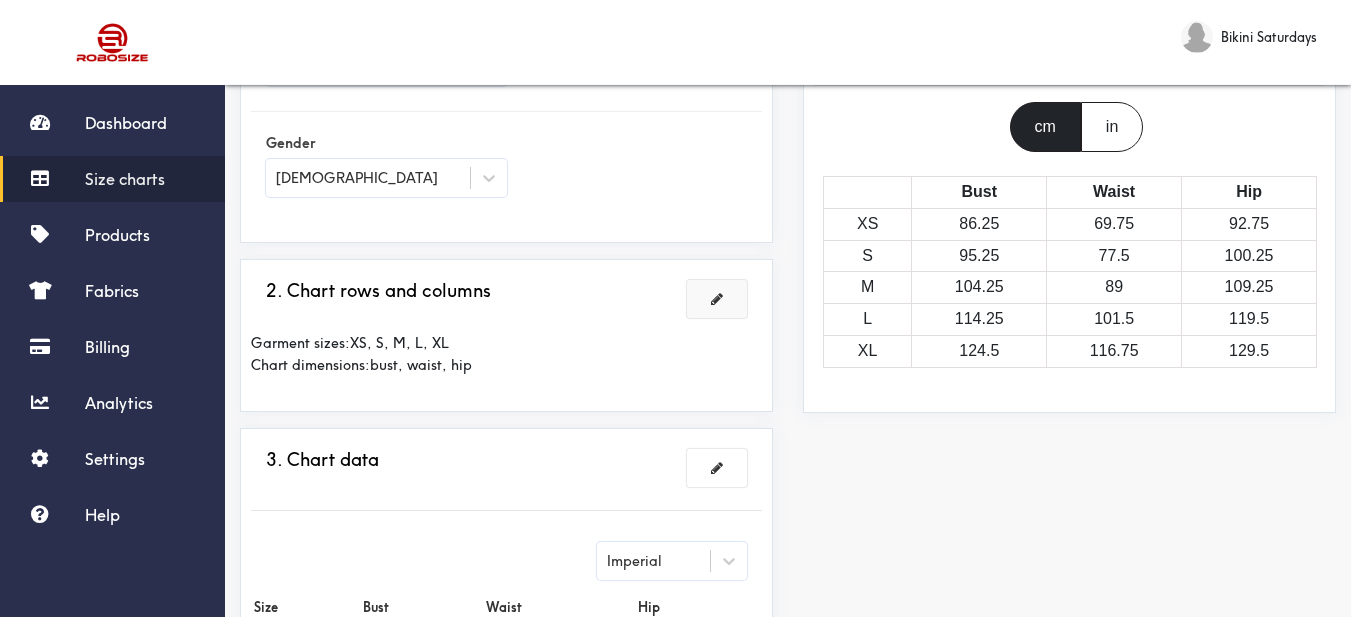 click at bounding box center (717, 299) 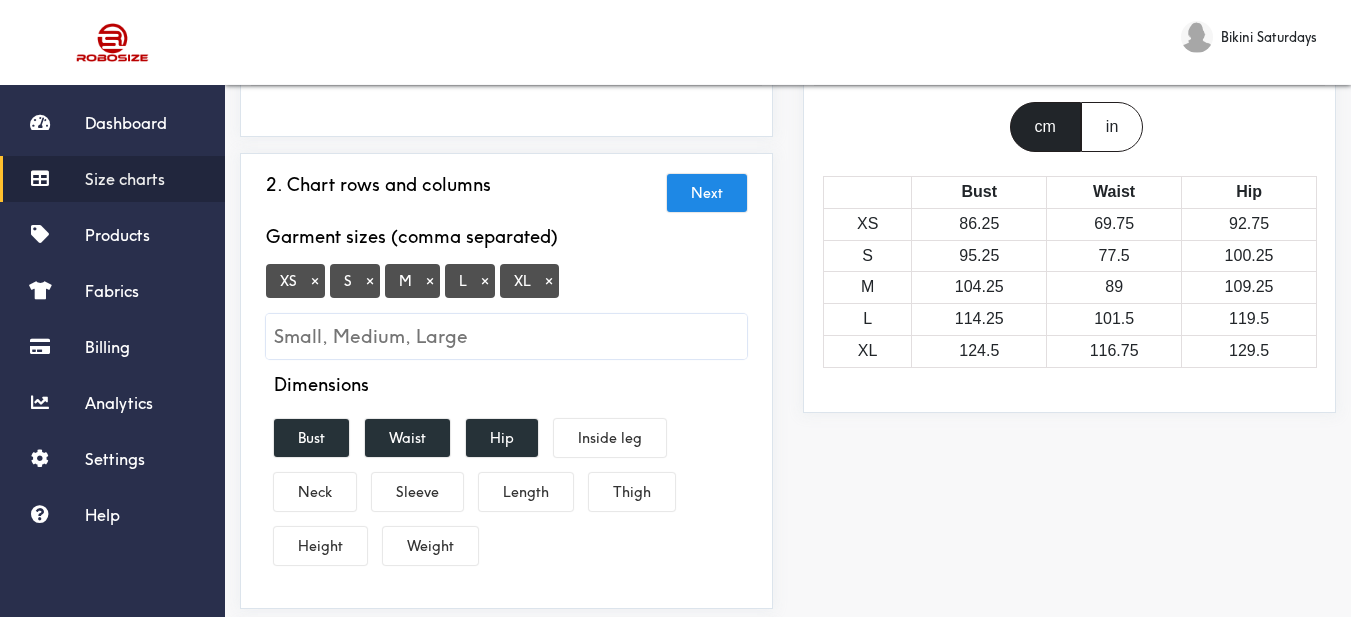 click on "×" at bounding box center [315, 281] 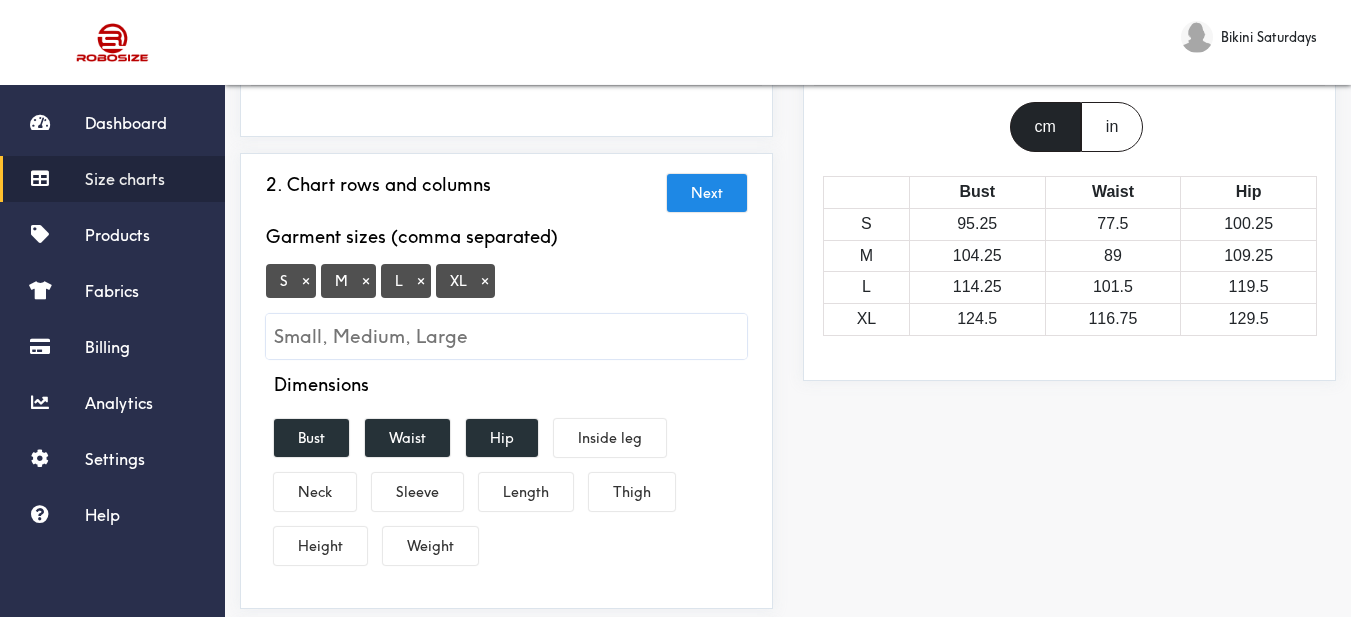 scroll, scrollTop: 0, scrollLeft: 0, axis: both 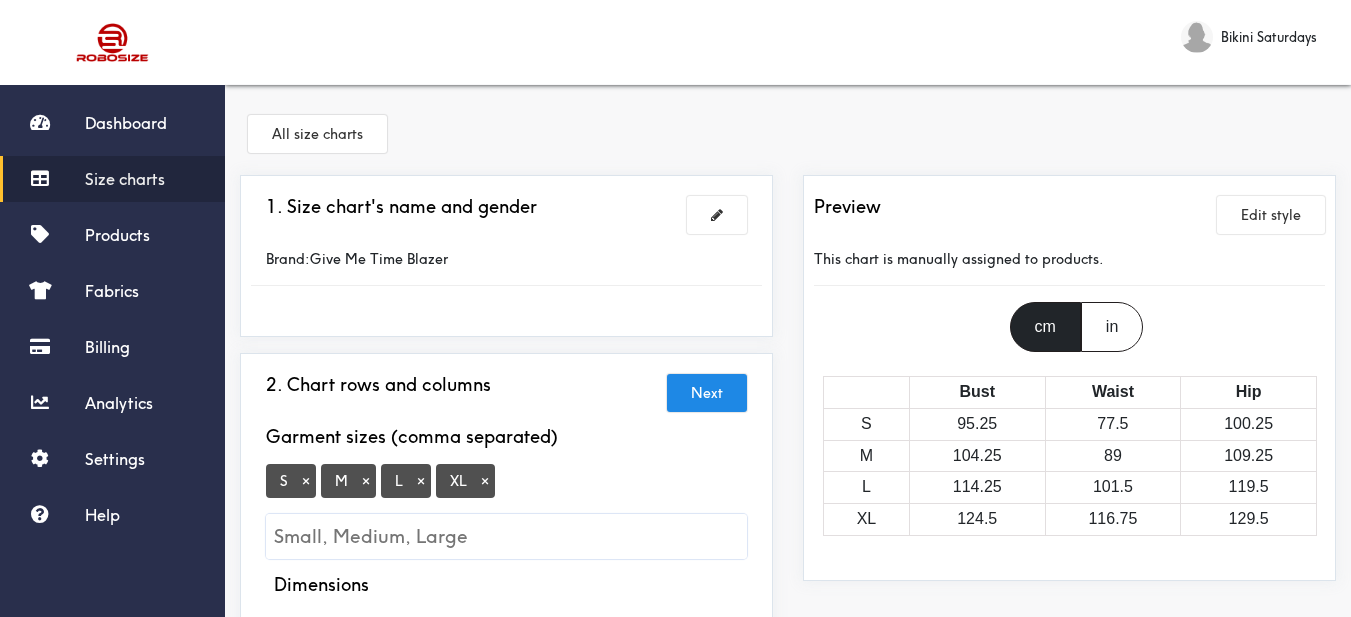 click on "Size charts" at bounding box center (125, 179) 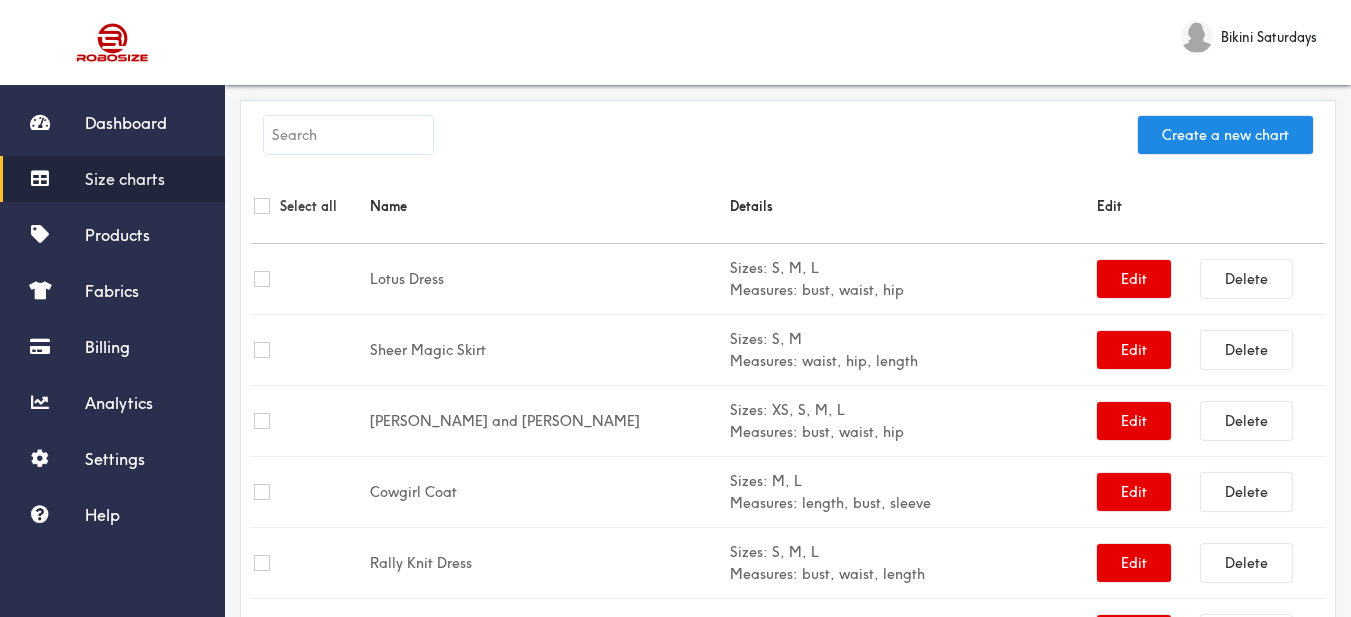 click at bounding box center (348, 135) 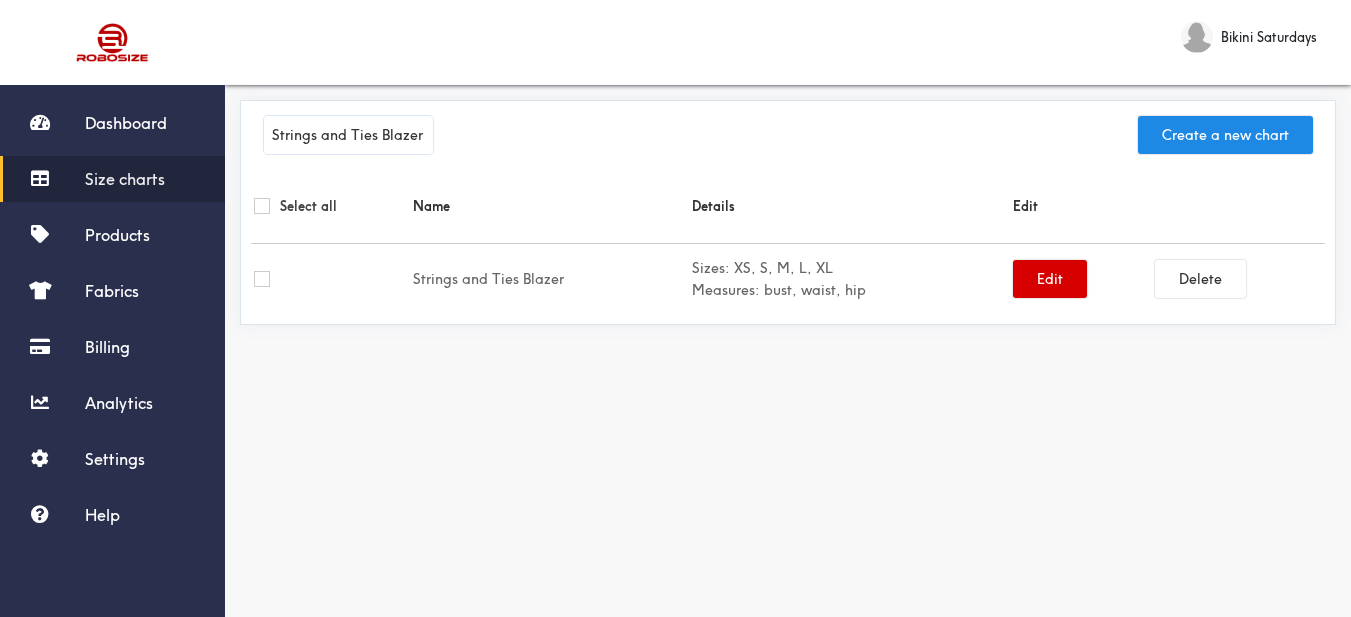 type on "Strings and Ties Blazer" 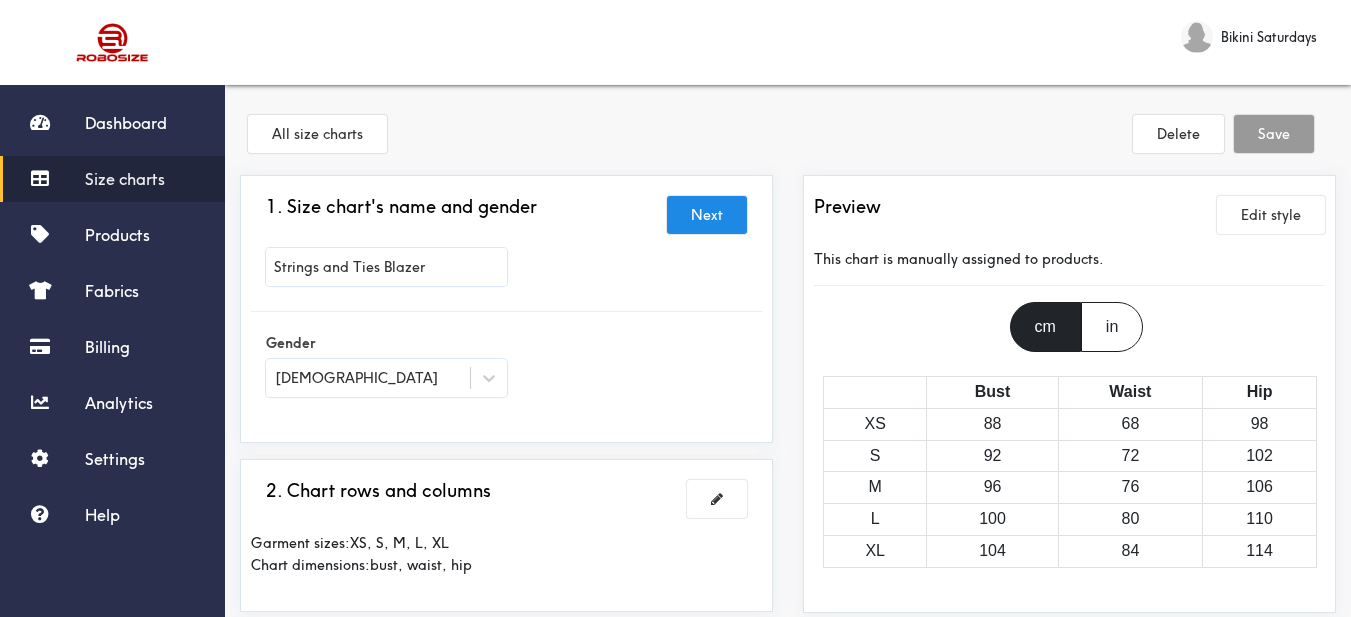 scroll, scrollTop: 500, scrollLeft: 0, axis: vertical 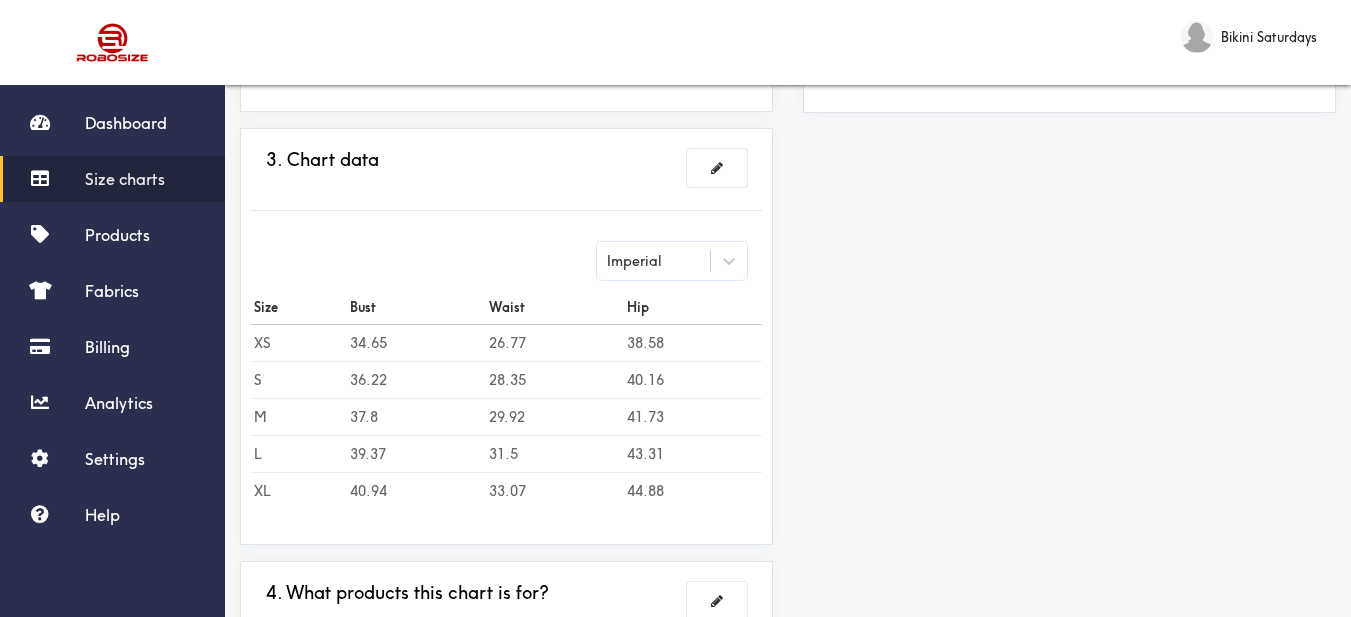 click on "Preview Edit style This chart is manually assigned to products. cm in Bust Waist Hip XS 88 68 98 S 92 72 102 M 96 76 106 L 100 80 110 XL 104 84 114" at bounding box center (1069, 191) 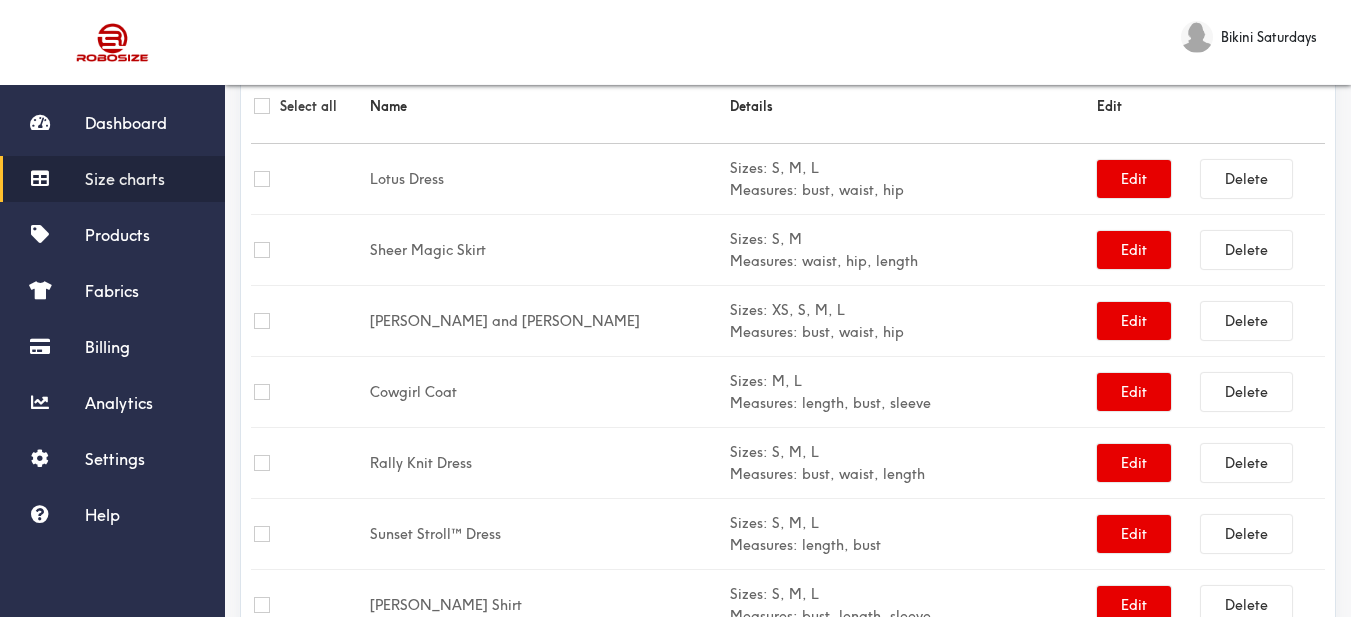 scroll, scrollTop: 0, scrollLeft: 0, axis: both 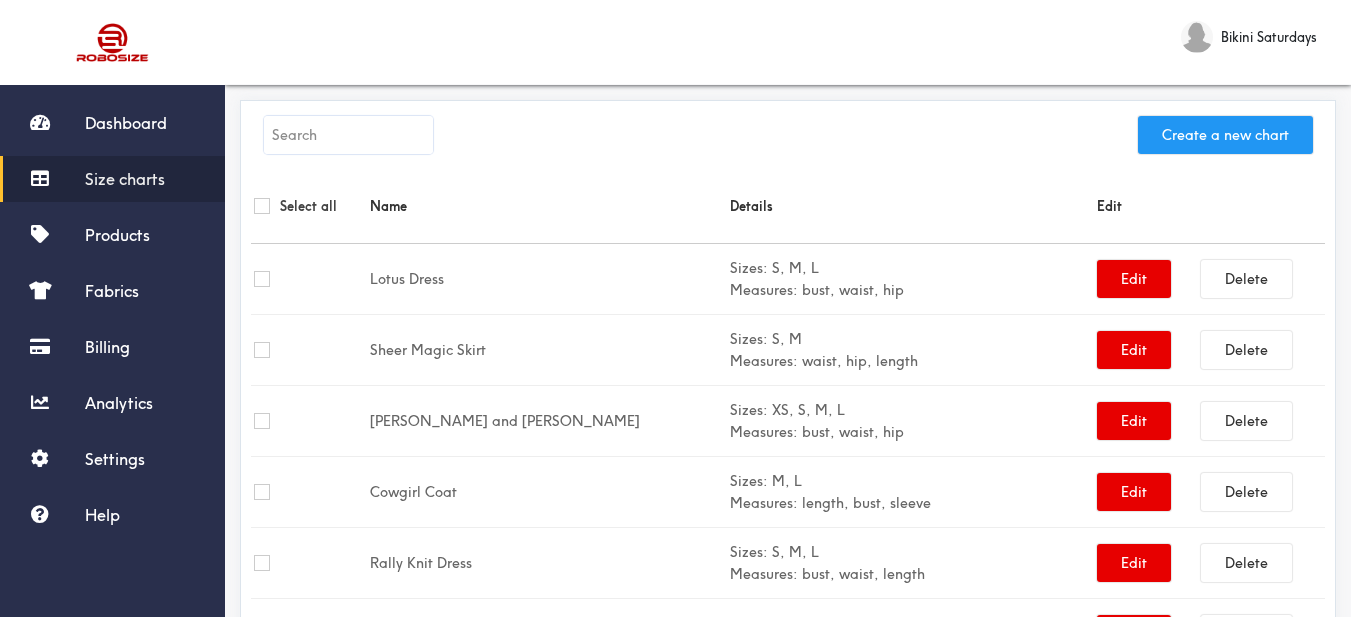 click on "Create a new chart" at bounding box center [1225, 135] 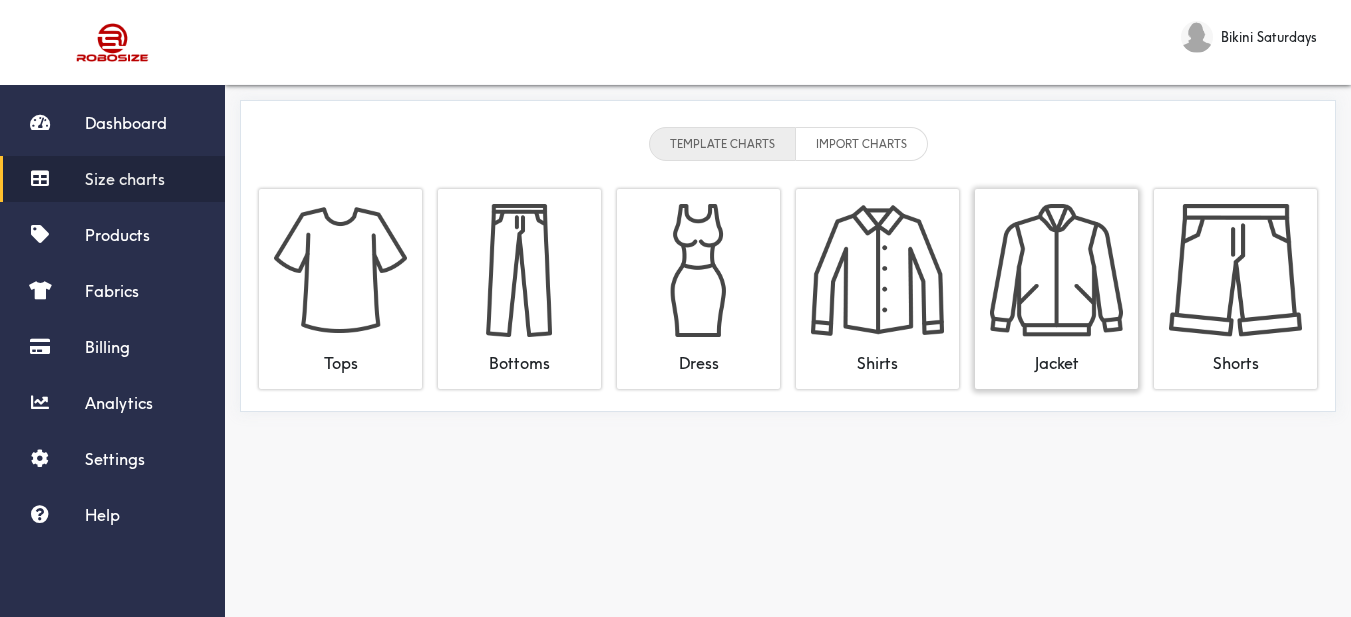 click at bounding box center [1056, 270] 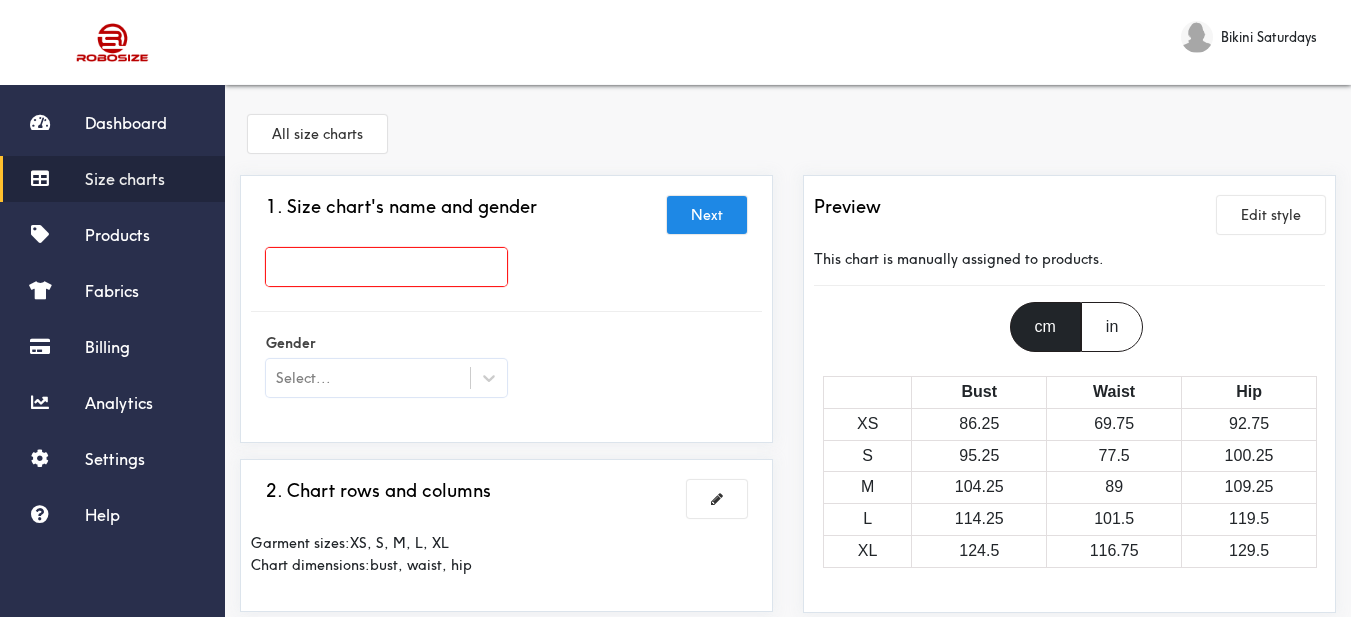 click at bounding box center (386, 272) 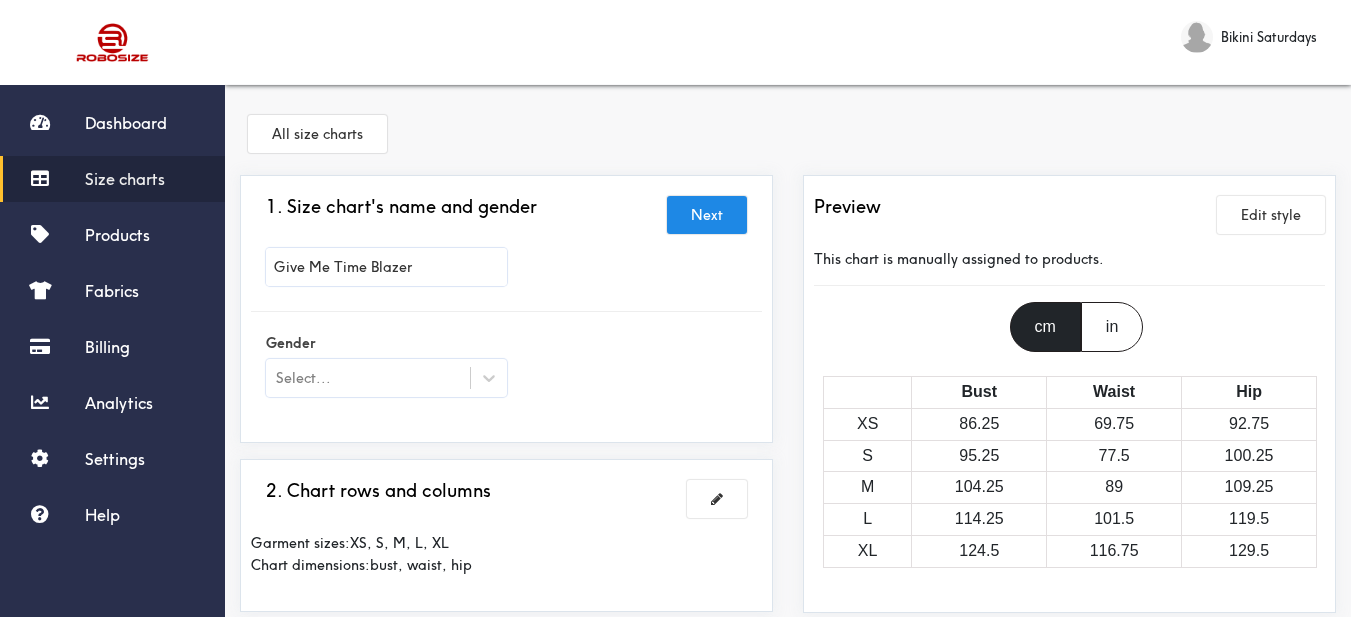 type on "Give Me Time Blazer" 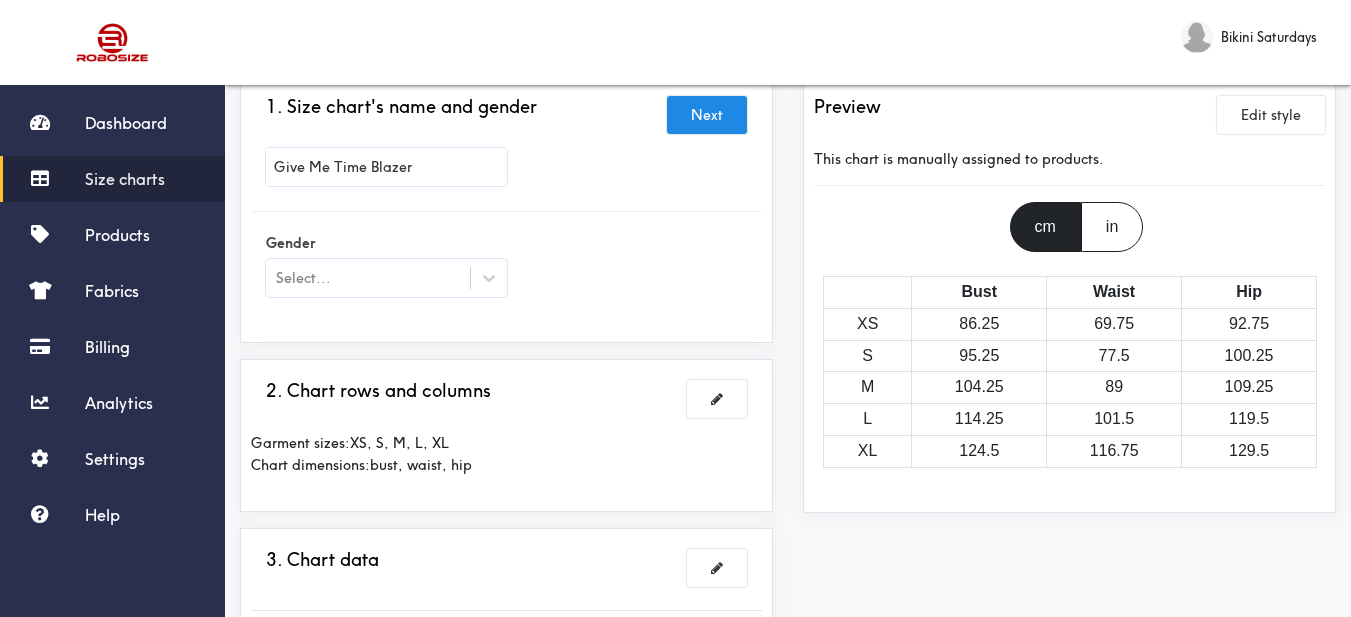click on "Gender Select..." at bounding box center (386, 267) 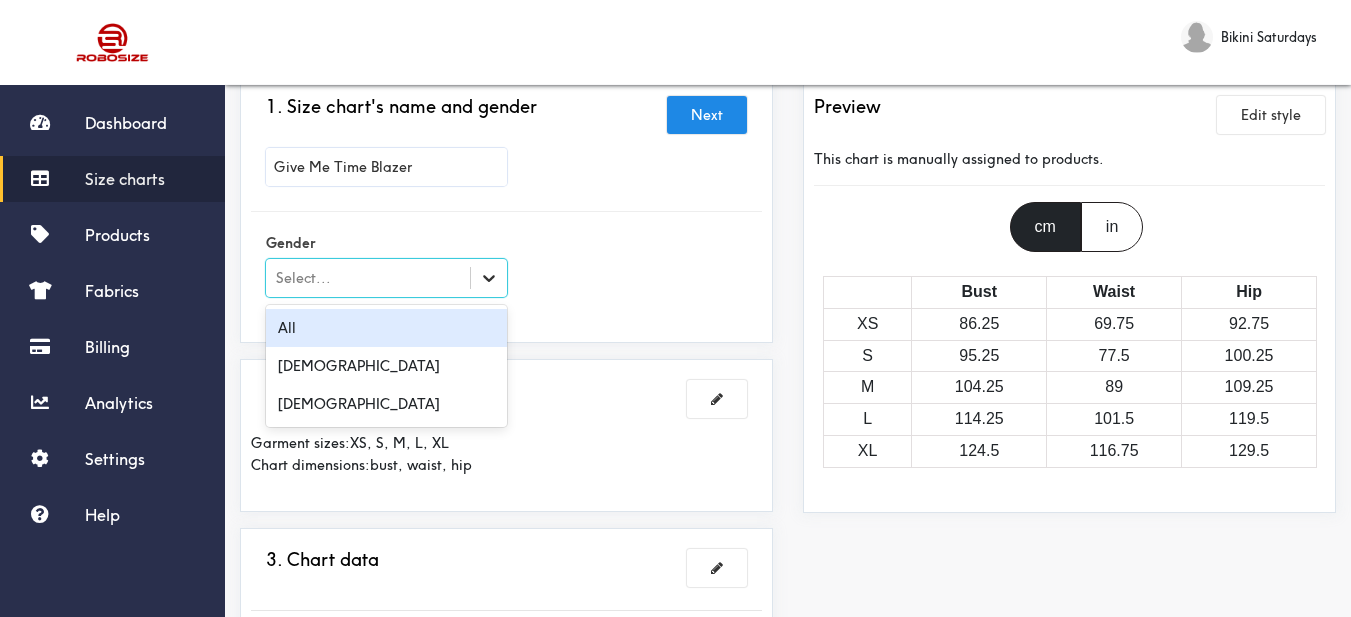 click 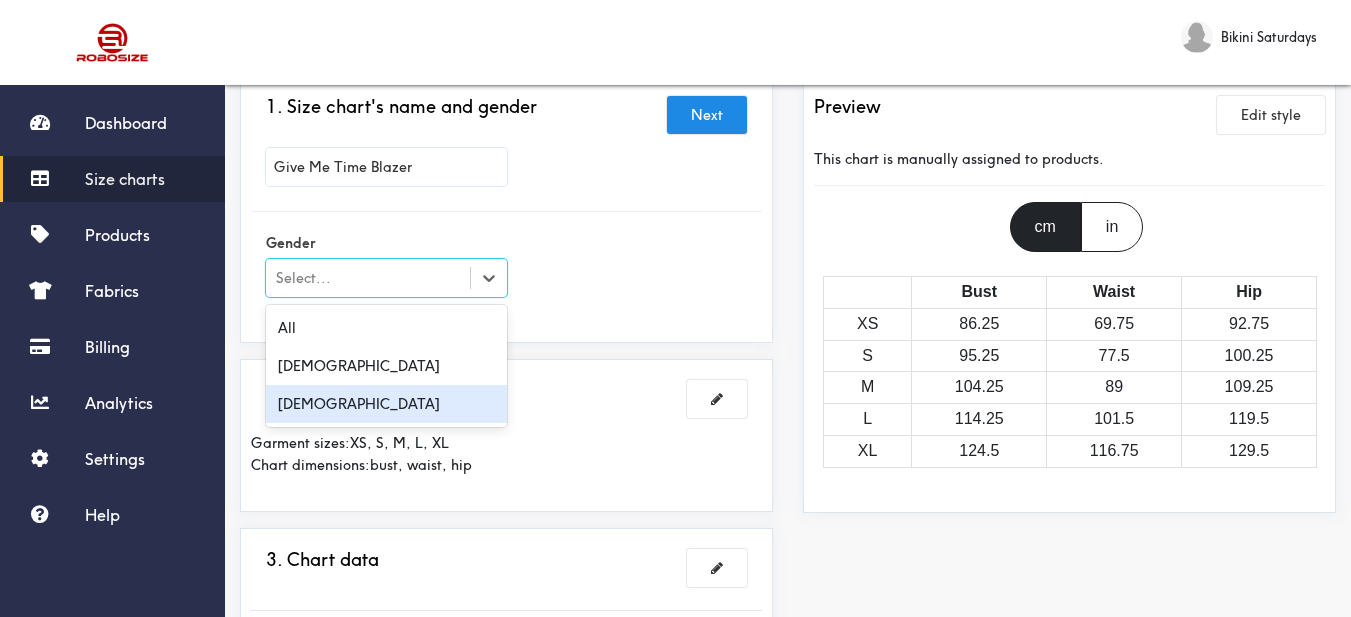 click on "[DEMOGRAPHIC_DATA]" at bounding box center [386, 404] 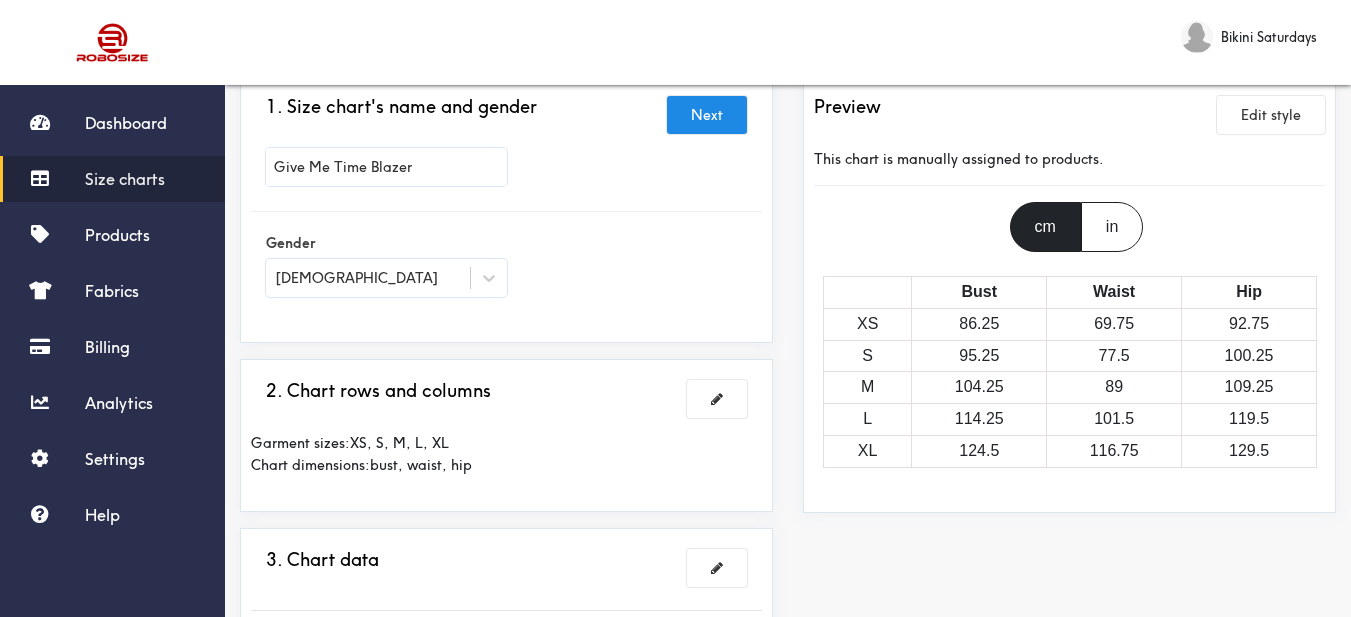 click on "Gender [DEMOGRAPHIC_DATA]" at bounding box center [506, 267] 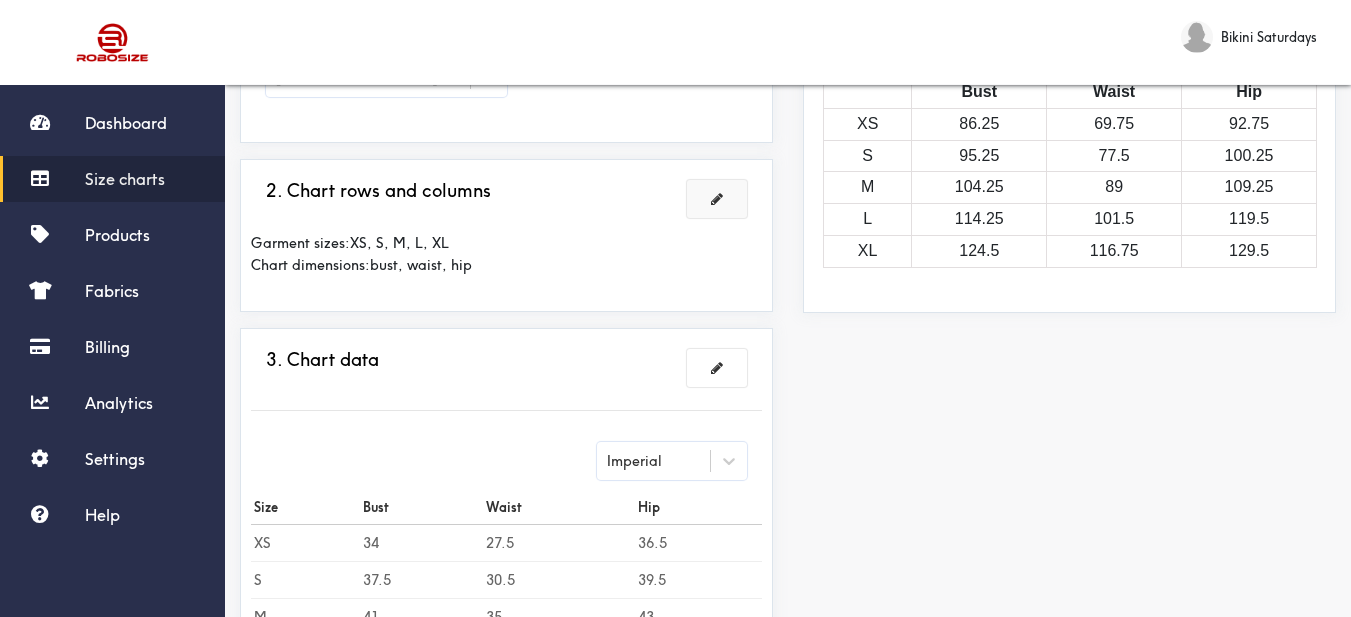 click at bounding box center (717, 199) 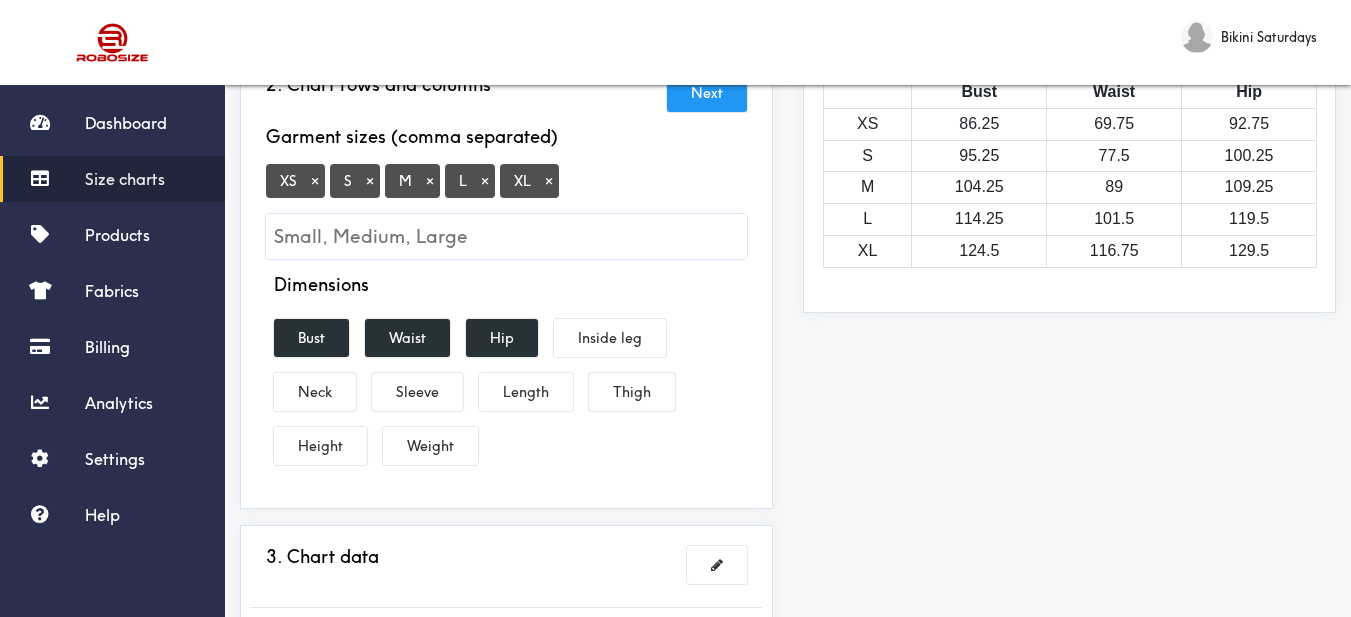 click on "×" at bounding box center [315, 181] 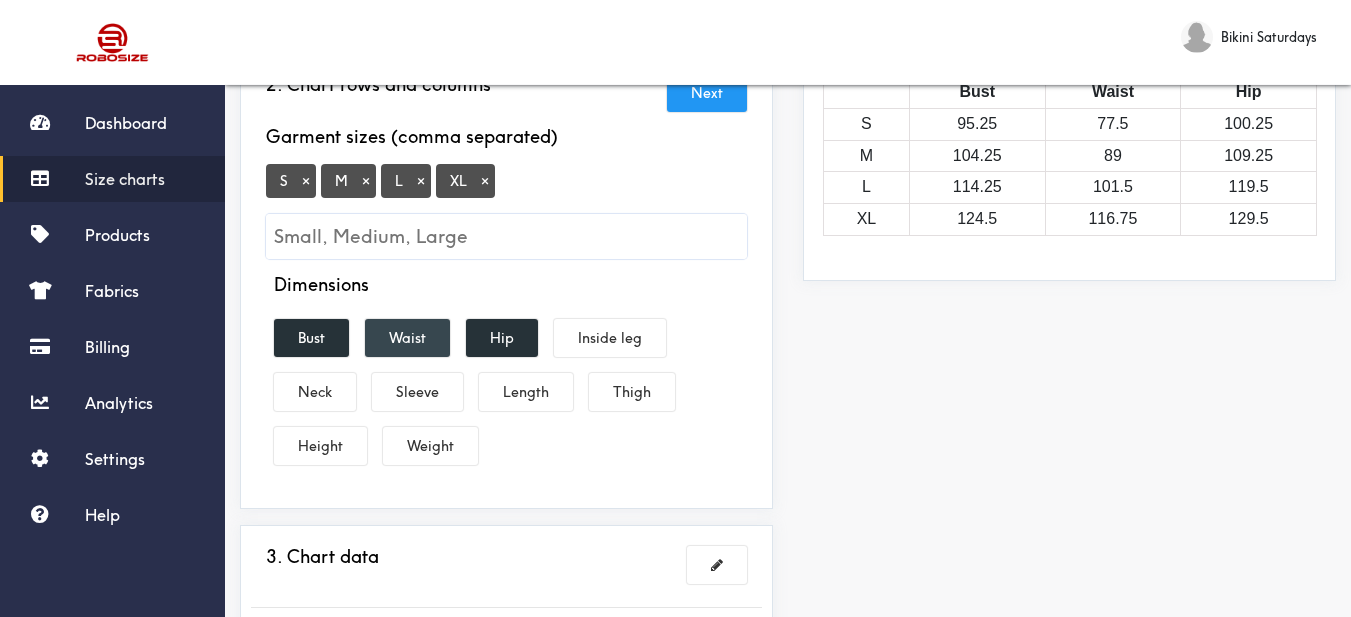 click on "Waist" at bounding box center [407, 338] 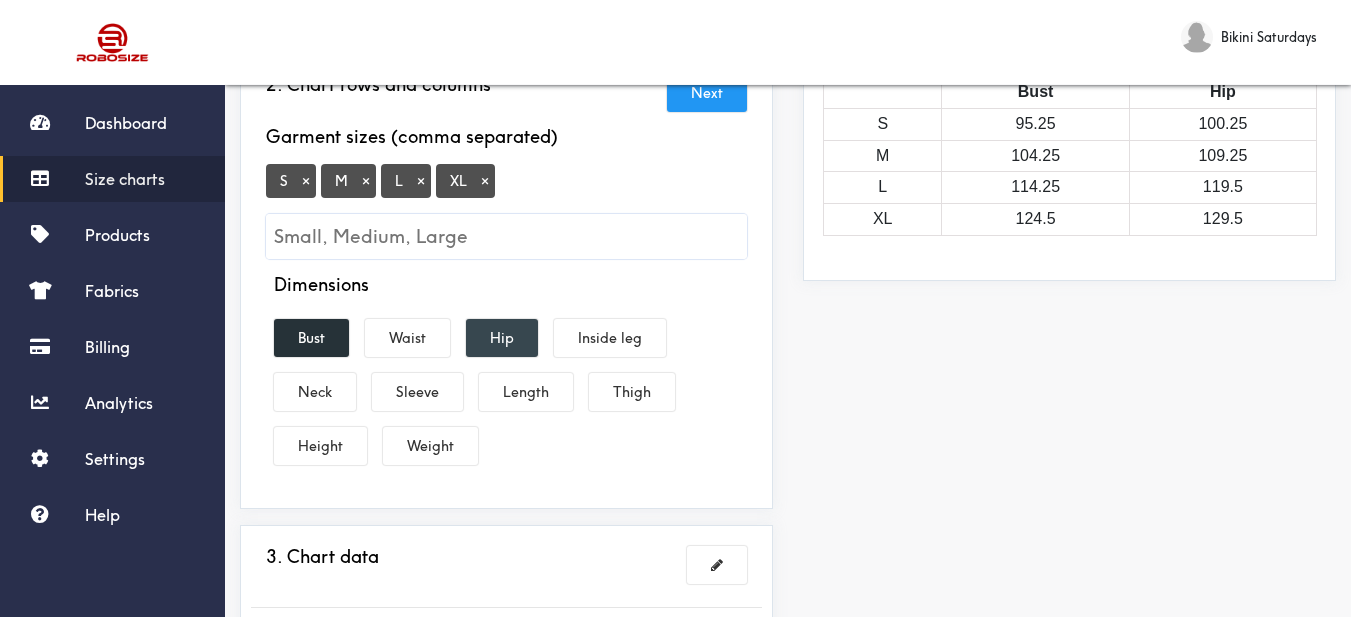 click on "Hip" at bounding box center (502, 338) 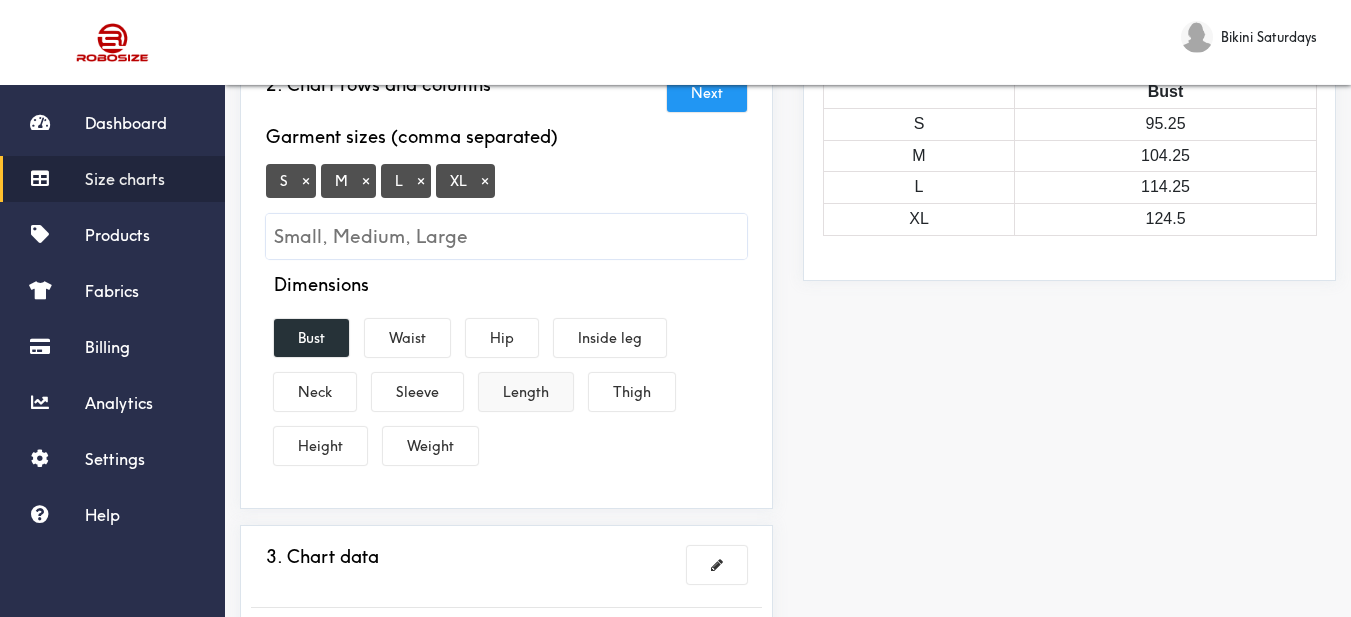 drag, startPoint x: 530, startPoint y: 403, endPoint x: 510, endPoint y: 403, distance: 20 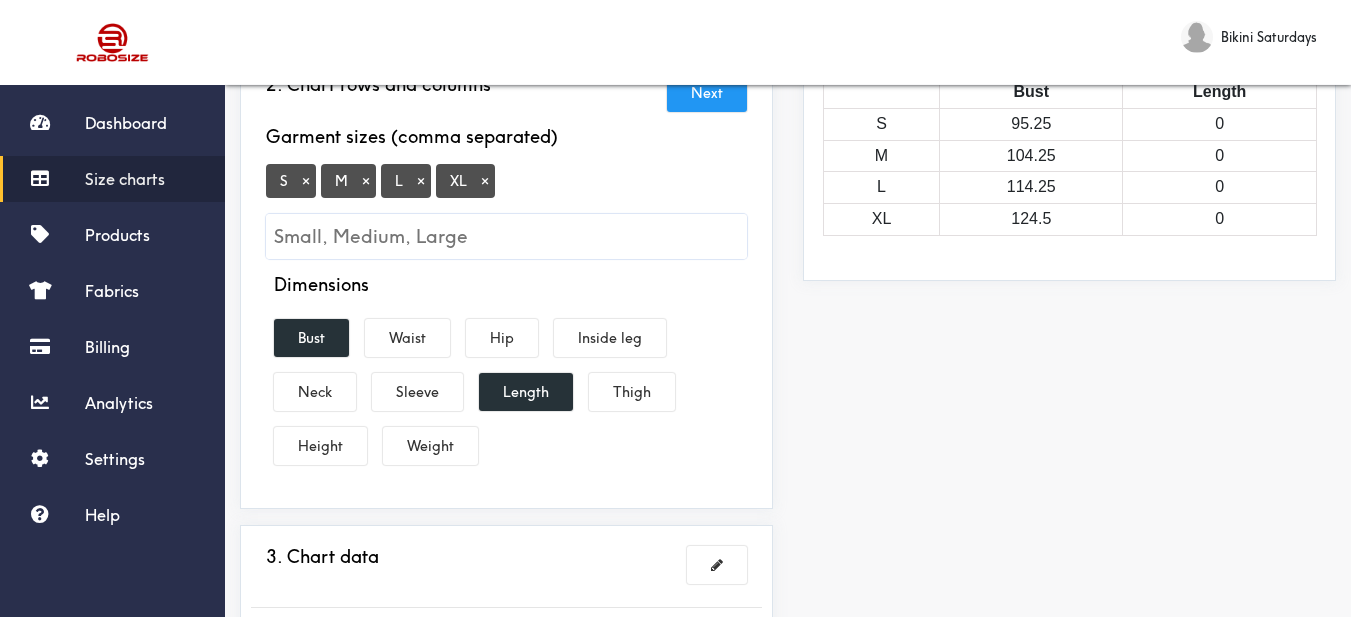 drag, startPoint x: 422, startPoint y: 385, endPoint x: 545, endPoint y: 370, distance: 123.911255 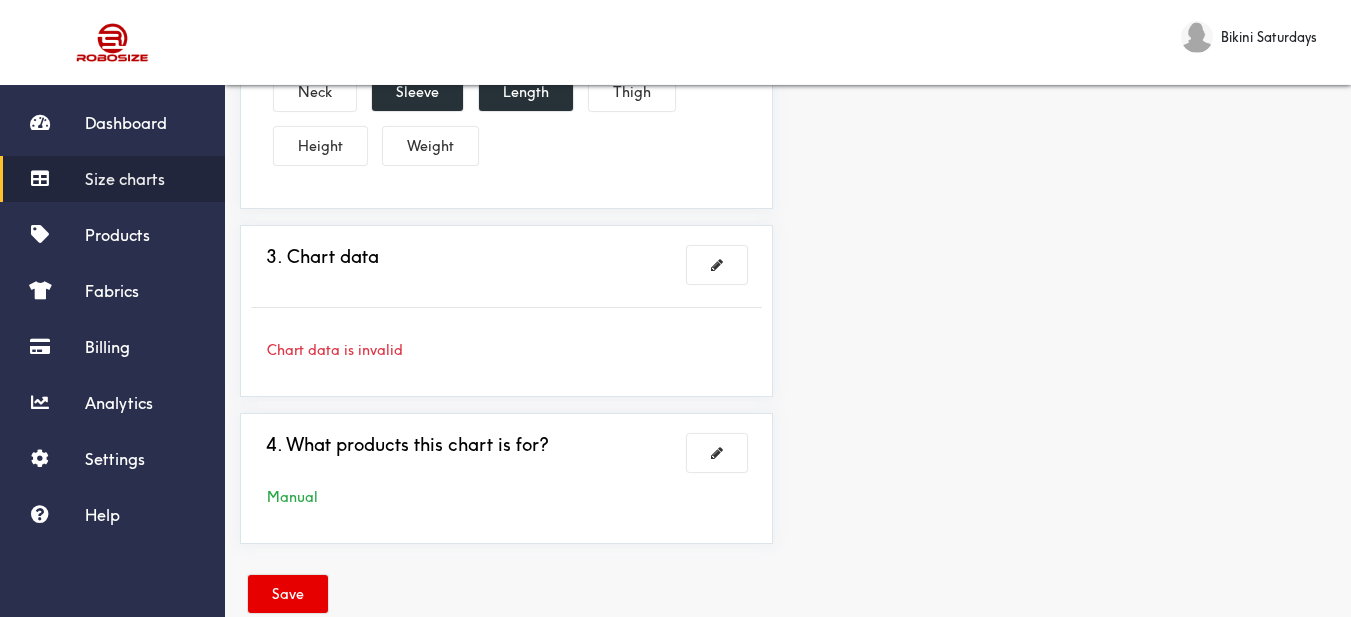 scroll, scrollTop: 643, scrollLeft: 0, axis: vertical 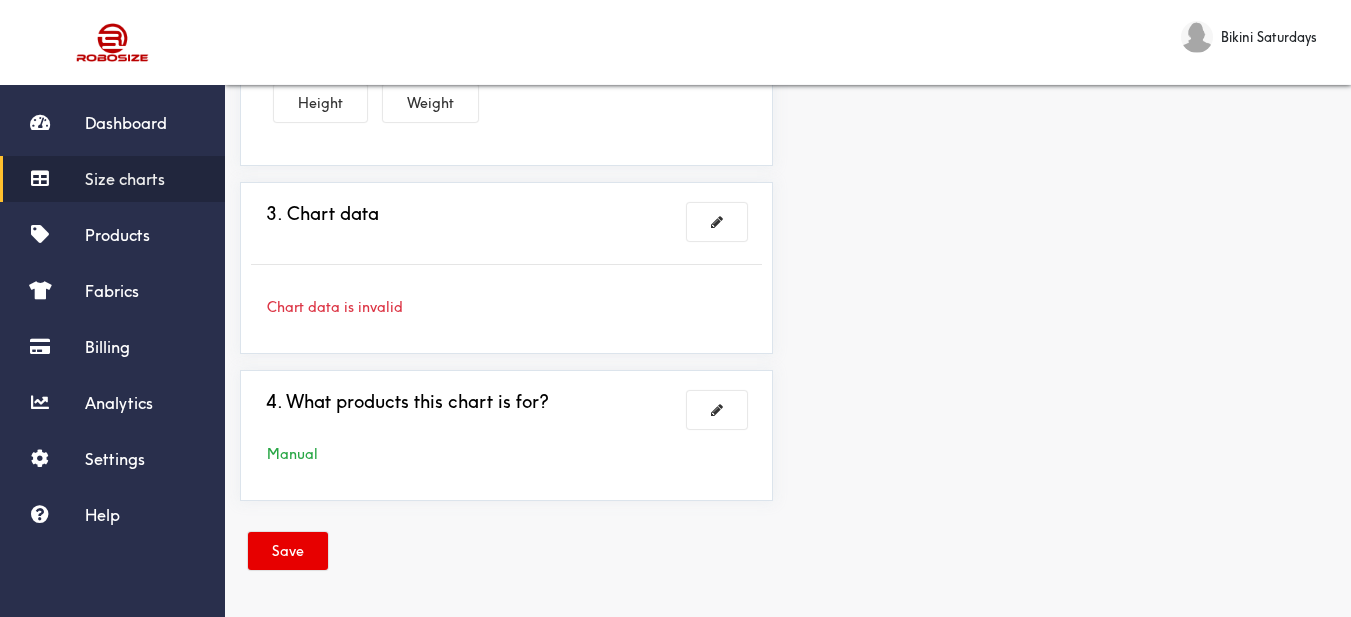 click on "3. Chart data" at bounding box center [506, 221] 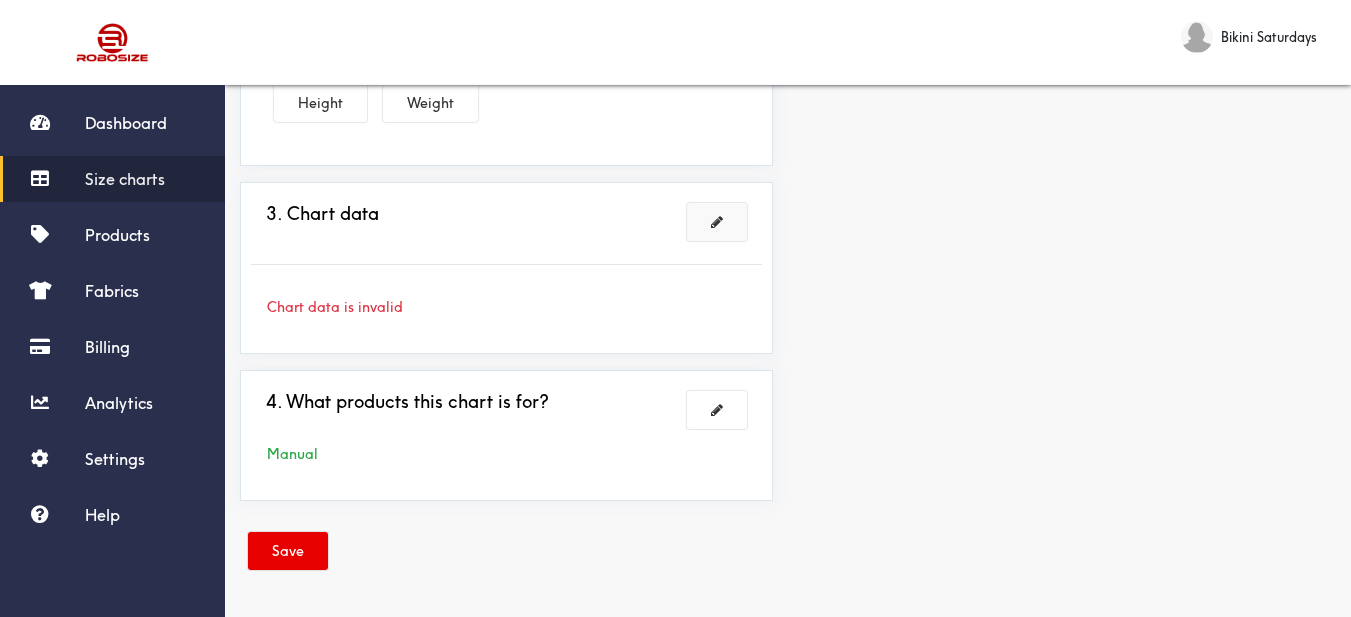 click at bounding box center [717, 222] 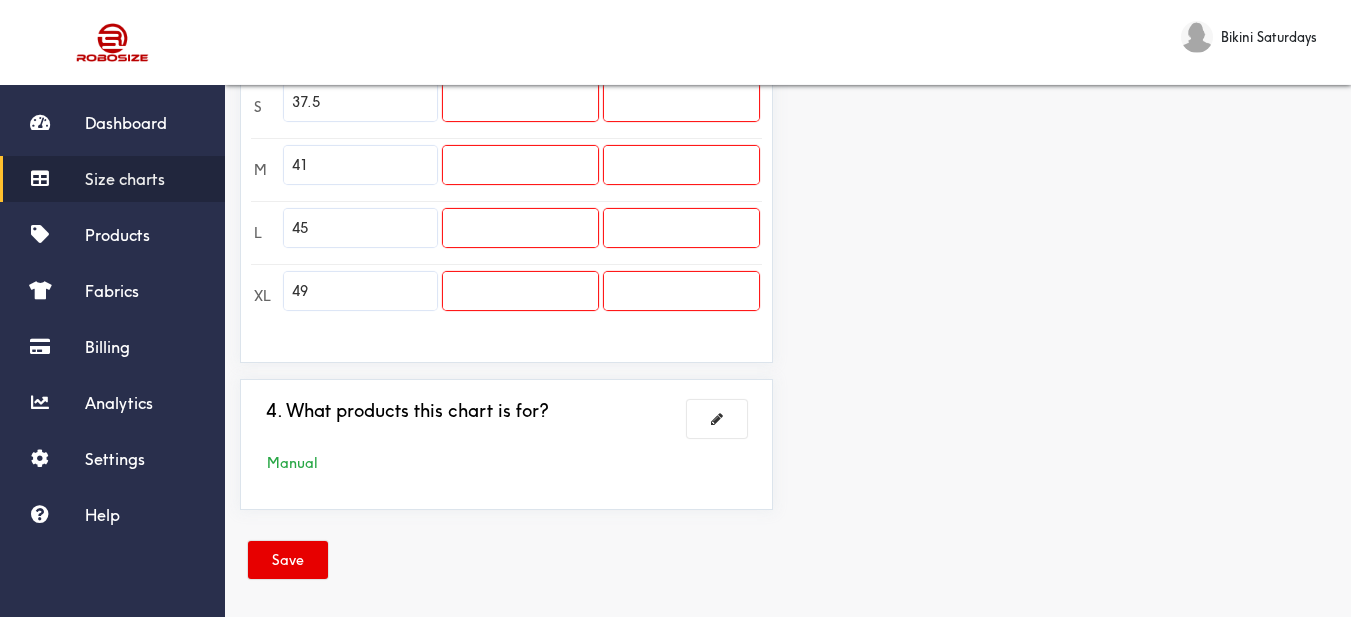 scroll, scrollTop: 443, scrollLeft: 0, axis: vertical 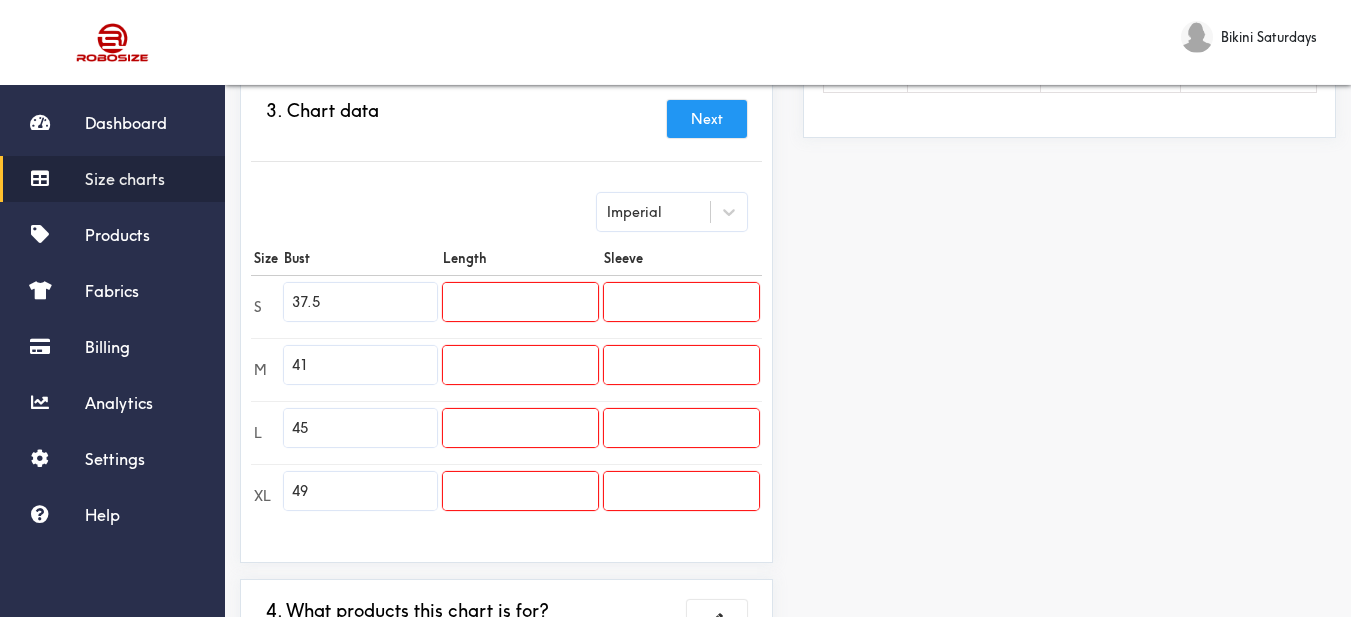 click on "37.5" at bounding box center (360, 302) 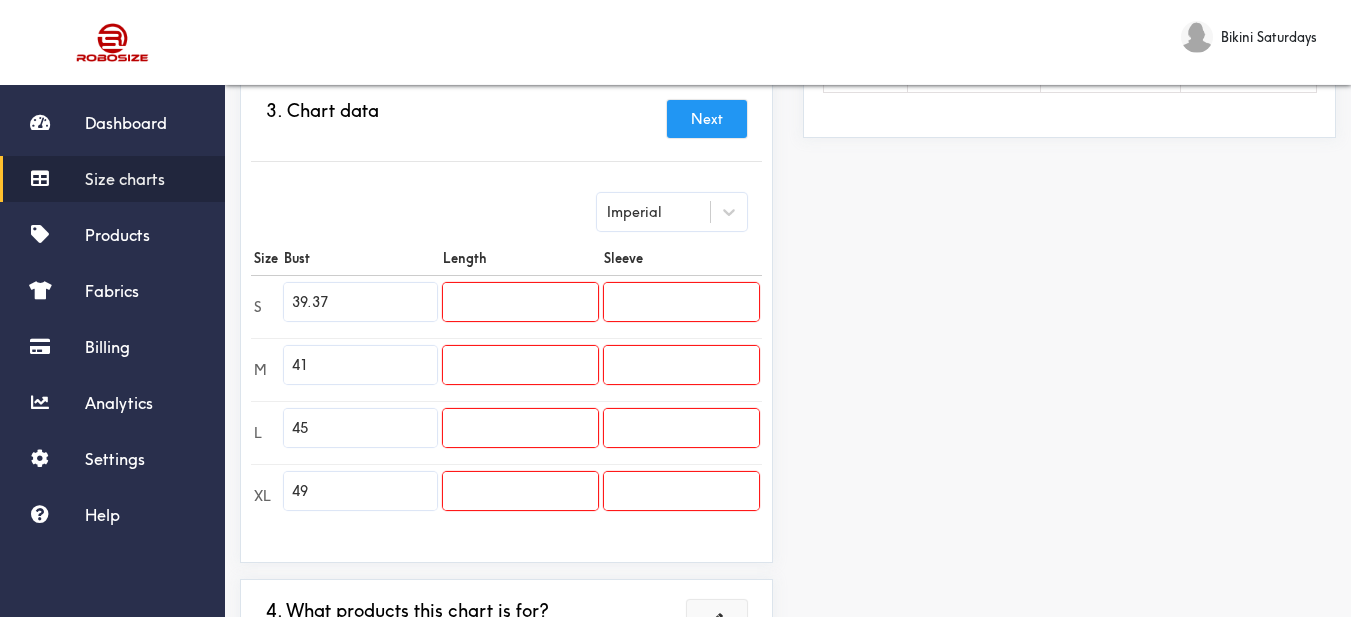 type on "39.37" 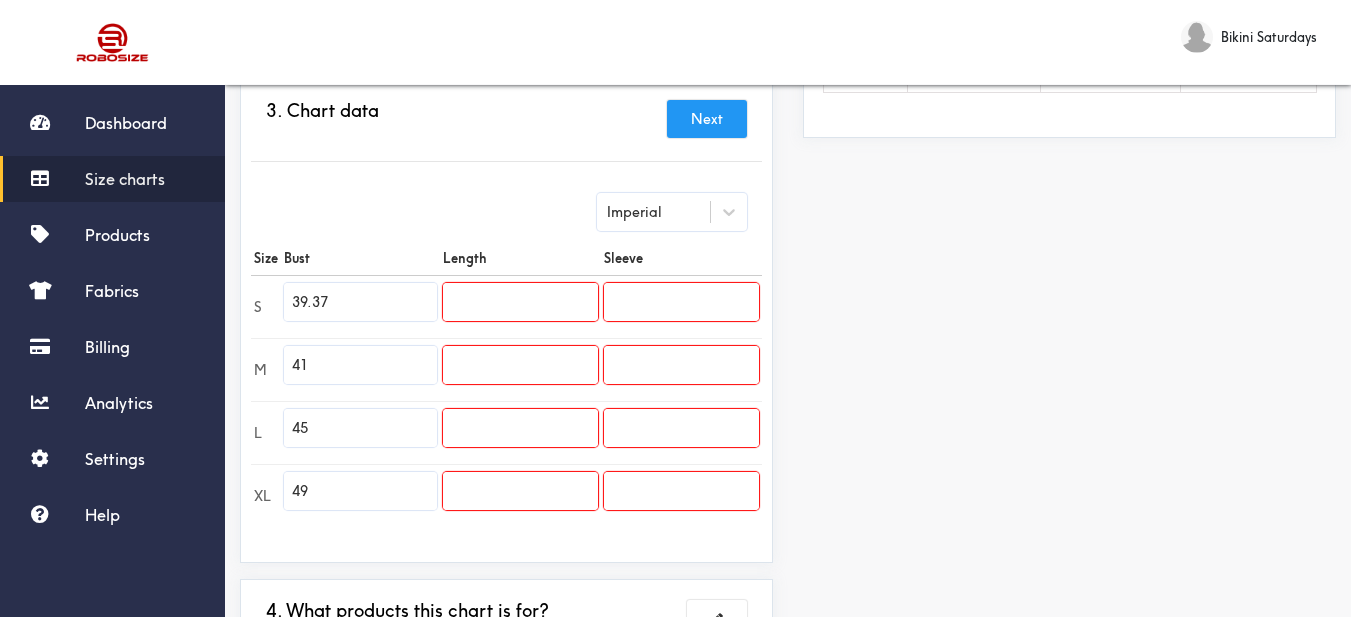 drag, startPoint x: 1226, startPoint y: 303, endPoint x: 756, endPoint y: 288, distance: 470.2393 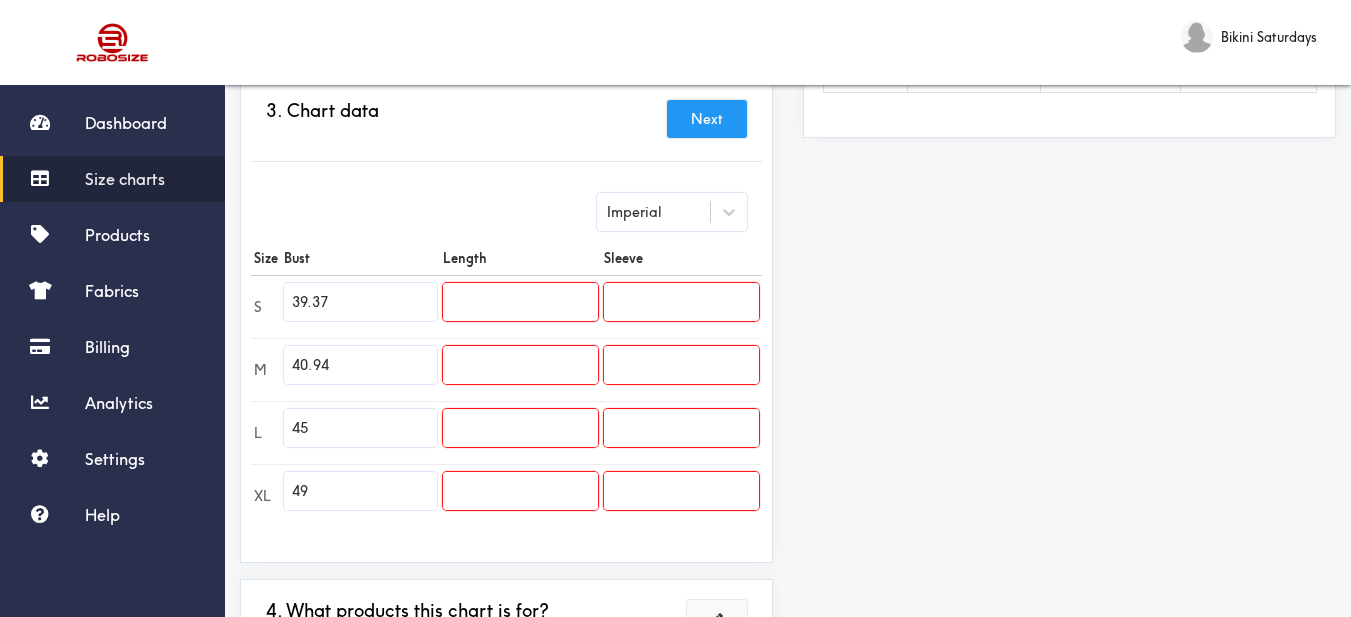 type on "40.94" 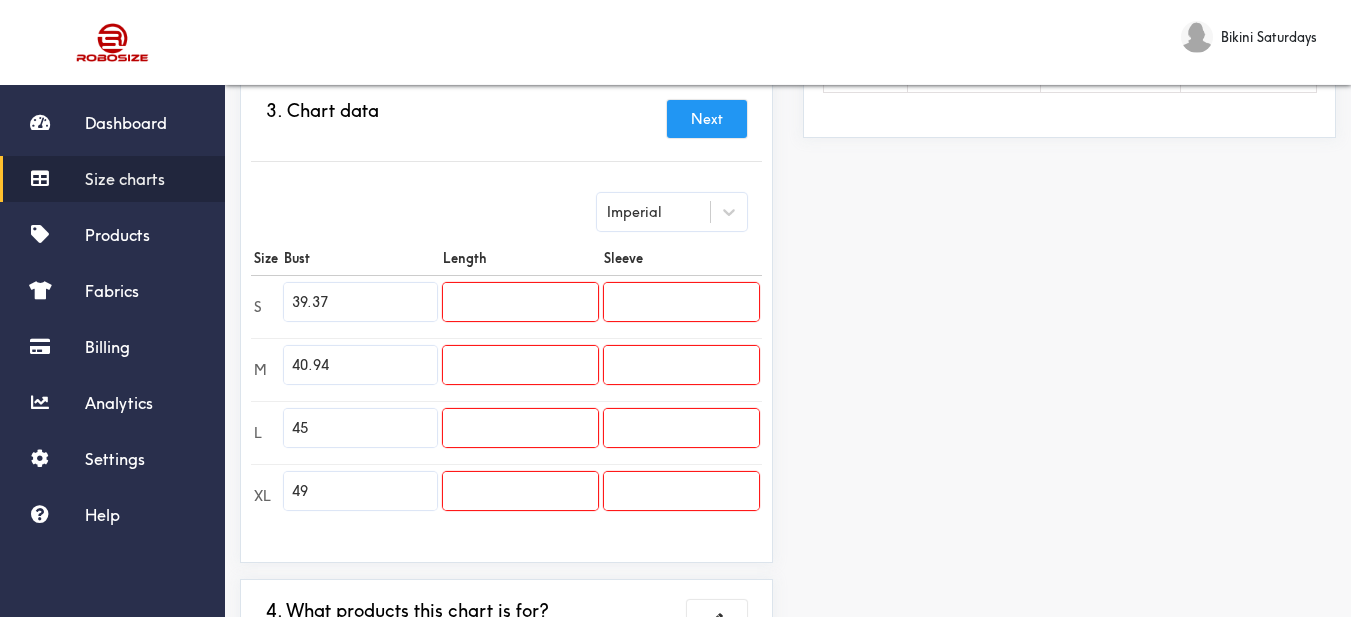 click on "Preview Edit style This chart is manually assigned to products. cm in Bust Length Sleeve S 100 0 0 M 104 0 0 L 114.25 0 0 XL 124.5 0 0" at bounding box center [1069, 229] 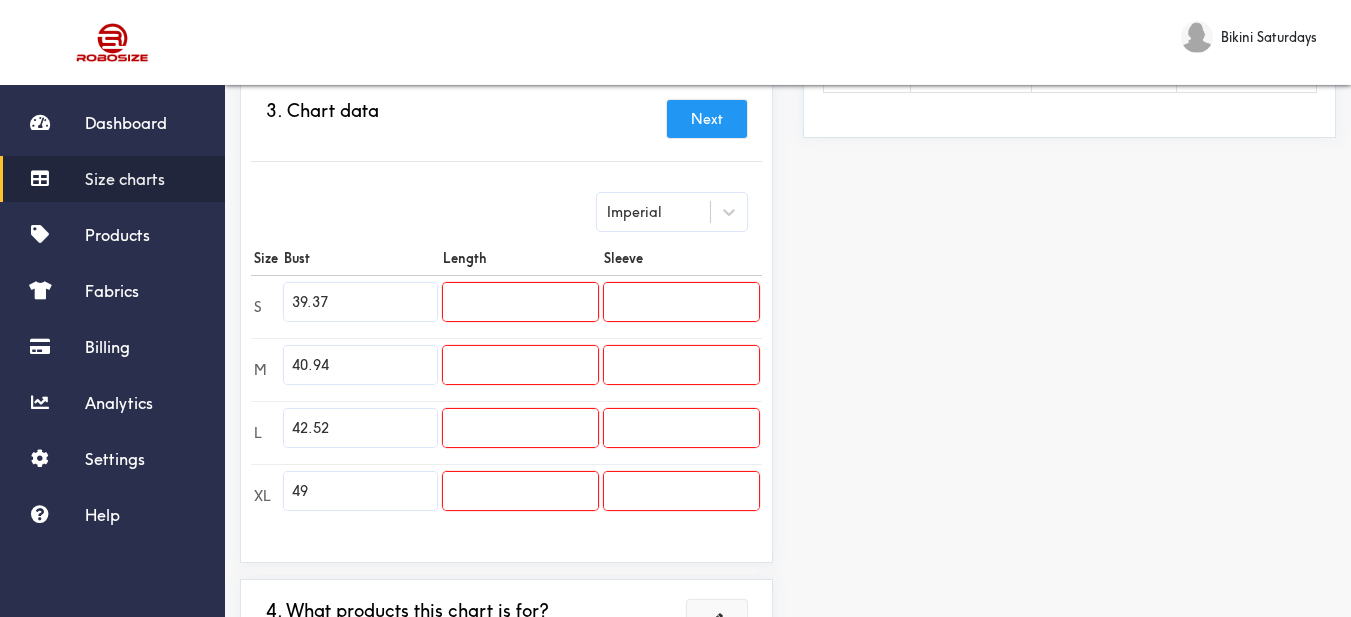 type on "42.52" 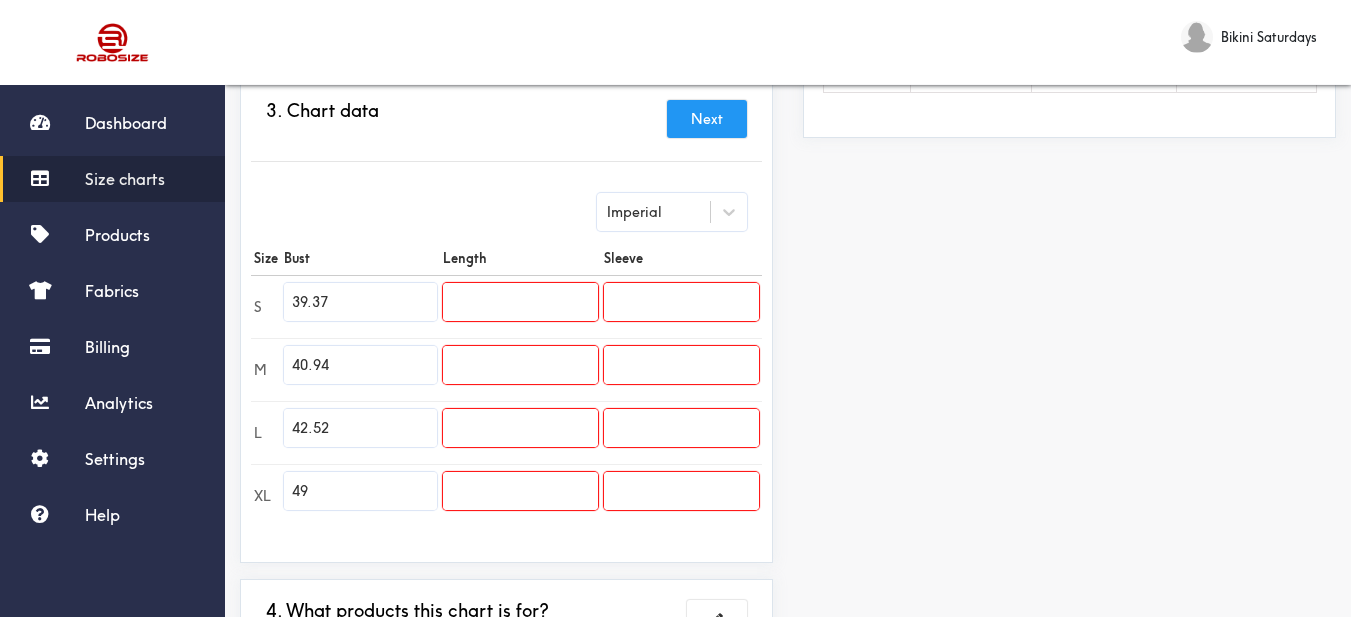 drag, startPoint x: 1207, startPoint y: 262, endPoint x: 1191, endPoint y: 263, distance: 16.03122 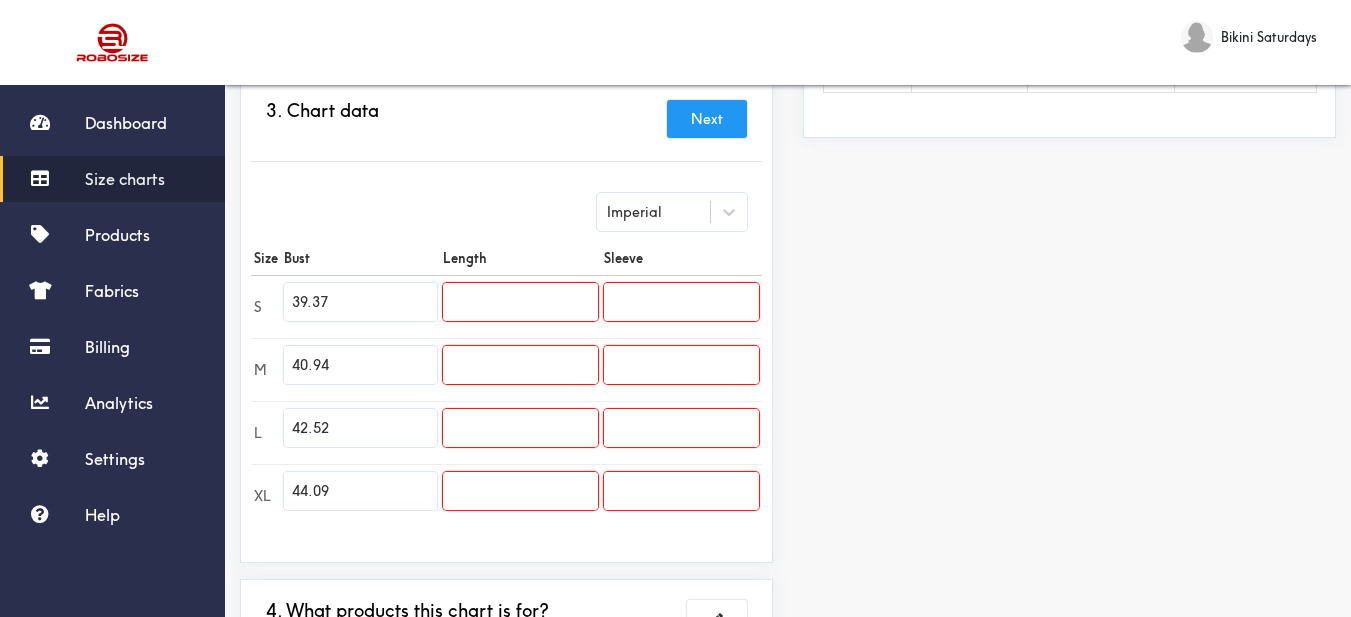 type on "44.09" 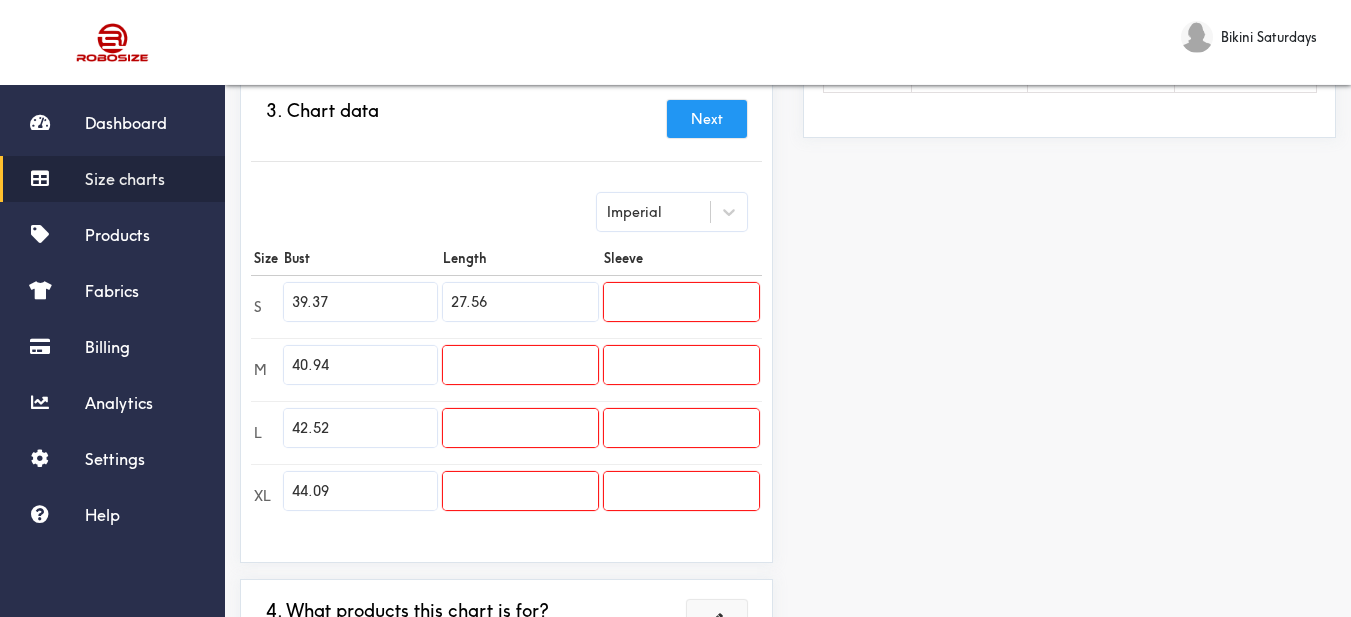type on "27.56" 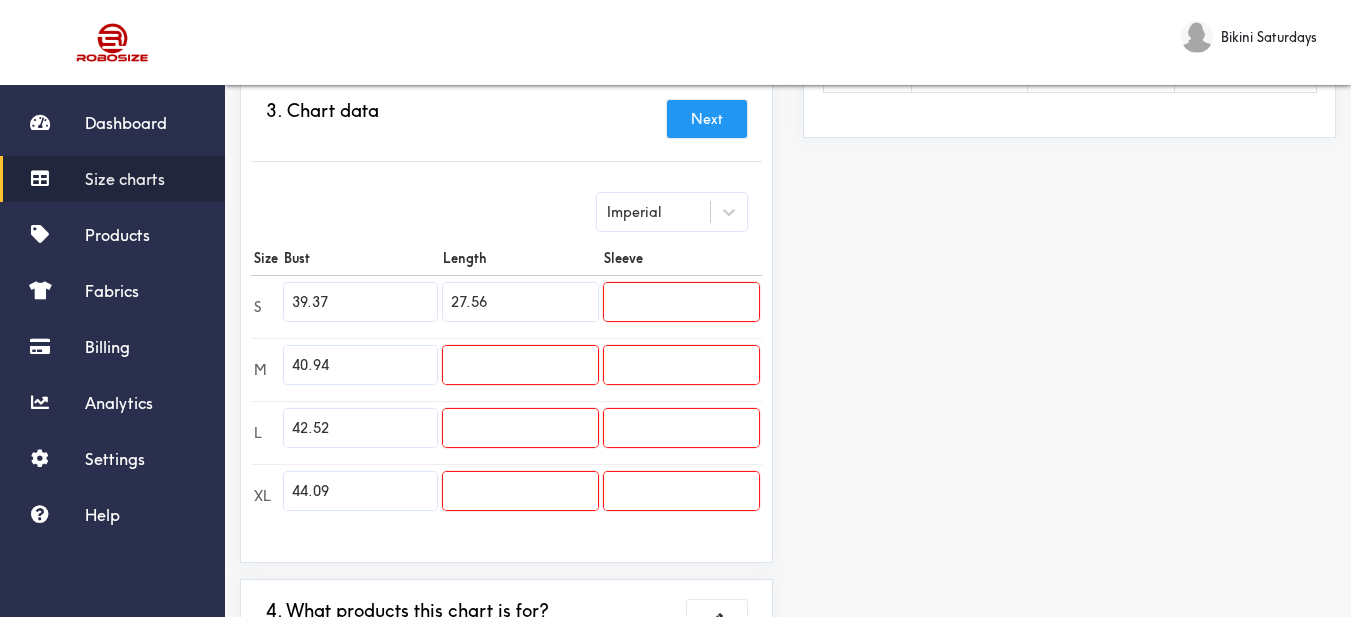 click on "Preview Edit style This chart is manually assigned to products. cm in Bust Length Sleeve S 100 70 0 M 104 0 0 L 108 0 0 XL 112 0 0" at bounding box center (1069, 229) 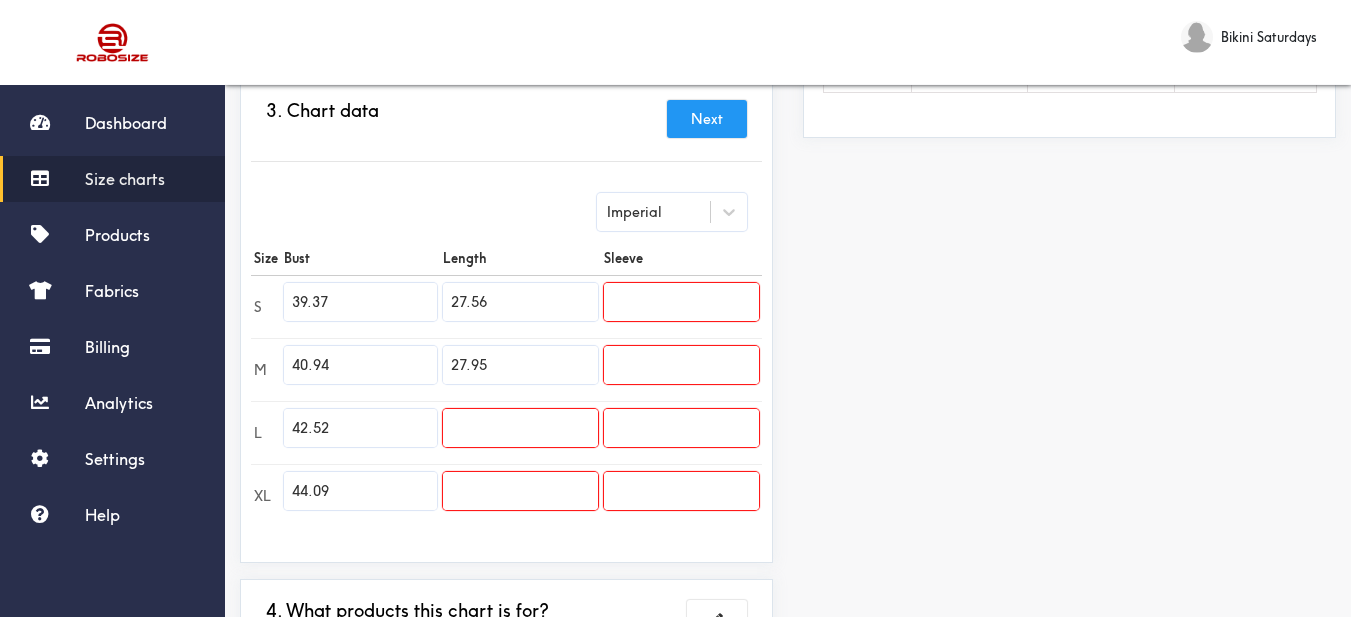 type 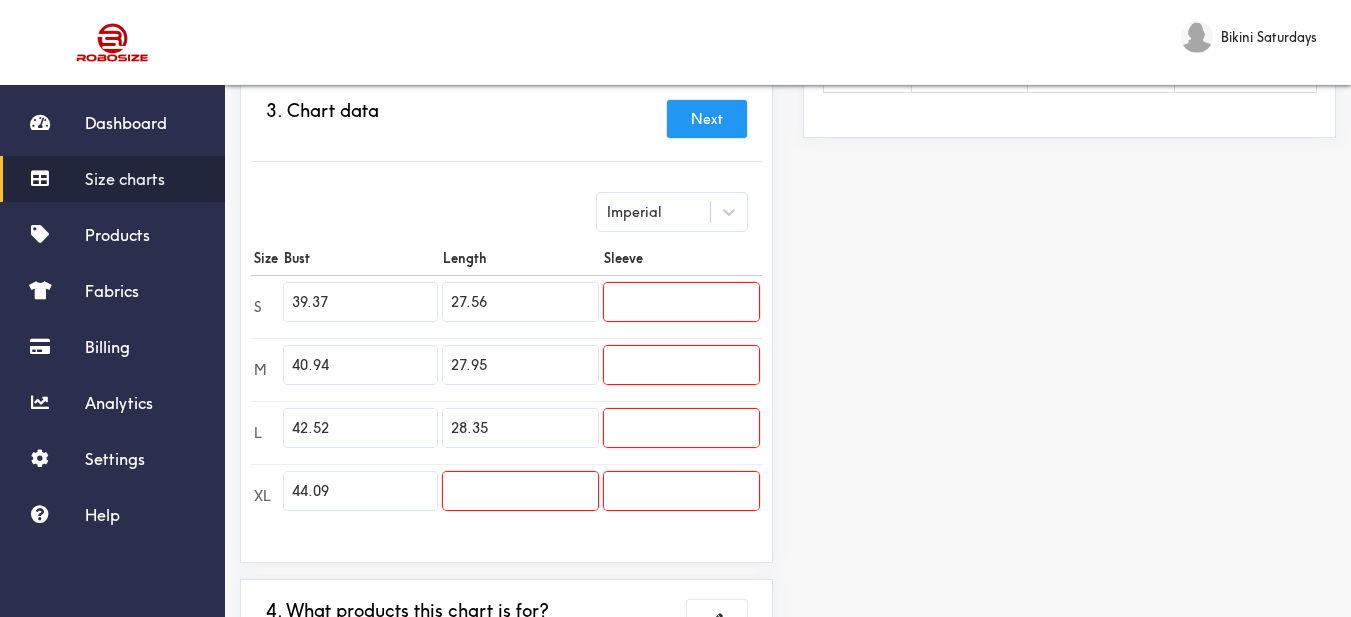 drag, startPoint x: 1189, startPoint y: 223, endPoint x: 1073, endPoint y: 221, distance: 116.01724 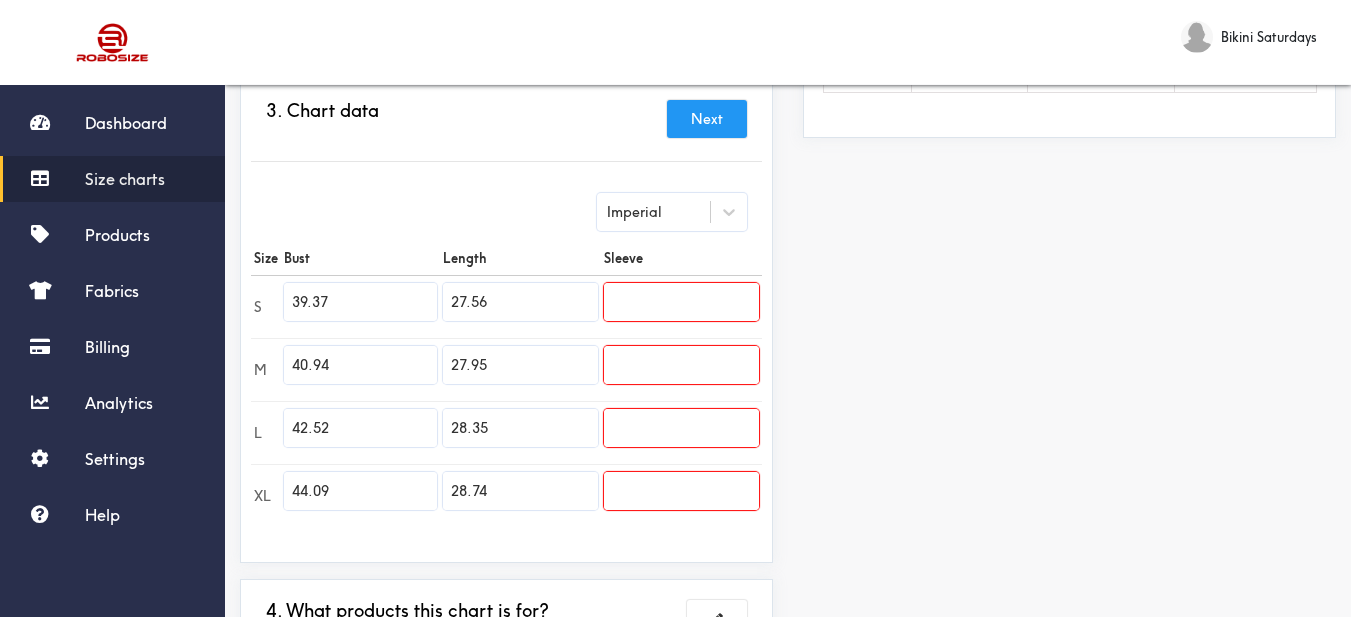 click on "Preview Edit style This chart is manually assigned to products. cm in Bust Length Sleeve S 100 70 0 M 104 71 0 L 108 72 0 XL 112 73 0" at bounding box center [1069, 229] 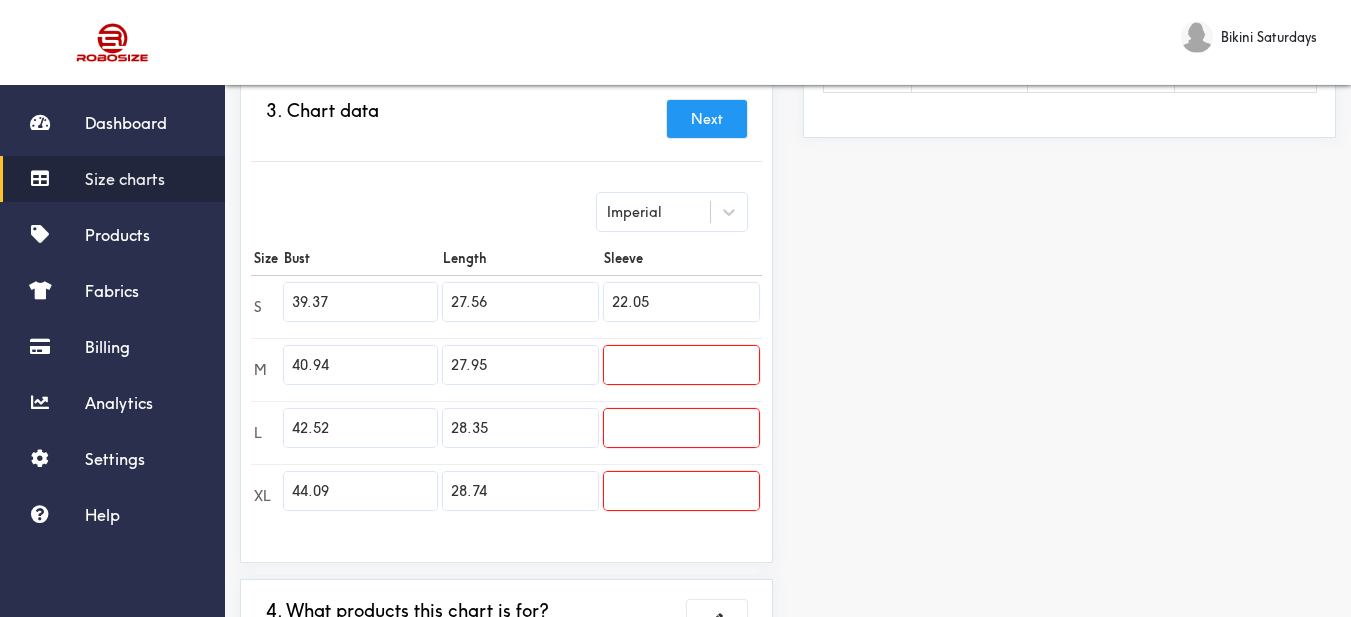 drag, startPoint x: 1216, startPoint y: 185, endPoint x: 723, endPoint y: 254, distance: 497.80518 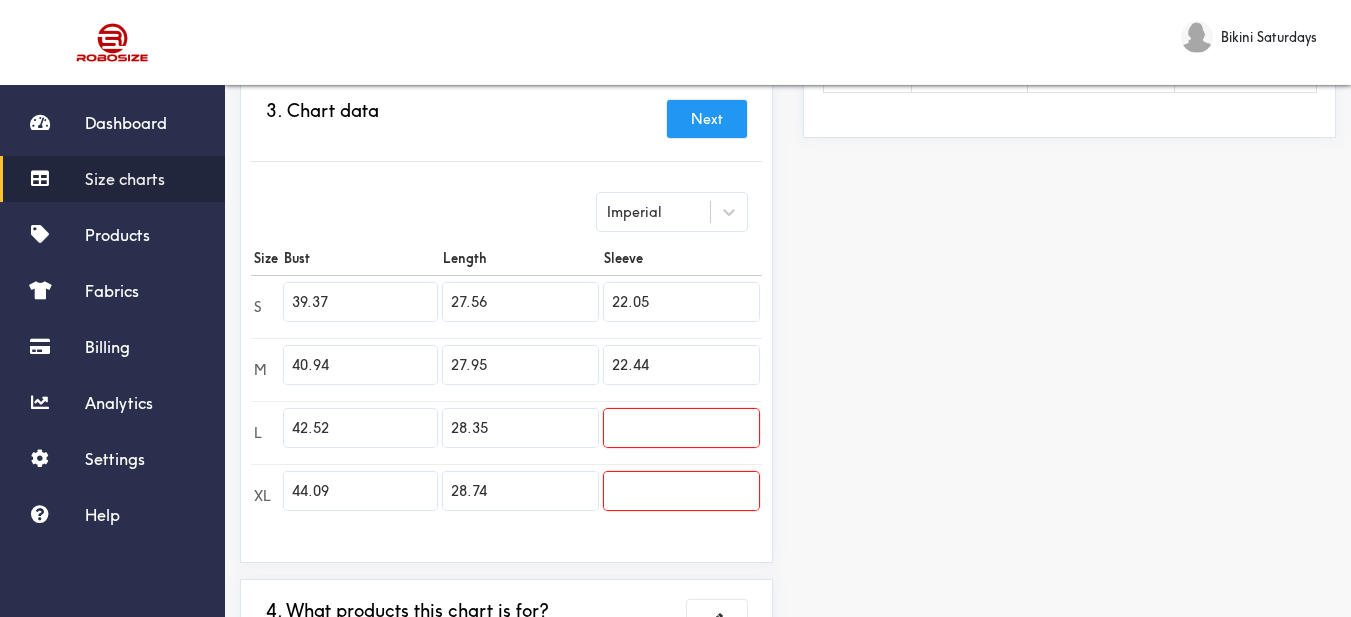 click on "Preview Edit style This chart is manually assigned to products. cm in Bust Length Sleeve S 100 70 56 M 104 71 57 L 108 72 0 XL 112 73 0" at bounding box center [1069, 229] 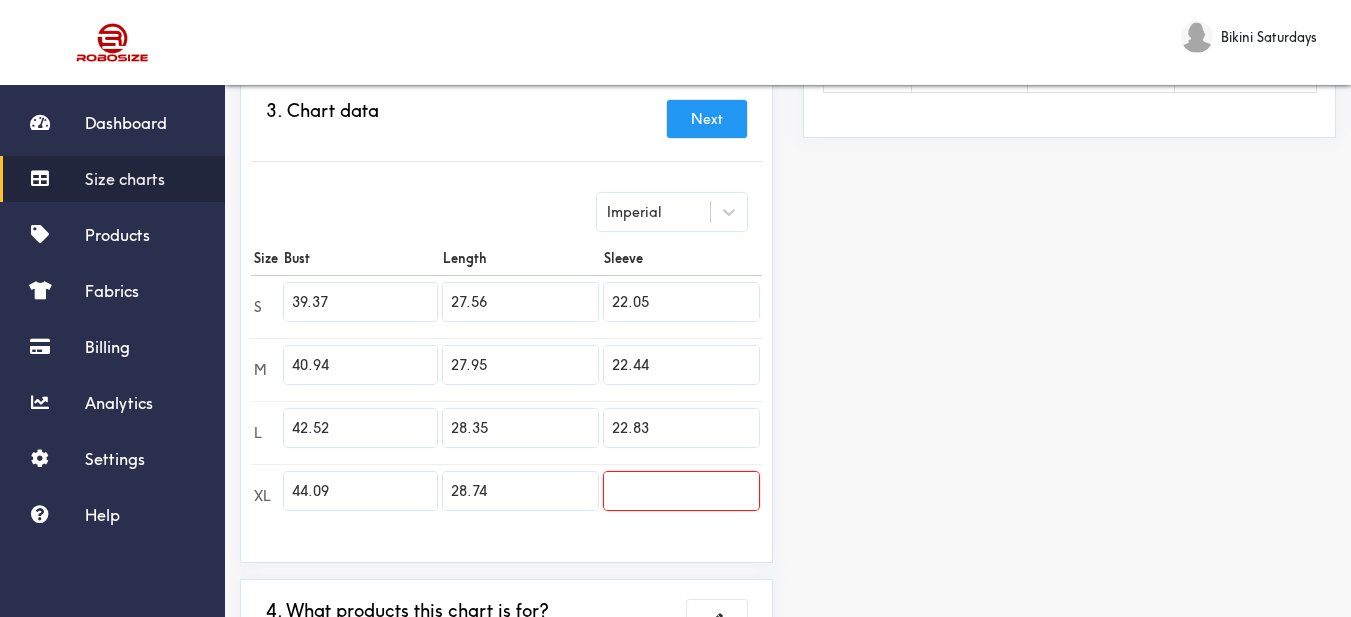drag, startPoint x: 1212, startPoint y: 268, endPoint x: 1091, endPoint y: 273, distance: 121.103264 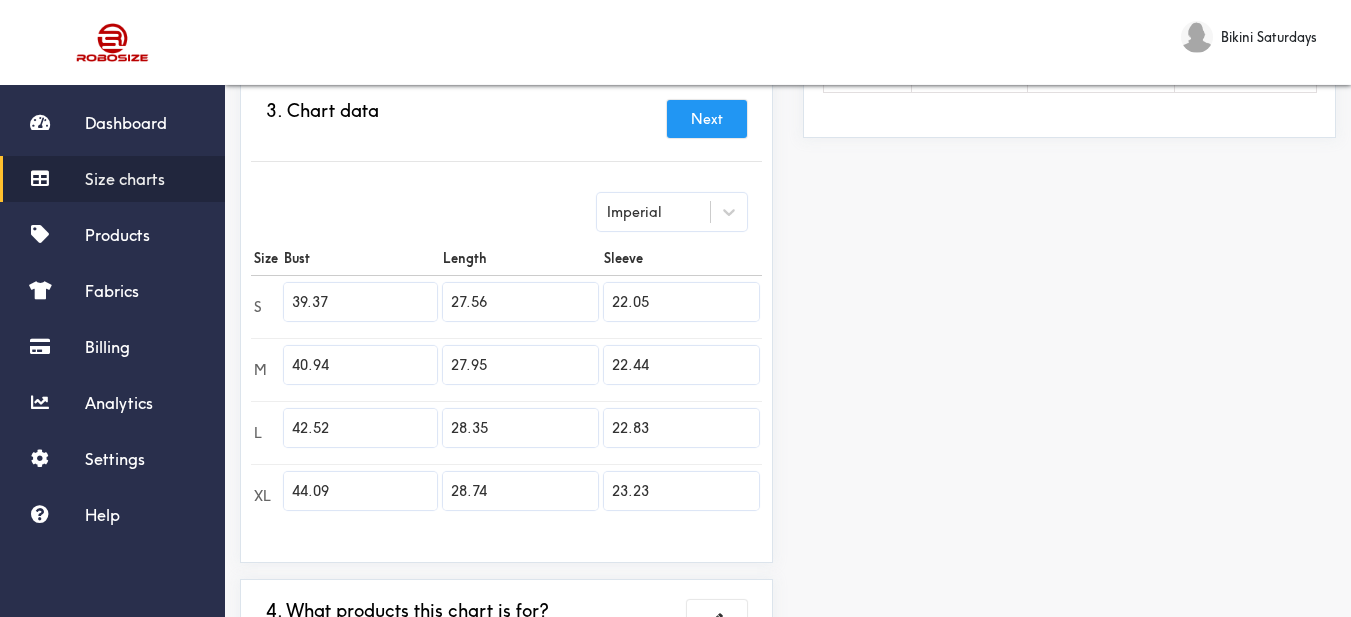 scroll, scrollTop: 643, scrollLeft: 0, axis: vertical 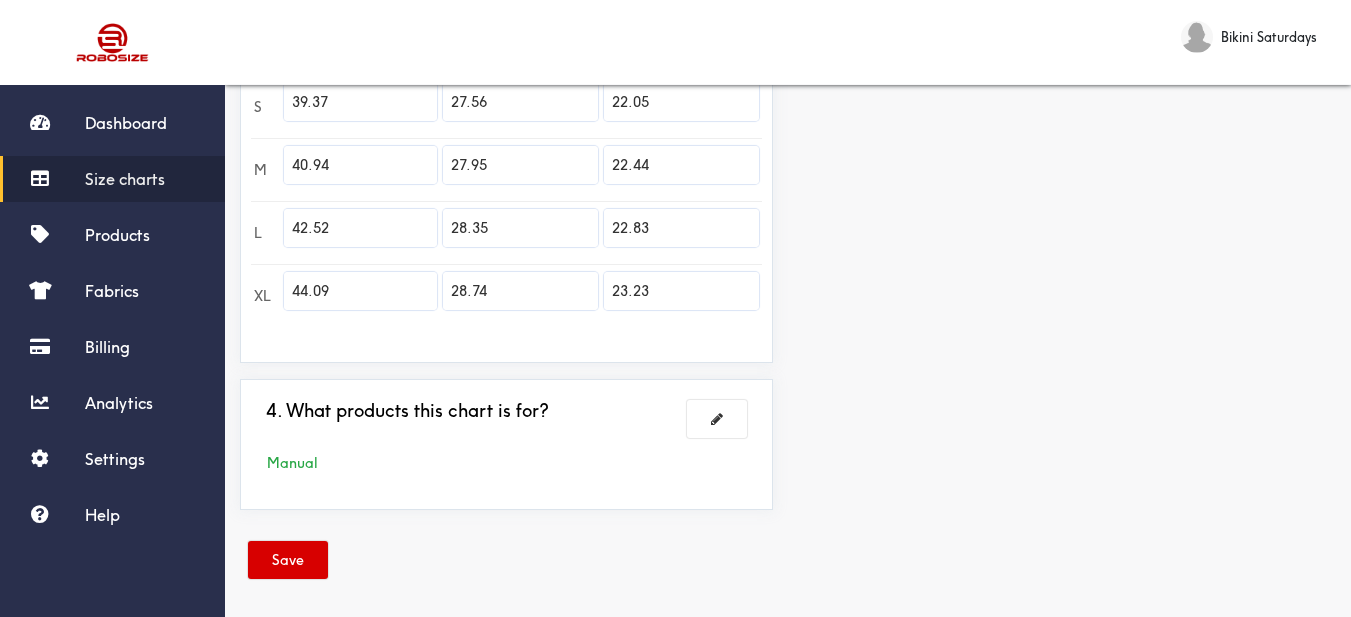 click on "Save" at bounding box center [288, 560] 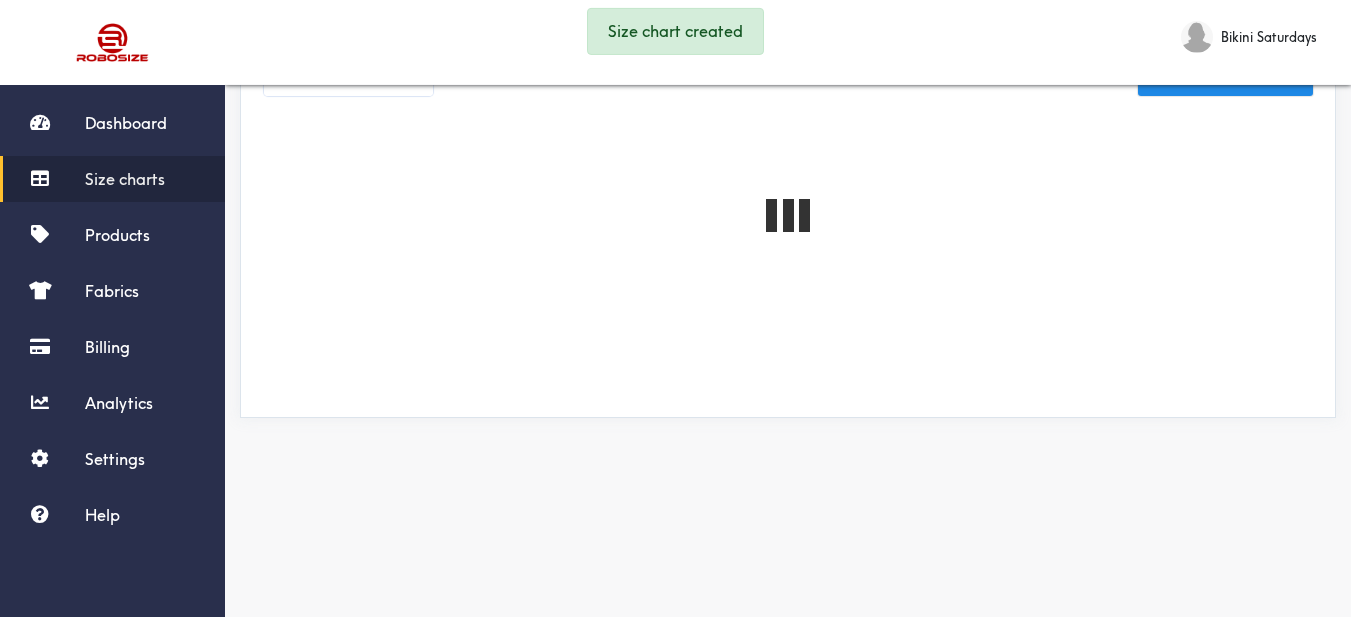 scroll, scrollTop: 643, scrollLeft: 0, axis: vertical 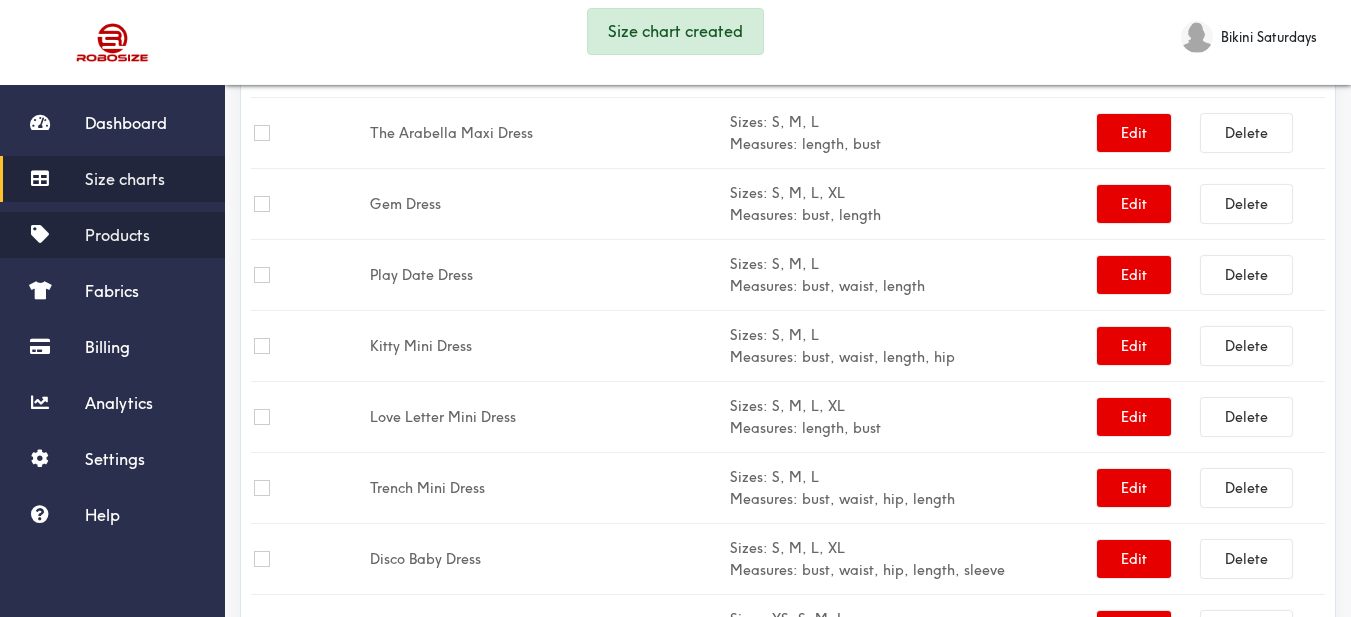 click on "Products" at bounding box center [117, 235] 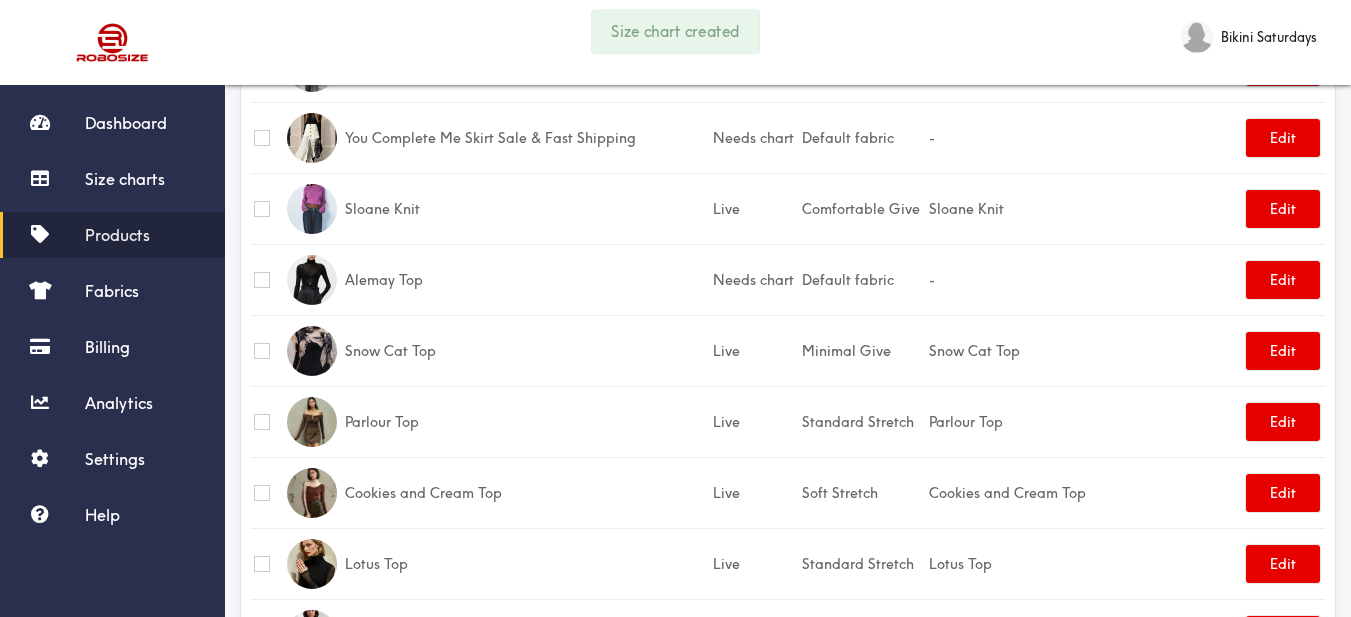scroll, scrollTop: 0, scrollLeft: 0, axis: both 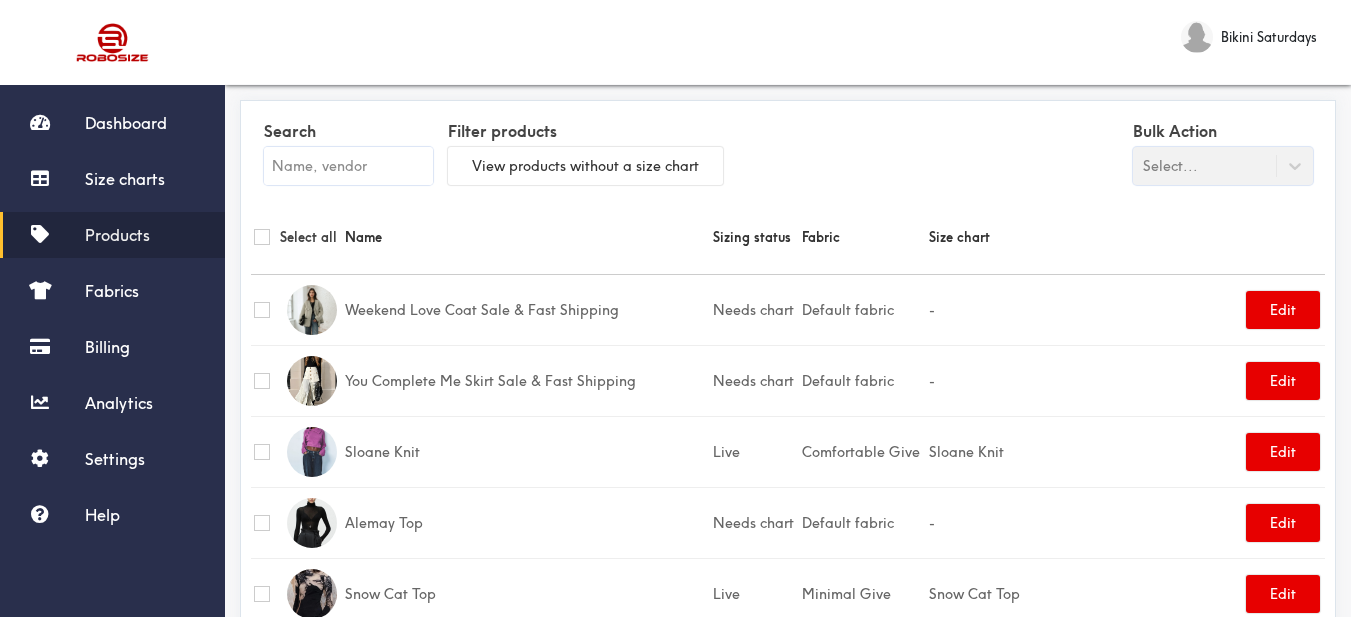 click on "Search" at bounding box center [348, 131] 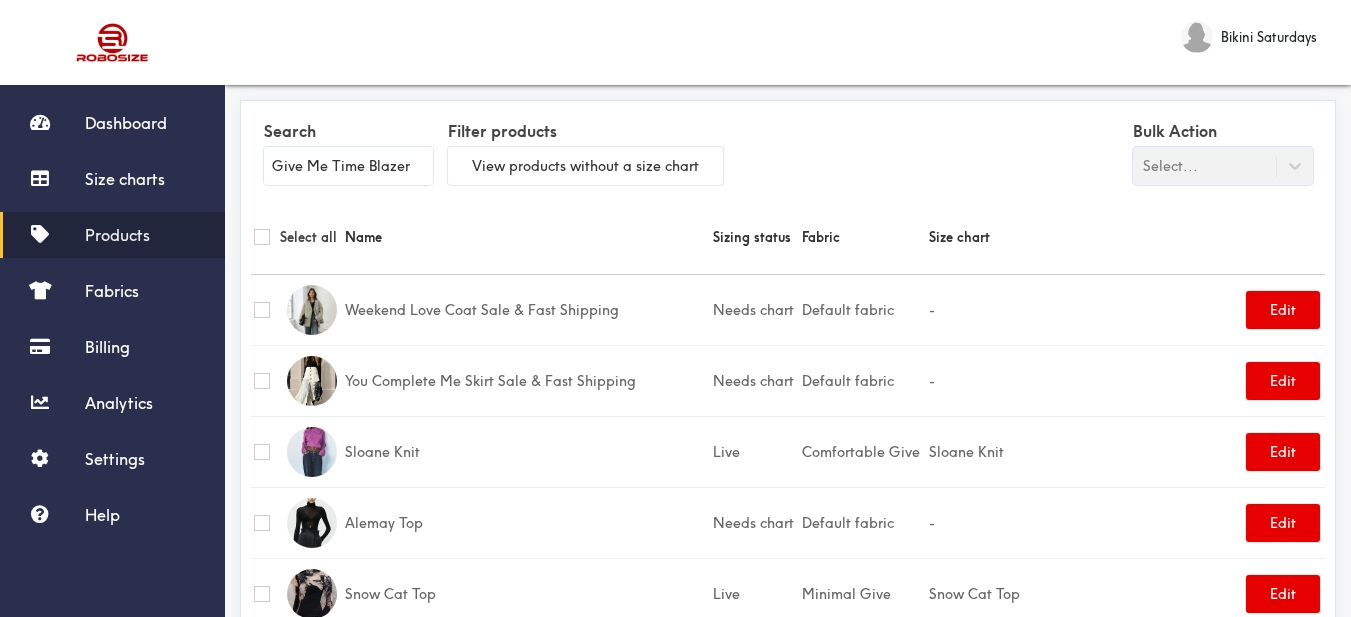 click on "Select all   Name Sizing status Fabric Size chart" at bounding box center [788, 237] 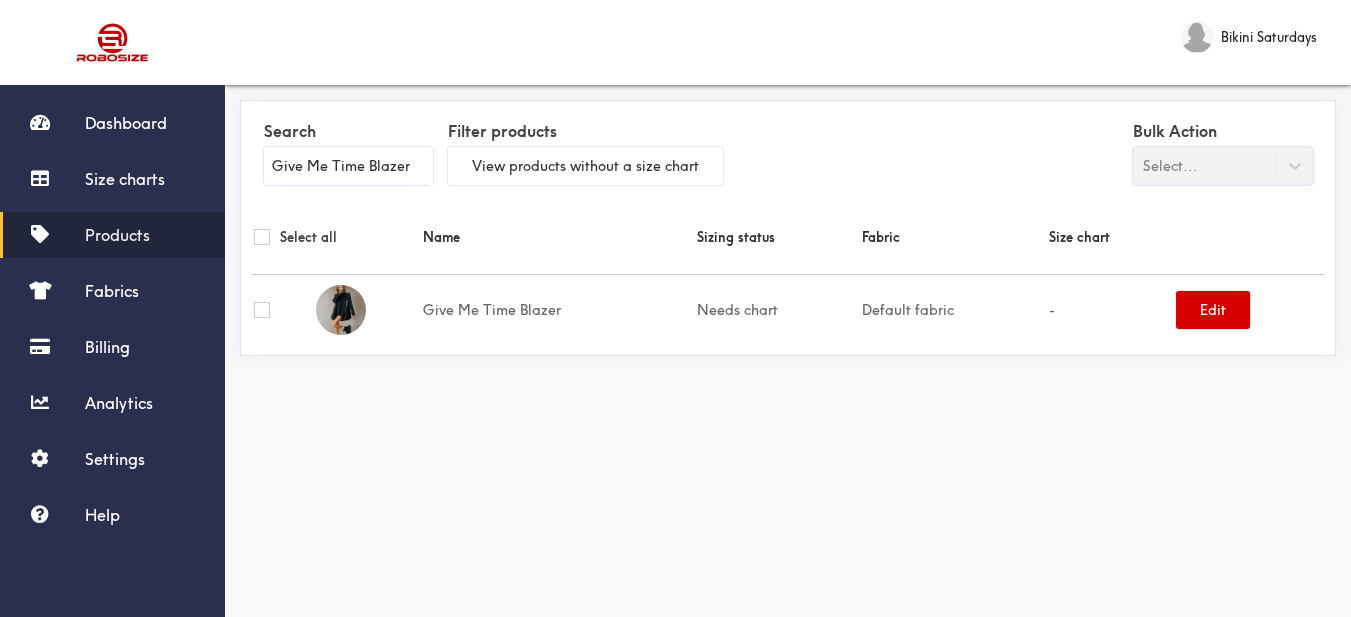 click on "Edit" at bounding box center (1213, 310) 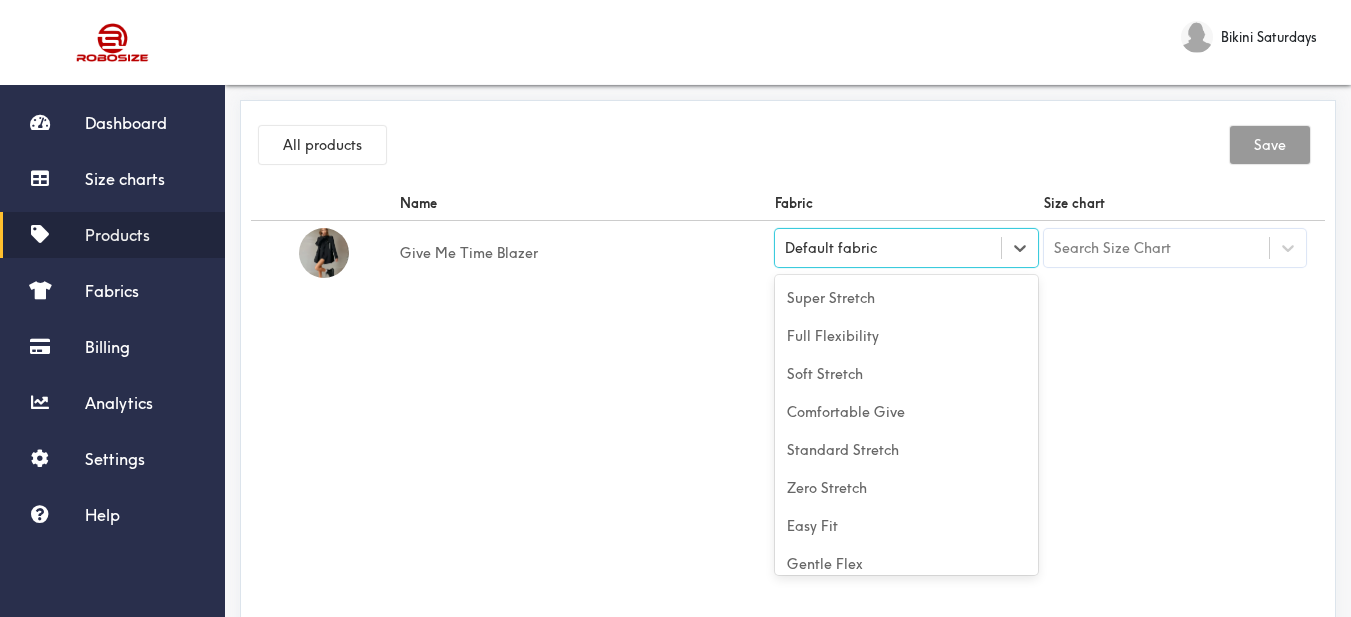 click on "Default fabric" at bounding box center [888, 248] 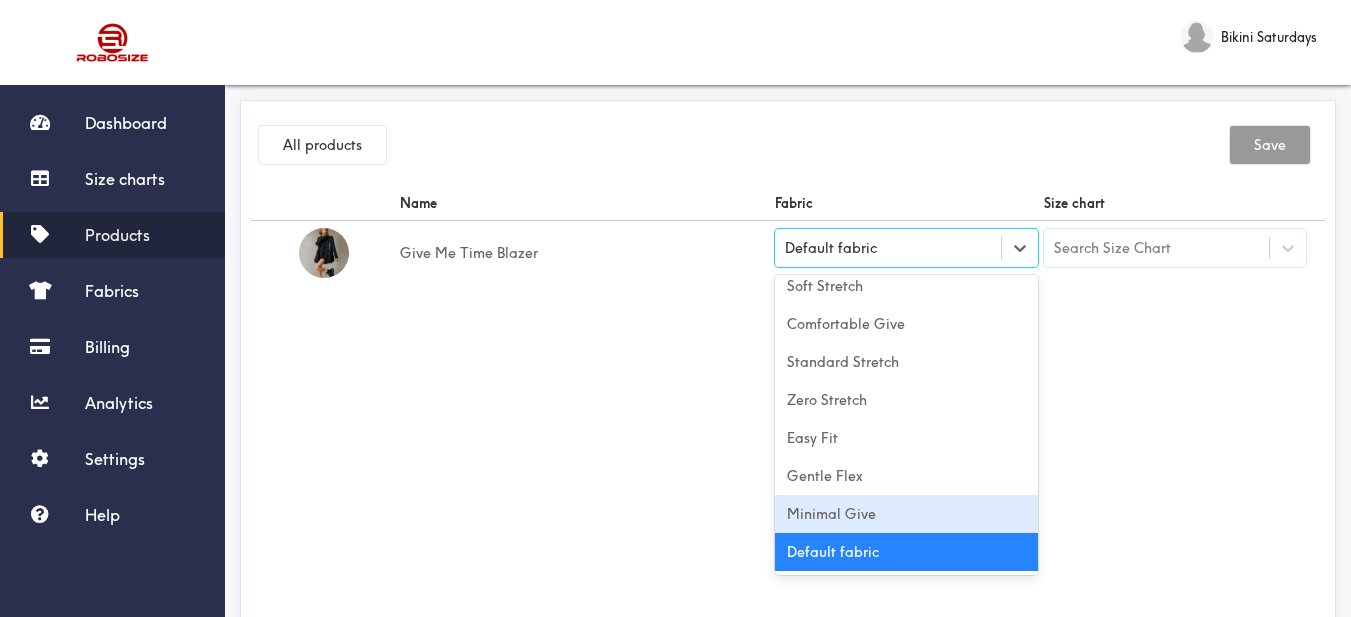 click on "Minimal Give" at bounding box center (906, 514) 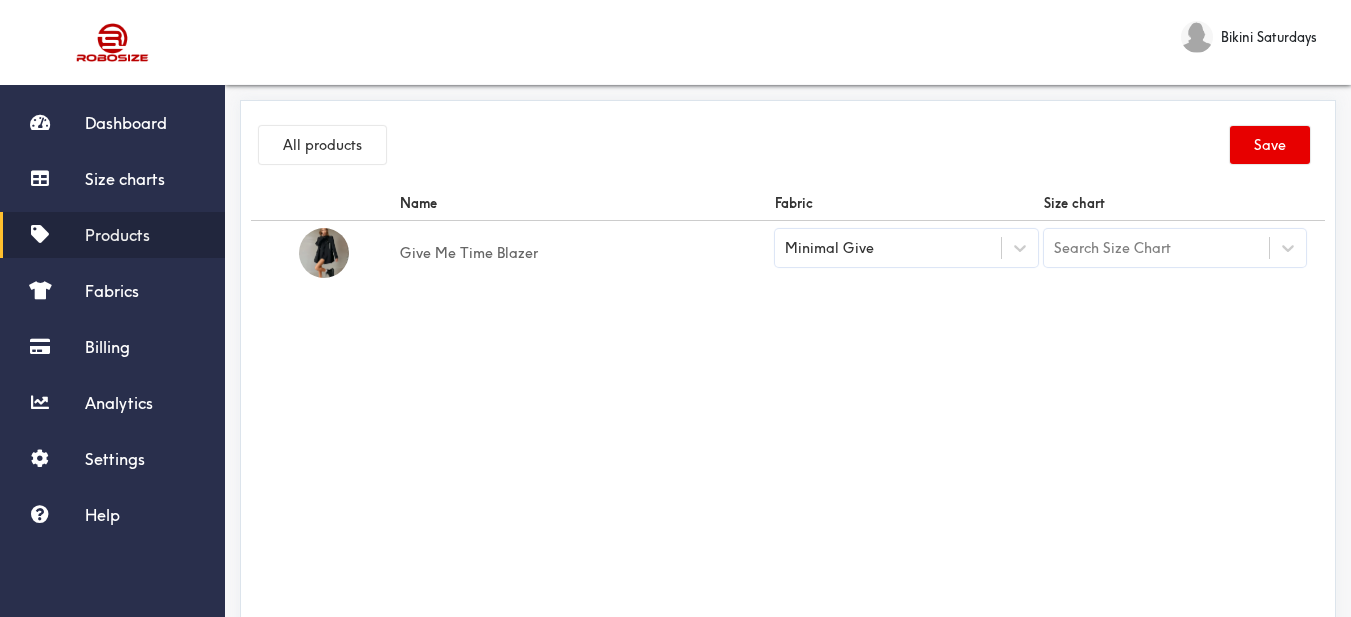 drag, startPoint x: 1000, startPoint y: 429, endPoint x: 1134, endPoint y: 218, distance: 249.954 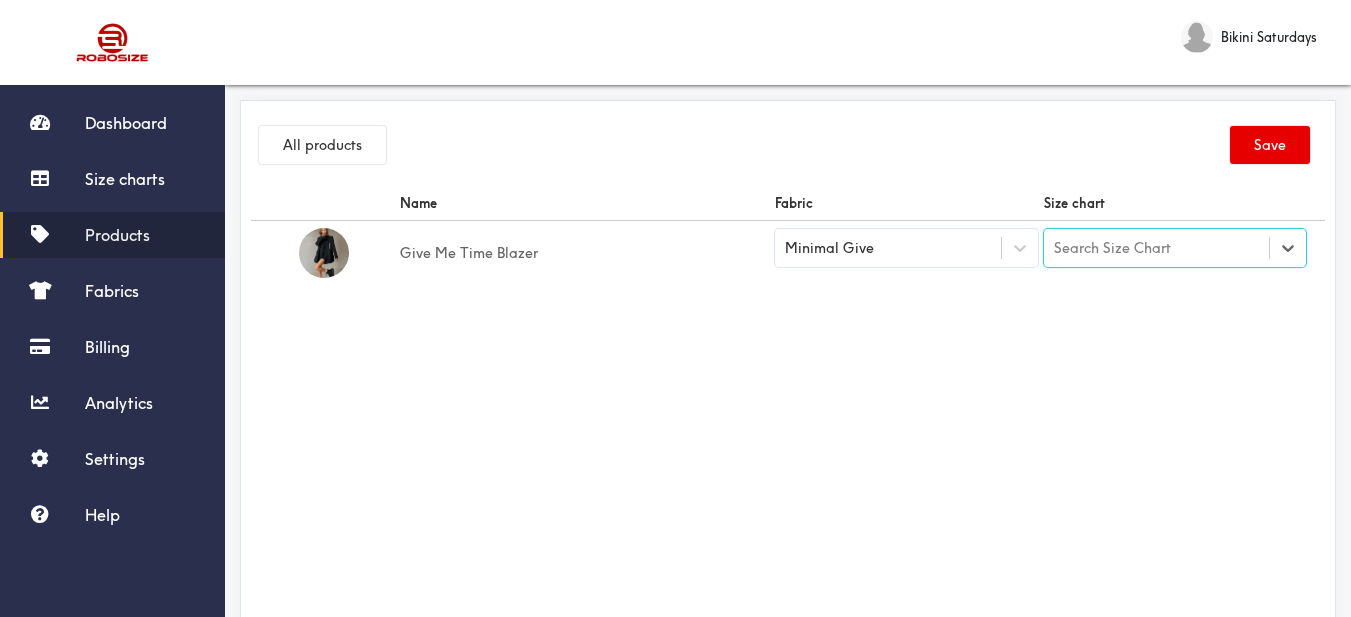 drag, startPoint x: 1116, startPoint y: 248, endPoint x: 1172, endPoint y: 243, distance: 56.22277 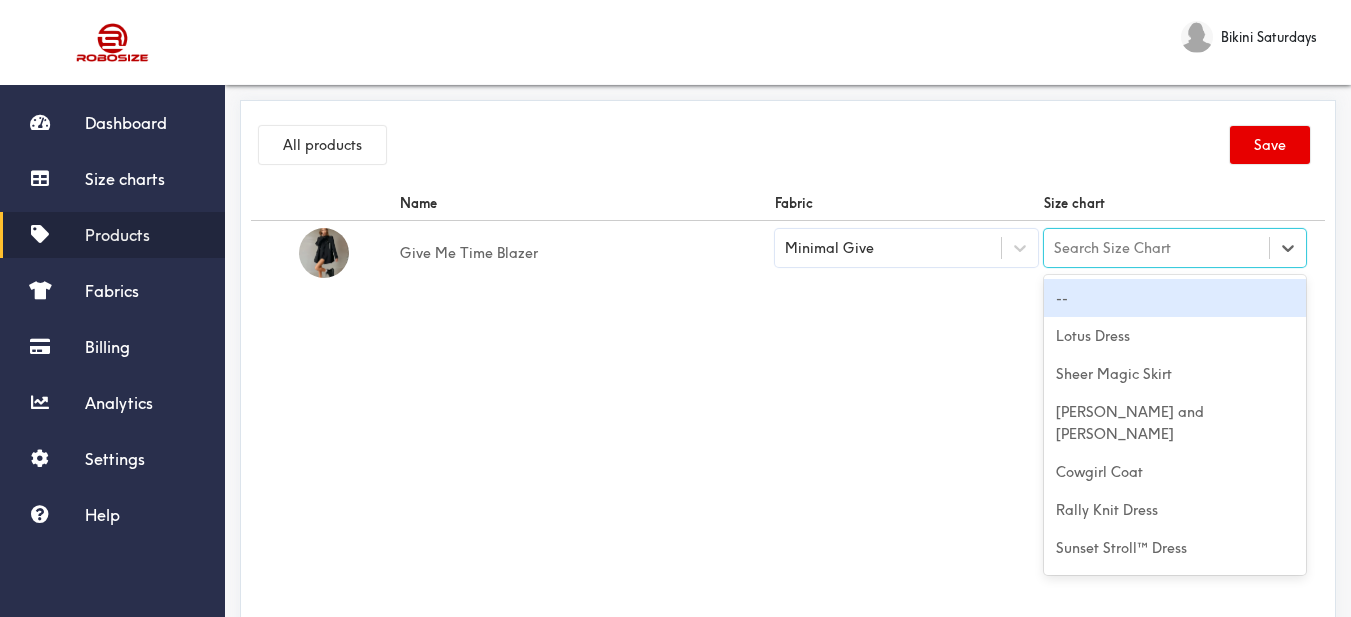 paste on "Give Me Time Blazer" 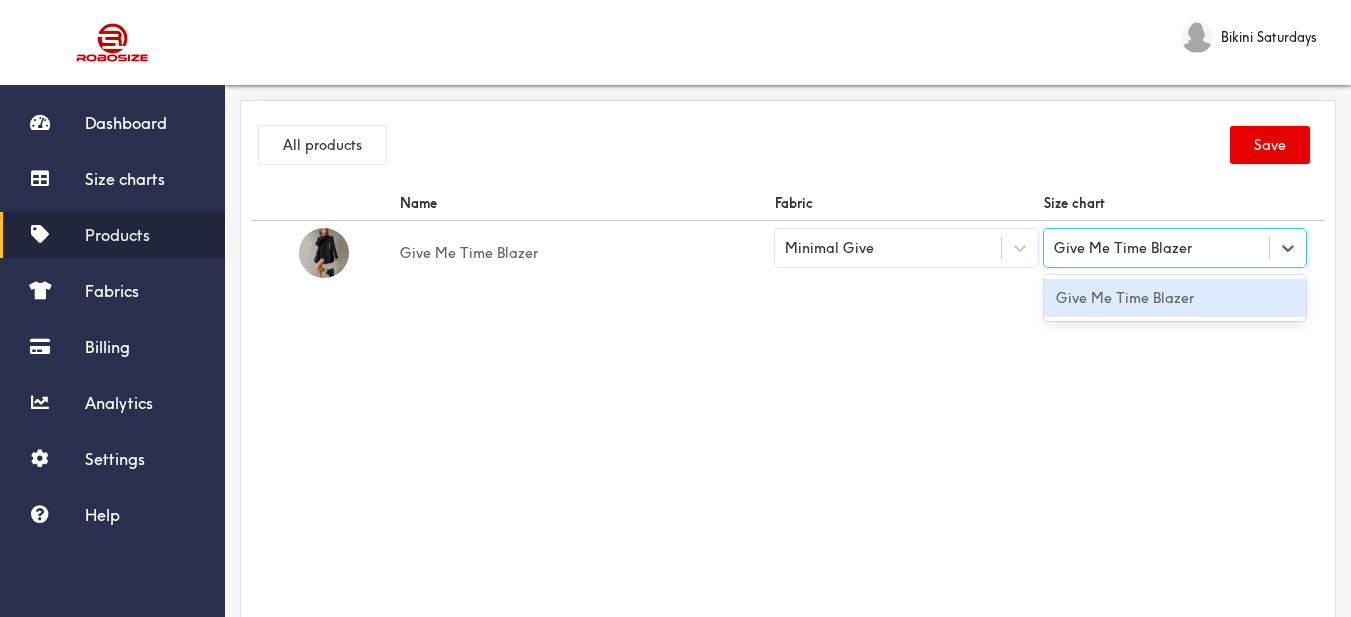 click on "Give Me Time Blazer" at bounding box center [1175, 298] 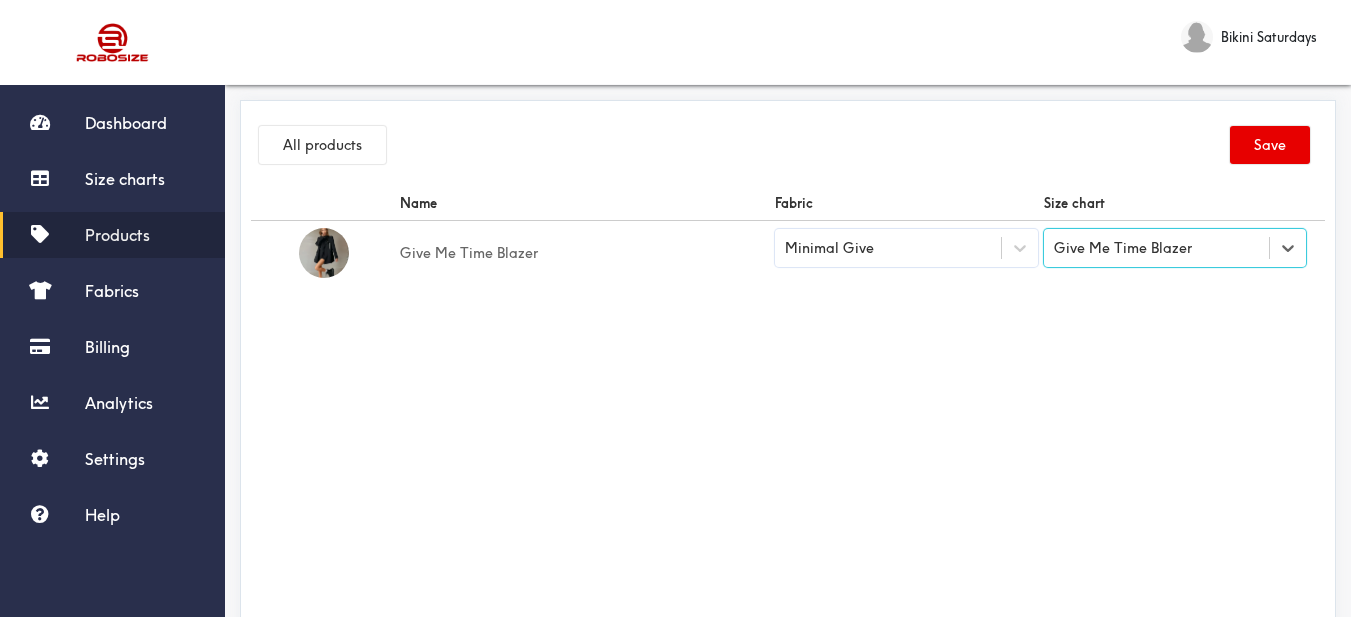 drag, startPoint x: 1134, startPoint y: 299, endPoint x: 1232, endPoint y: 165, distance: 166.01205 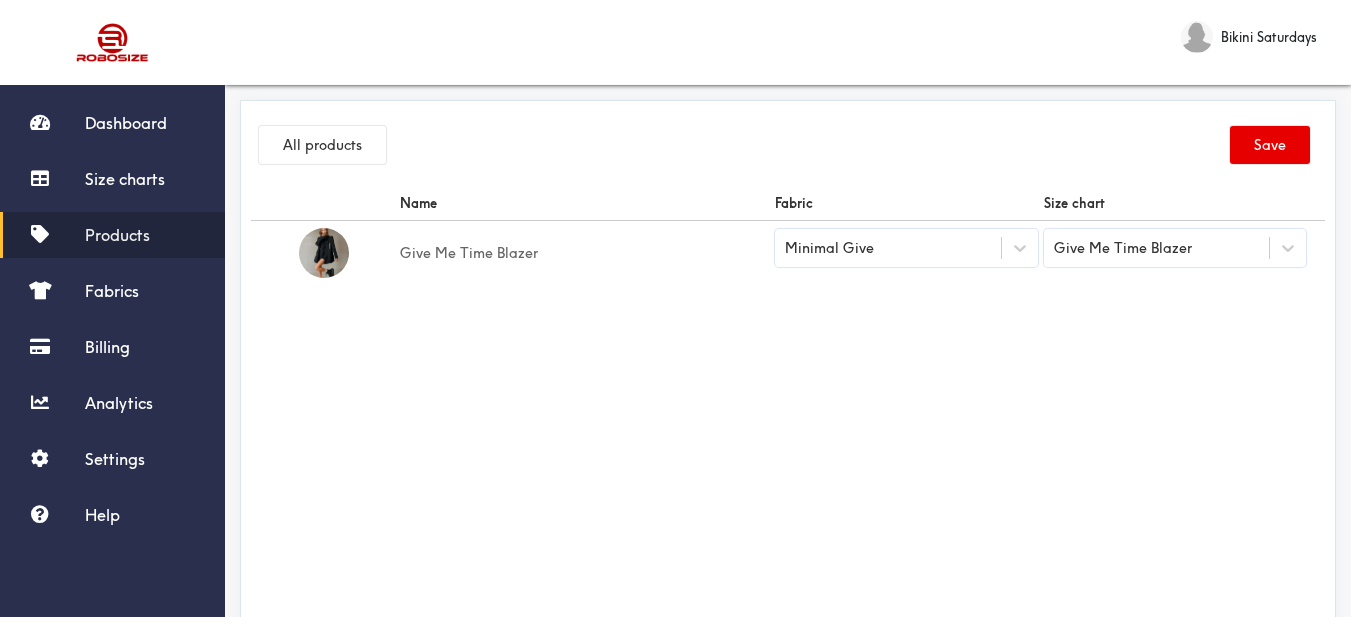 drag, startPoint x: 1263, startPoint y: 142, endPoint x: 1251, endPoint y: 95, distance: 48.507732 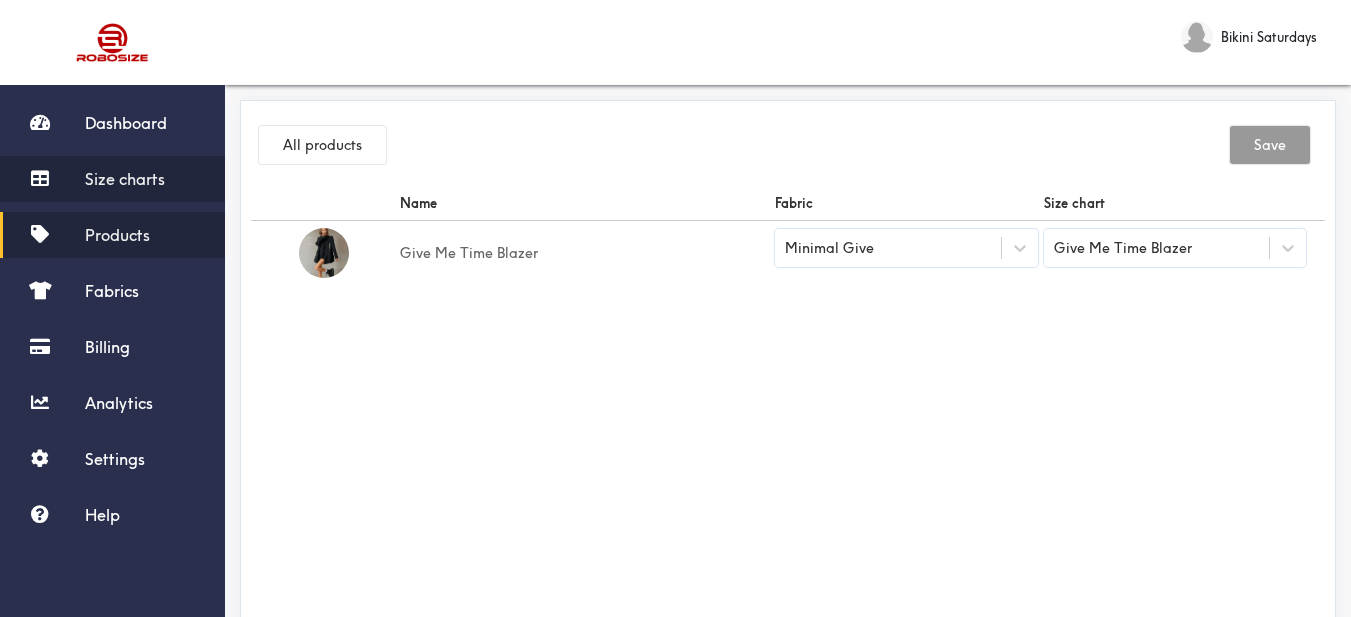 click on "Size charts" at bounding box center (125, 179) 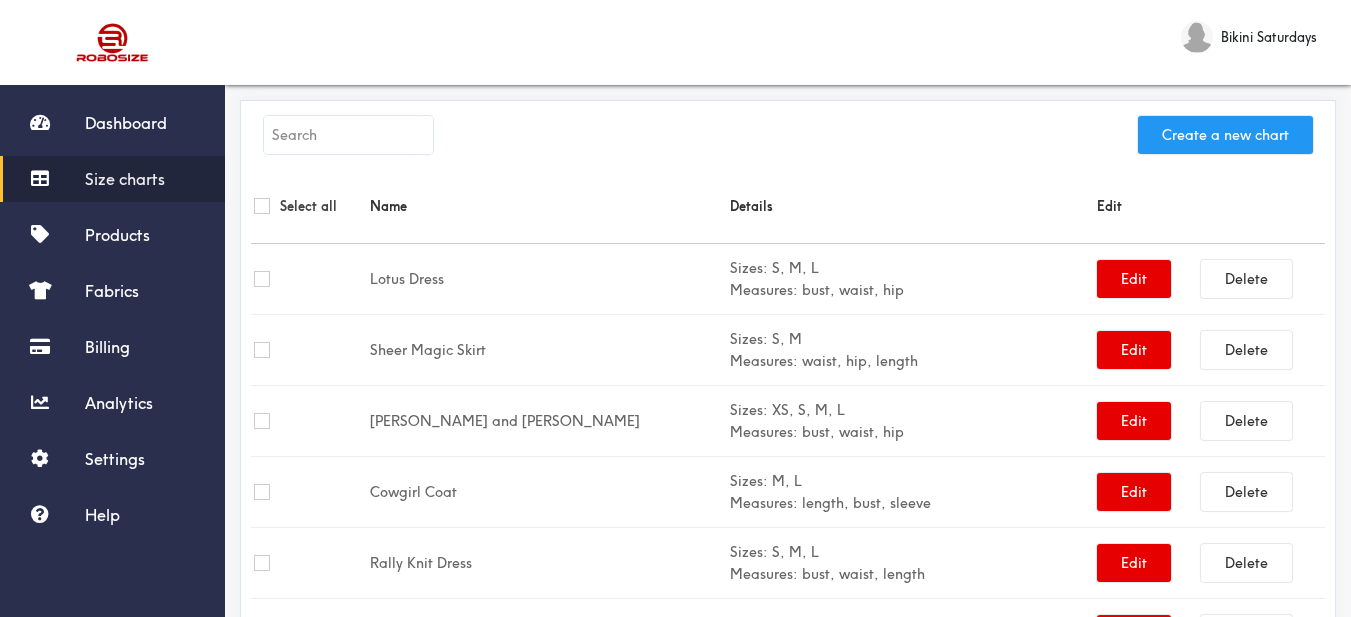 click on "Create a new chart" at bounding box center (1225, 135) 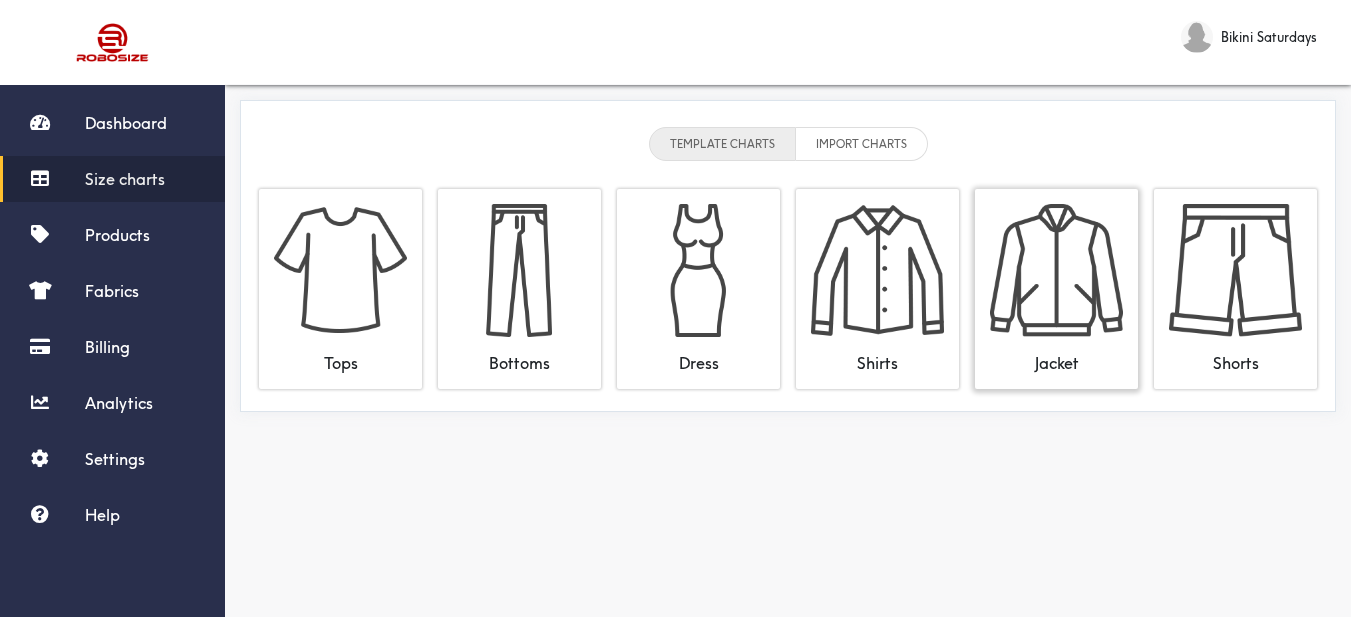 click at bounding box center [1056, 270] 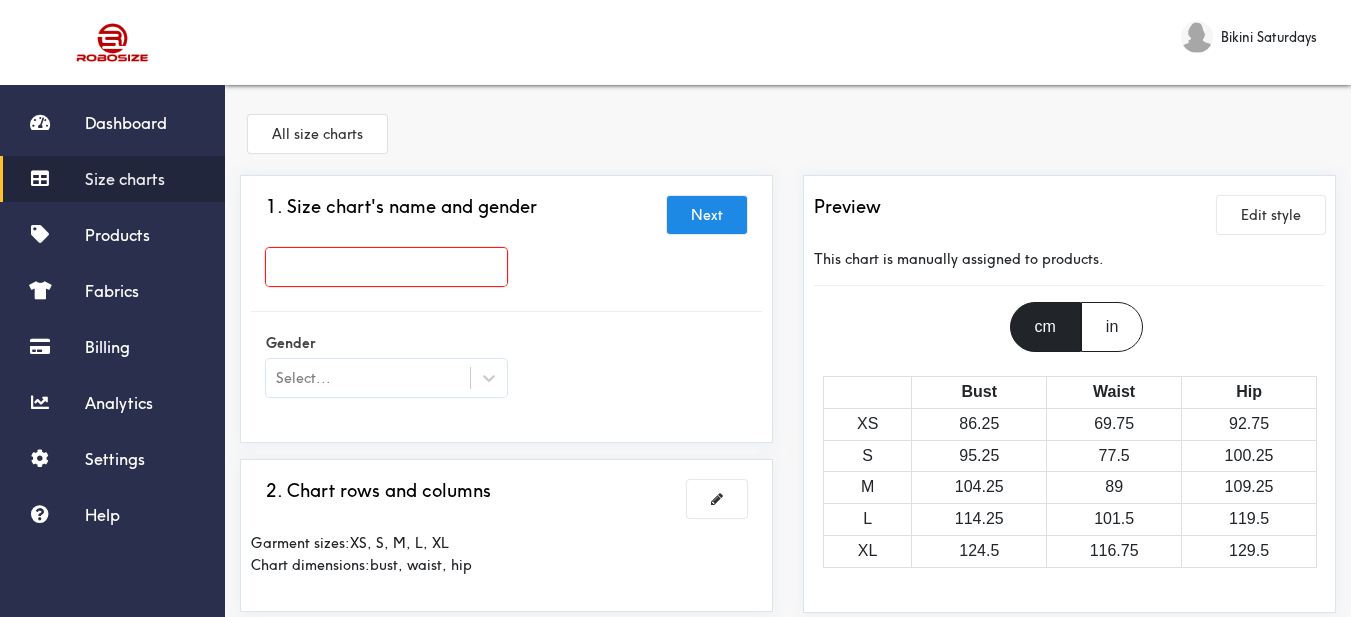 click at bounding box center [386, 267] 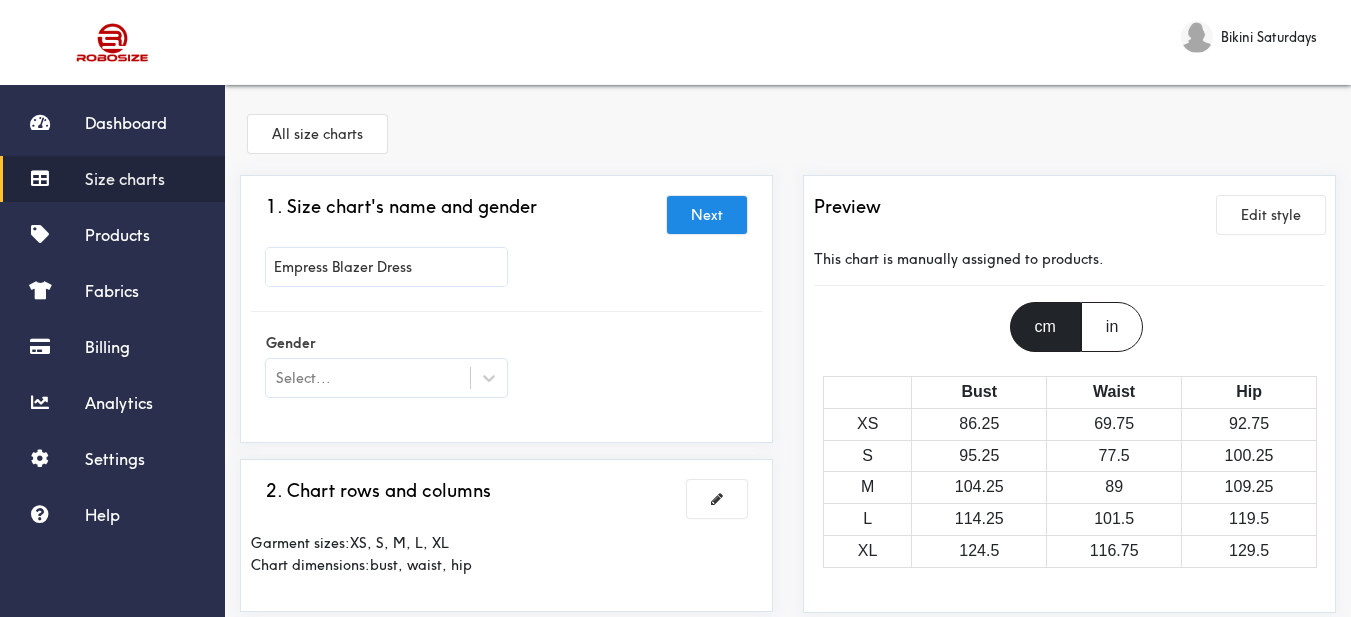 click on "Gender Select..." at bounding box center (506, 367) 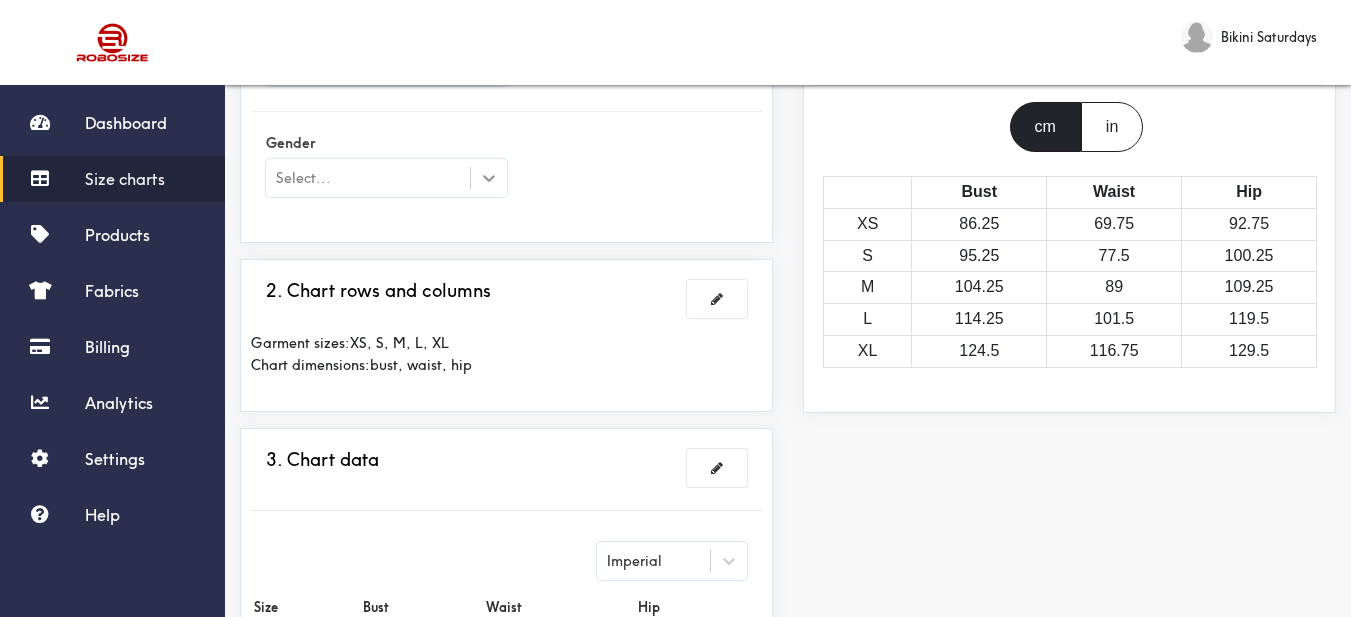 click at bounding box center [489, 178] 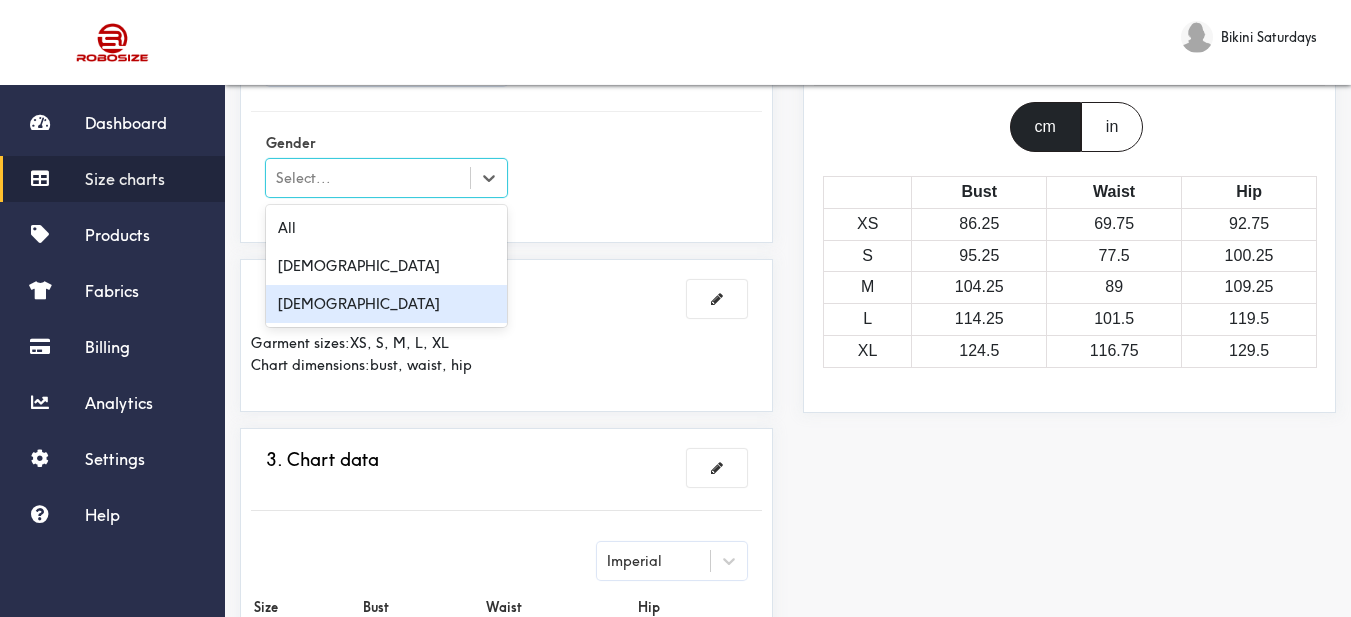 drag, startPoint x: 444, startPoint y: 319, endPoint x: 575, endPoint y: 208, distance: 171.70323 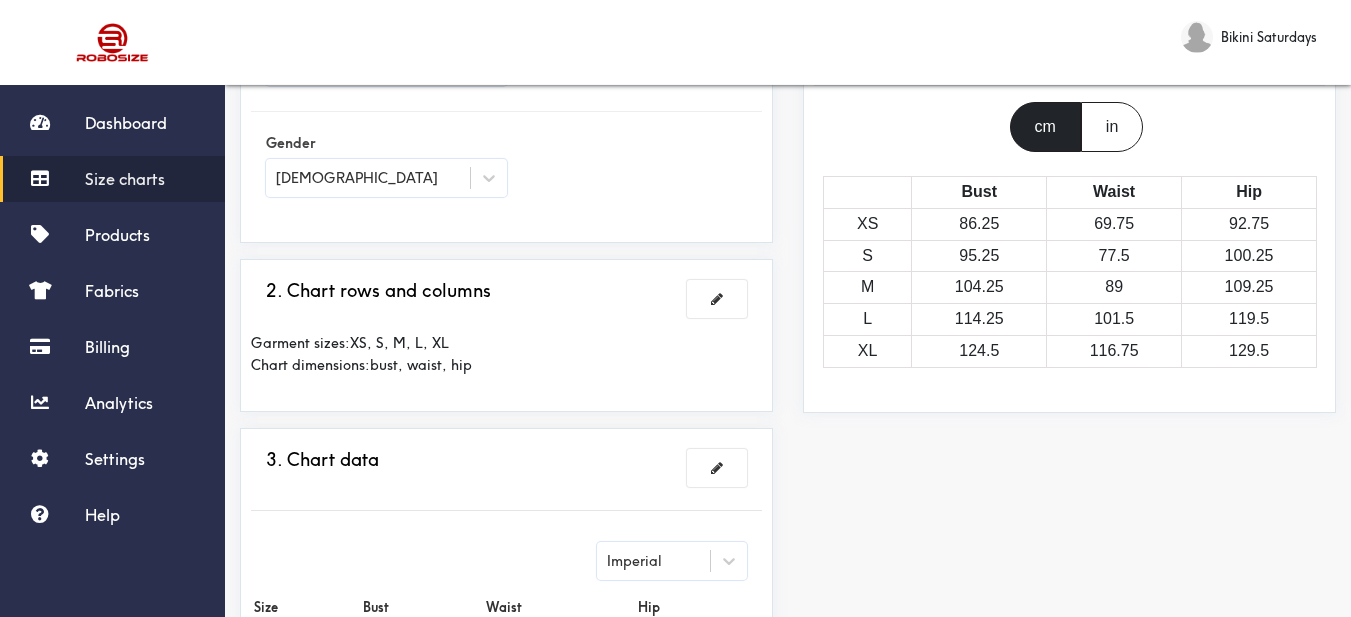 click on "Gender [DEMOGRAPHIC_DATA]" at bounding box center [506, 167] 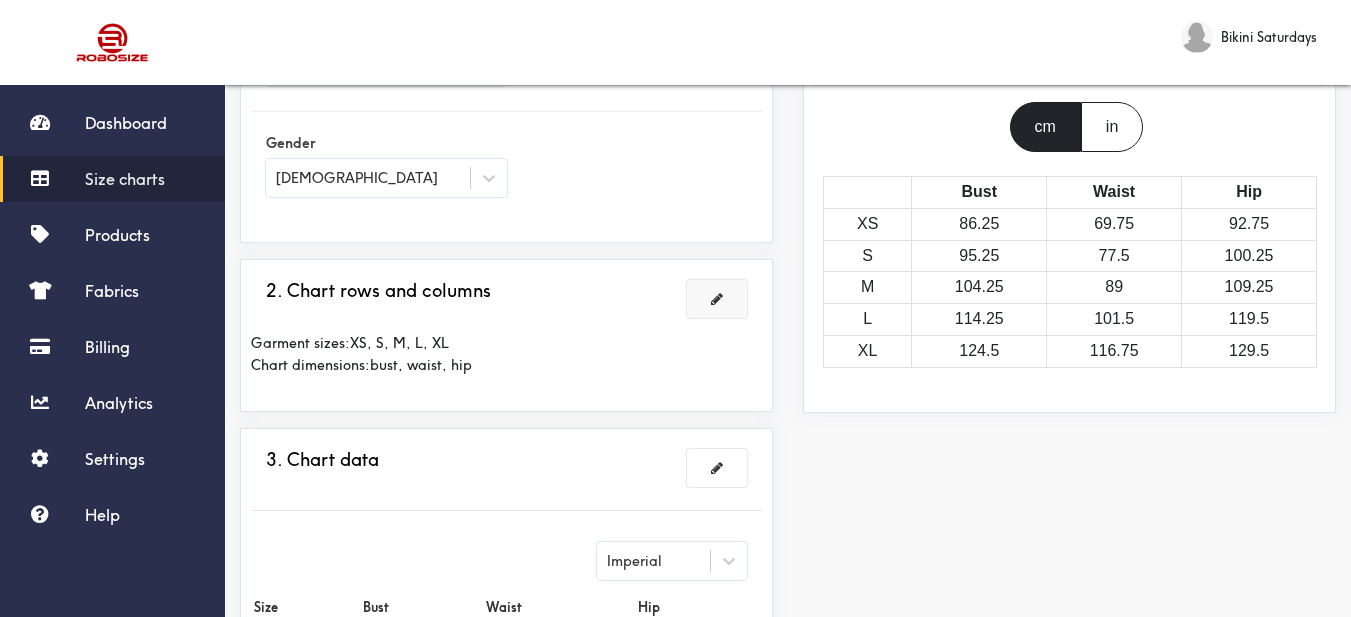 click at bounding box center (717, 299) 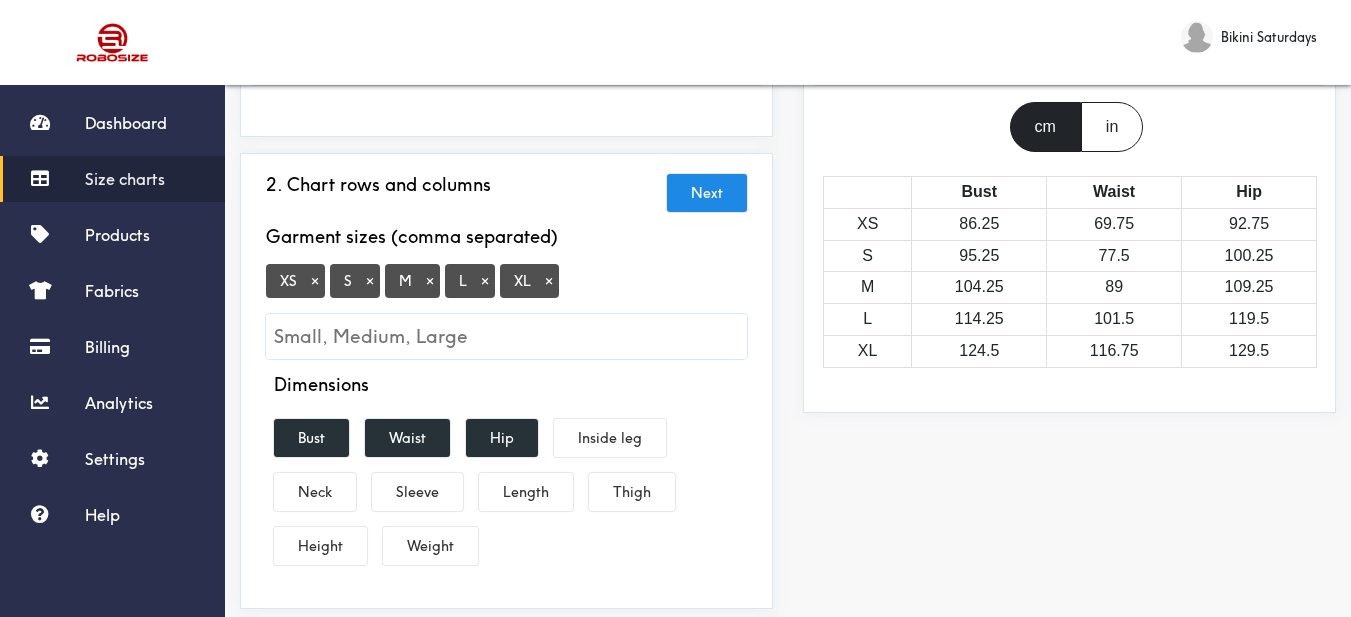 click on "×" at bounding box center (315, 281) 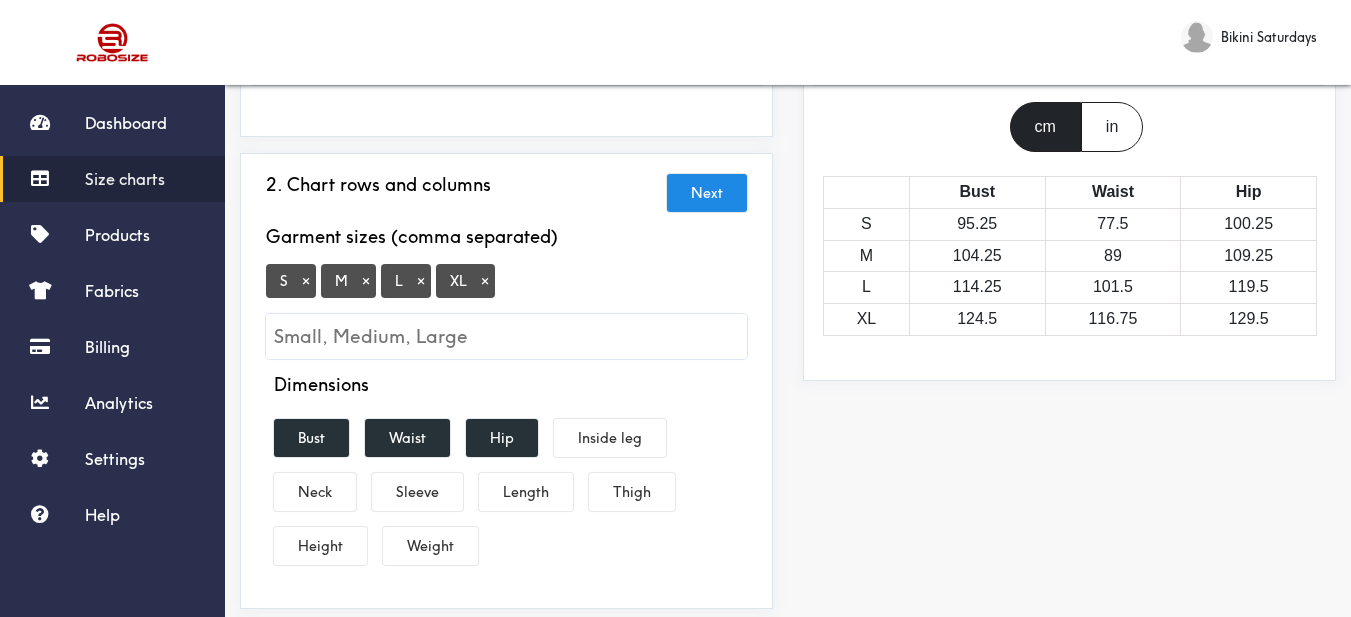 drag, startPoint x: 504, startPoint y: 444, endPoint x: 484, endPoint y: 463, distance: 27.58623 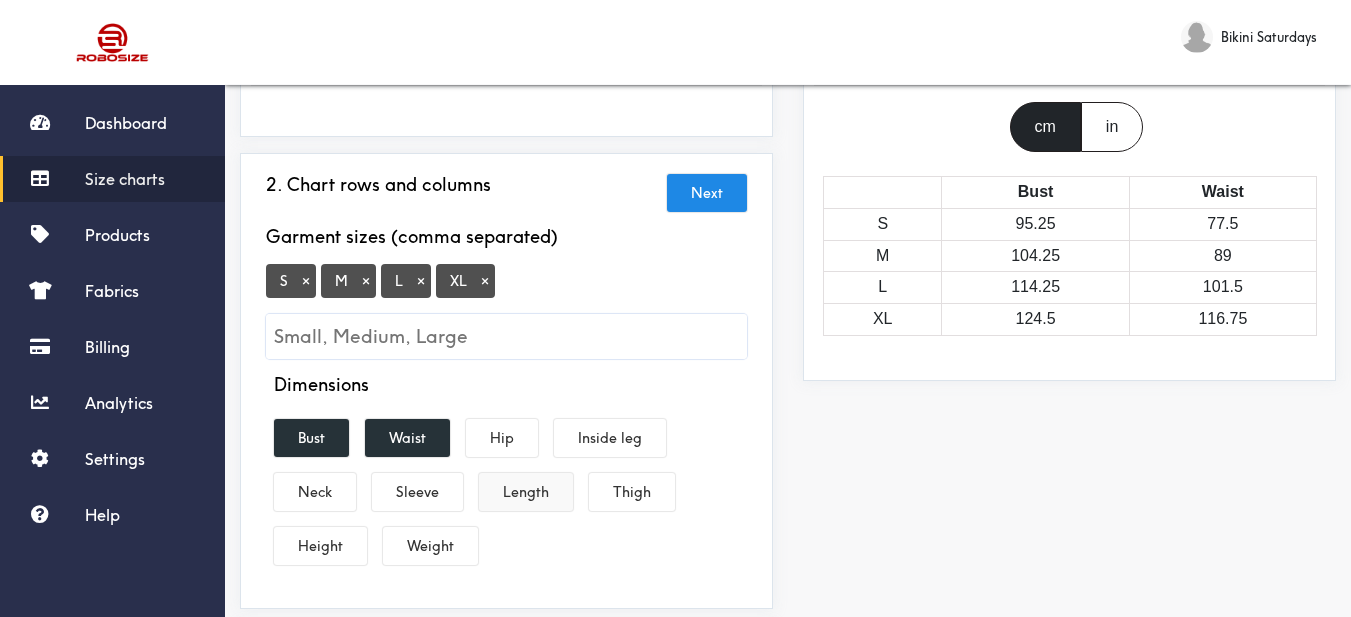drag, startPoint x: 437, startPoint y: 485, endPoint x: 531, endPoint y: 494, distance: 94.42987 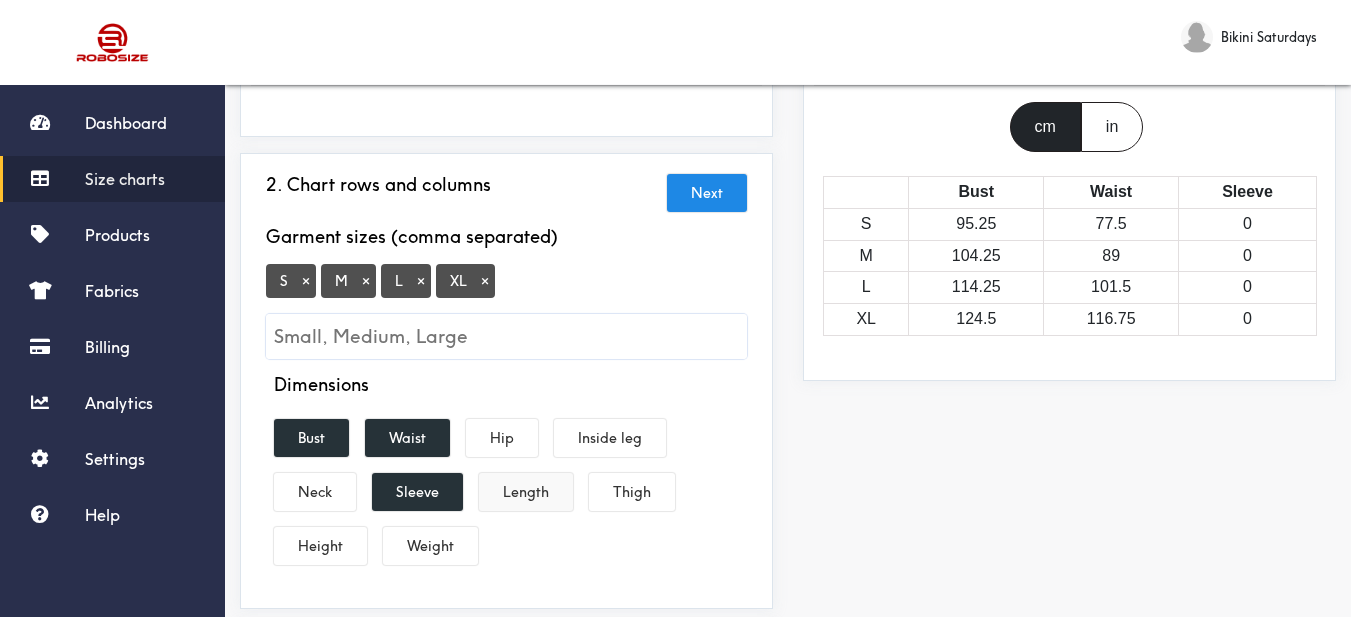click on "Length" at bounding box center (526, 492) 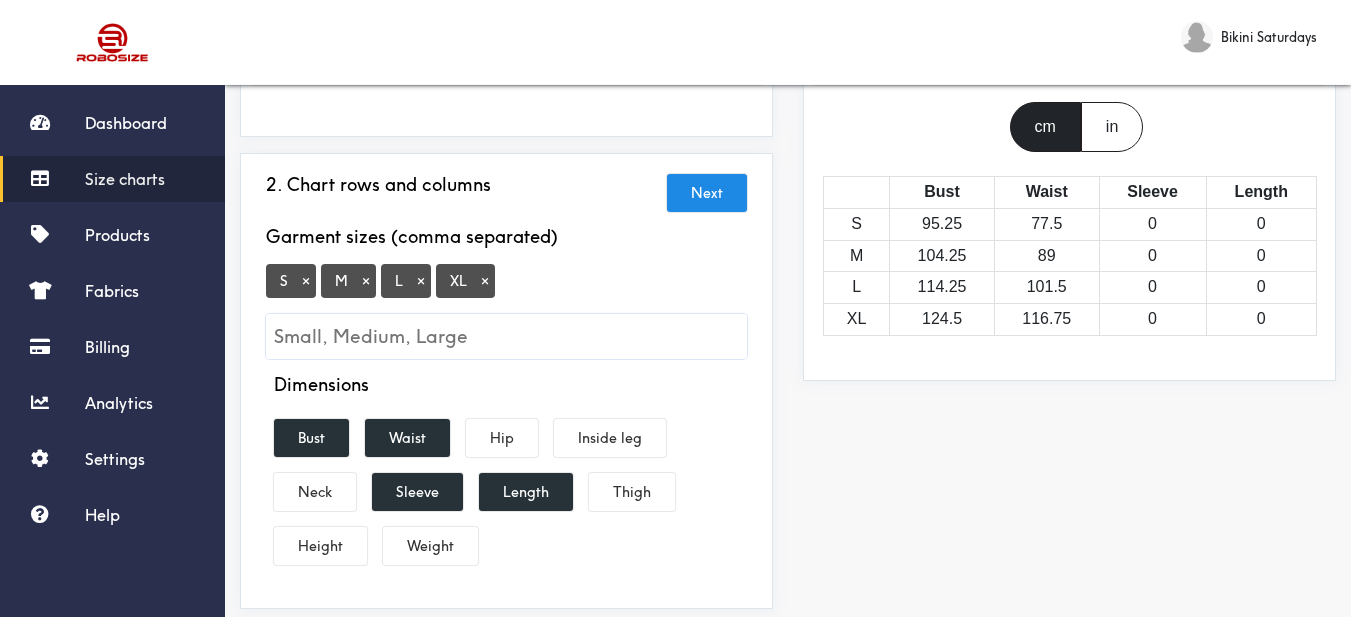 scroll, scrollTop: 400, scrollLeft: 0, axis: vertical 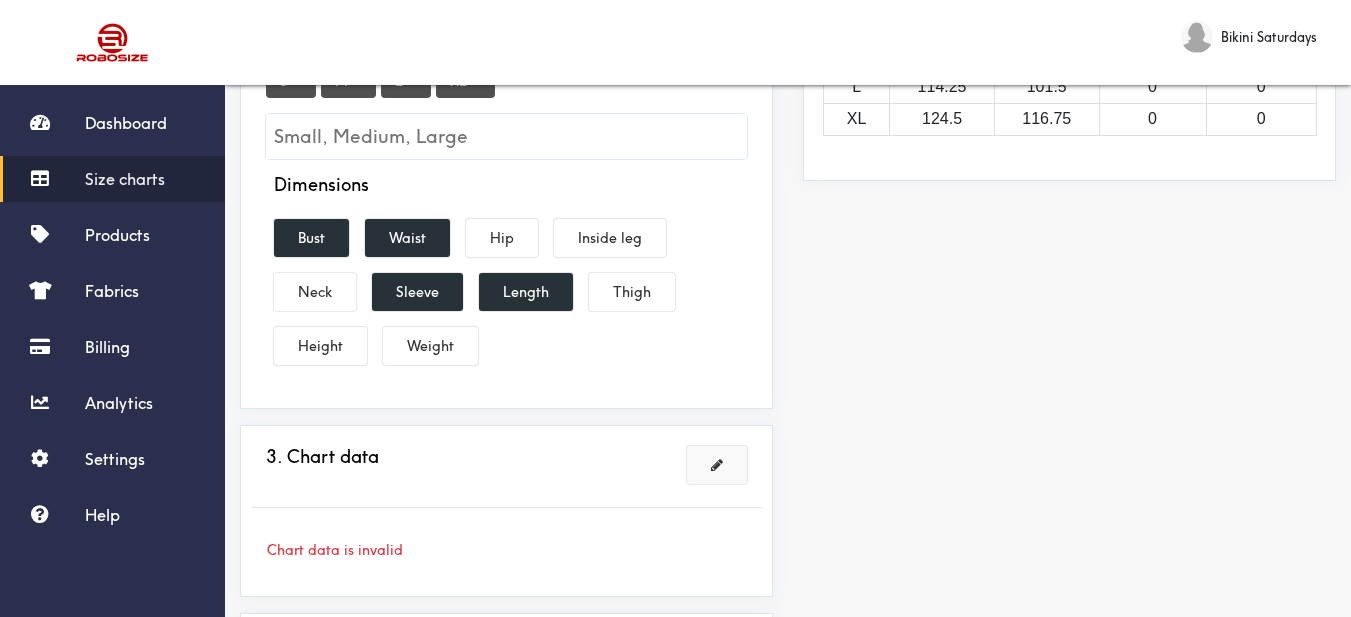 click at bounding box center (717, 465) 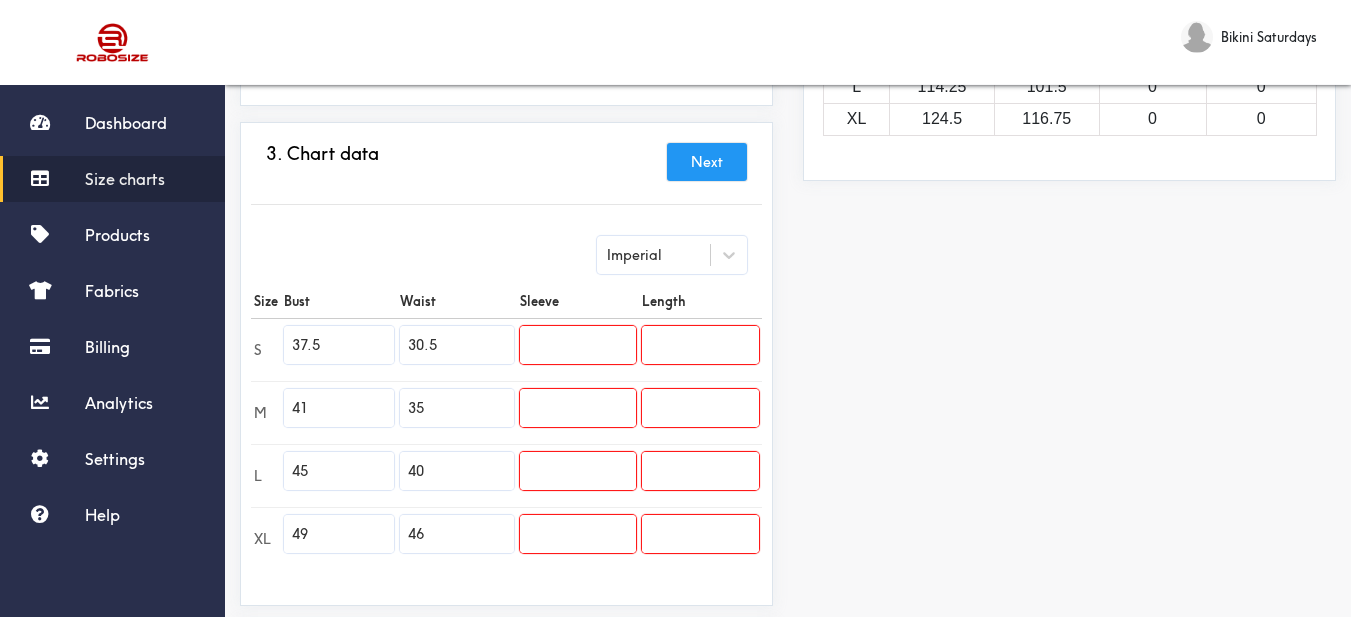 click on "37.5" at bounding box center [339, 345] 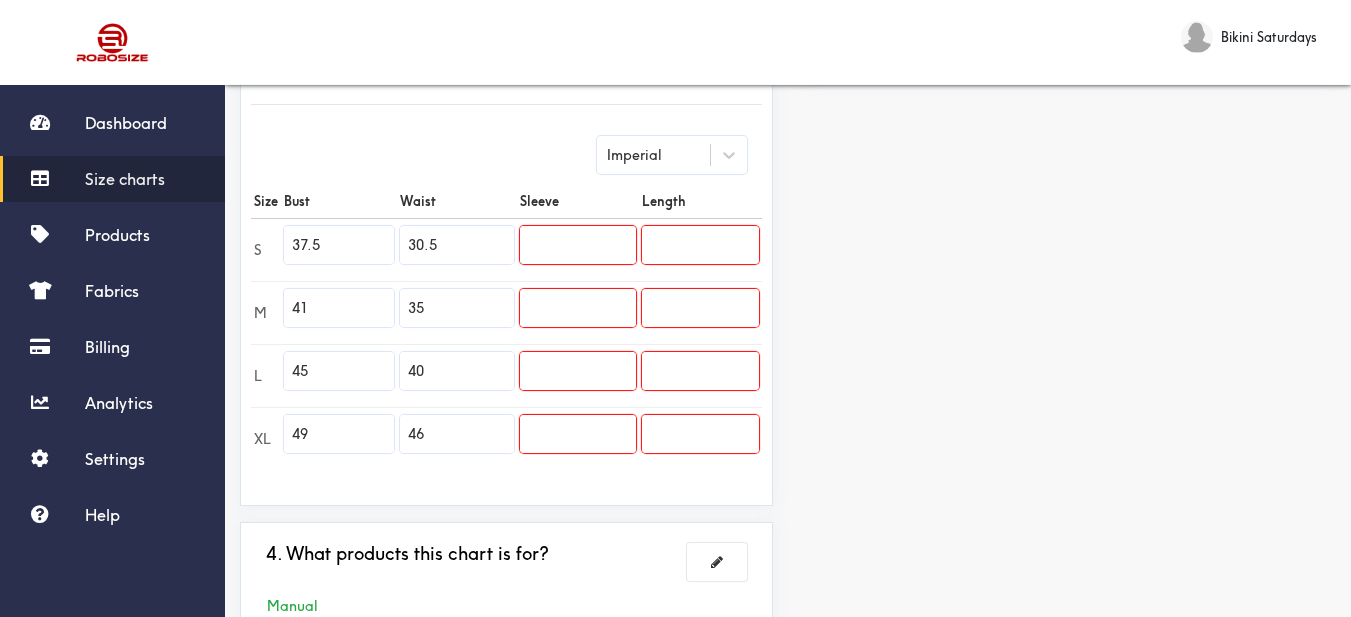drag, startPoint x: 449, startPoint y: 258, endPoint x: 391, endPoint y: 255, distance: 58.077534 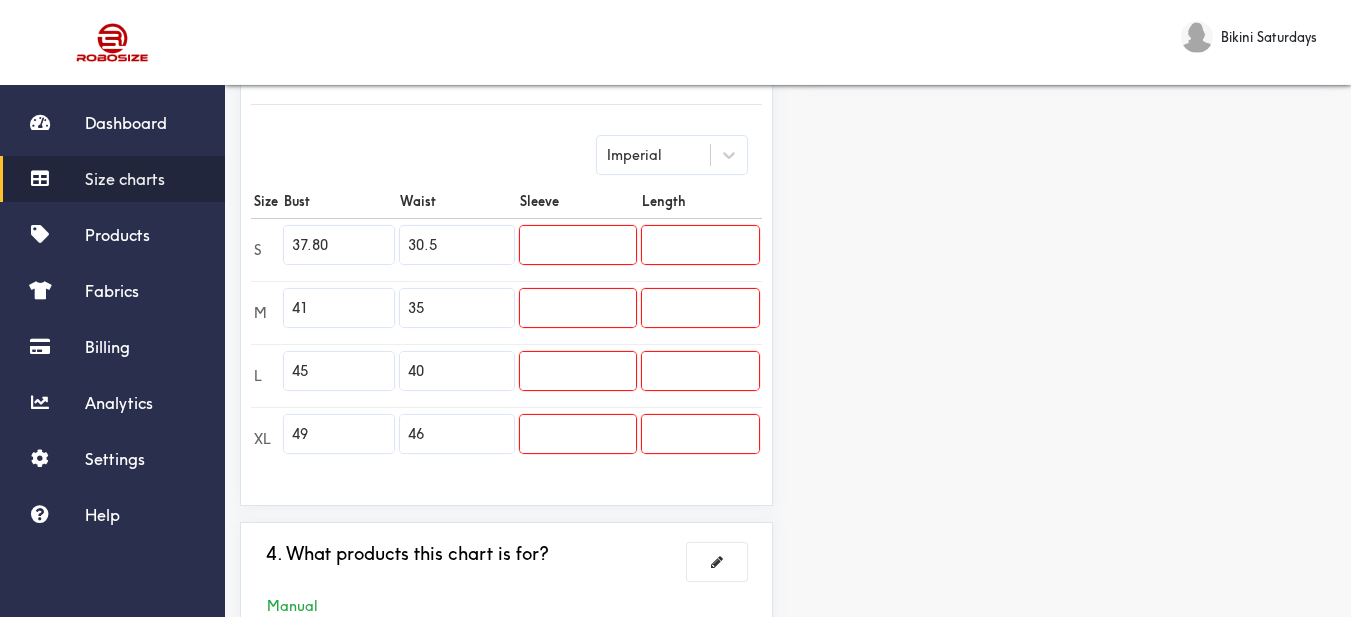 drag, startPoint x: 321, startPoint y: 310, endPoint x: 256, endPoint y: 310, distance: 65 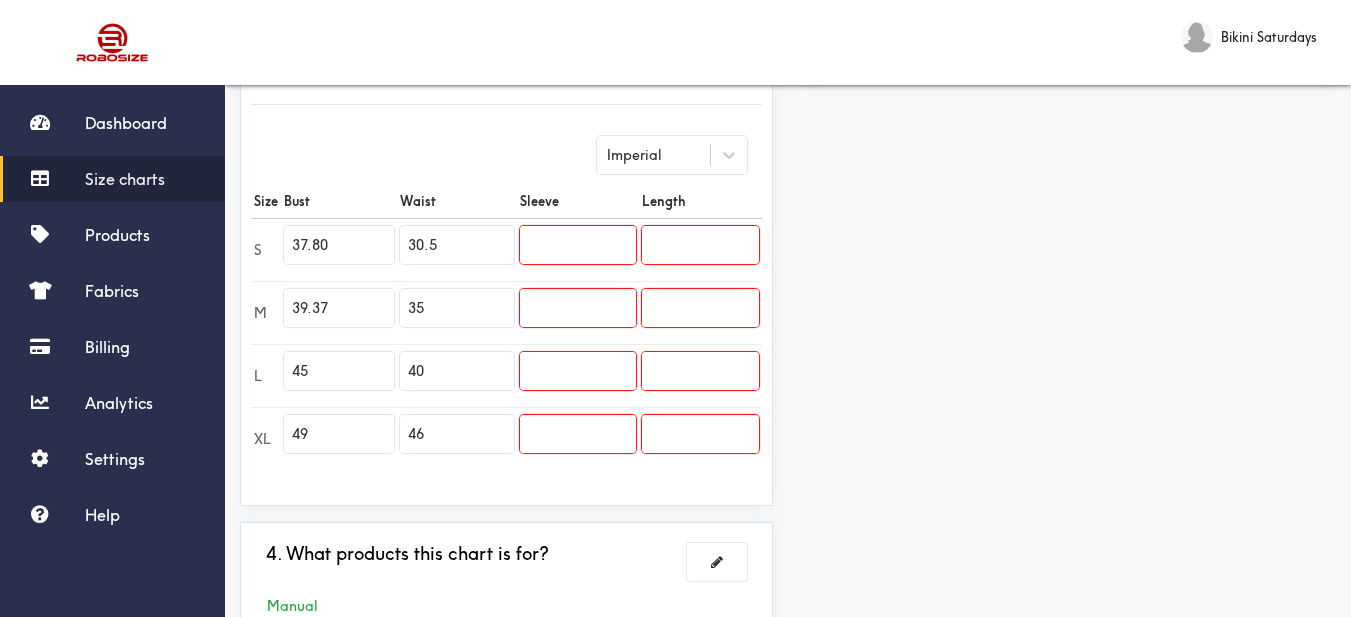 drag, startPoint x: 1237, startPoint y: 350, endPoint x: 996, endPoint y: 335, distance: 241.46635 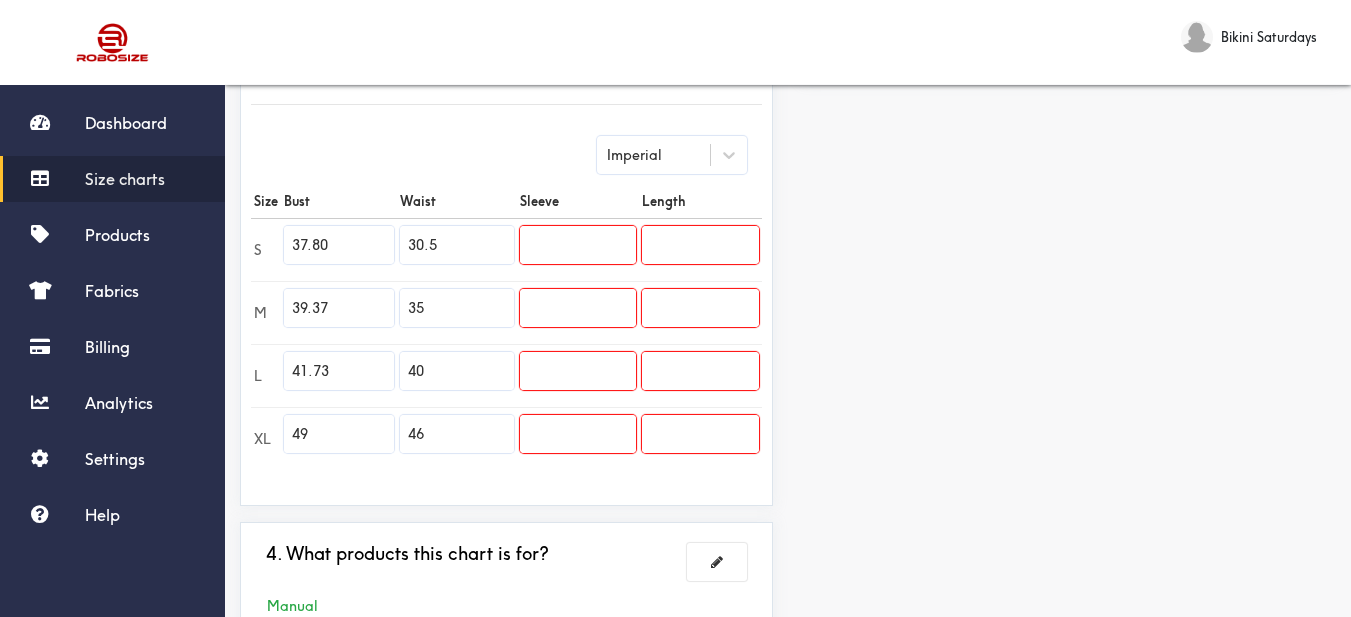 click on "Preview Edit style This chart is manually assigned to products. cm in Bust Waist Sleeve Length S 96 77.5 0 0 M 100 89 0 0 L 106 101.5 0 0 XL 124.5 116.75 0 0" at bounding box center (1069, 172) 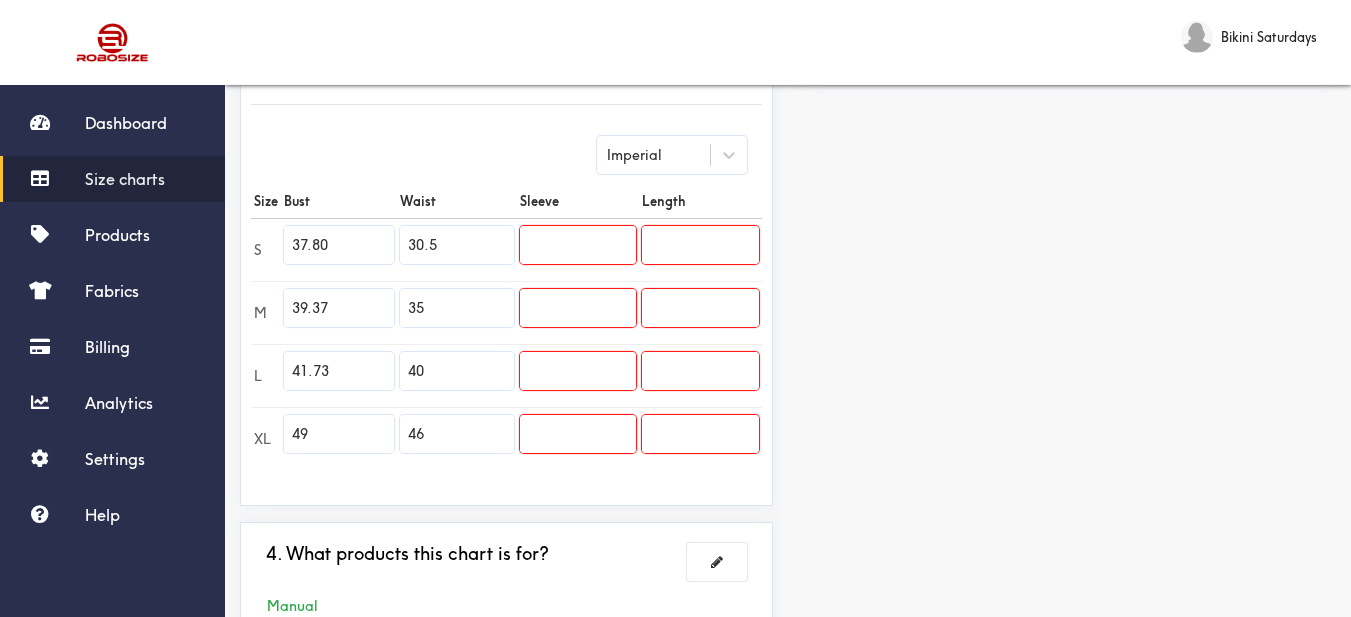 drag, startPoint x: 290, startPoint y: 429, endPoint x: 274, endPoint y: 432, distance: 16.27882 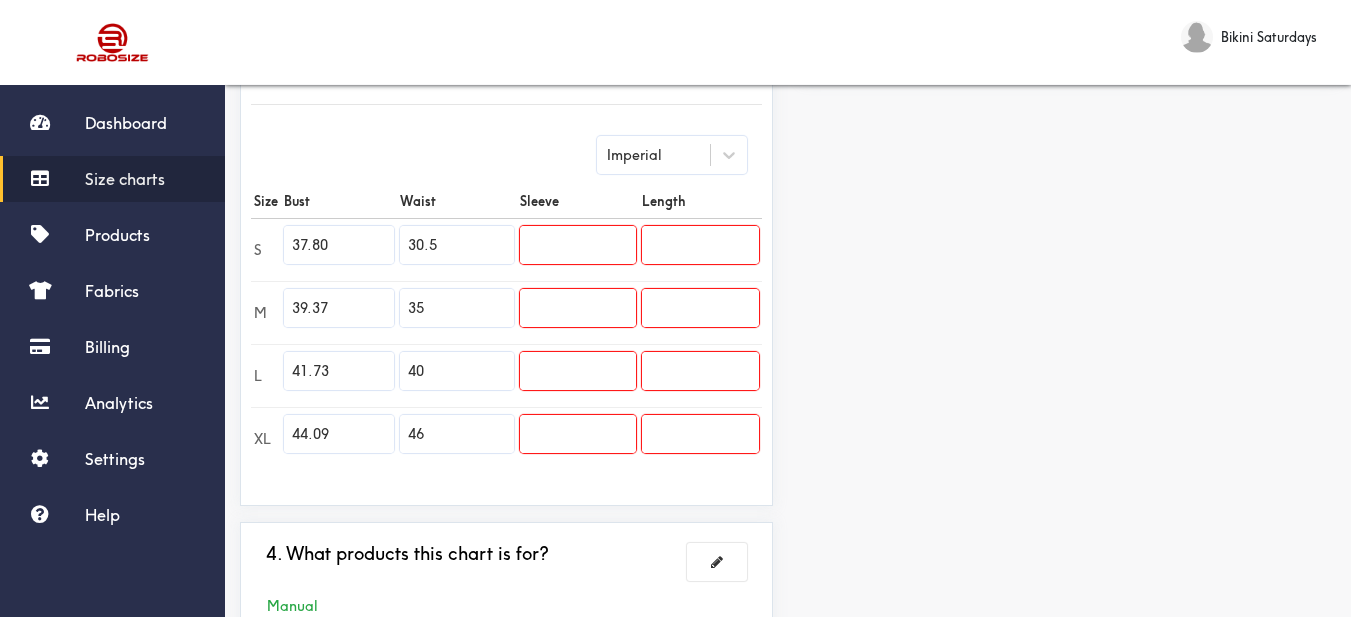 drag, startPoint x: 1196, startPoint y: 215, endPoint x: 1104, endPoint y: 200, distance: 93.214806 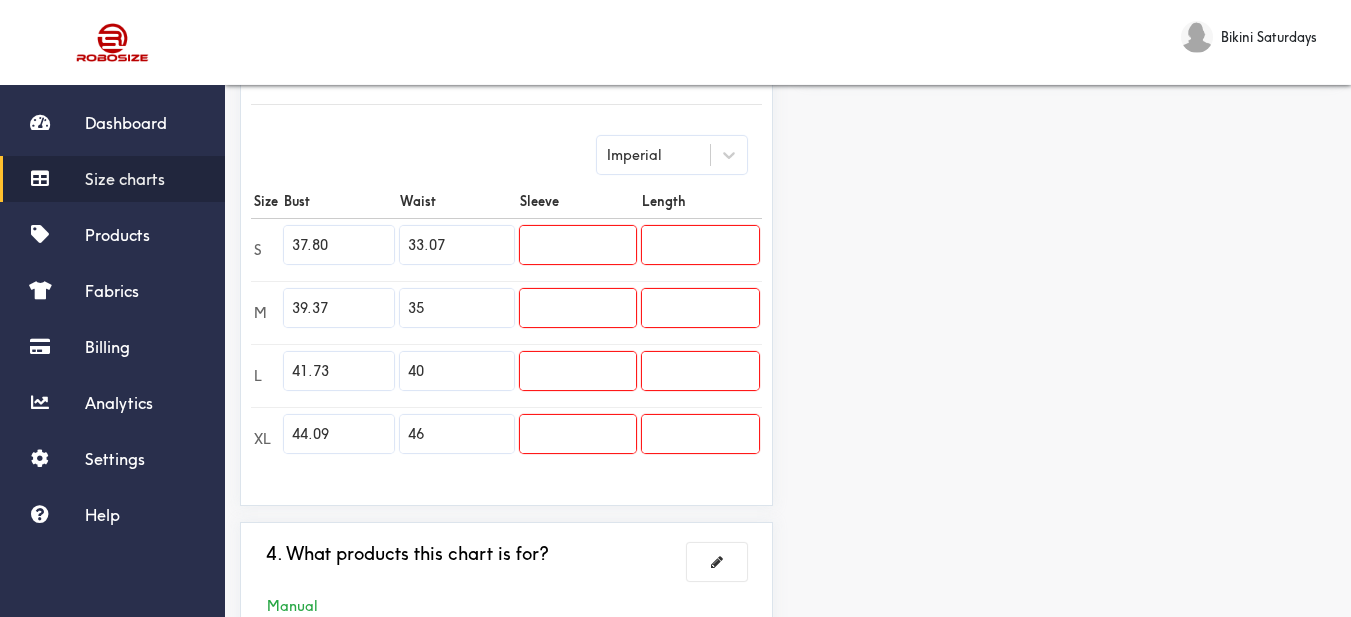 click on "Preview Edit style This chart is manually assigned to products. cm in Bust Waist Sleeve Length S 96 84 0 0 M 100 89 0 0 L 106 101.5 0 0 XL 112 116.75 0 0" at bounding box center (1069, 172) 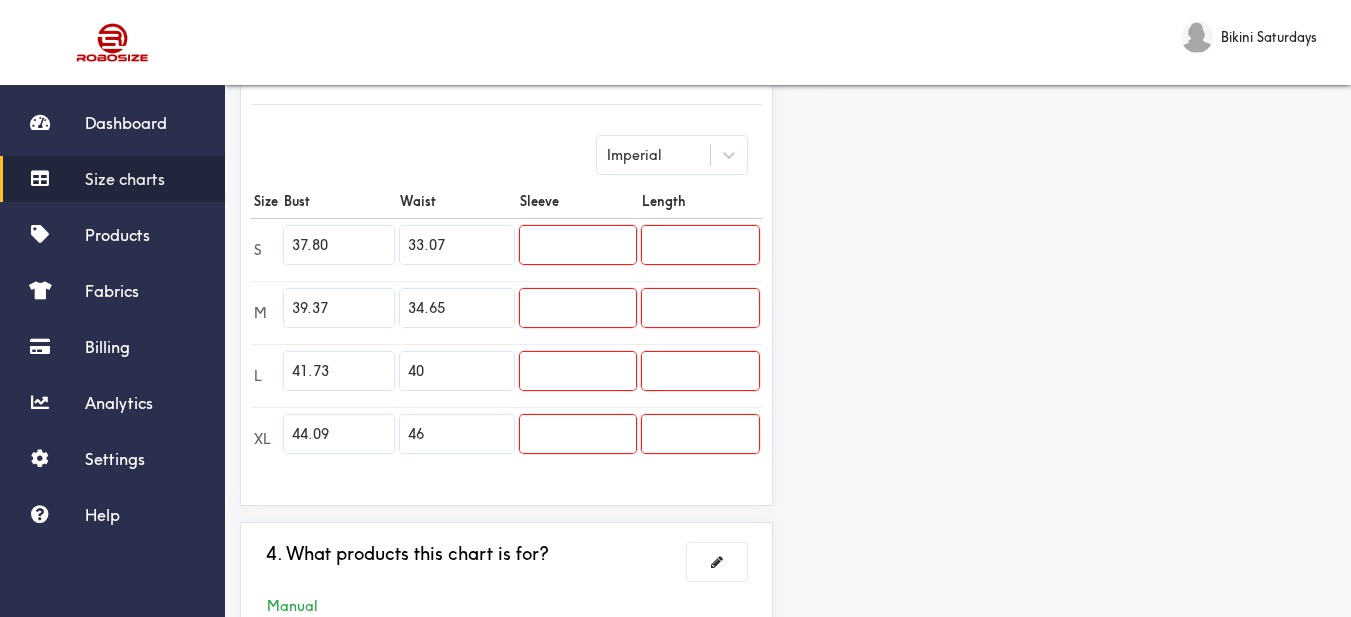 click on "Preview Edit style This chart is manually assigned to products. cm in Bust Waist Sleeve Length S 96 84 0 0 M 100 88 0 0 L 106 101.5 0 0 XL 112 116.75 0 0" at bounding box center (1069, 172) 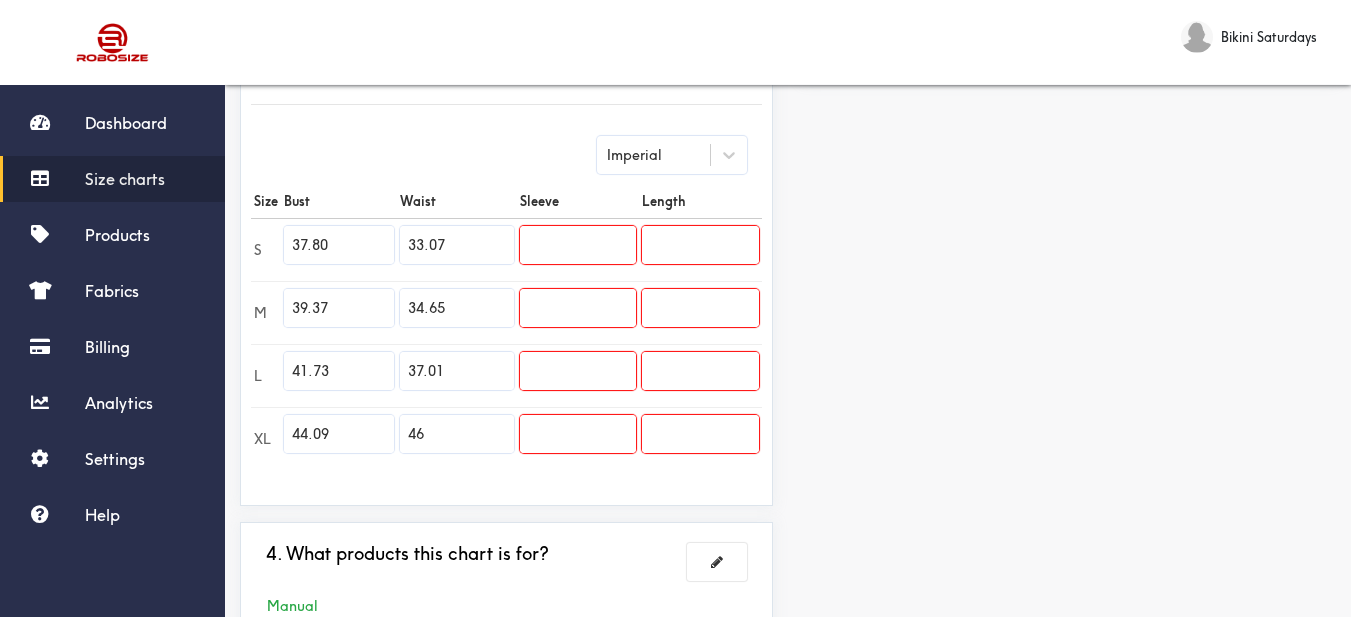 click on "Preview Edit style This chart is manually assigned to products. cm in Bust Waist Sleeve Length S 96 84 0 0 M 100 88 0 0 L 106 94 0 0 XL 112 116.75 0 0" at bounding box center (1069, 172) 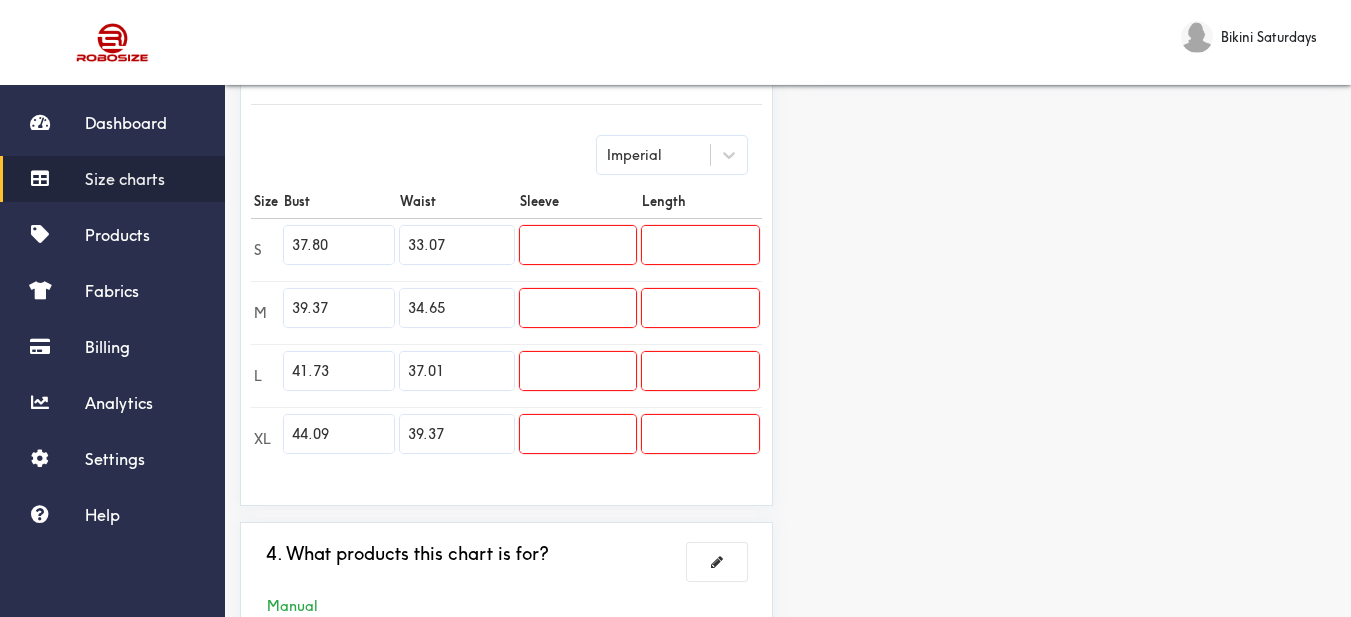 click on "Preview Edit style This chart is manually assigned to products. cm in Bust Waist Sleeve Length S 96 84 0 0 M 100 88 0 0 L 106 94 0 0 XL 112 100 0 0" at bounding box center [1069, 172] 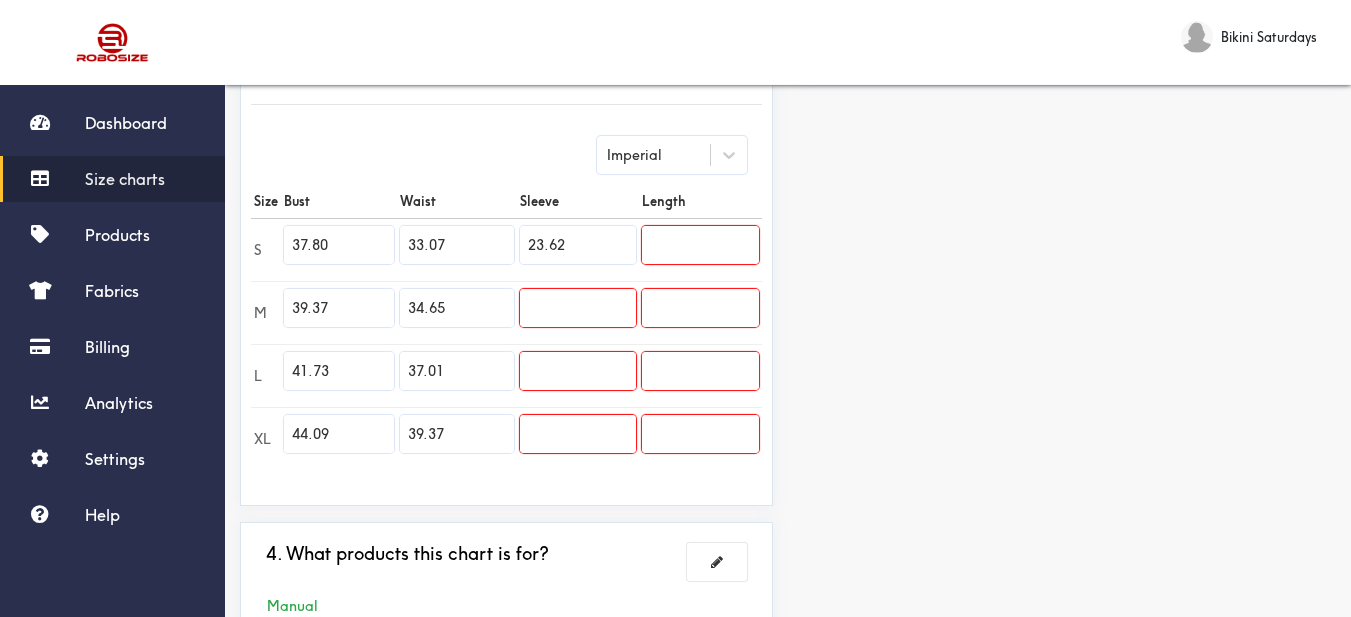 click on "Preview Edit style This chart is manually assigned to products. cm in Bust Waist Sleeve Length S 96 84 60 0 M 100 88 0 0 L 106 94 0 0 XL 112 100 0 0" at bounding box center (1069, 172) 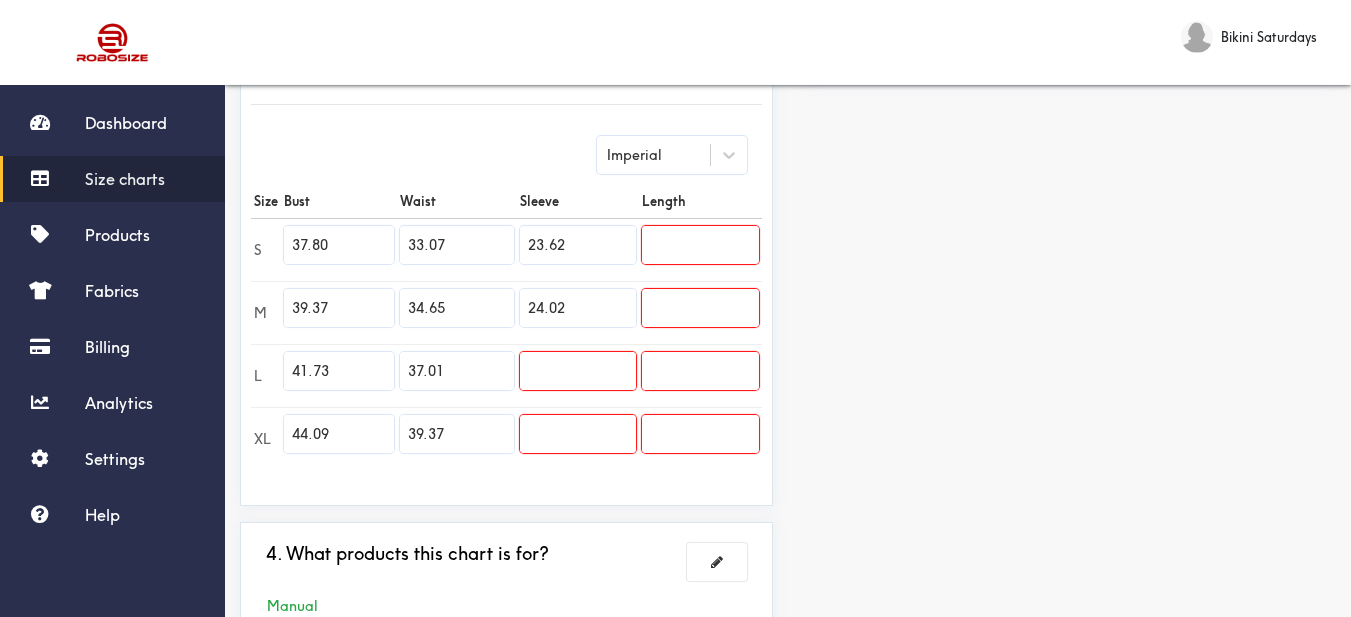 click on "Preview Edit style This chart is manually assigned to products. cm in Bust Waist Sleeve Length S 96 84 60 0 M 100 88 61 0 L 106 94 0 0 XL 112 100 0 0" at bounding box center (1069, 172) 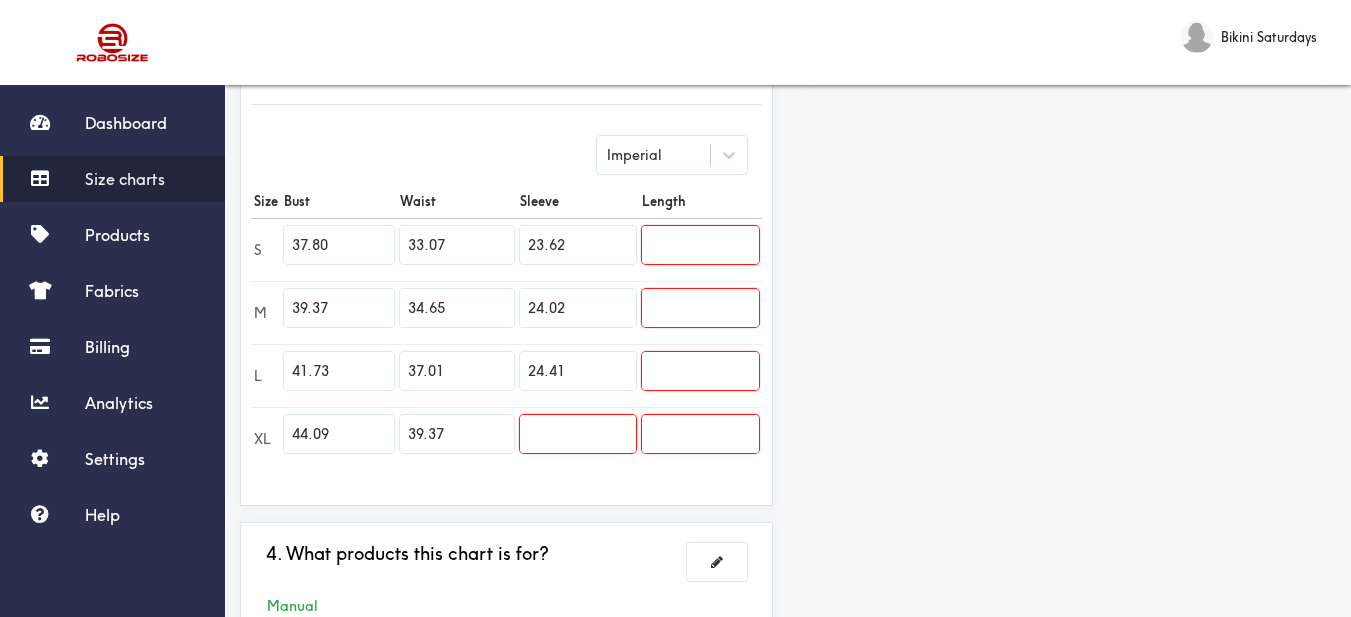 click on "Preview Edit style This chart is manually assigned to products. cm in Bust Waist Sleeve Length S 96 84 60 0 M 100 88 61 0 L 106 94 62 0 XL 112 100 0 0" at bounding box center [1069, 172] 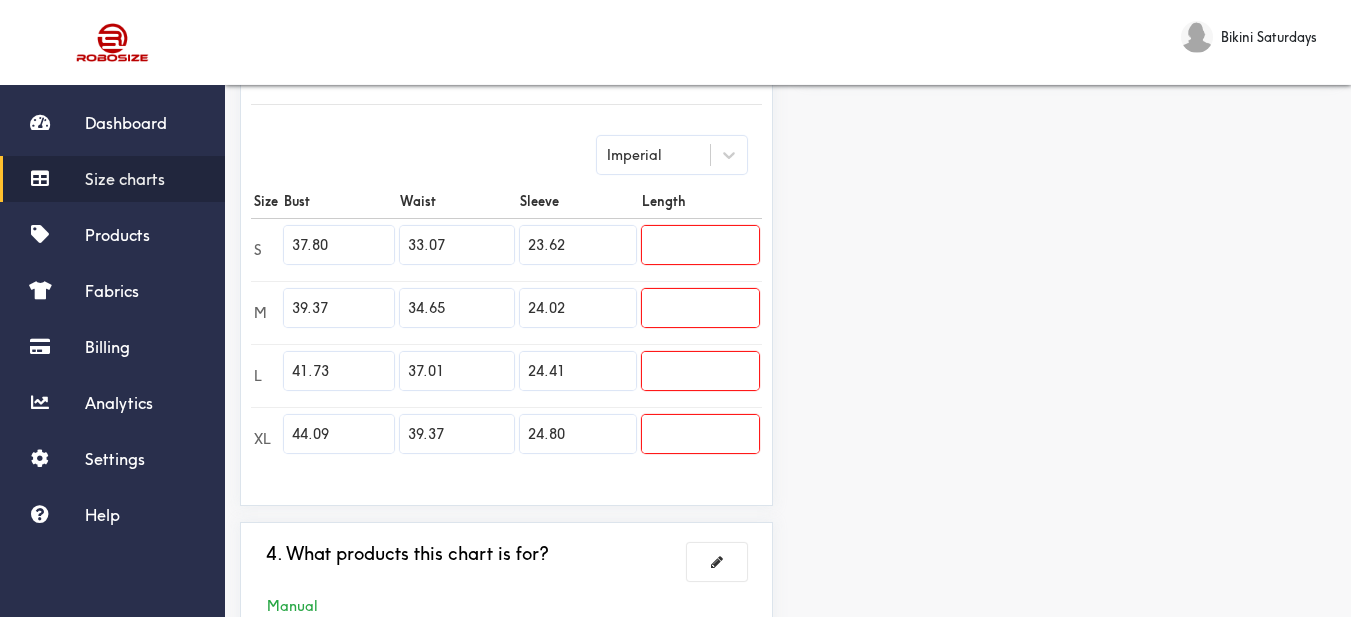 click on "Preview Edit style This chart is manually assigned to products. cm in Bust Waist Sleeve Length S 96 84 60 0 M 100 88 61 0 L 106 94 62 0 XL 112 100 63 0" at bounding box center [1069, 172] 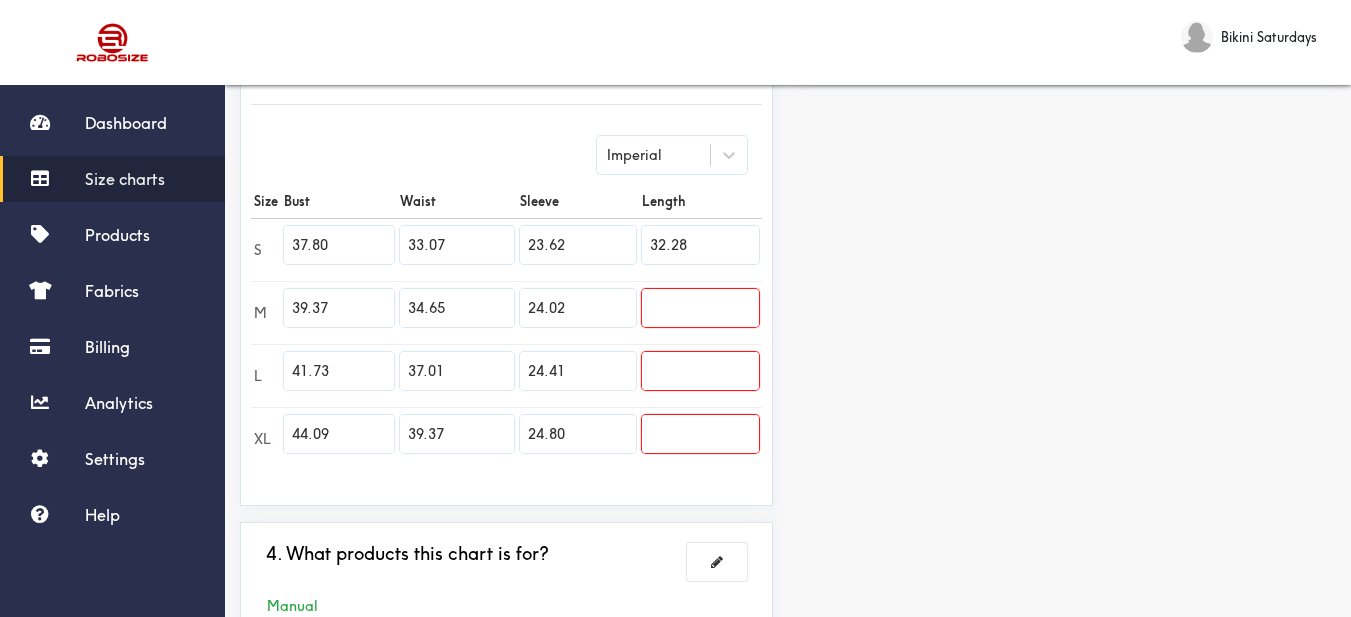 click on "Preview Edit style This chart is manually assigned to products. cm in Bust Waist Sleeve Length S 96 84 60 82 M 100 88 61 0 L 106 94 62 0 XL 112 100 63 0" at bounding box center (1069, 172) 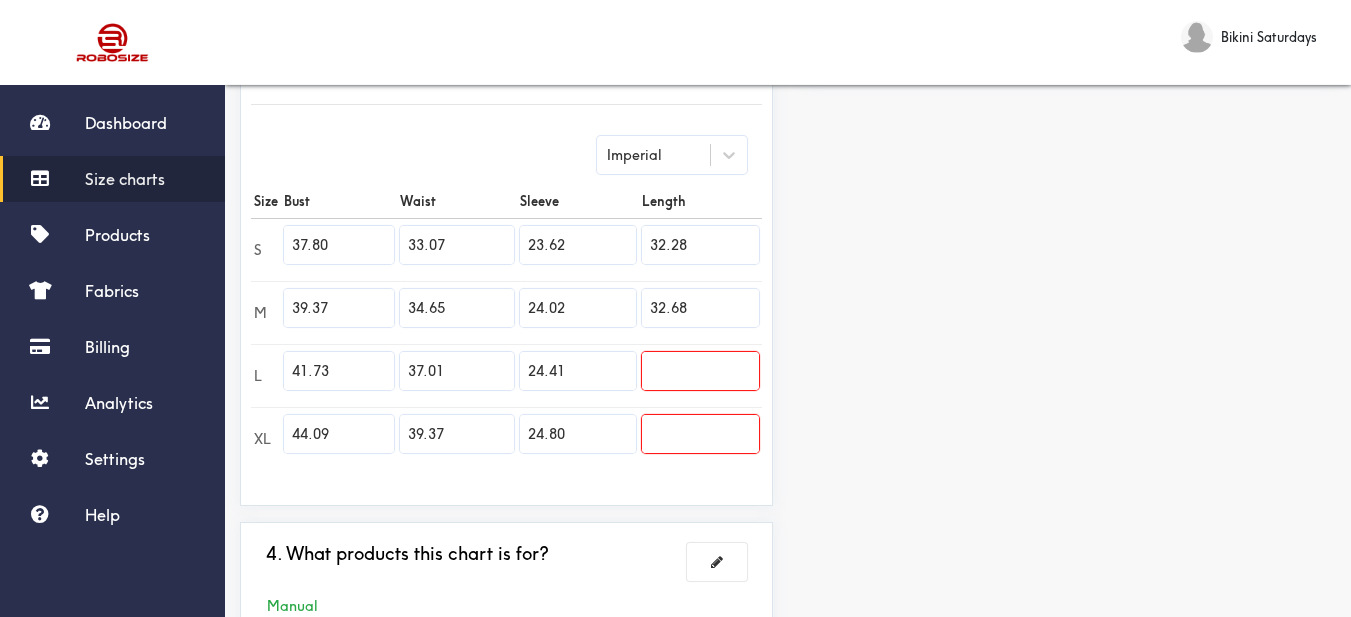 click on "Preview Edit style This chart is manually assigned to products. cm in Bust Waist Sleeve Length S 96 84 60 82 M 100 88 61 83 L 106 94 62 0 XL 112 100 63 0" at bounding box center (1069, 172) 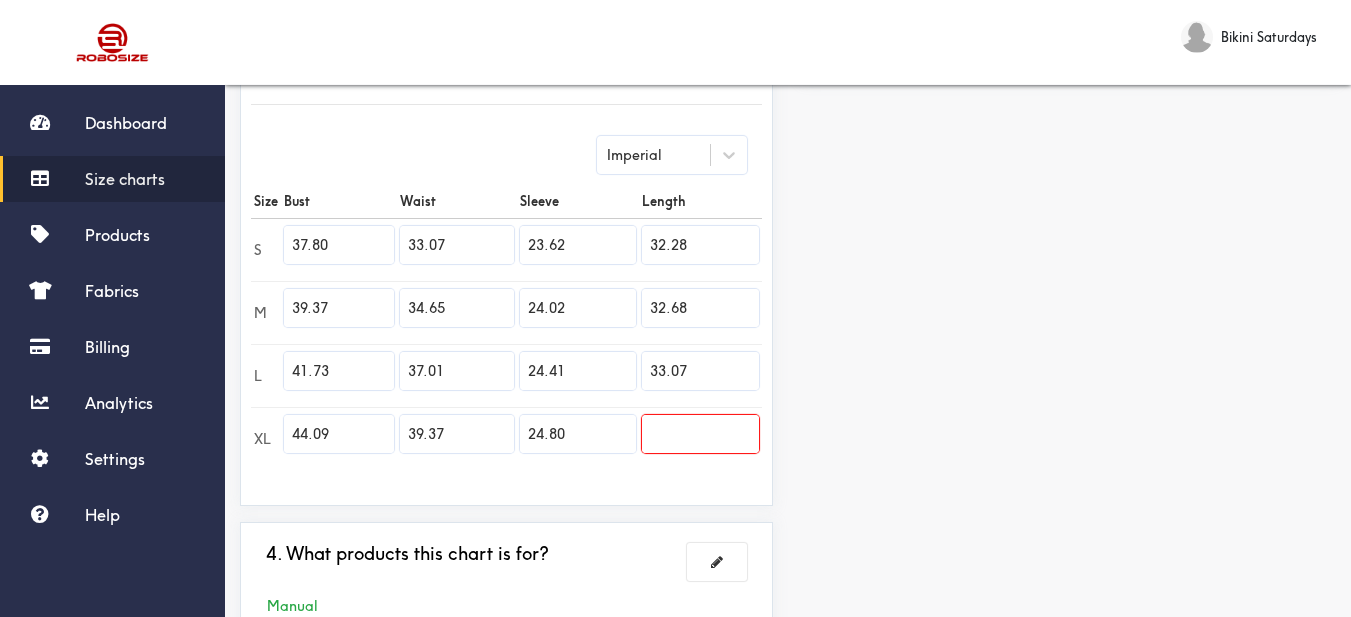 drag, startPoint x: 1196, startPoint y: 325, endPoint x: 1050, endPoint y: 318, distance: 146.16771 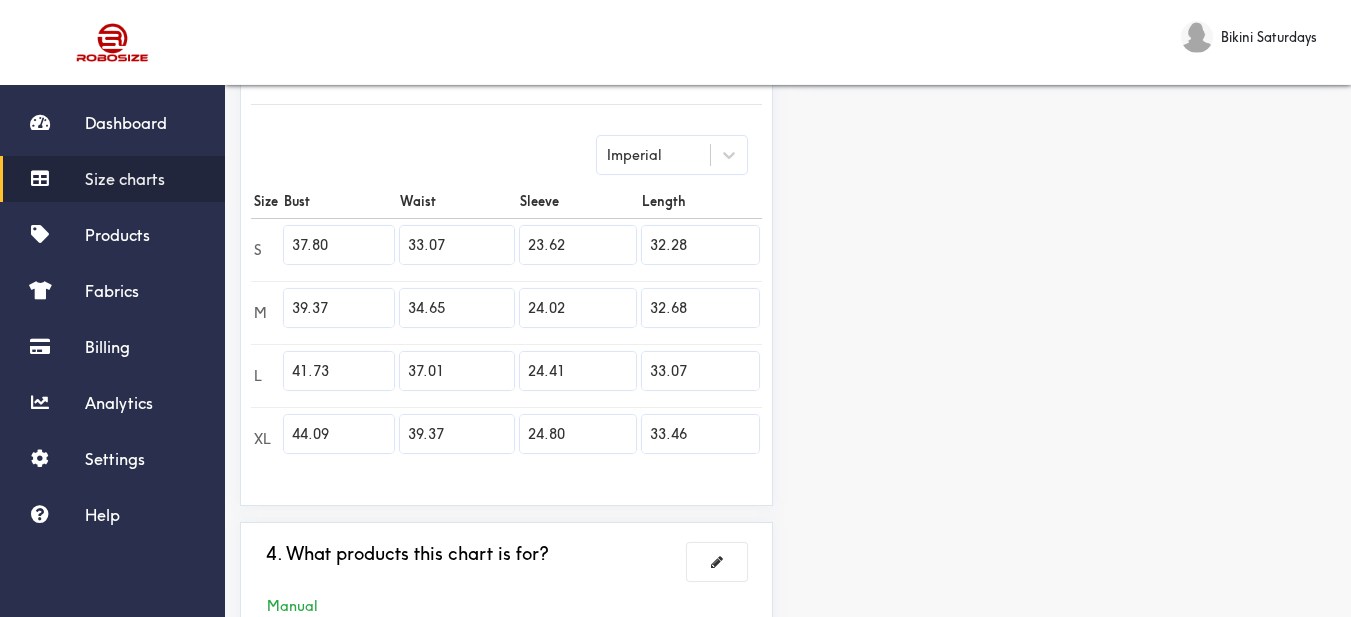 click on "Preview Edit style This chart is manually assigned to products. cm in Bust Waist Sleeve Length S 96 84 60 82 M 100 88 61 83 L 106 94 62 84 XL 112 100 63 85" at bounding box center (1069, 172) 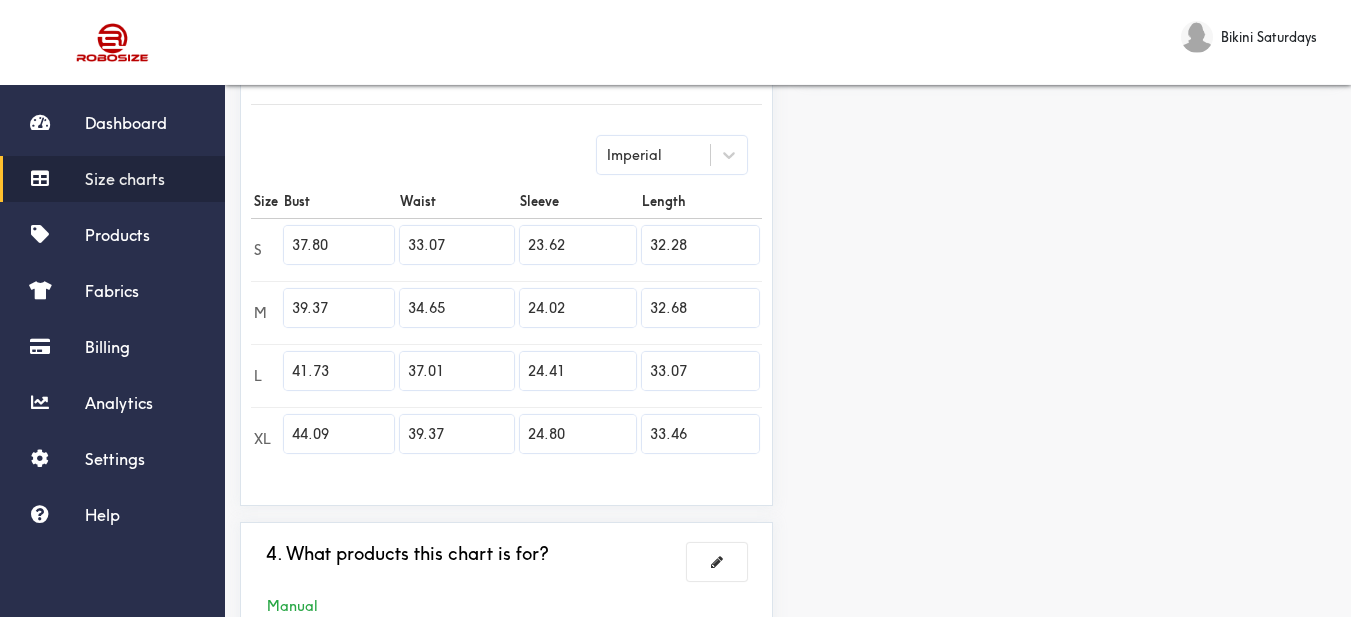 scroll, scrollTop: 652, scrollLeft: 0, axis: vertical 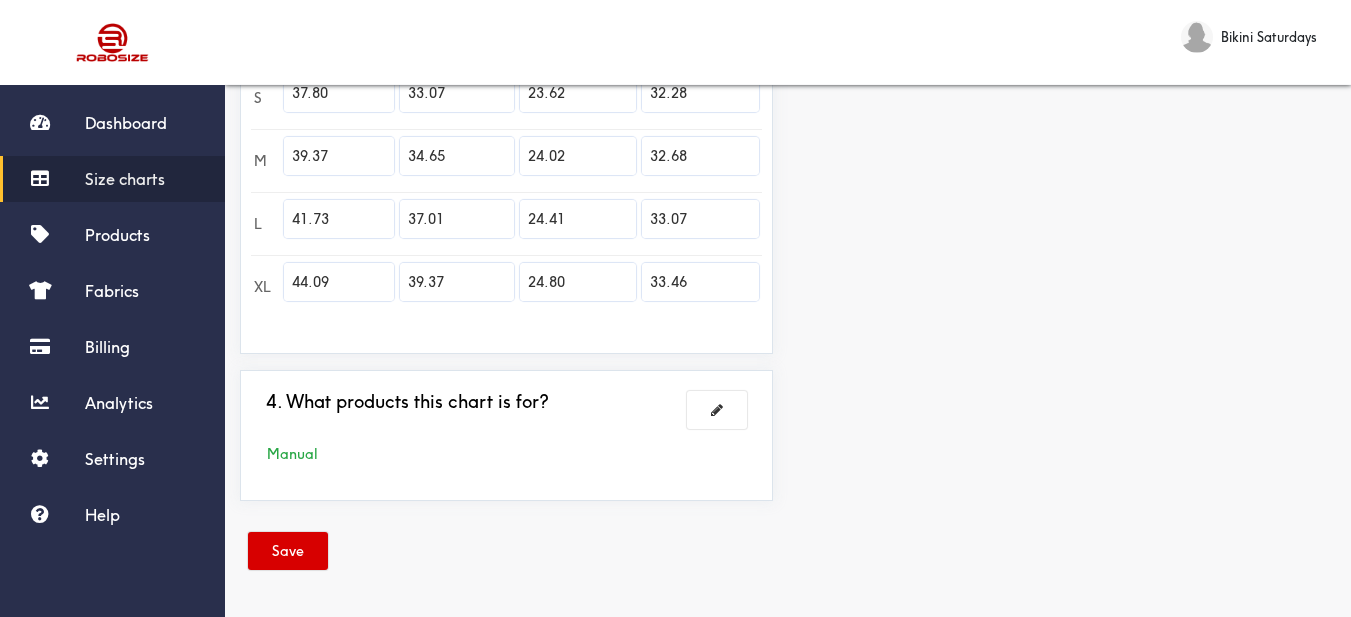 click on "Save" at bounding box center [288, 551] 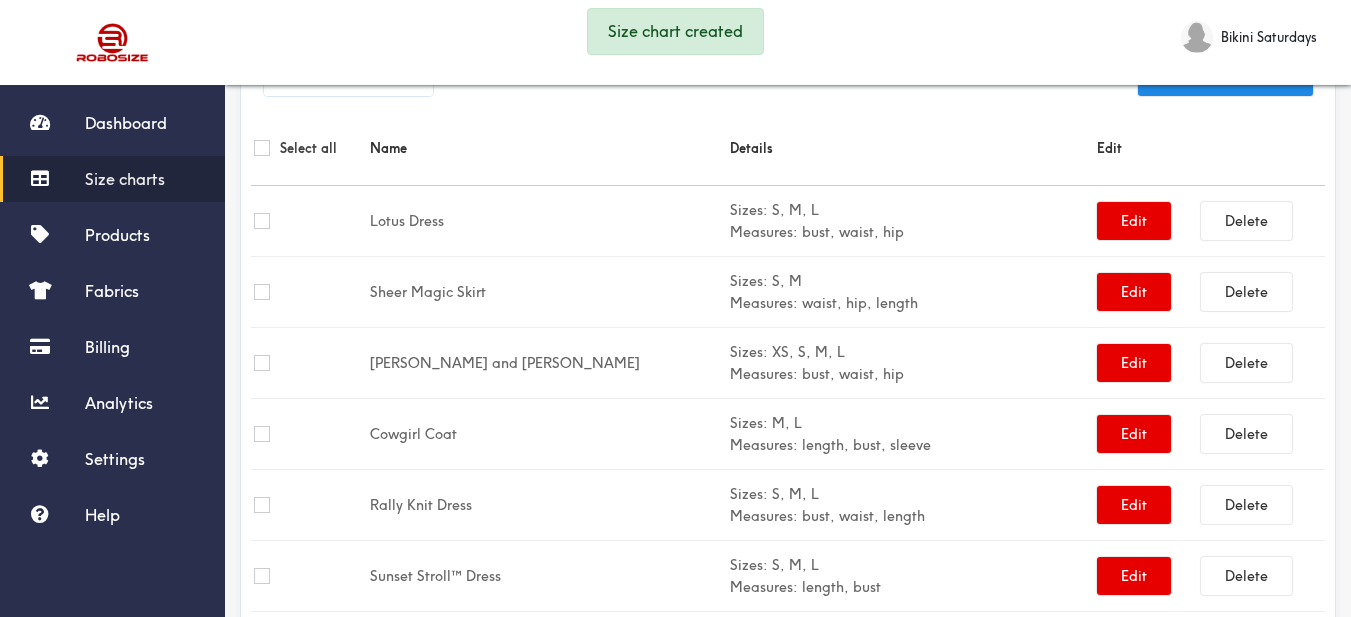 scroll, scrollTop: 652, scrollLeft: 0, axis: vertical 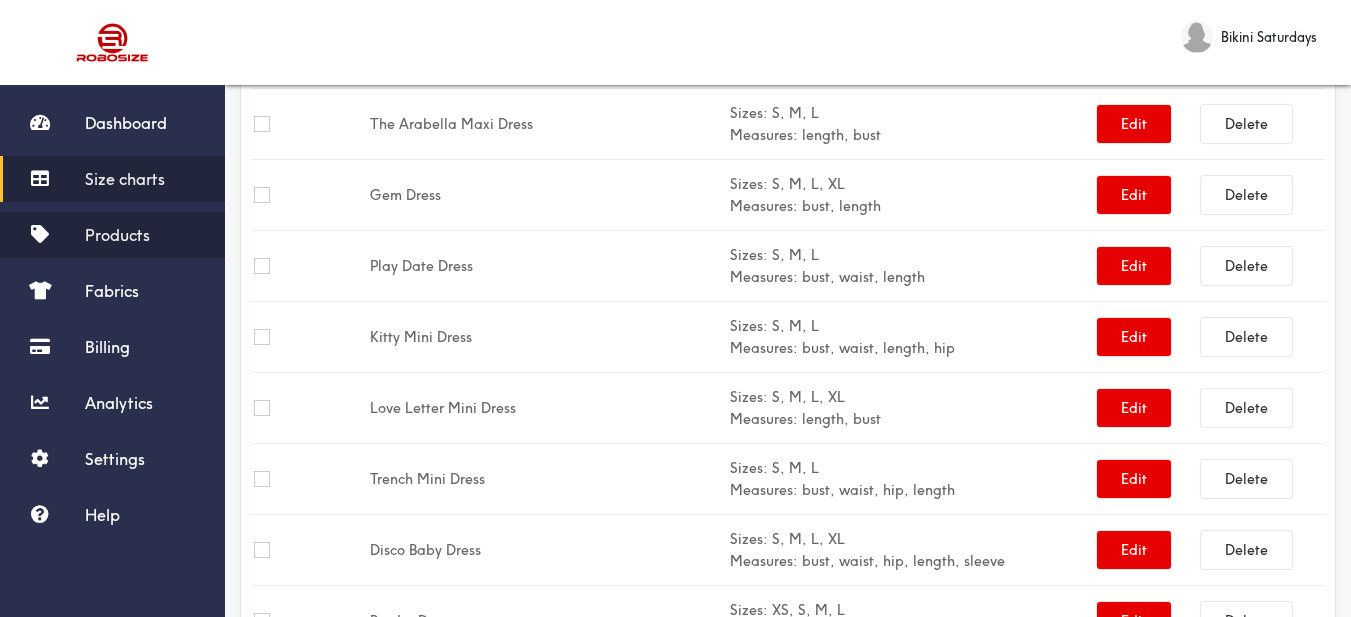 click on "Products" at bounding box center (117, 235) 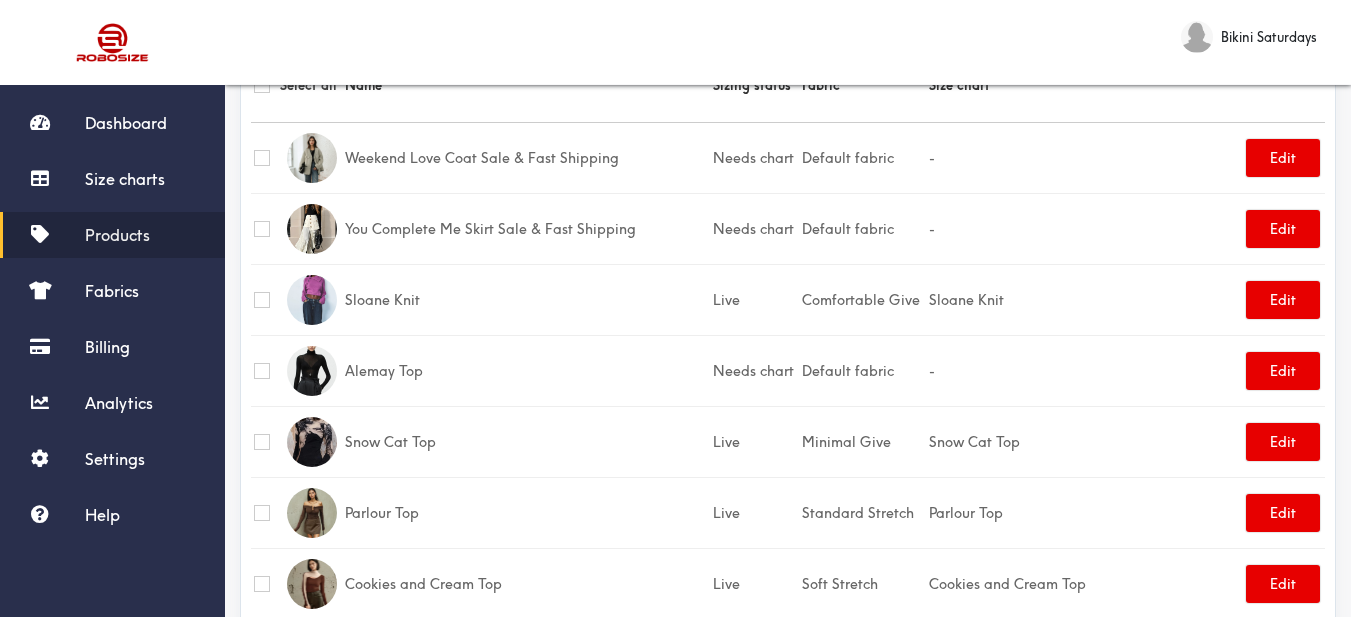 scroll, scrollTop: 0, scrollLeft: 0, axis: both 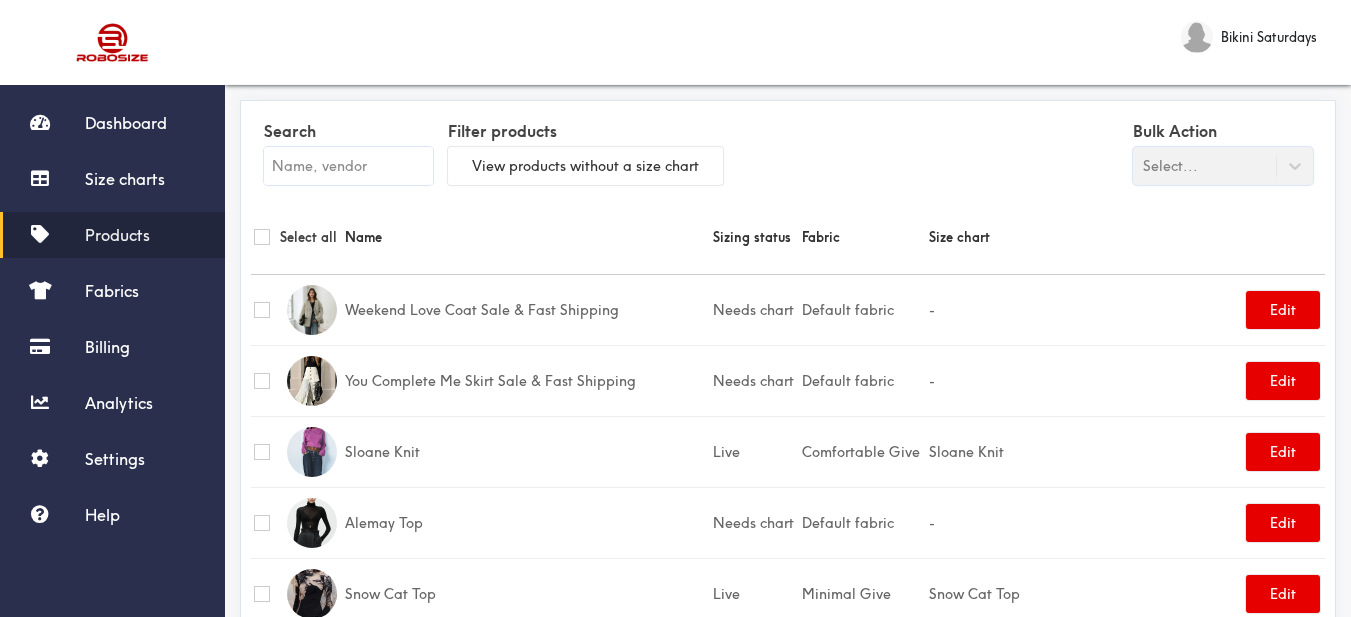click at bounding box center (348, 166) 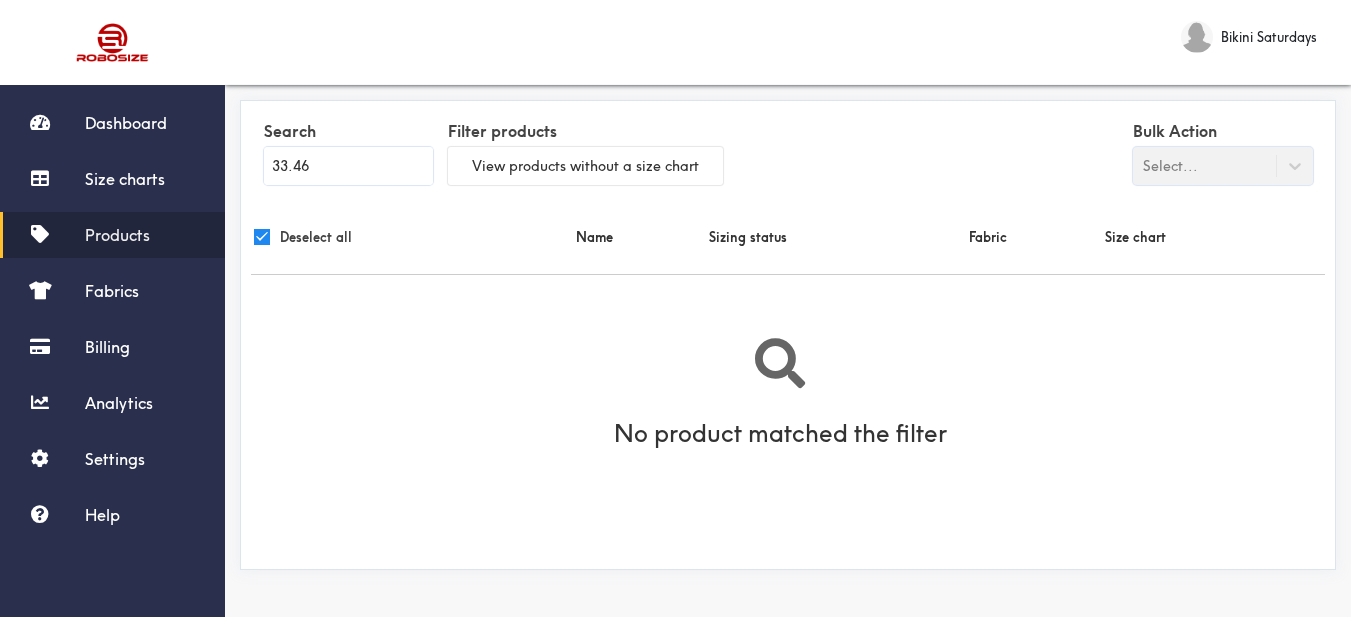 click on "33.46" at bounding box center [348, 166] 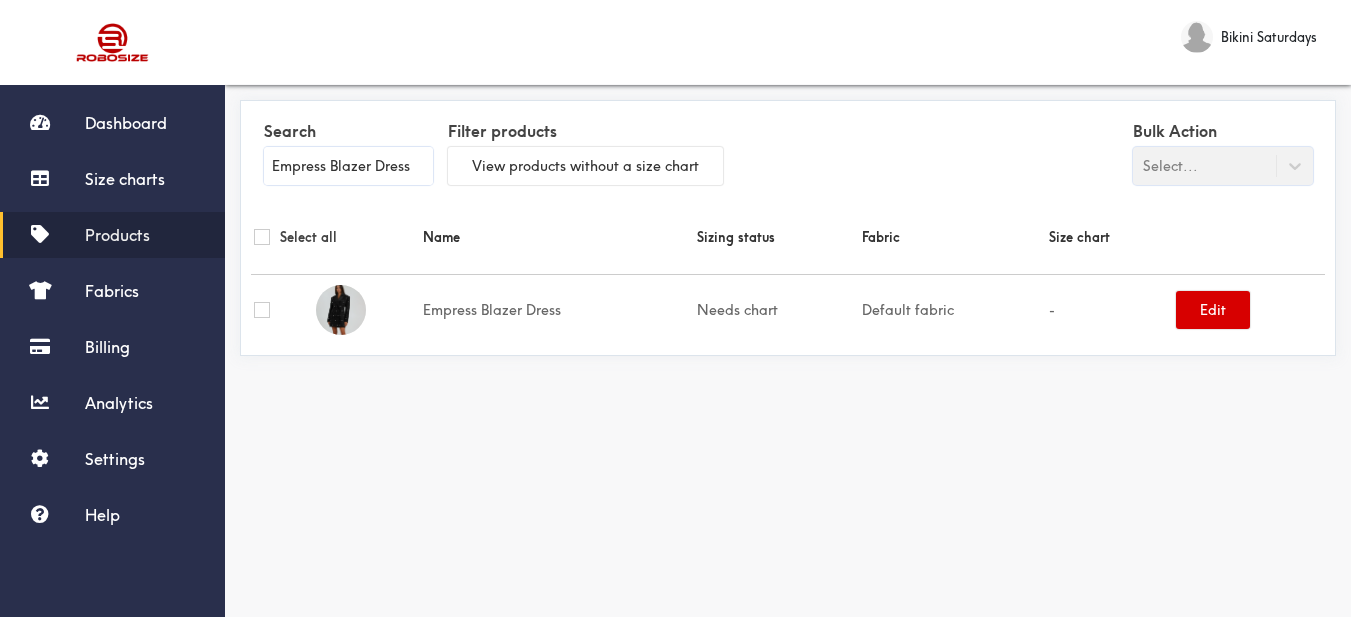 click on "Edit" at bounding box center [1213, 310] 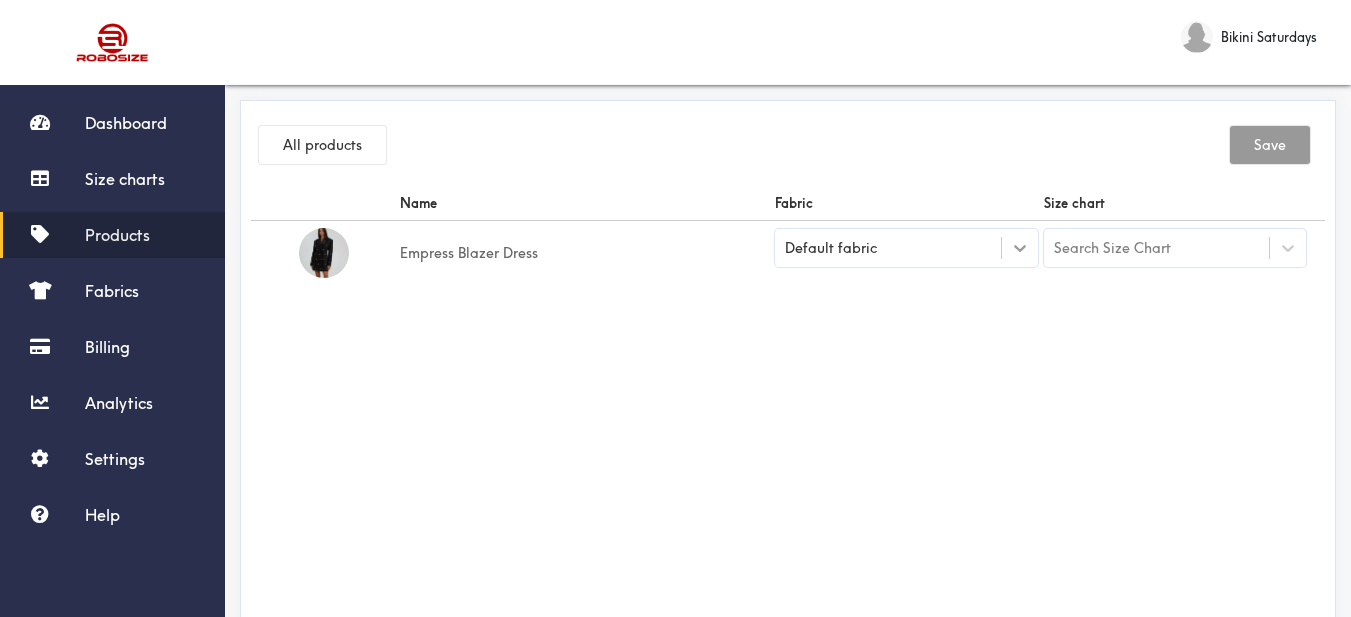 click 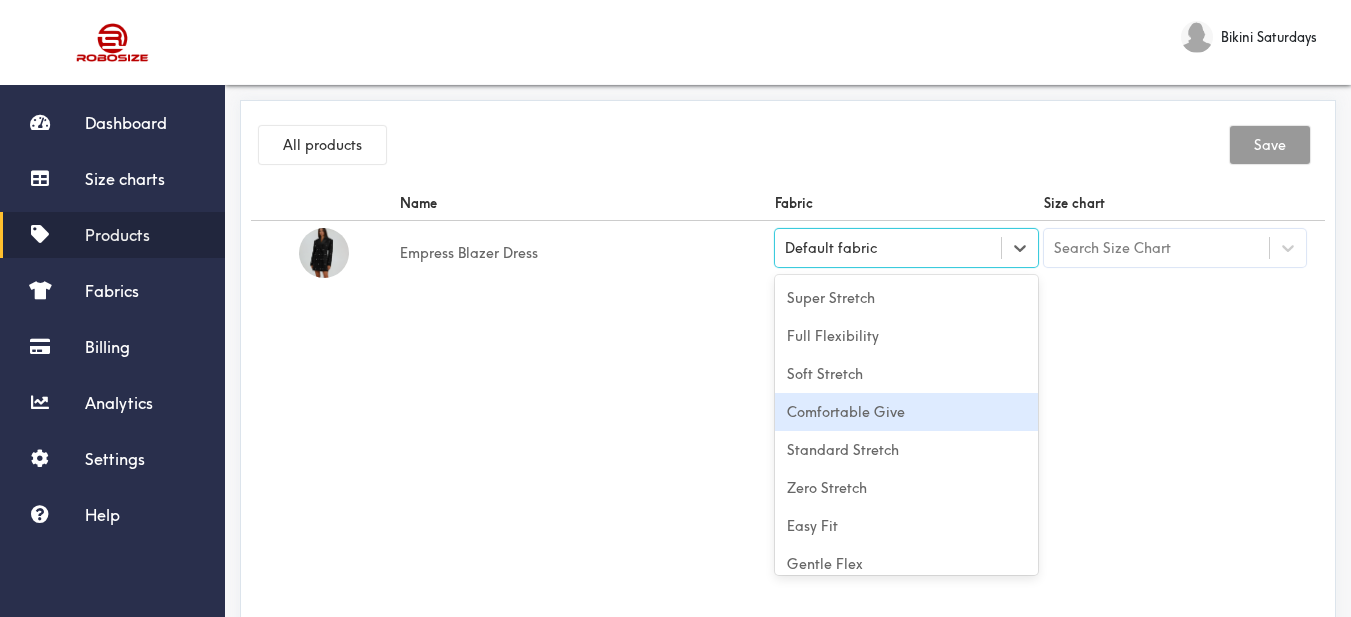 scroll, scrollTop: 88, scrollLeft: 0, axis: vertical 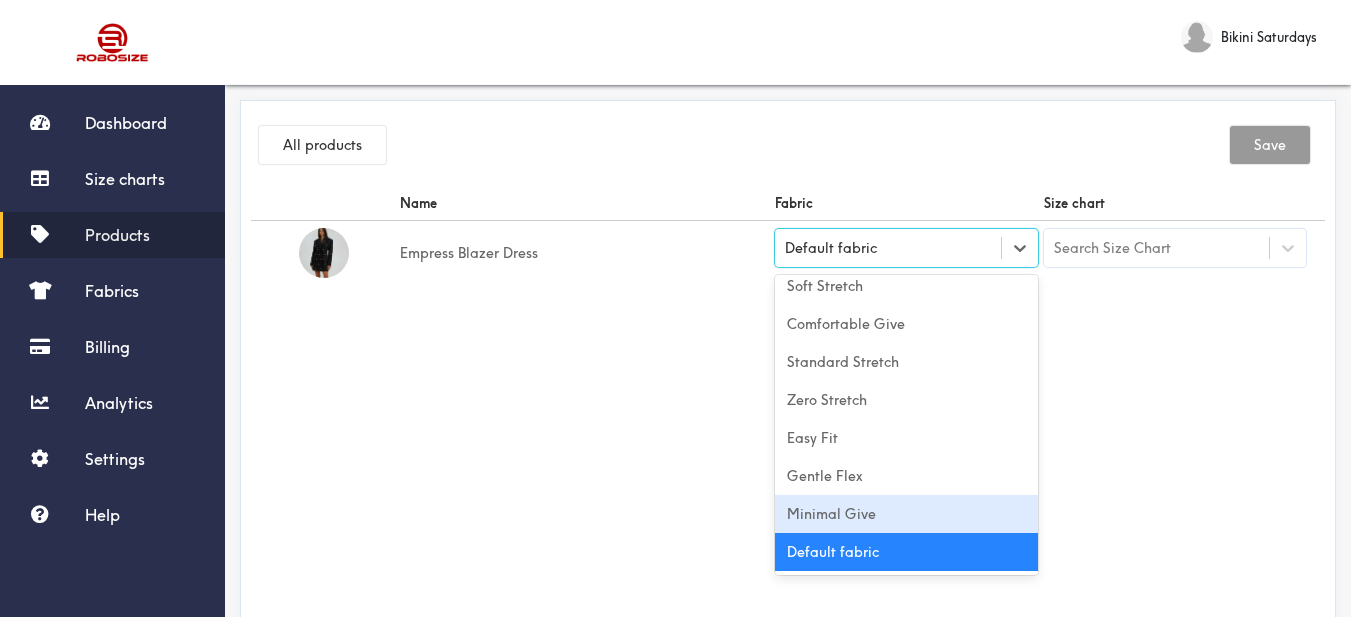 click on "Minimal Give" at bounding box center (906, 514) 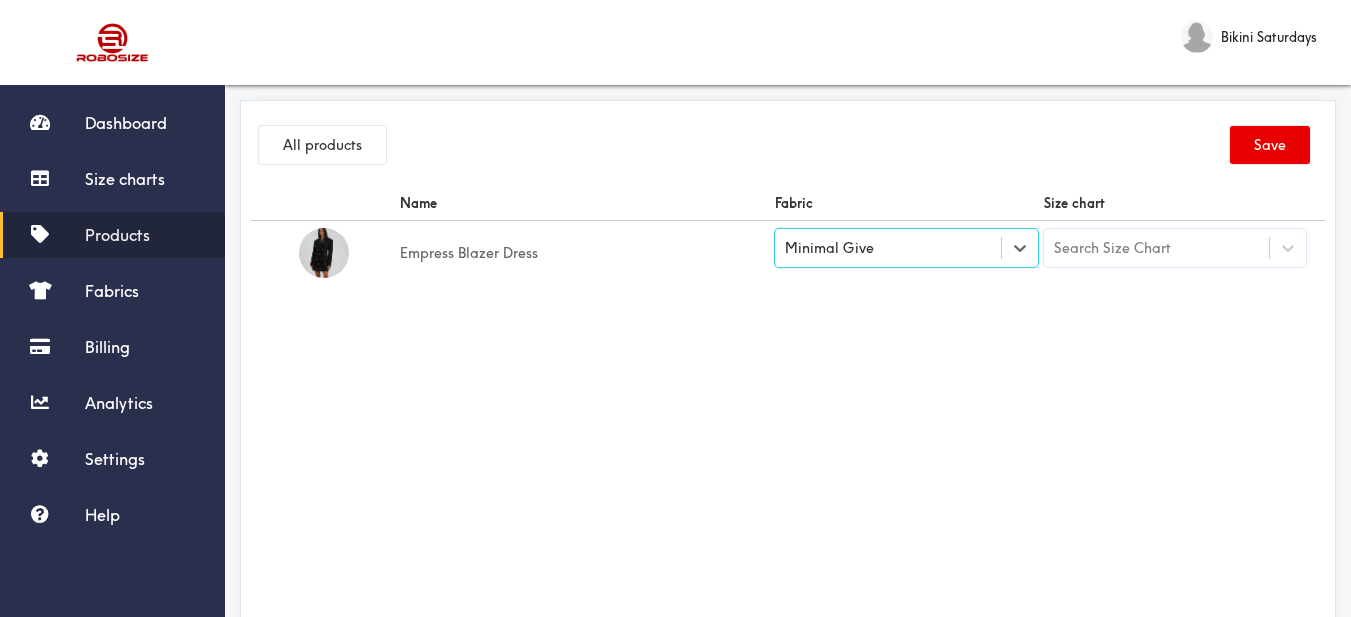 click on "Name Fabric Size chart Empress Blazer Dress option [object Object], selected.   Select is focused , press Down to open the menu,  Minimal Give	 Search Size Chart" at bounding box center (788, 411) 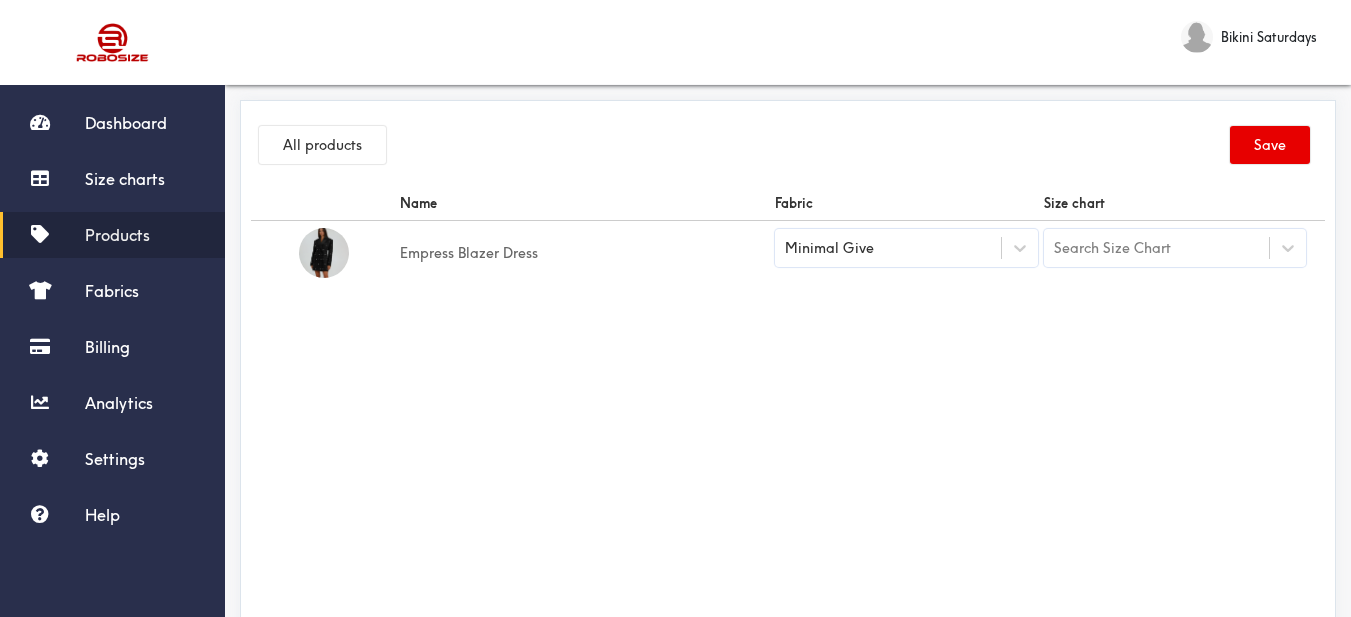 click on "Search Size Chart" at bounding box center [1112, 248] 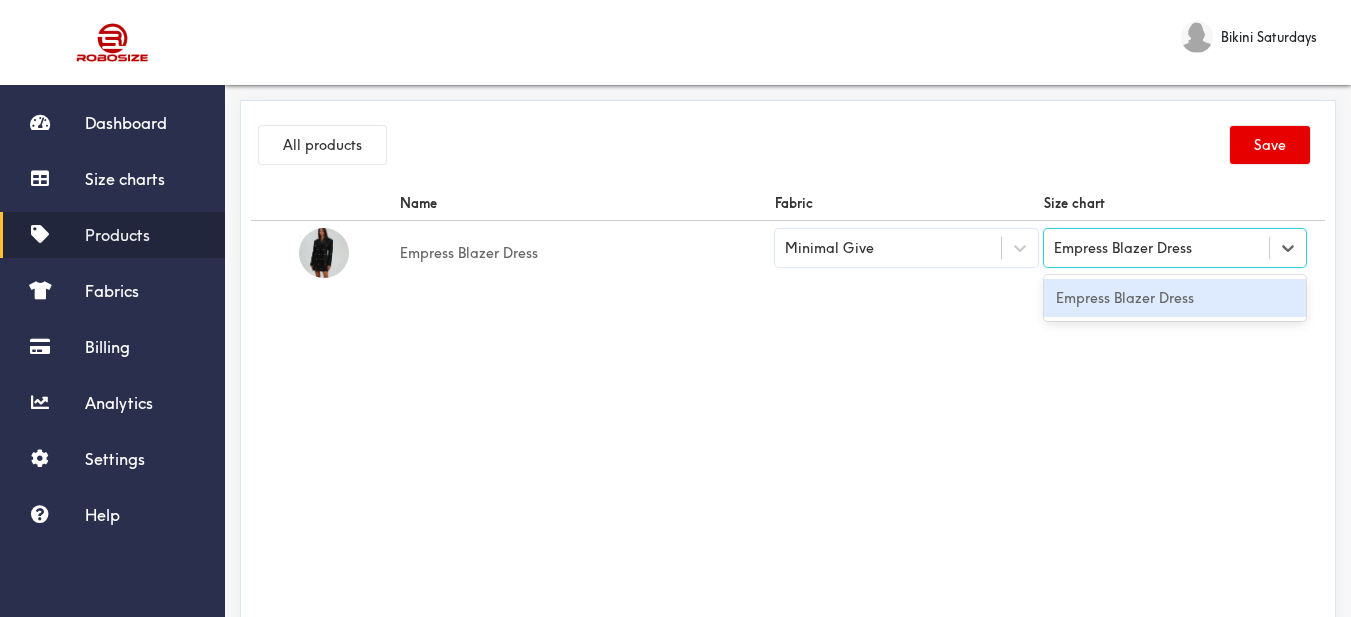 click on "Empress Blazer Dress" at bounding box center [1175, 298] 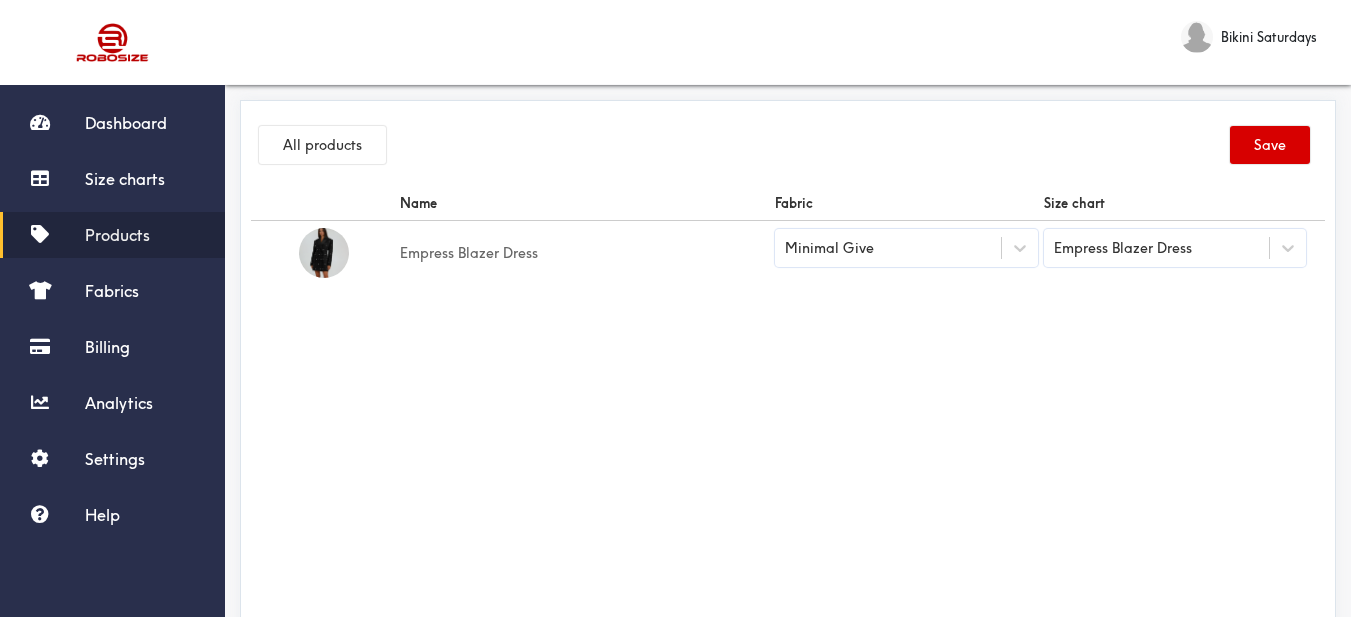 drag, startPoint x: 1272, startPoint y: 115, endPoint x: 1271, endPoint y: 142, distance: 27.018513 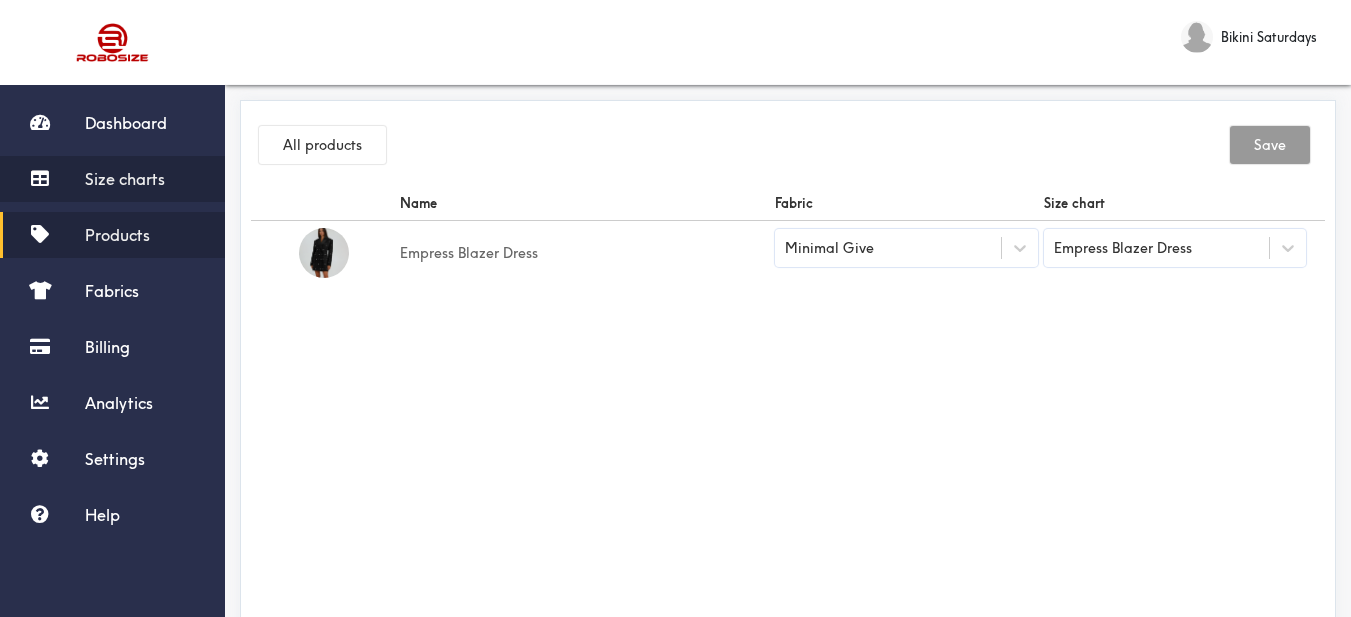 click on "Size charts" at bounding box center [125, 179] 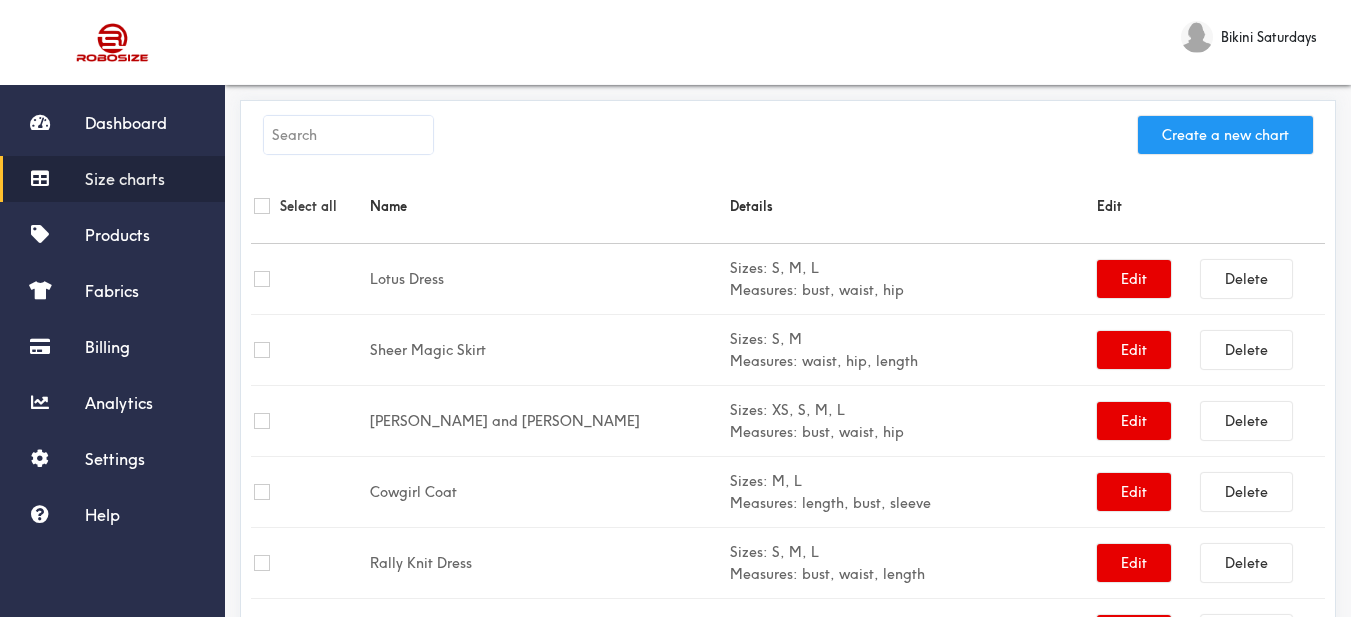 click on "Create a new chart" at bounding box center [1225, 135] 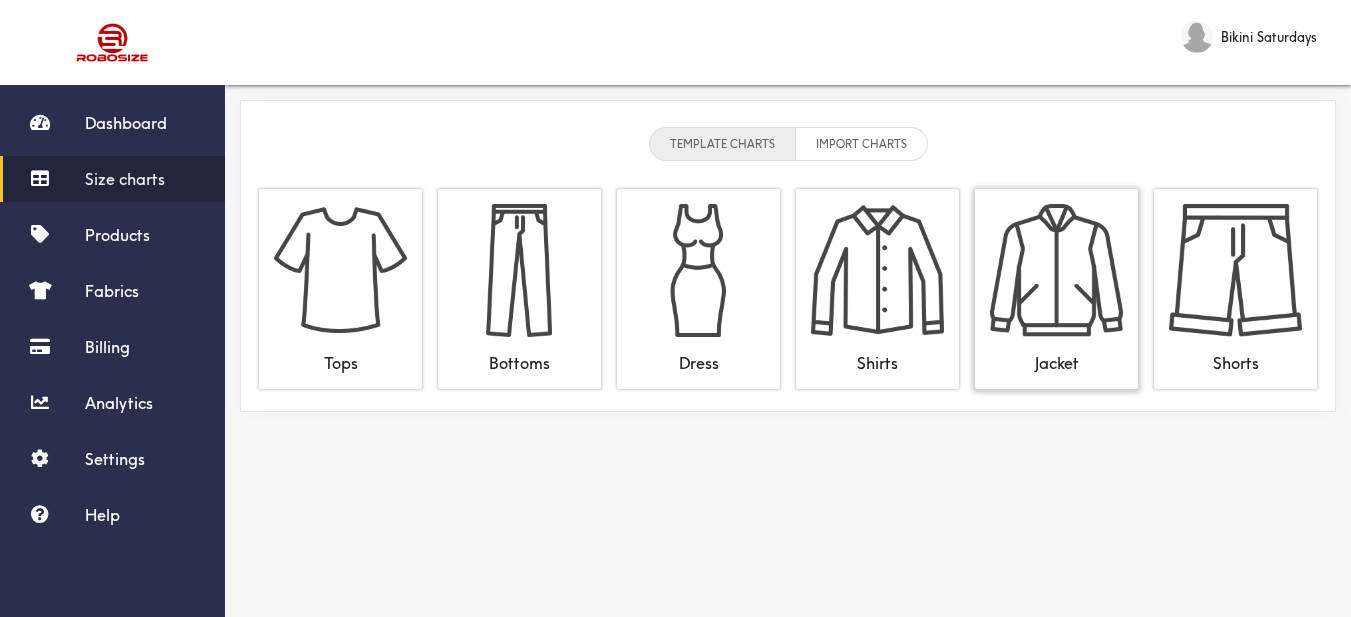 click at bounding box center (1056, 270) 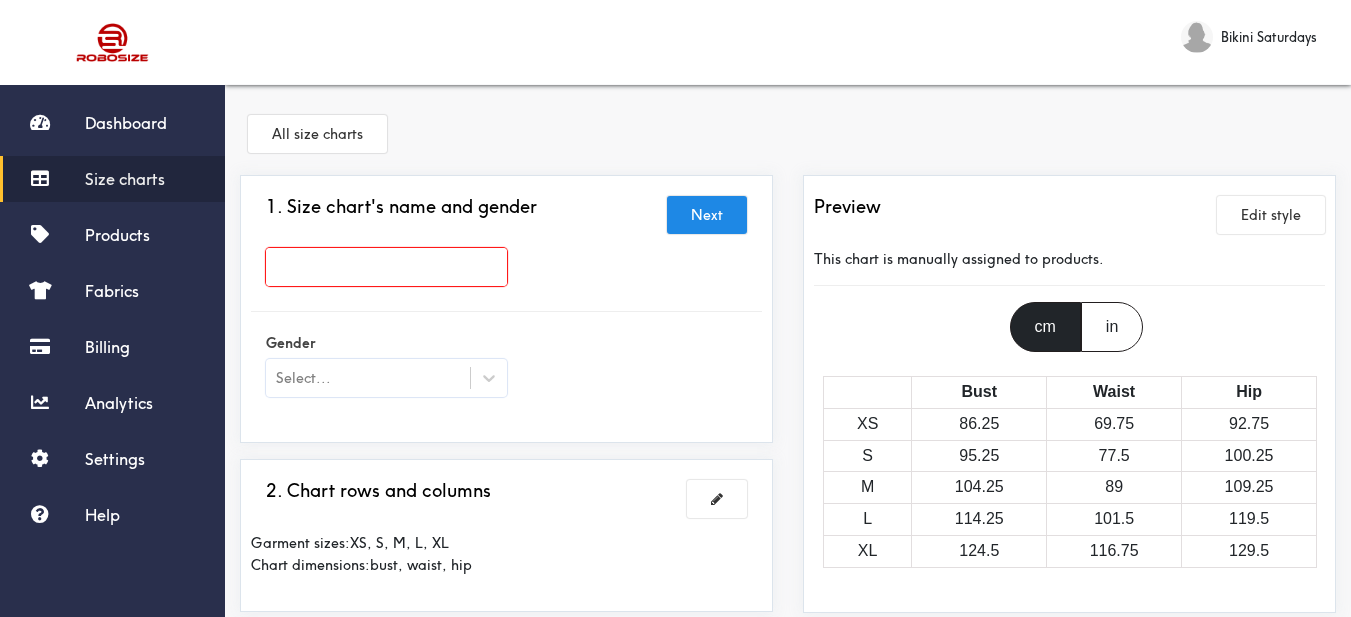 click at bounding box center (386, 267) 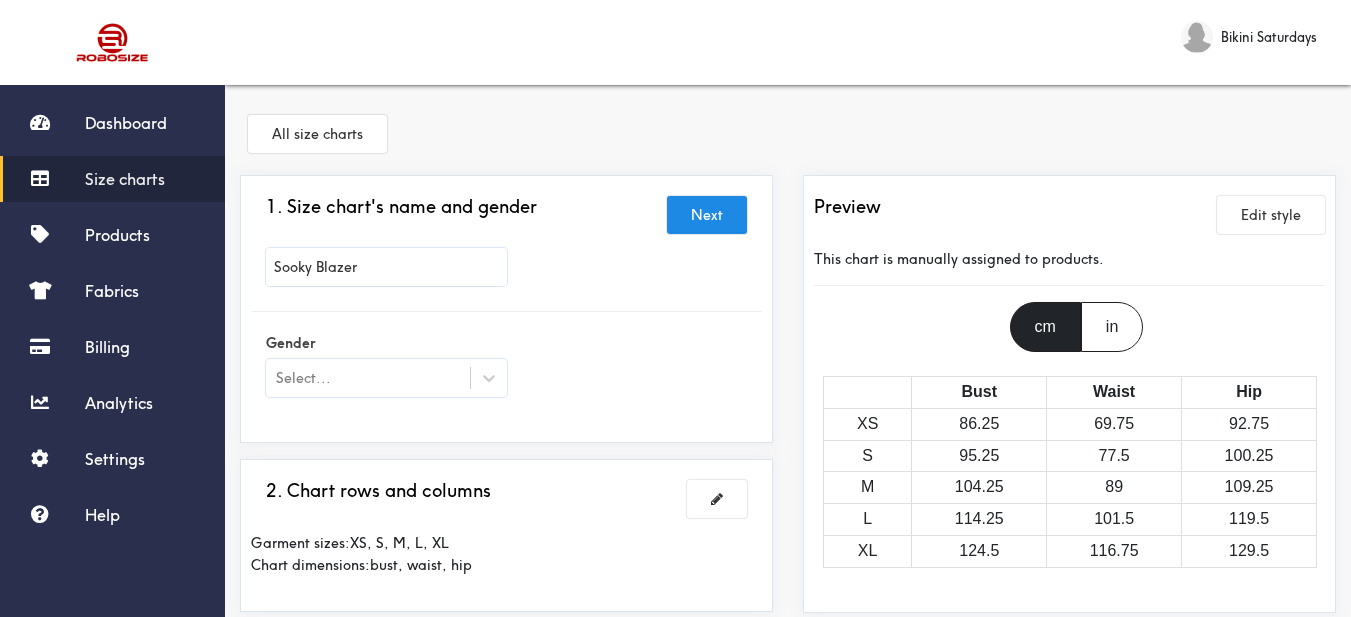 click on "Sooky Blazer" at bounding box center (506, 272) 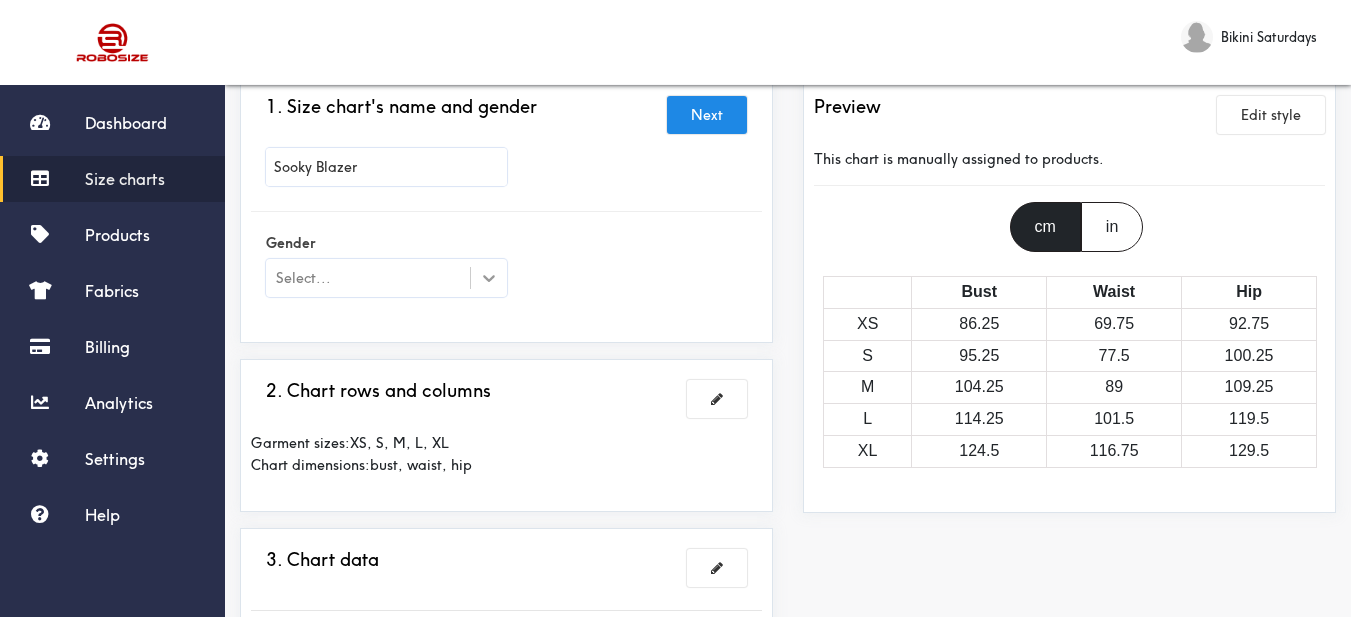 click 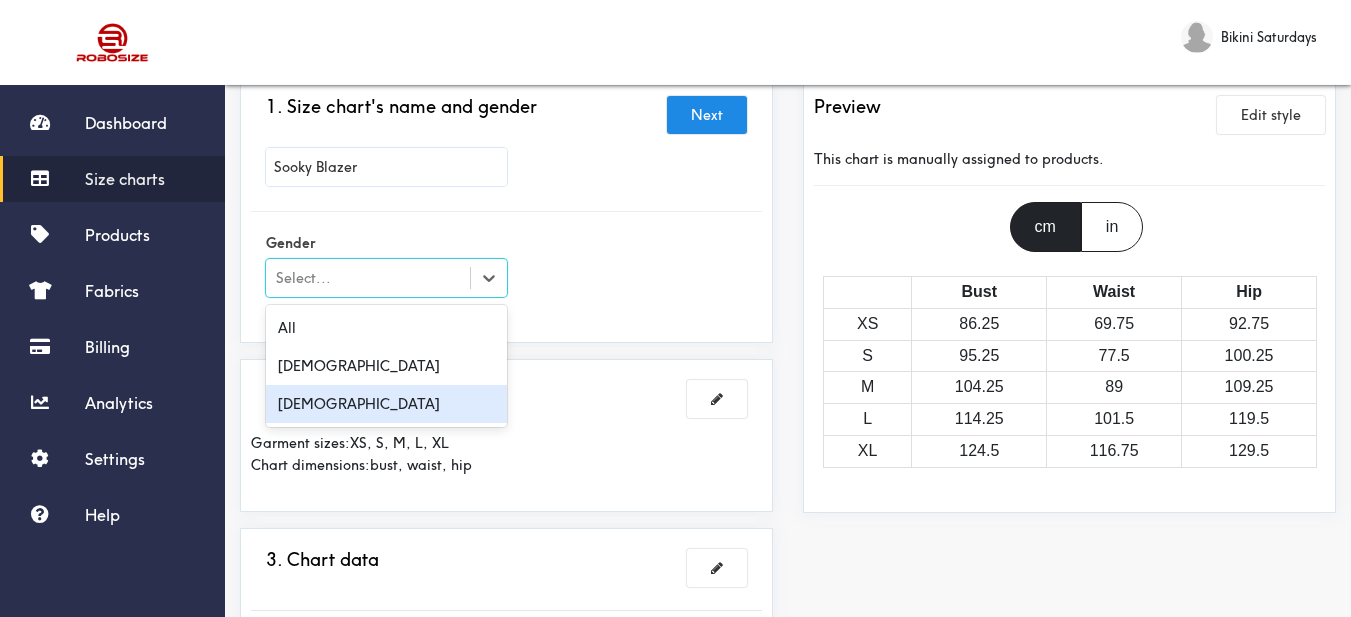 click on "[DEMOGRAPHIC_DATA]" at bounding box center (386, 404) 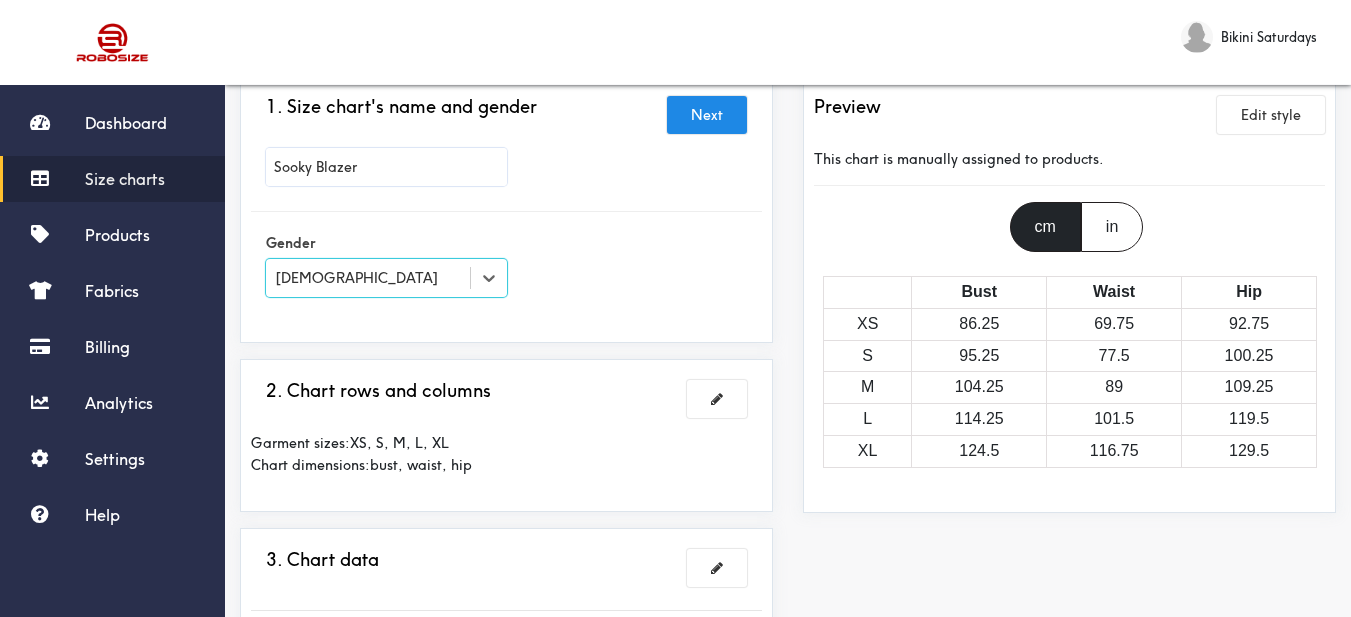 click on "1. Size chart's name and gender Next [PERSON_NAME] Gender option [DEMOGRAPHIC_DATA], selected.   Select is focused , press Down to open the menu,  [DEMOGRAPHIC_DATA] 2. Chart rows and columns Garment sizes:  XS, S, M, L, XL Chart dimensions:  bust, waist, hip 3. Chart data Imperial Size Bust Waist Hip XS 34 27.5 36.5 S 37.5 30.5 39.5 M 41 35 43 L 45 40 47 XL 49 46 51 4. What products this chart is for? Manual" at bounding box center (506, 591) 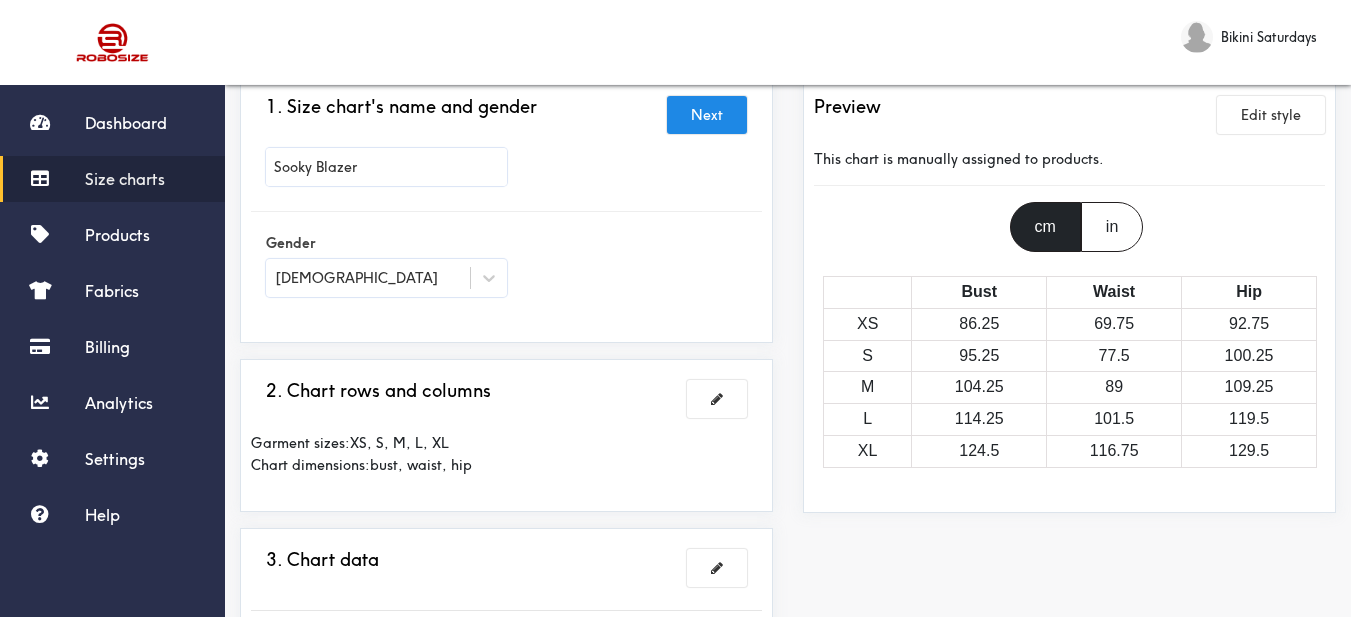 scroll, scrollTop: 300, scrollLeft: 0, axis: vertical 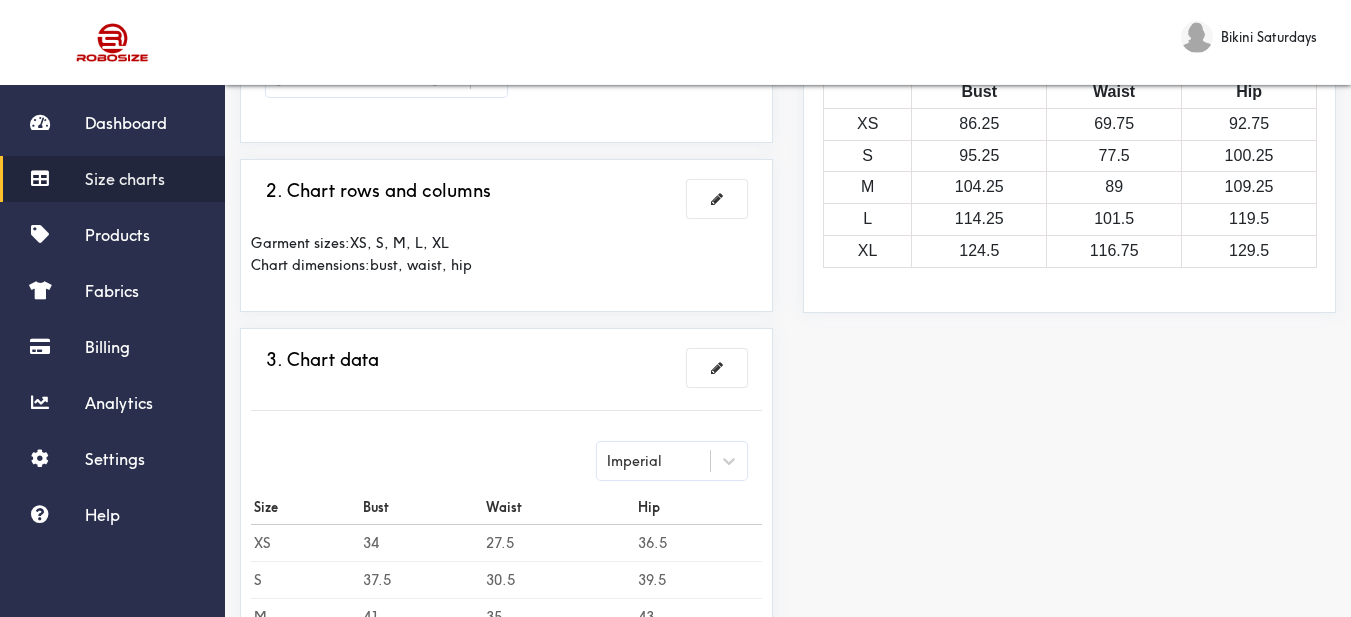 drag, startPoint x: 717, startPoint y: 206, endPoint x: 603, endPoint y: 11, distance: 225.87828 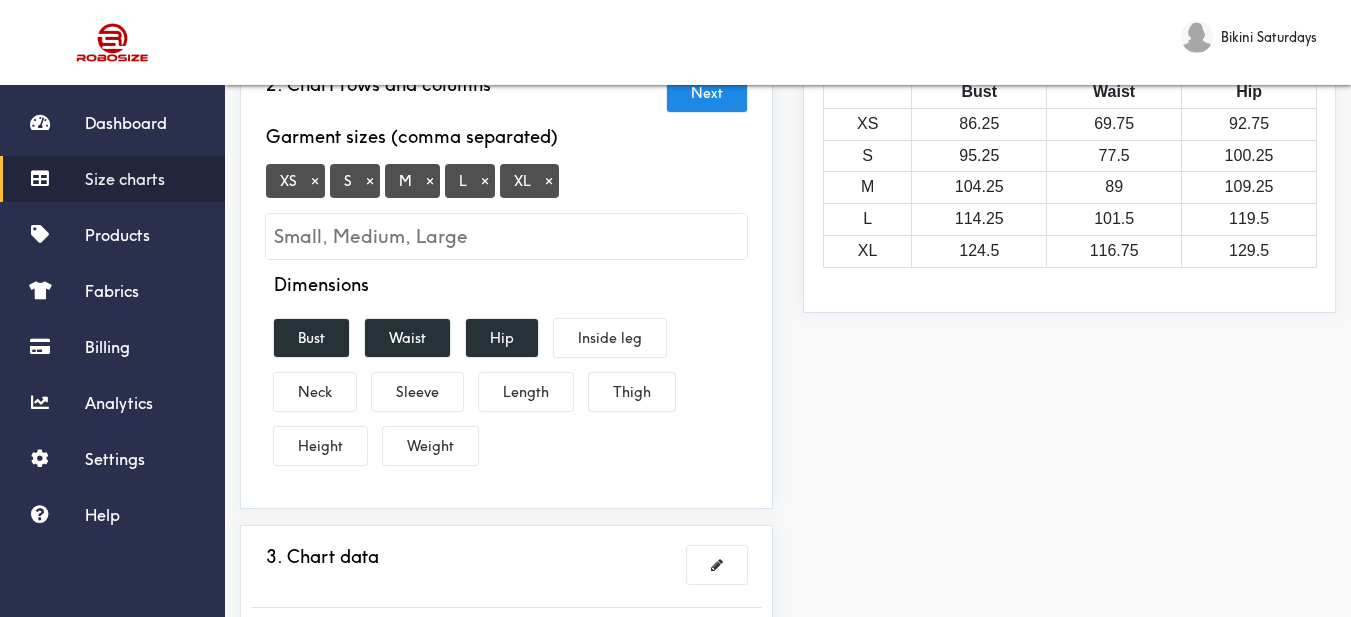 click on "×" at bounding box center [315, 181] 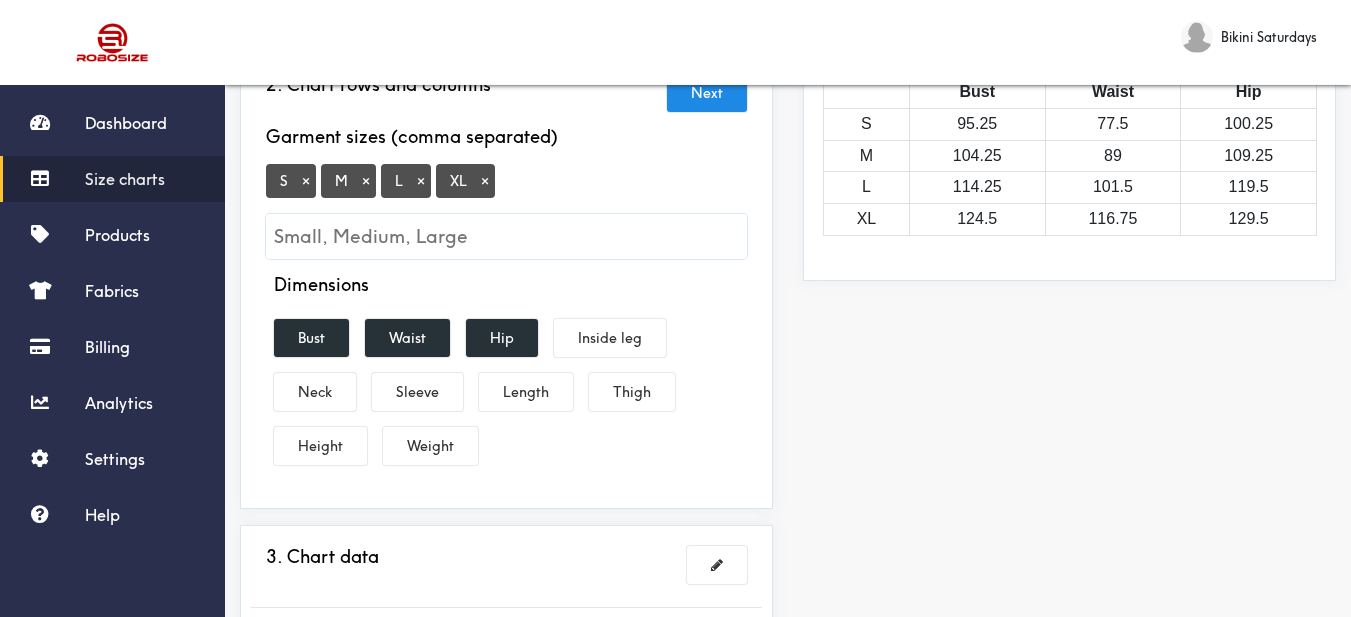 click on "×" at bounding box center (485, 181) 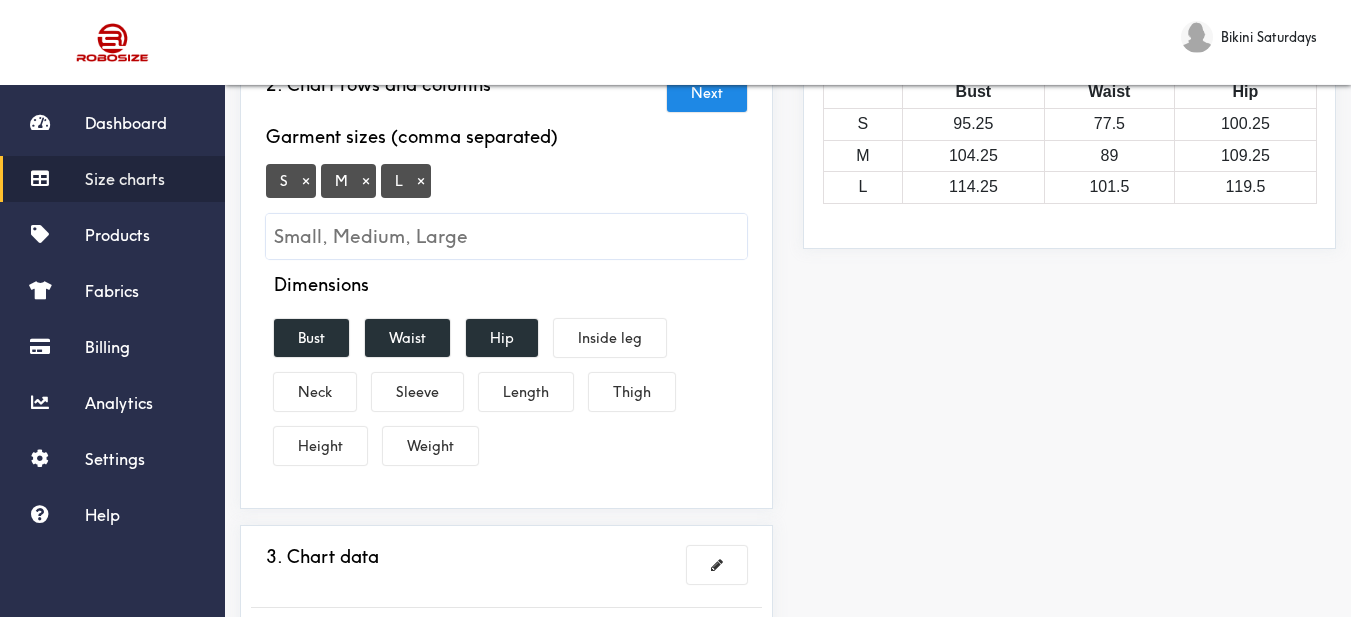click on "S × M × L ×" at bounding box center (506, 211) 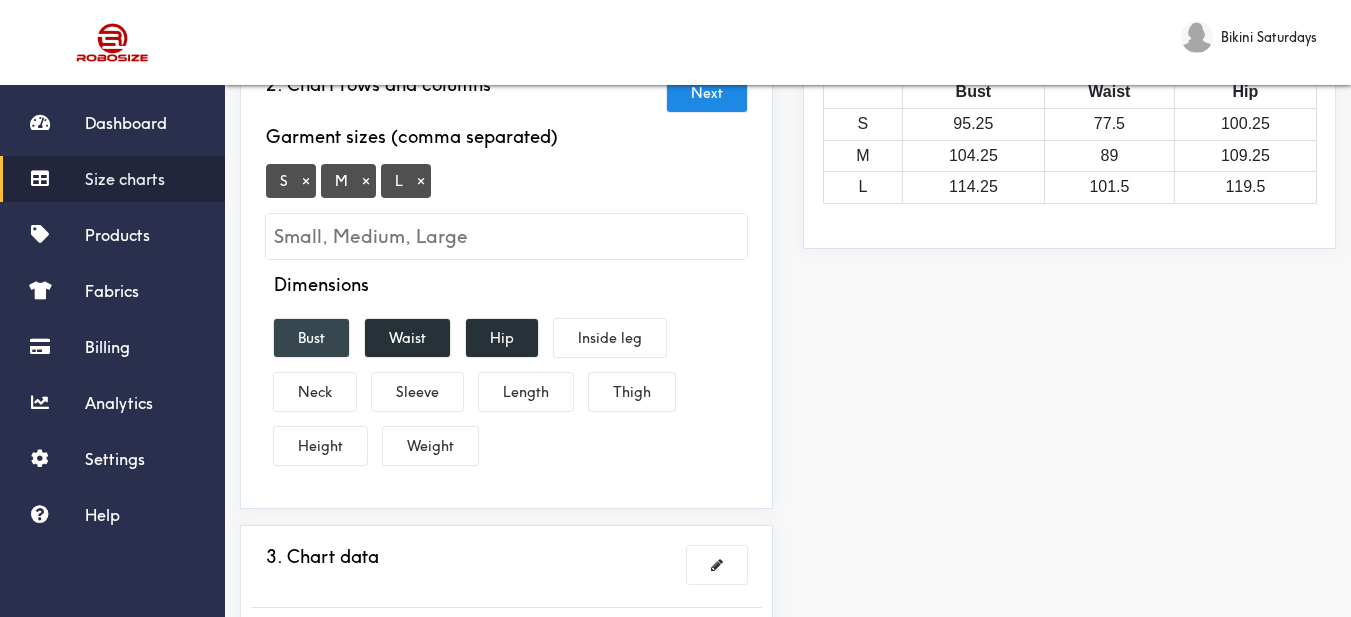 click on "Bust" at bounding box center (311, 338) 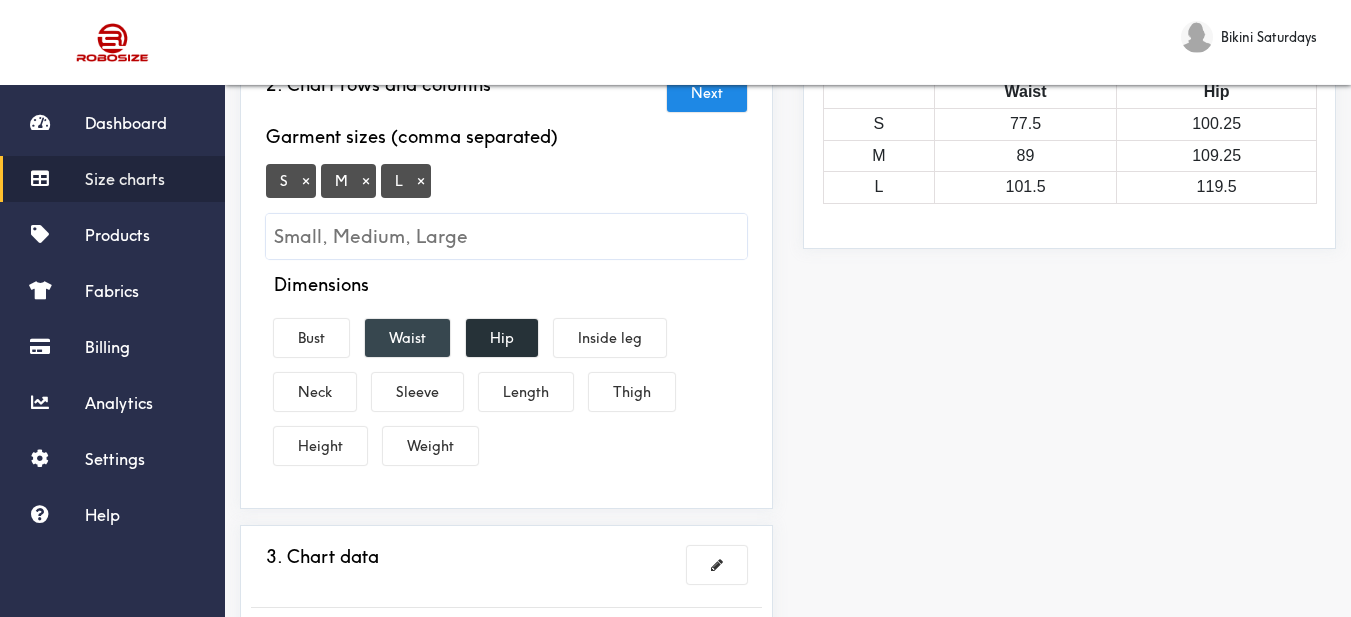 drag, startPoint x: 397, startPoint y: 335, endPoint x: 408, endPoint y: 335, distance: 11 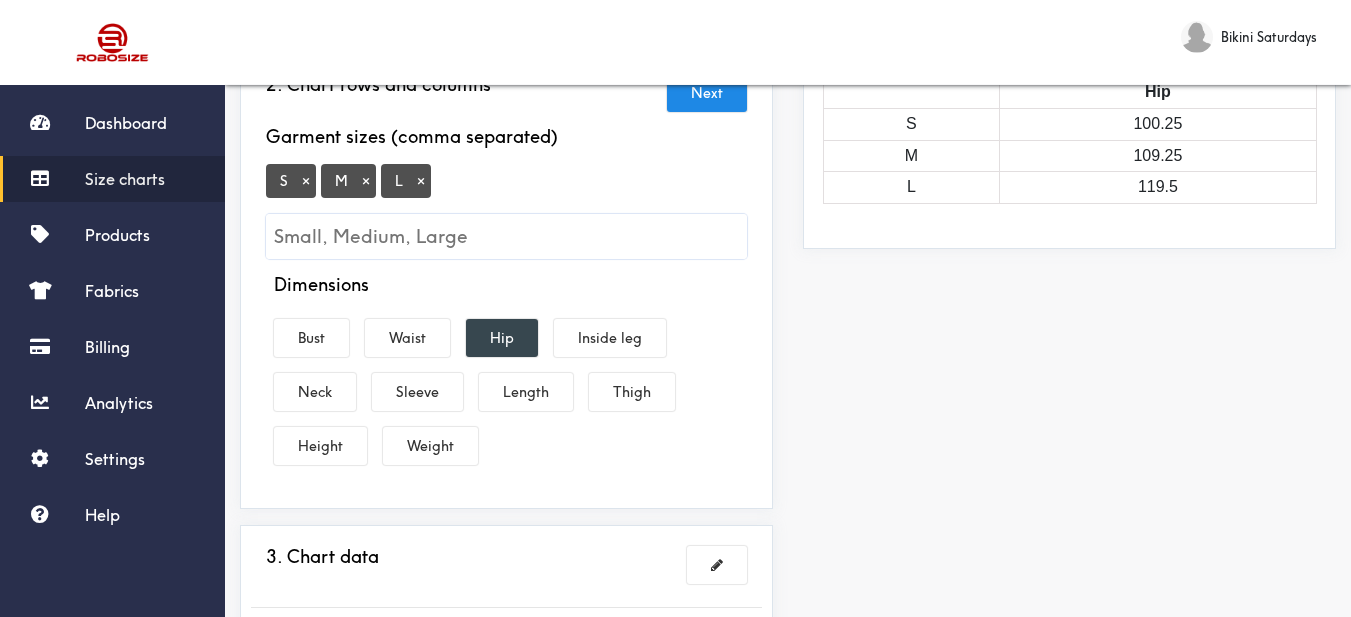 click on "Hip" at bounding box center [502, 338] 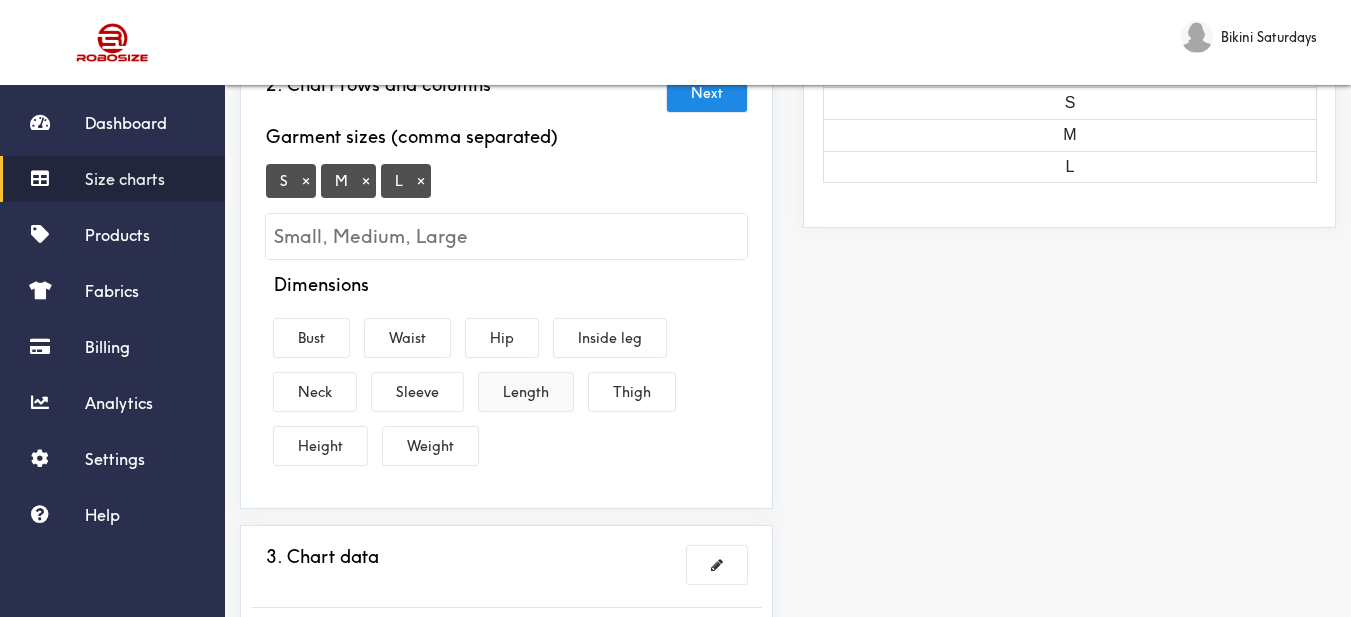 click on "Length" at bounding box center (526, 392) 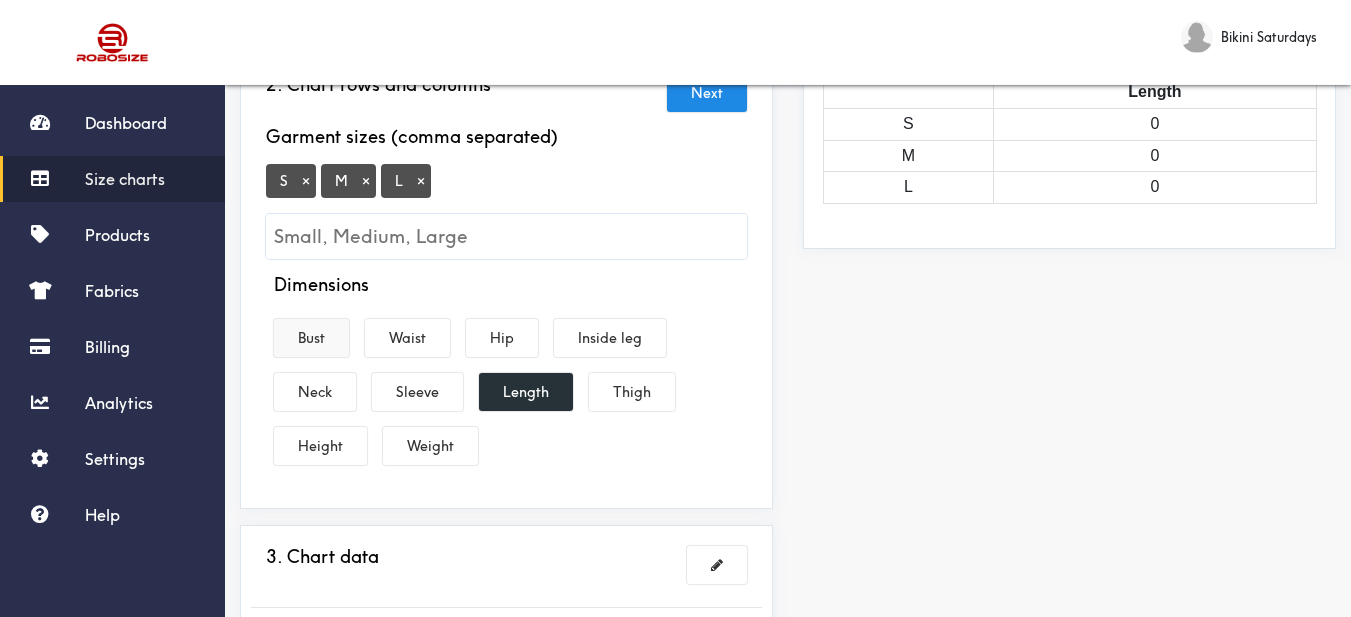 click on "Bust" at bounding box center [311, 338] 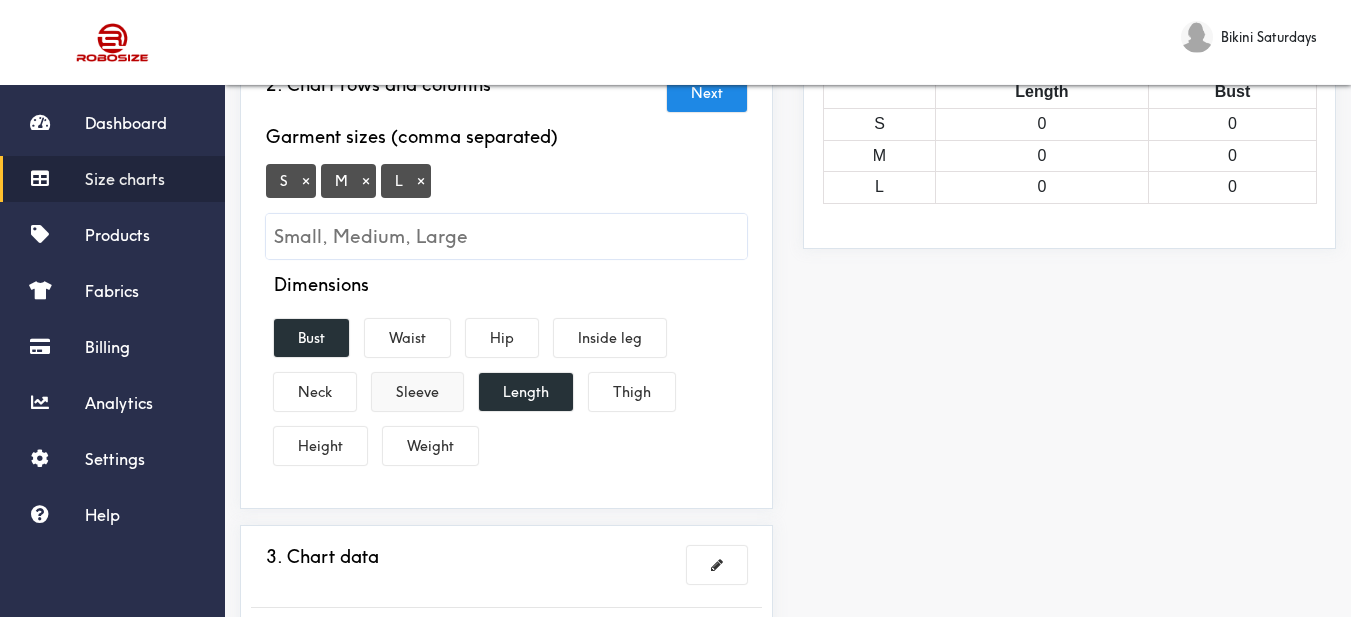 click on "Sleeve" at bounding box center [417, 392] 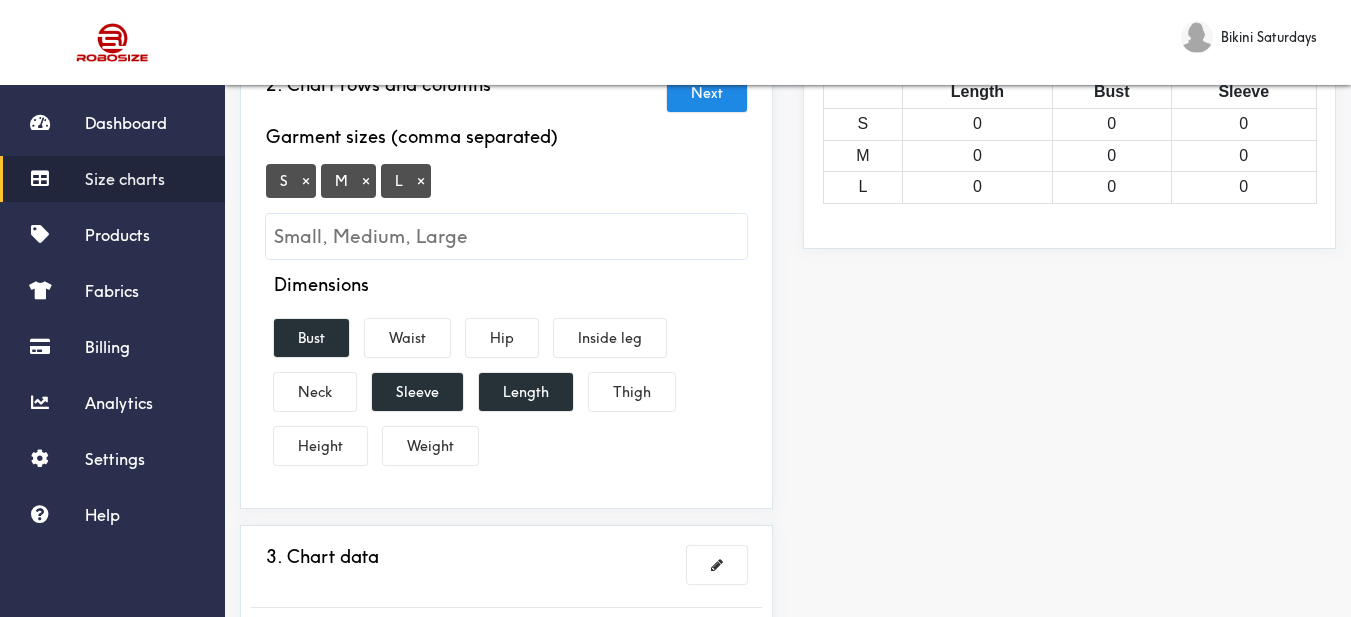 scroll, scrollTop: 500, scrollLeft: 0, axis: vertical 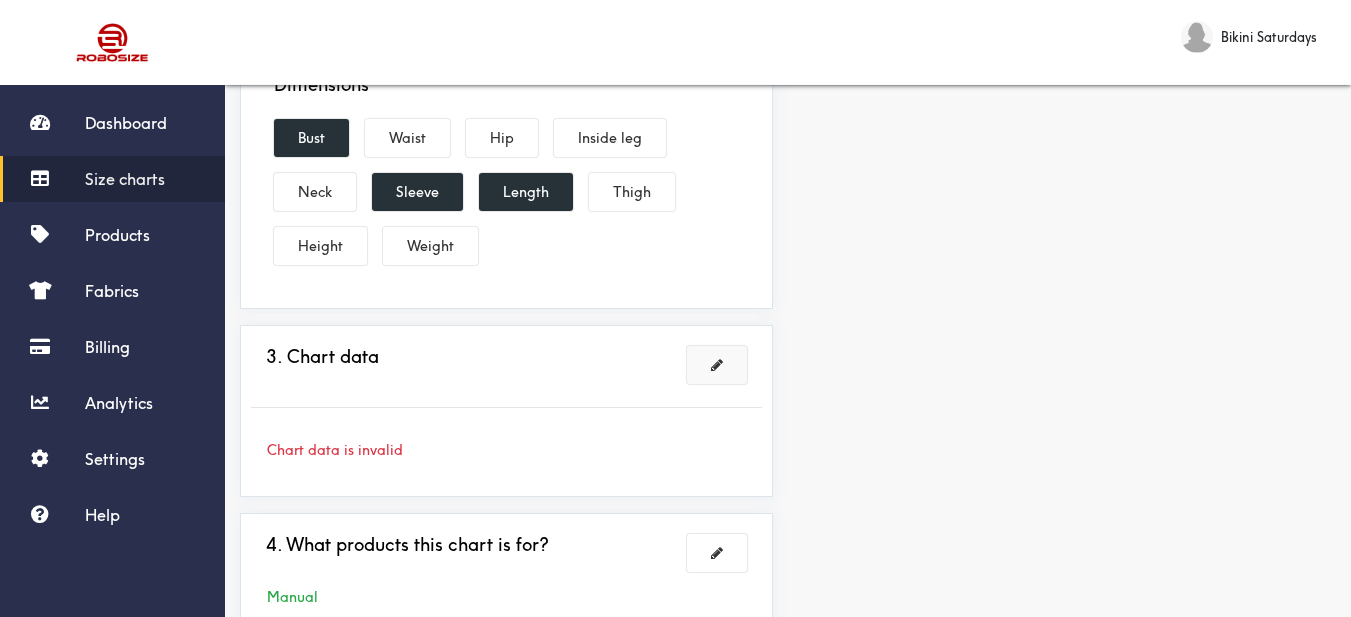 click at bounding box center (717, 365) 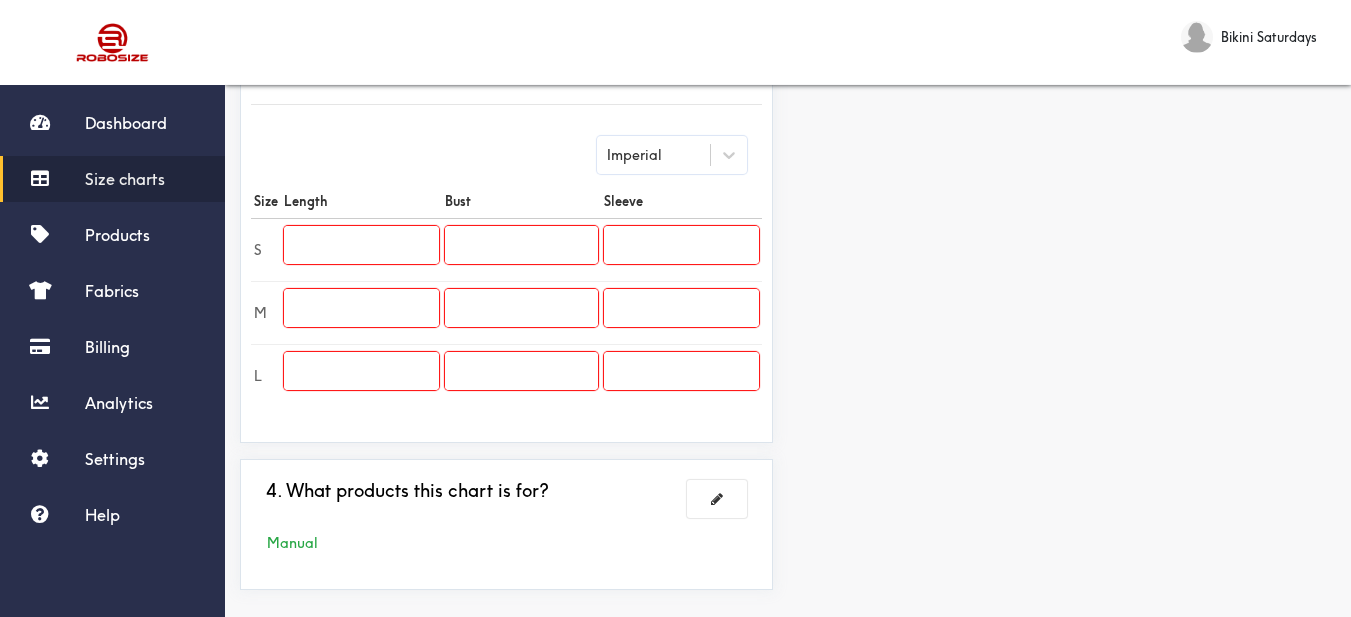 click at bounding box center [361, 245] 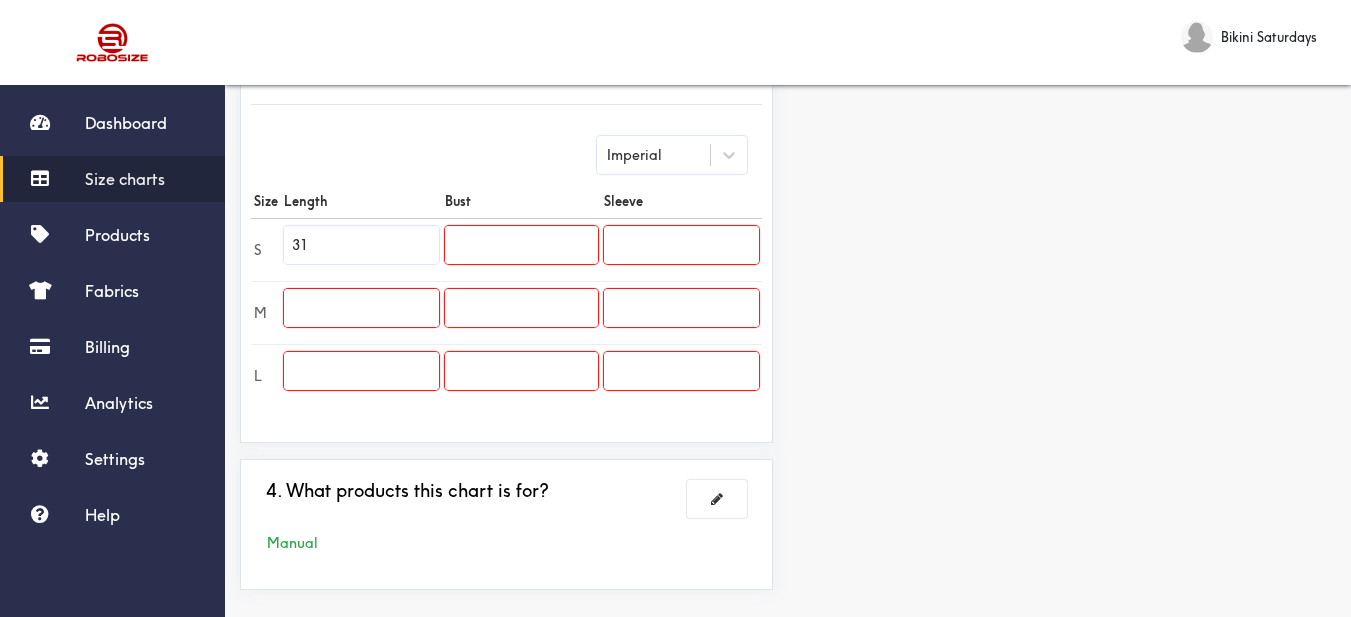 click at bounding box center (361, 308) 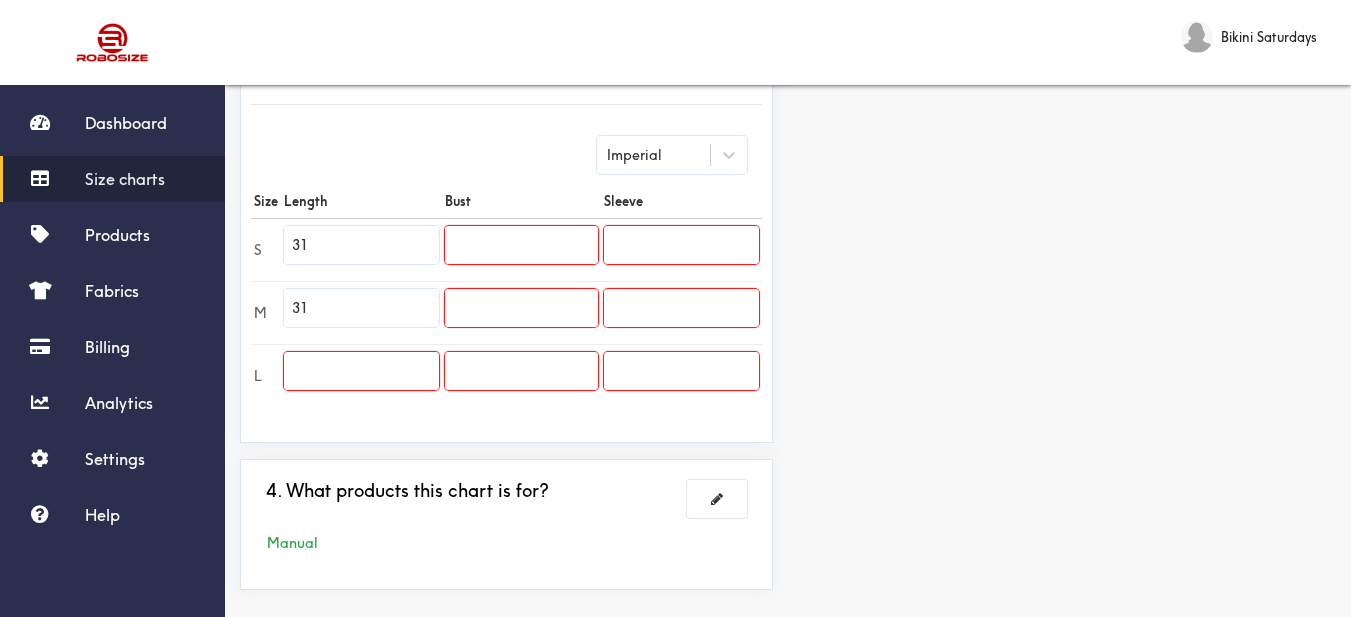 click at bounding box center [361, 371] 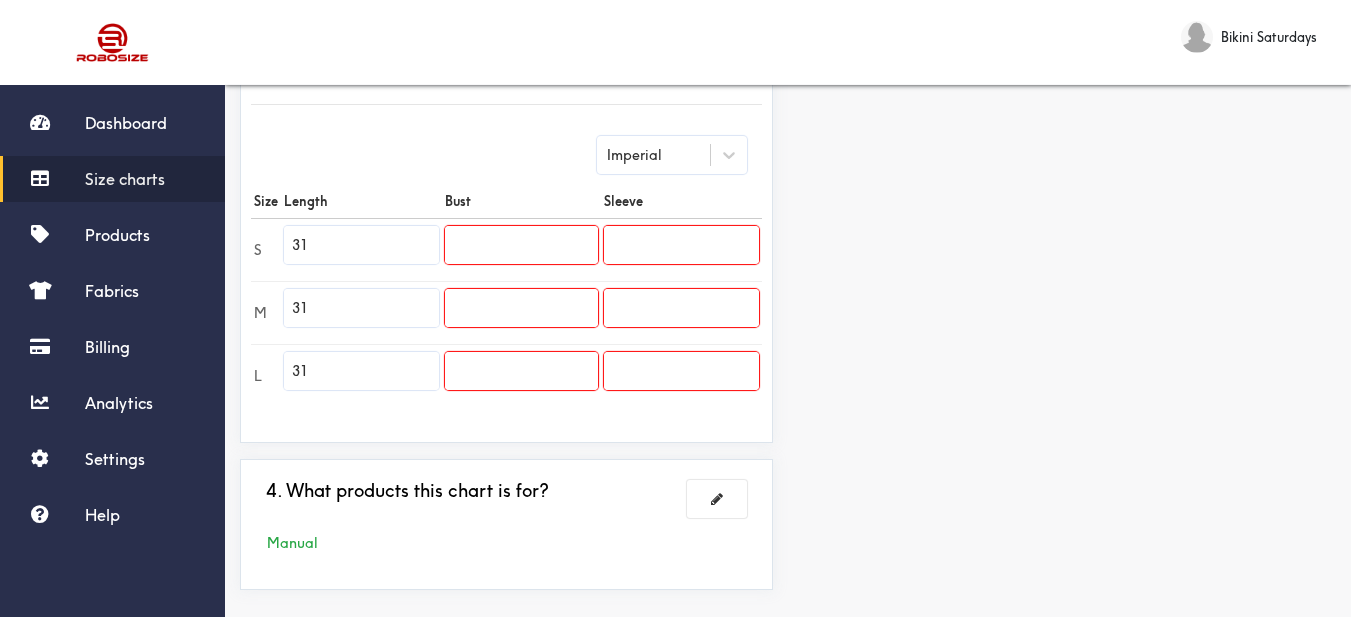 click at bounding box center (521, 245) 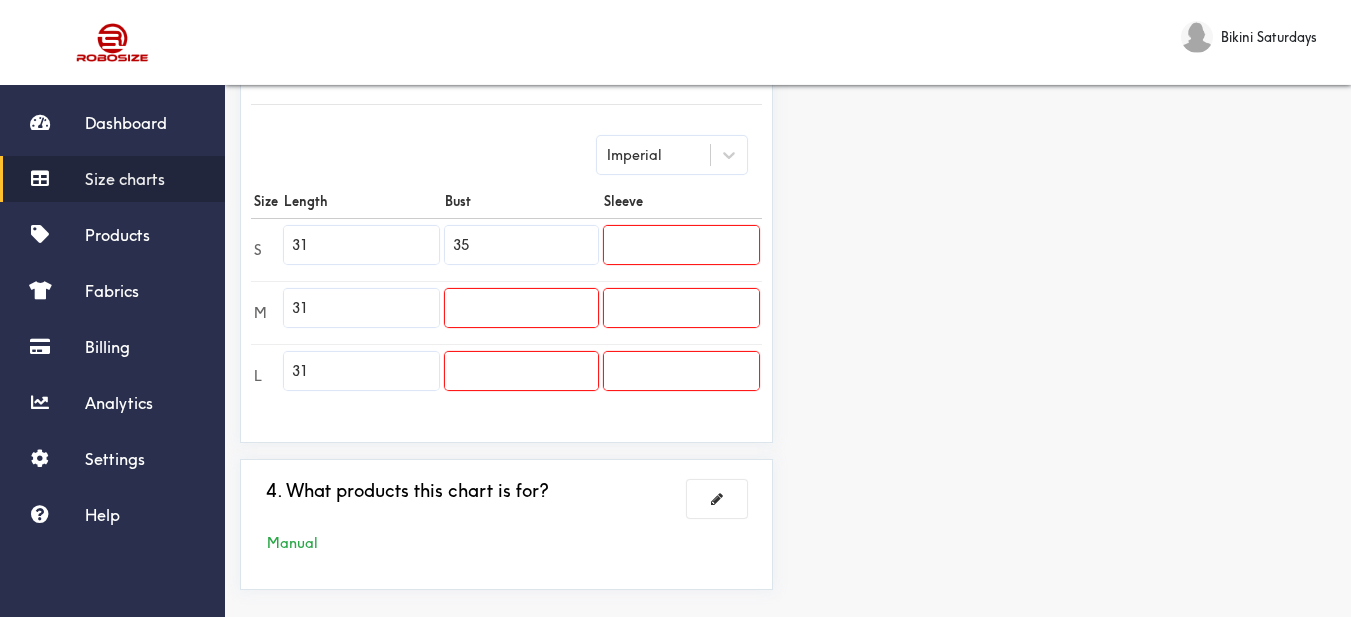 click at bounding box center (521, 308) 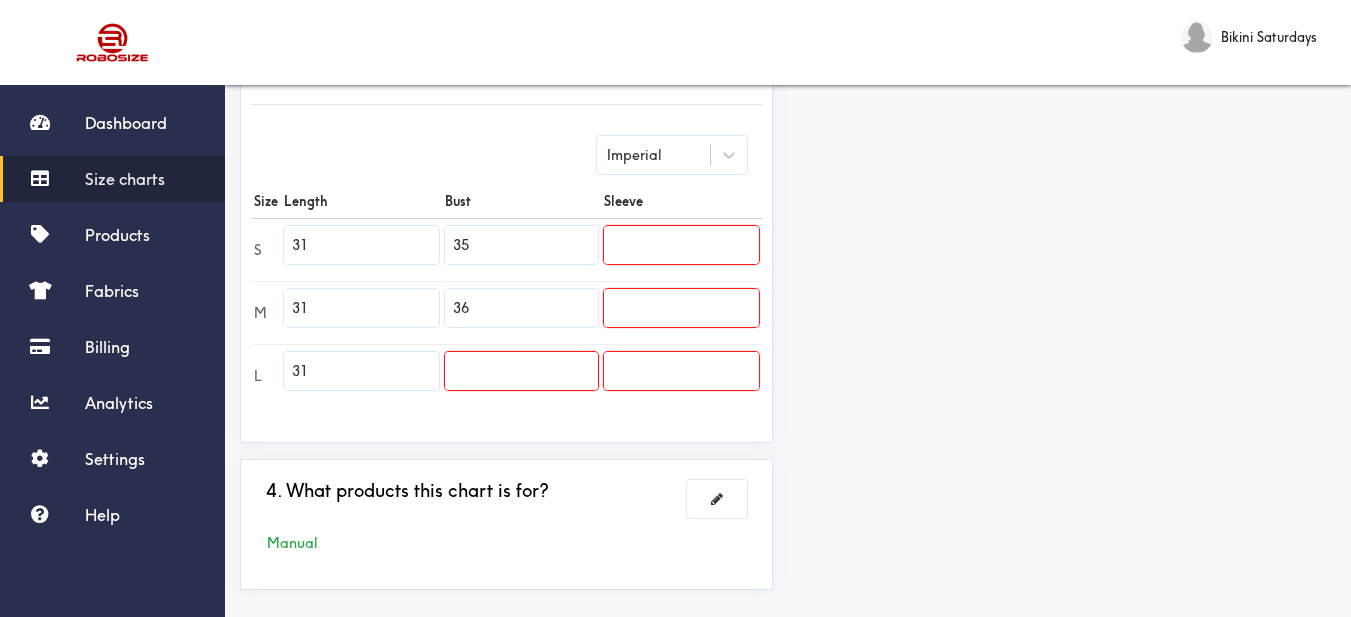 click at bounding box center [521, 371] 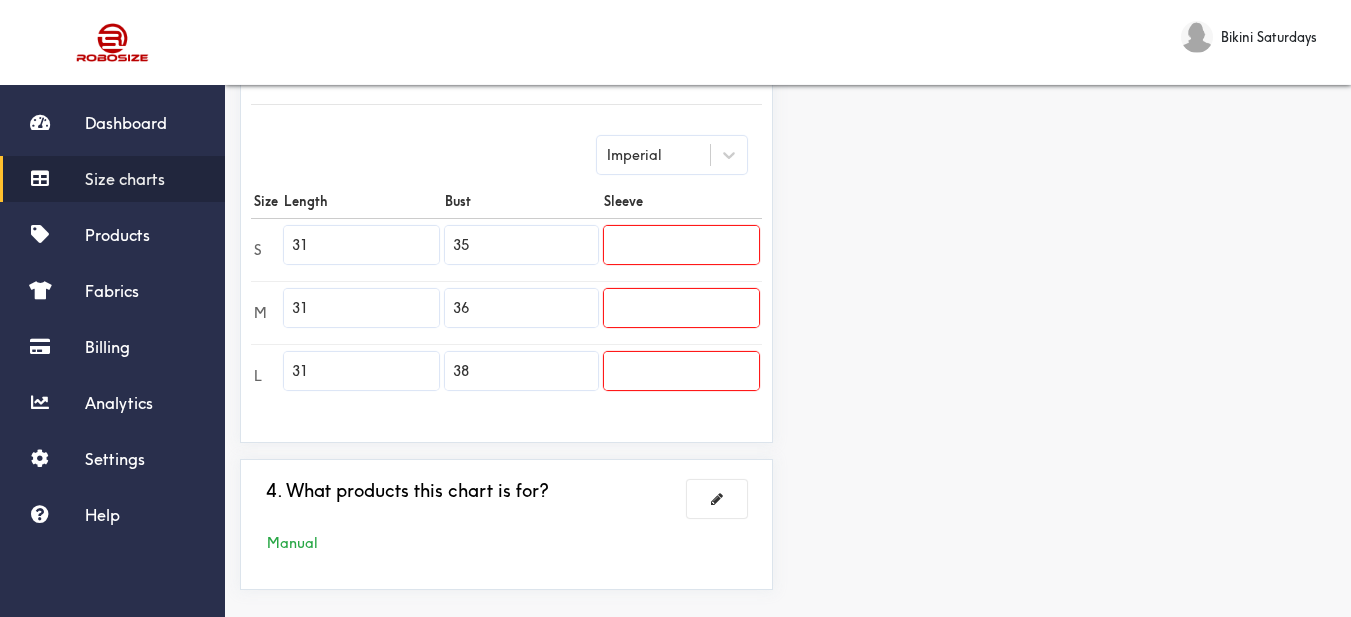 click at bounding box center (681, 245) 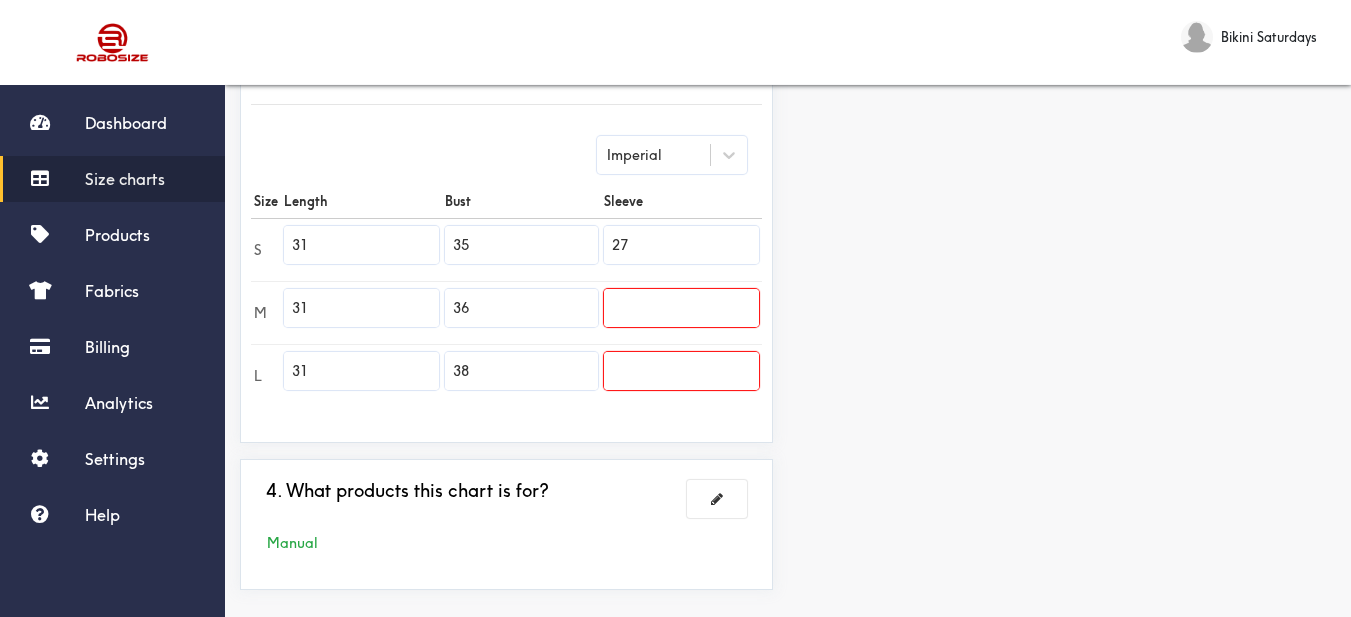 click at bounding box center (681, 308) 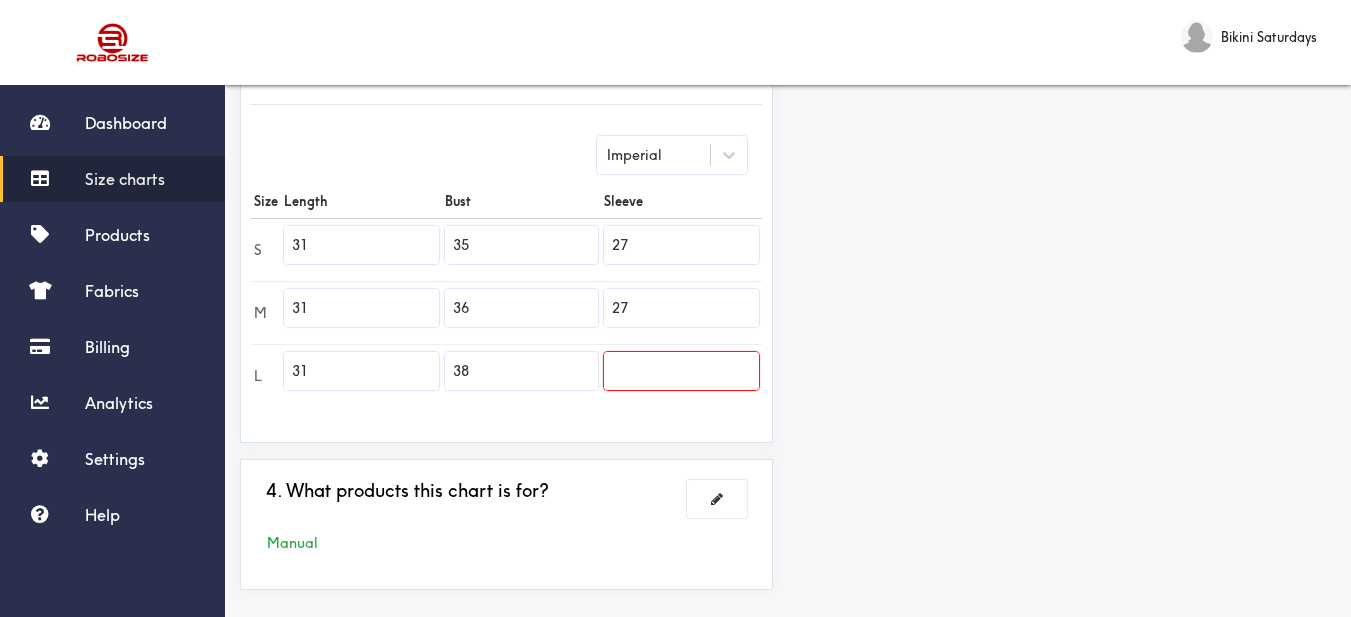click at bounding box center [681, 371] 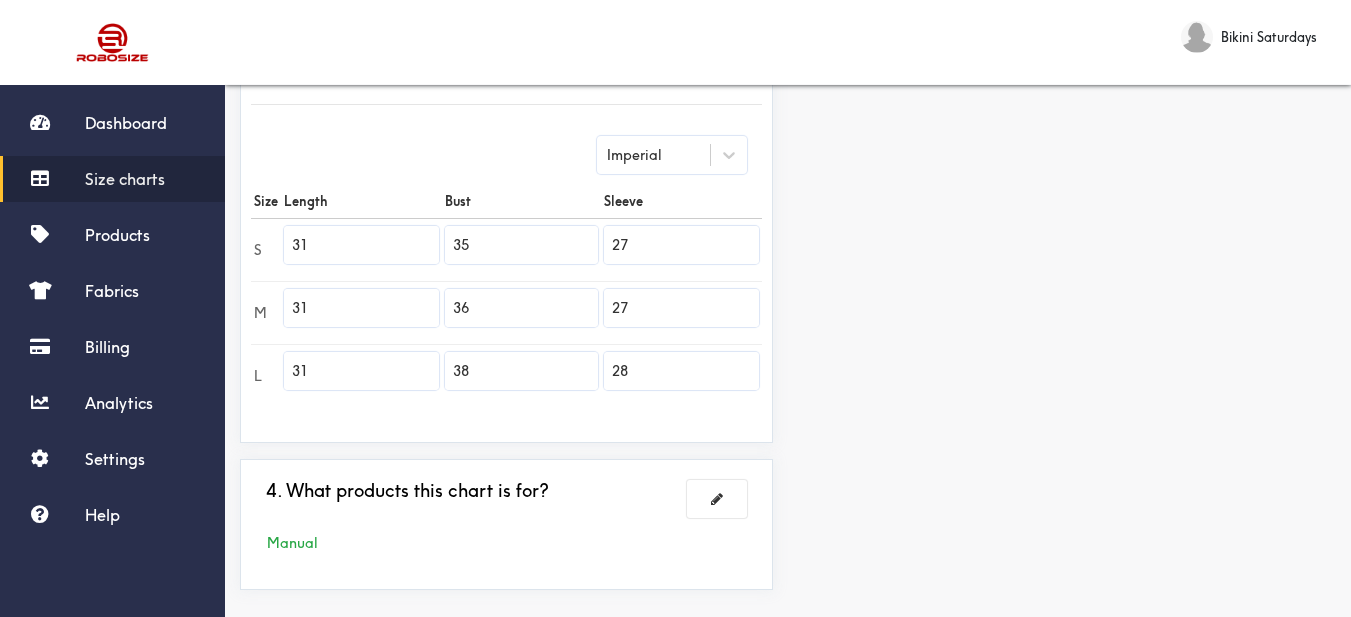 click on "Preview Edit style This chart is manually assigned to products. cm in Length Bust Sleeve S 78.75 89 68.5 M 78.75 91.5 68.5 L 78.75 96.5 71" at bounding box center [1069, 140] 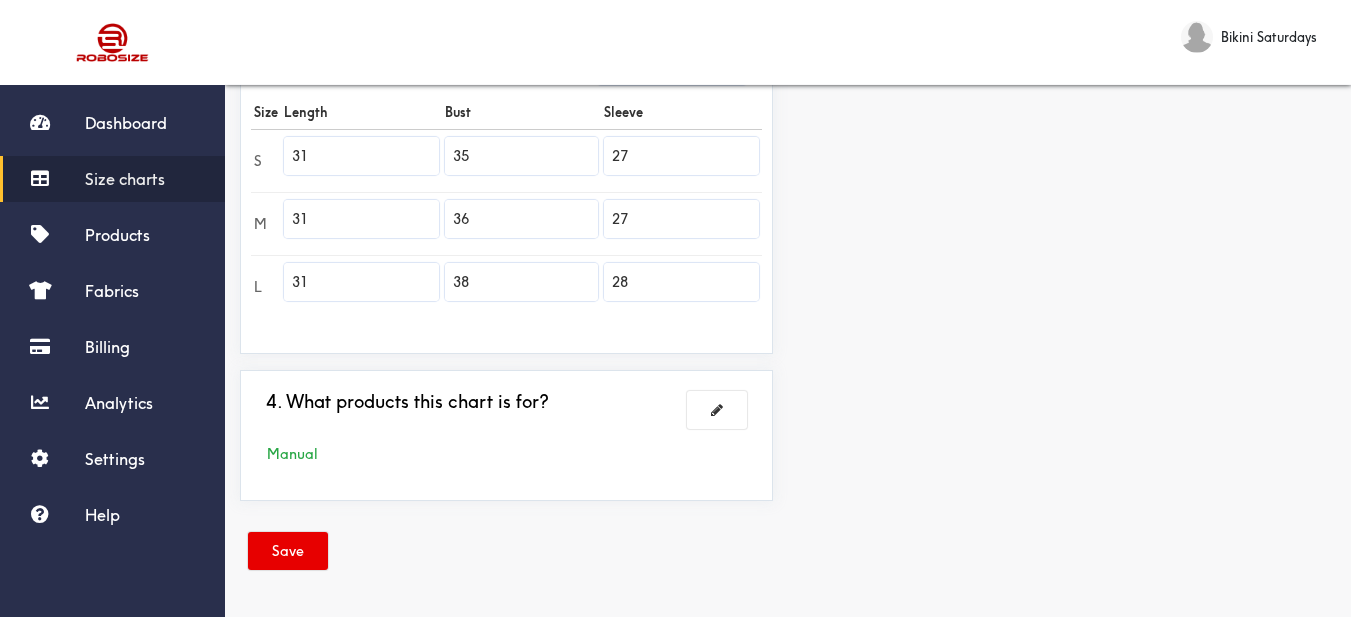 click on "Save" at bounding box center [288, 551] 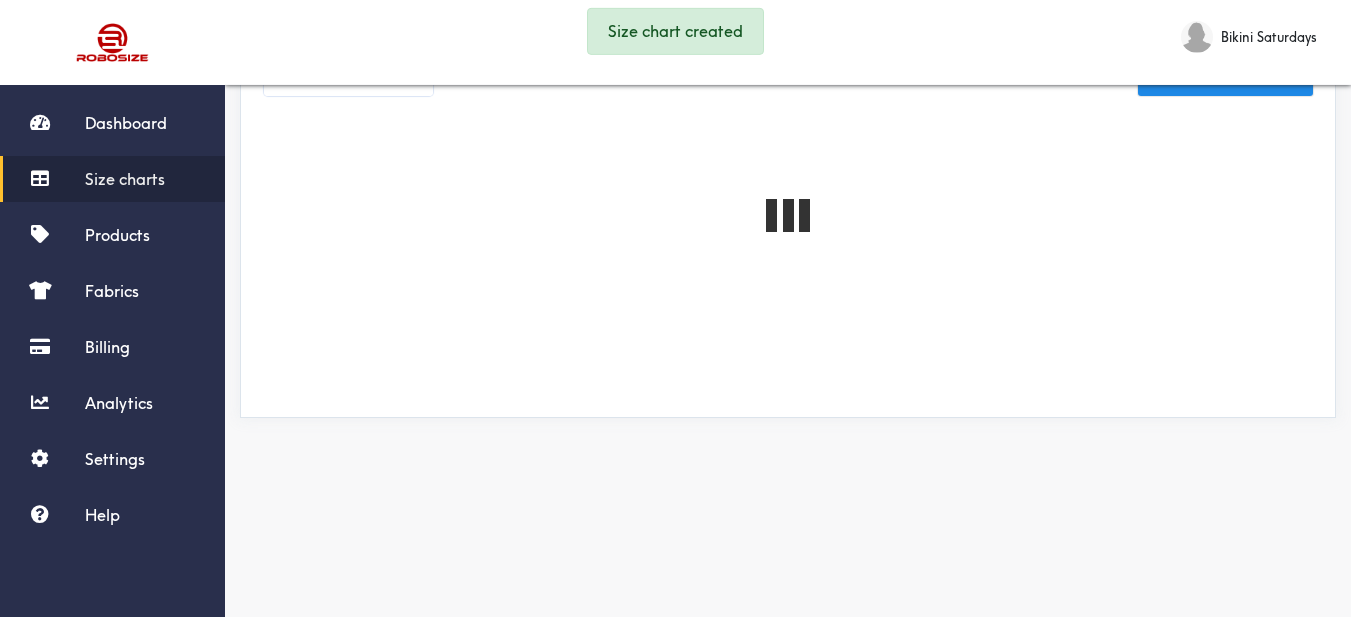 scroll, scrollTop: 589, scrollLeft: 0, axis: vertical 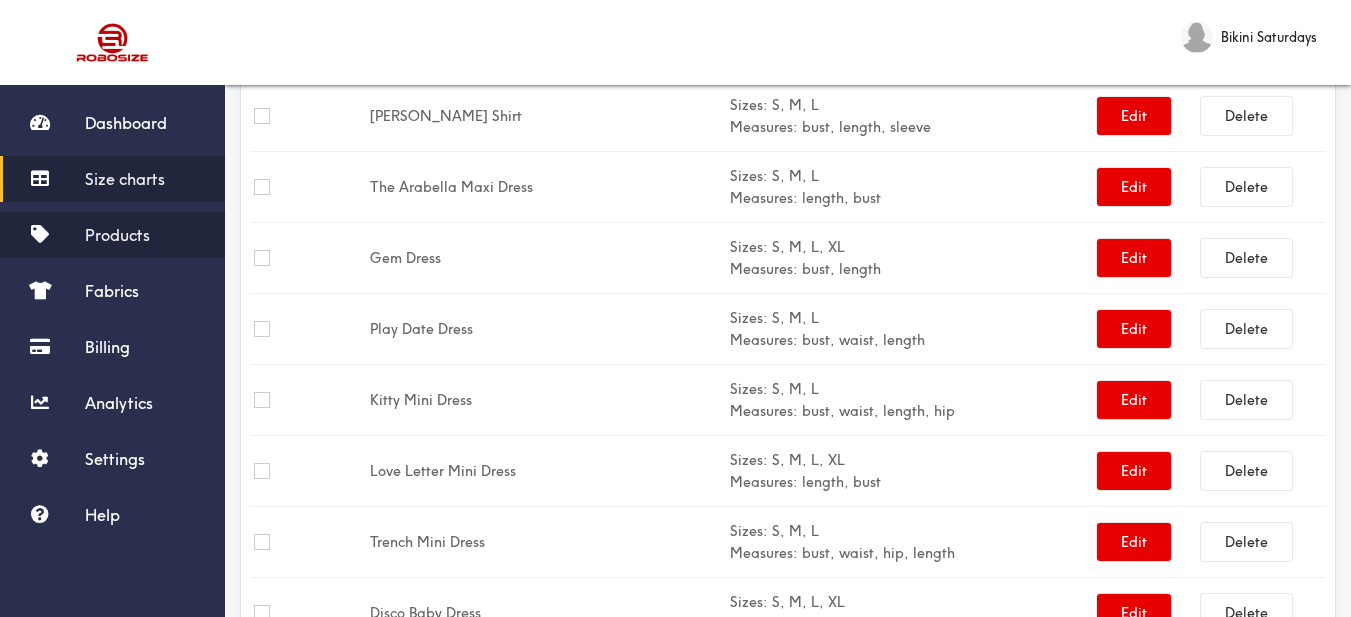 click on "Products" at bounding box center [117, 235] 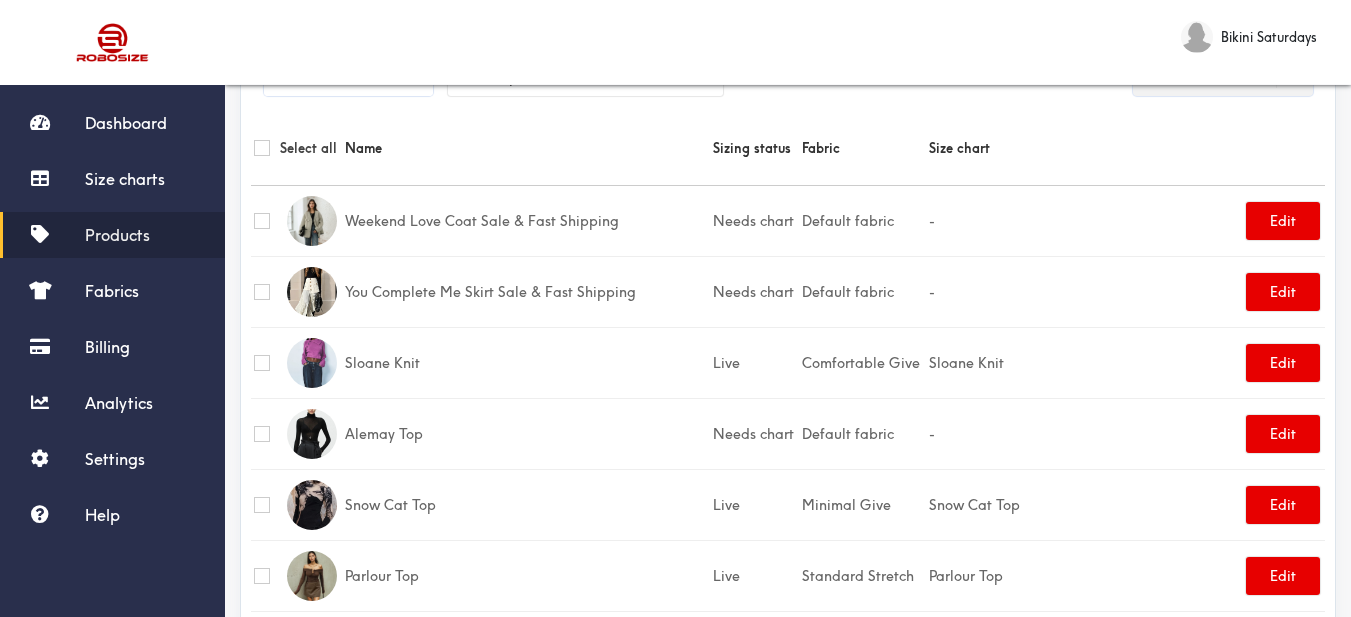 scroll, scrollTop: 0, scrollLeft: 0, axis: both 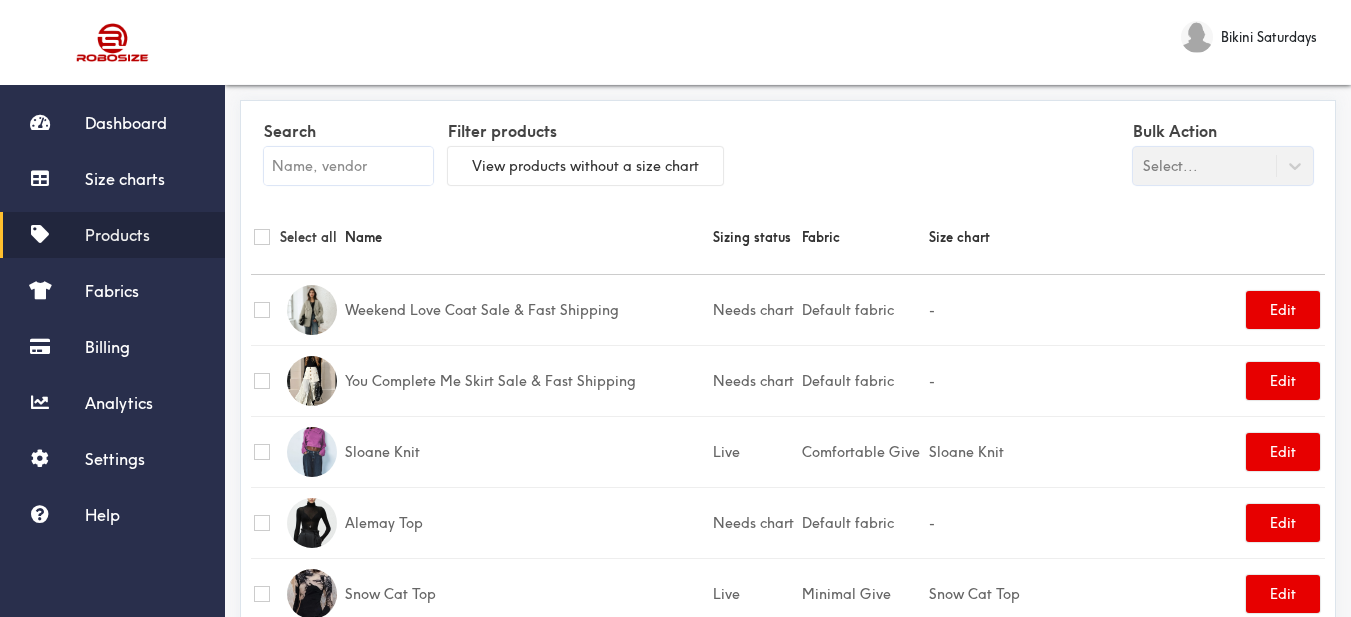 click at bounding box center (348, 166) 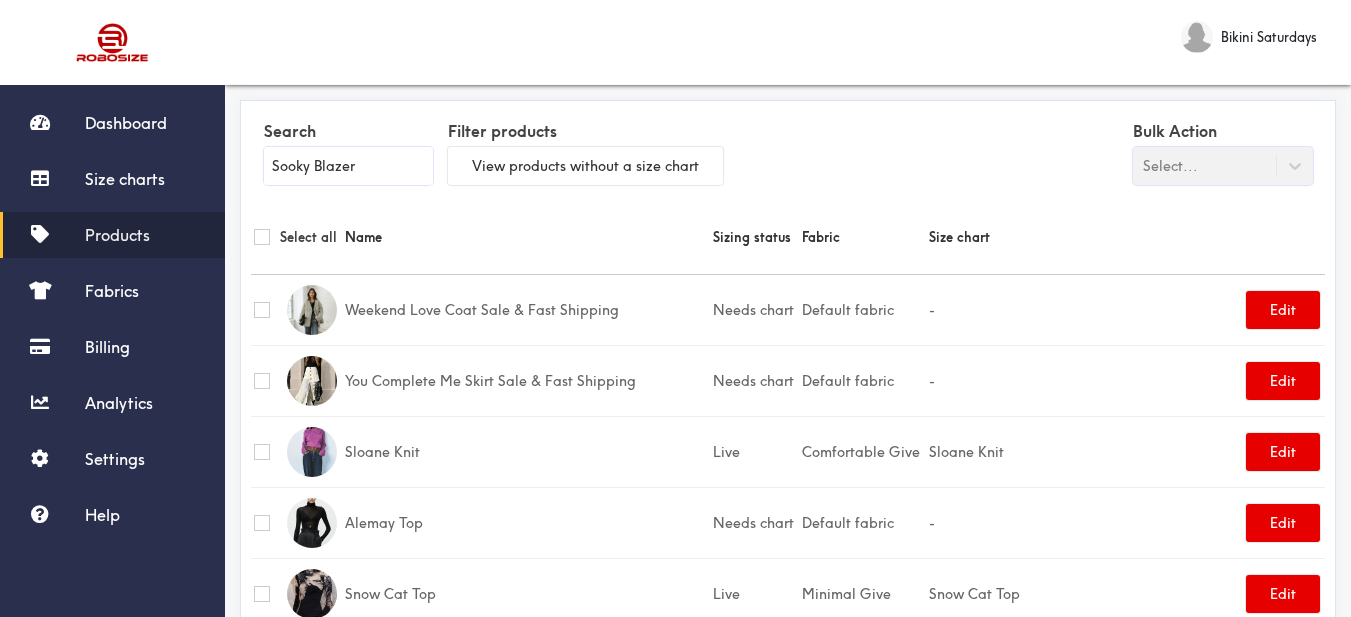 click on "Name" at bounding box center [526, 237] 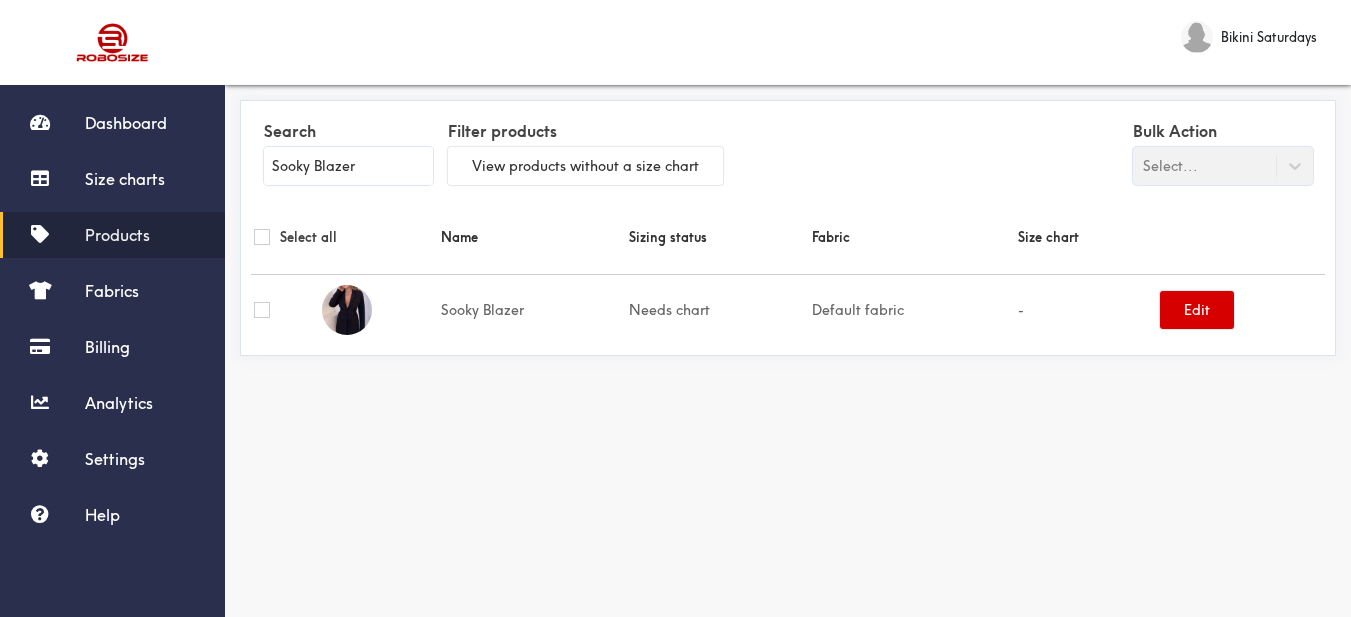 click on "Edit" at bounding box center [1197, 310] 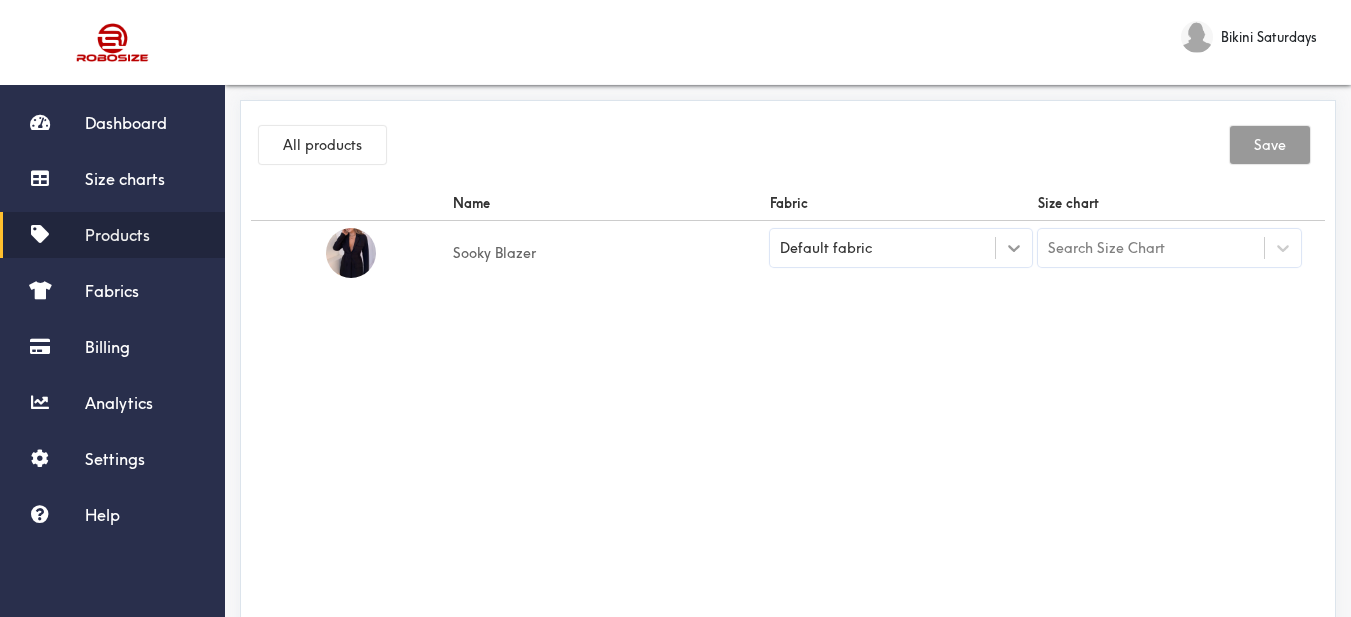 click 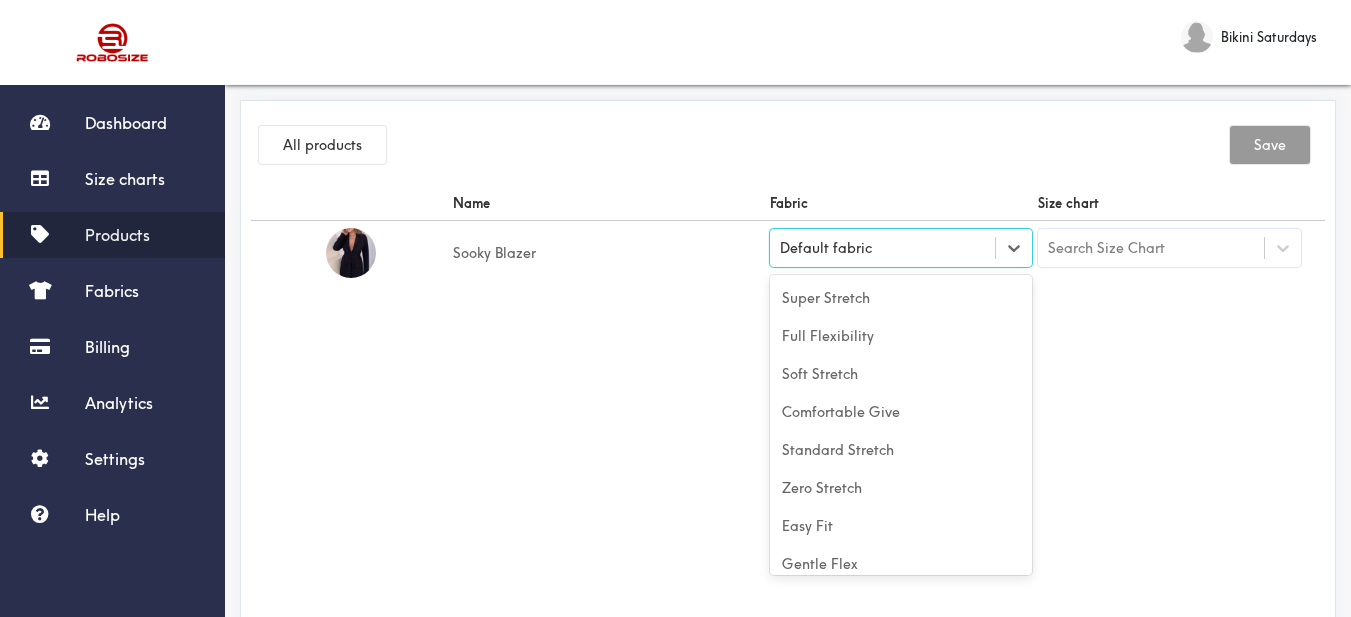 scroll, scrollTop: 88, scrollLeft: 0, axis: vertical 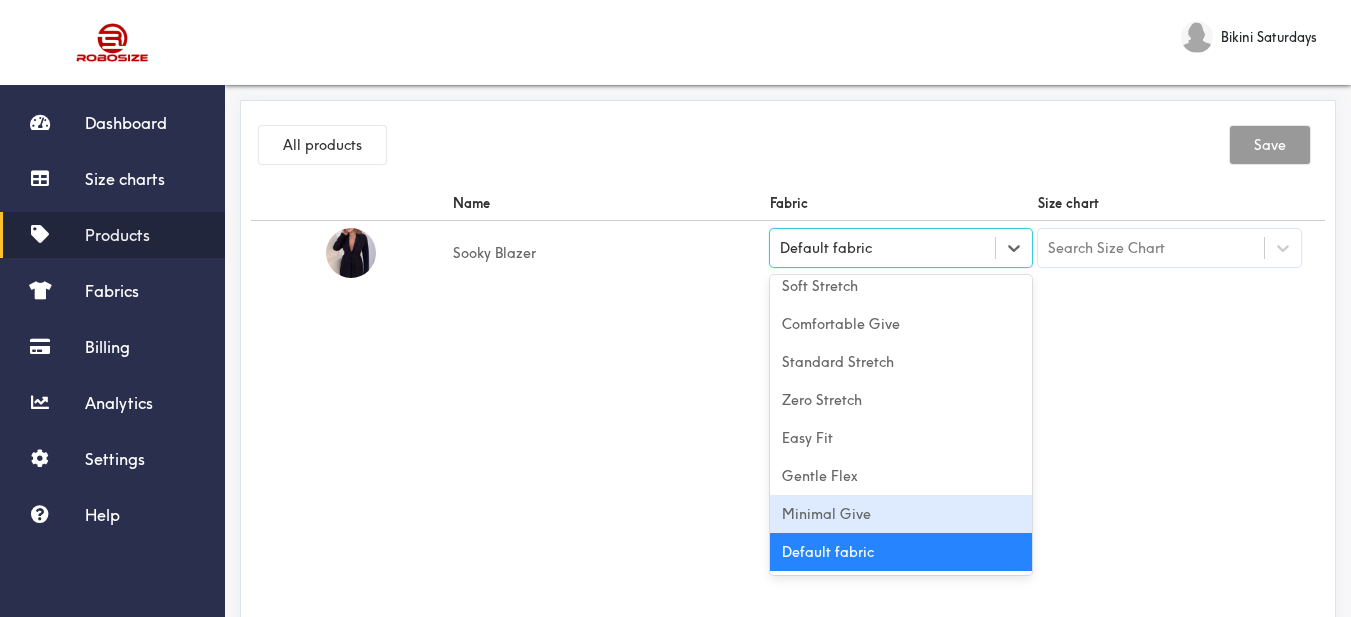 click on "Minimal Give" at bounding box center [901, 514] 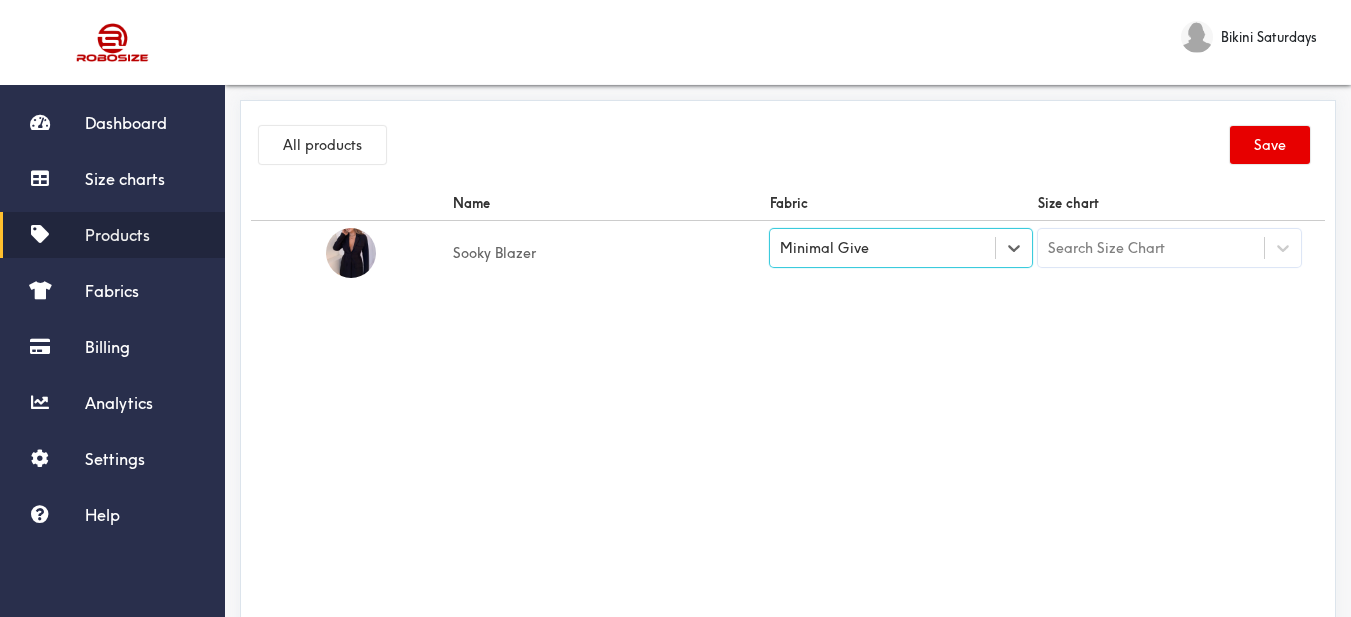 click on "Name Fabric Size chart Sooky Blazer option [object Object], selected.   Select is focused , press Down to open the menu,  Minimal Give	 Search Size Chart" at bounding box center [788, 411] 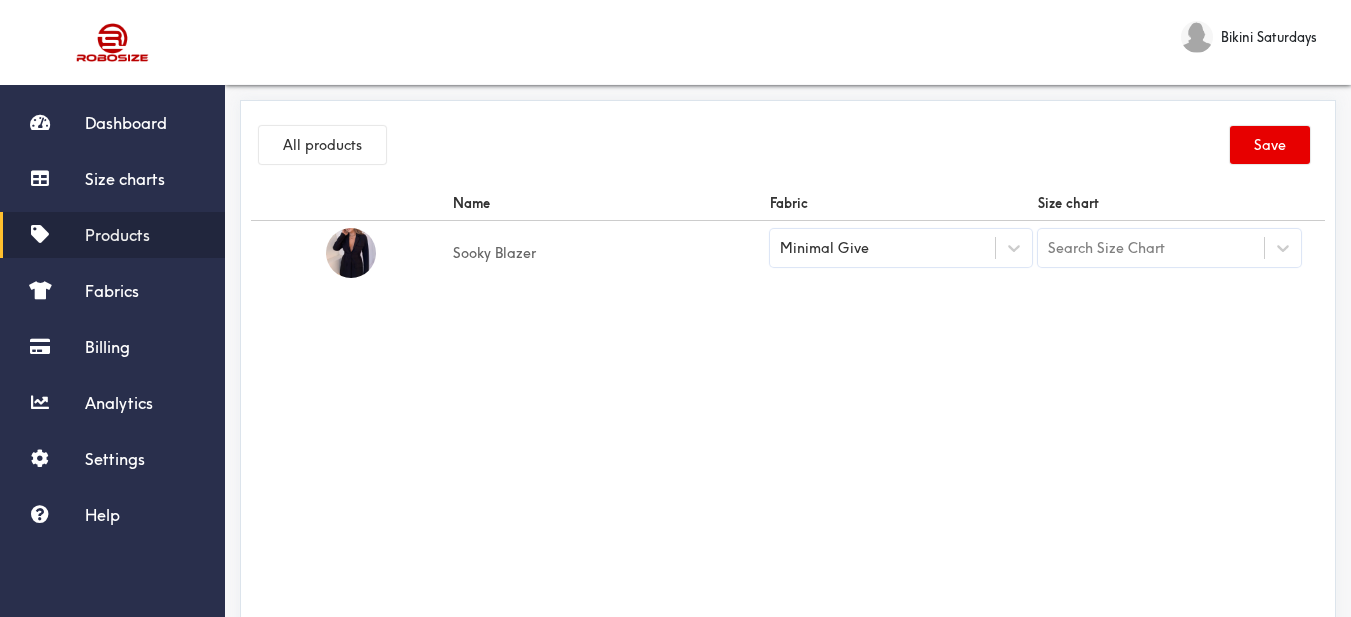 click on "Search Size Chart" at bounding box center (1106, 248) 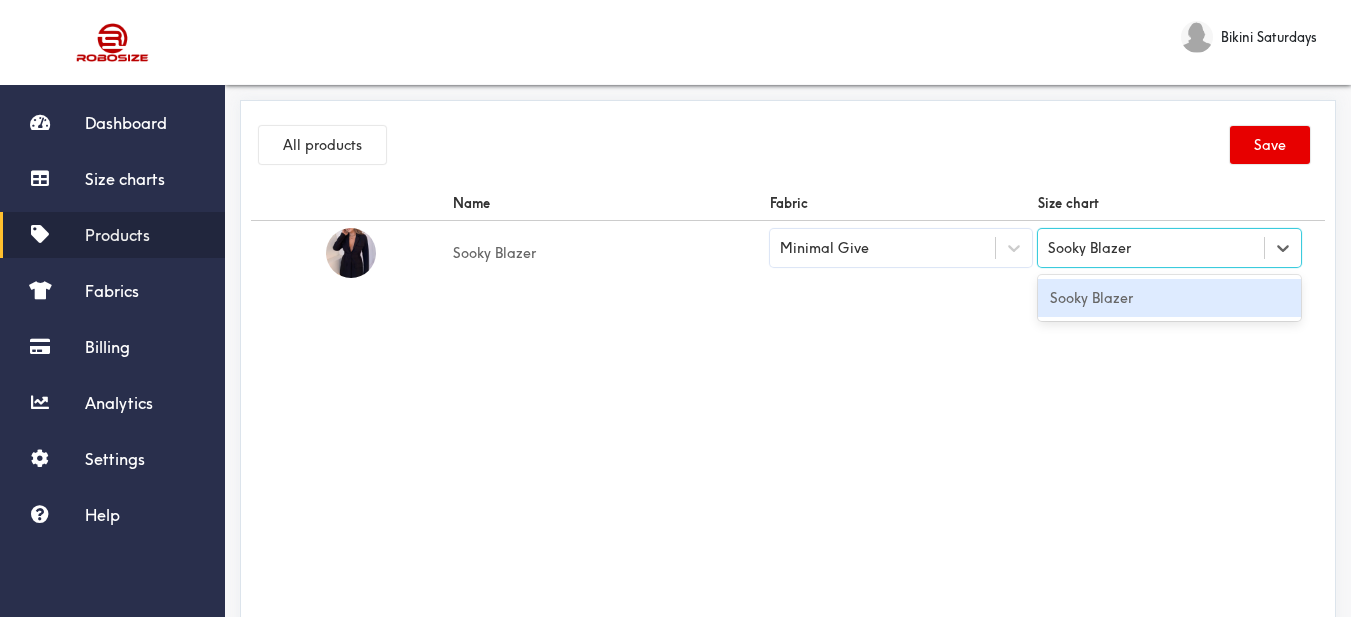 click on "Sooky Blazer" at bounding box center [1169, 298] 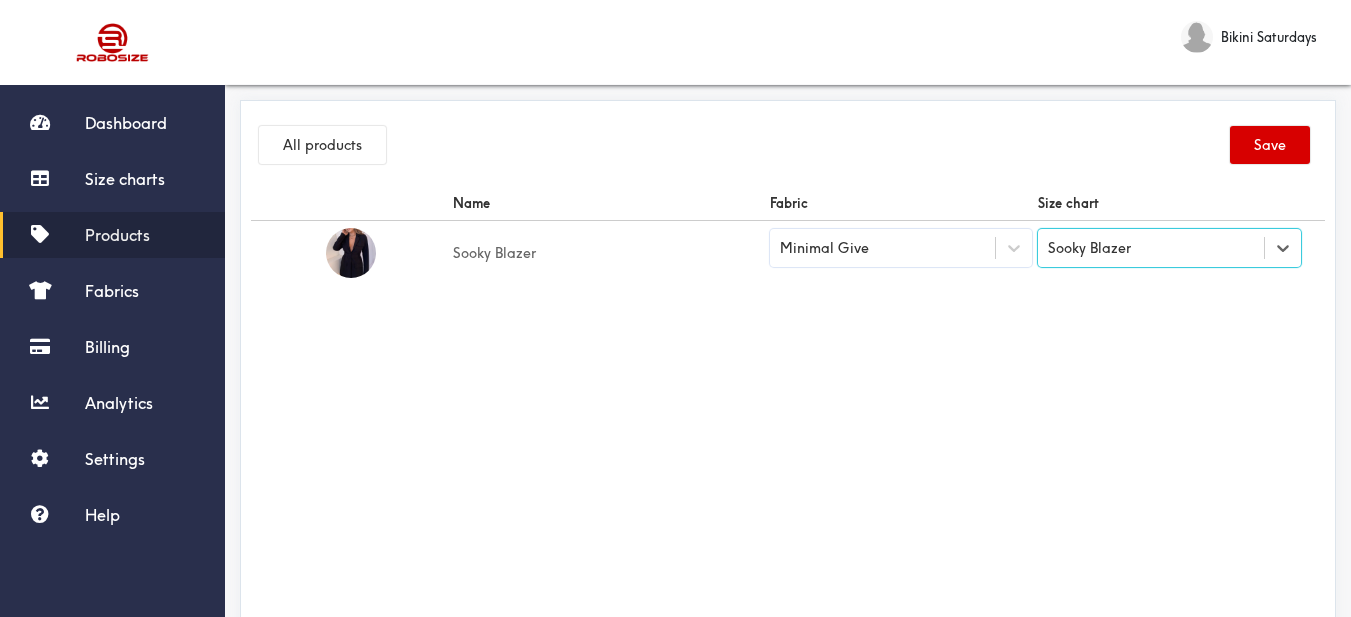 drag, startPoint x: 1227, startPoint y: 137, endPoint x: 1237, endPoint y: 144, distance: 12.206555 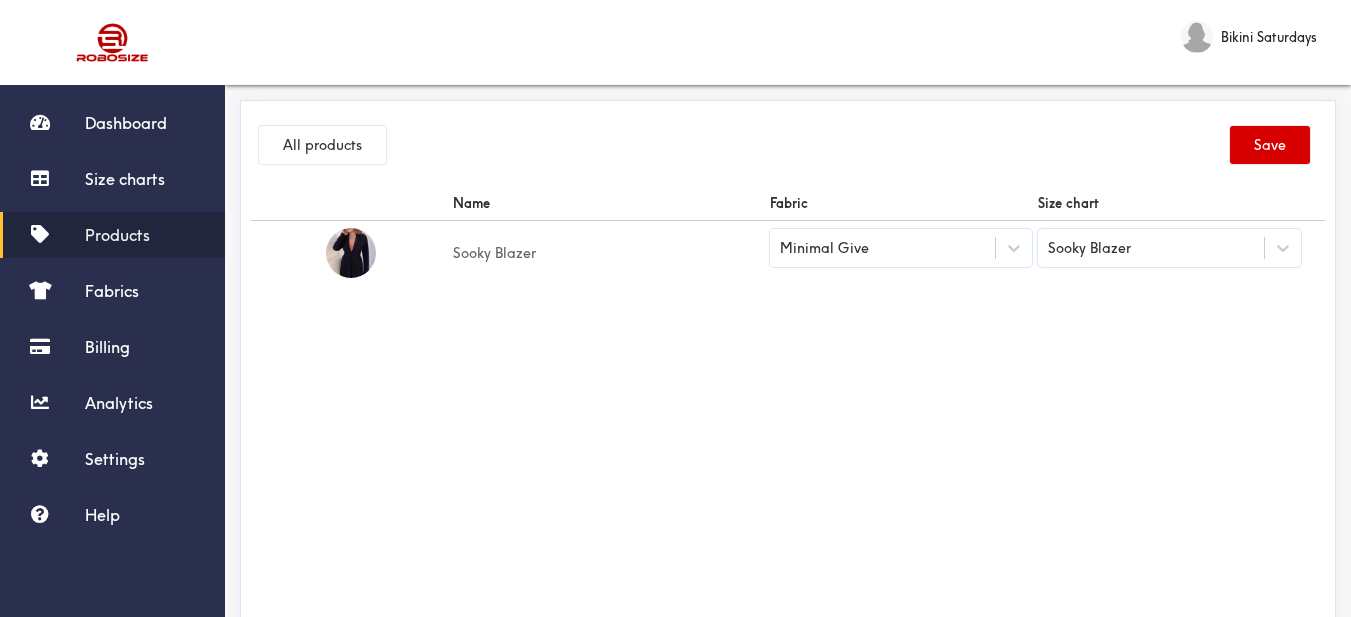 drag, startPoint x: 1244, startPoint y: 117, endPoint x: 1264, endPoint y: 159, distance: 46.518814 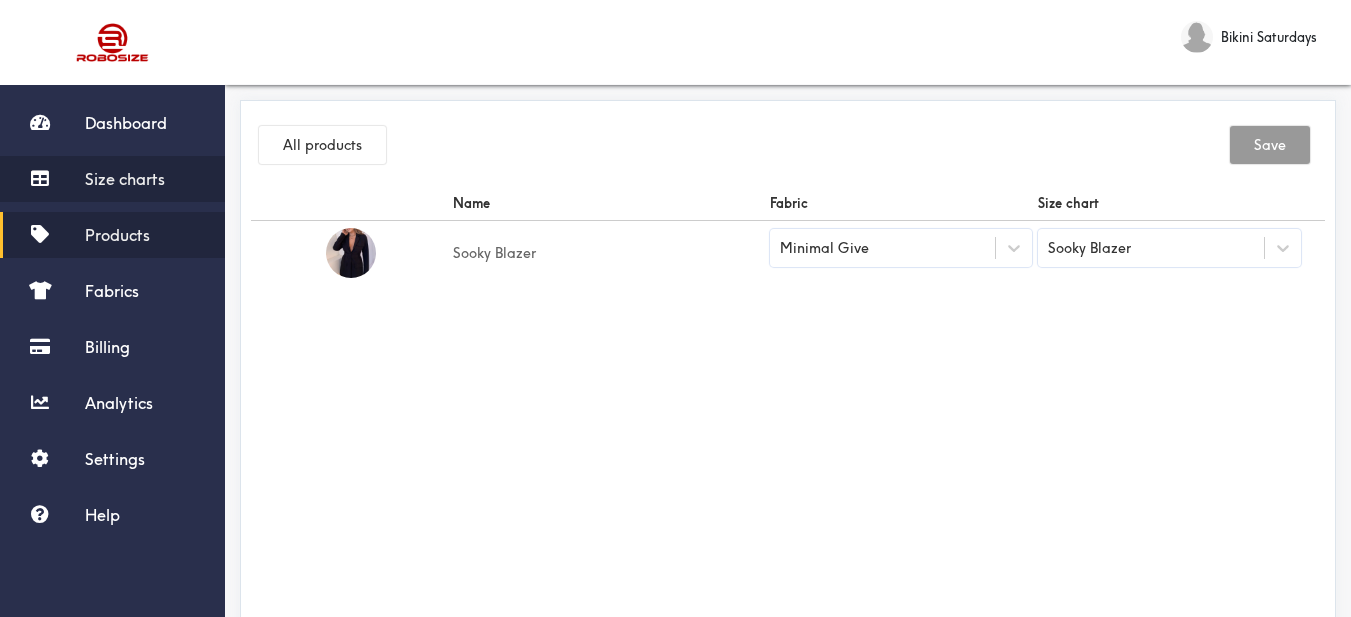 click on "Size charts" at bounding box center [125, 179] 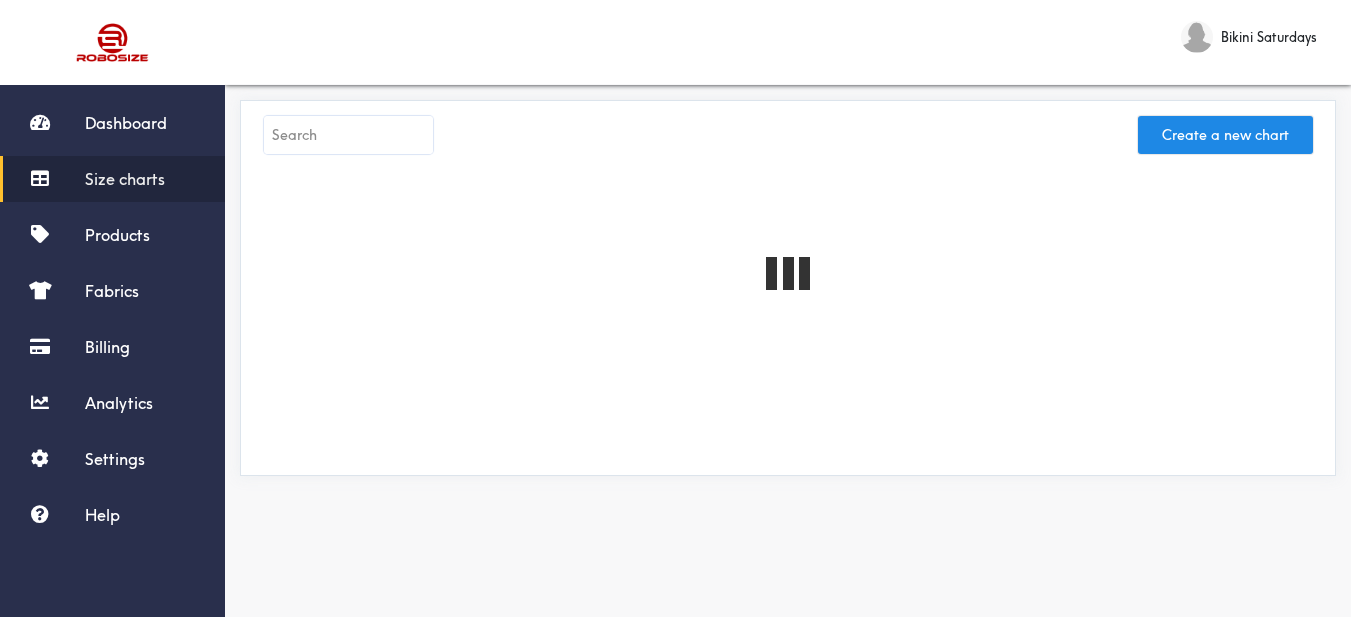 click at bounding box center (348, 135) 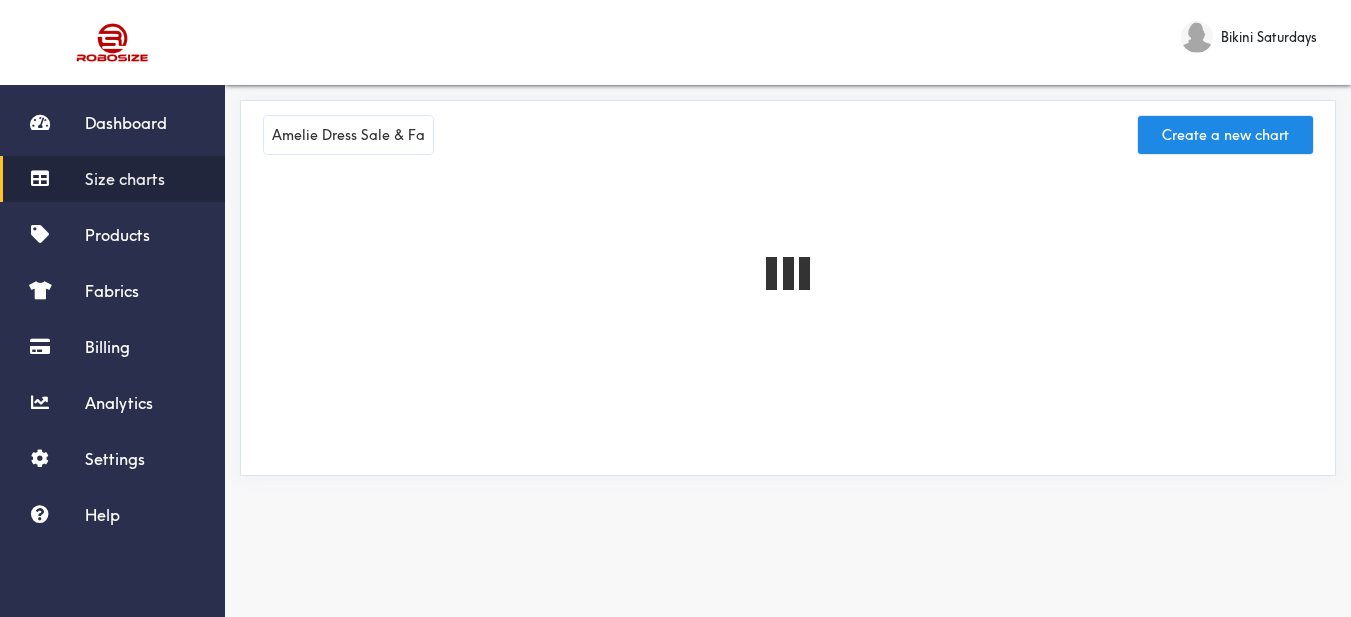 scroll, scrollTop: 0, scrollLeft: 74, axis: horizontal 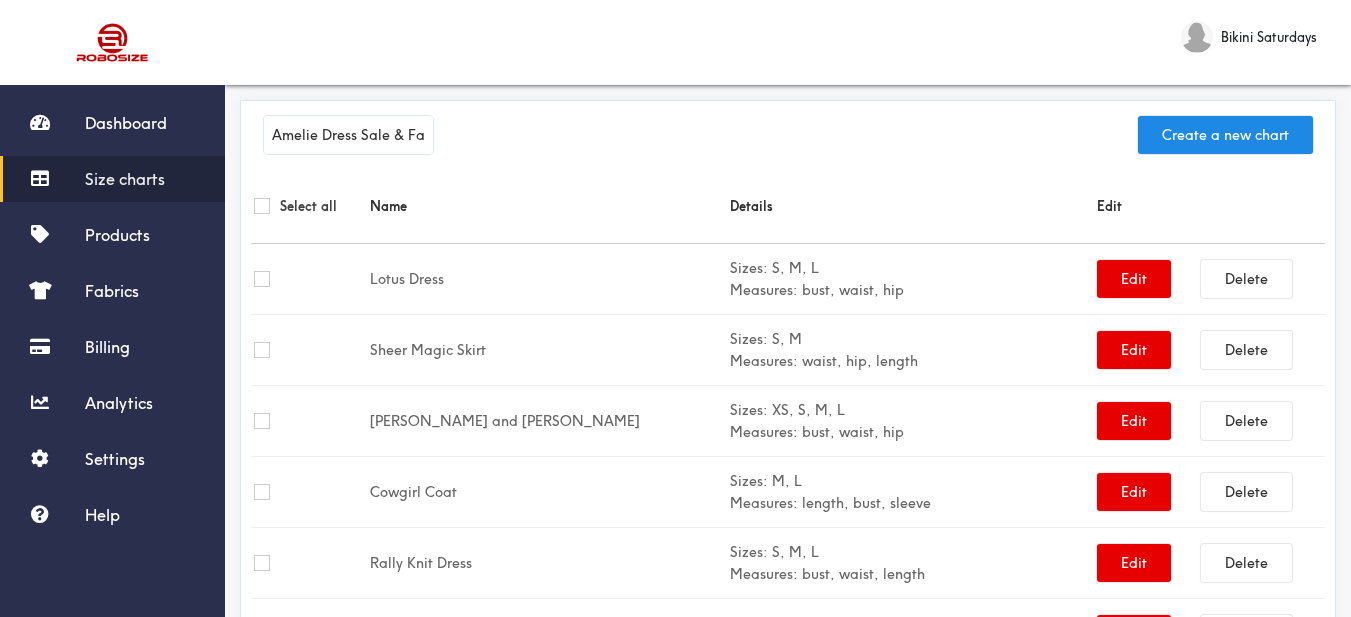 drag, startPoint x: 345, startPoint y: 132, endPoint x: 225, endPoint y: 117, distance: 120.93387 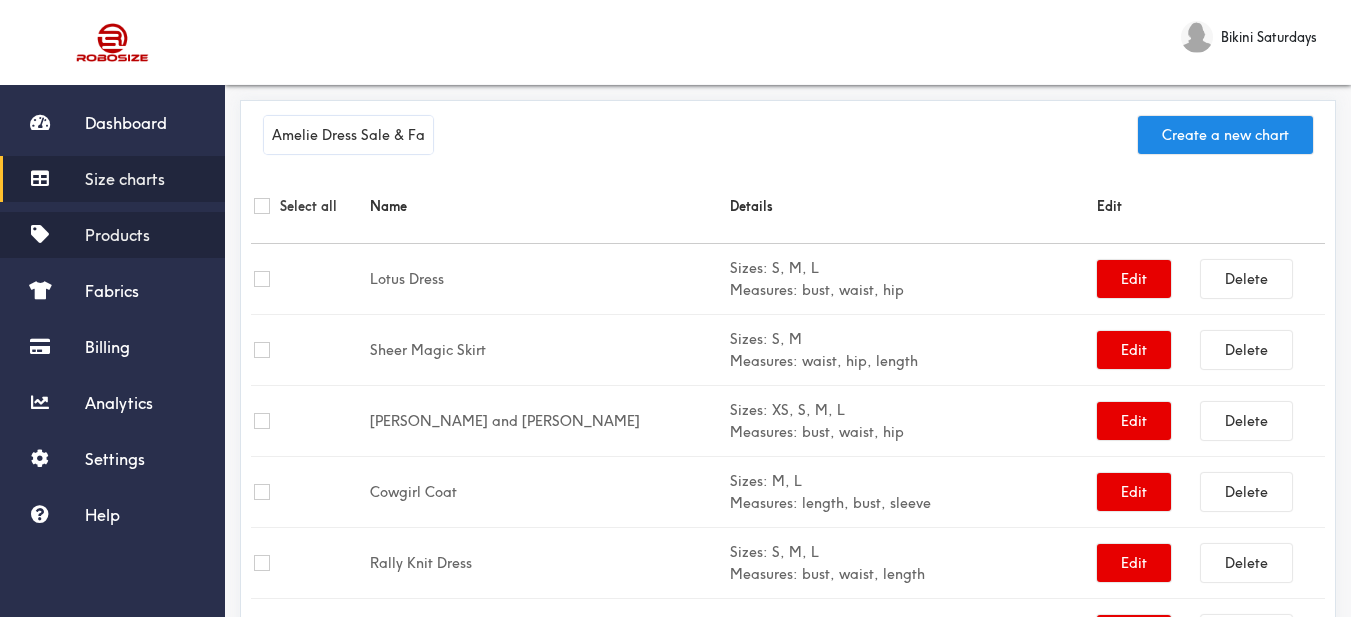 click on "Products" at bounding box center (117, 235) 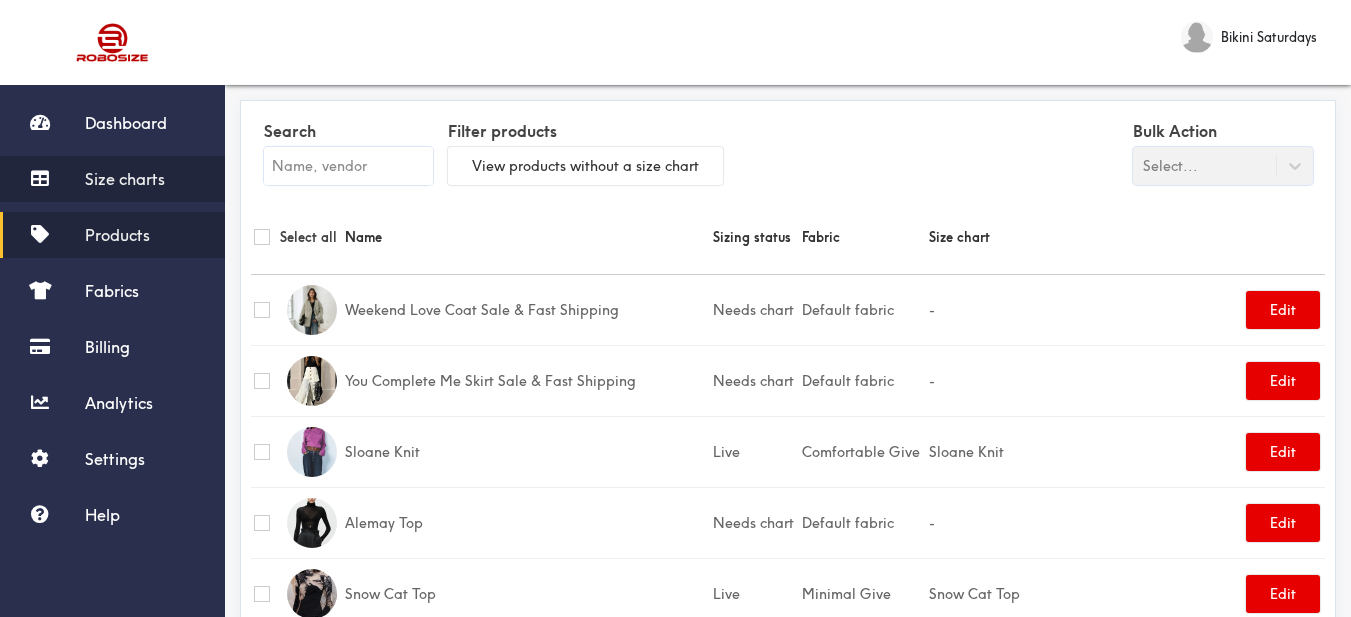 click on "Size charts" at bounding box center [125, 179] 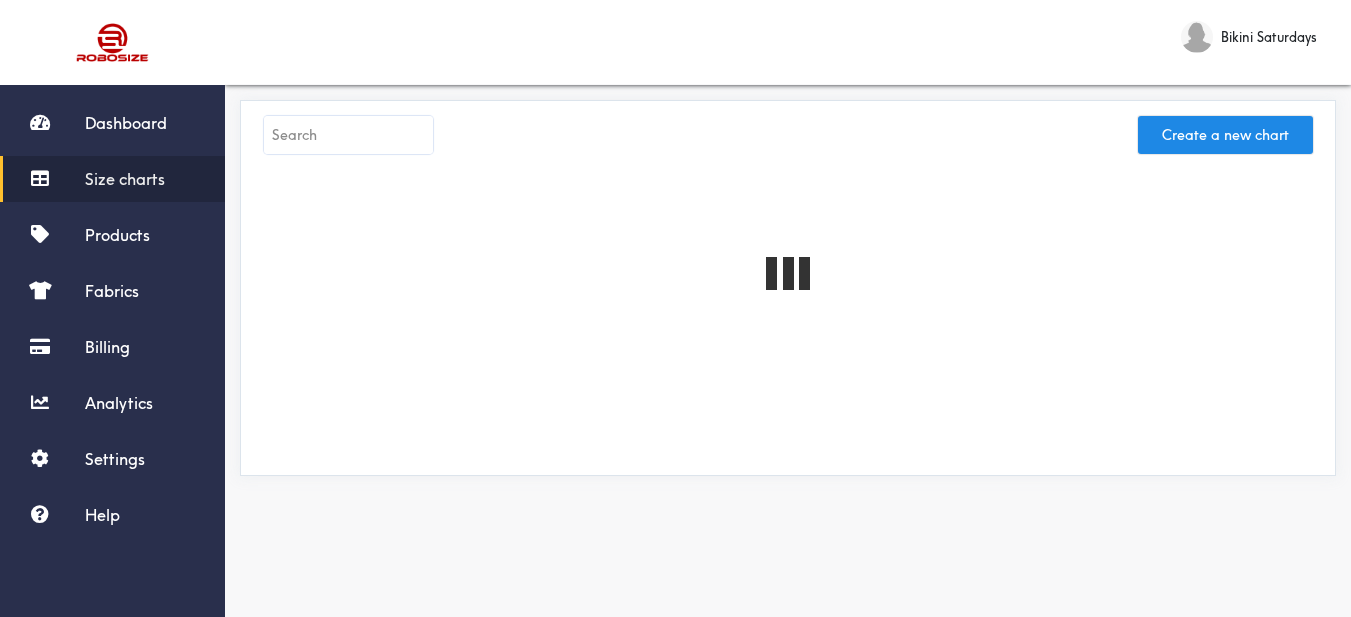 click at bounding box center [348, 135] 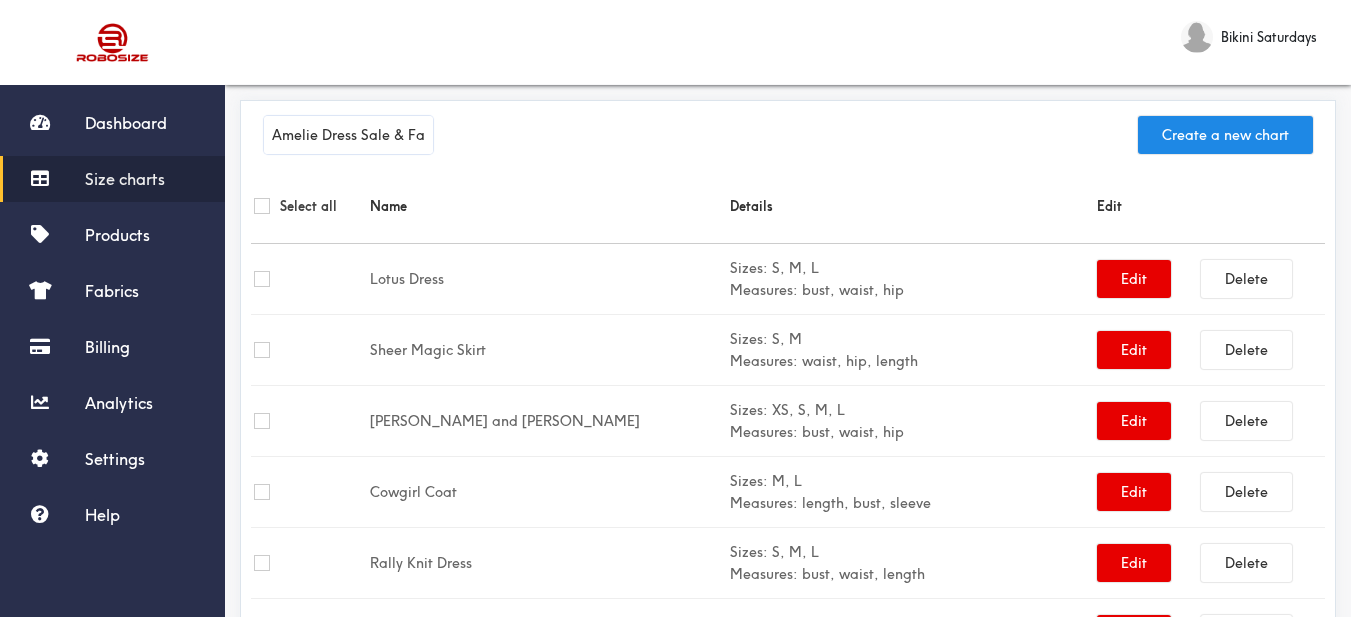 scroll, scrollTop: 0, scrollLeft: 74, axis: horizontal 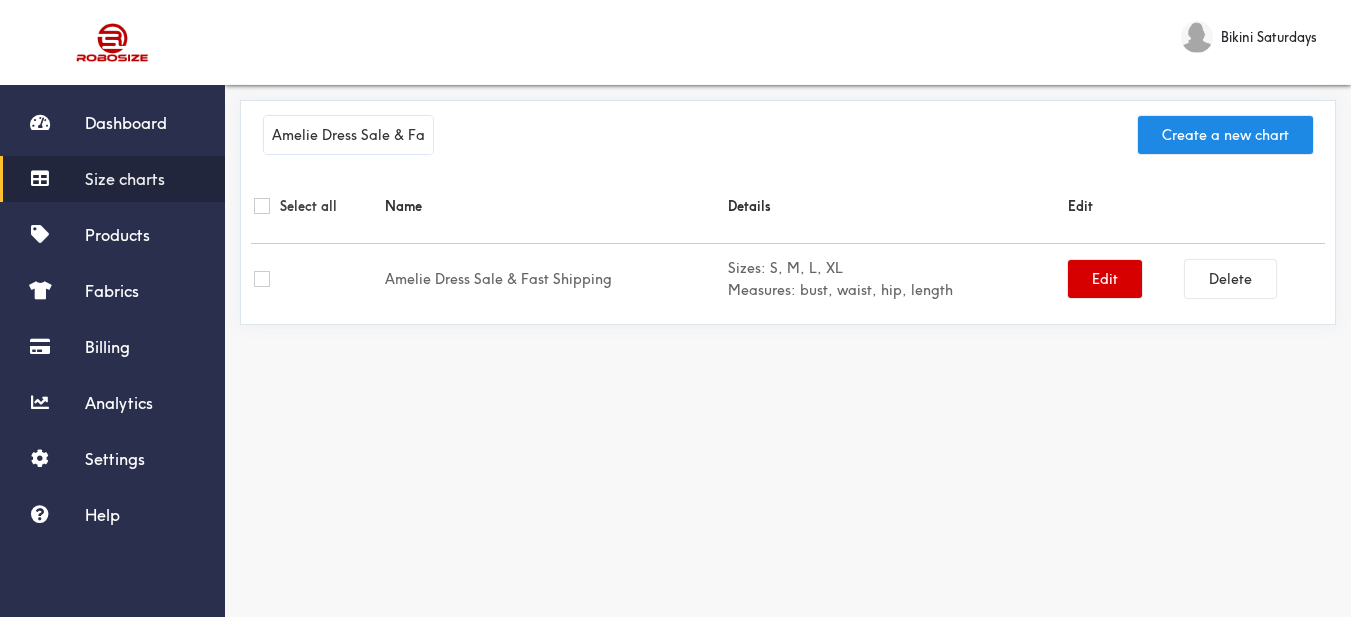 click on "Edit" at bounding box center [1105, 279] 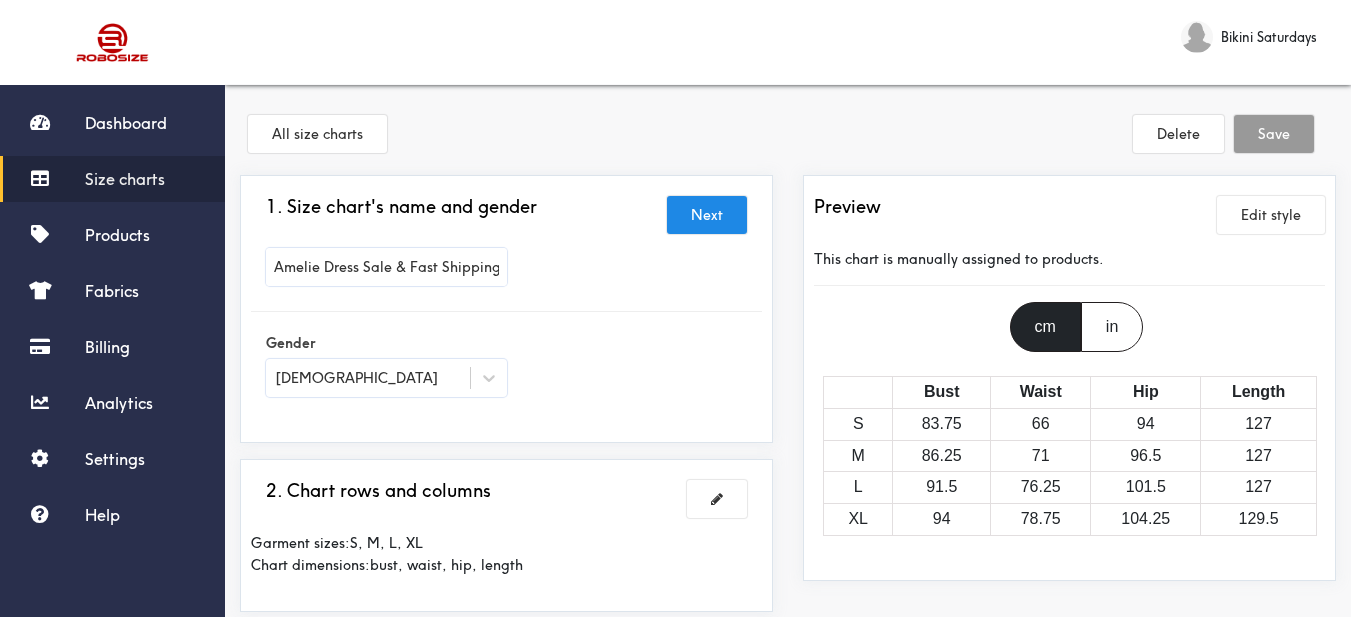 scroll, scrollTop: 200, scrollLeft: 0, axis: vertical 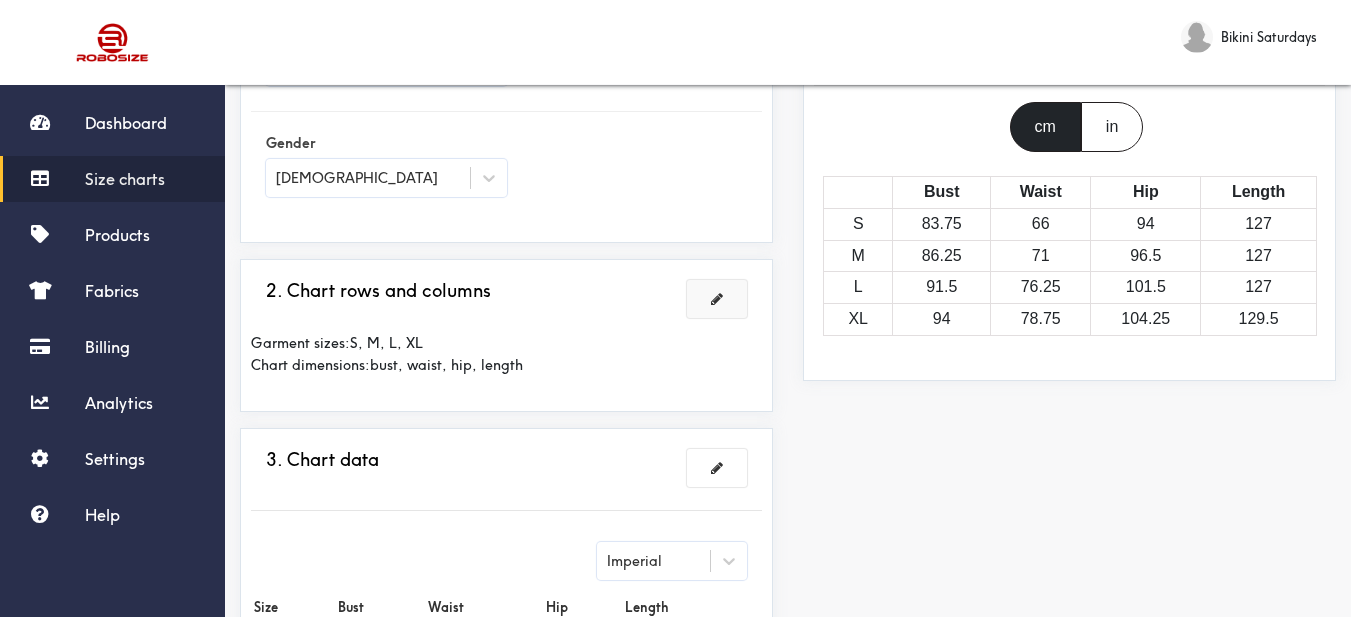 click at bounding box center [717, 299] 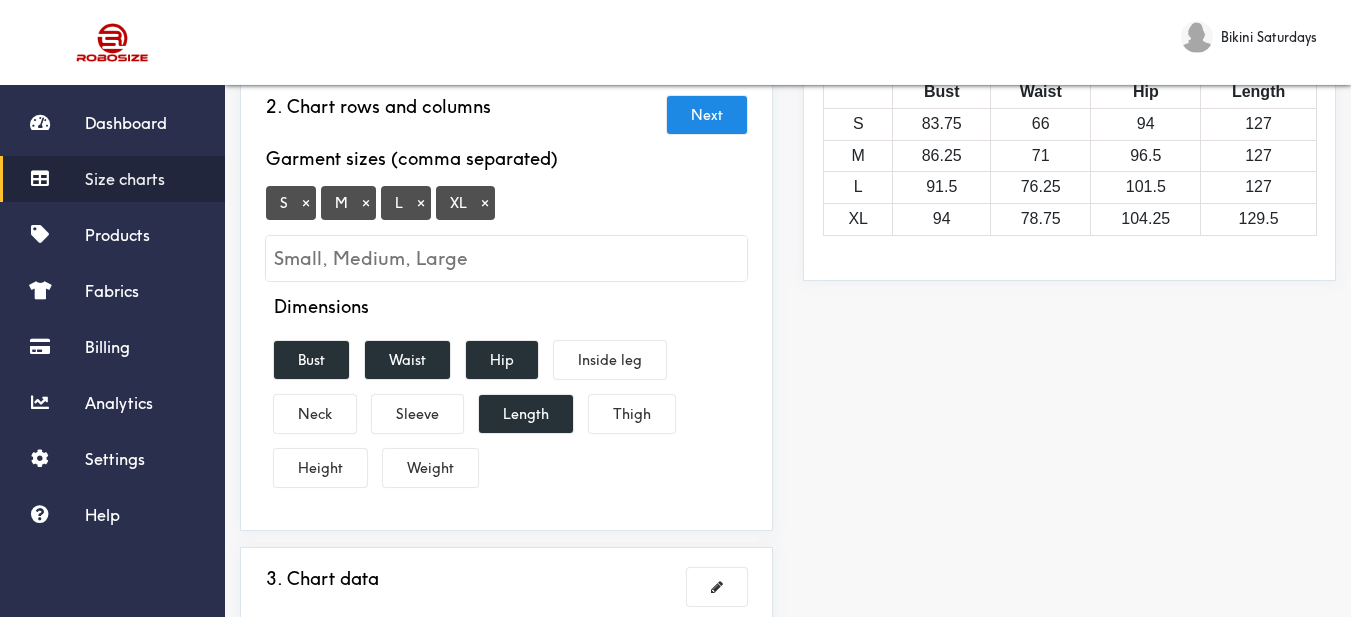 scroll, scrollTop: 600, scrollLeft: 0, axis: vertical 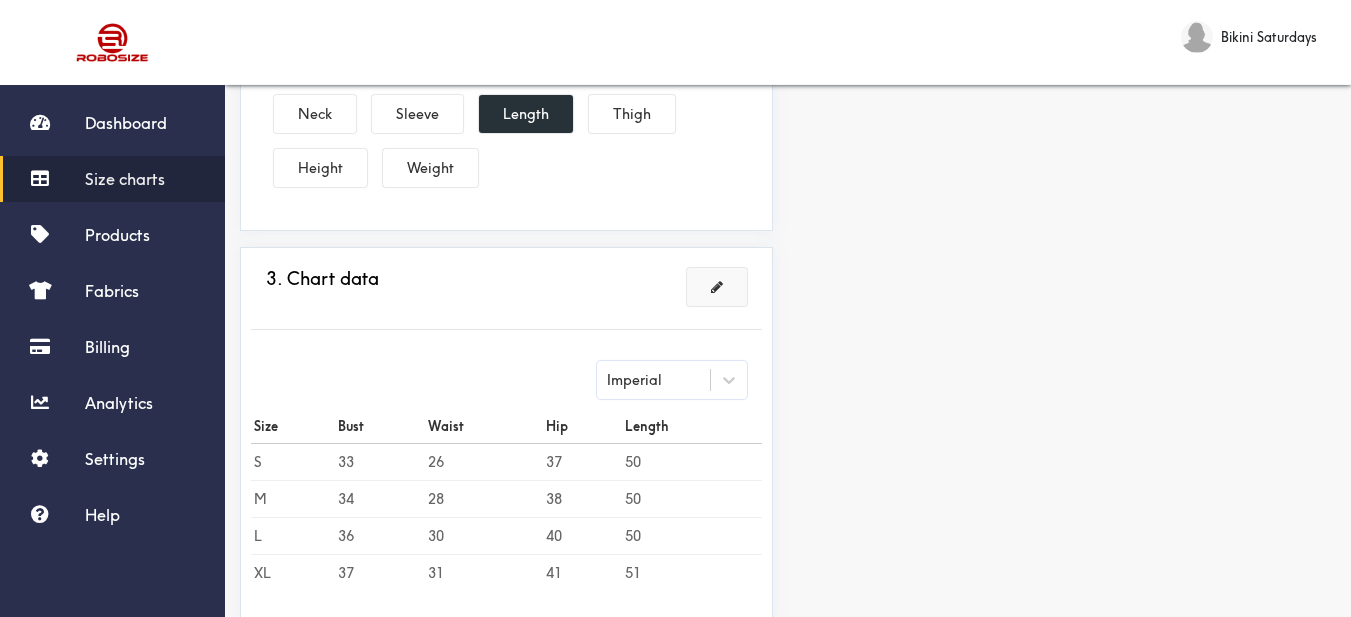 click at bounding box center [717, 287] 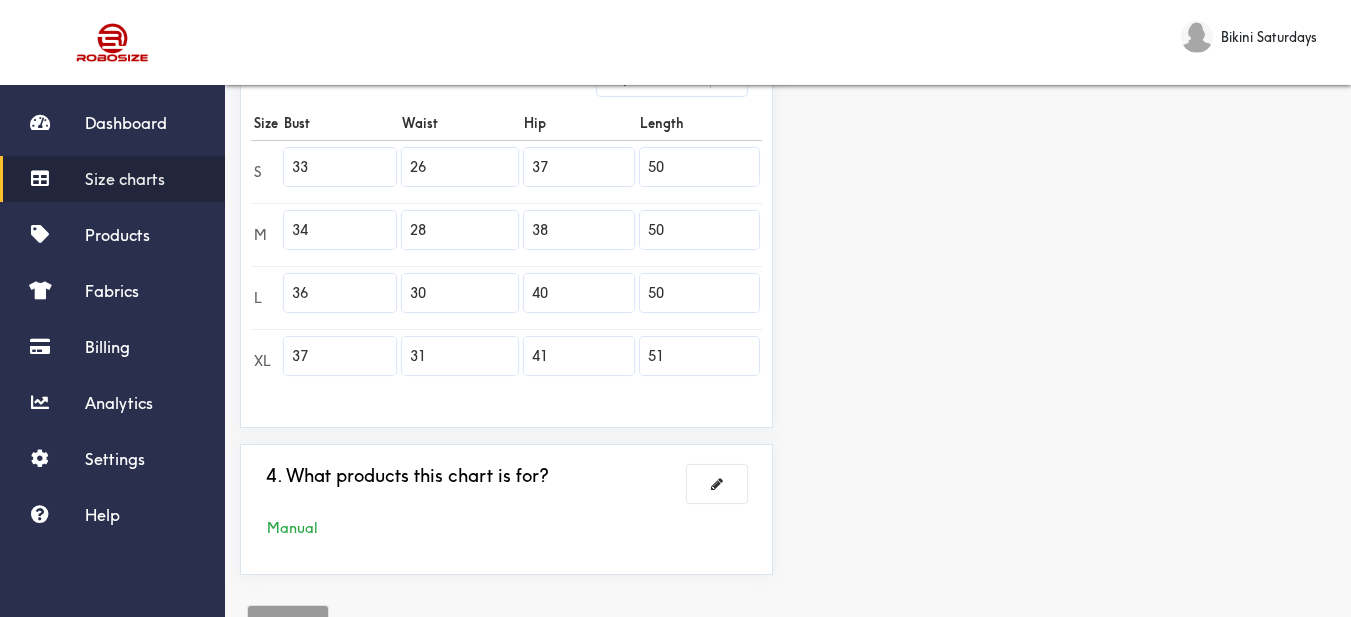 drag, startPoint x: 327, startPoint y: 172, endPoint x: 260, endPoint y: 172, distance: 67 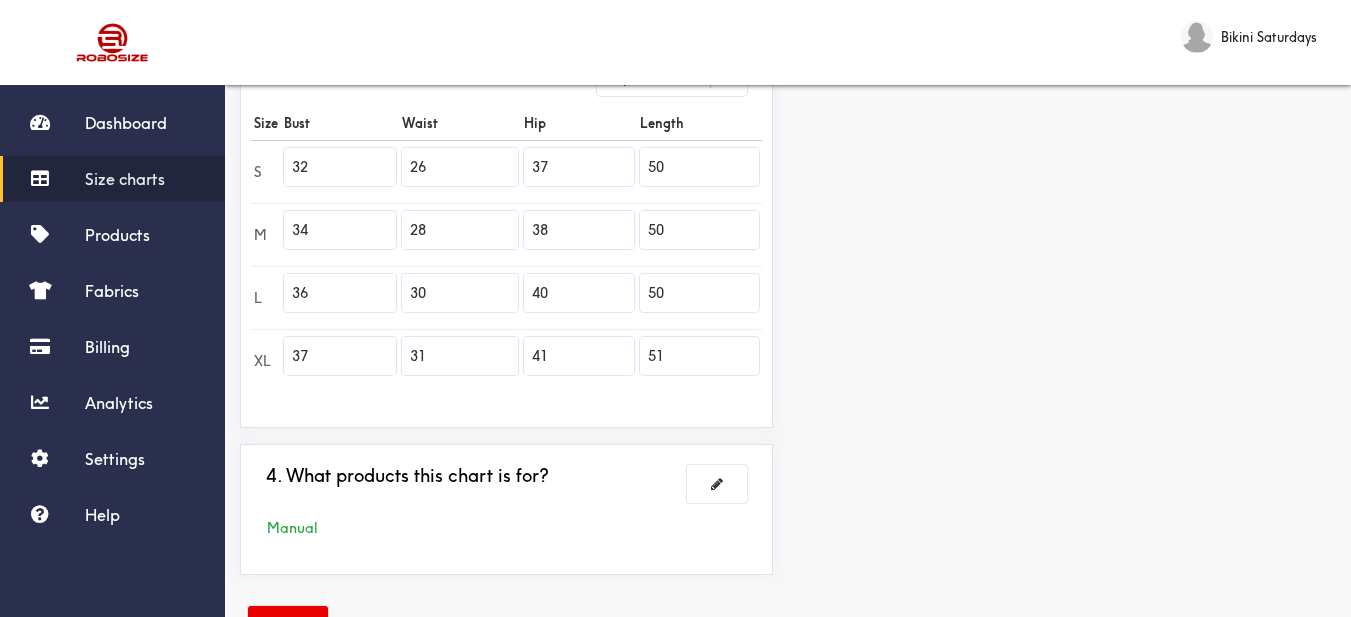 drag, startPoint x: 308, startPoint y: 230, endPoint x: 252, endPoint y: 230, distance: 56 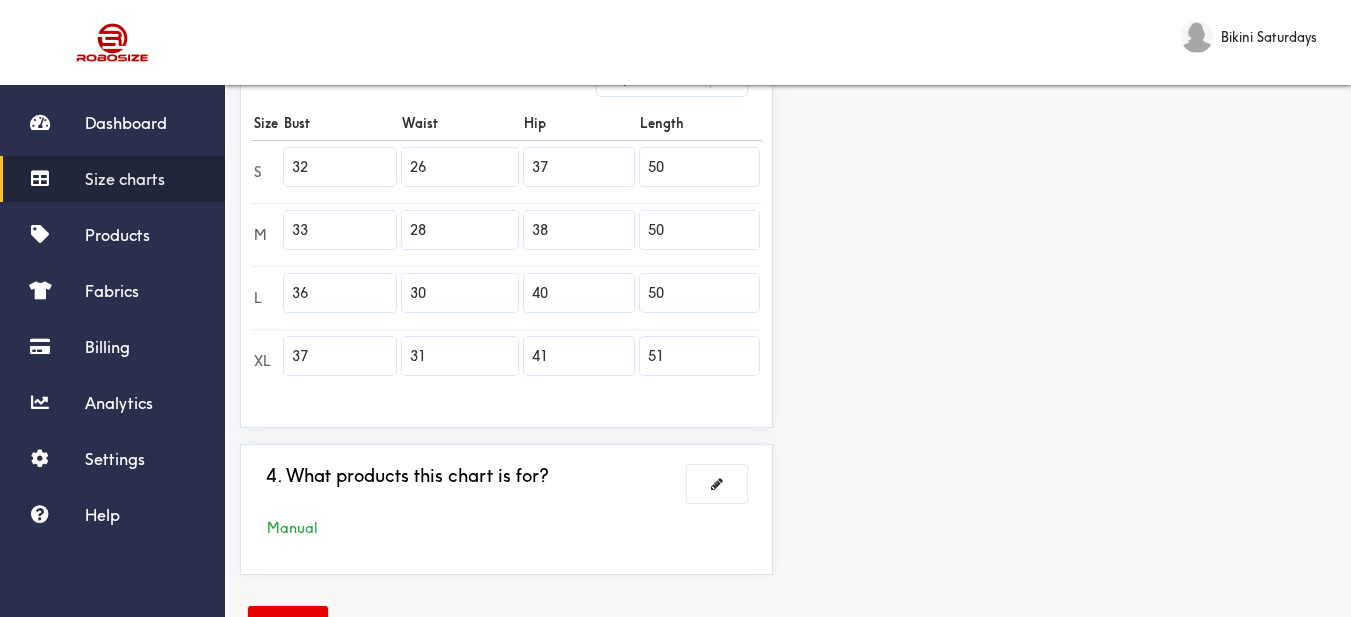 drag, startPoint x: 280, startPoint y: 299, endPoint x: 261, endPoint y: 299, distance: 19 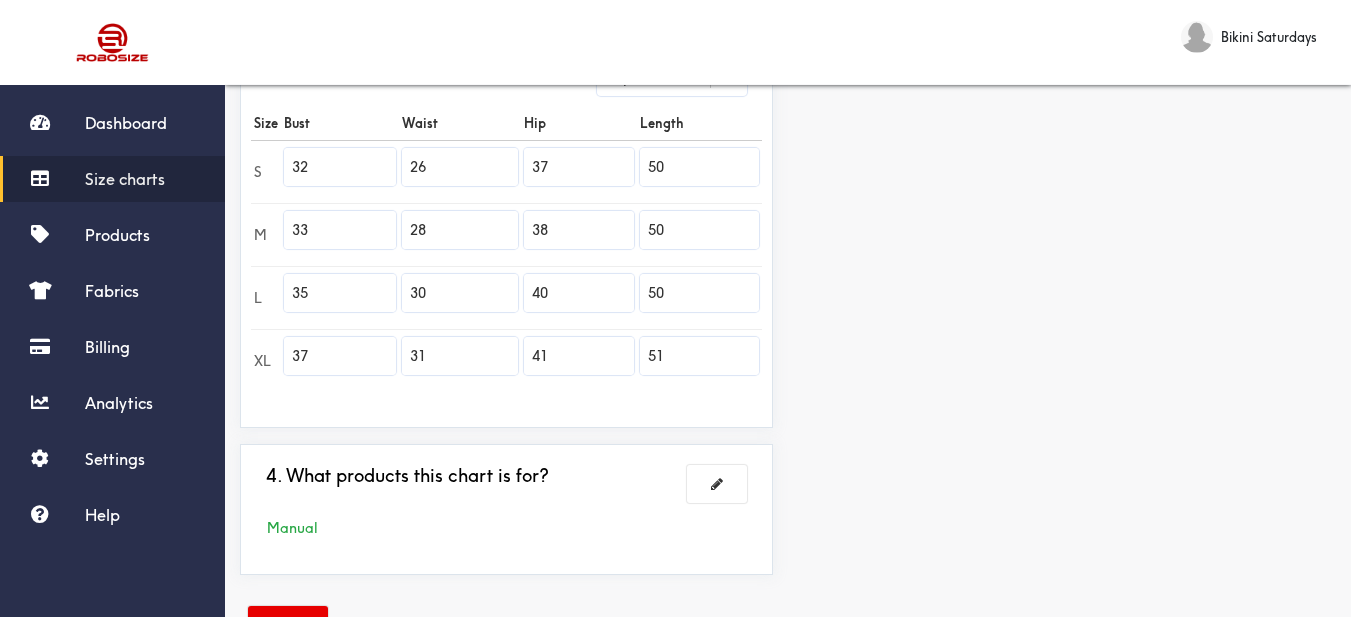 drag, startPoint x: 335, startPoint y: 350, endPoint x: 246, endPoint y: 348, distance: 89.02247 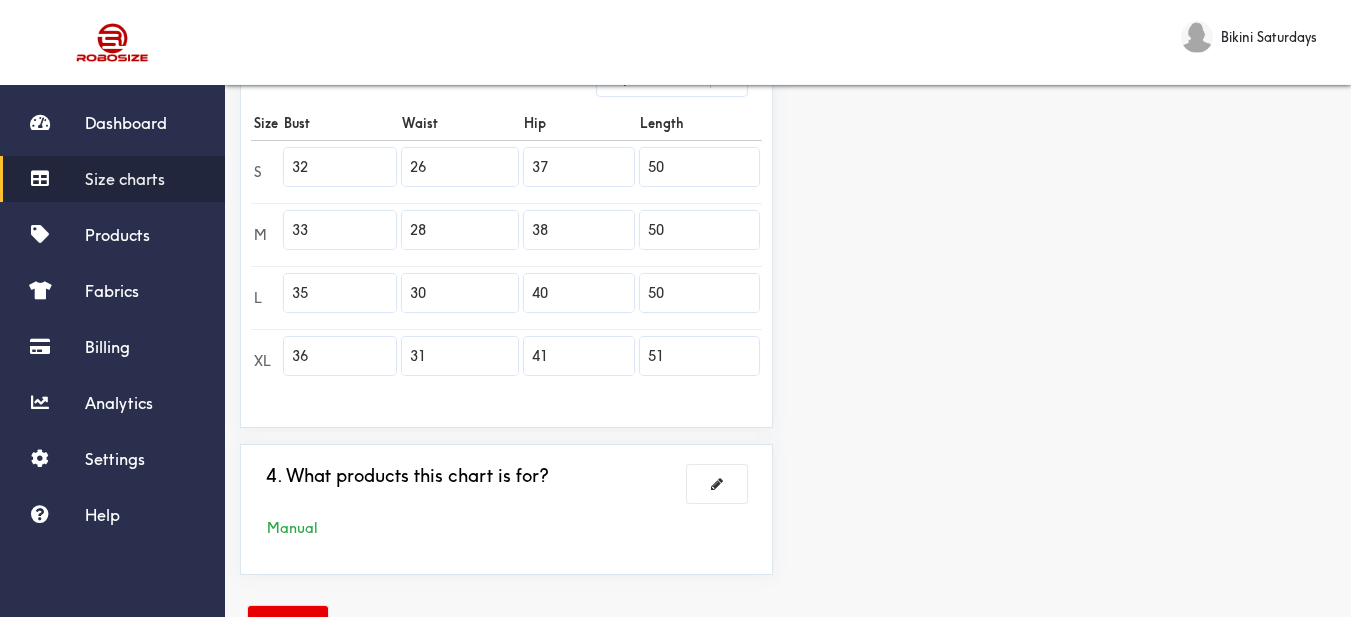 drag, startPoint x: 885, startPoint y: 369, endPoint x: 952, endPoint y: 276, distance: 114.62112 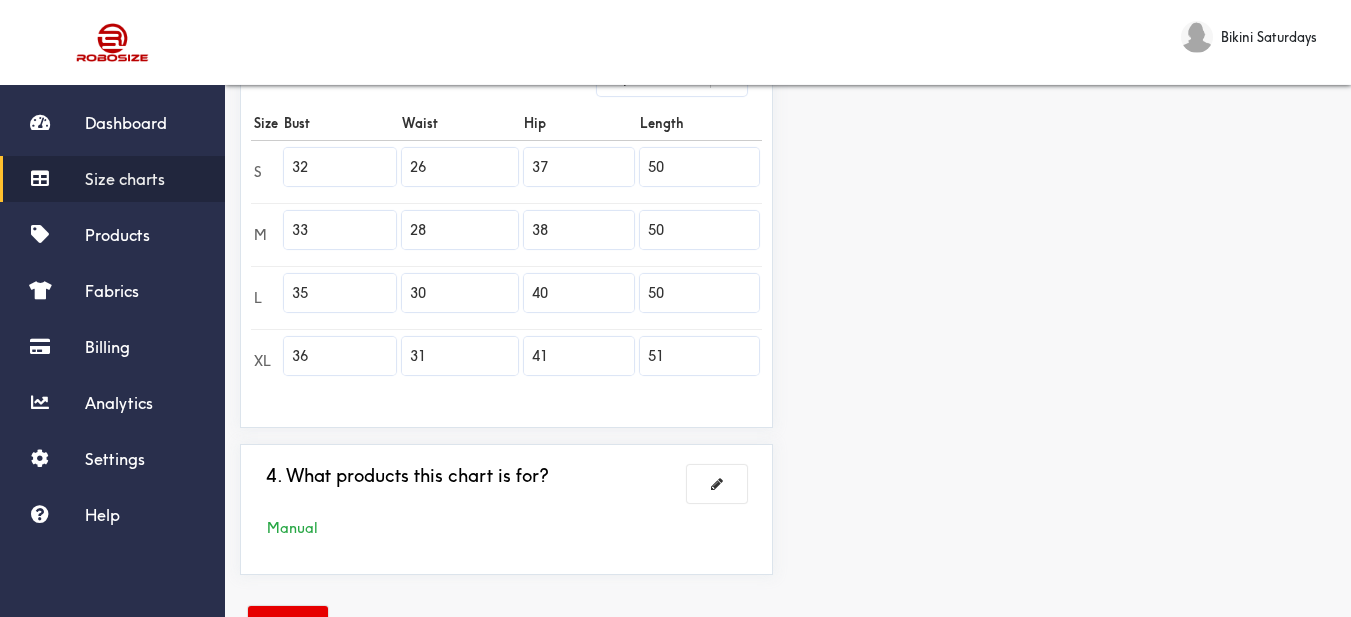 click on "Preview Edit style This chart is manually assigned to products. cm in Bust Waist Hip Length S 81.25 66 94 127 M 83.75 71 96.5 127 L 89 76.25 101.5 127 XL 91.5 78.75 104.25 129.5" at bounding box center [1069, 83] 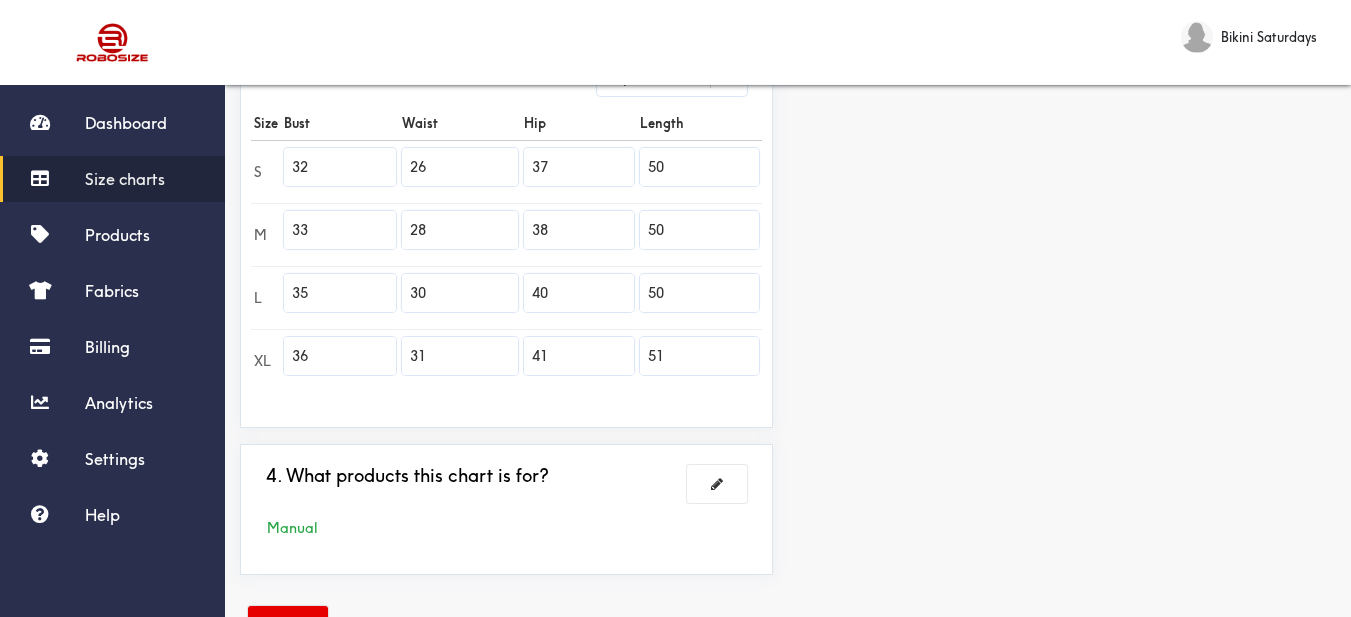 scroll, scrollTop: 674, scrollLeft: 0, axis: vertical 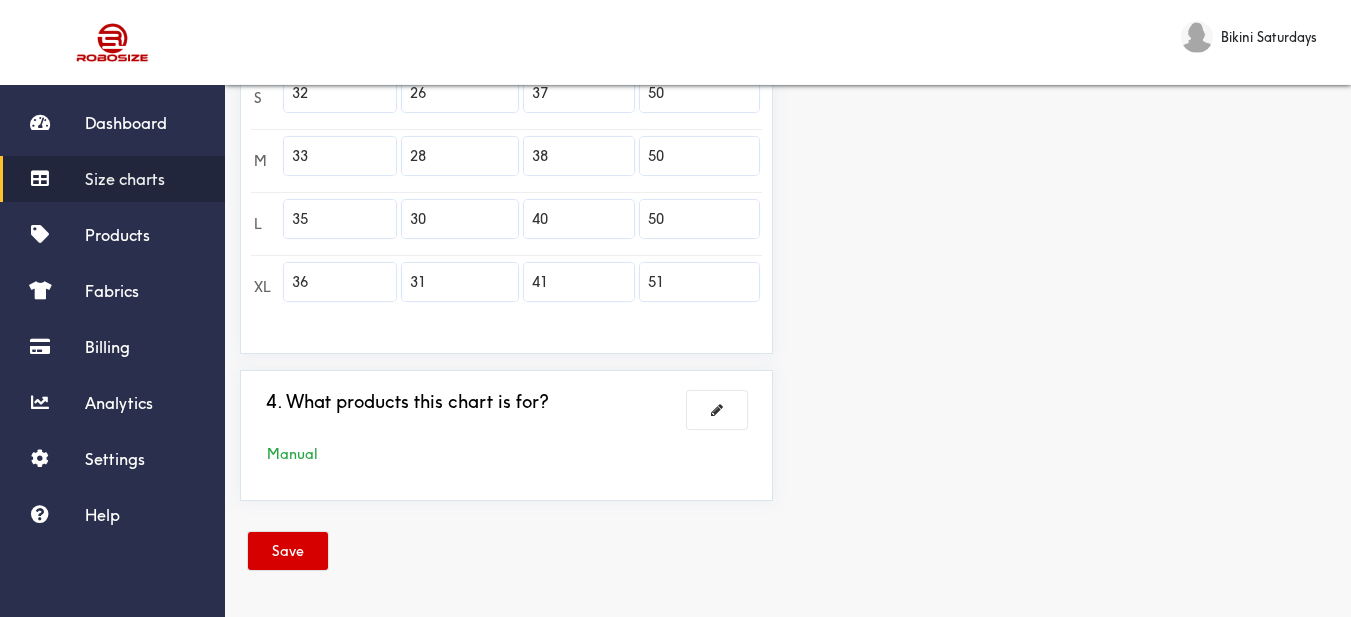 click on "Save" at bounding box center [288, 551] 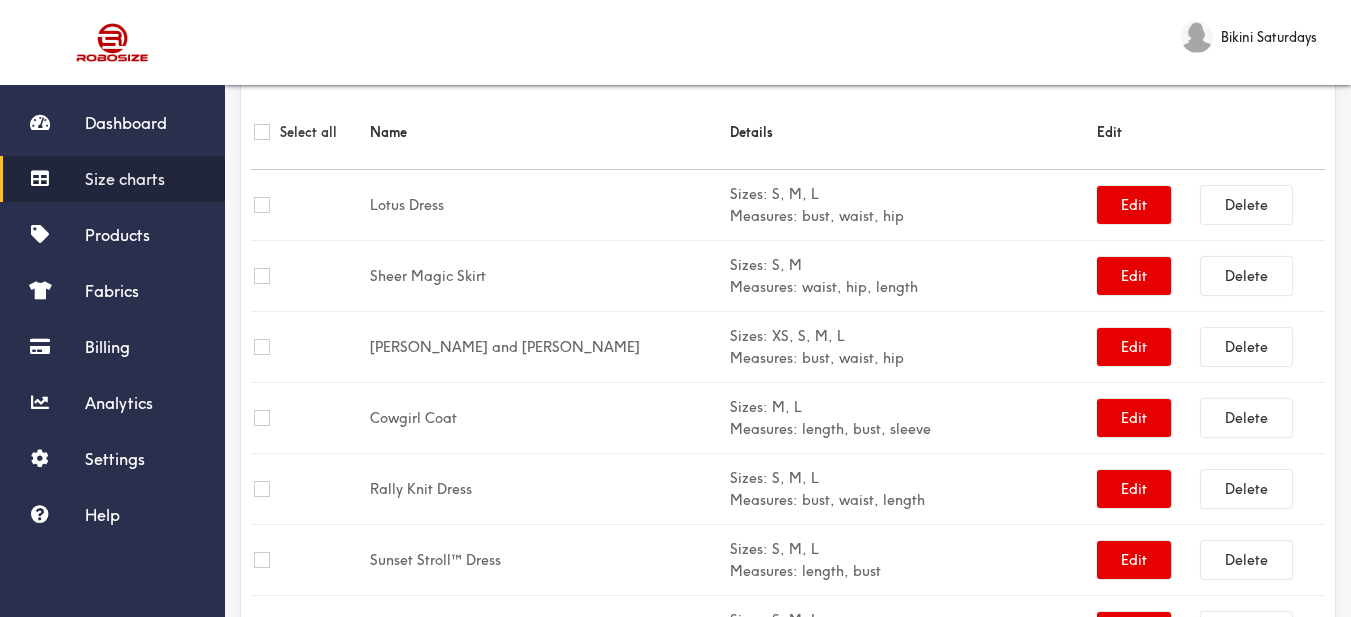 scroll, scrollTop: 0, scrollLeft: 0, axis: both 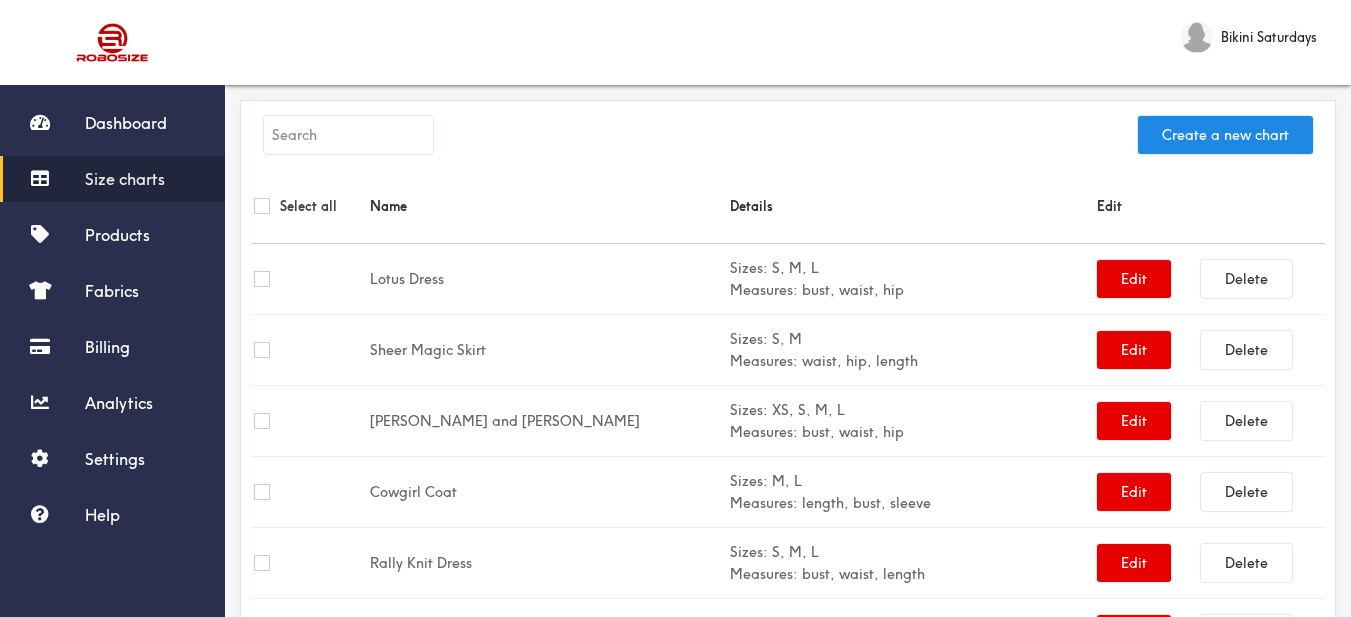 click at bounding box center [348, 135] 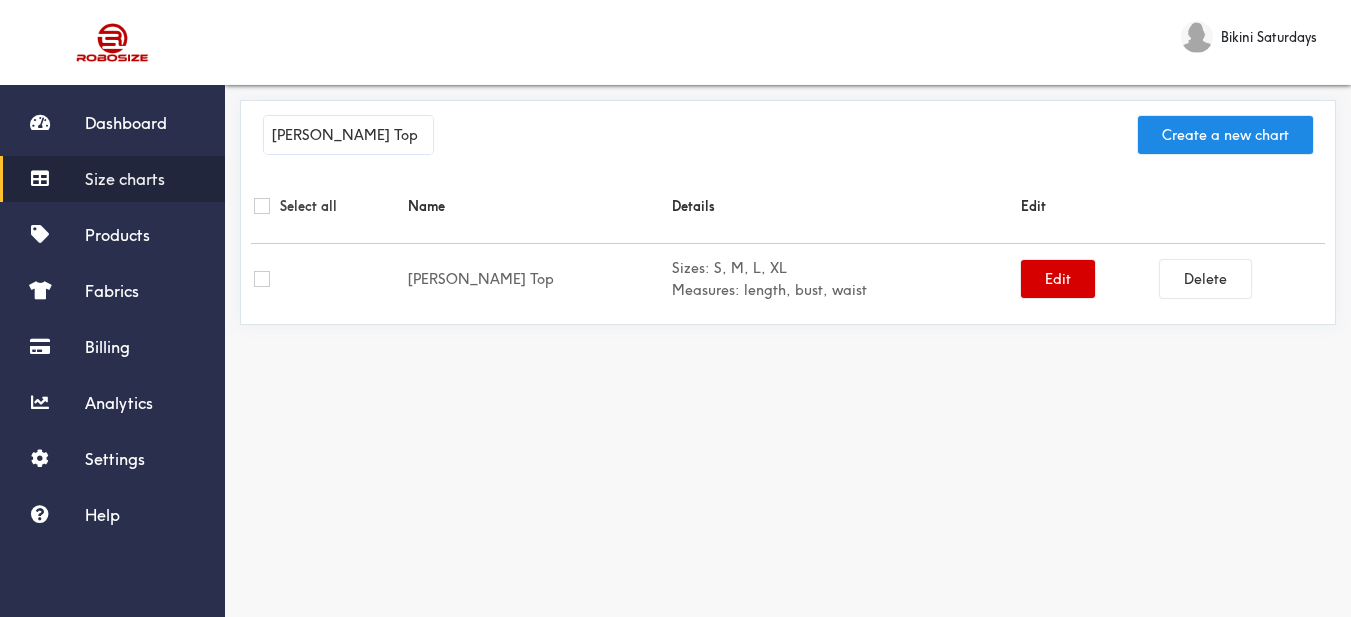 click on "Edit" at bounding box center (1058, 279) 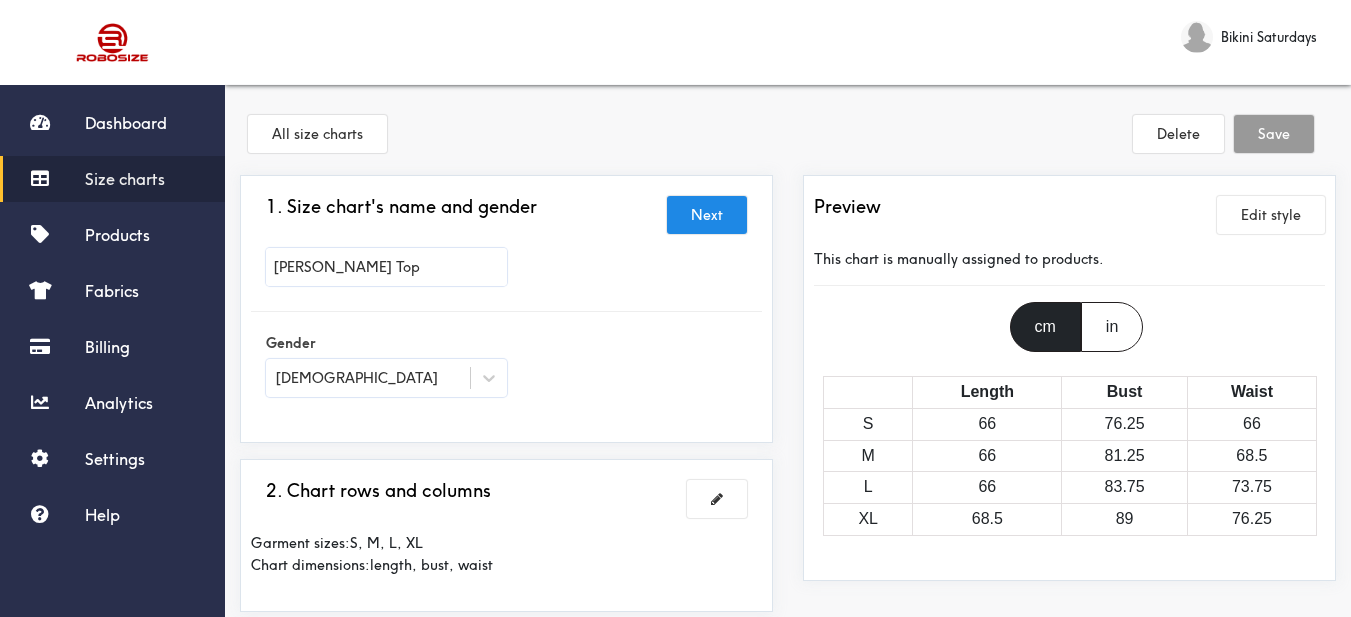 scroll, scrollTop: 200, scrollLeft: 0, axis: vertical 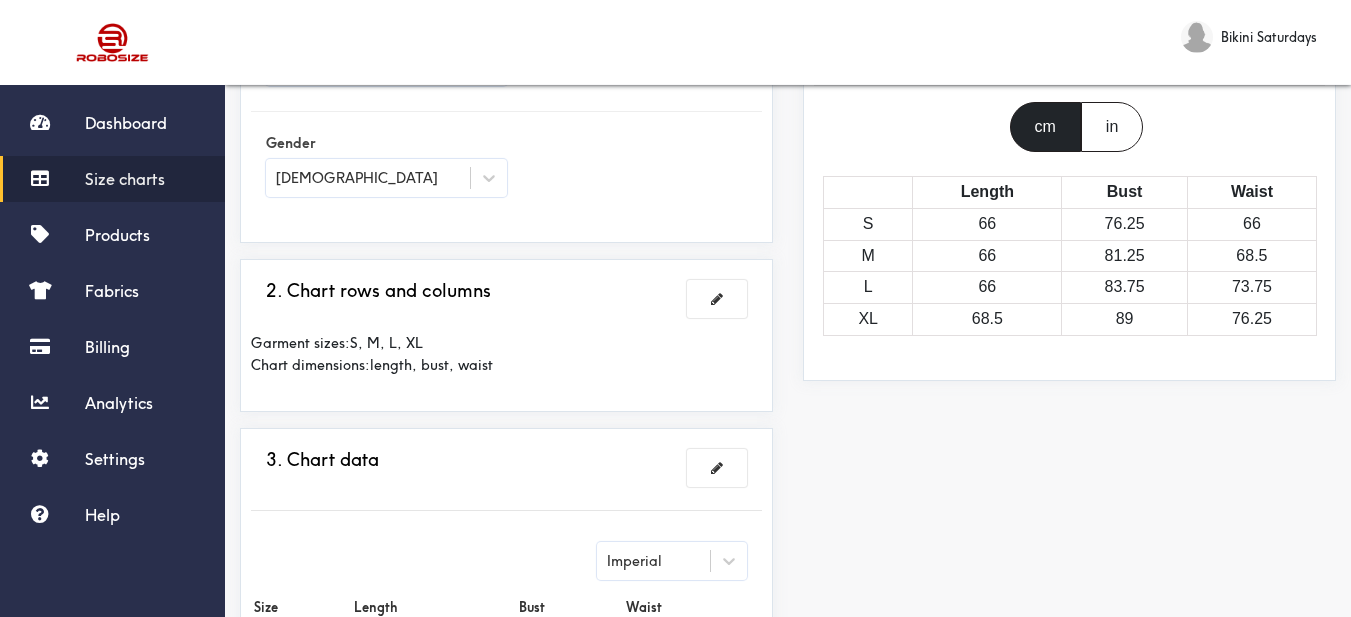 click at bounding box center (717, 468) 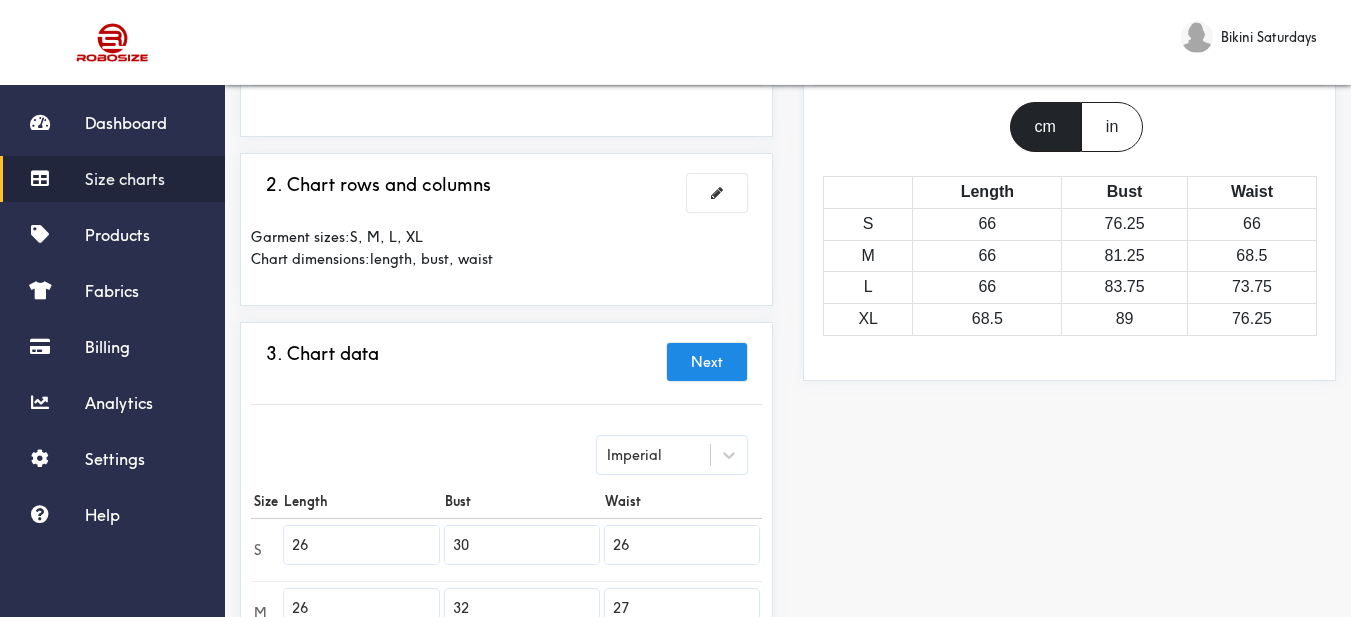 scroll, scrollTop: 500, scrollLeft: 0, axis: vertical 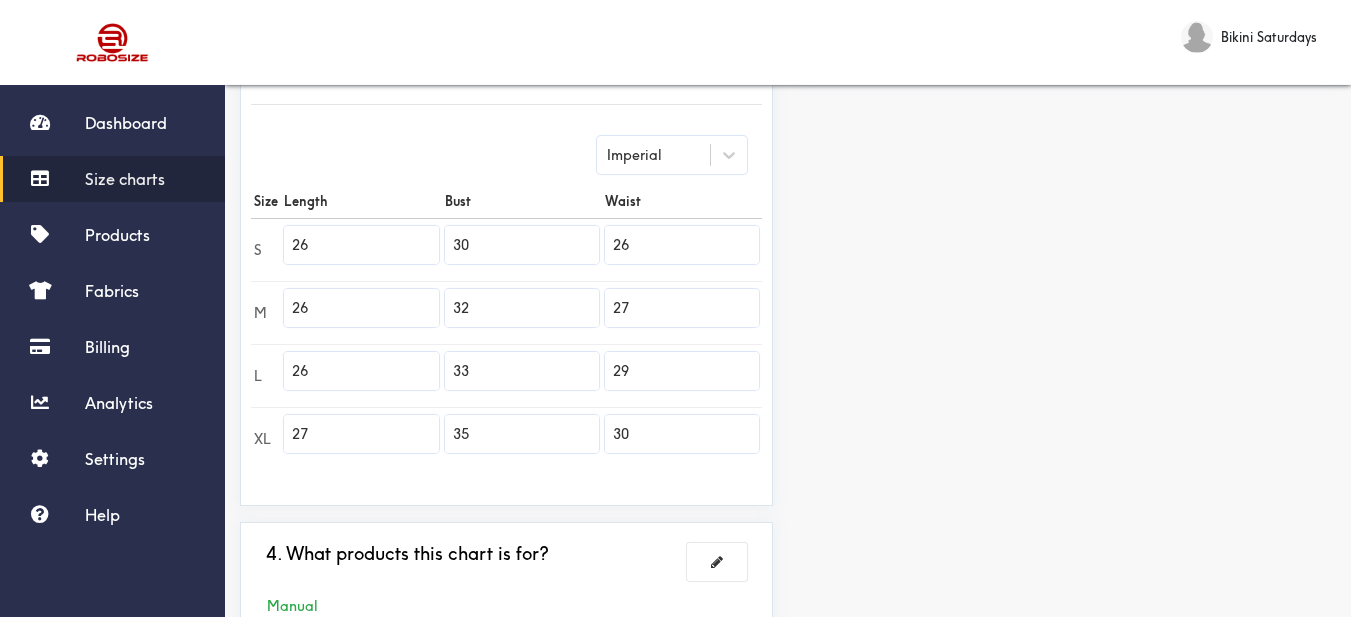click on "30" at bounding box center (521, 245) 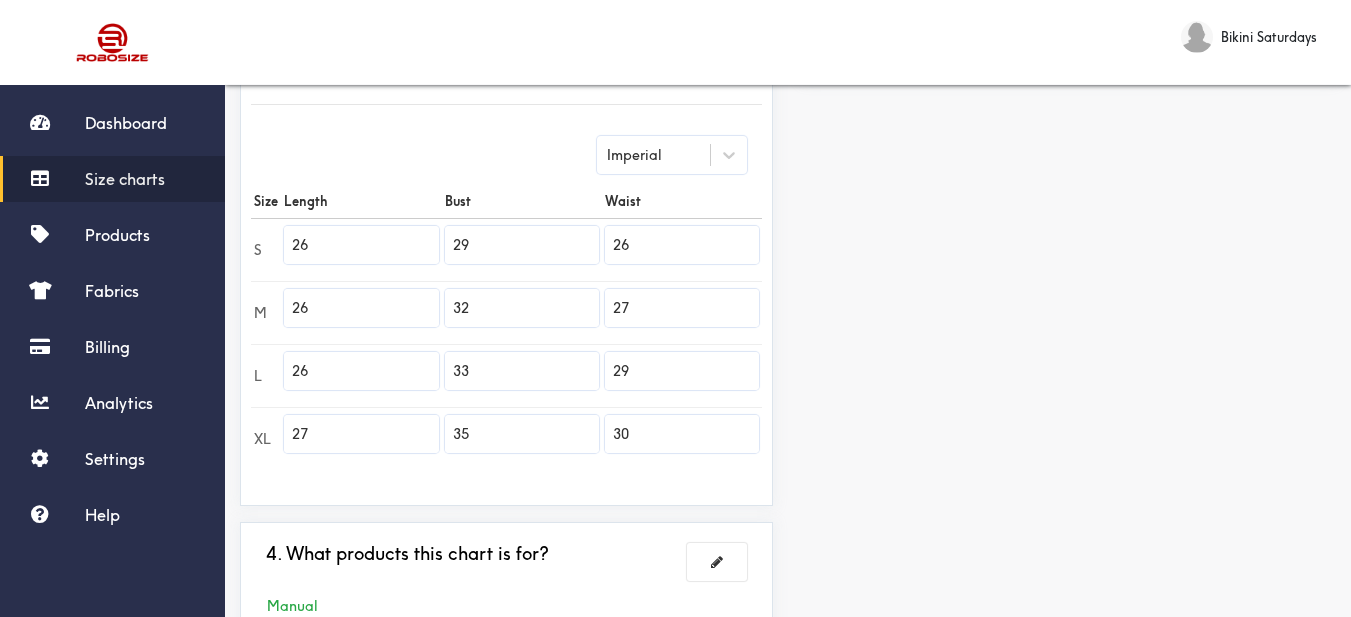 click on "M 26 32 27" at bounding box center (506, 312) 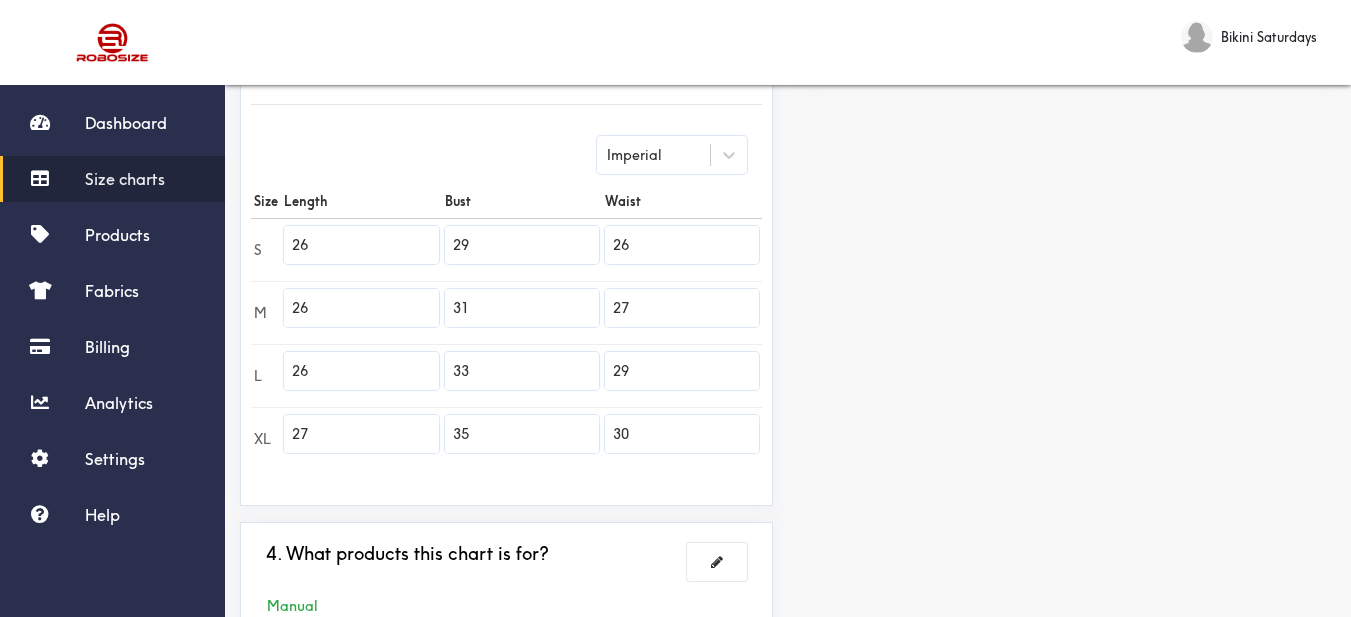 click on "L 26 33 29" at bounding box center [506, 375] 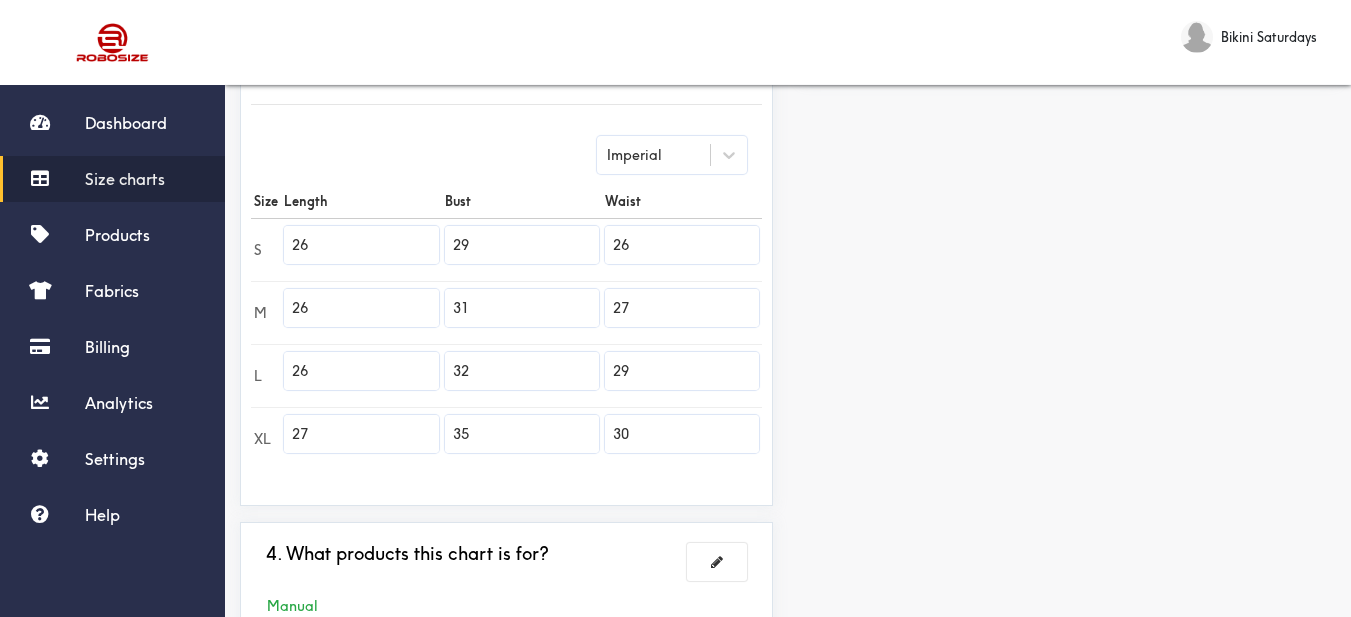drag, startPoint x: 481, startPoint y: 428, endPoint x: 439, endPoint y: 437, distance: 42.953465 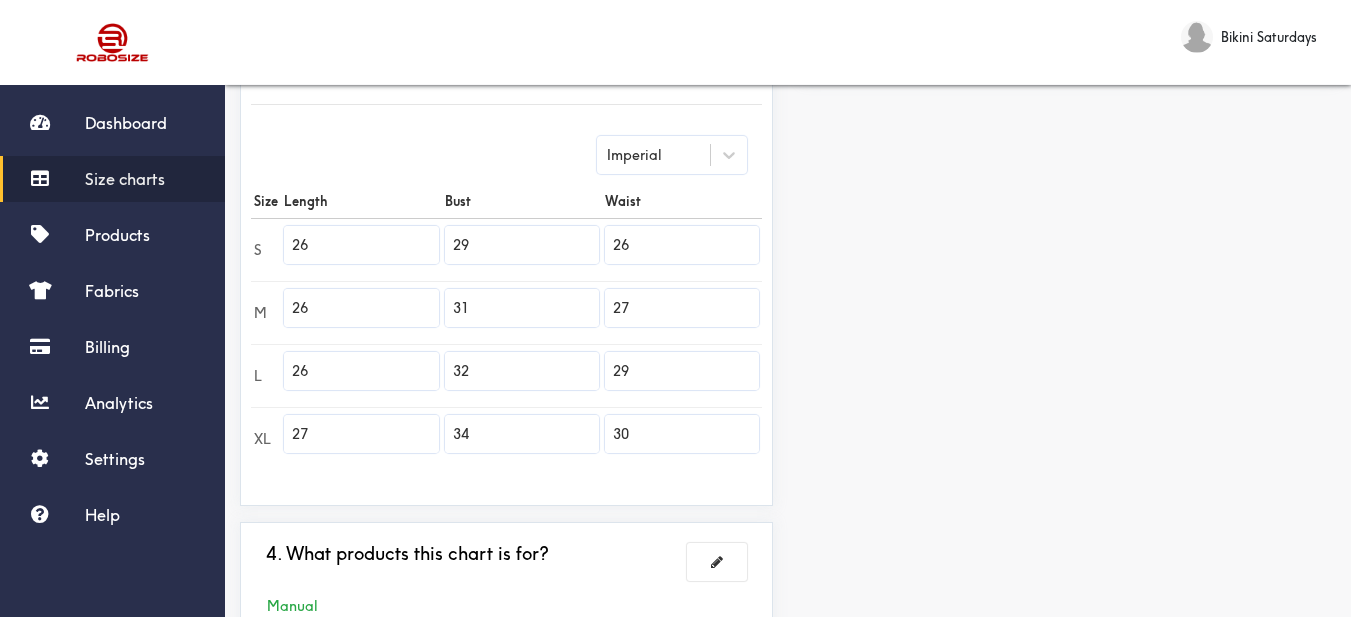 click on "Preview Edit style This chart is manually assigned to products. cm in Length Bust Waist S 66 73.75 66 M 66 78.75 68.5 L 66 81.25 73.75 XL 68.5 86.25 76.25" at bounding box center (1069, 172) 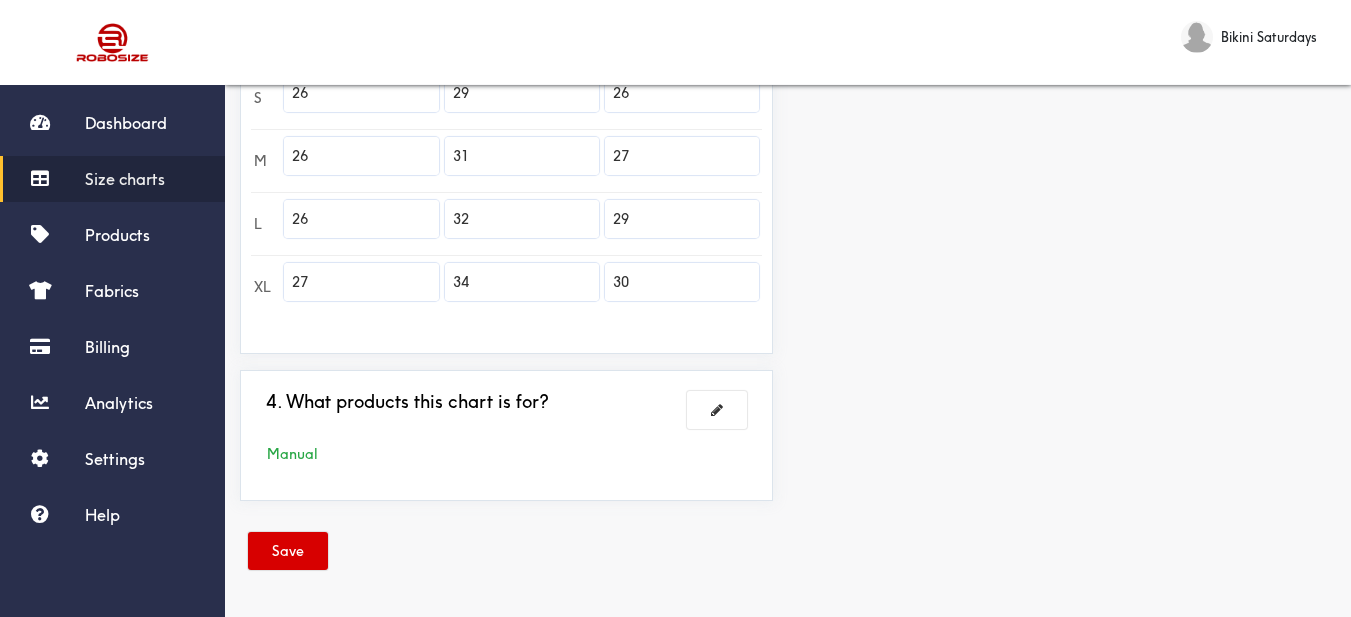 click on "Save" at bounding box center (288, 551) 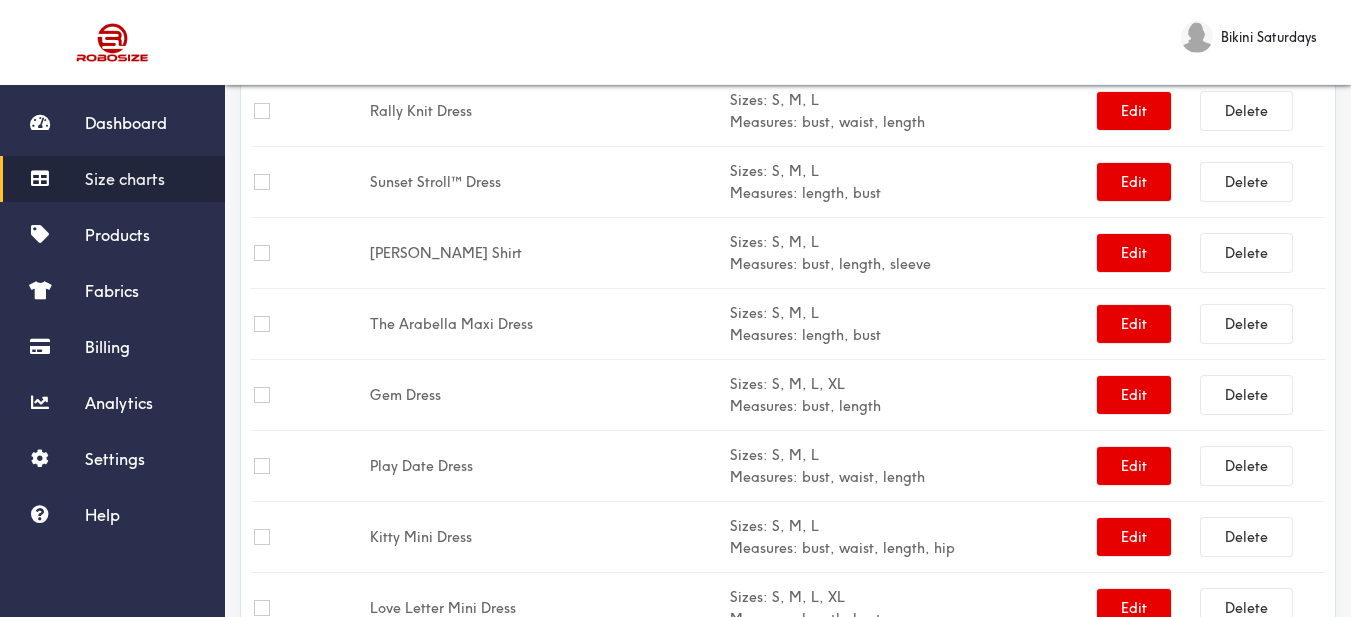 click on "Size charts" at bounding box center [125, 179] 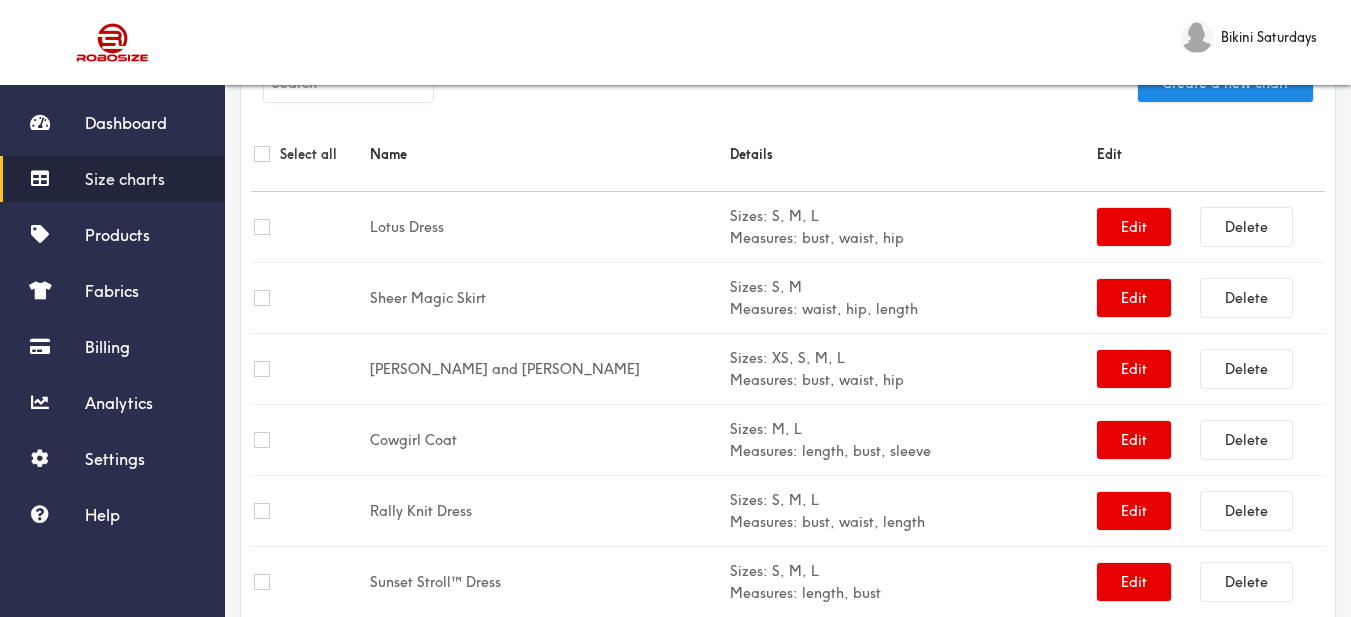 scroll, scrollTop: 0, scrollLeft: 0, axis: both 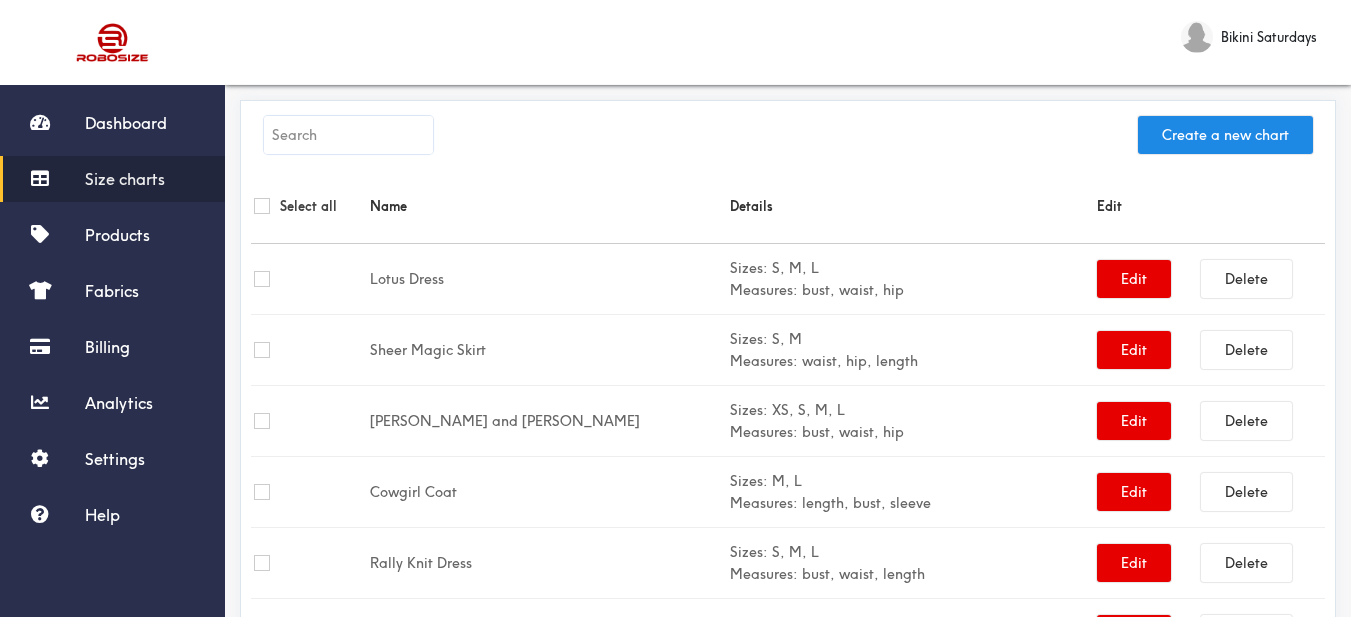 click at bounding box center (348, 135) 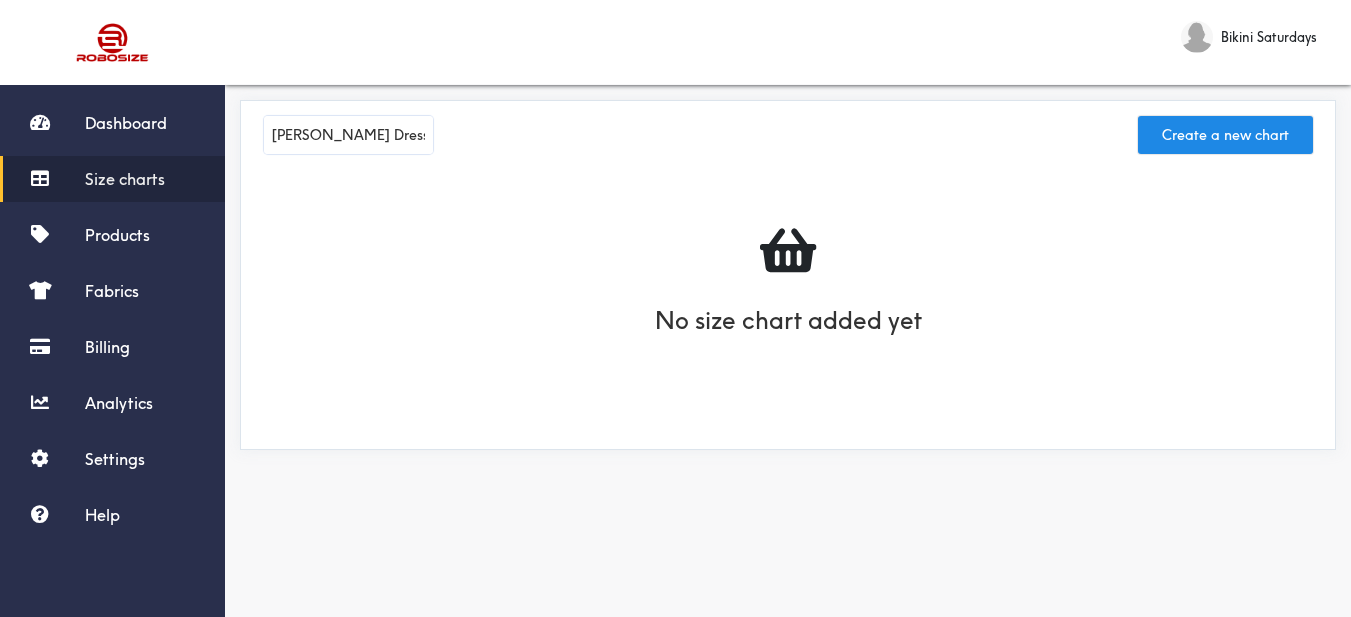 drag, startPoint x: 144, startPoint y: 229, endPoint x: 202, endPoint y: 211, distance: 60.728905 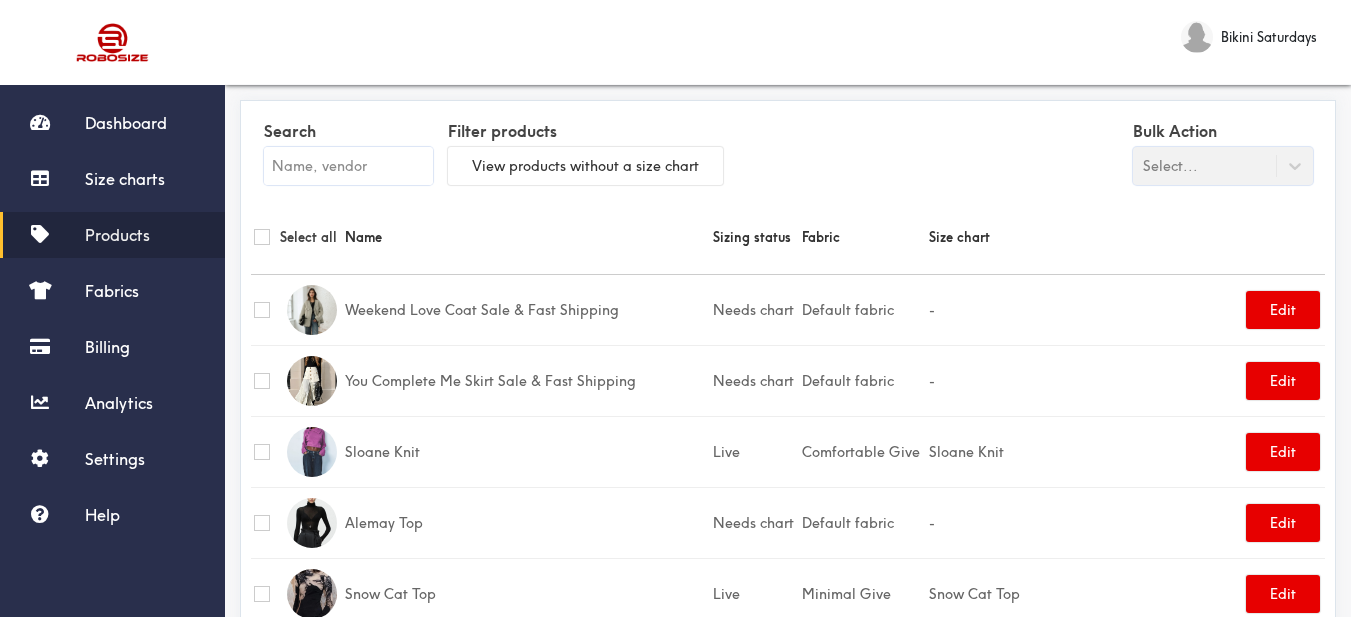 click at bounding box center [348, 166] 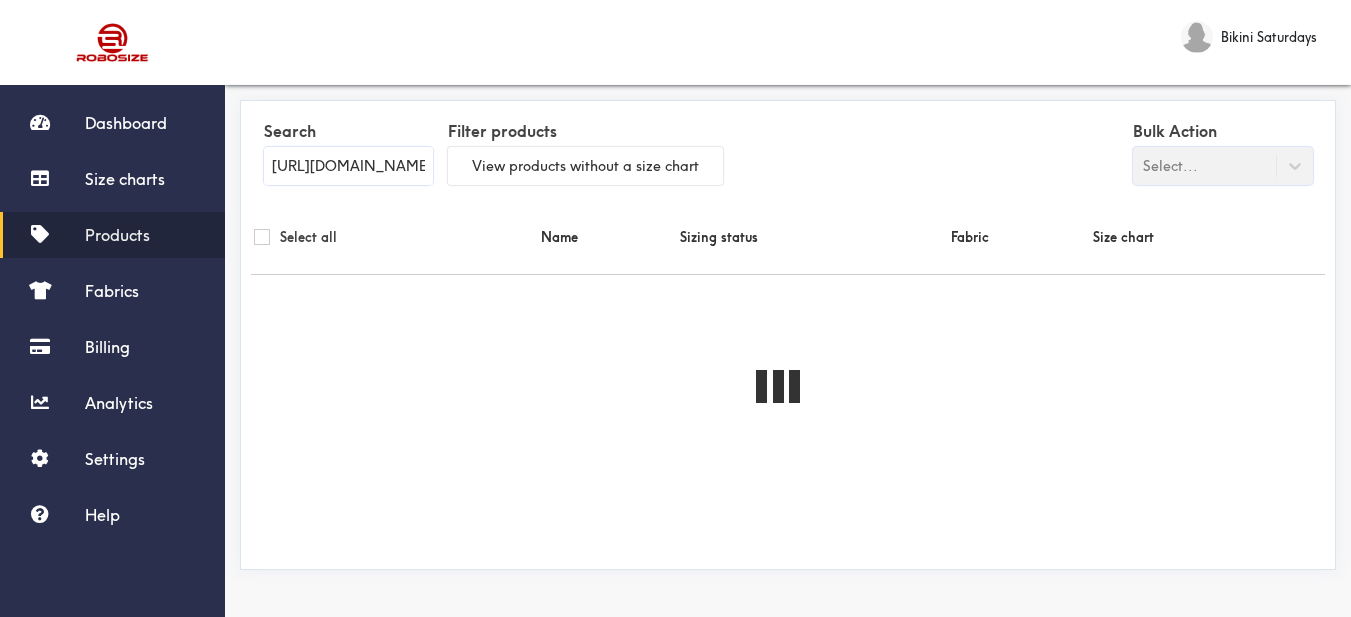 scroll, scrollTop: 0, scrollLeft: 280, axis: horizontal 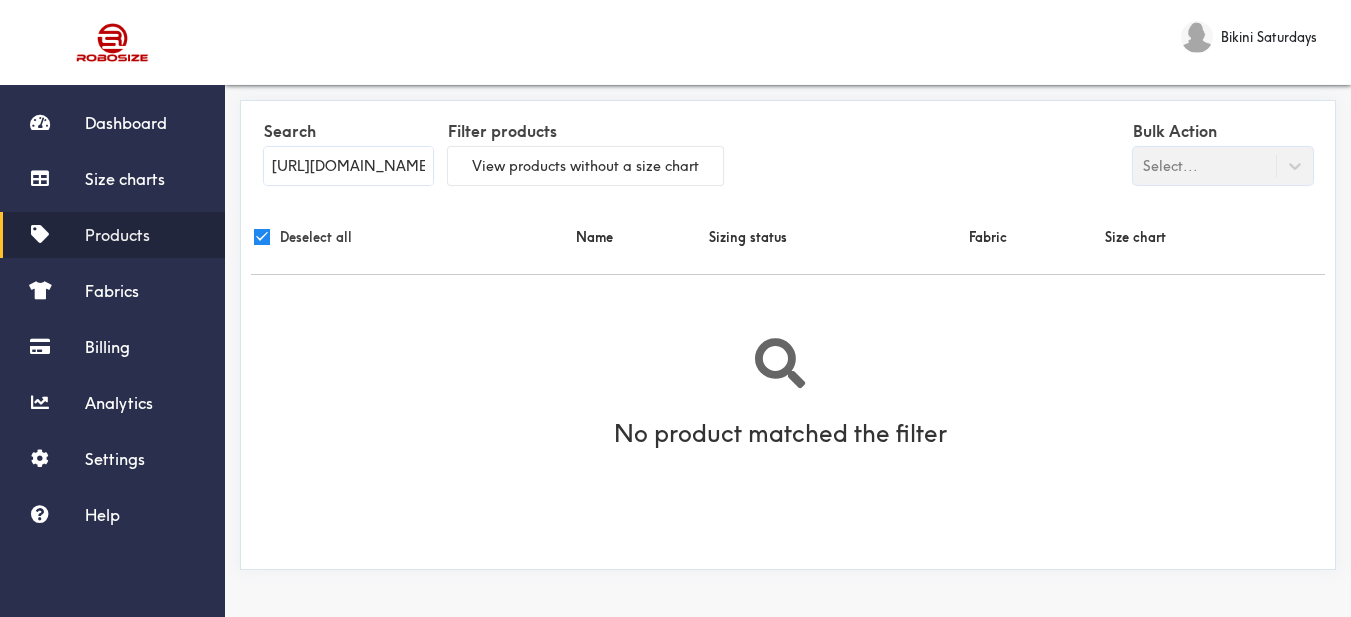 click on "Products" at bounding box center (117, 235) 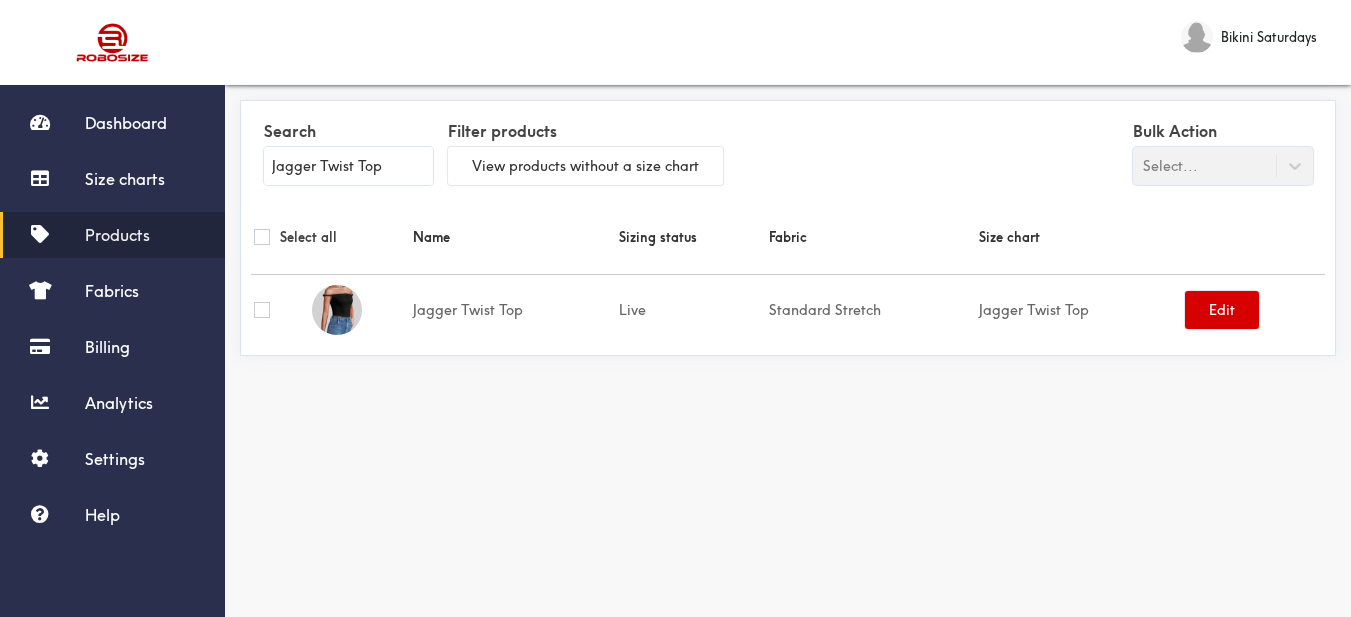 click on "Edit" at bounding box center (1222, 310) 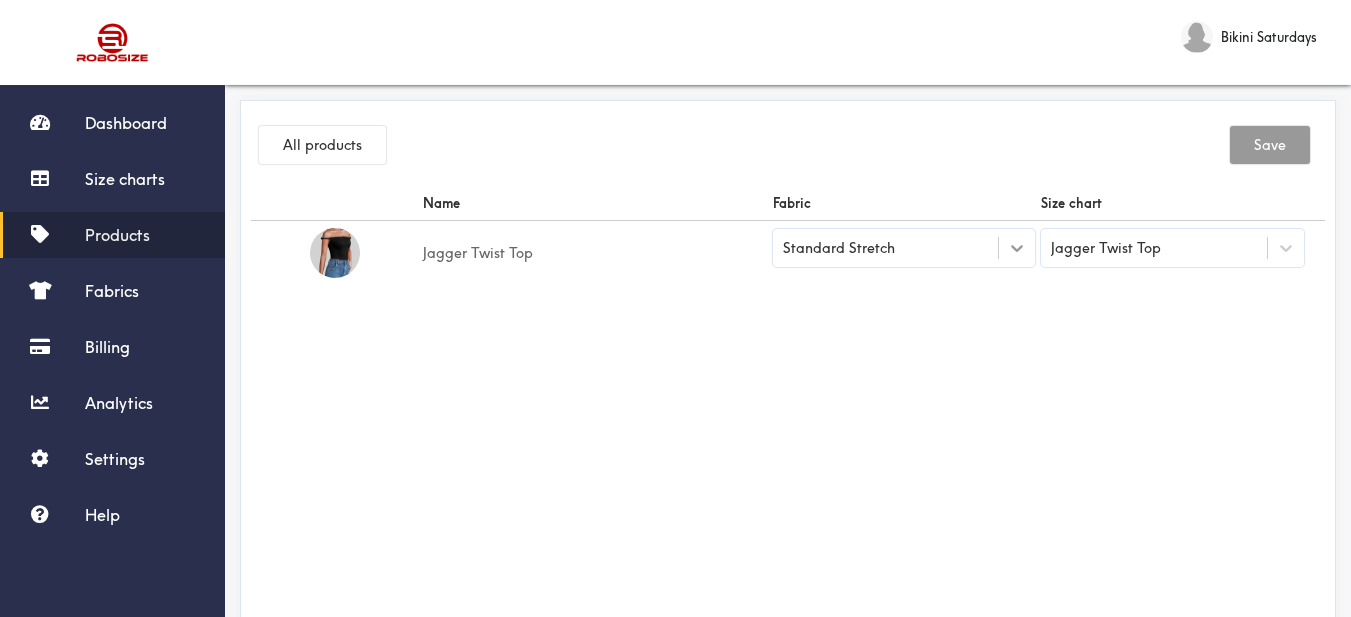 click 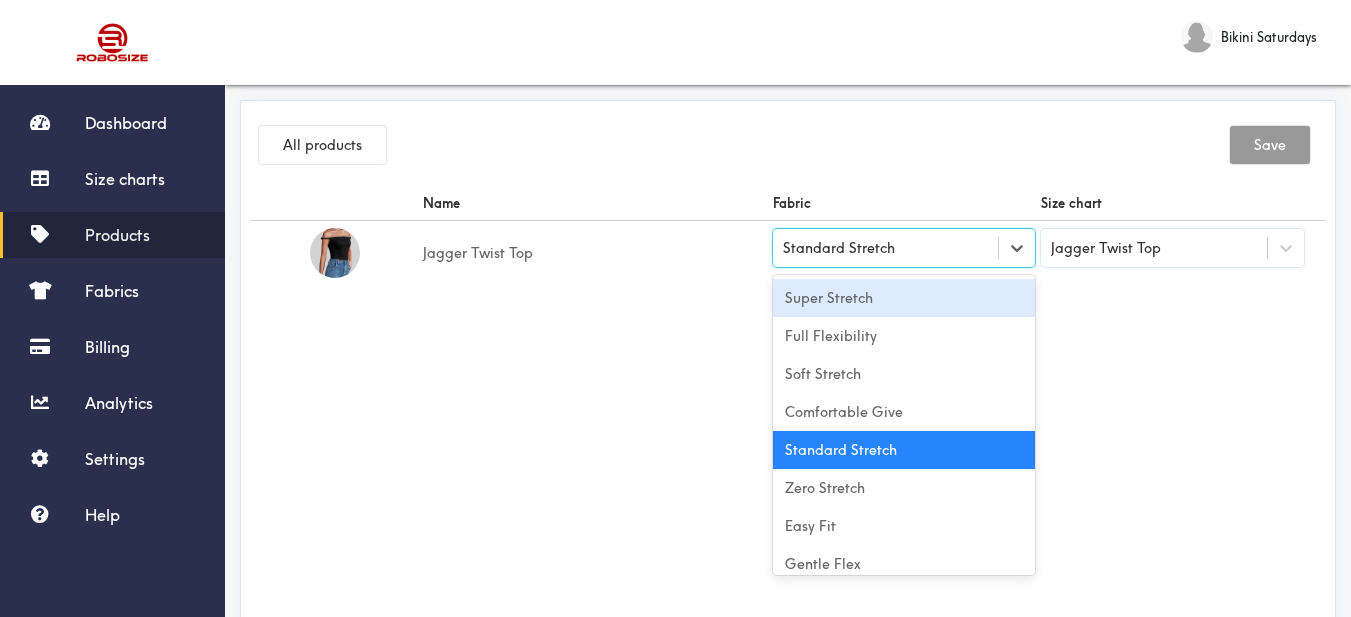 click on "Super Stretch" at bounding box center [904, 298] 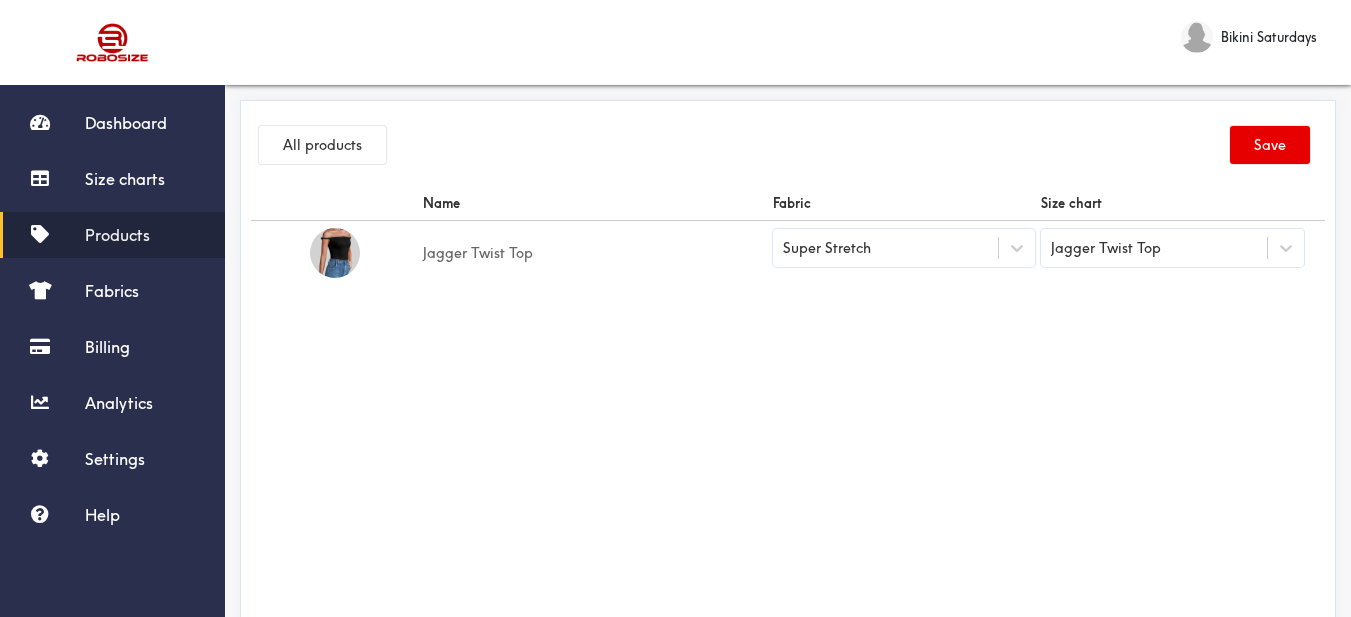 click on "Name Fabric Size chart Jagger Twist Top Super Stretch Jagger Twist Top" at bounding box center (788, 411) 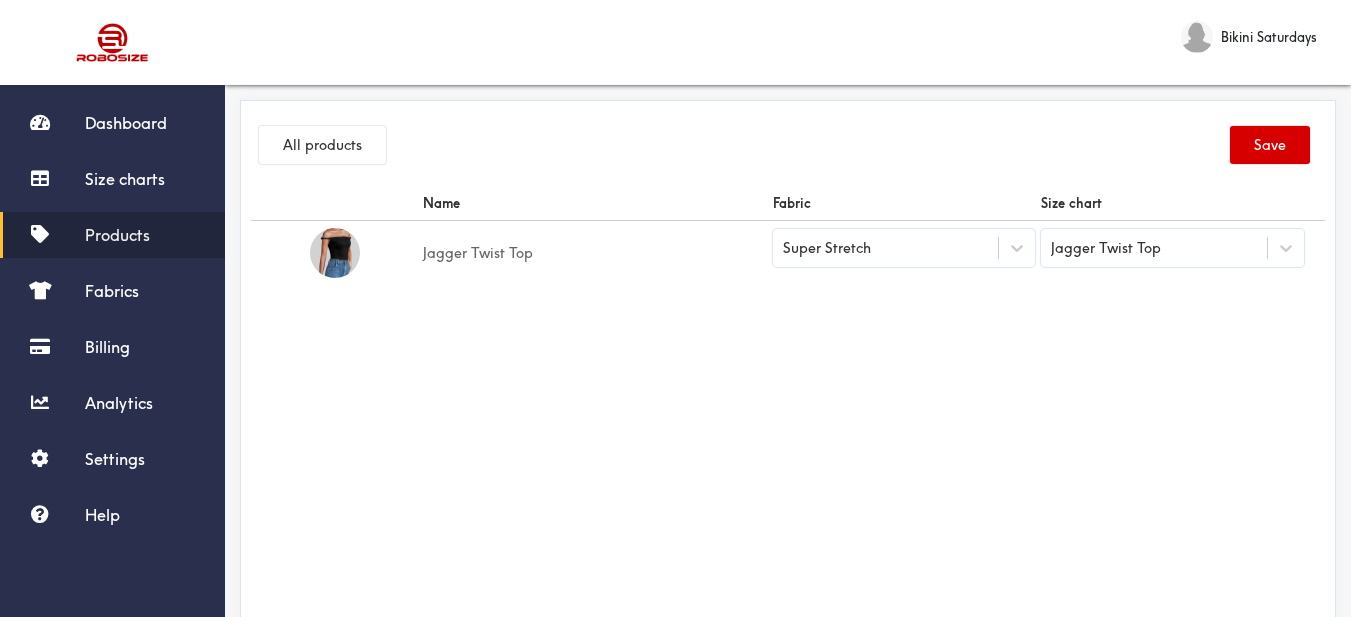 click on "Save" at bounding box center [1270, 145] 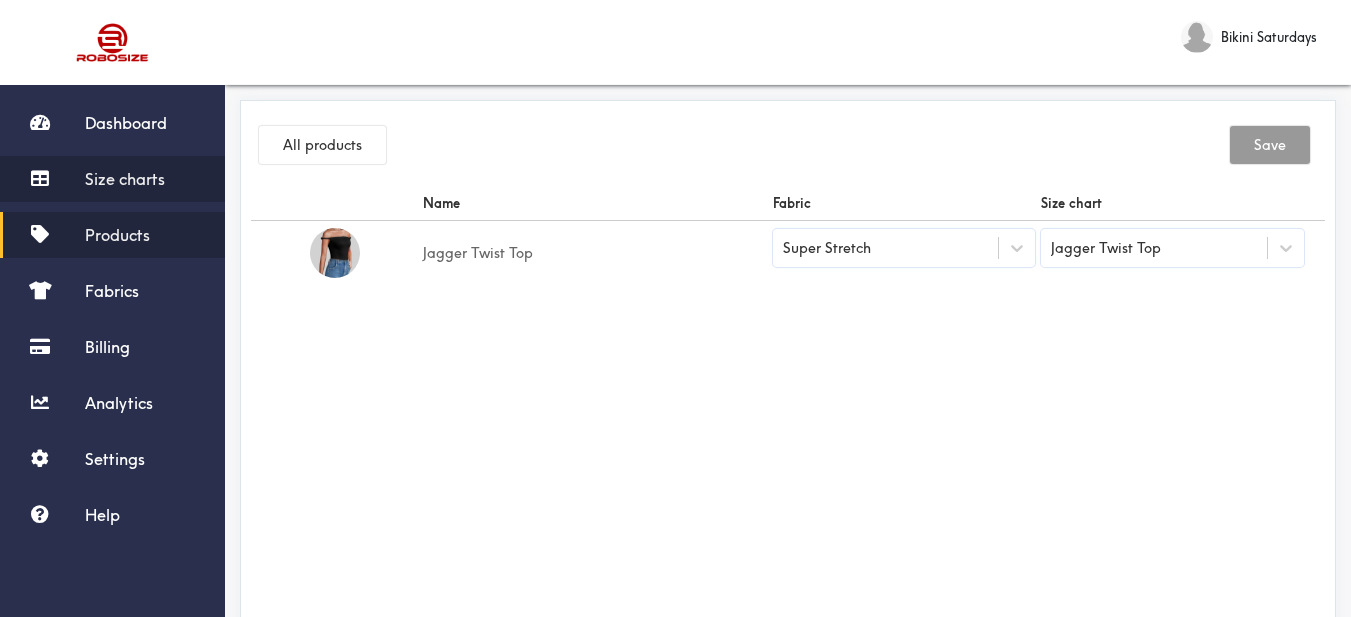 click on "Size charts" at bounding box center [125, 179] 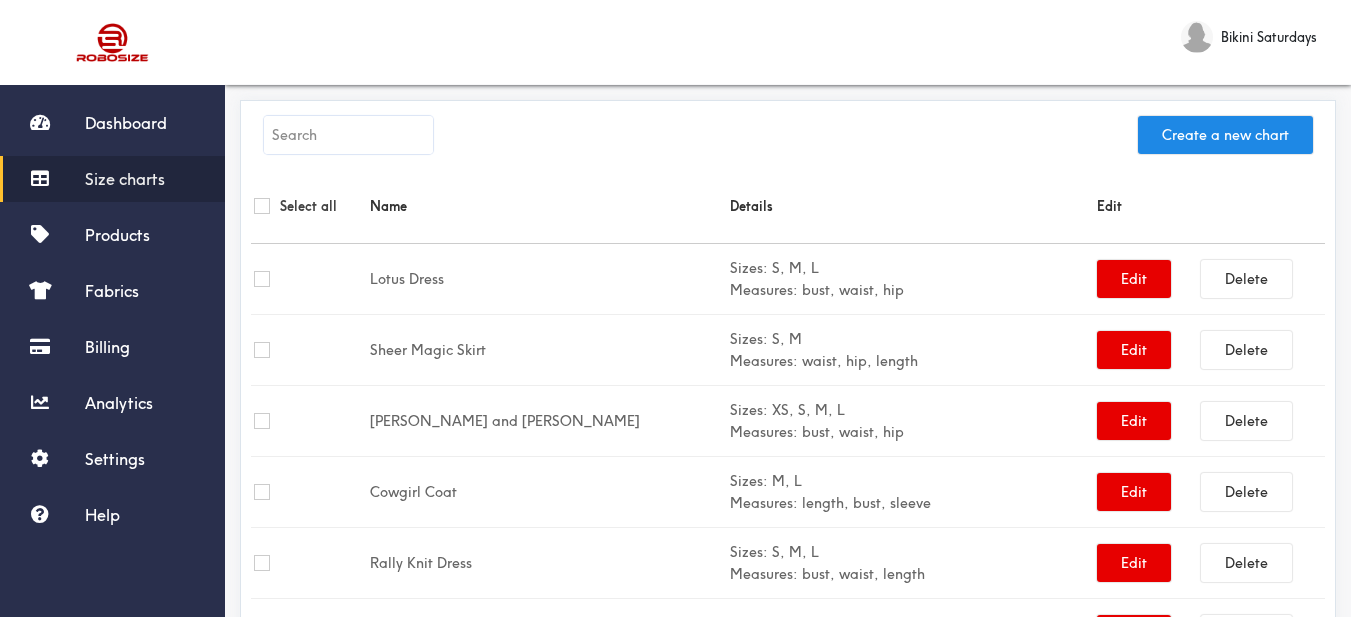 click at bounding box center [348, 135] 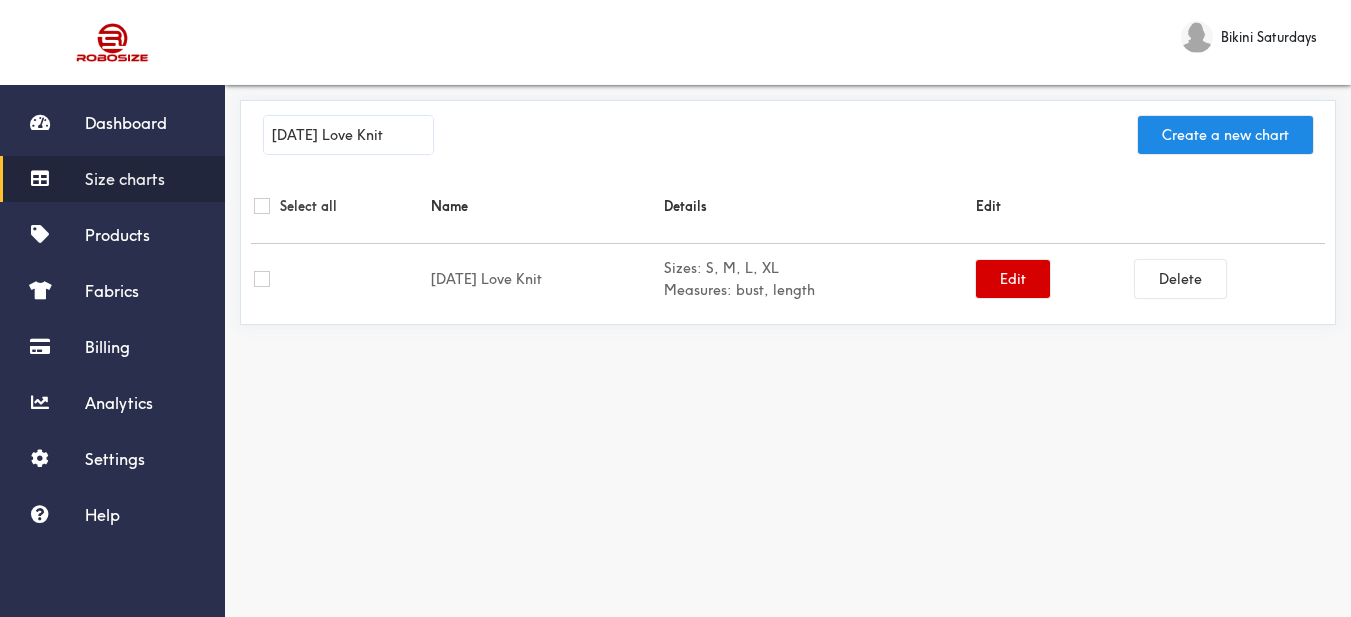 click on "Edit" at bounding box center (1013, 279) 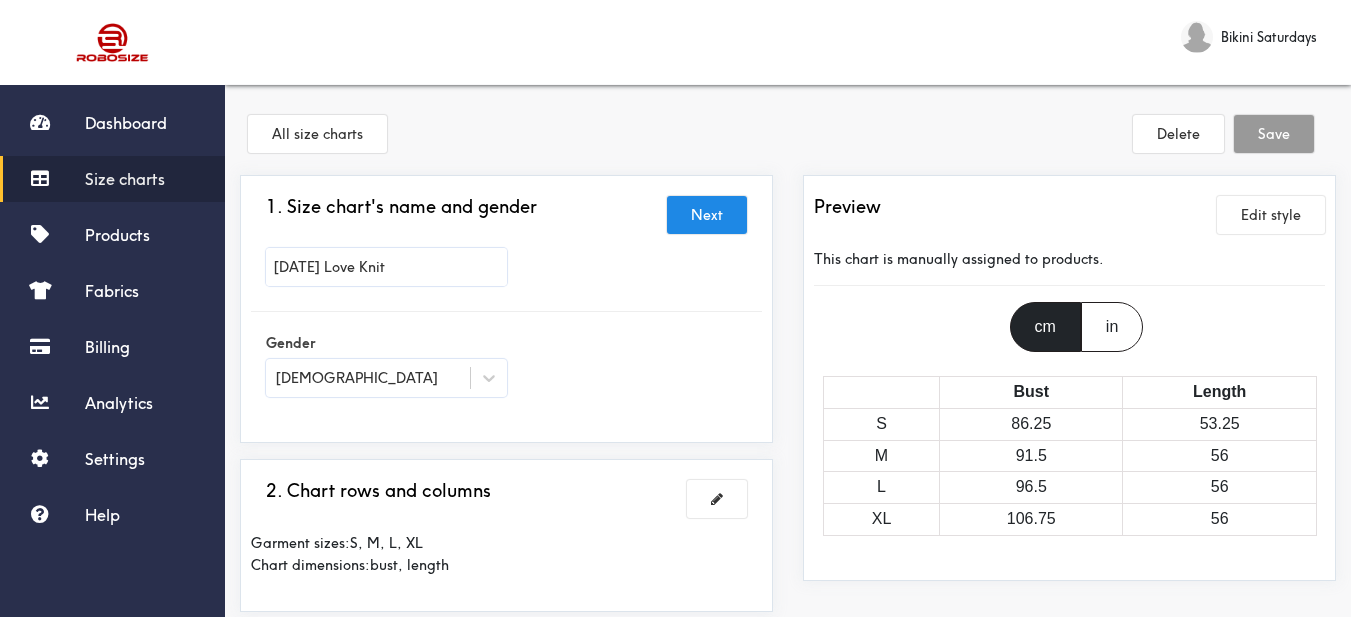 scroll, scrollTop: 300, scrollLeft: 0, axis: vertical 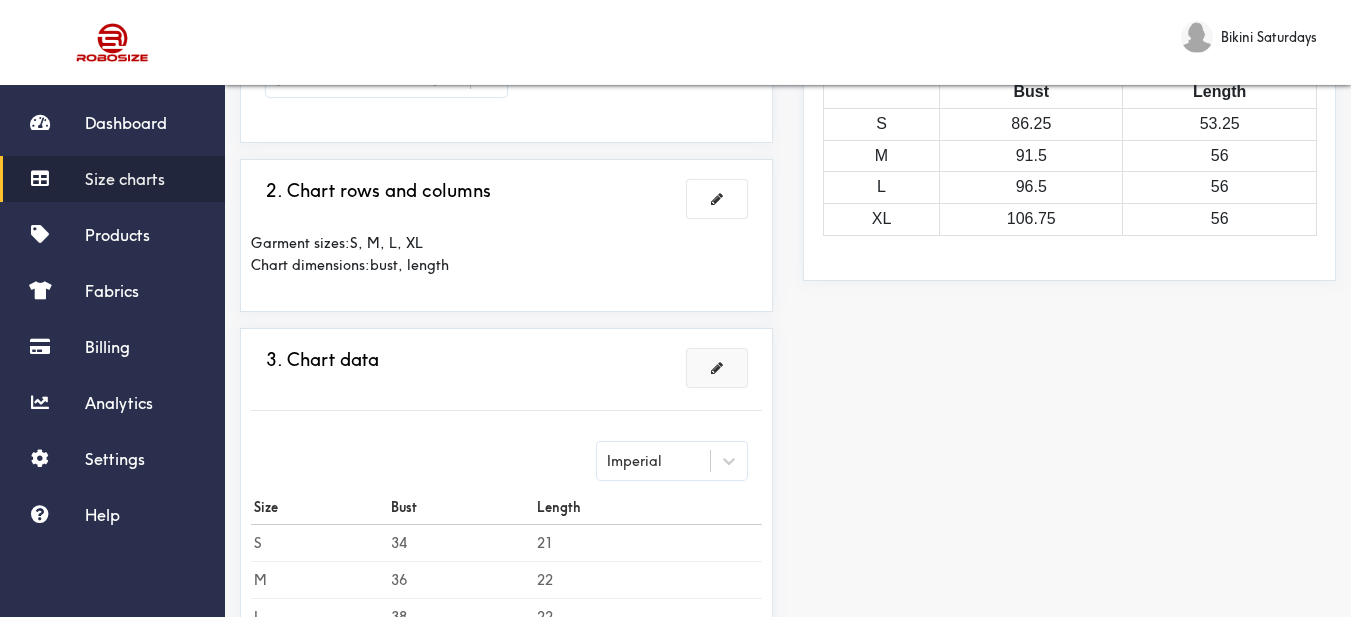 click at bounding box center (717, 368) 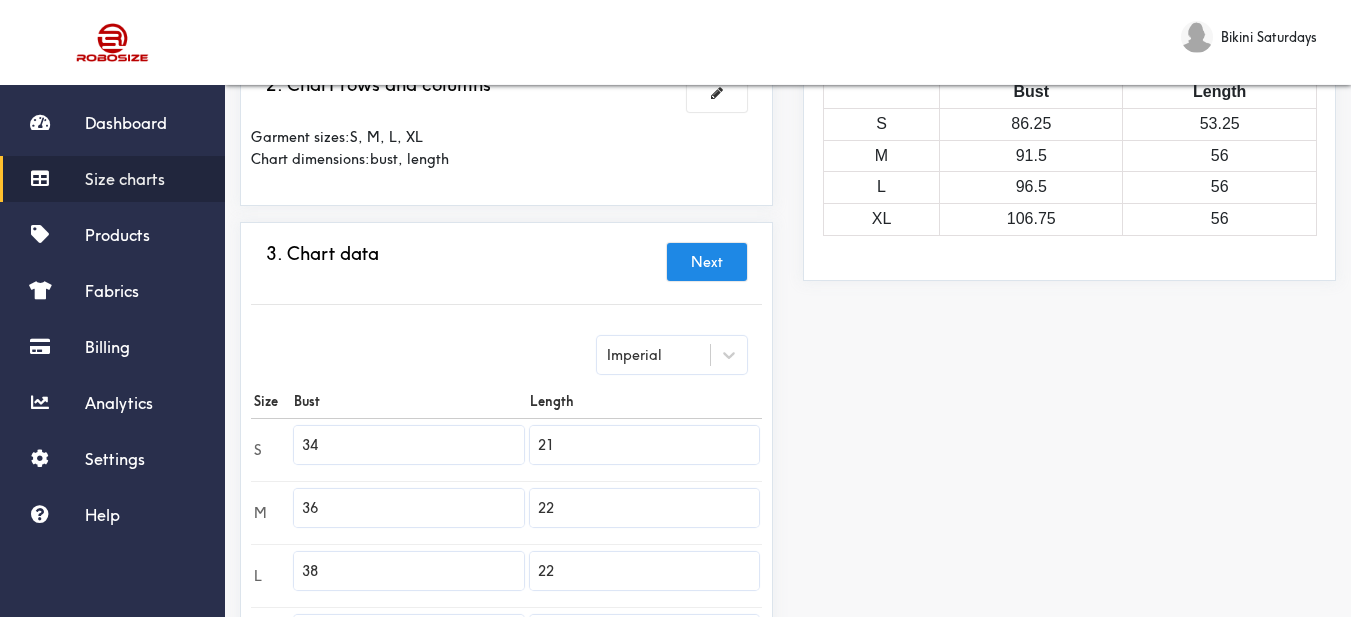 scroll, scrollTop: 400, scrollLeft: 0, axis: vertical 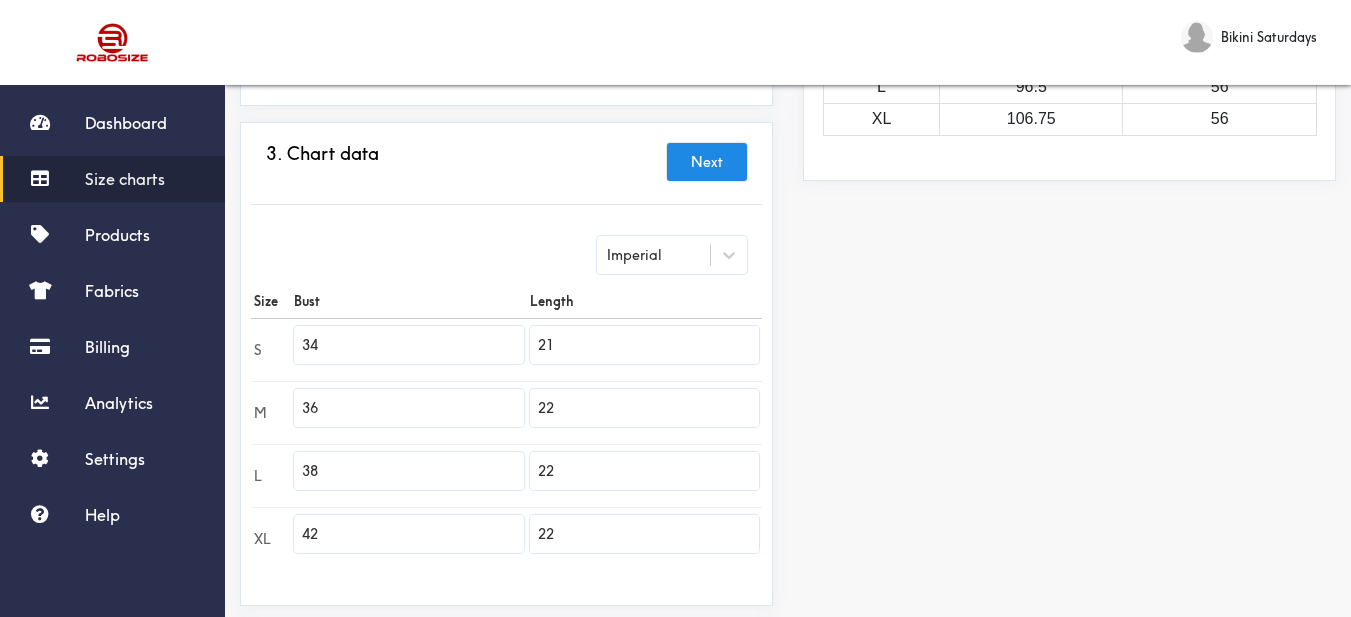 click on "S 34 21" at bounding box center (506, 349) 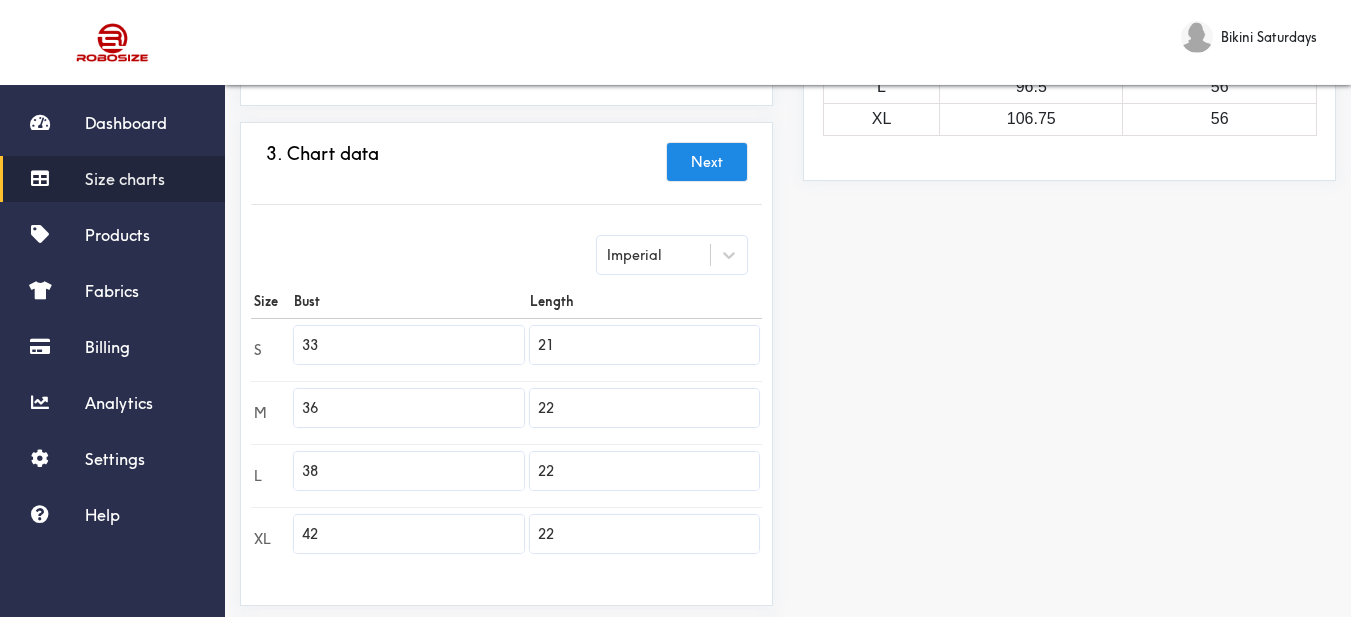 drag, startPoint x: 335, startPoint y: 405, endPoint x: 269, endPoint y: 404, distance: 66.007576 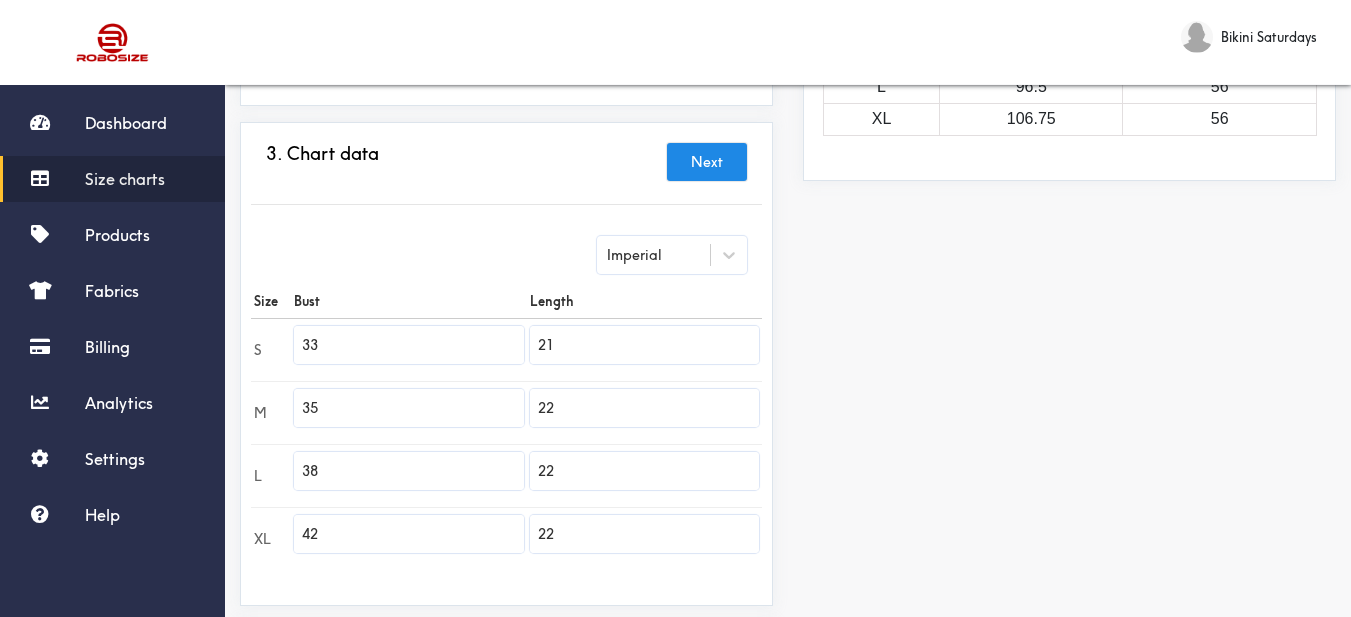 click on "Dashboard Size charts Products Fabrics Billing Analytics Settings Help Bikini Saturdays  Logout All size charts Delete Save 1. Size chart's name and gender Brand:  [DATE] Love Knit 2. Chart rows and columns Garment sizes:  S, M, L, XL Chart dimensions:  bust, length 3. Chart data Next Imperial Size Bust Length S 33 21 M 35 22 L 38 22 XL 42 22 4. What products this chart is for? Manual Preview Edit style This chart is manually assigned to products. cm in Bust Length S 83.75 53.25 M 89 56 L 96.5 56 XL 106.75 56 Save" at bounding box center [675, 234] 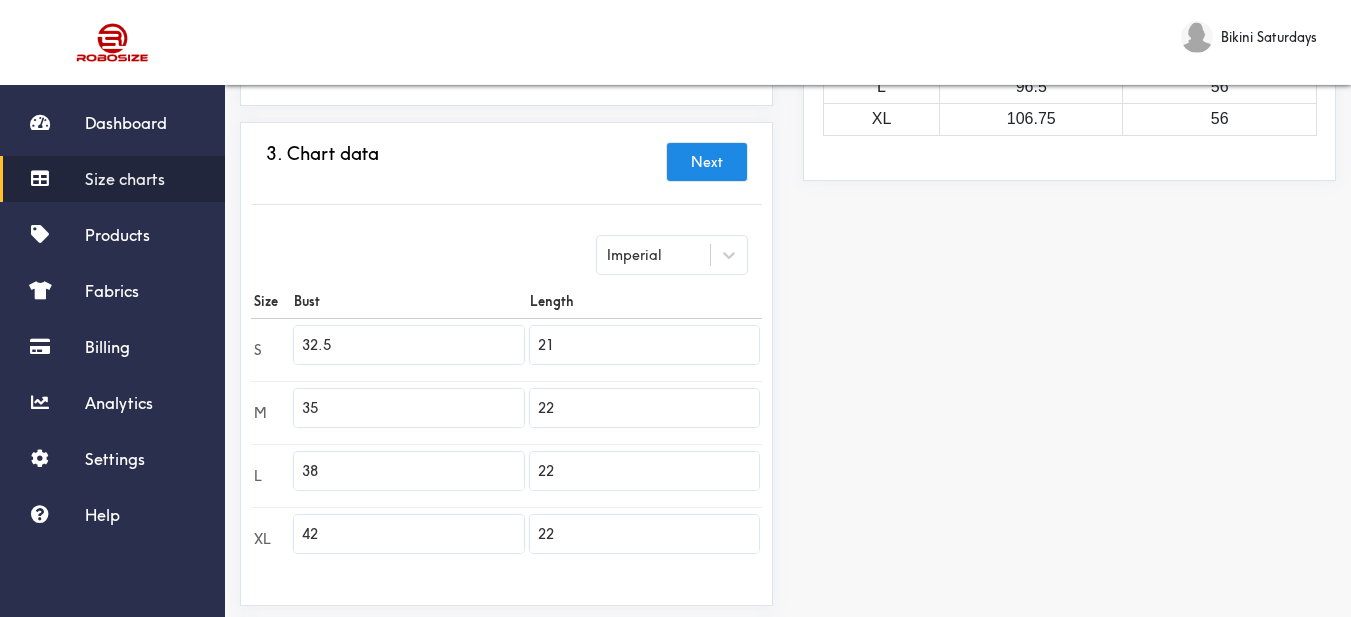 drag, startPoint x: 345, startPoint y: 409, endPoint x: 292, endPoint y: 409, distance: 53 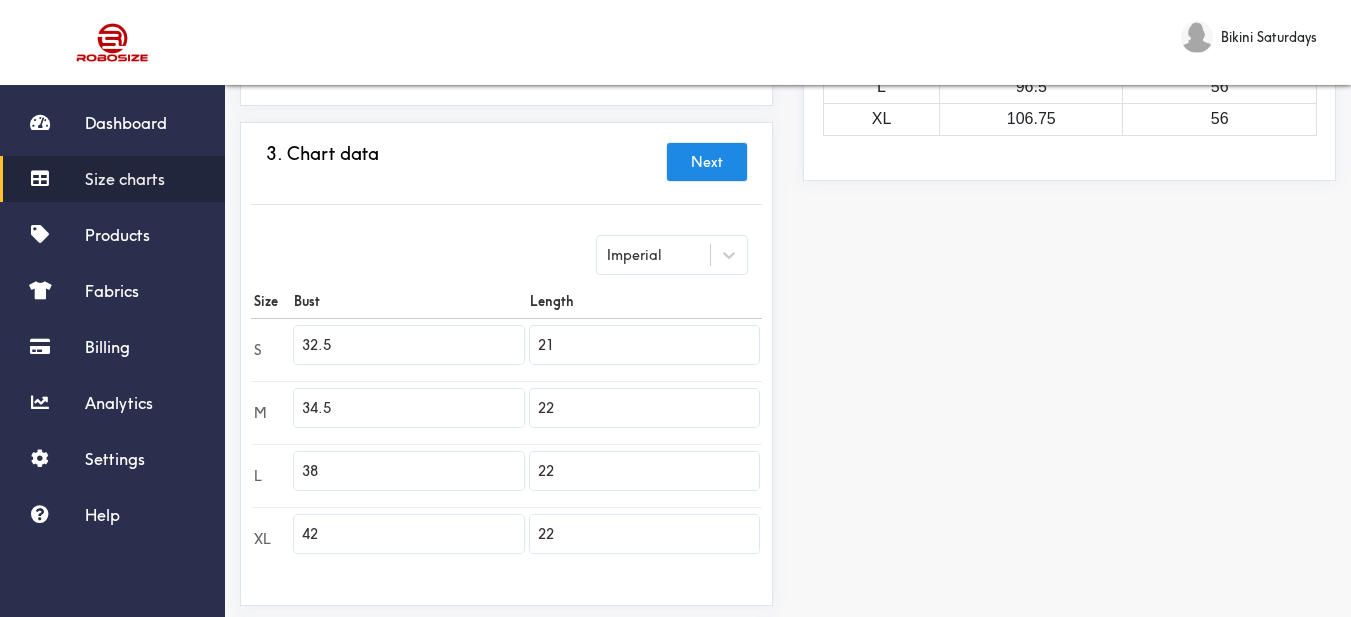 drag, startPoint x: 328, startPoint y: 472, endPoint x: 282, endPoint y: 474, distance: 46.043457 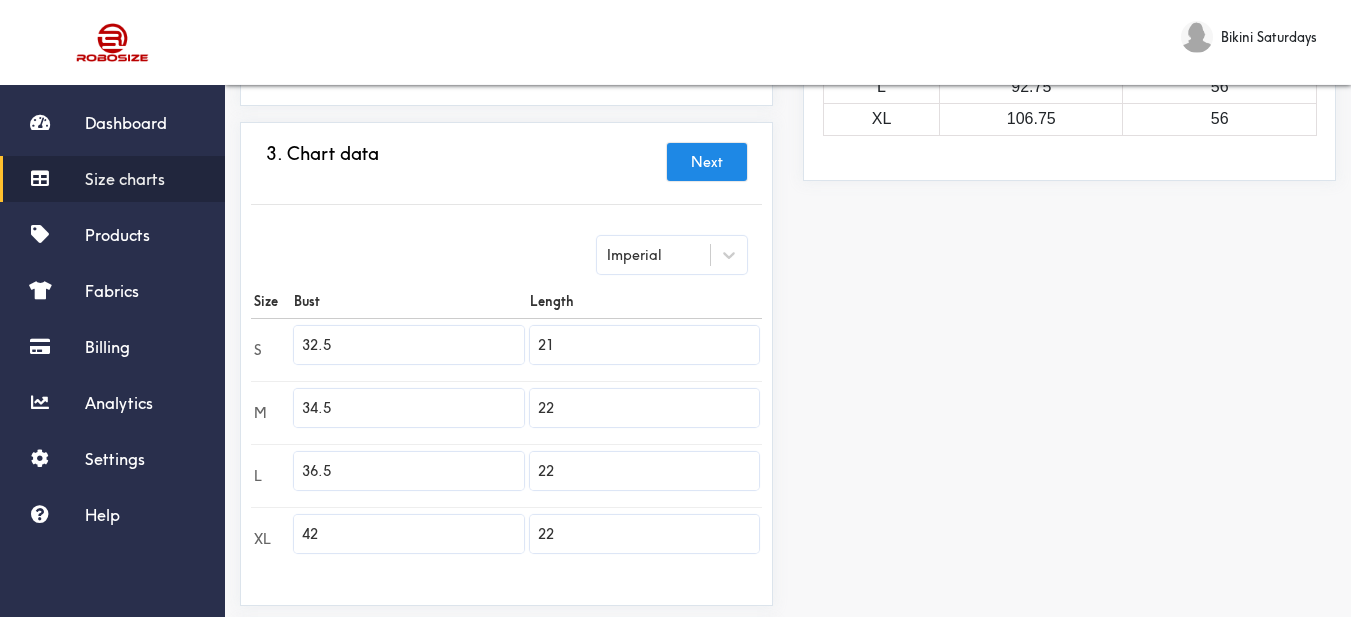 drag, startPoint x: 326, startPoint y: 527, endPoint x: 291, endPoint y: 526, distance: 35.014282 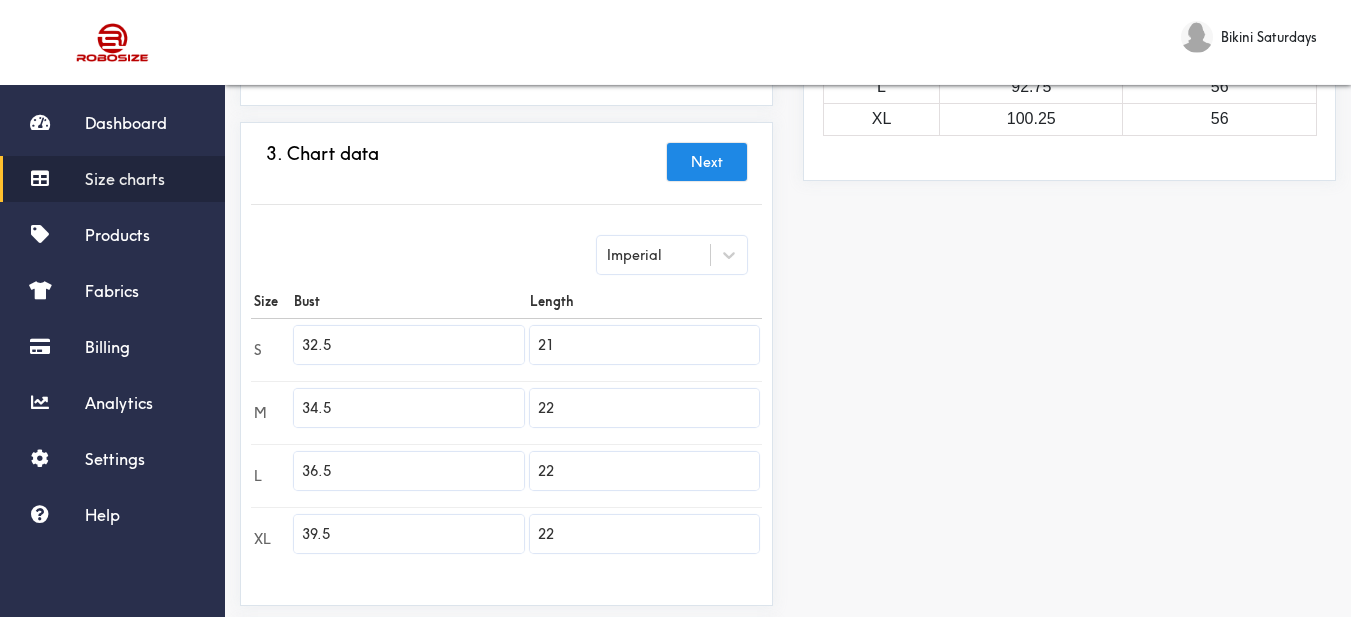scroll, scrollTop: 652, scrollLeft: 0, axis: vertical 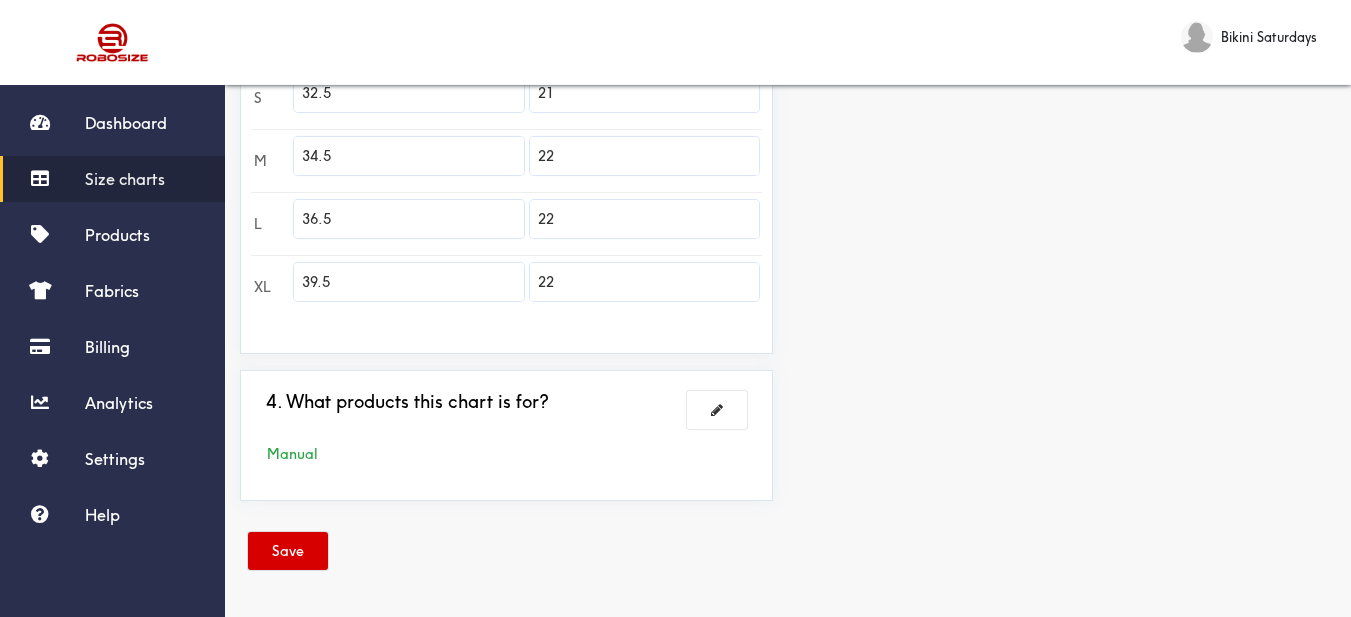 click on "Save" at bounding box center (288, 551) 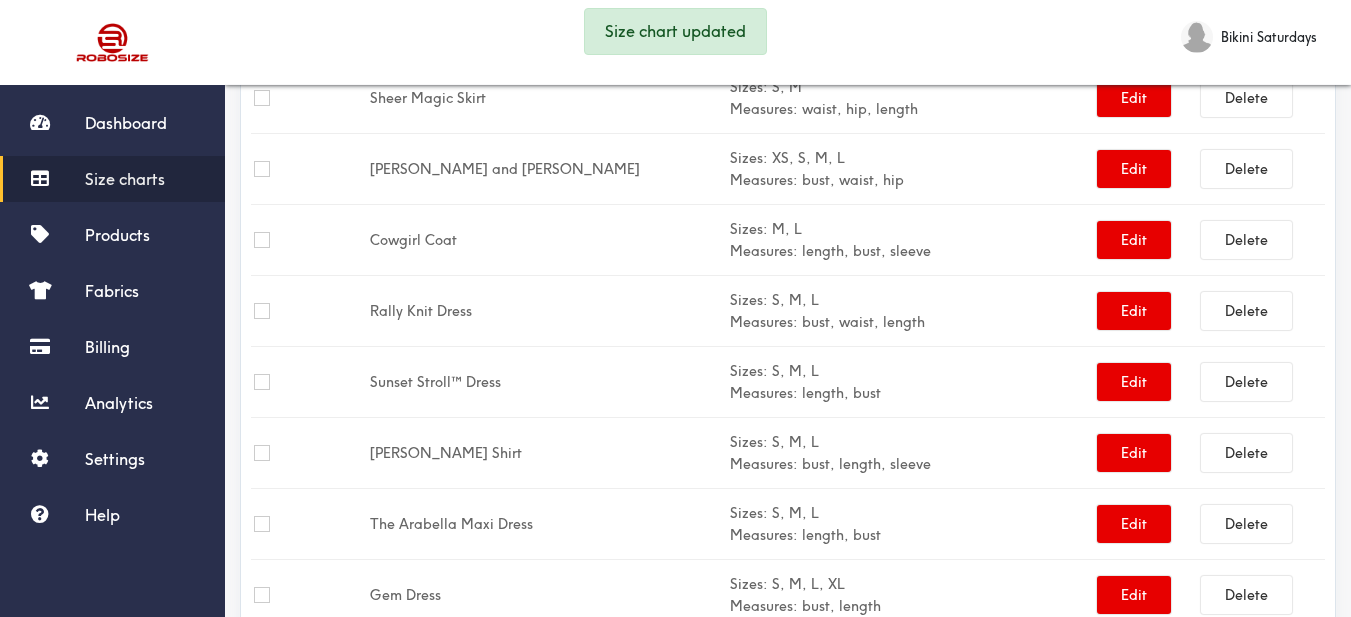 scroll, scrollTop: 0, scrollLeft: 0, axis: both 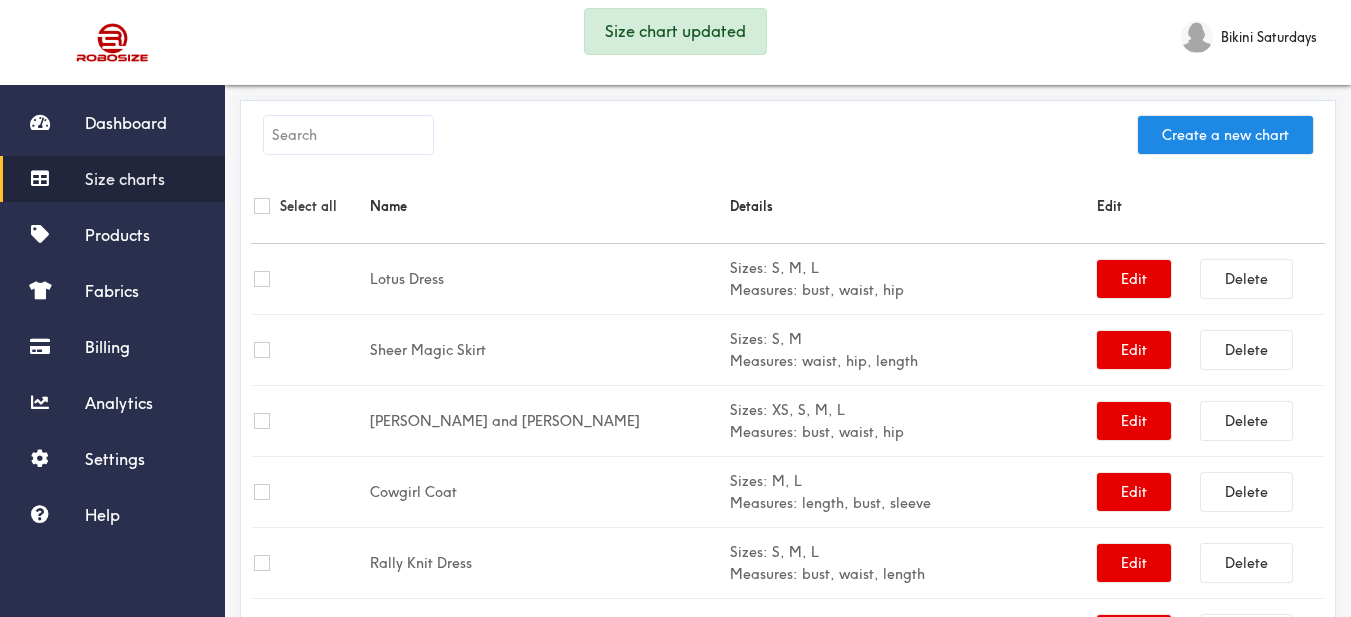 click at bounding box center (348, 135) 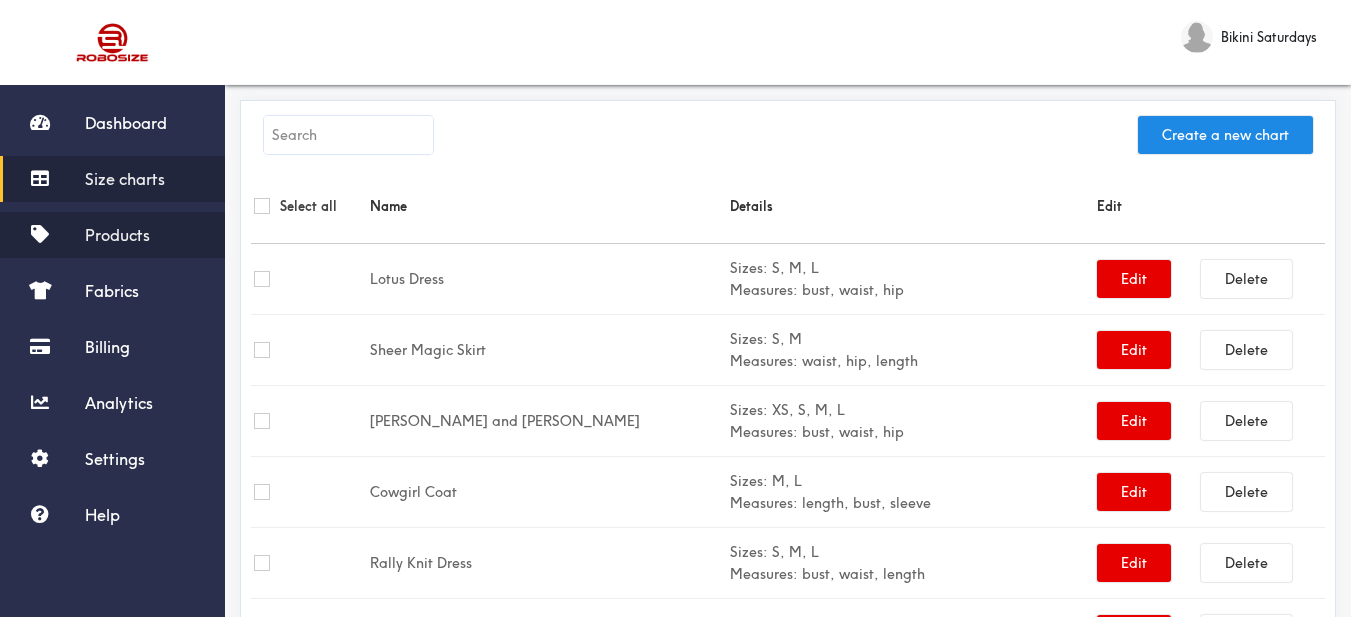 click on "Products" at bounding box center [112, 235] 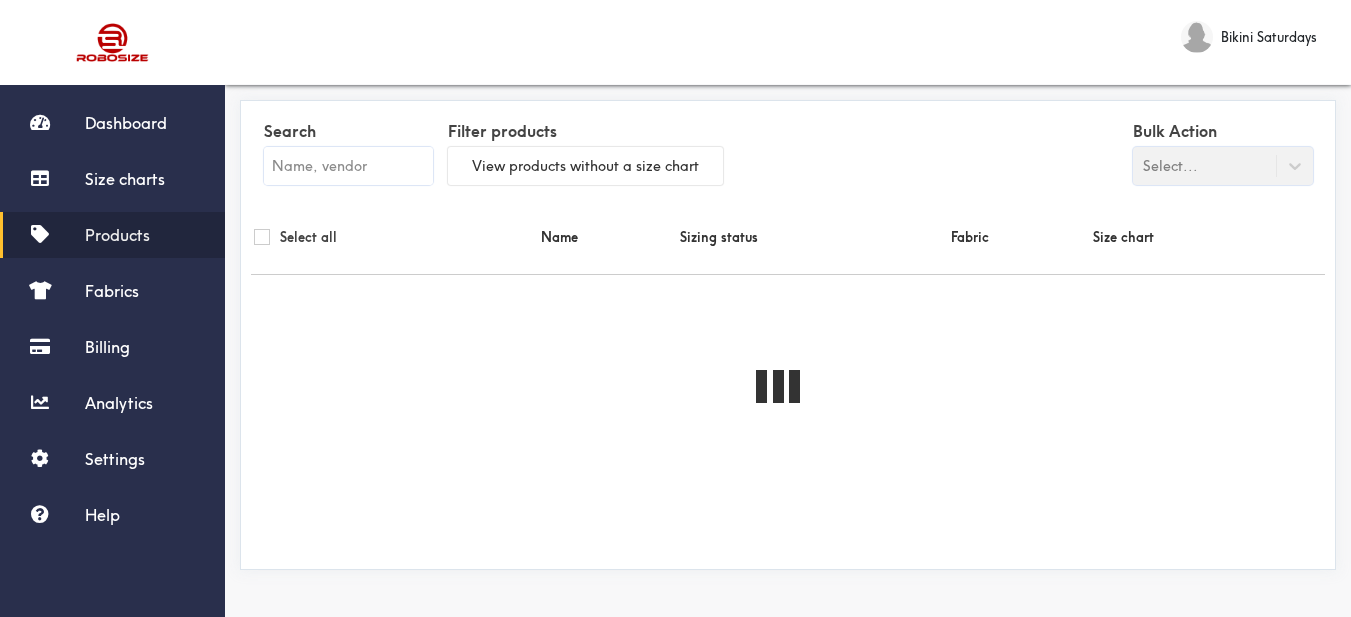 click at bounding box center (348, 166) 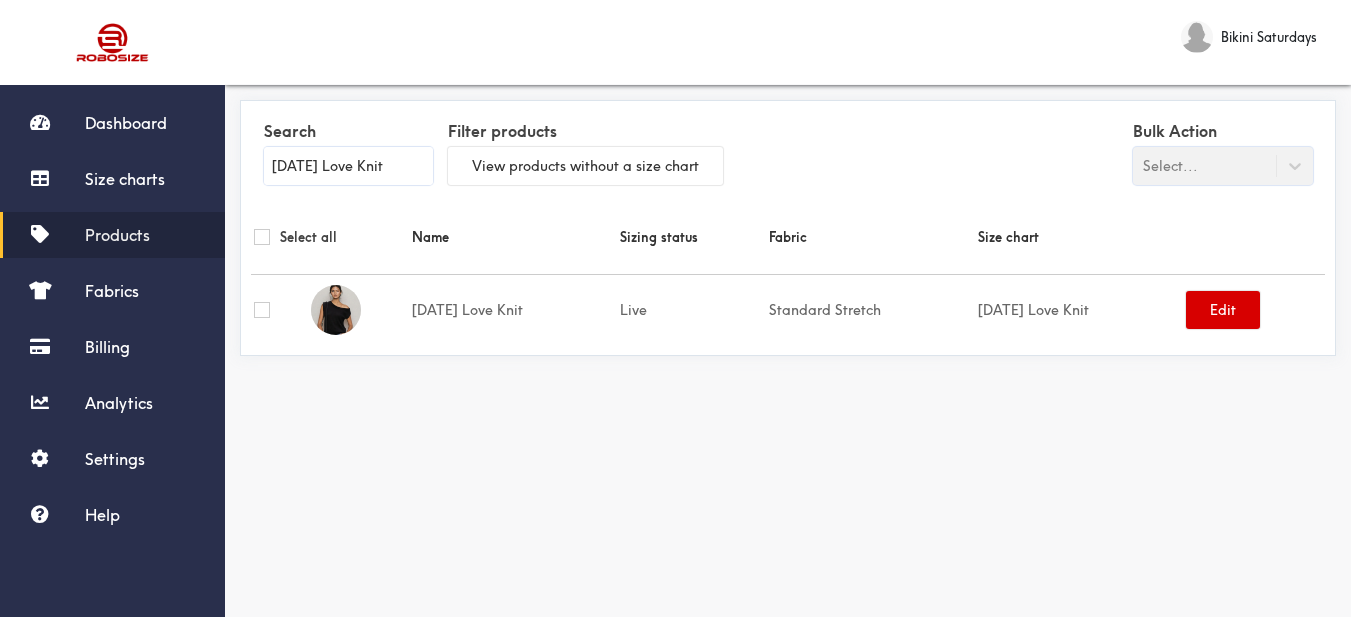 click on "Edit" at bounding box center (1223, 310) 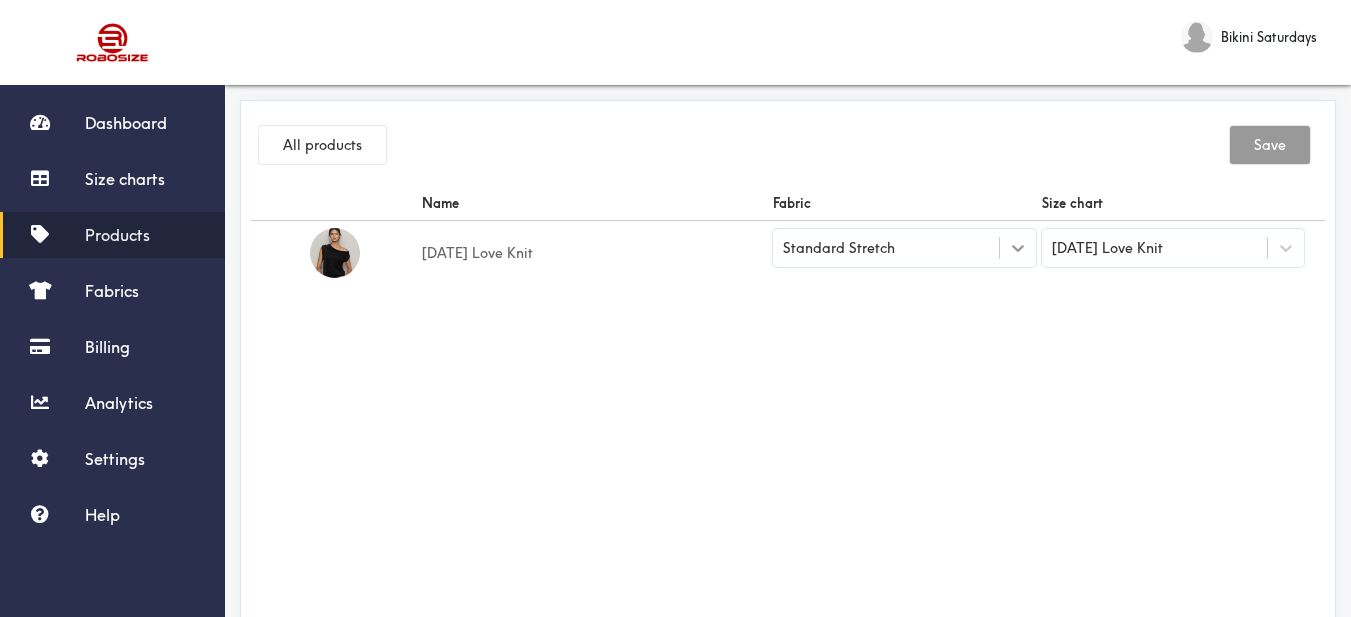 click 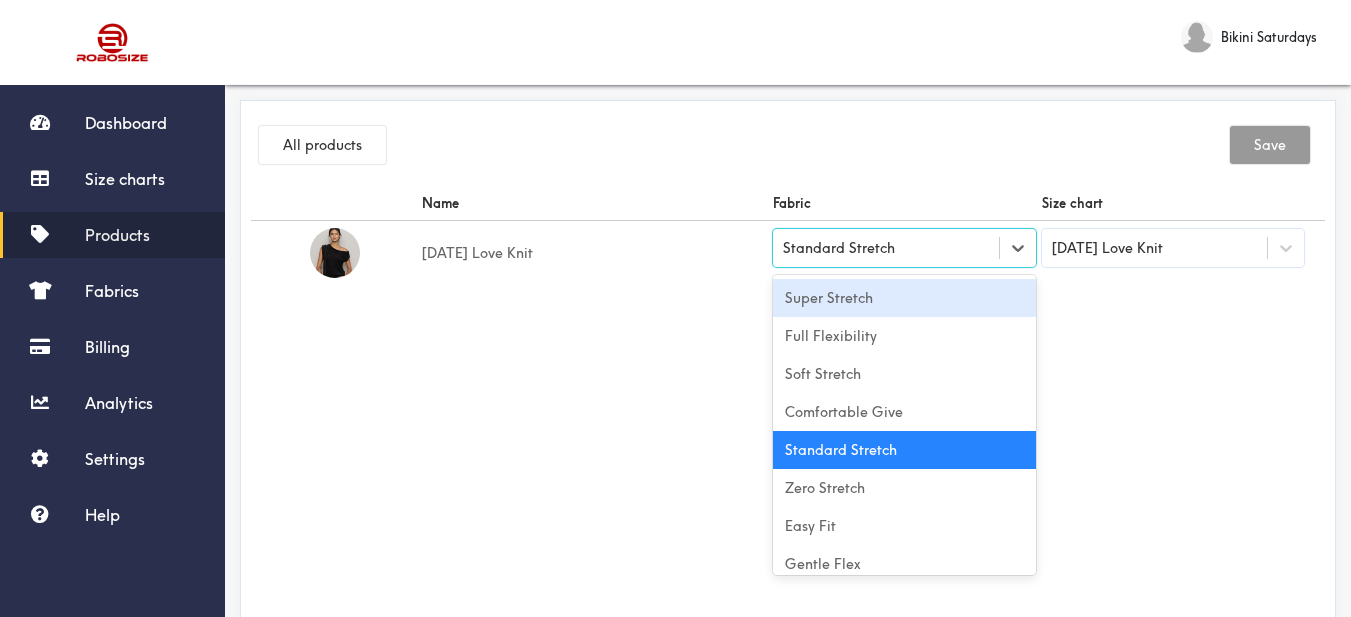 click on "Super Stretch" at bounding box center [904, 298] 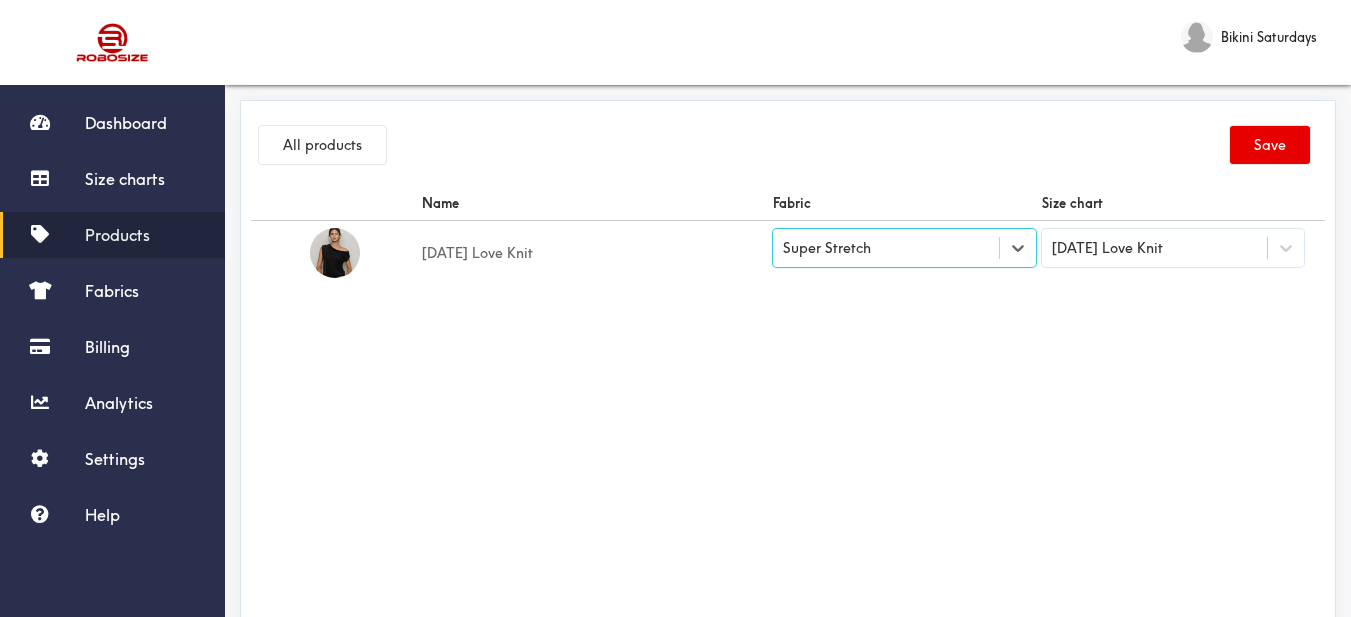 drag, startPoint x: 1039, startPoint y: 314, endPoint x: 1079, endPoint y: 311, distance: 40.112343 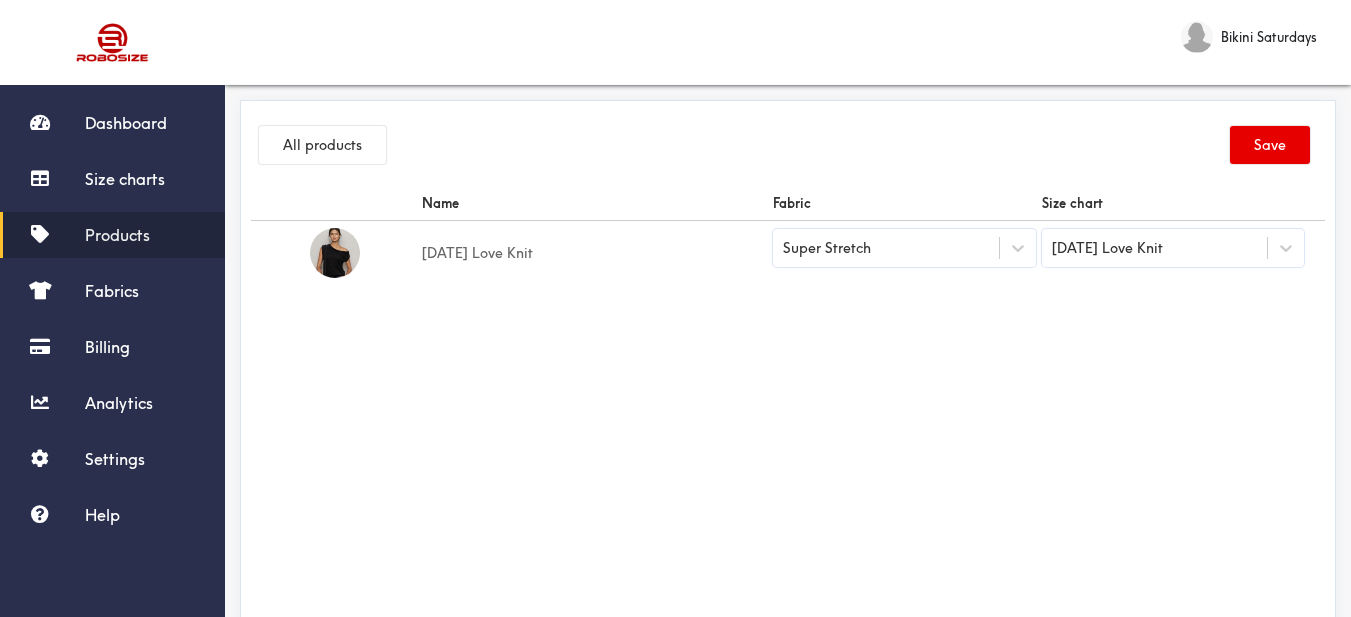 drag, startPoint x: 1259, startPoint y: 141, endPoint x: 1245, endPoint y: 79, distance: 63.560993 